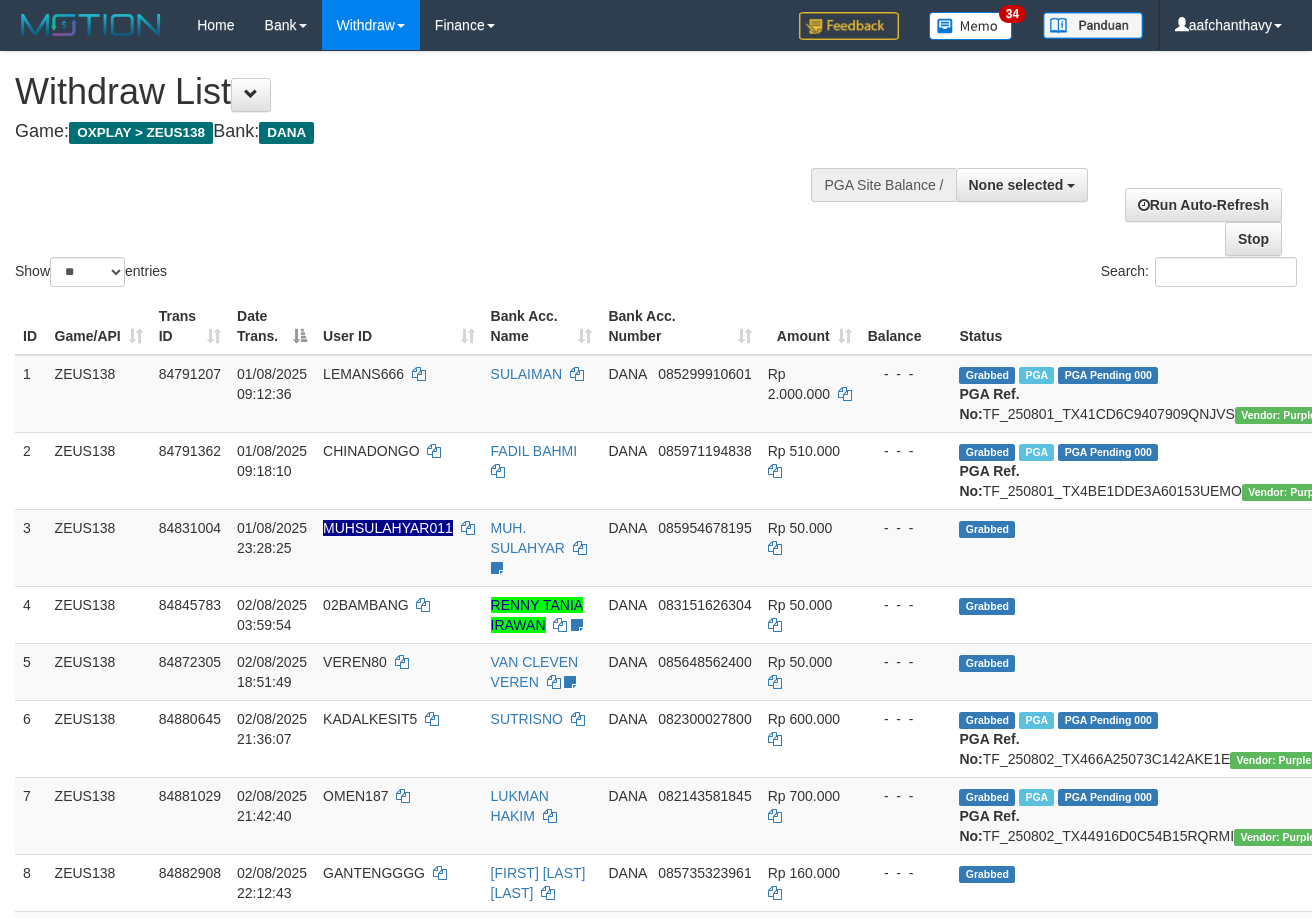 select 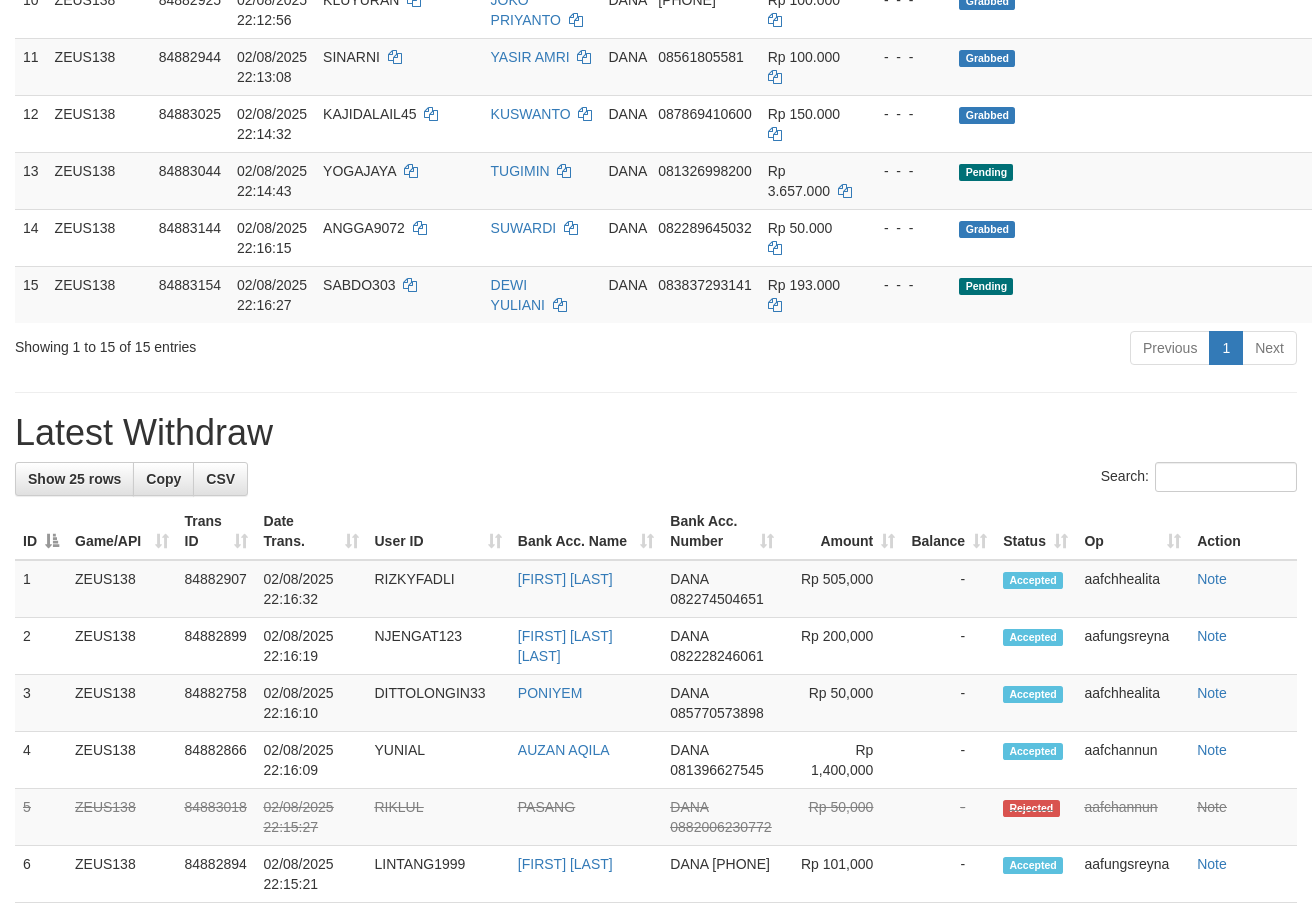 scroll, scrollTop: 932, scrollLeft: 0, axis: vertical 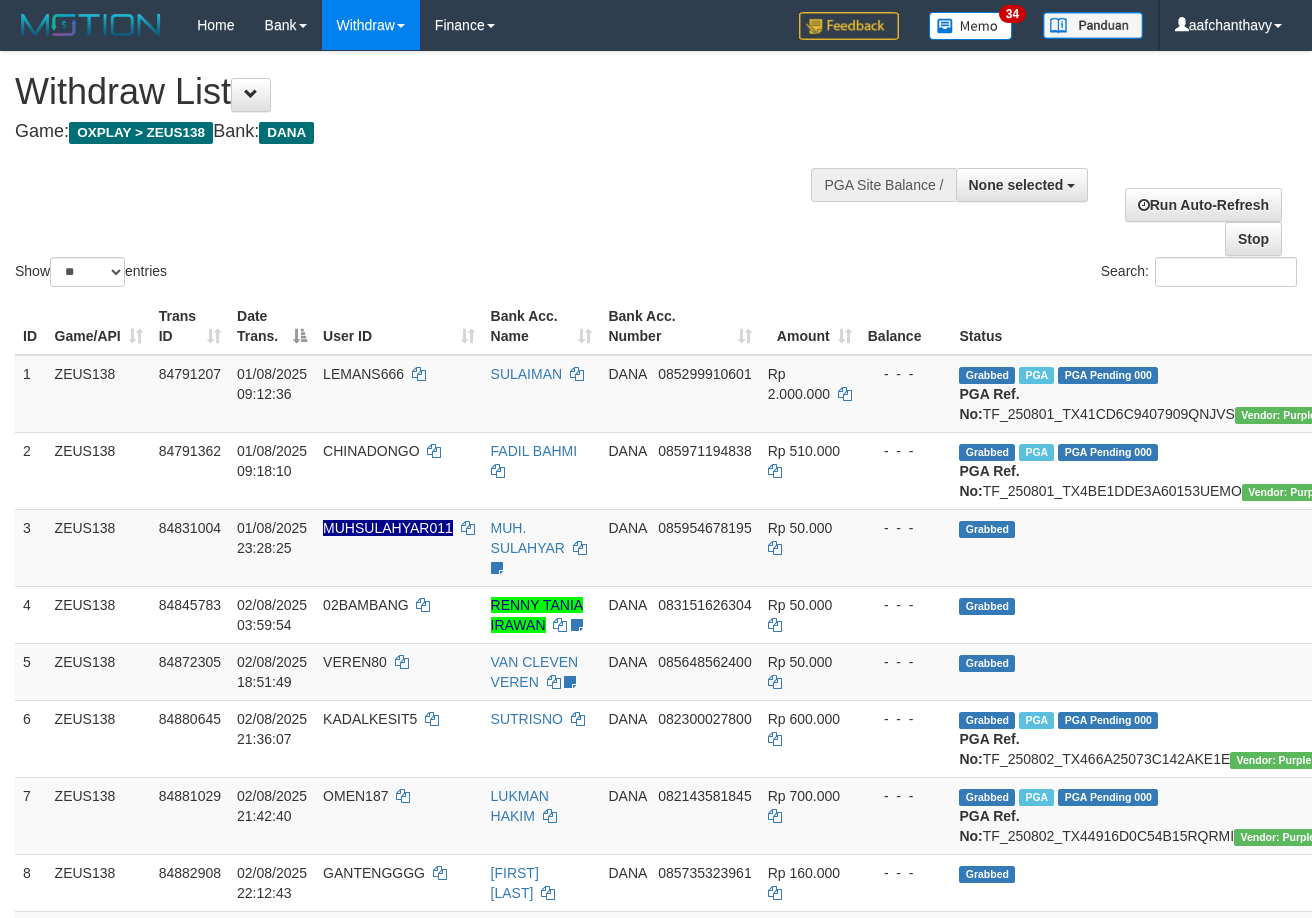 select 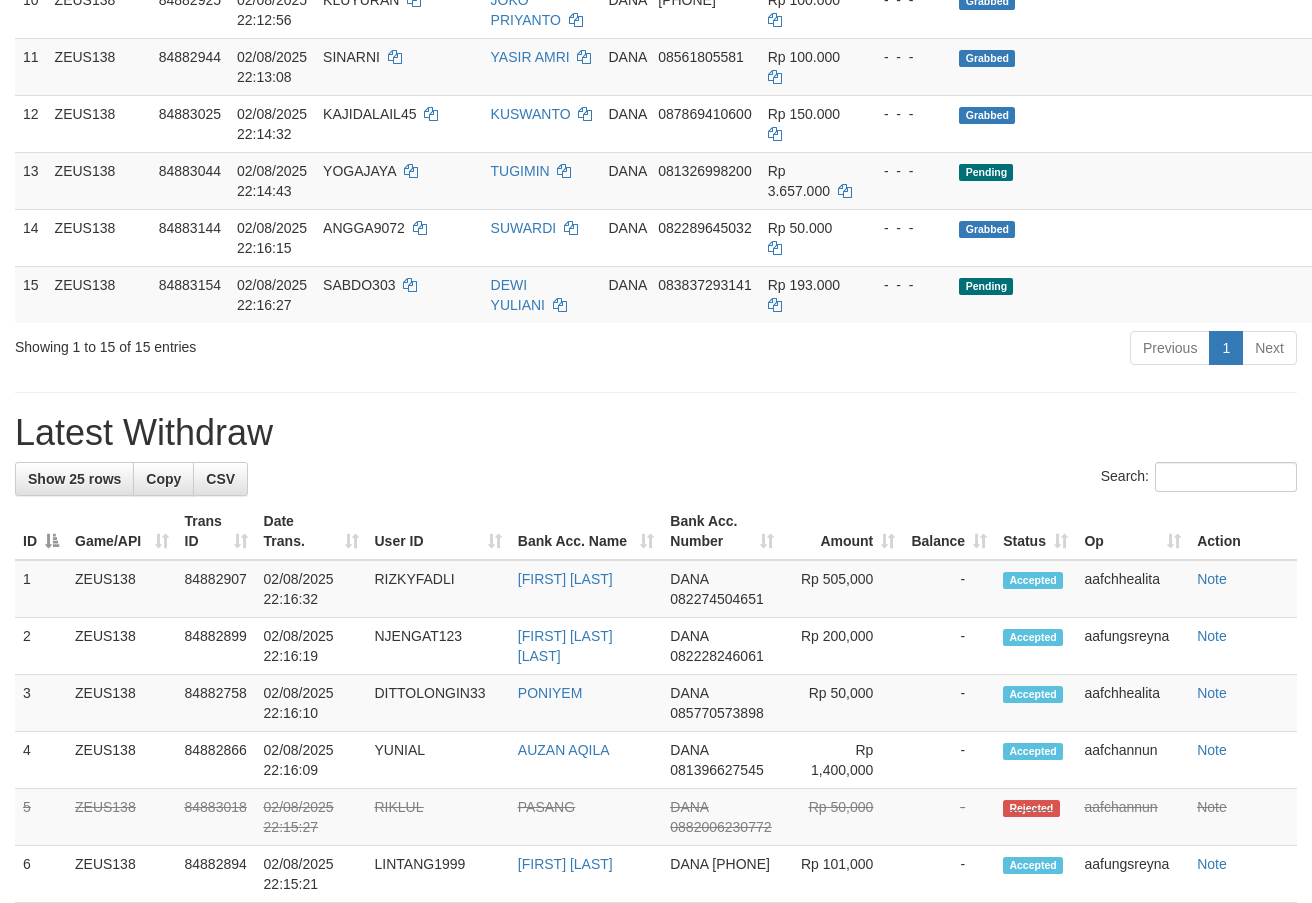 scroll, scrollTop: 932, scrollLeft: 0, axis: vertical 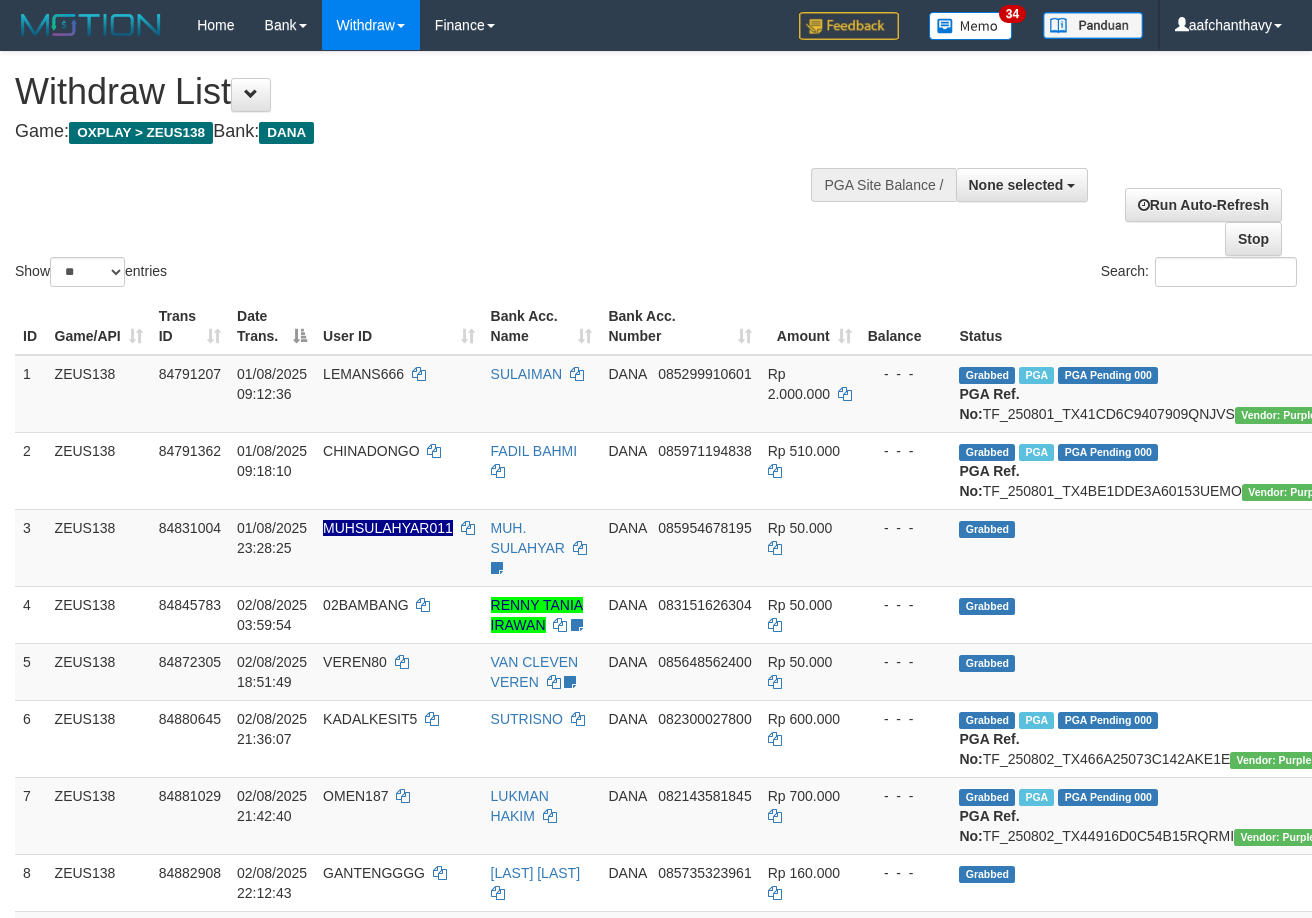 select 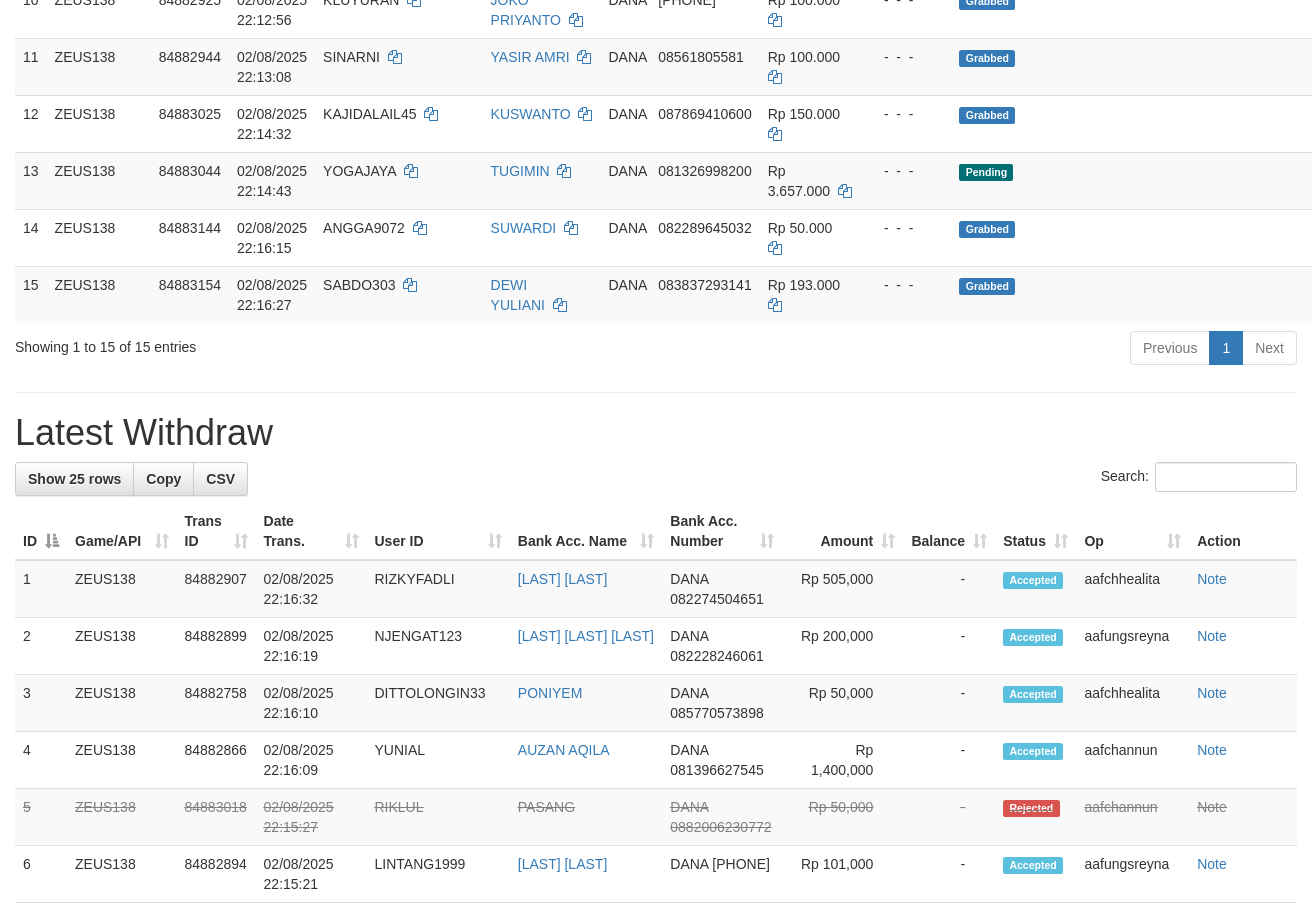 scroll, scrollTop: 932, scrollLeft: 0, axis: vertical 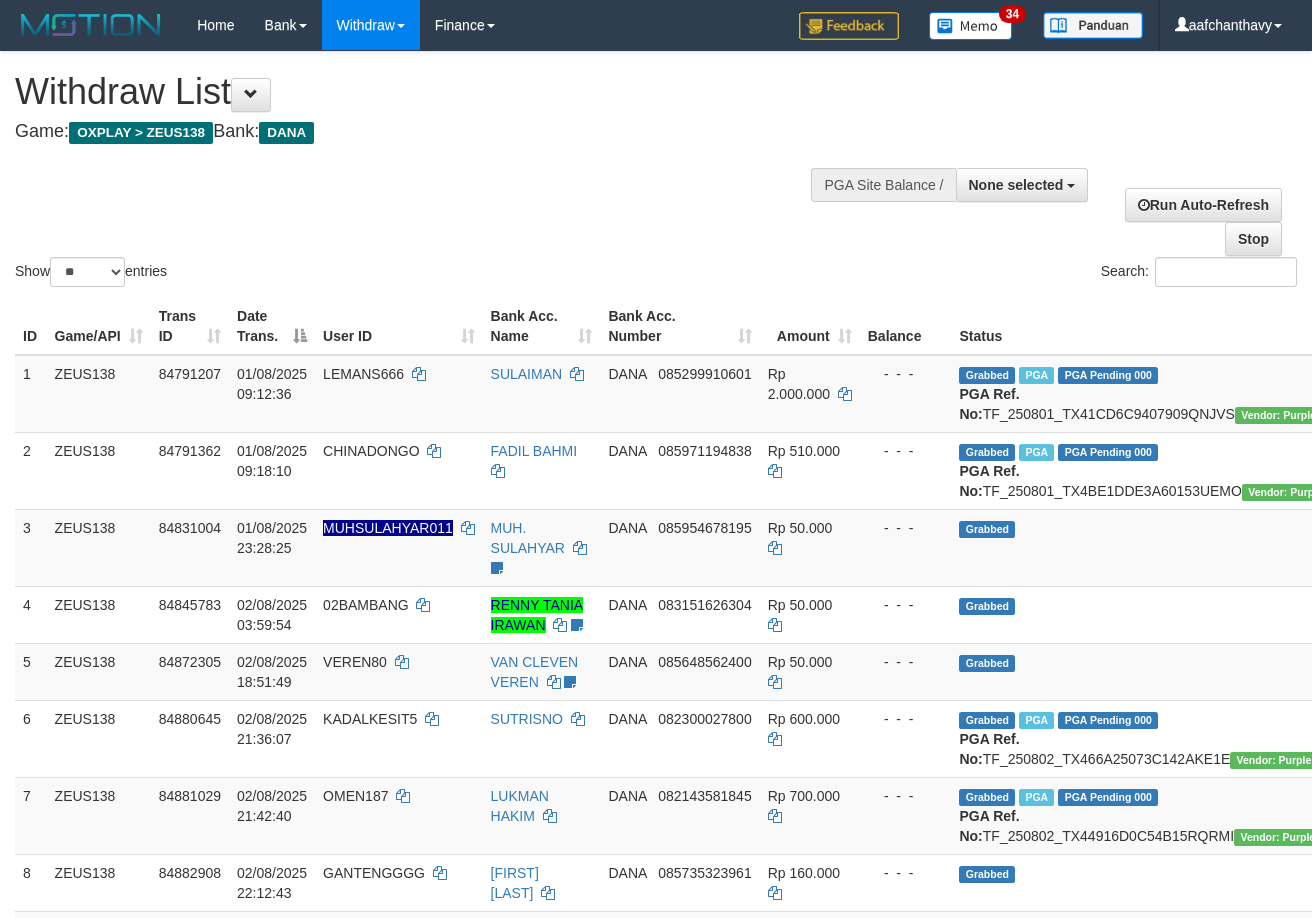 select 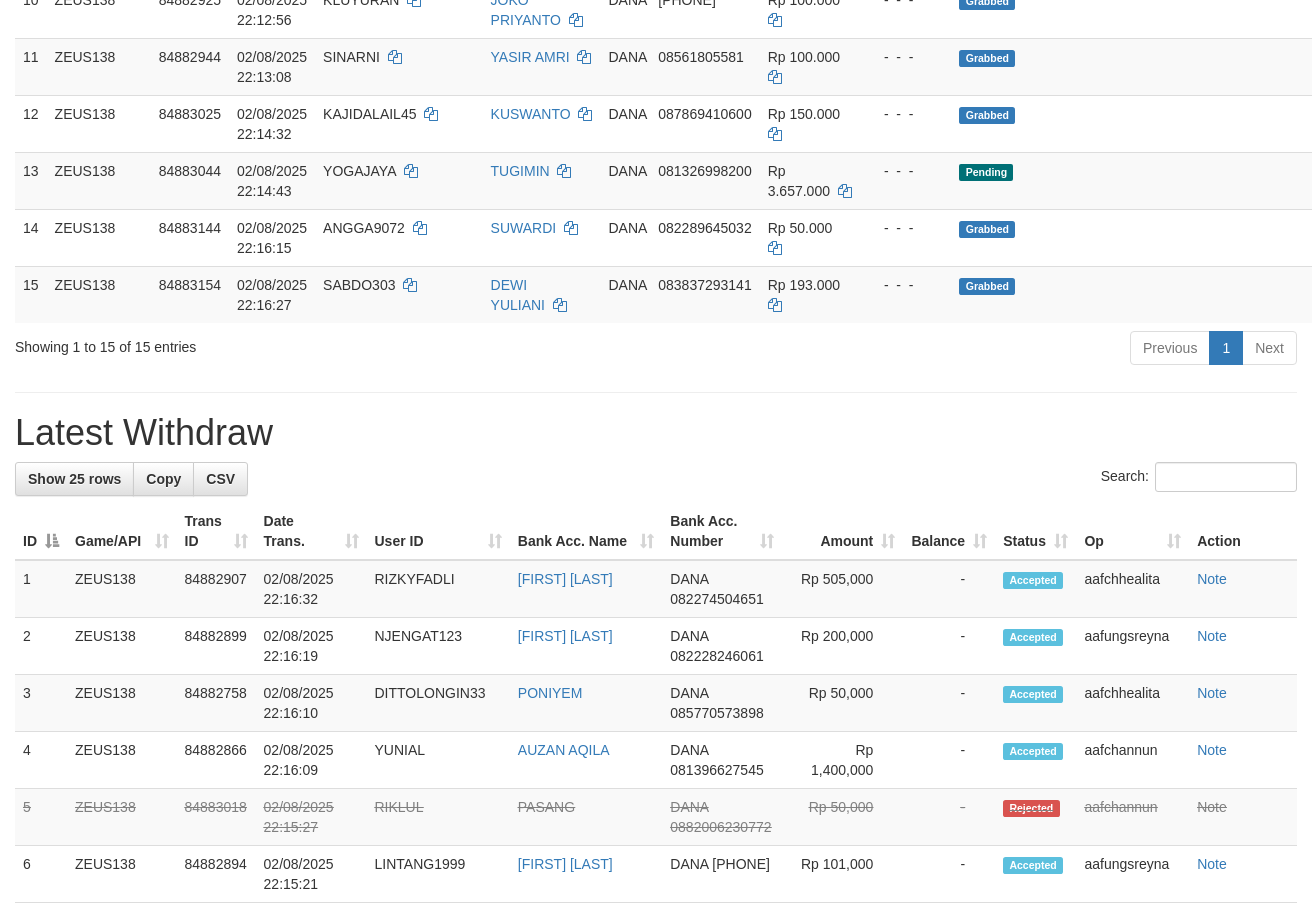 scroll, scrollTop: 932, scrollLeft: 0, axis: vertical 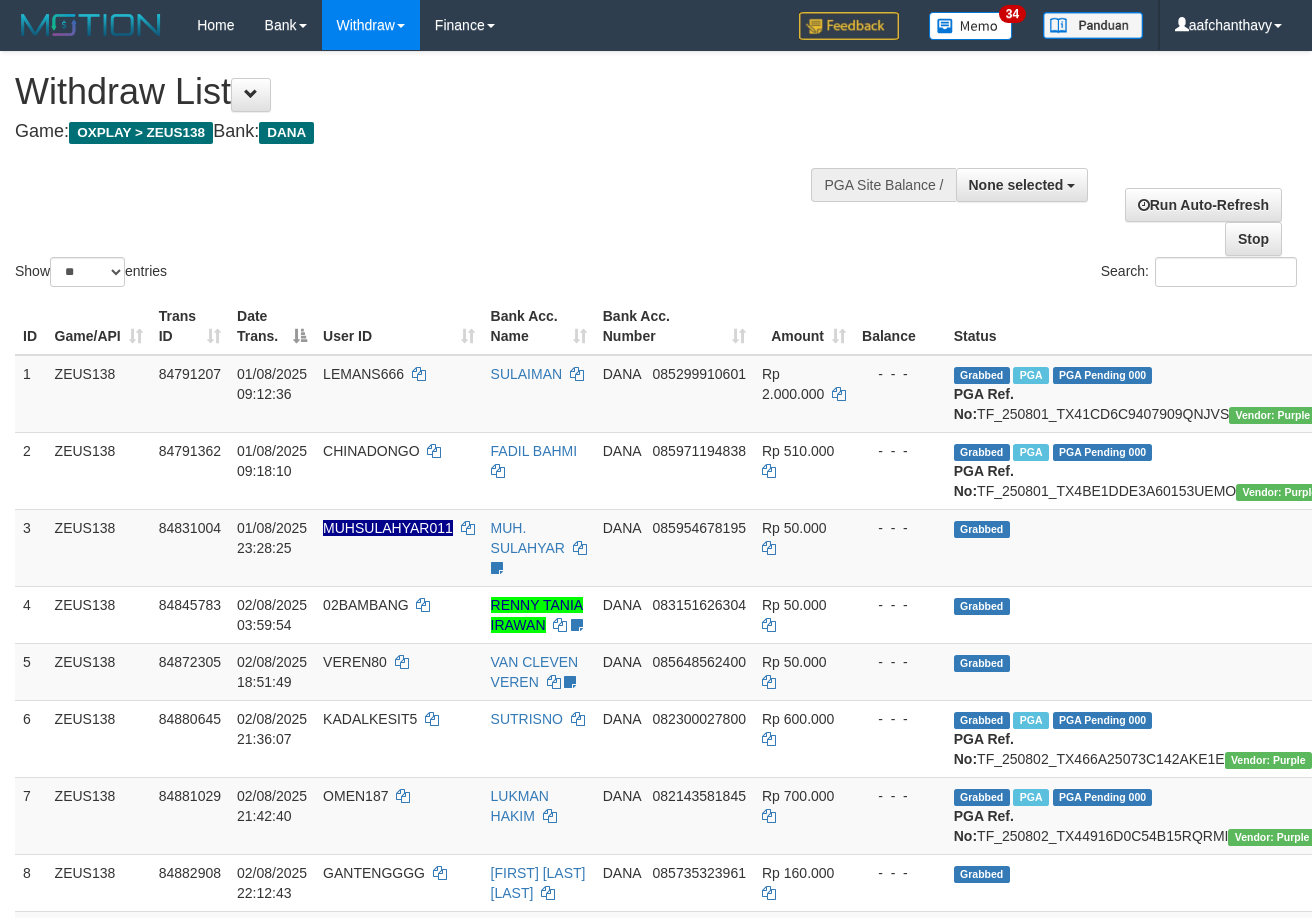 select 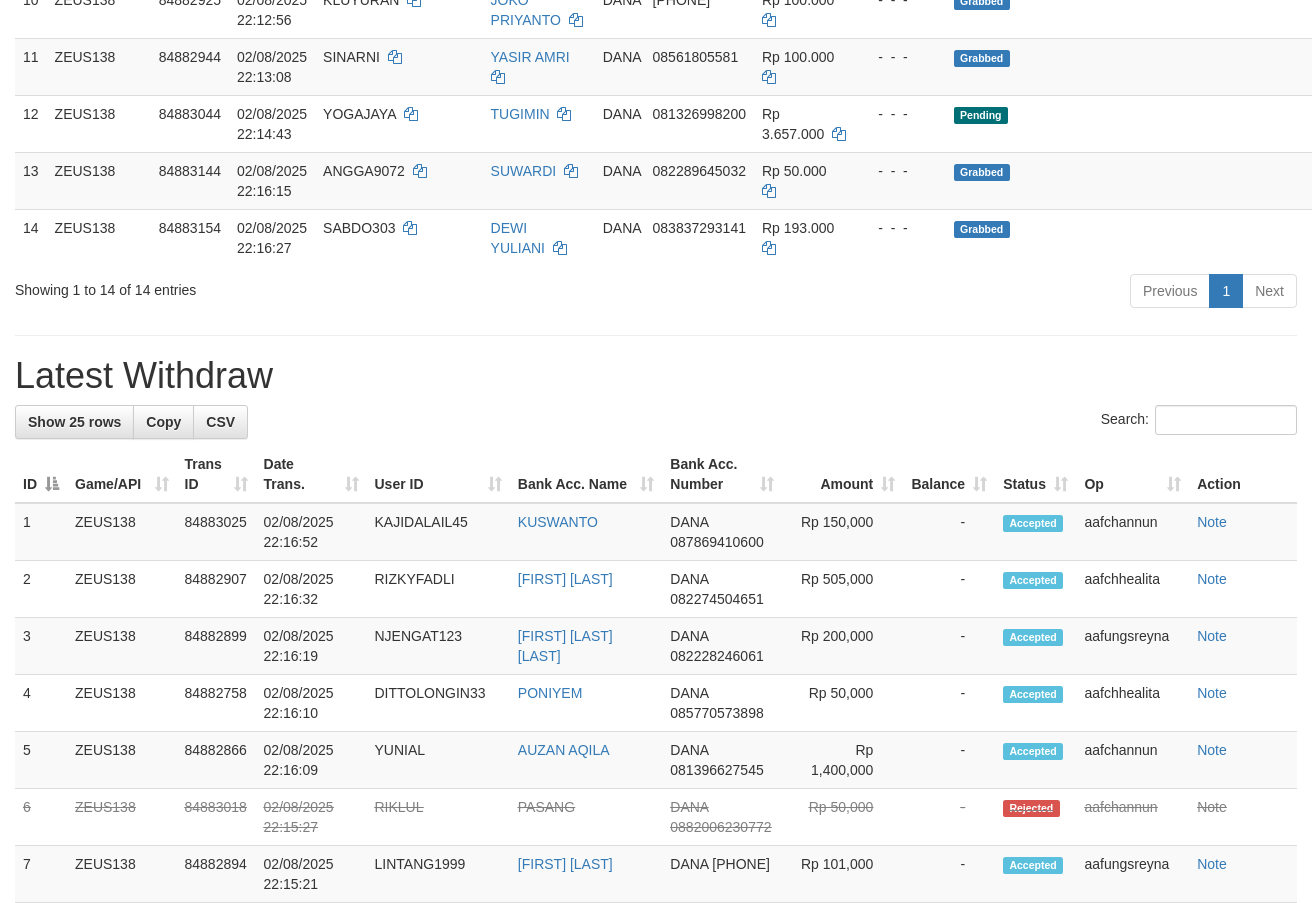 scroll, scrollTop: 932, scrollLeft: 0, axis: vertical 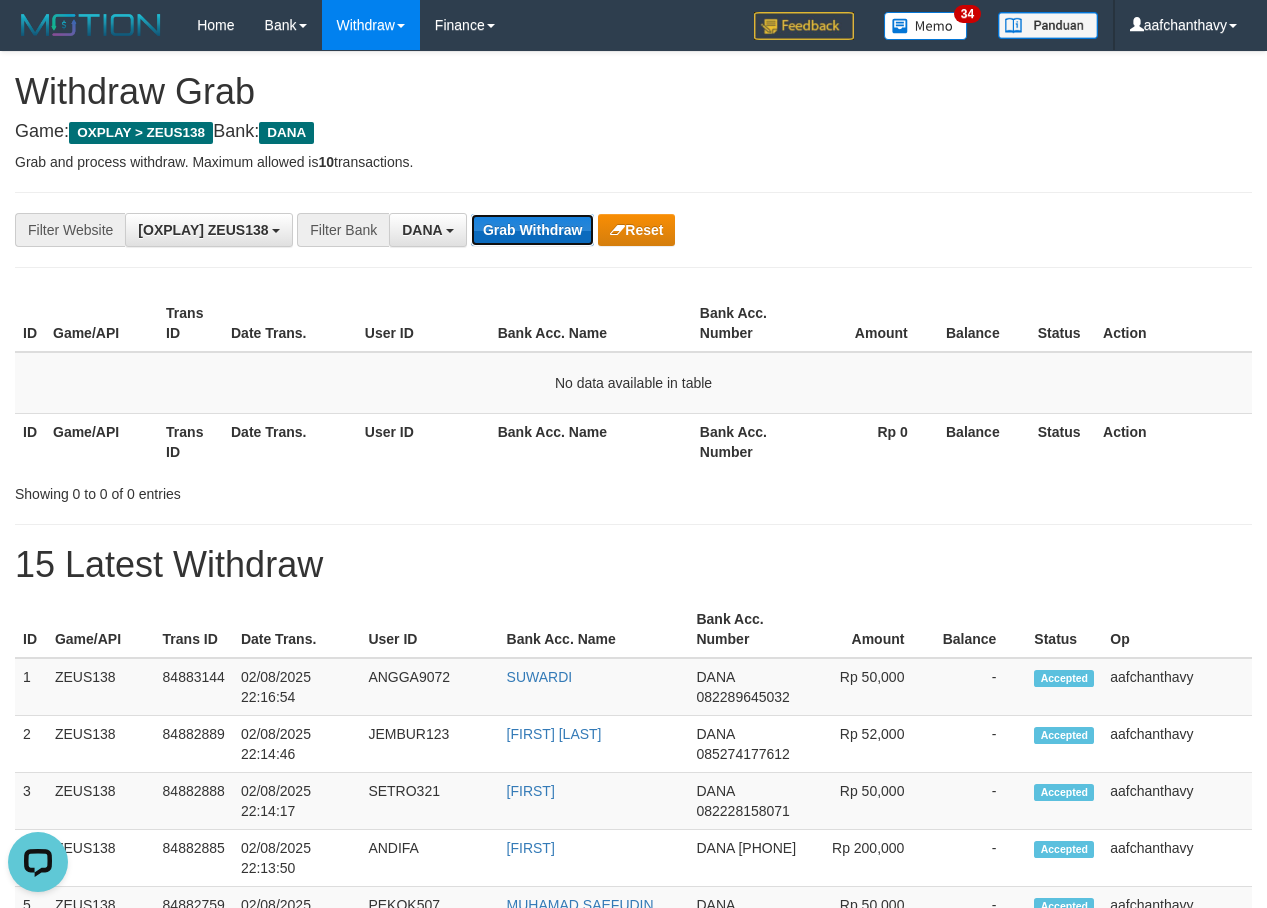 click on "Grab Withdraw" at bounding box center [532, 230] 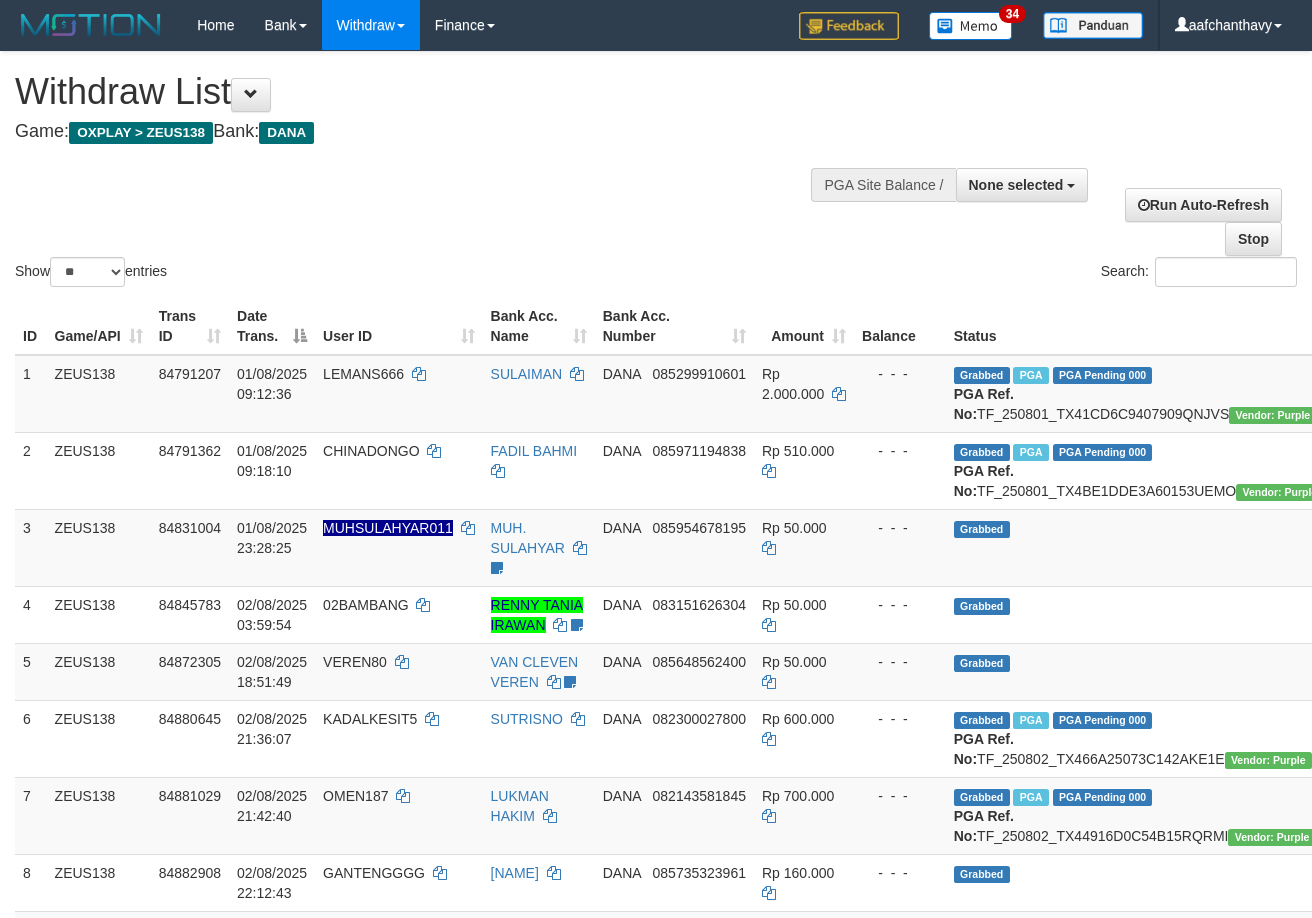 select 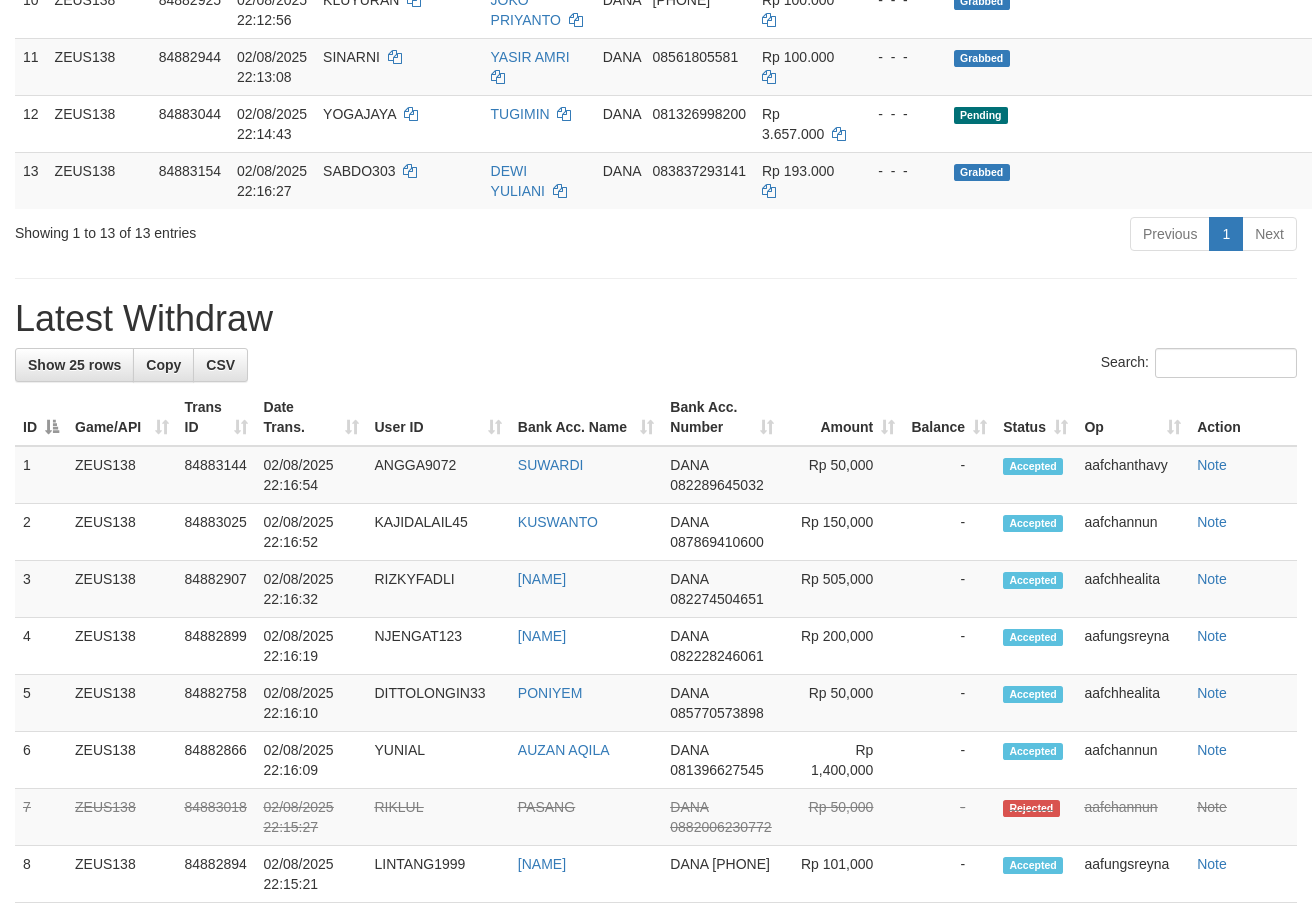 scroll, scrollTop: 932, scrollLeft: 0, axis: vertical 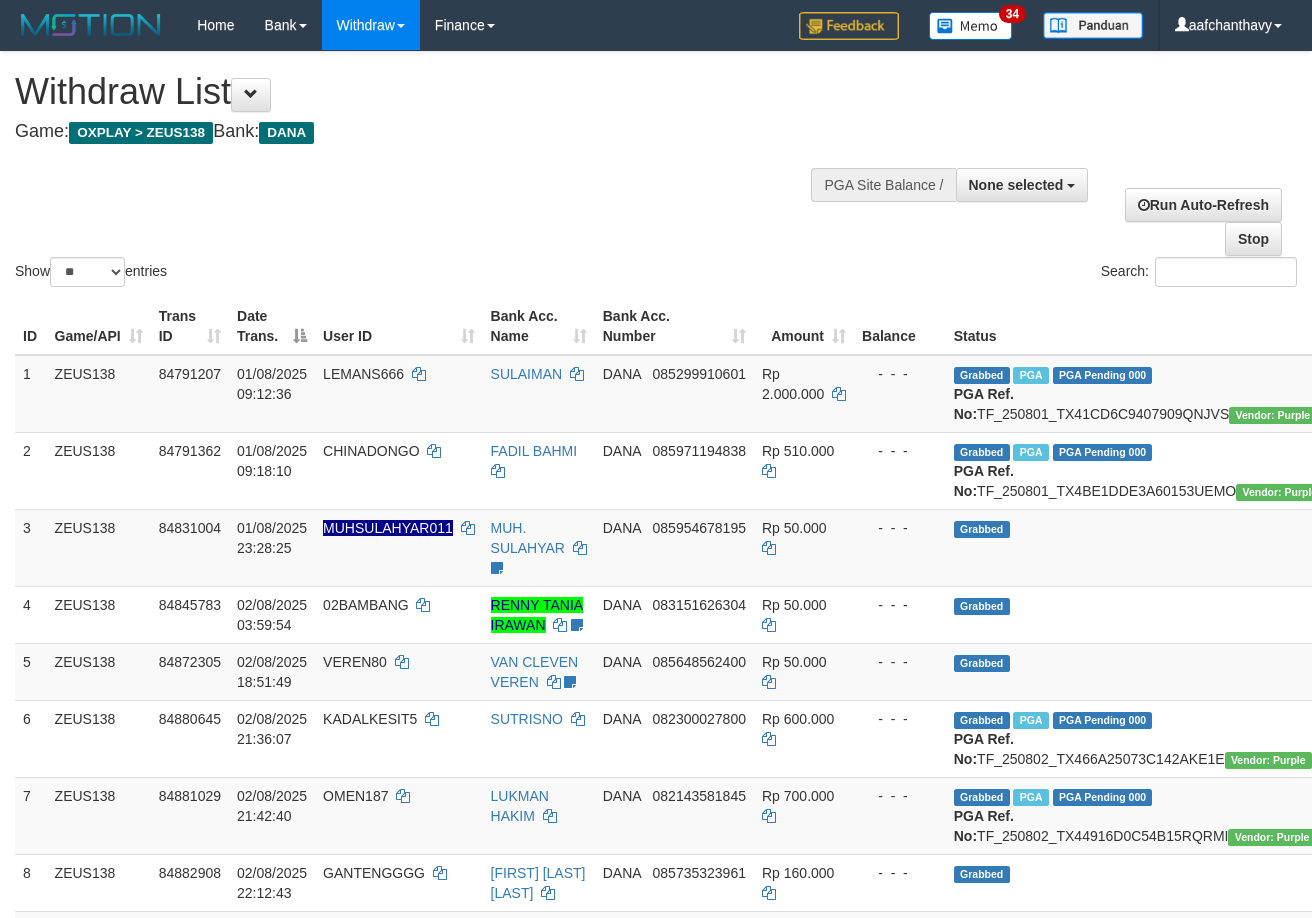 select 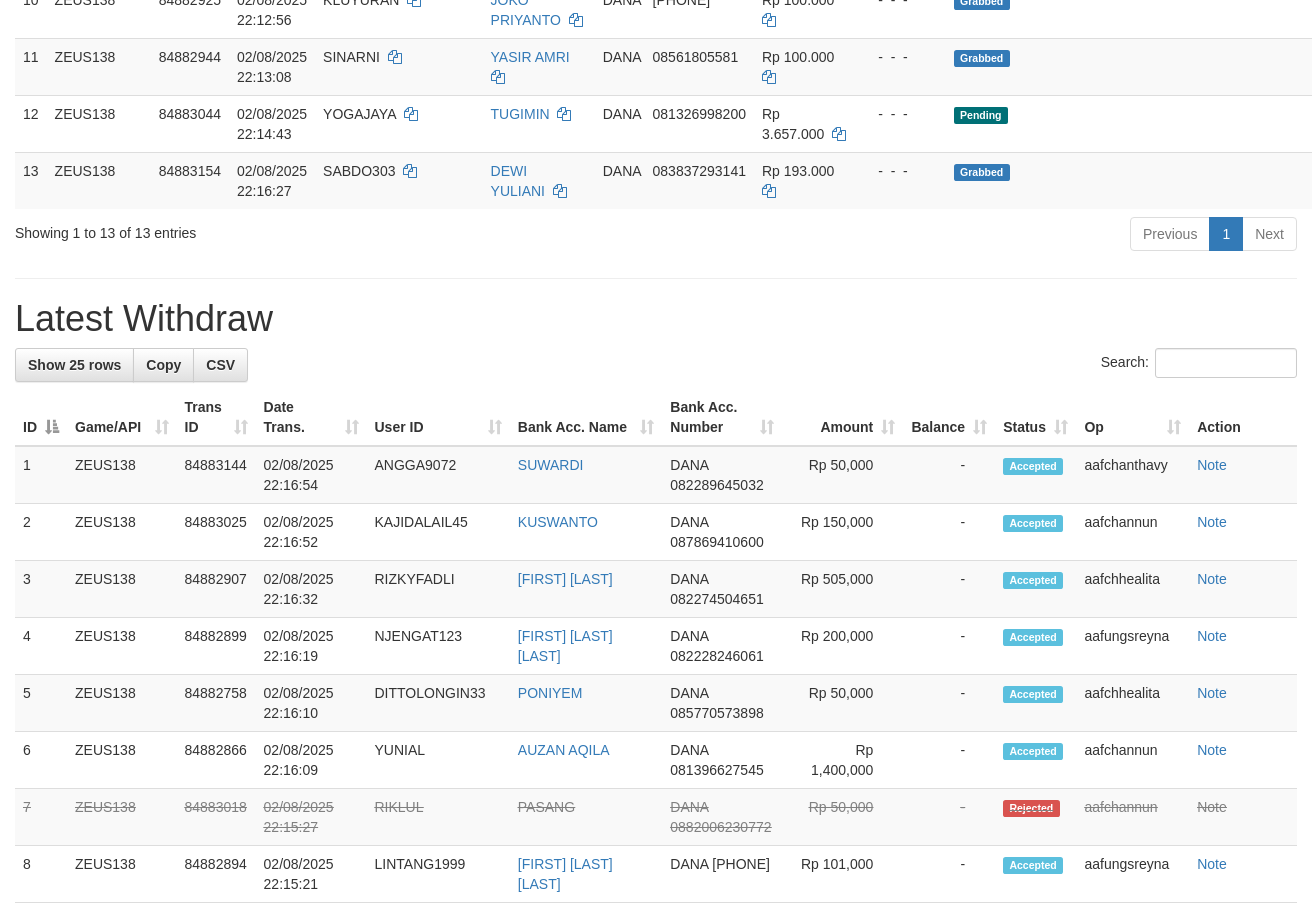 scroll, scrollTop: 932, scrollLeft: 0, axis: vertical 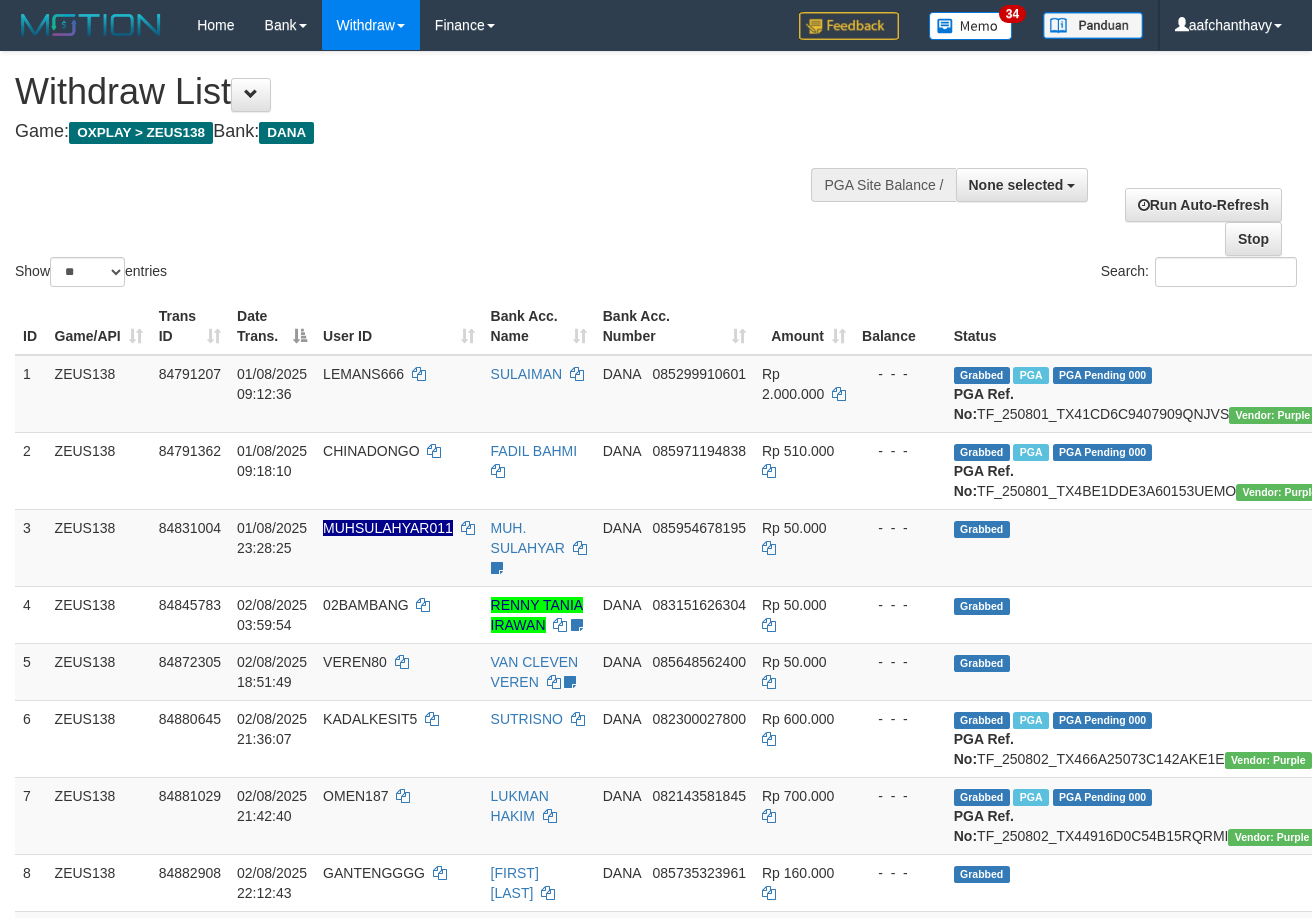 select 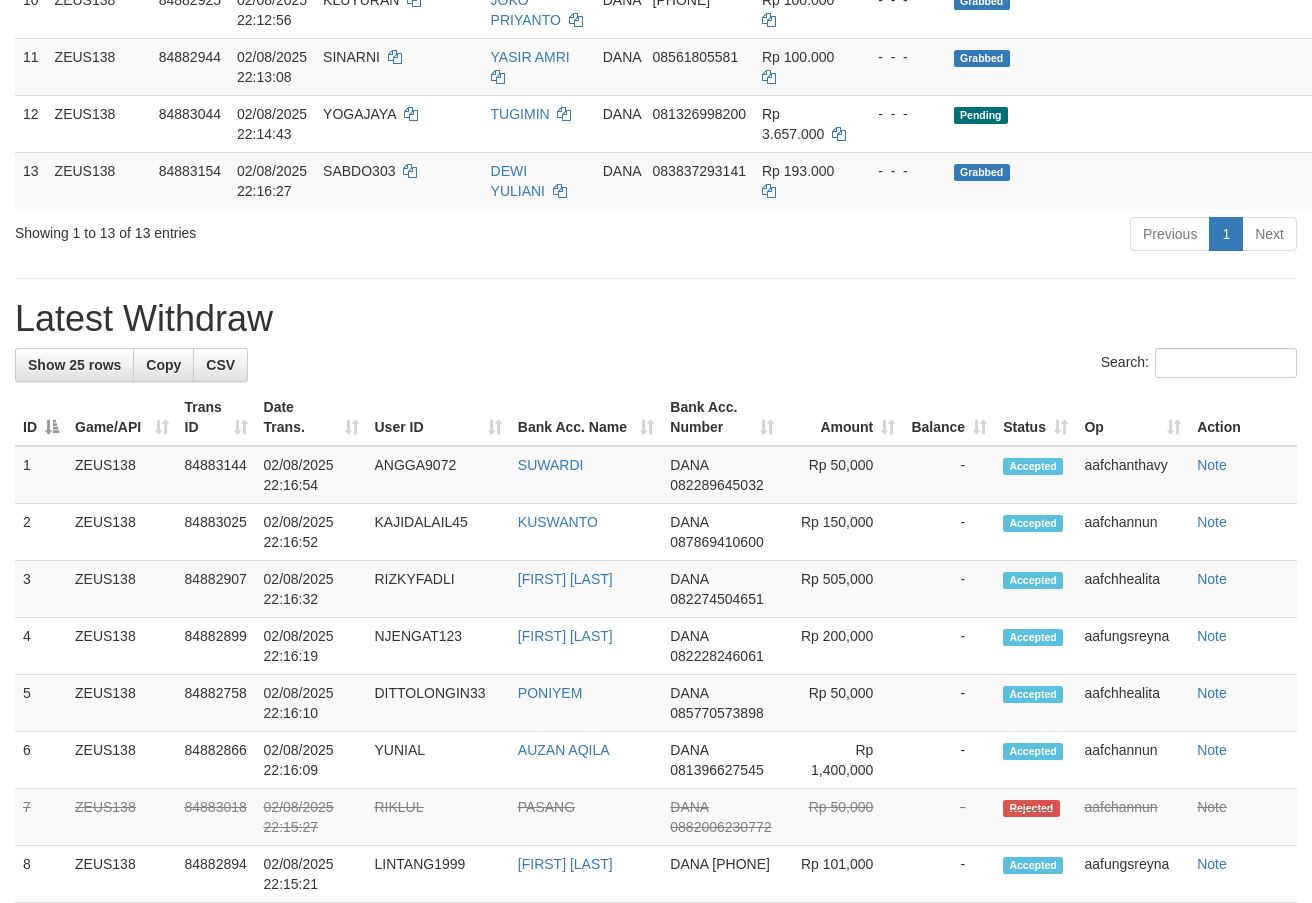 scroll, scrollTop: 932, scrollLeft: 0, axis: vertical 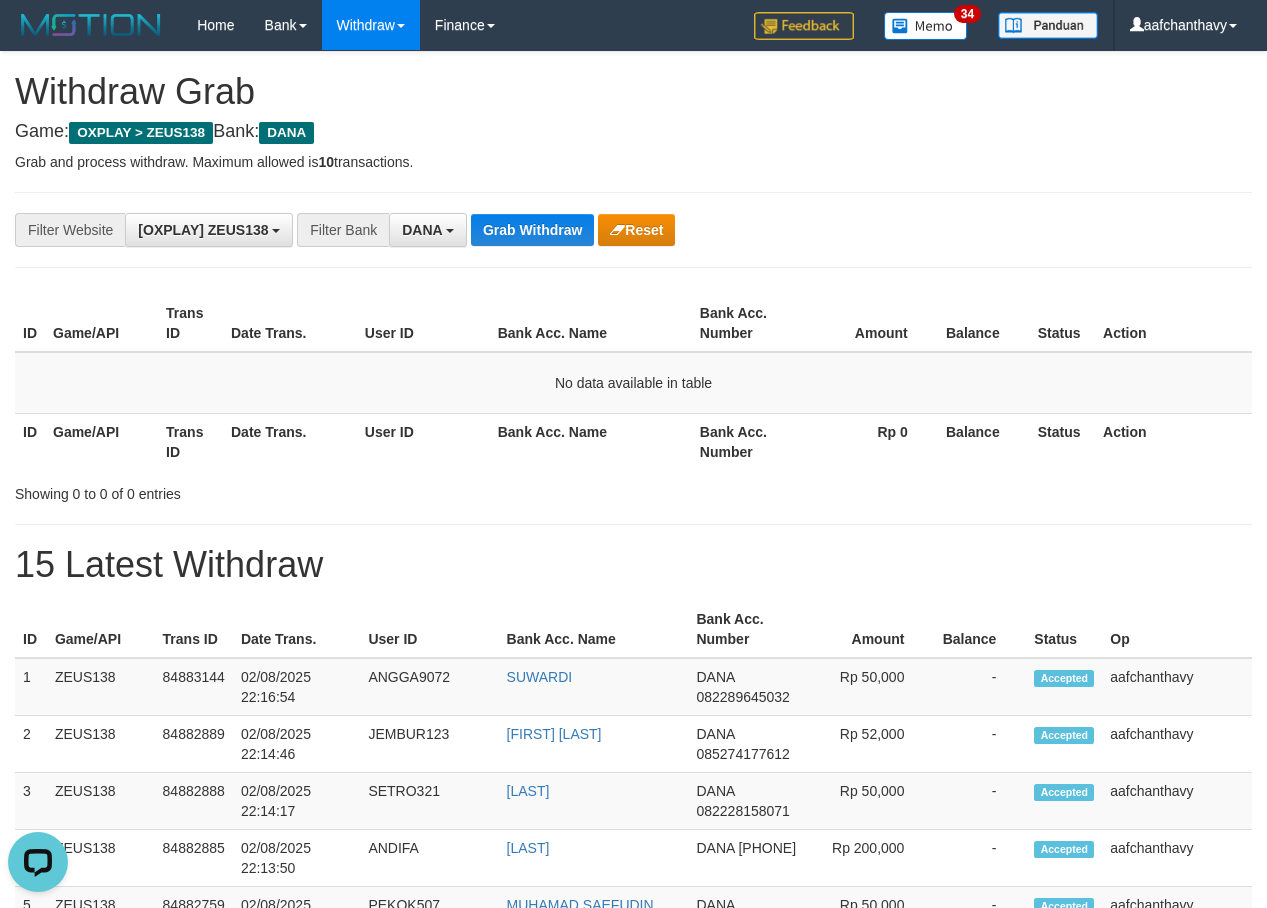 drag, startPoint x: 2, startPoint y: 392, endPoint x: 290, endPoint y: 292, distance: 304.8672 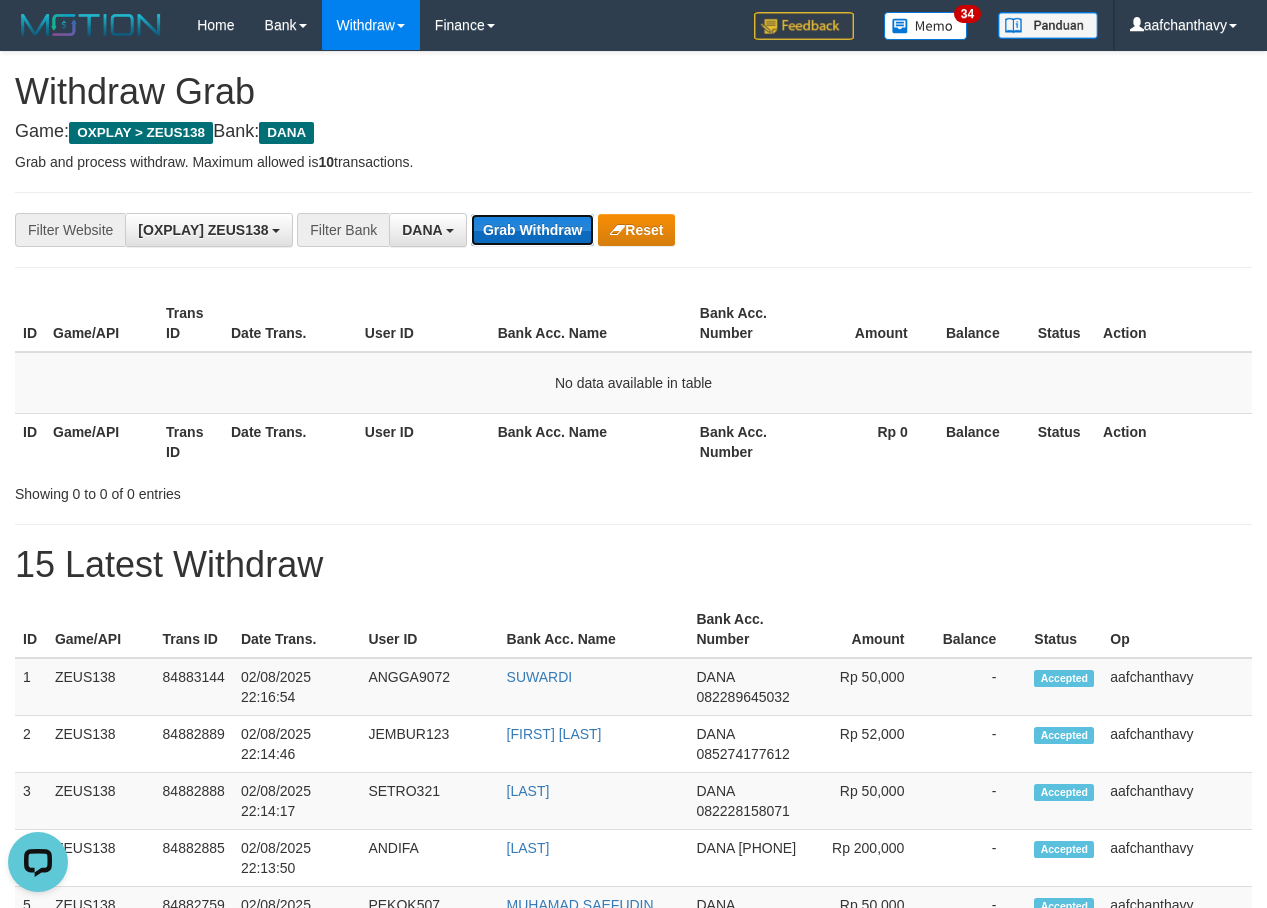 click on "Grab Withdraw" at bounding box center (532, 230) 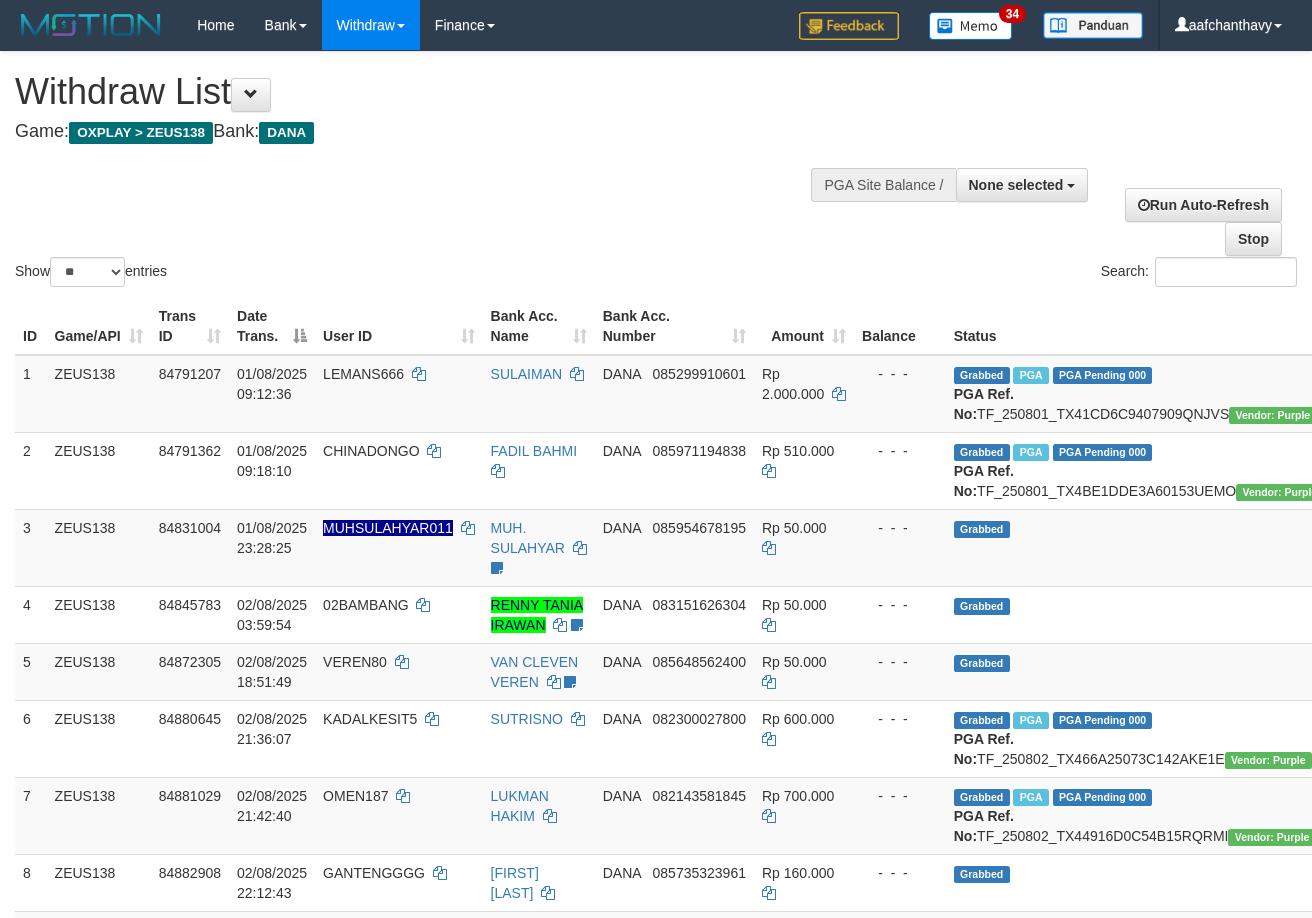 select 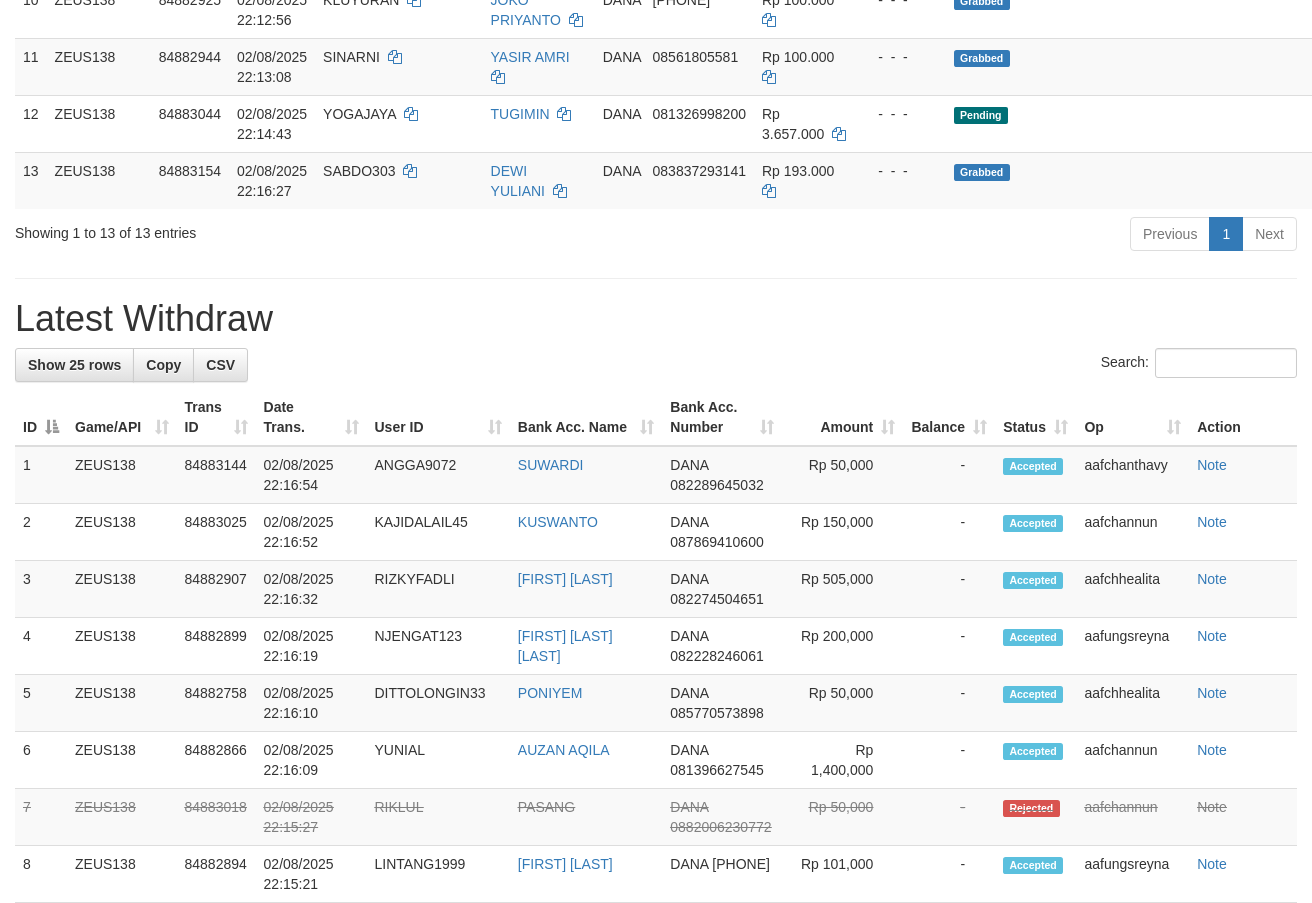 scroll, scrollTop: 932, scrollLeft: 0, axis: vertical 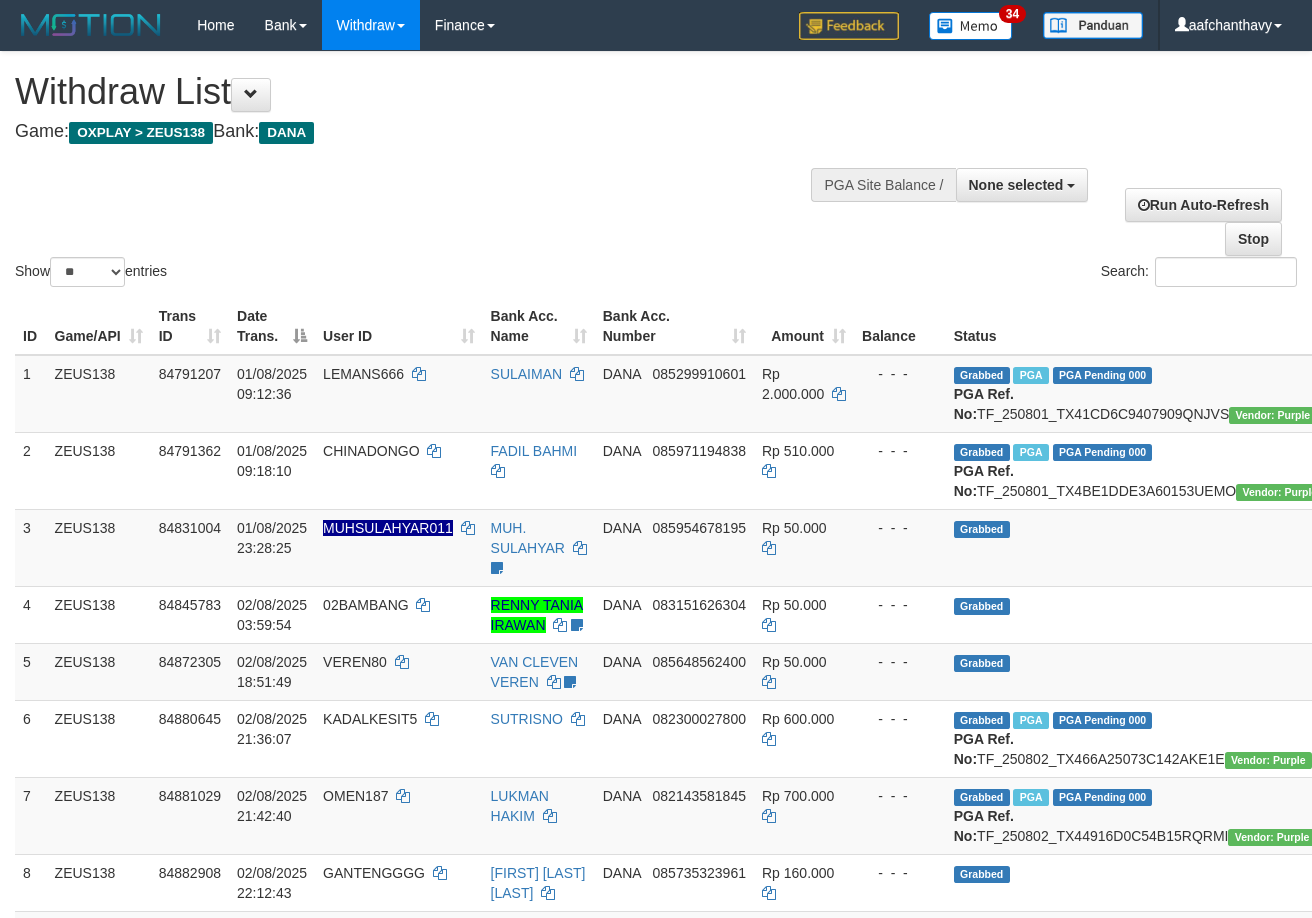 select 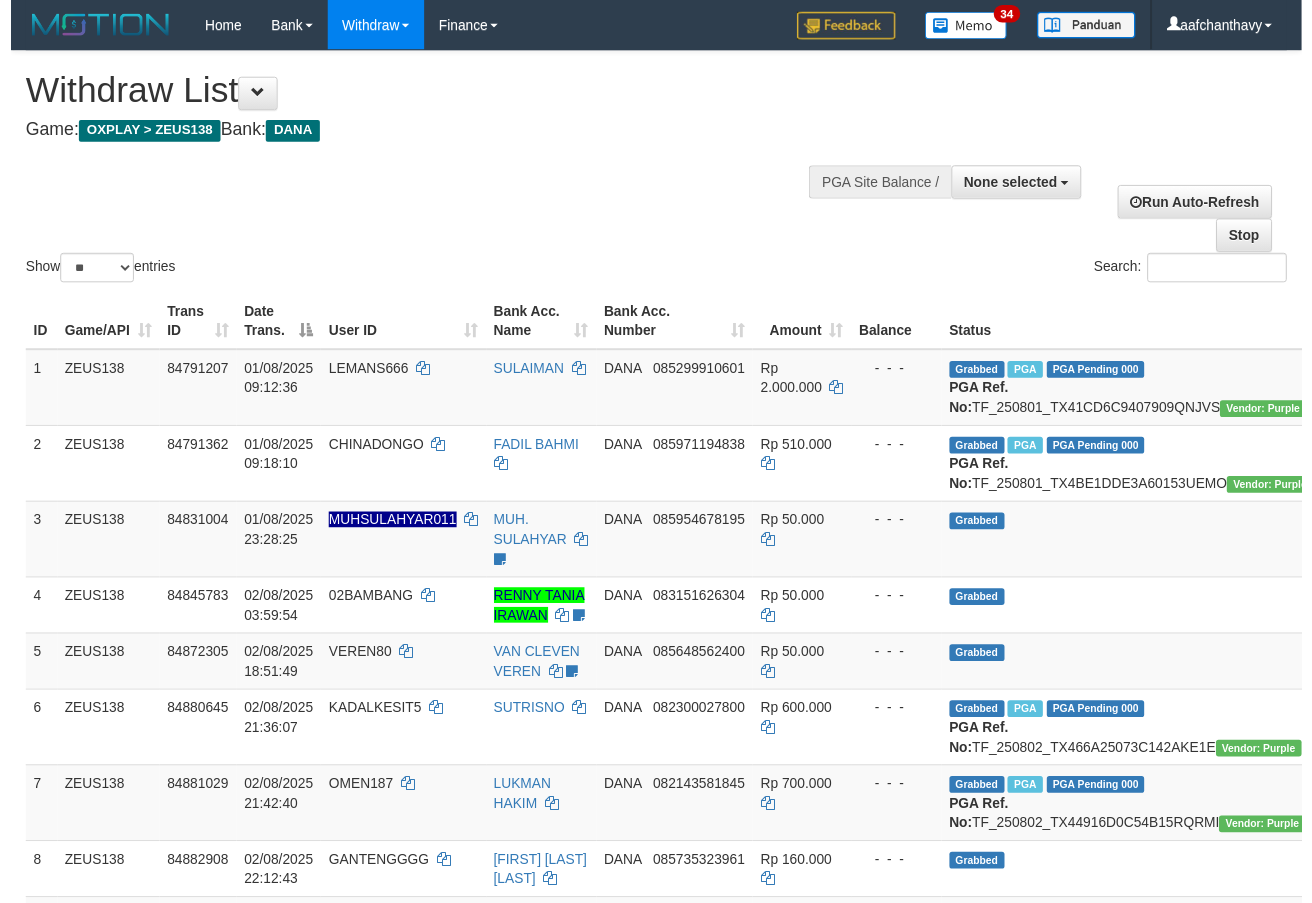 scroll, scrollTop: 255, scrollLeft: 0, axis: vertical 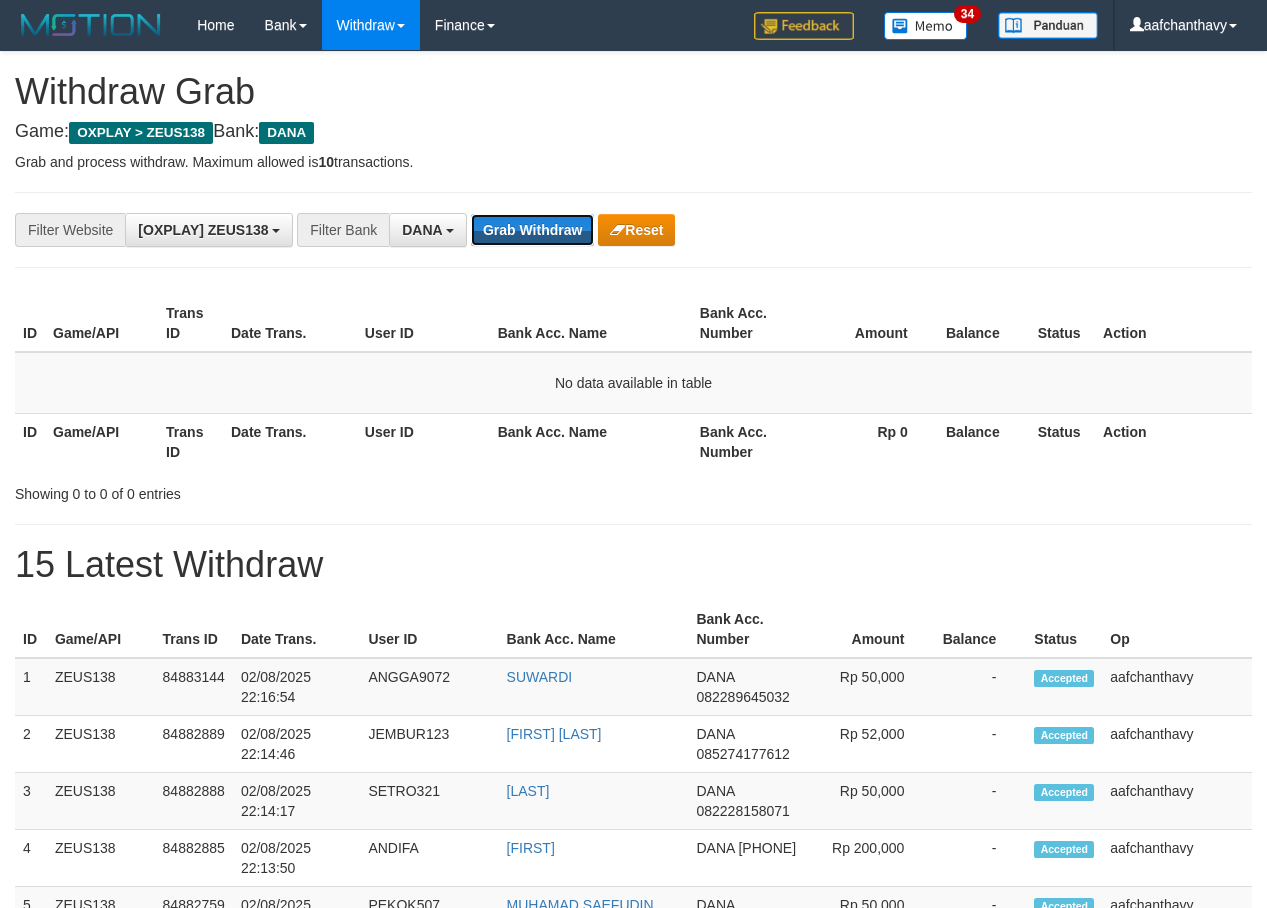 click on "Grab Withdraw" at bounding box center [532, 230] 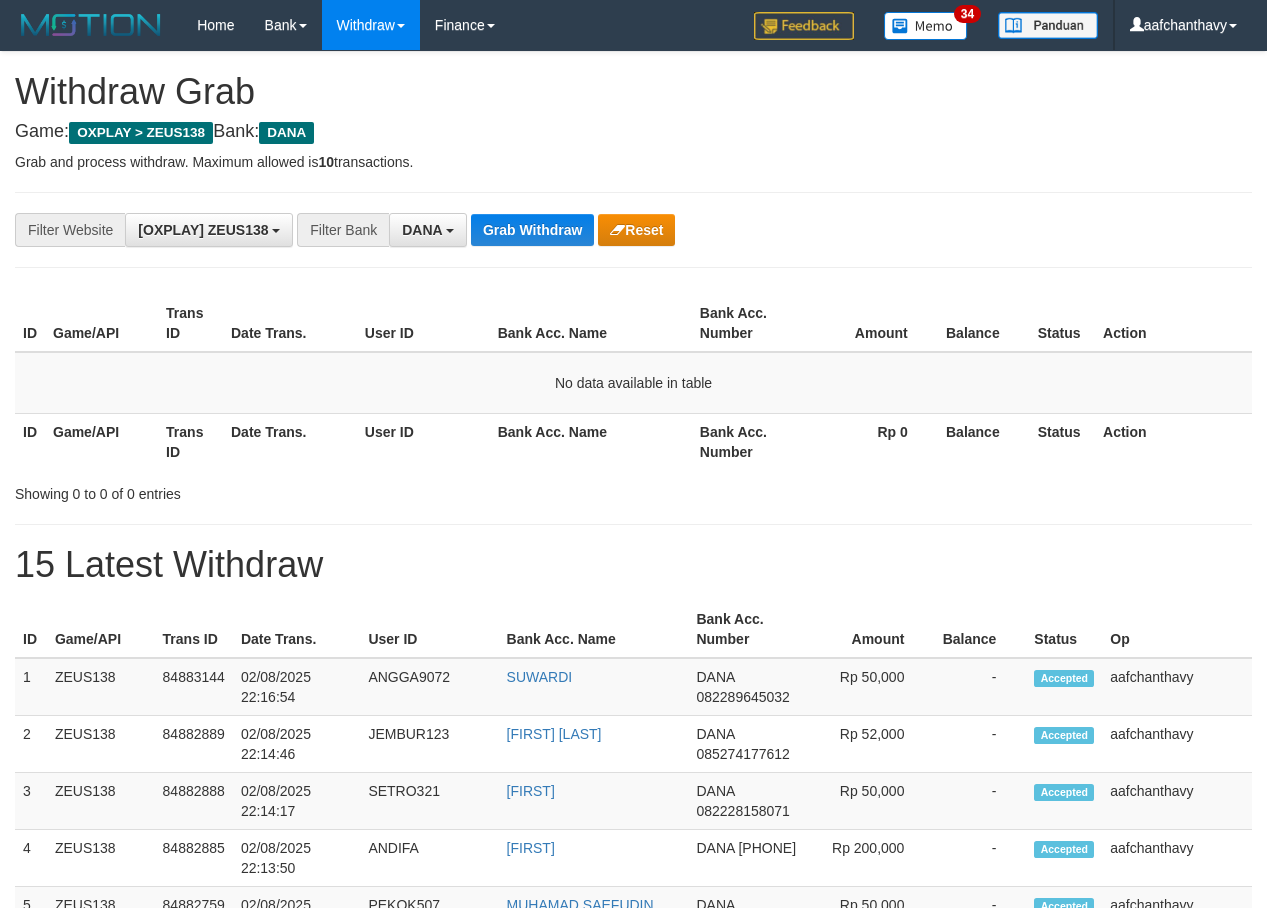 scroll, scrollTop: 0, scrollLeft: 0, axis: both 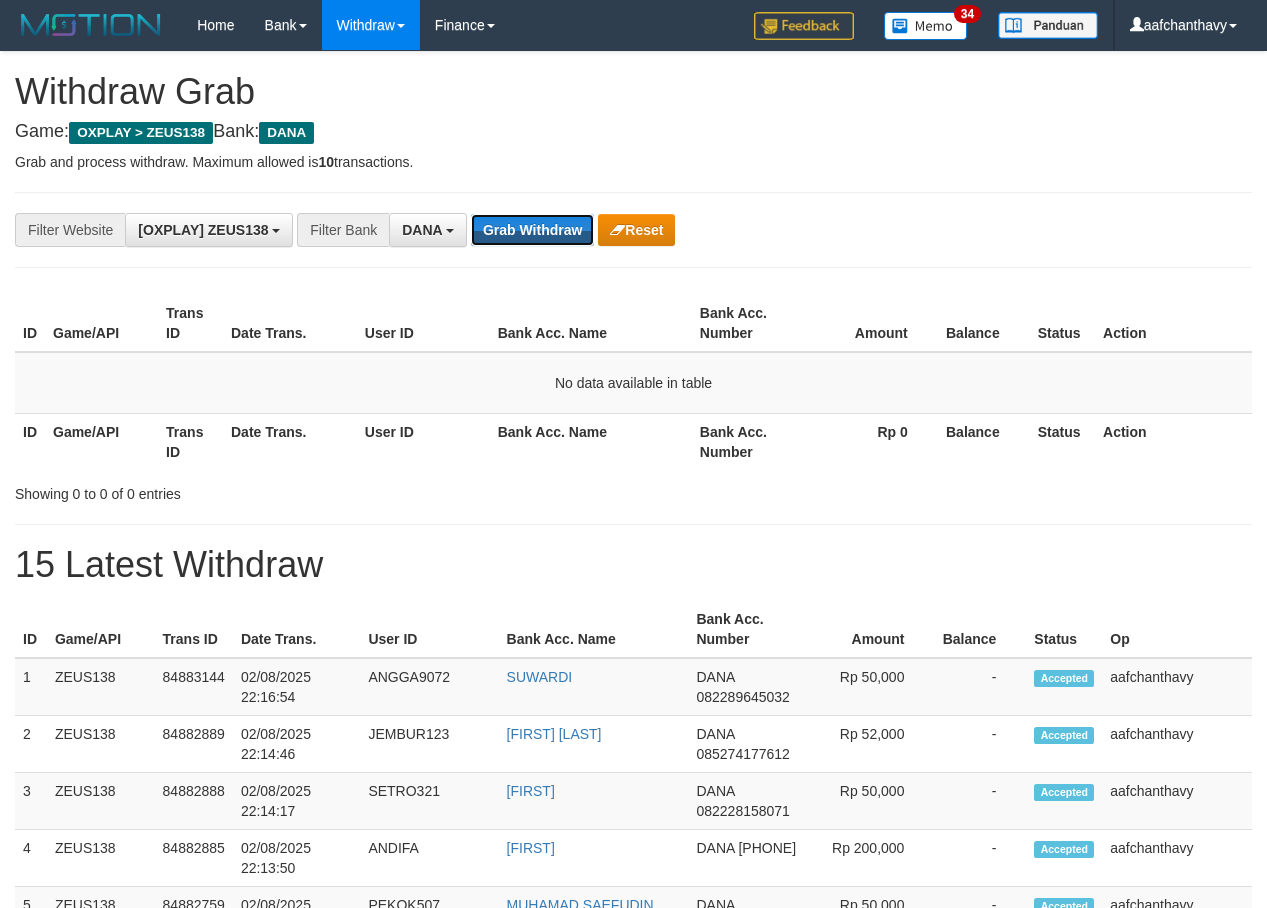 click on "Grab Withdraw" at bounding box center (532, 230) 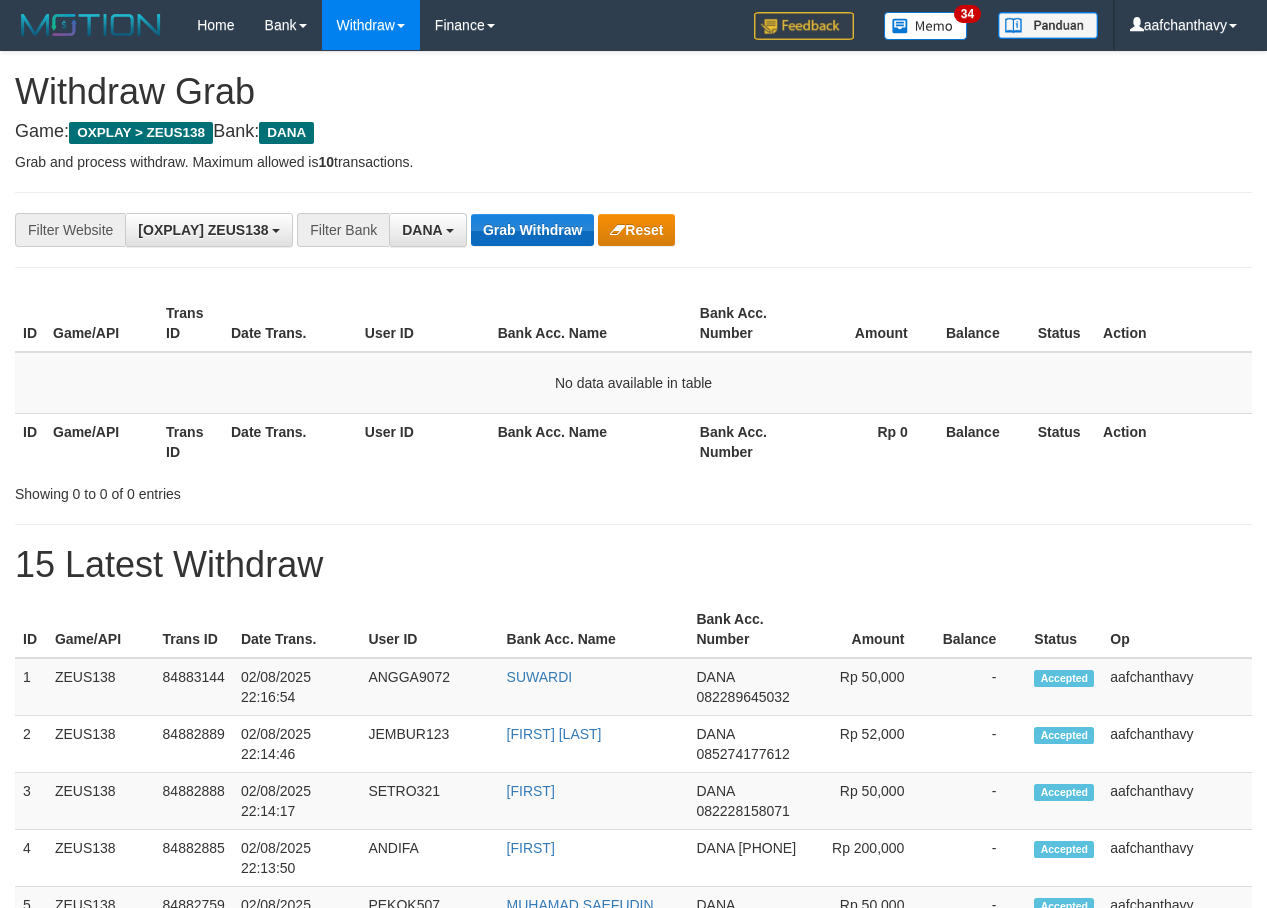 scroll, scrollTop: 0, scrollLeft: 0, axis: both 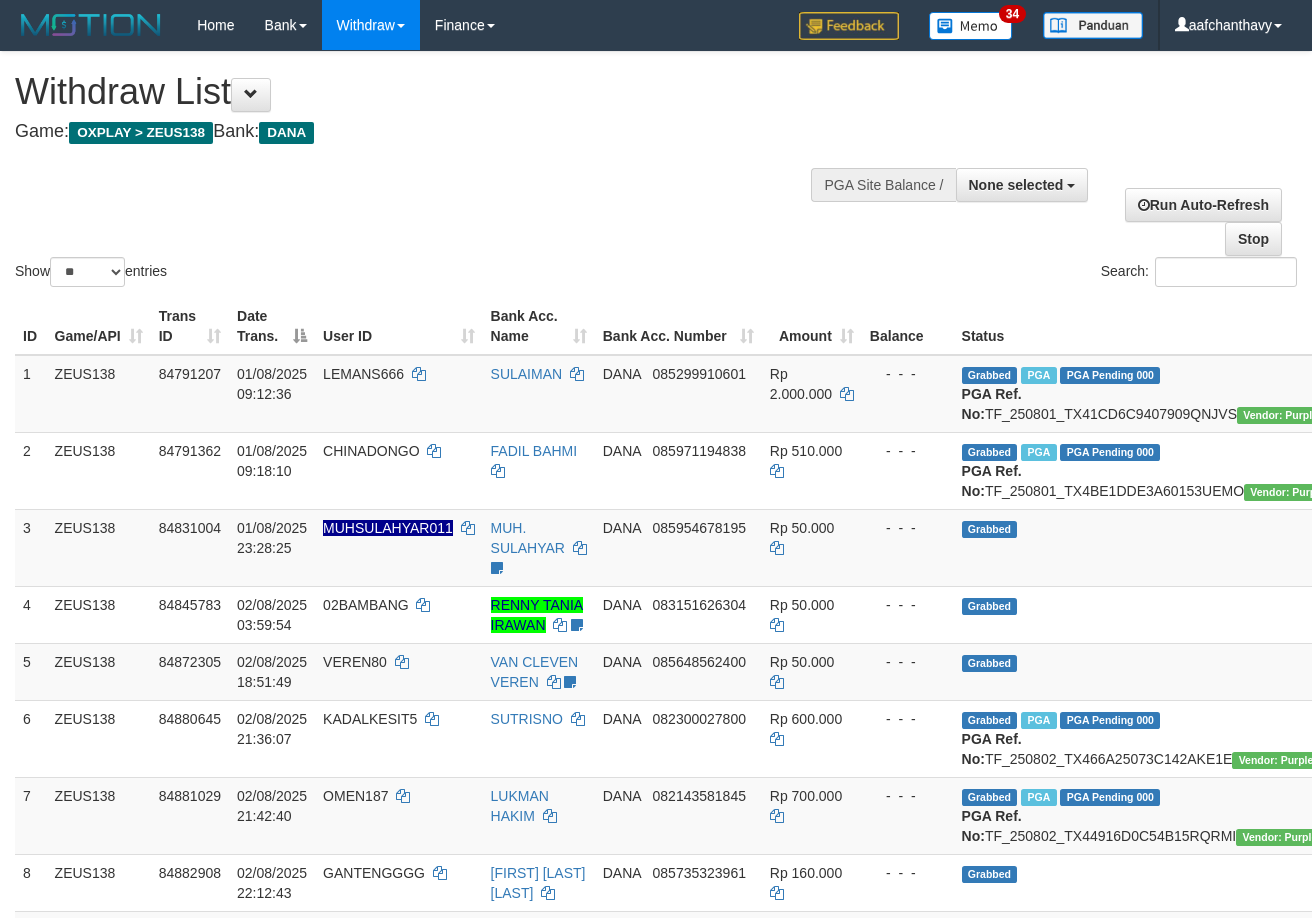 select 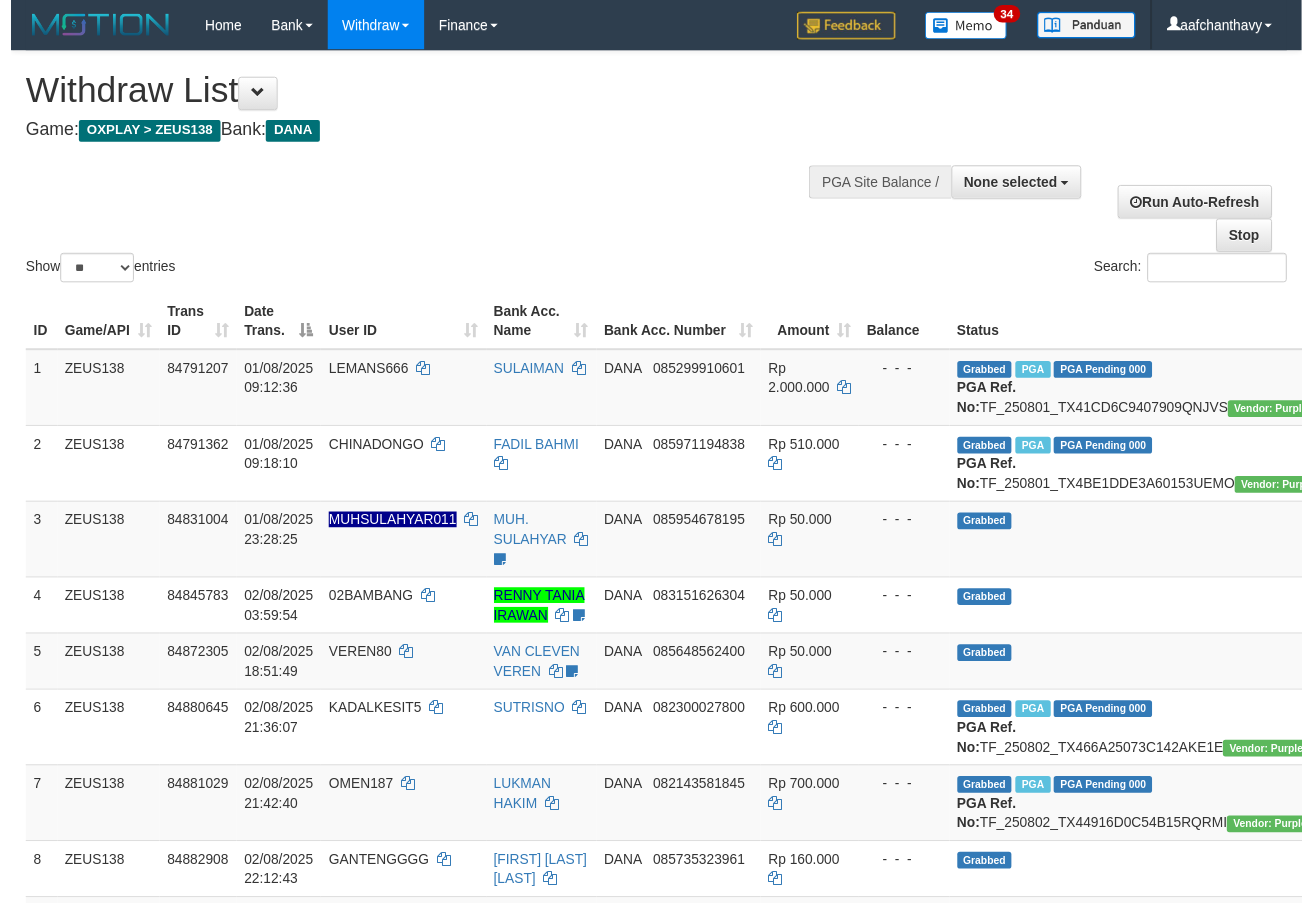 scroll, scrollTop: 359, scrollLeft: 0, axis: vertical 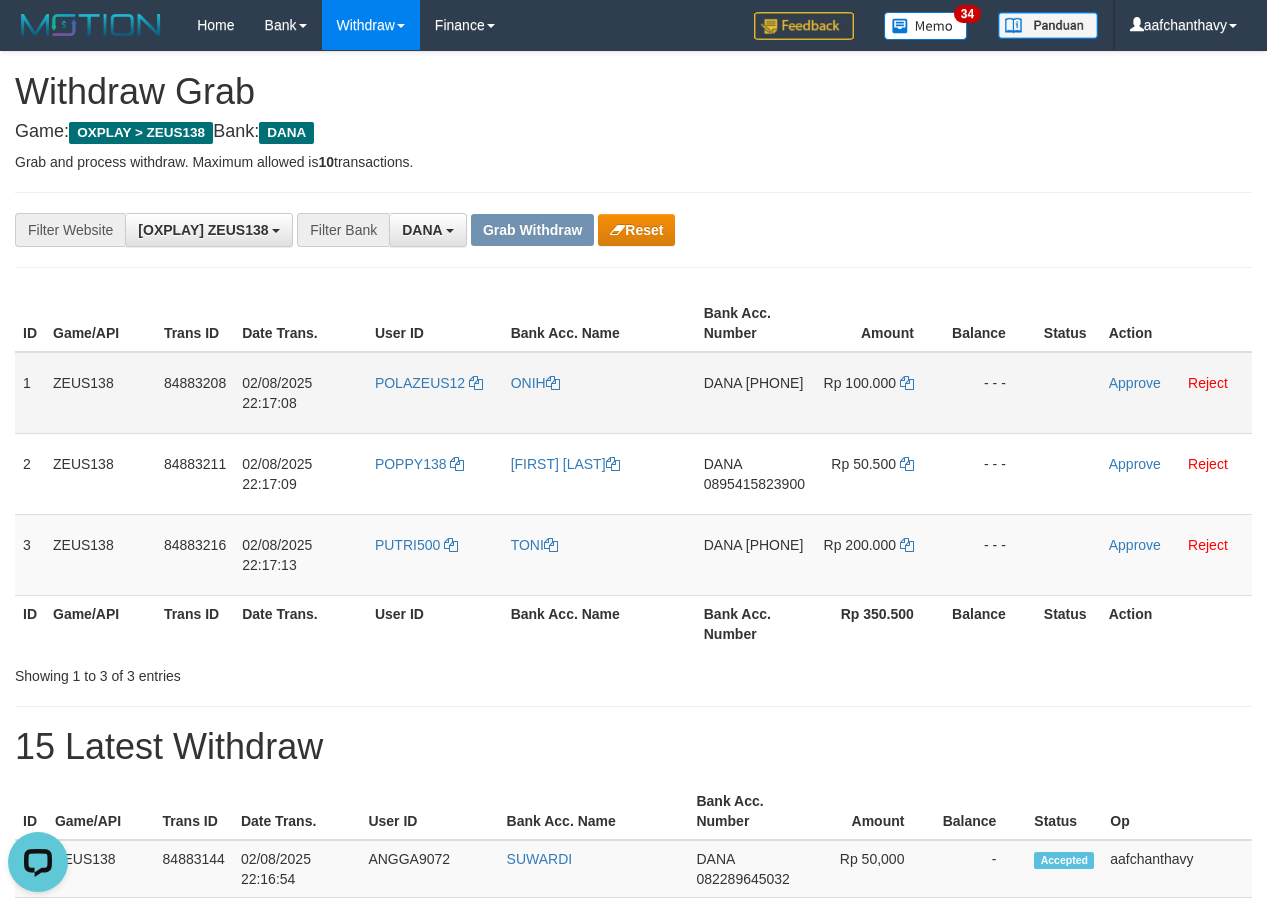 click on "POLAZEUS12" at bounding box center [435, 393] 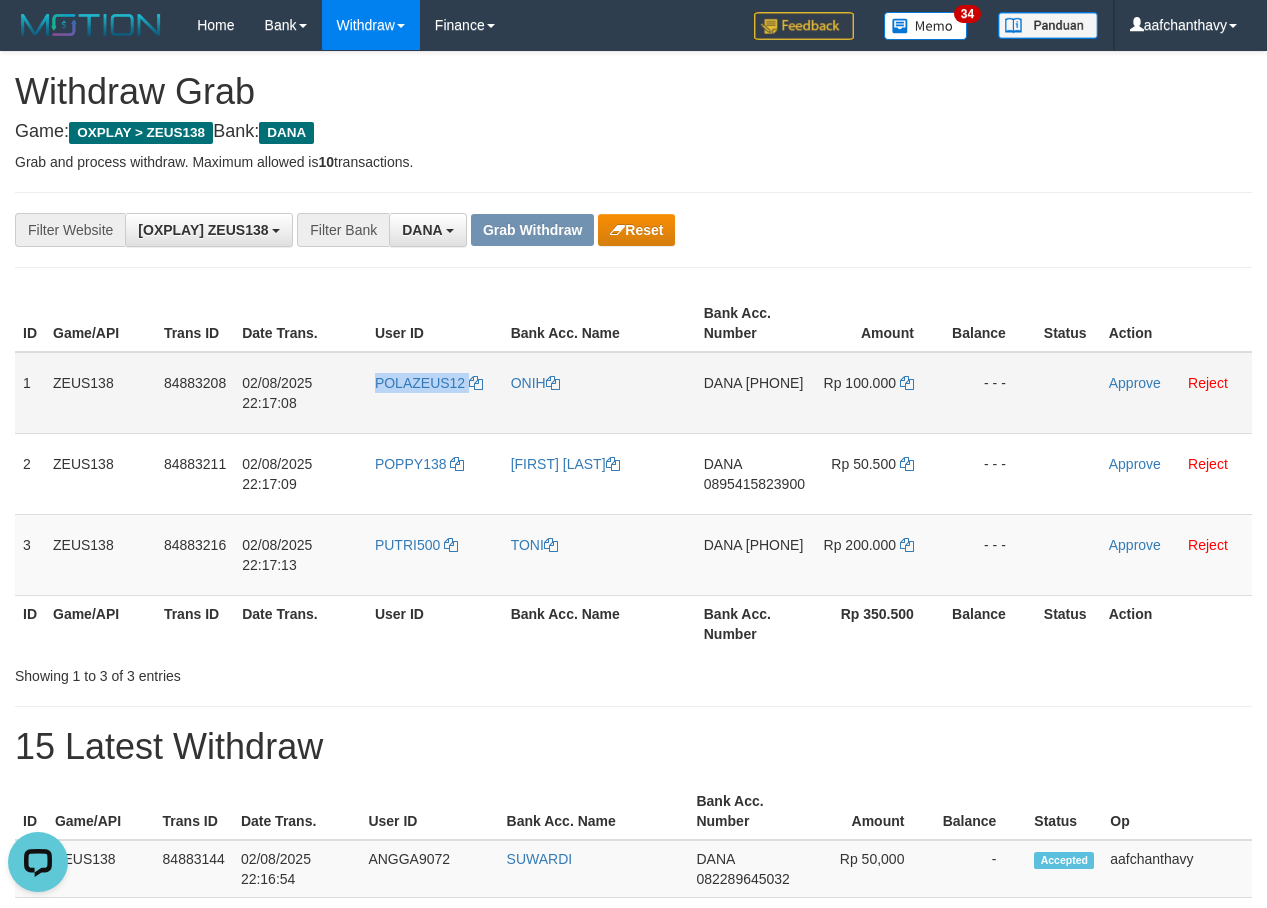 click on "POLAZEUS12" at bounding box center (435, 393) 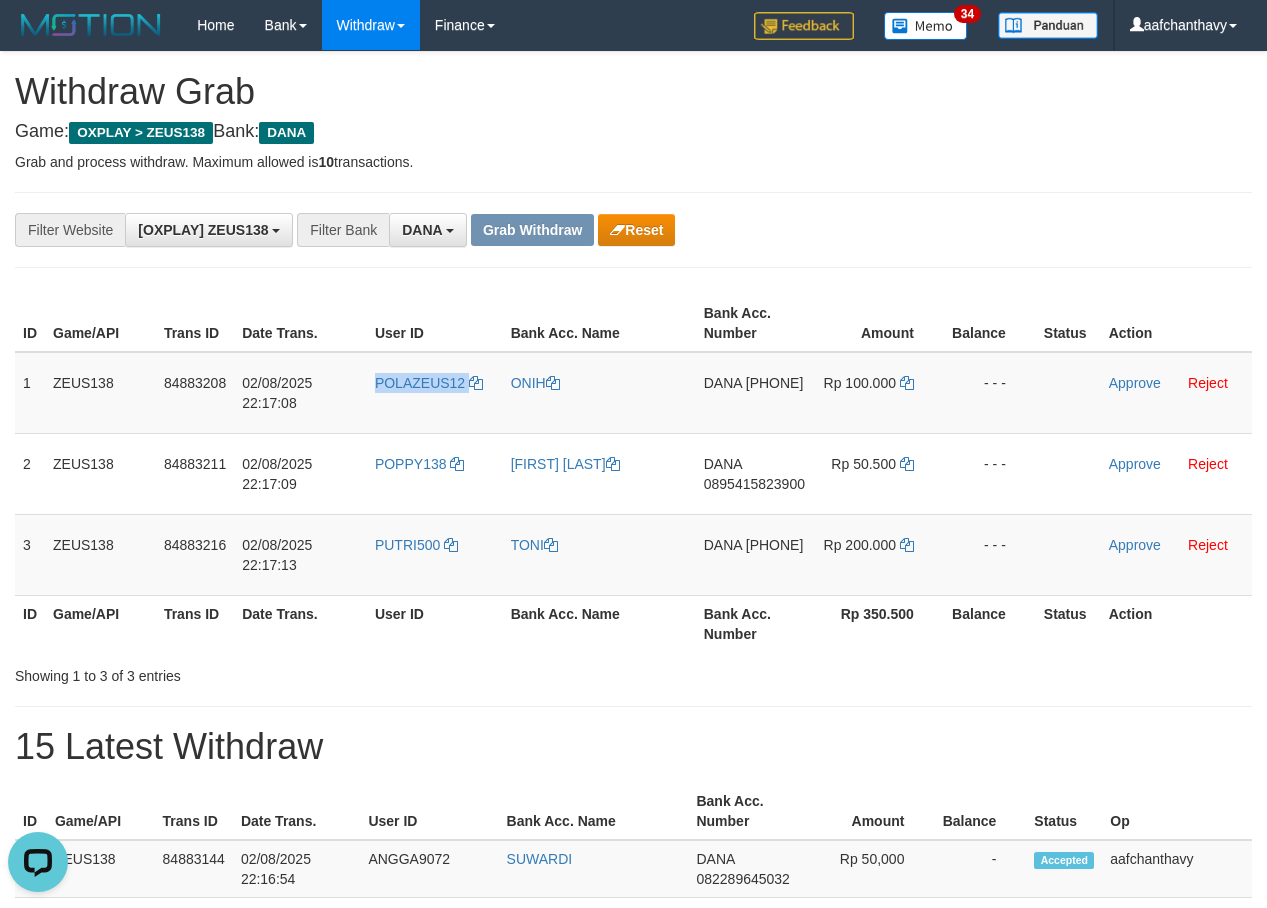 copy on "POLAZEUS12" 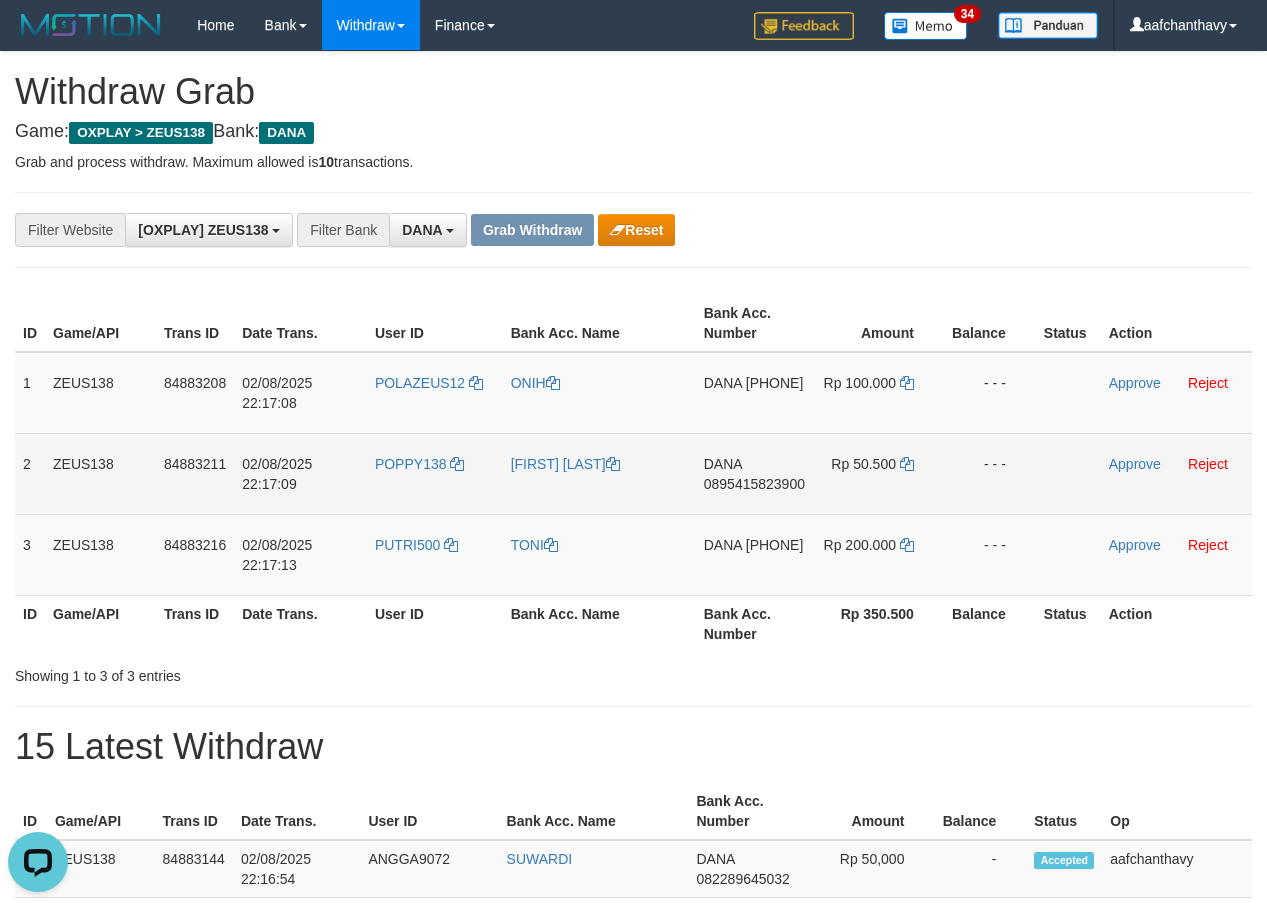 click on "POPPY138" at bounding box center (435, 473) 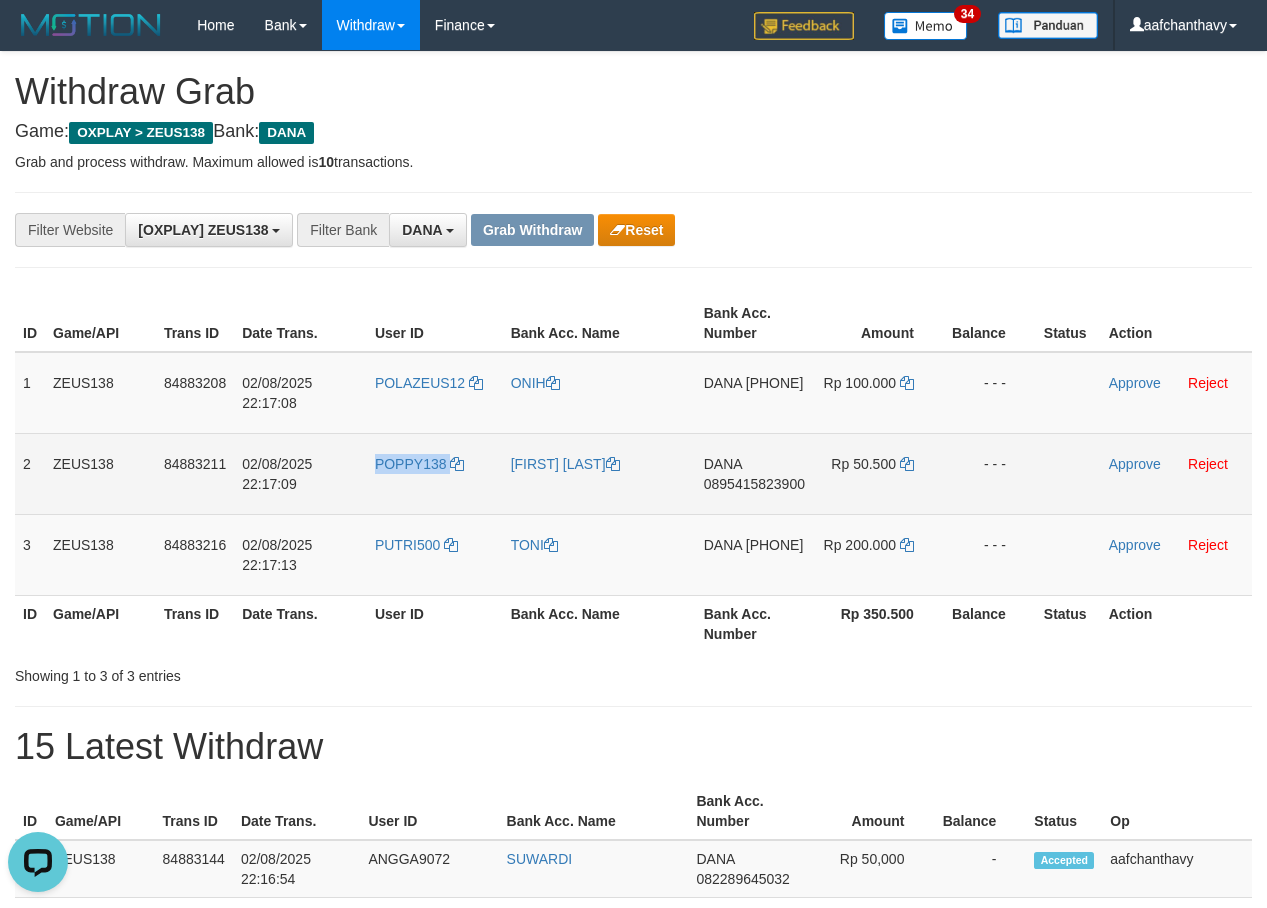 click on "POPPY138" at bounding box center (435, 473) 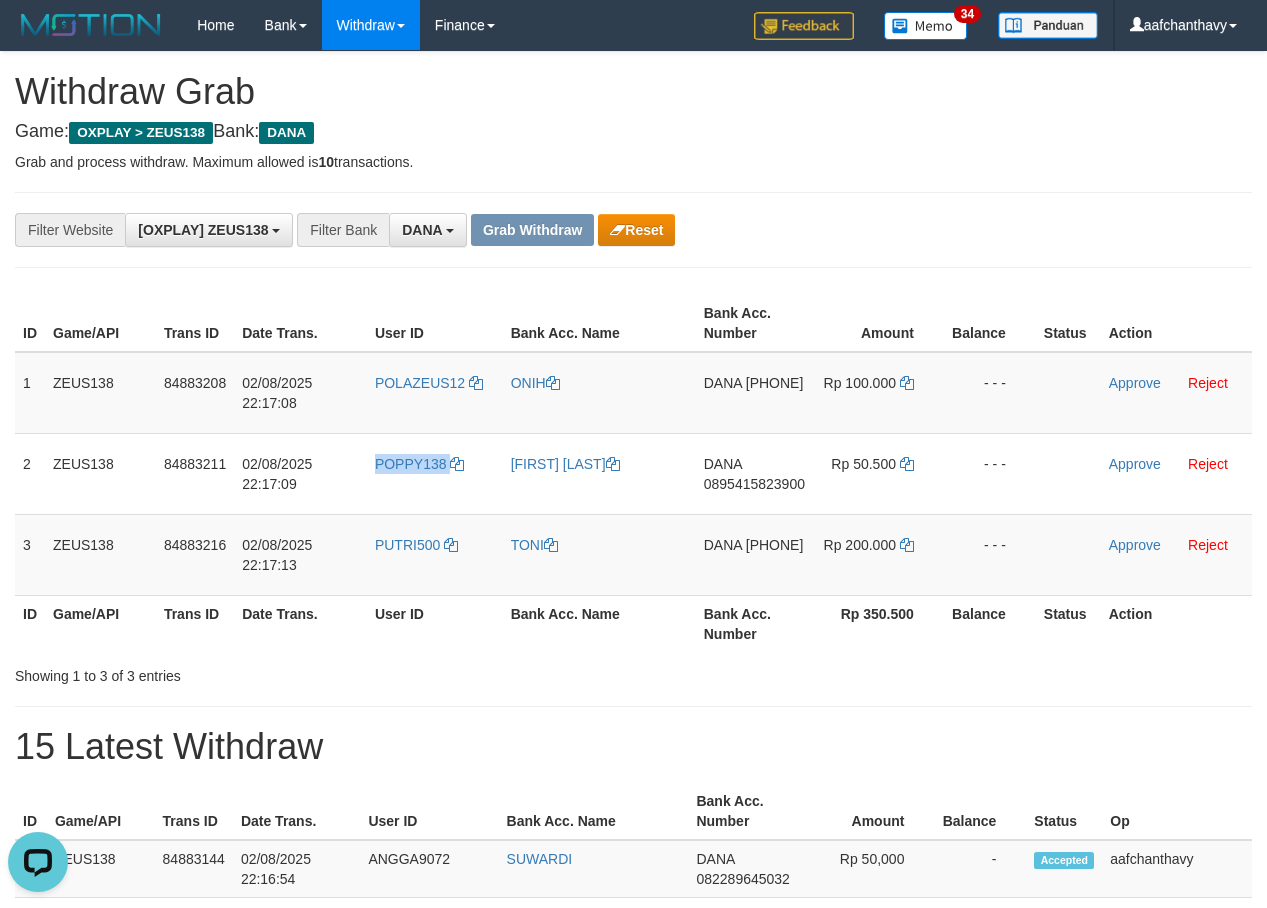 copy on "POPPY138" 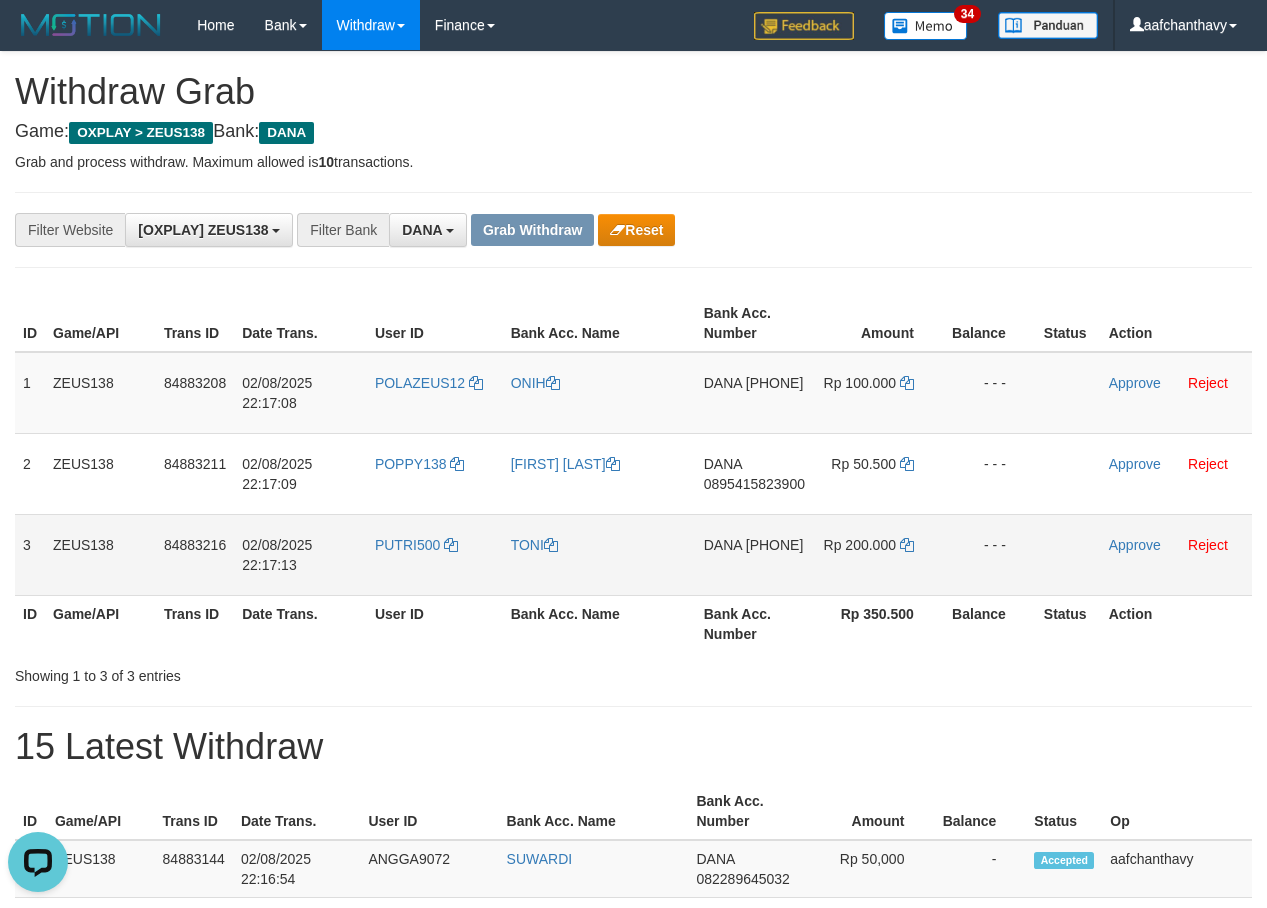 click on "PUTRI500" at bounding box center [435, 554] 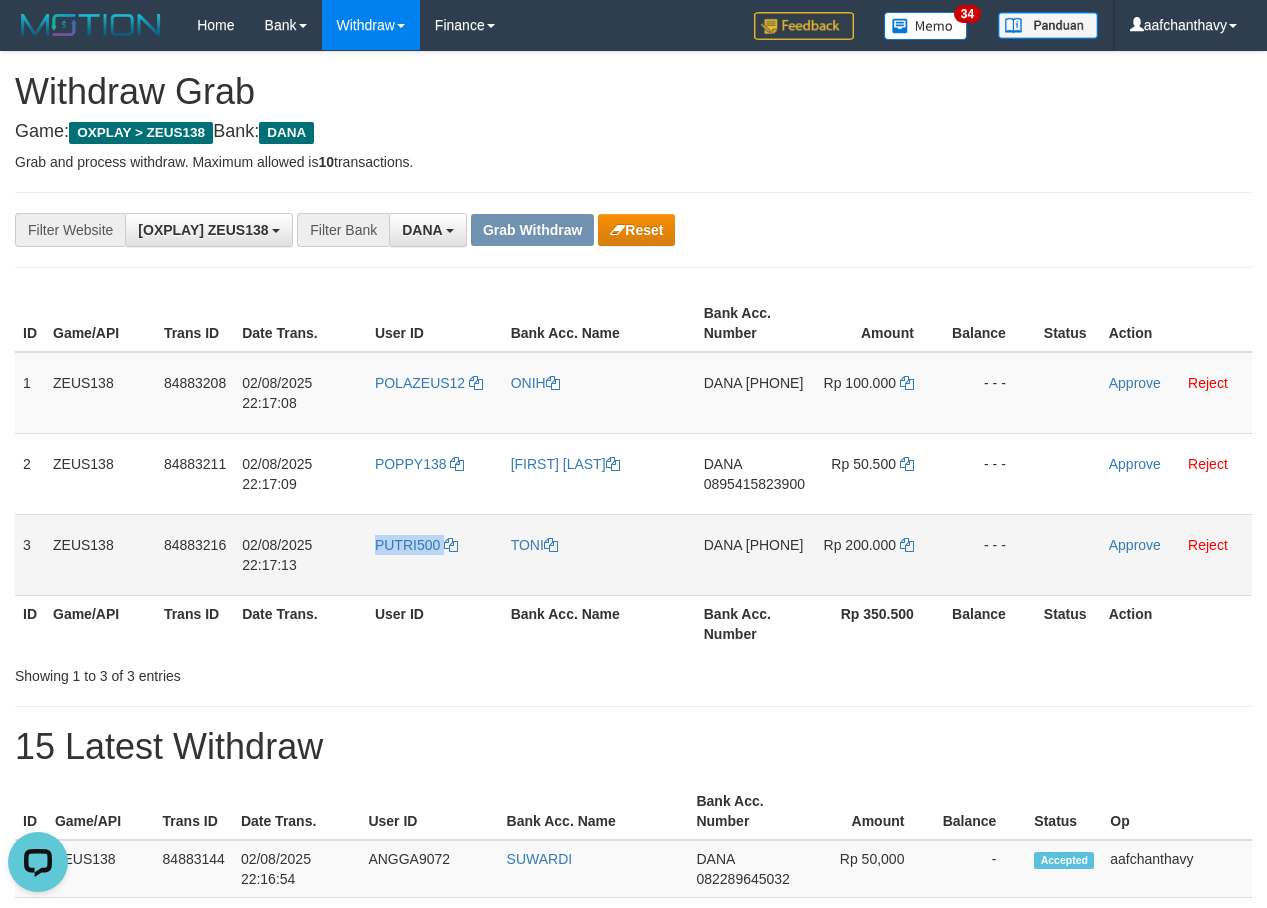 click on "PUTRI500" at bounding box center [435, 554] 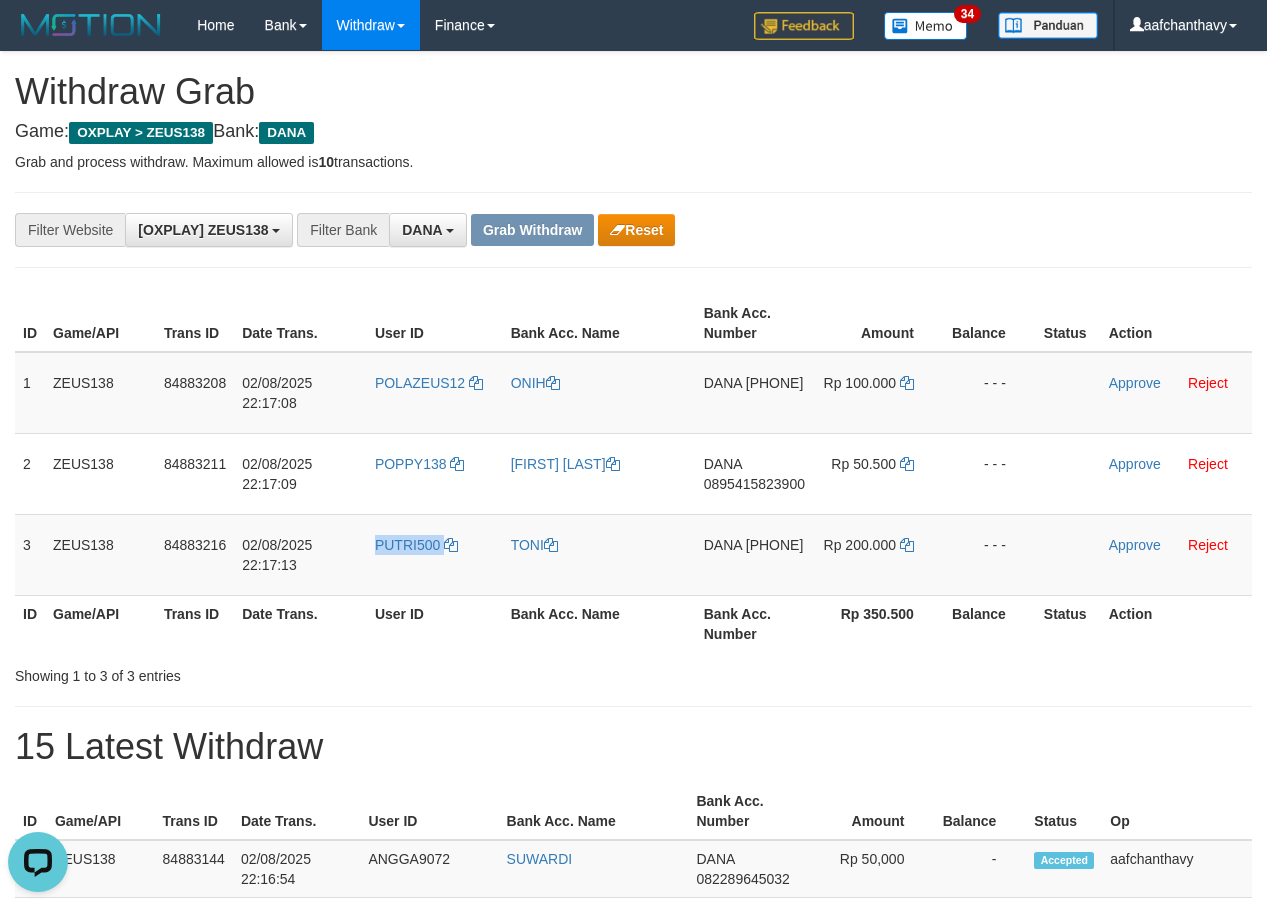 copy on "PUTRI500" 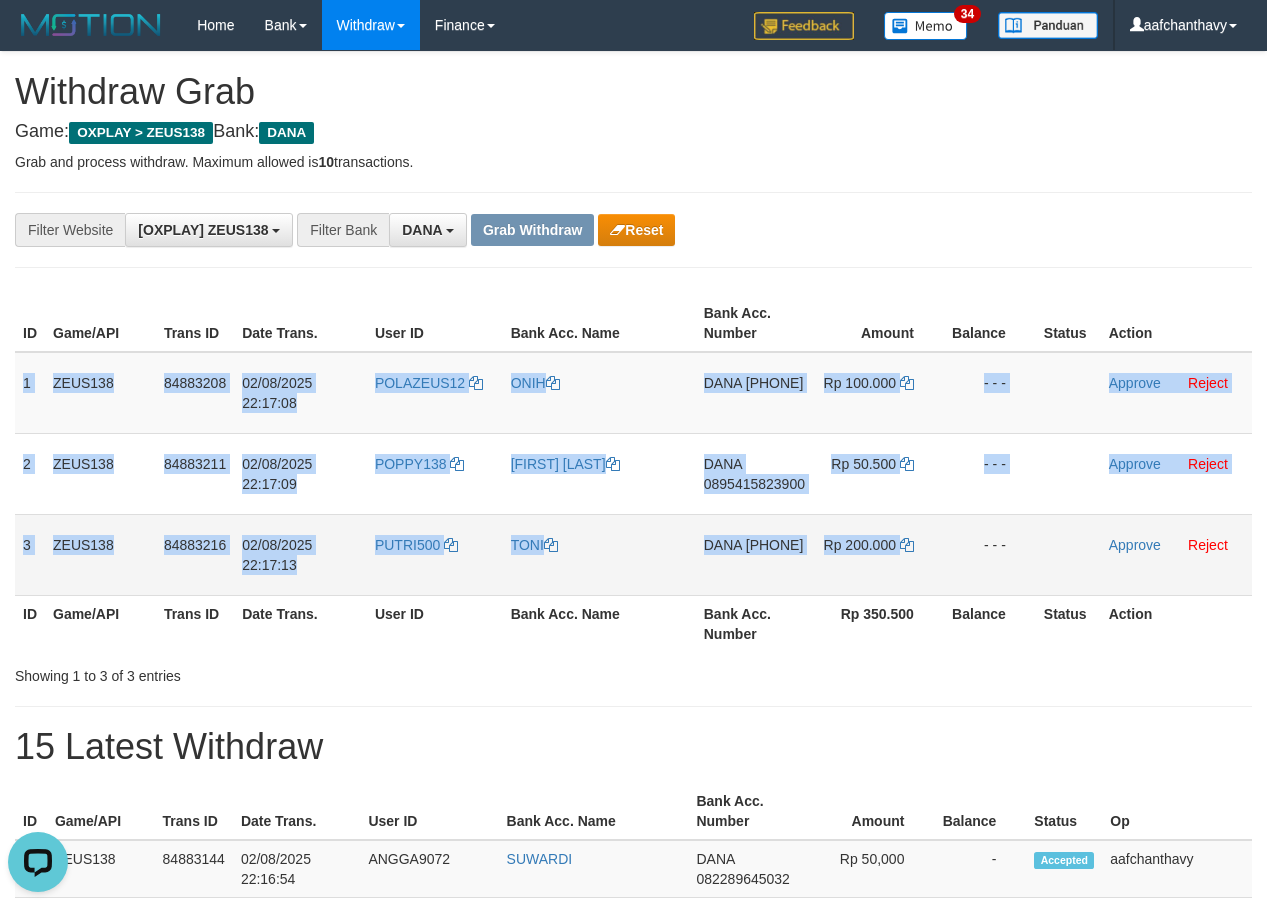 drag, startPoint x: 24, startPoint y: 379, endPoint x: 980, endPoint y: 537, distance: 968.9685 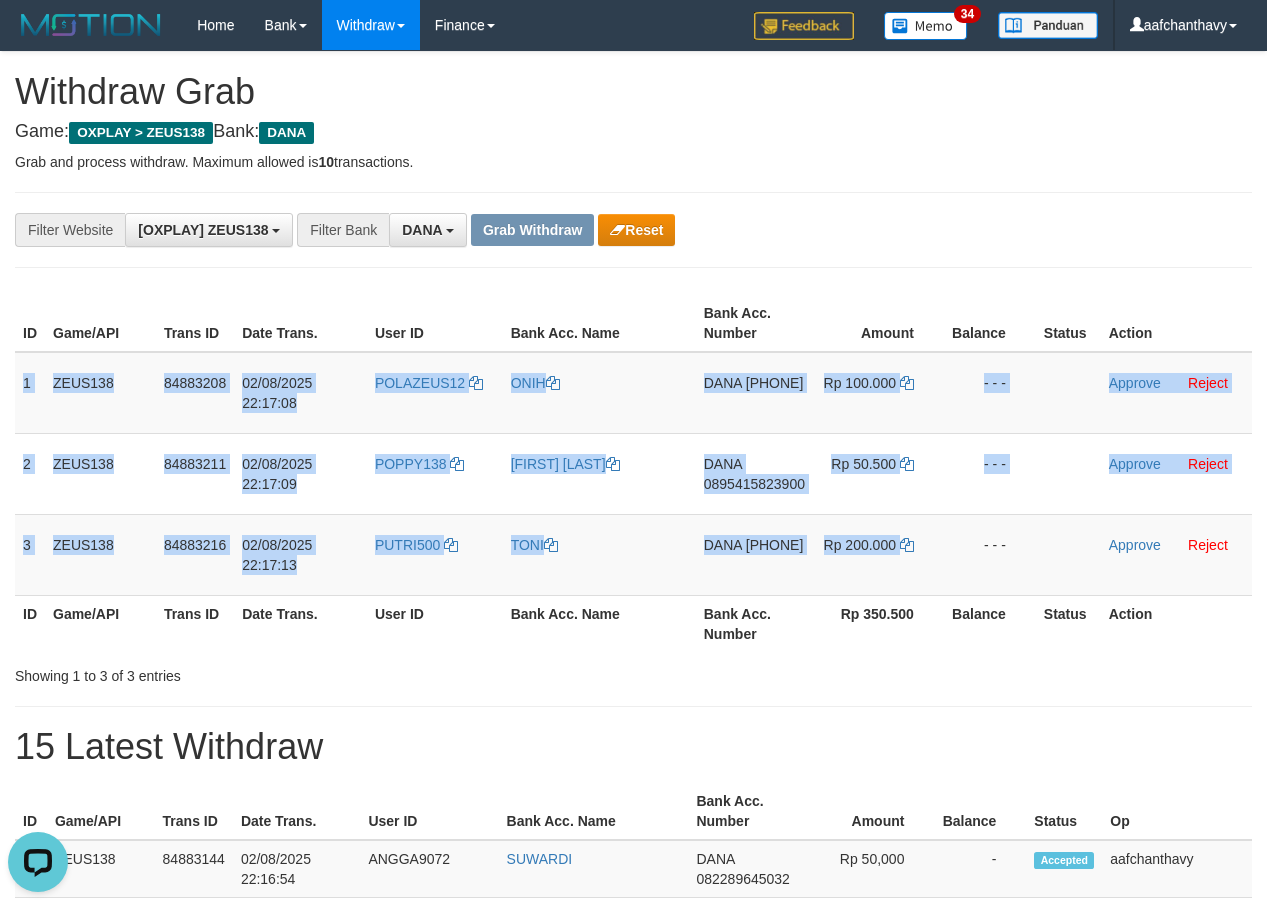 copy on "1
ZEUS138
84883208
02/08/2025 22:17:08
POLAZEUS12
ONIH
DANA
081252865836
Rp 100.000
- - -
Approve
Reject
2
ZEUS138
84883211
02/08/2025 22:17:09
POPPY138
ERVAN FERDIANTO
DANA
0895415823900
Rp 50.500
- - -
Approve
Reject
3
ZEUS138
84883216
02/08/2025 22:17:13
PUTRI500
TONI
DANA
085355272573
Rp 200.000" 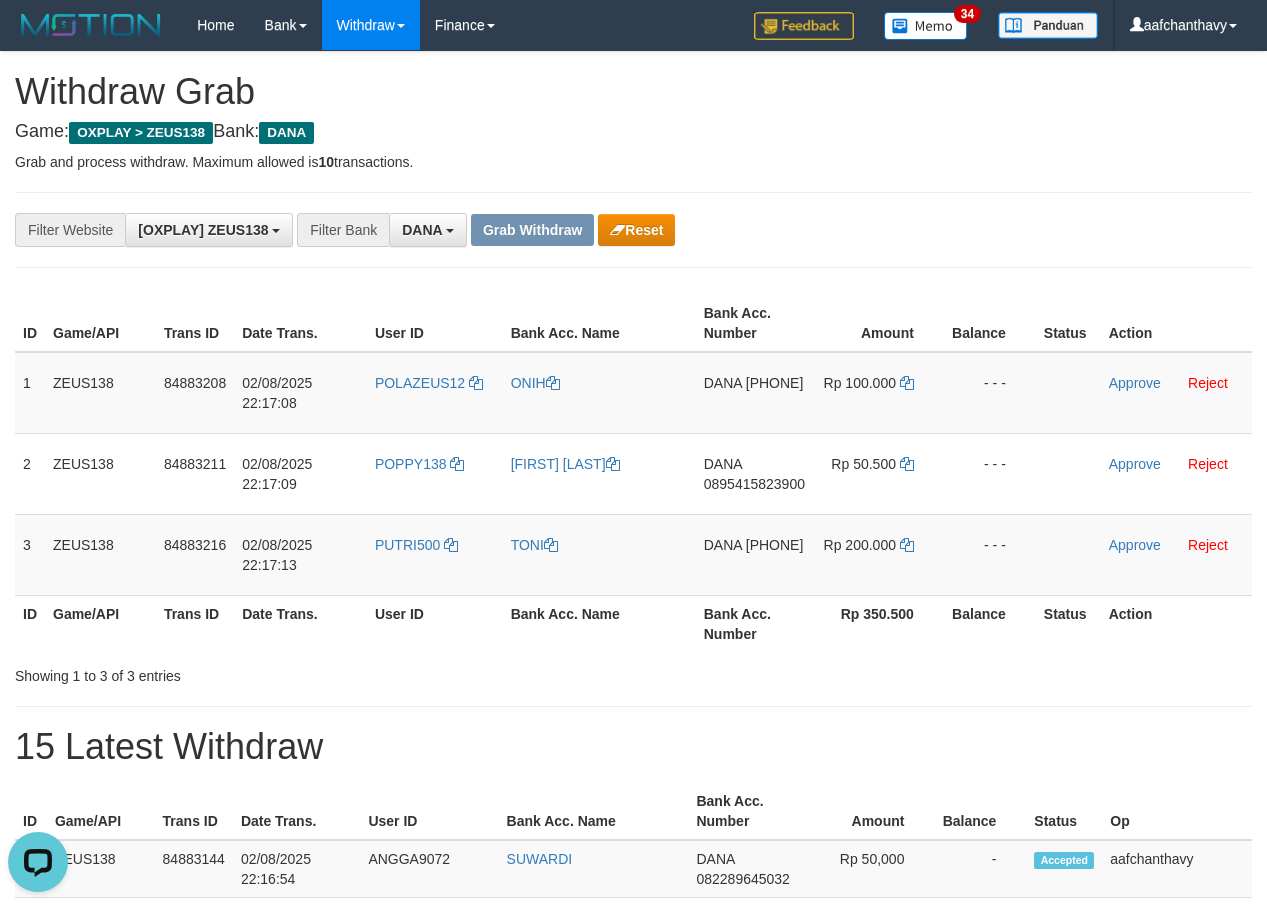 click on "**********" at bounding box center [528, 230] 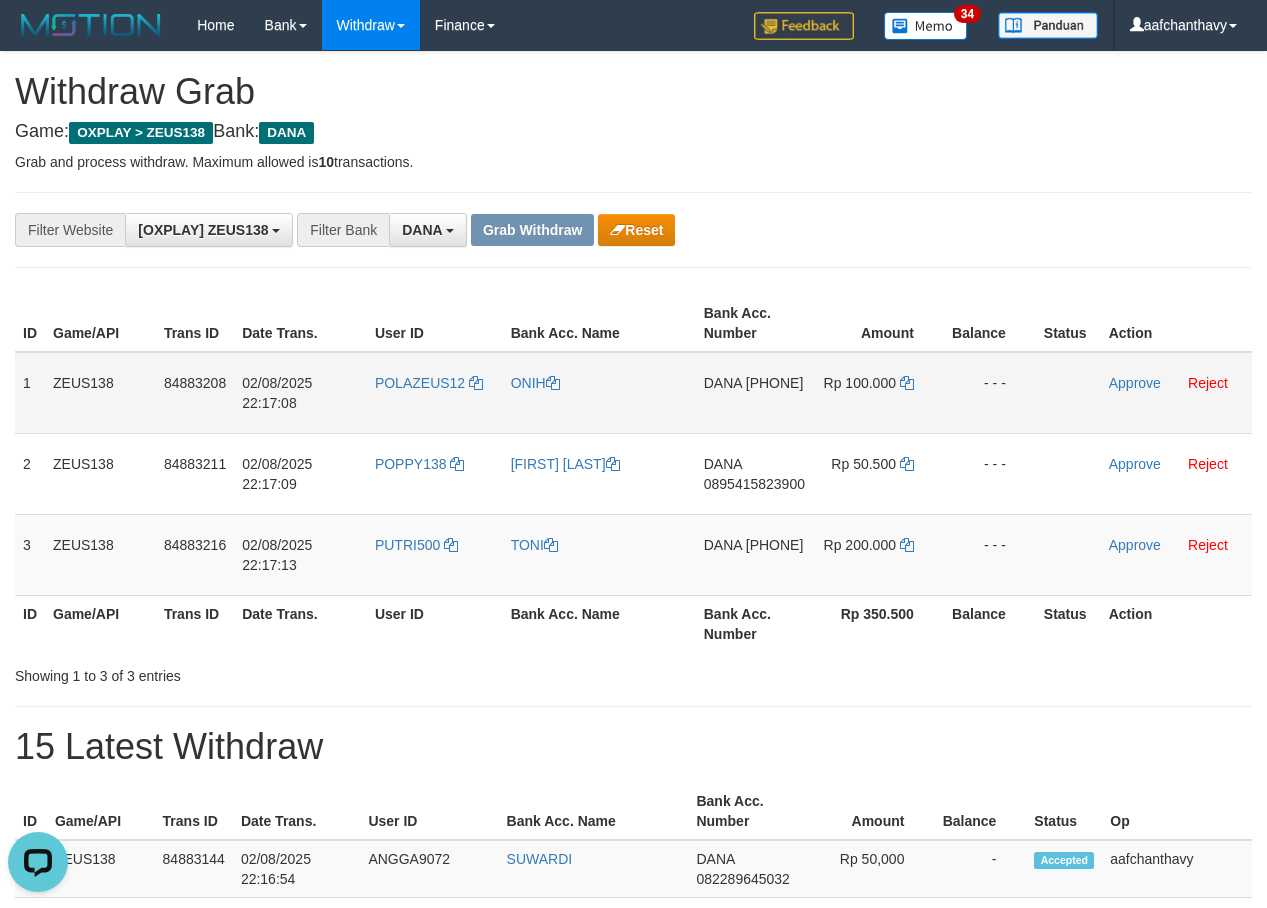 click on "[PHONE]" at bounding box center (775, 383) 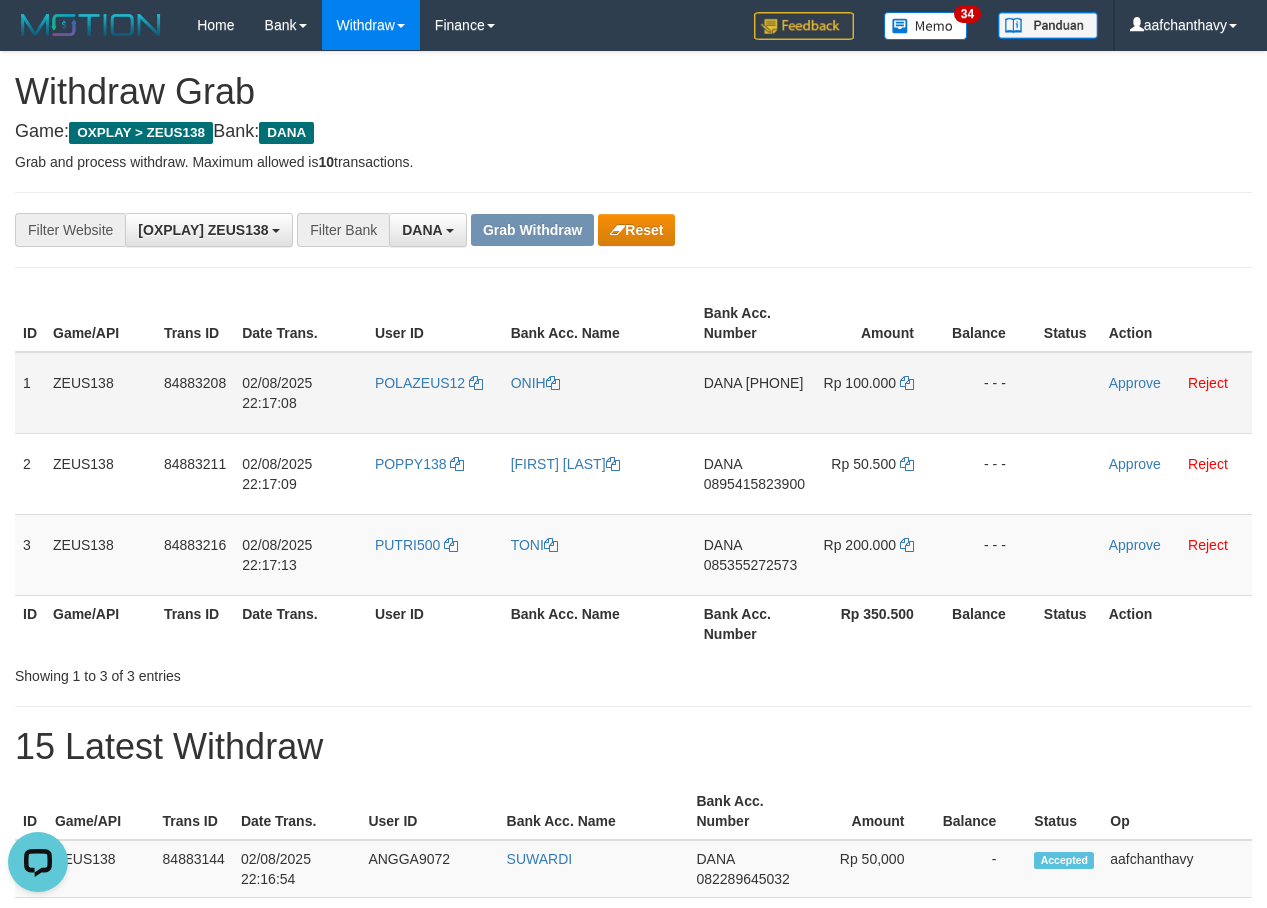 click on "Rp 100.000" 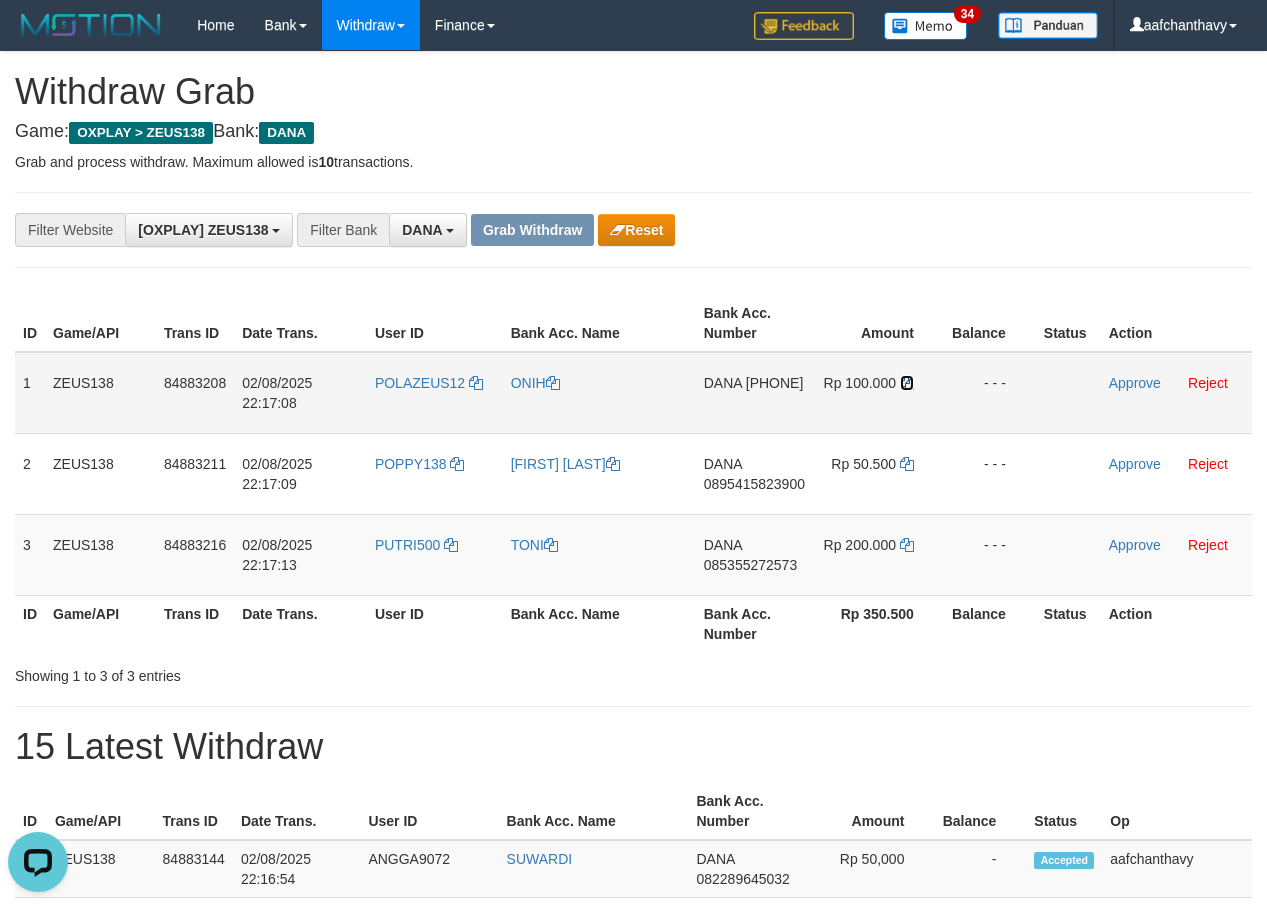 click 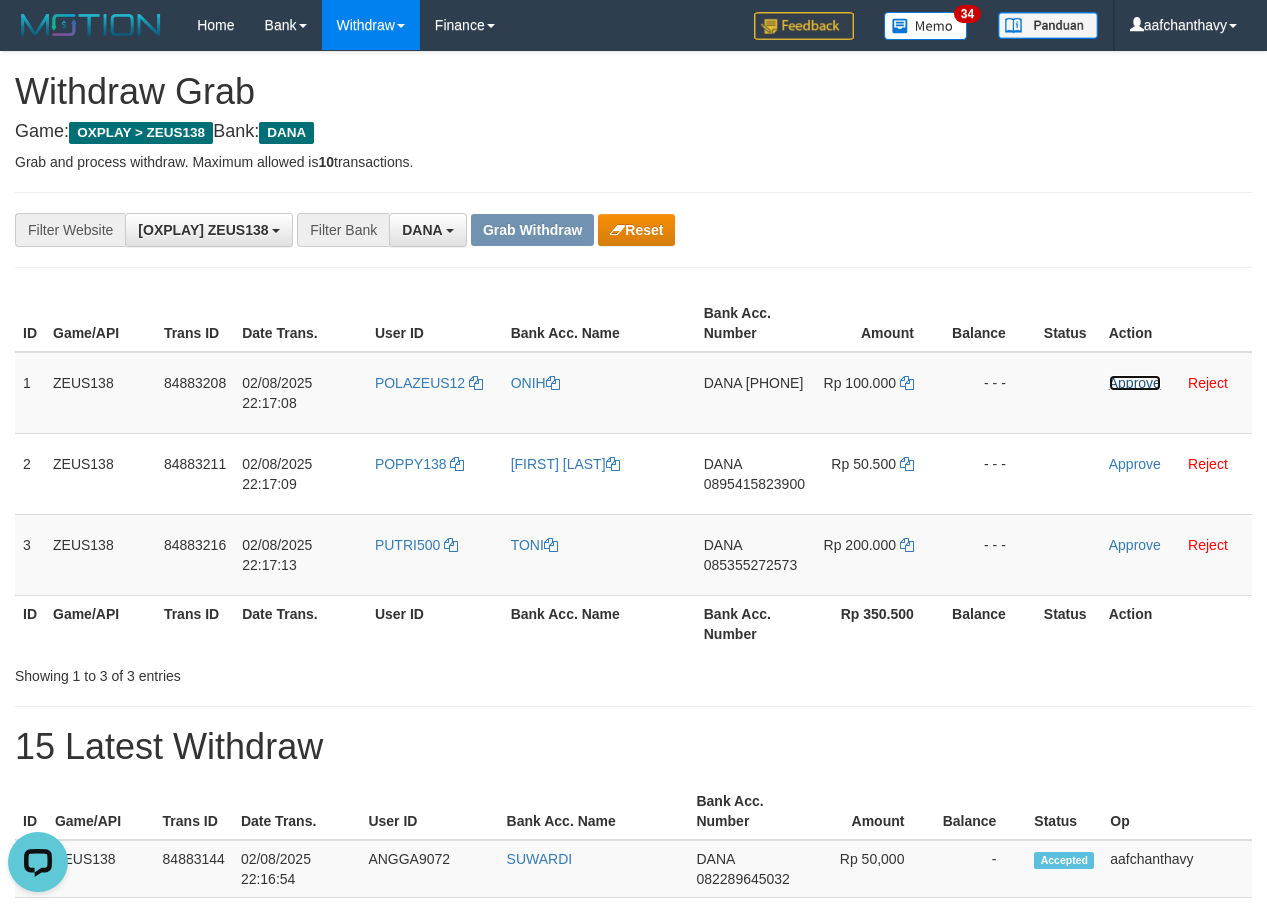 drag, startPoint x: 1114, startPoint y: 386, endPoint x: 751, endPoint y: 214, distance: 401.68768 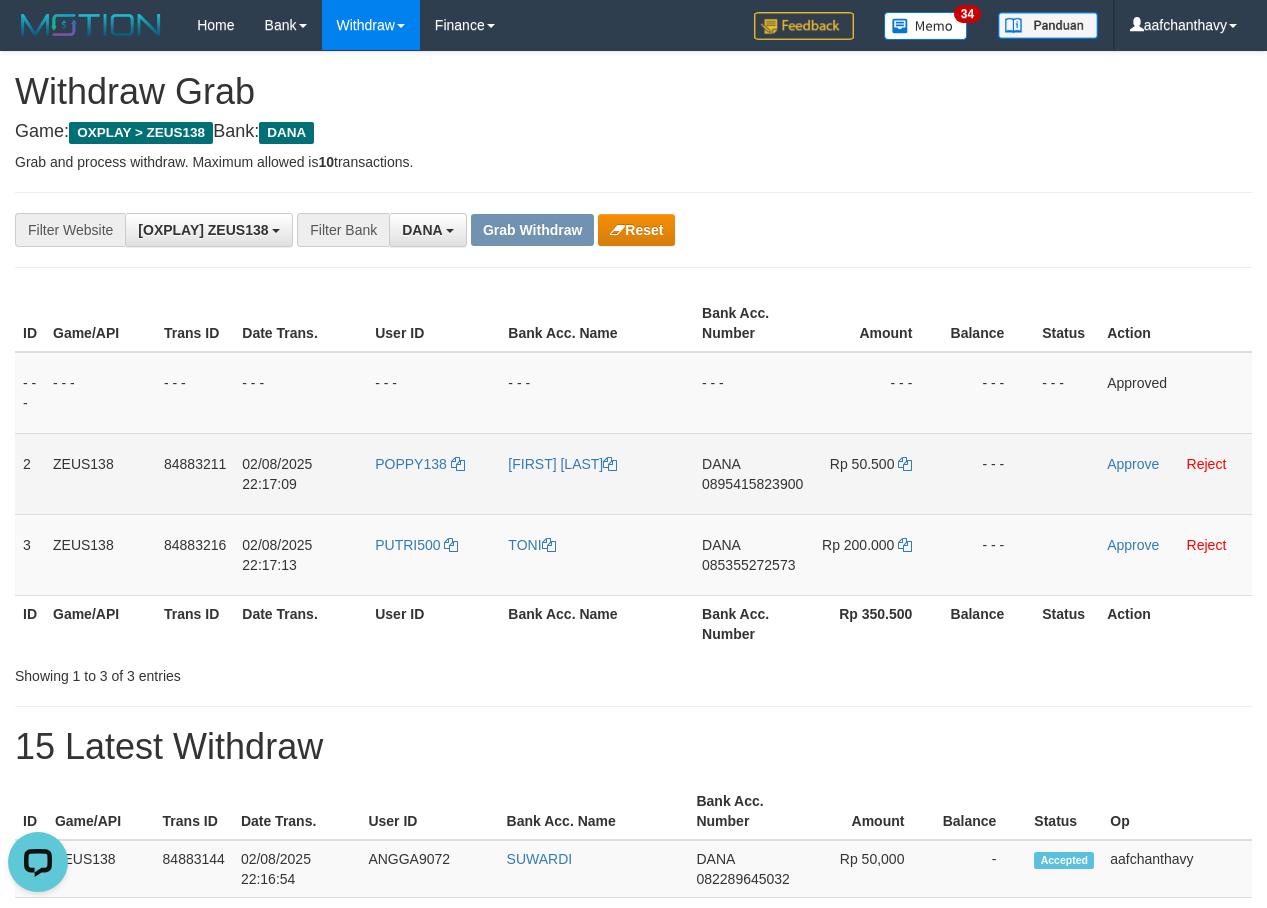 click on "0895415823900" 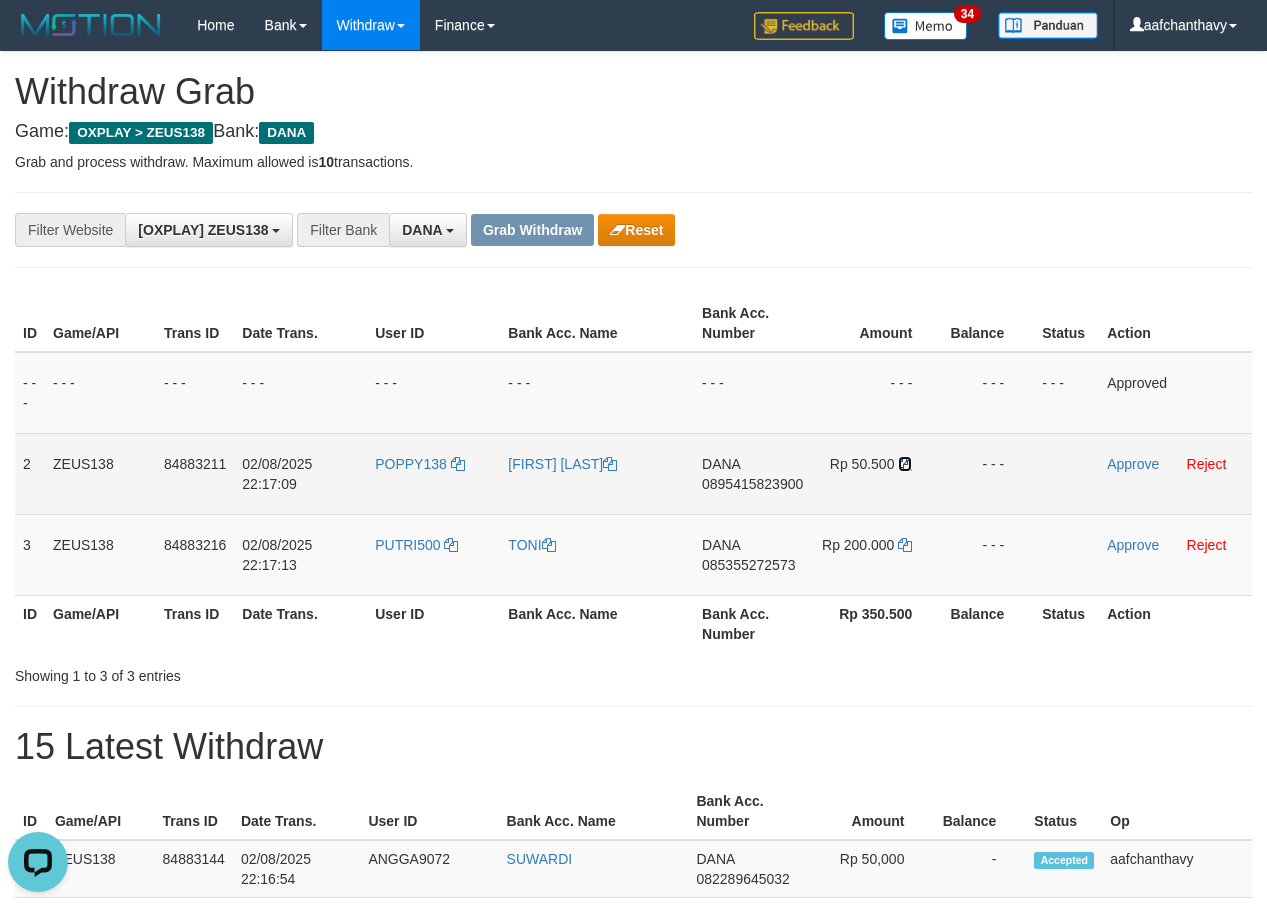 click 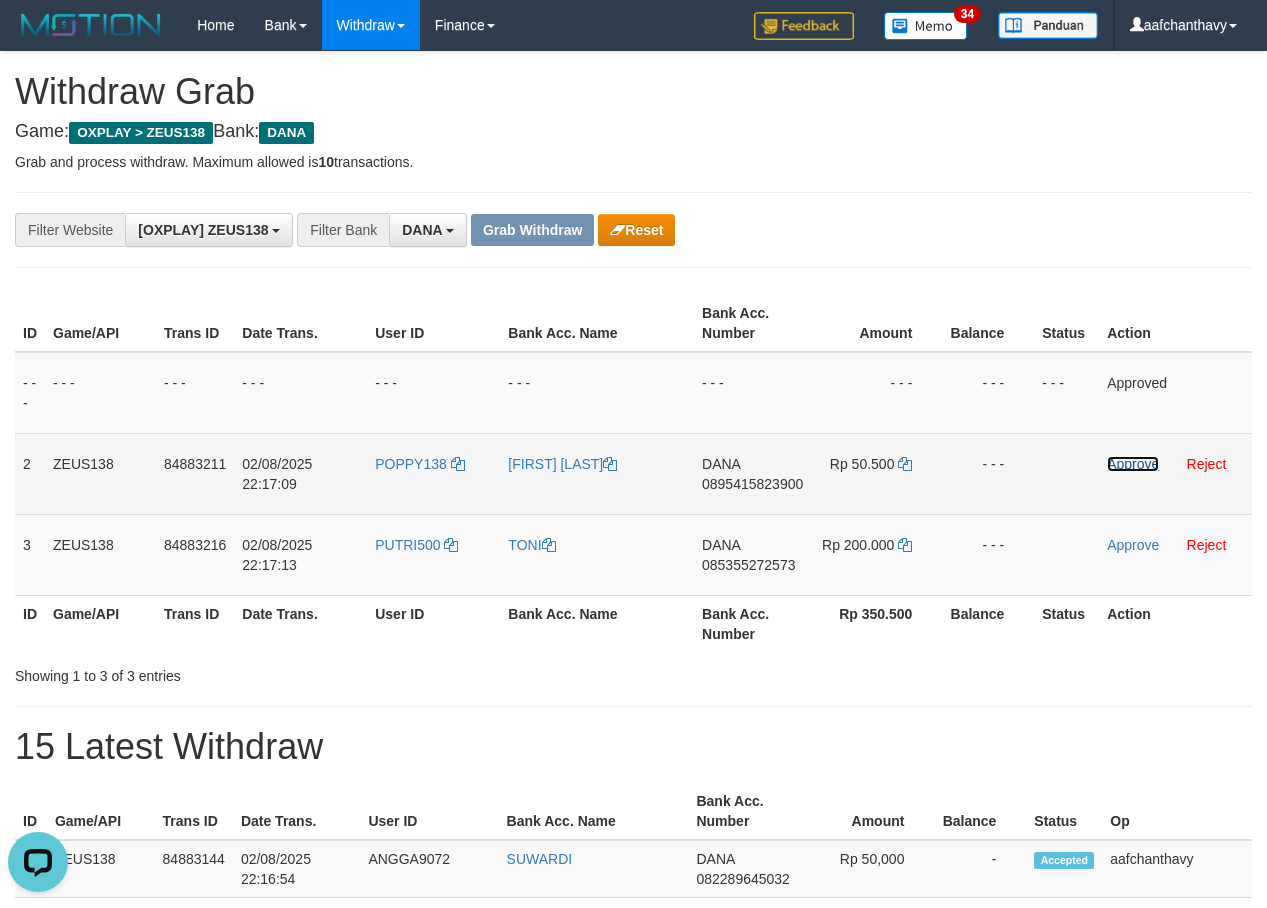 click on "Approve" 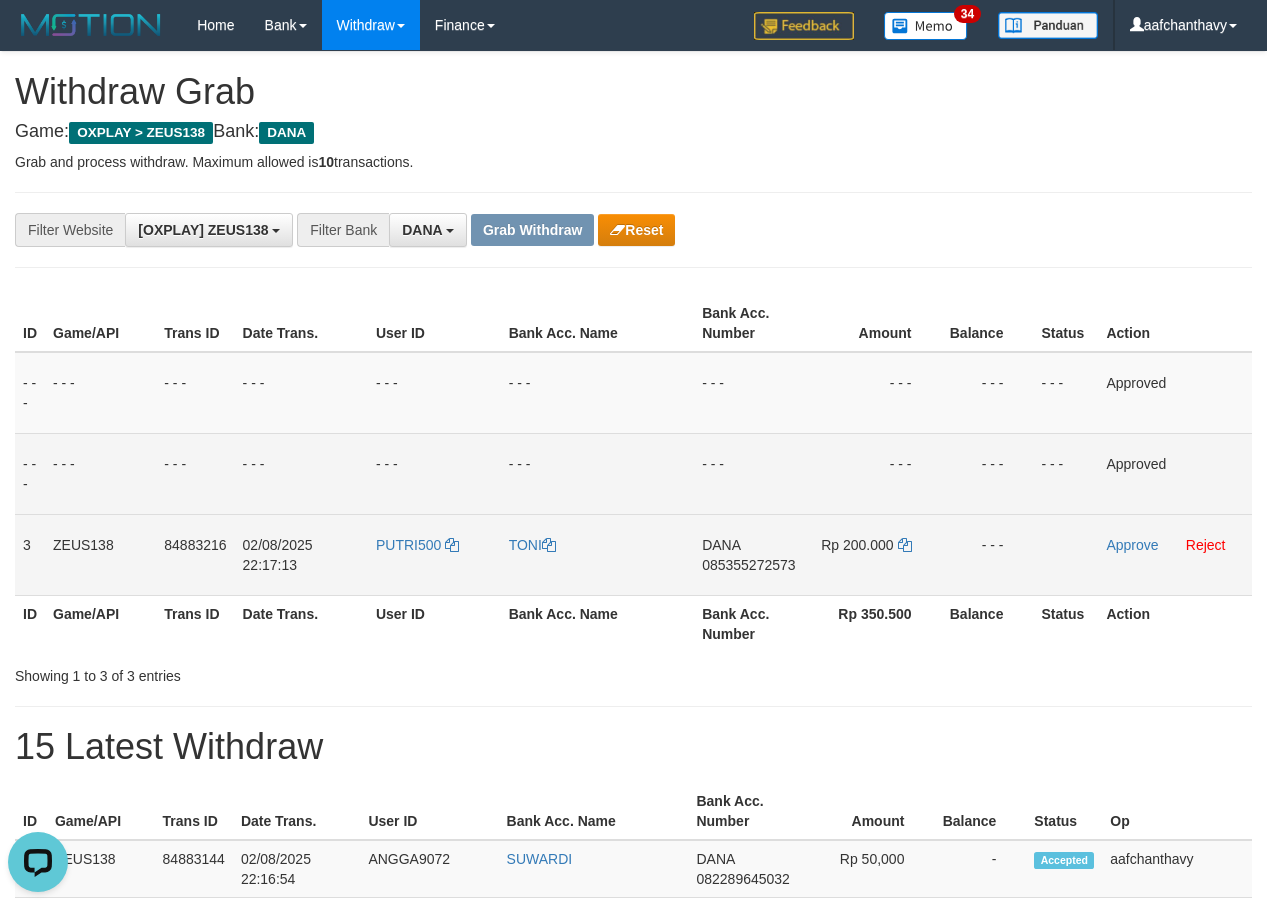 click on "085355272573" 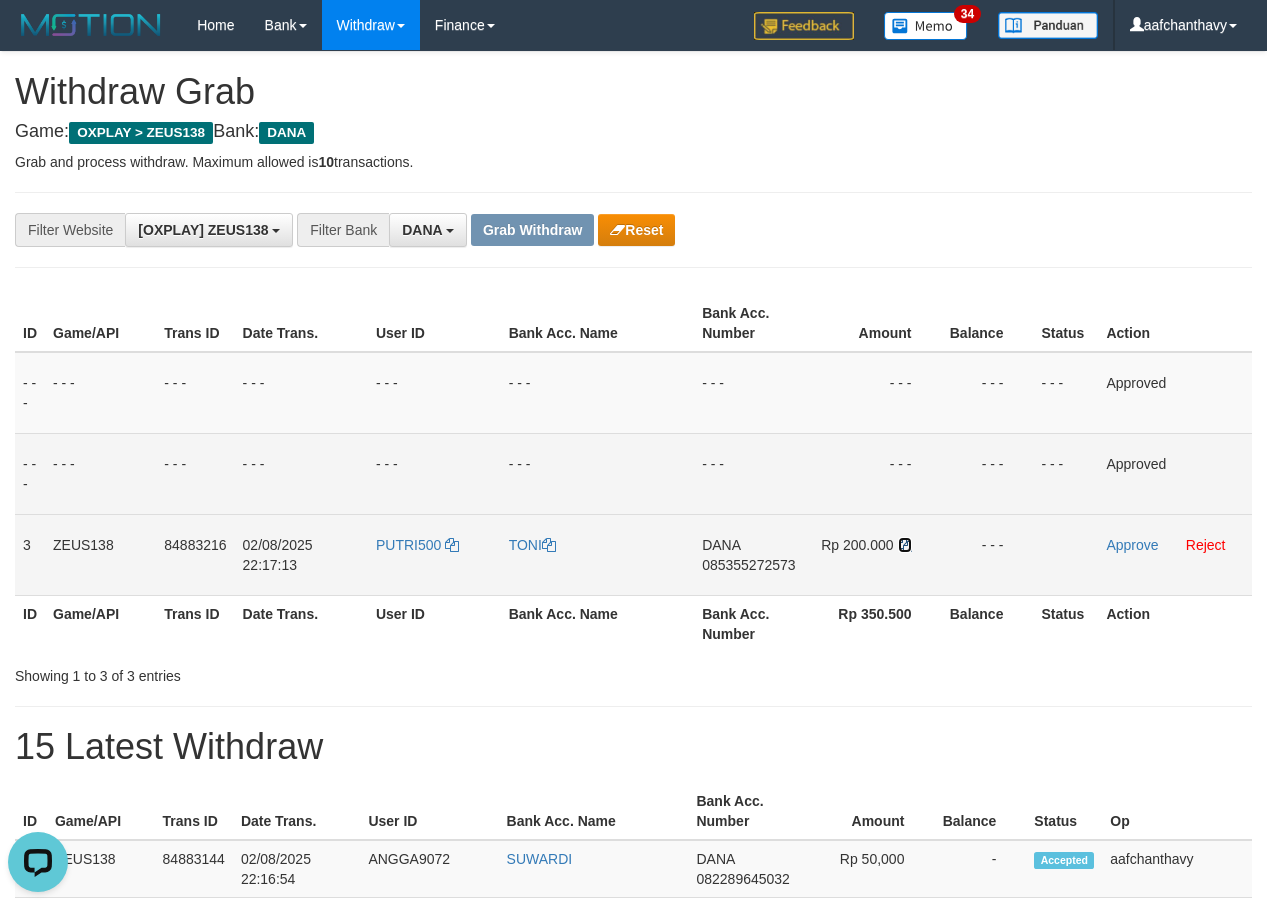 drag, startPoint x: 906, startPoint y: 539, endPoint x: 983, endPoint y: 537, distance: 77.02597 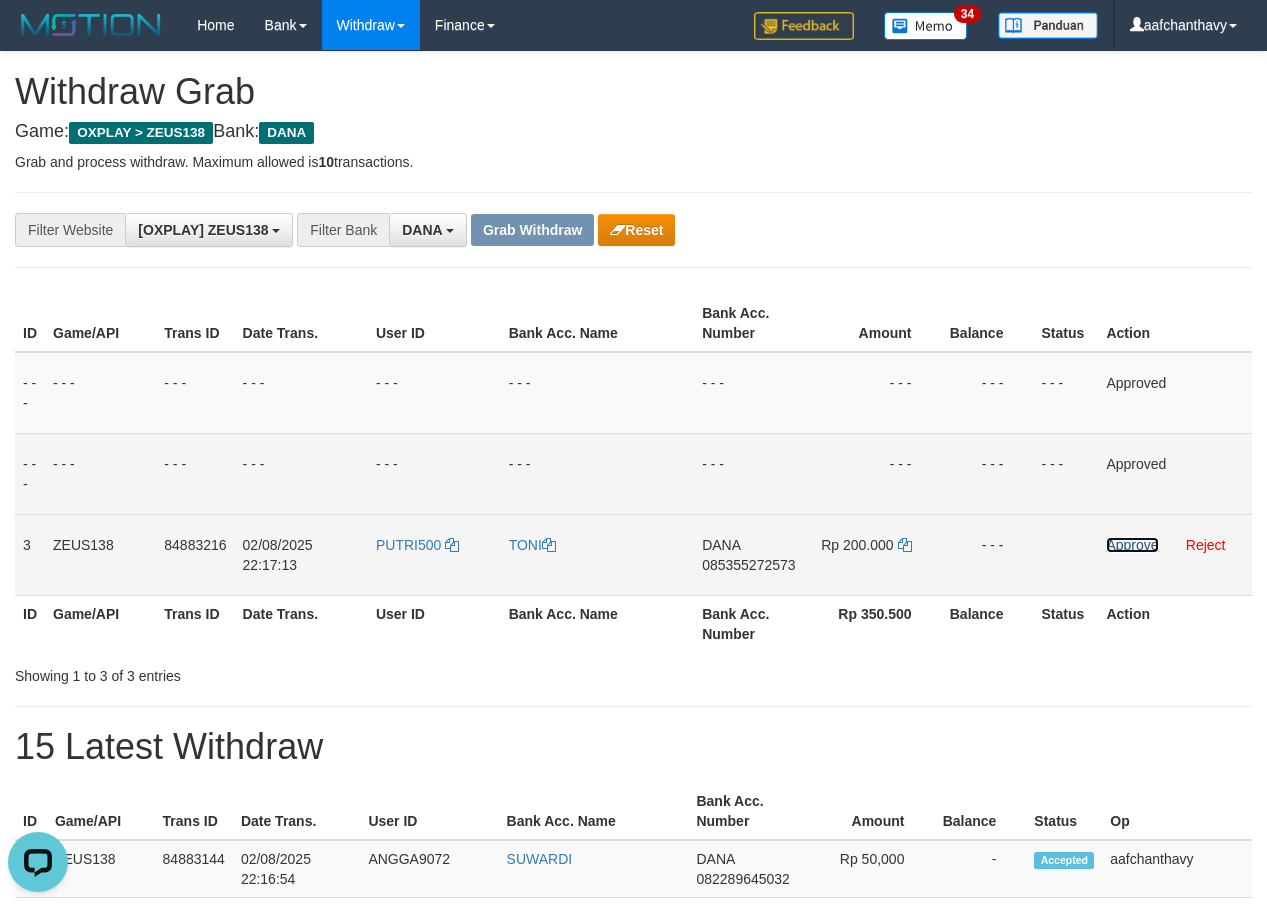 click on "Approve" 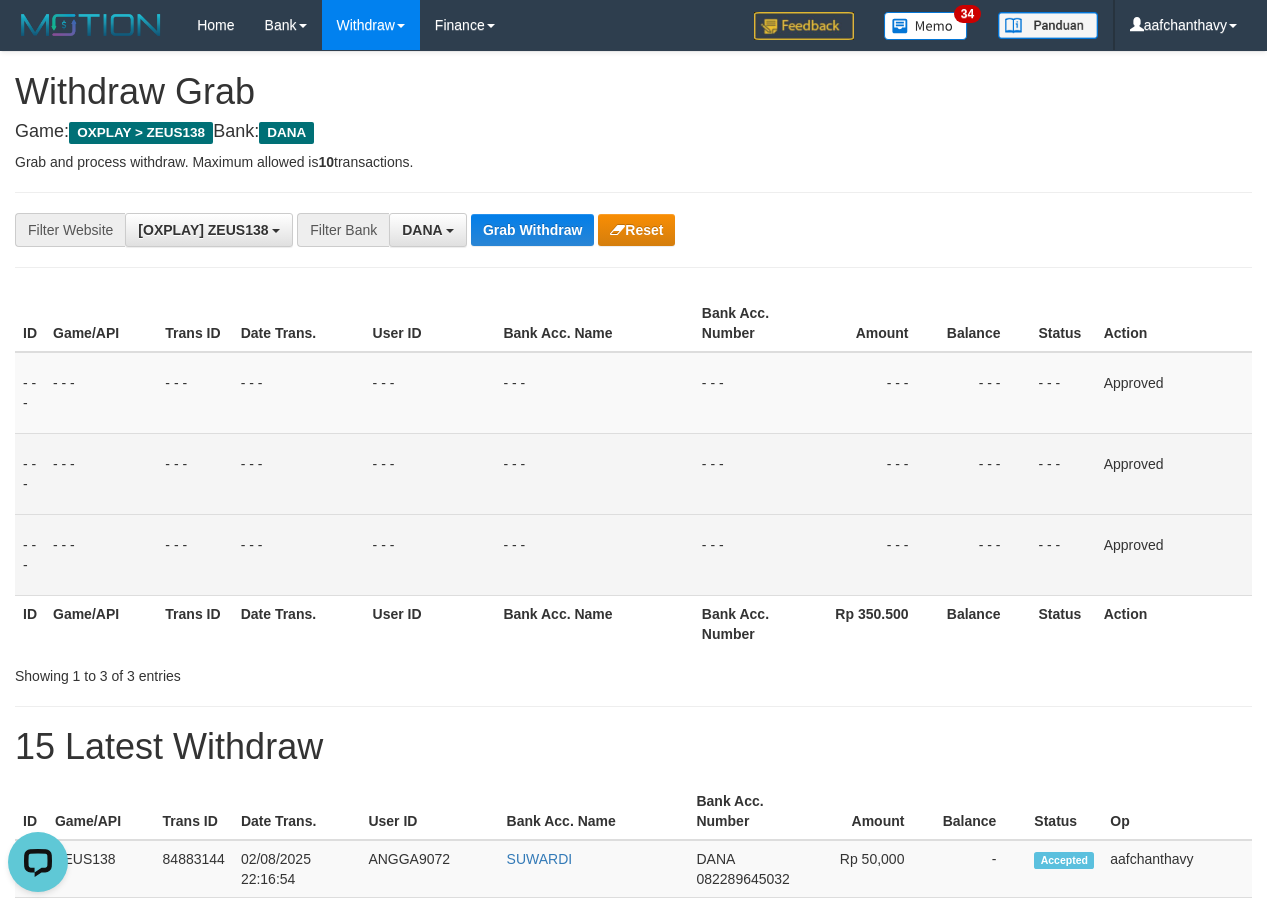 click on "Withdraw Grab" 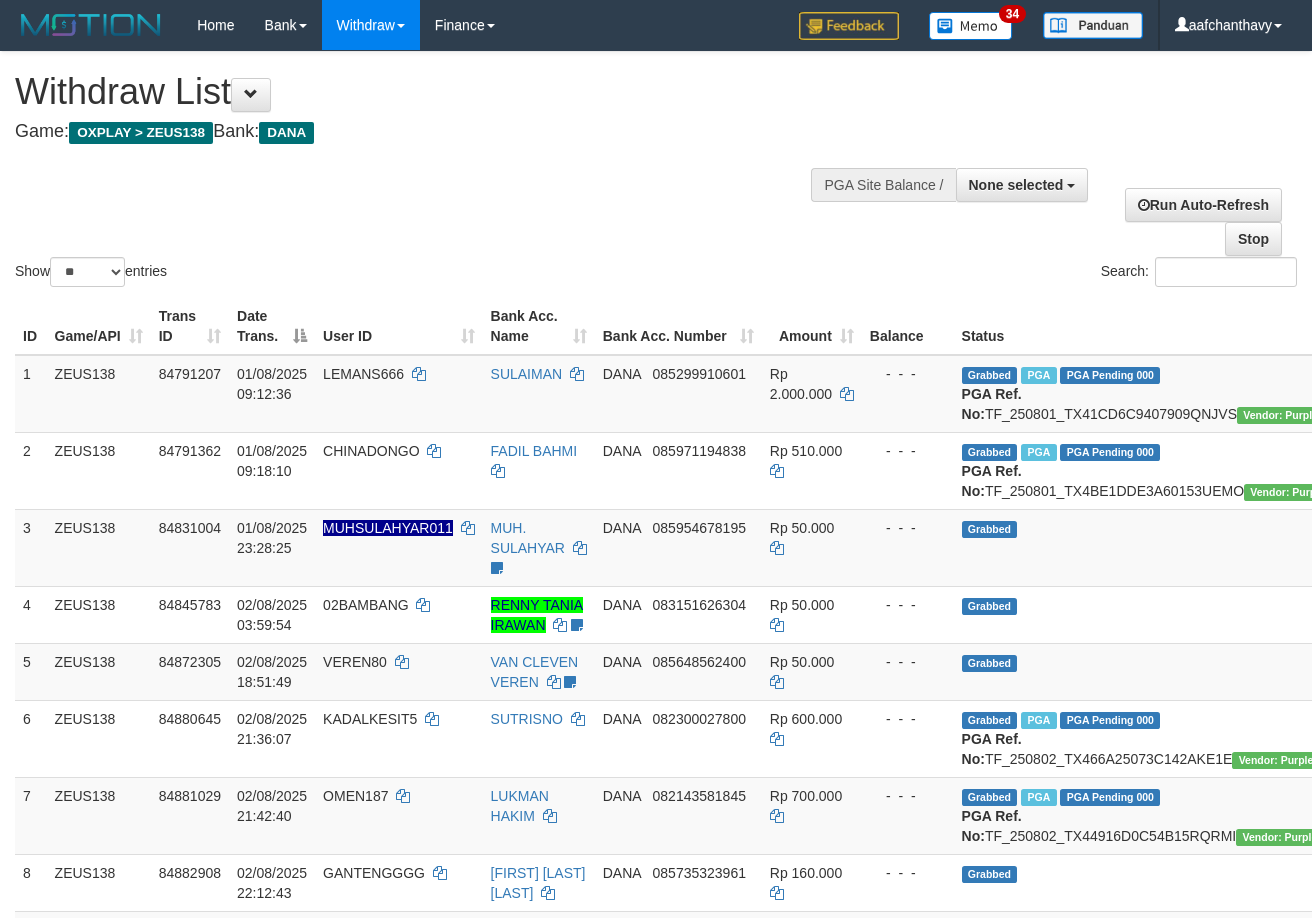 select 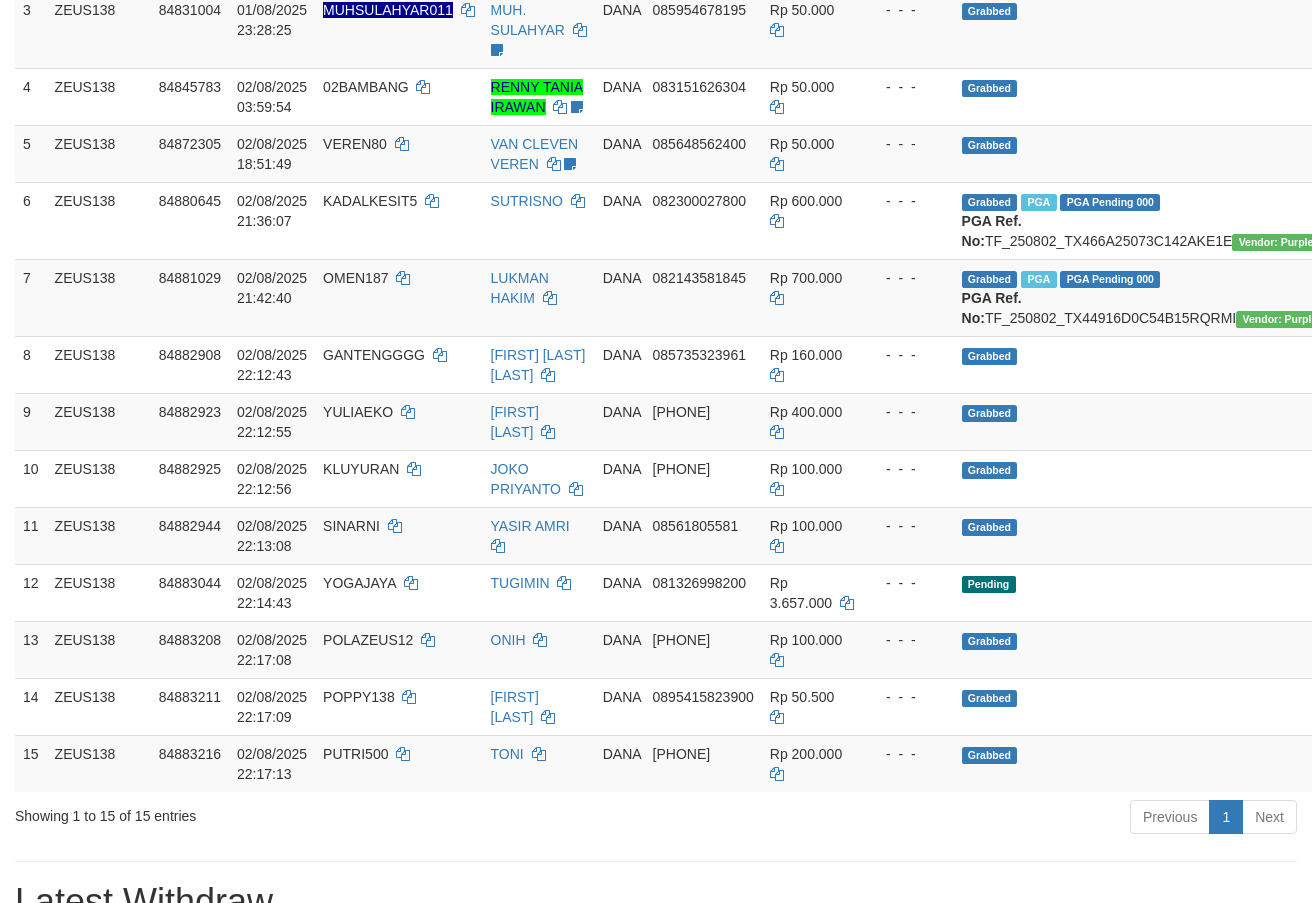 scroll, scrollTop: 359, scrollLeft: 0, axis: vertical 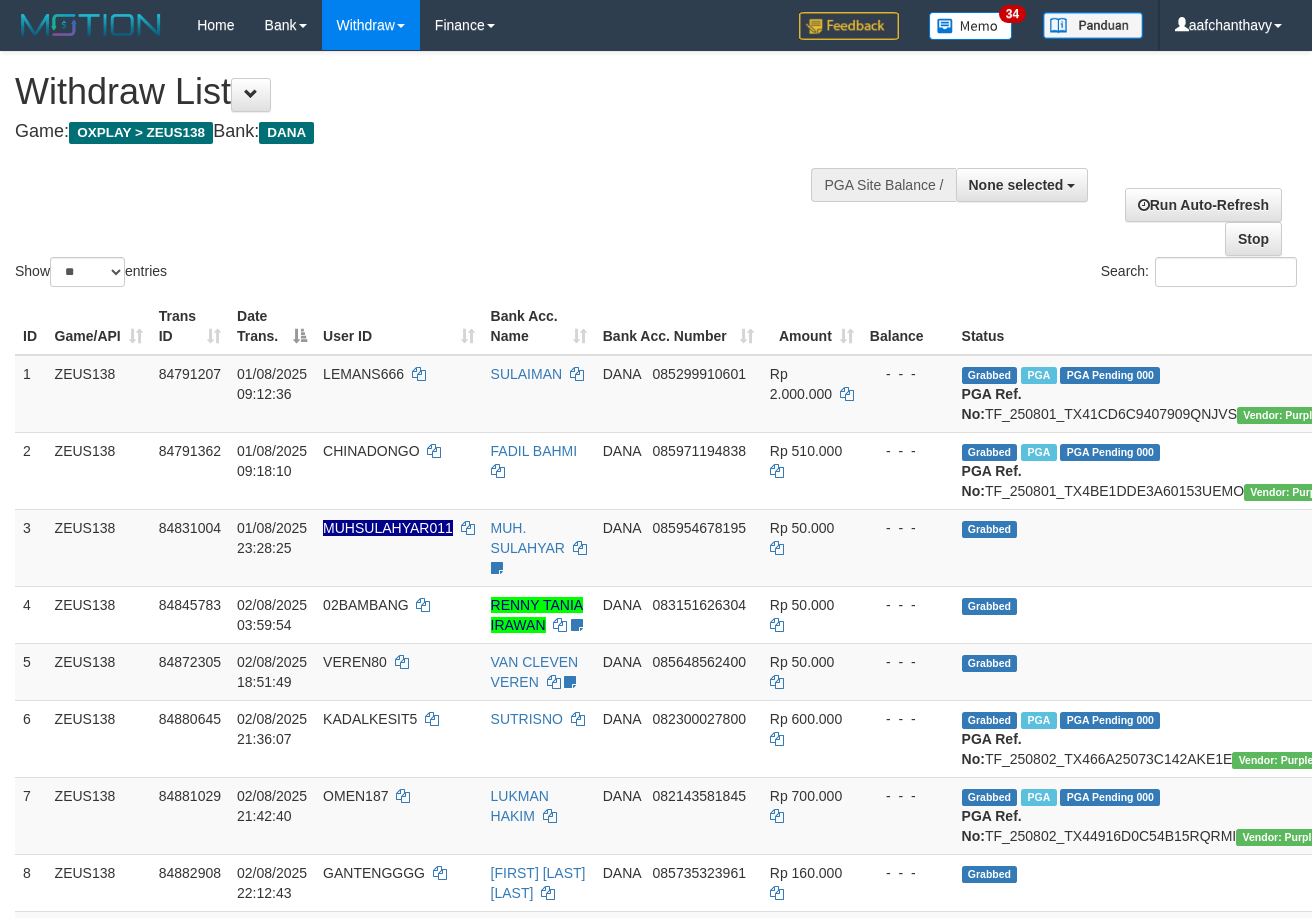 select 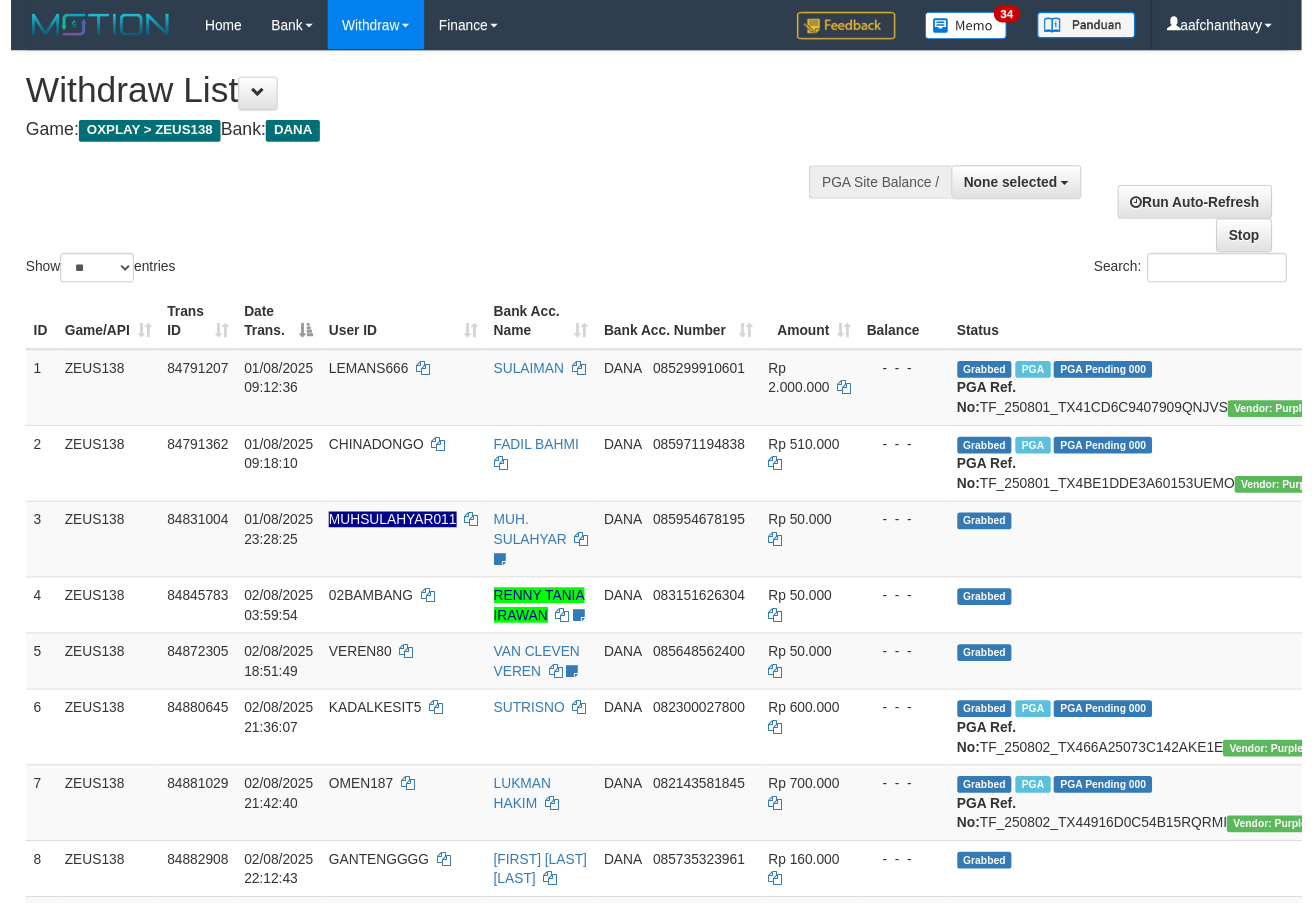 scroll, scrollTop: 359, scrollLeft: 0, axis: vertical 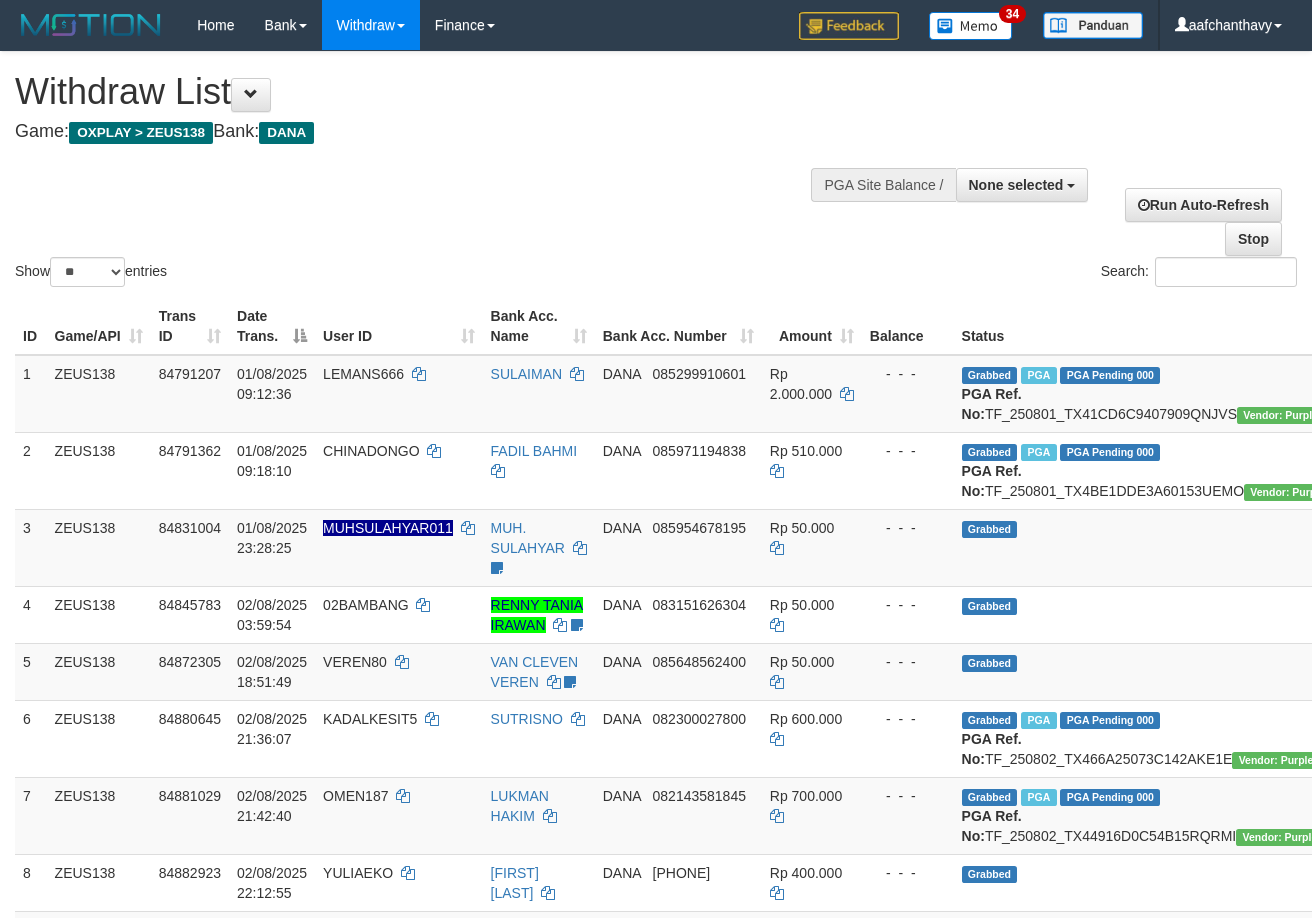 select 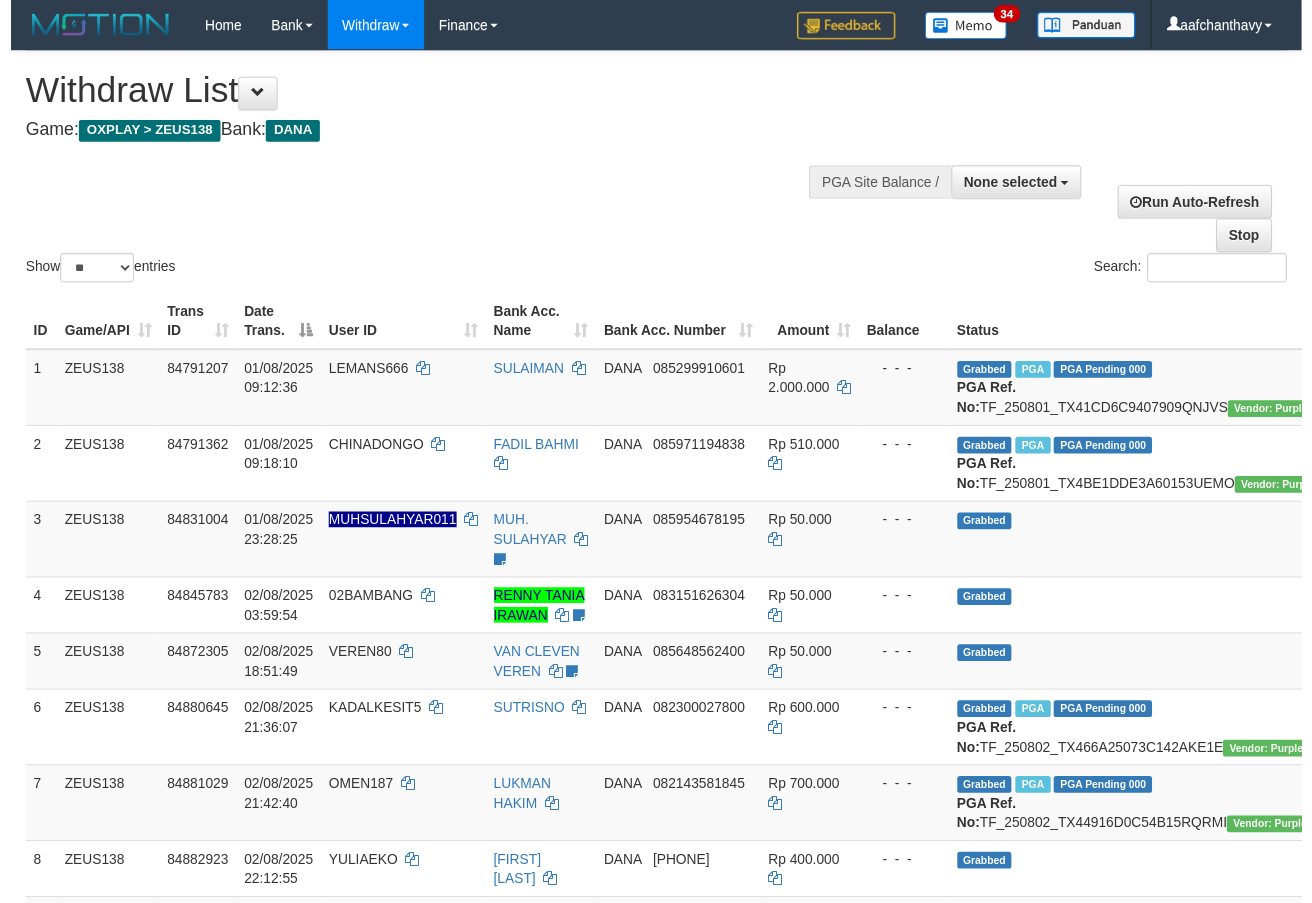 scroll, scrollTop: 359, scrollLeft: 0, axis: vertical 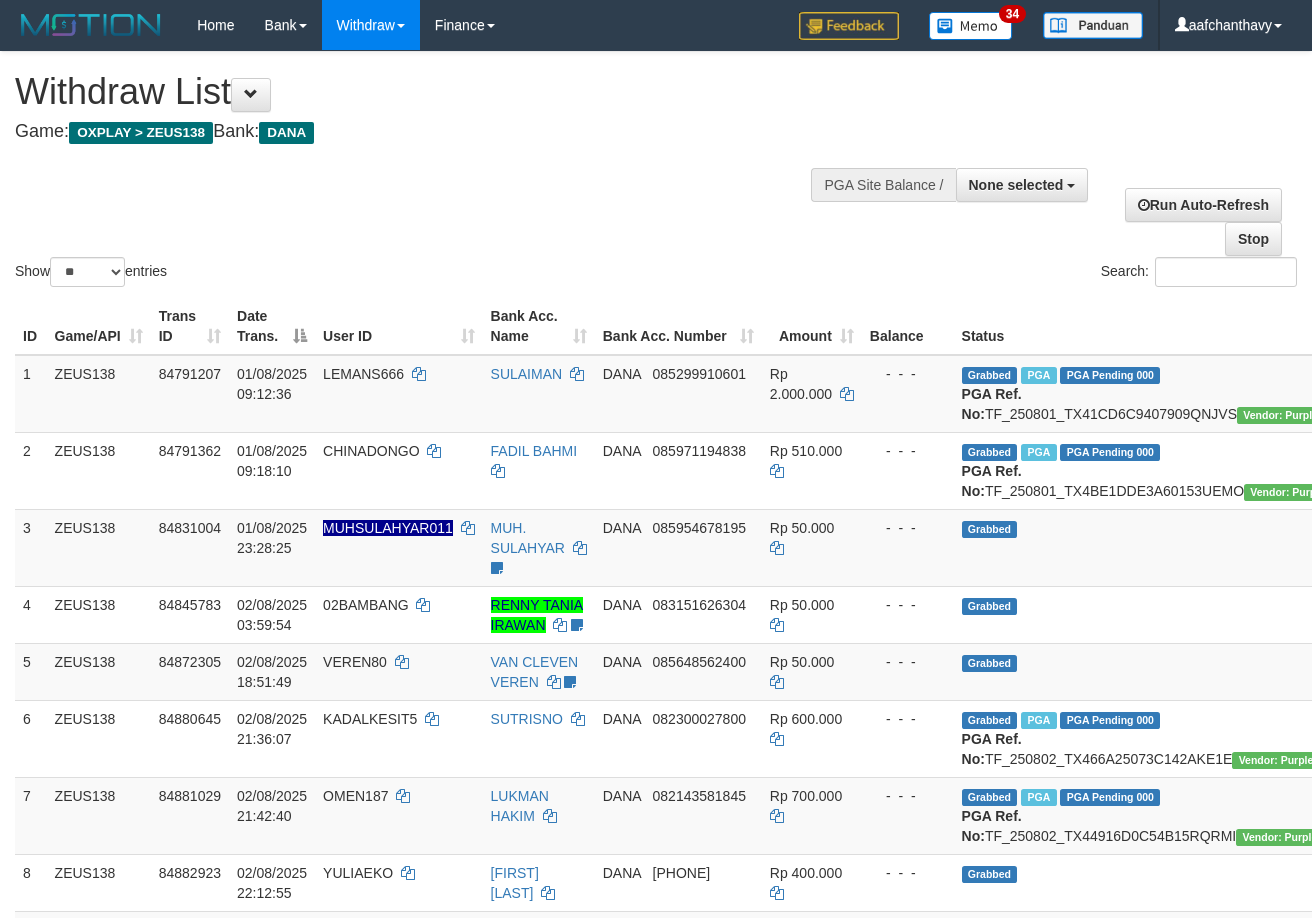select 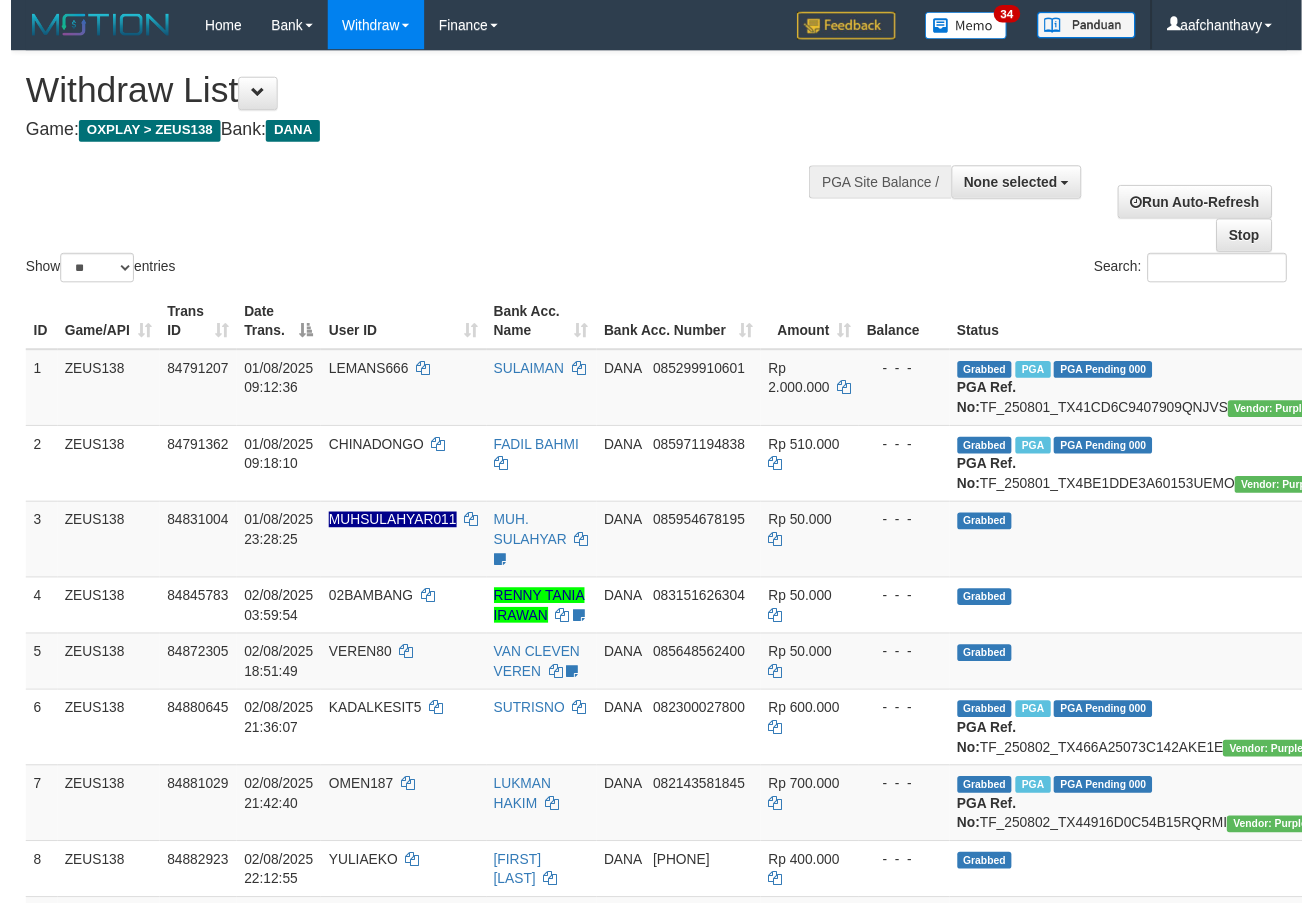 scroll, scrollTop: 359, scrollLeft: 0, axis: vertical 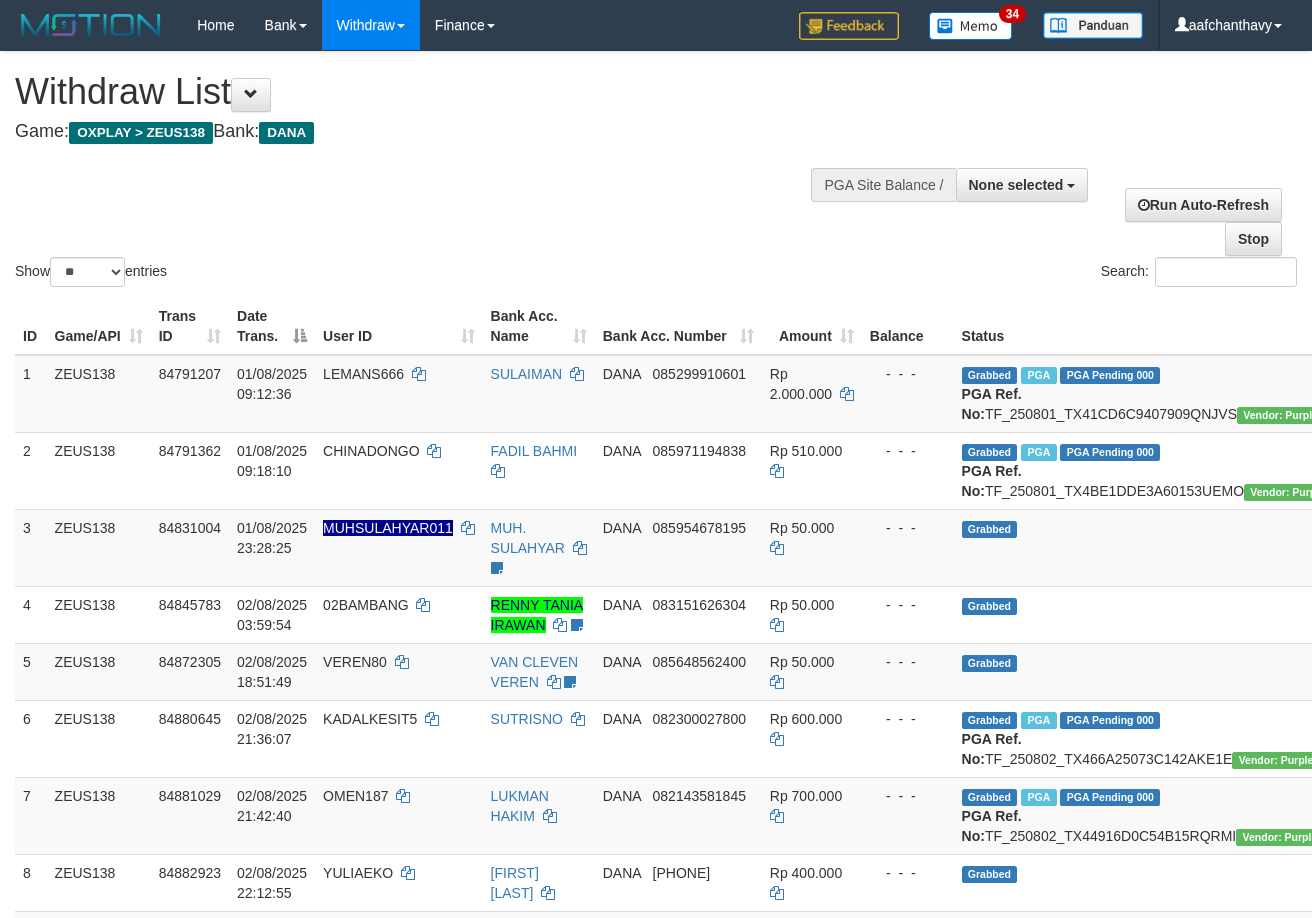 select 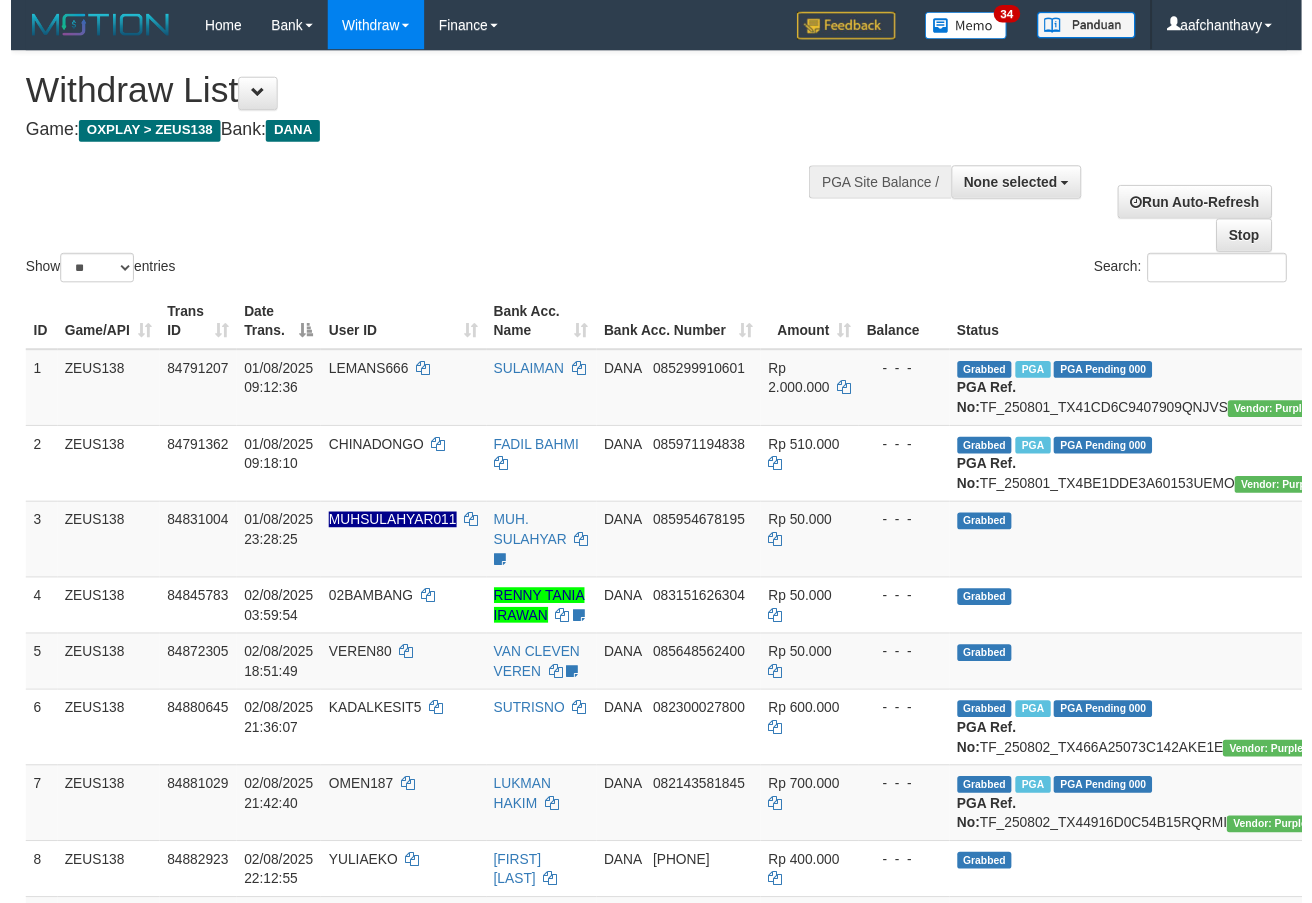 scroll, scrollTop: 359, scrollLeft: 0, axis: vertical 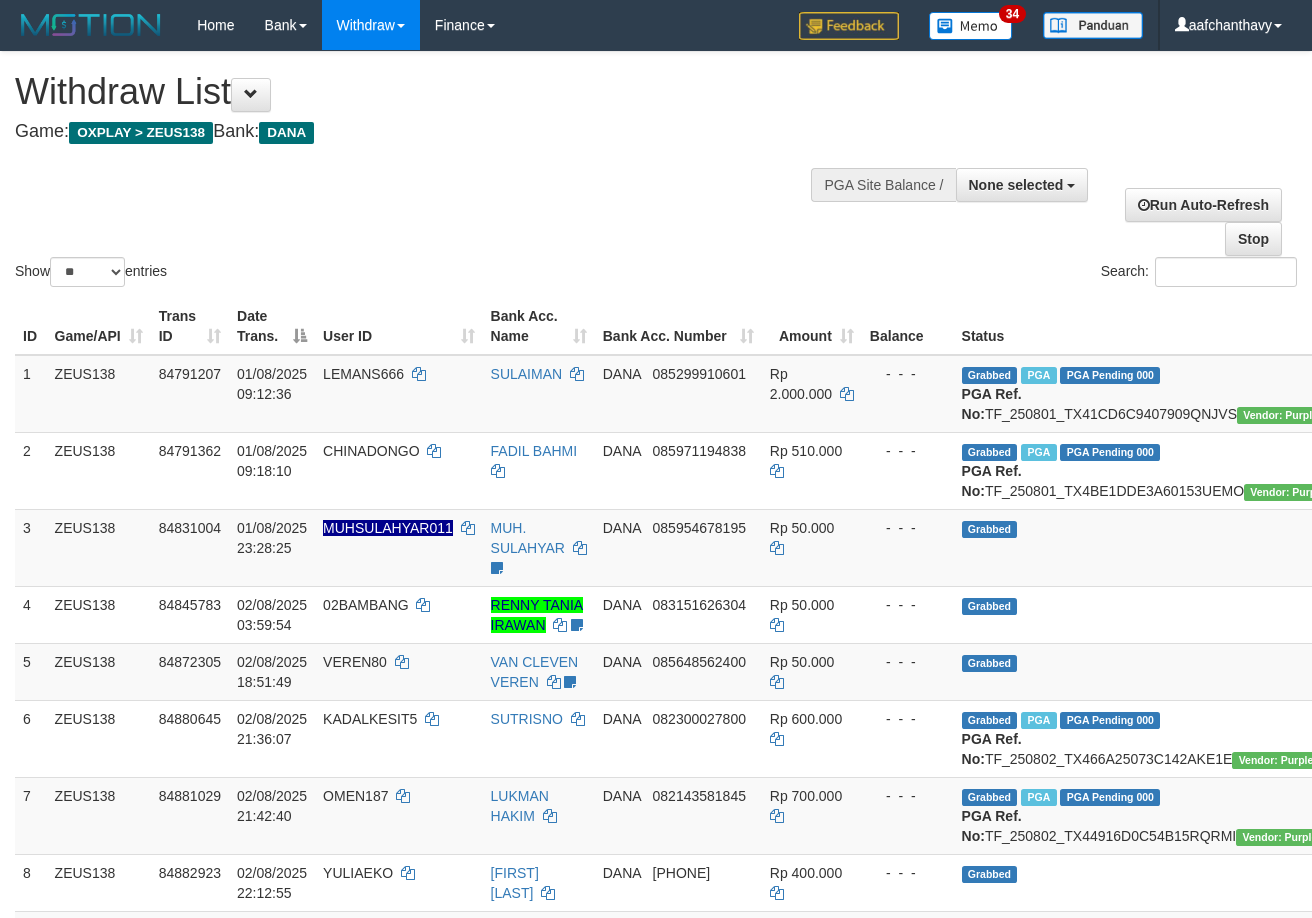 select 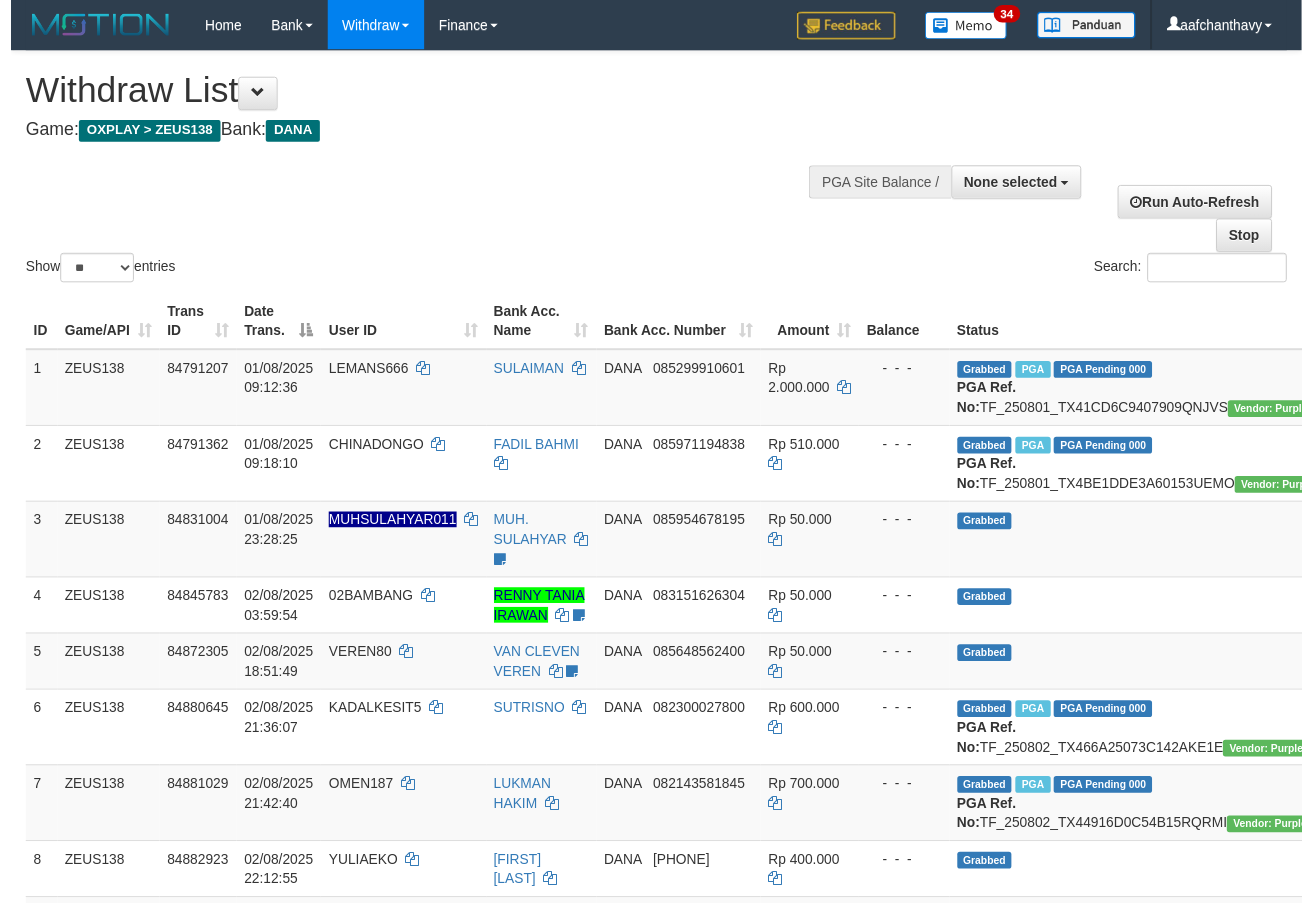scroll, scrollTop: 359, scrollLeft: 0, axis: vertical 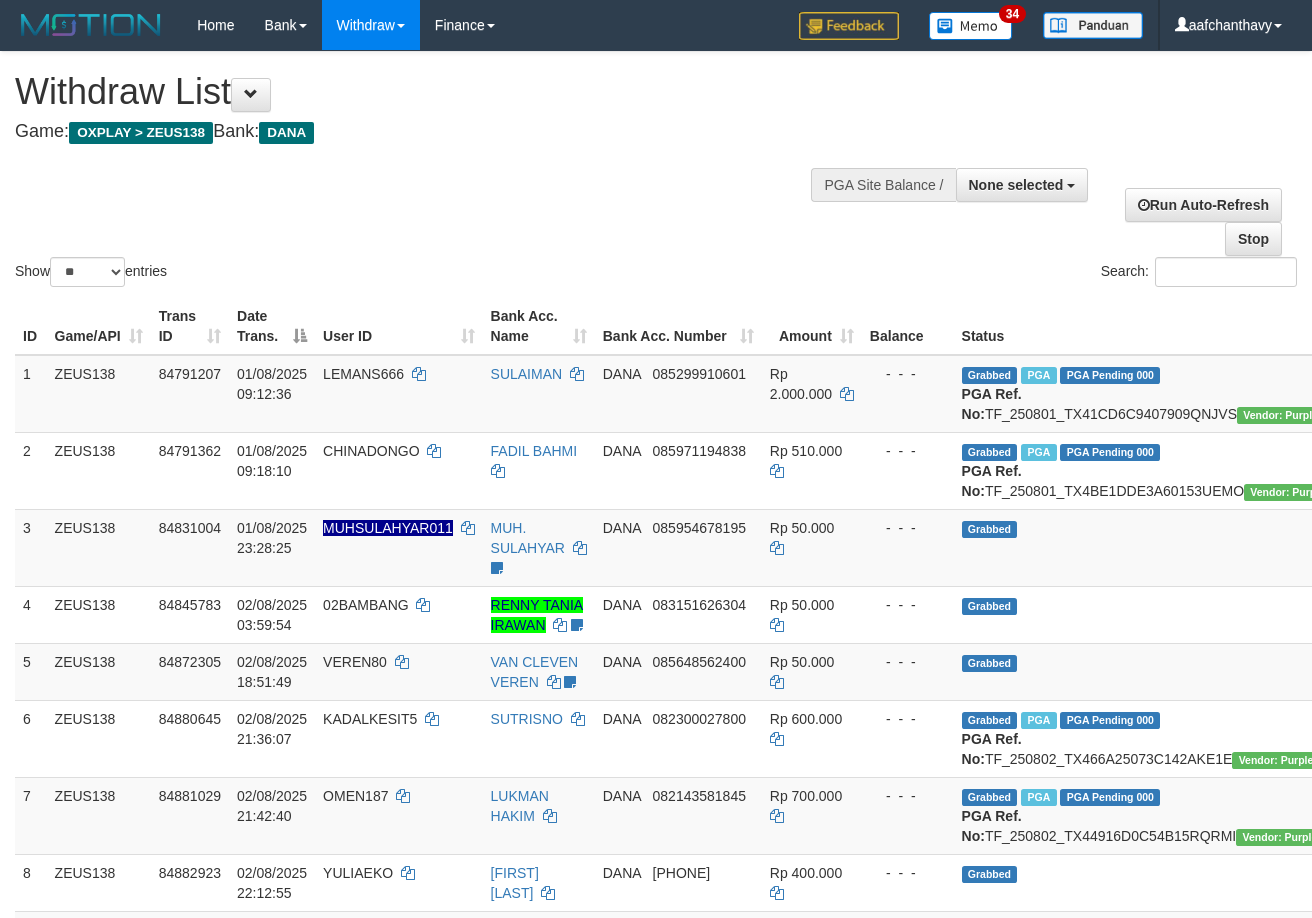 select 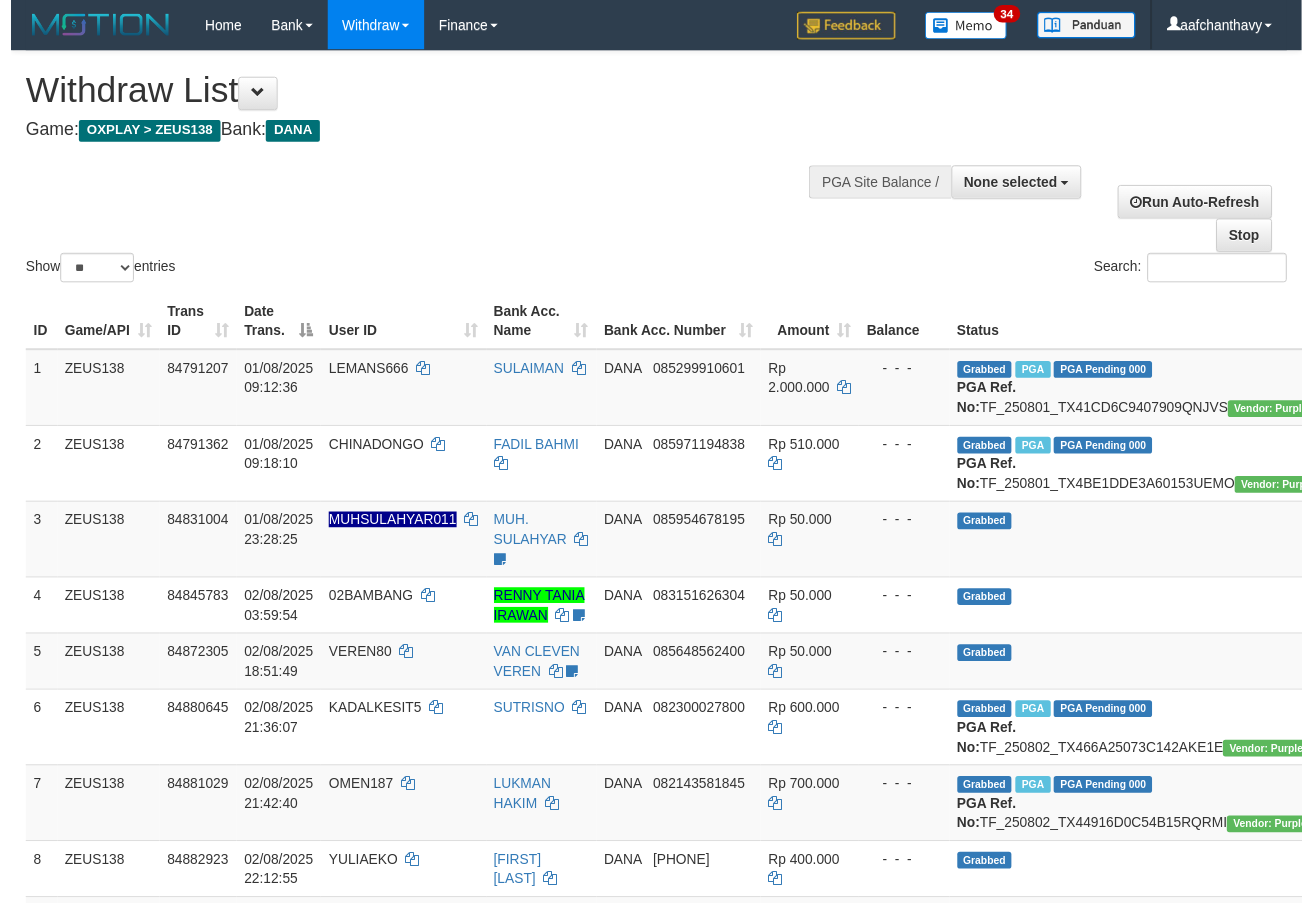 scroll, scrollTop: 359, scrollLeft: 0, axis: vertical 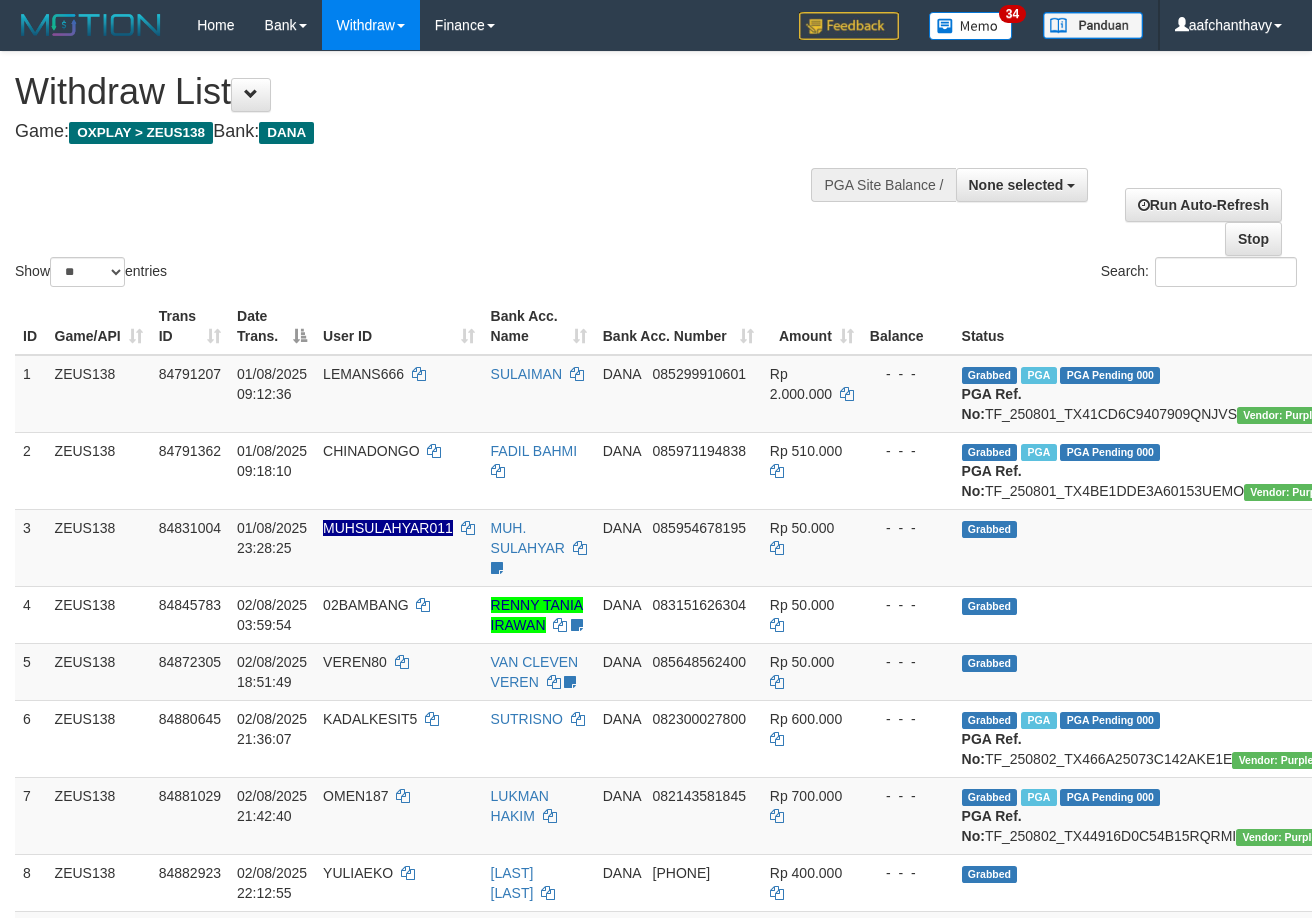 select 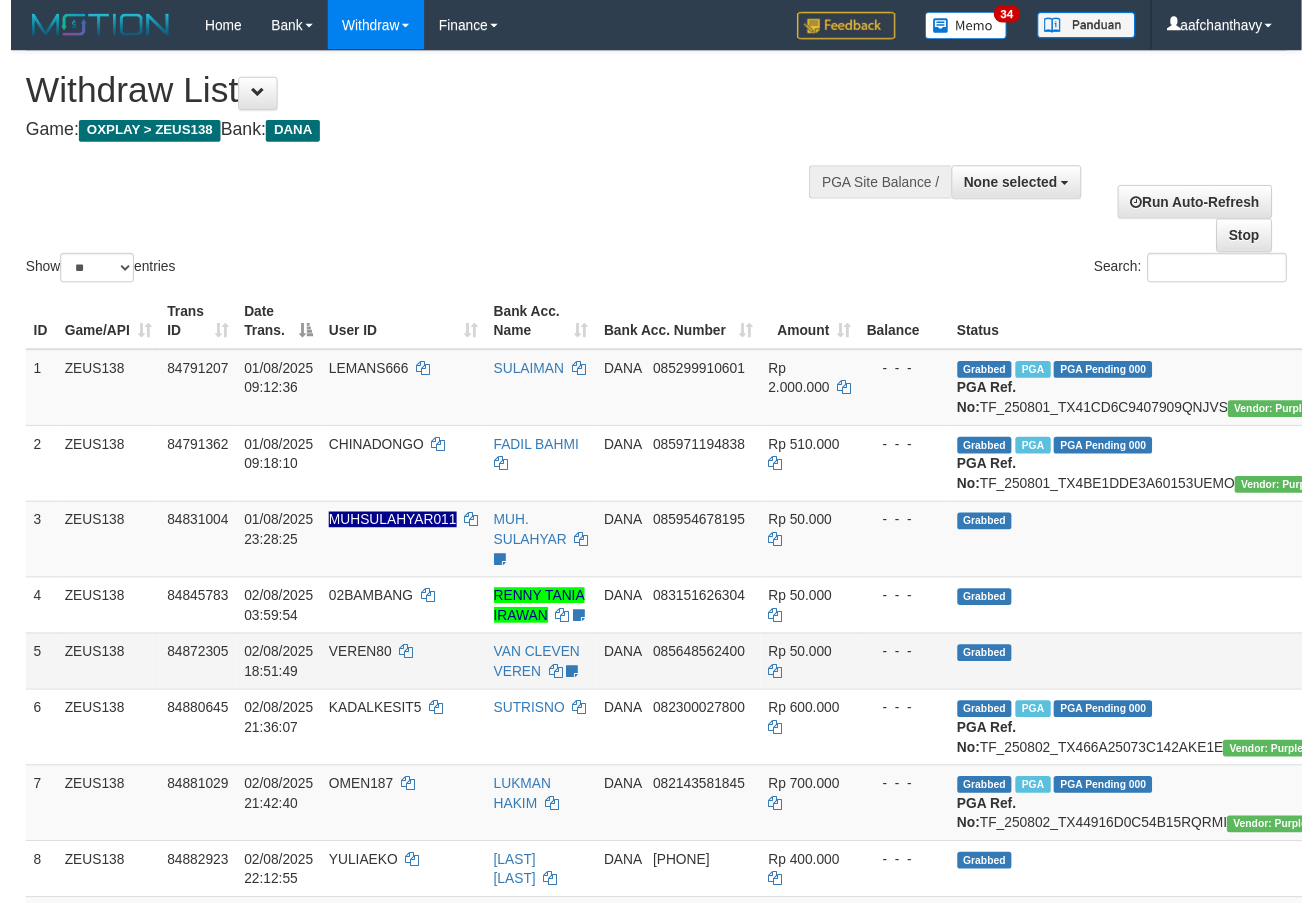 scroll, scrollTop: 359, scrollLeft: 0, axis: vertical 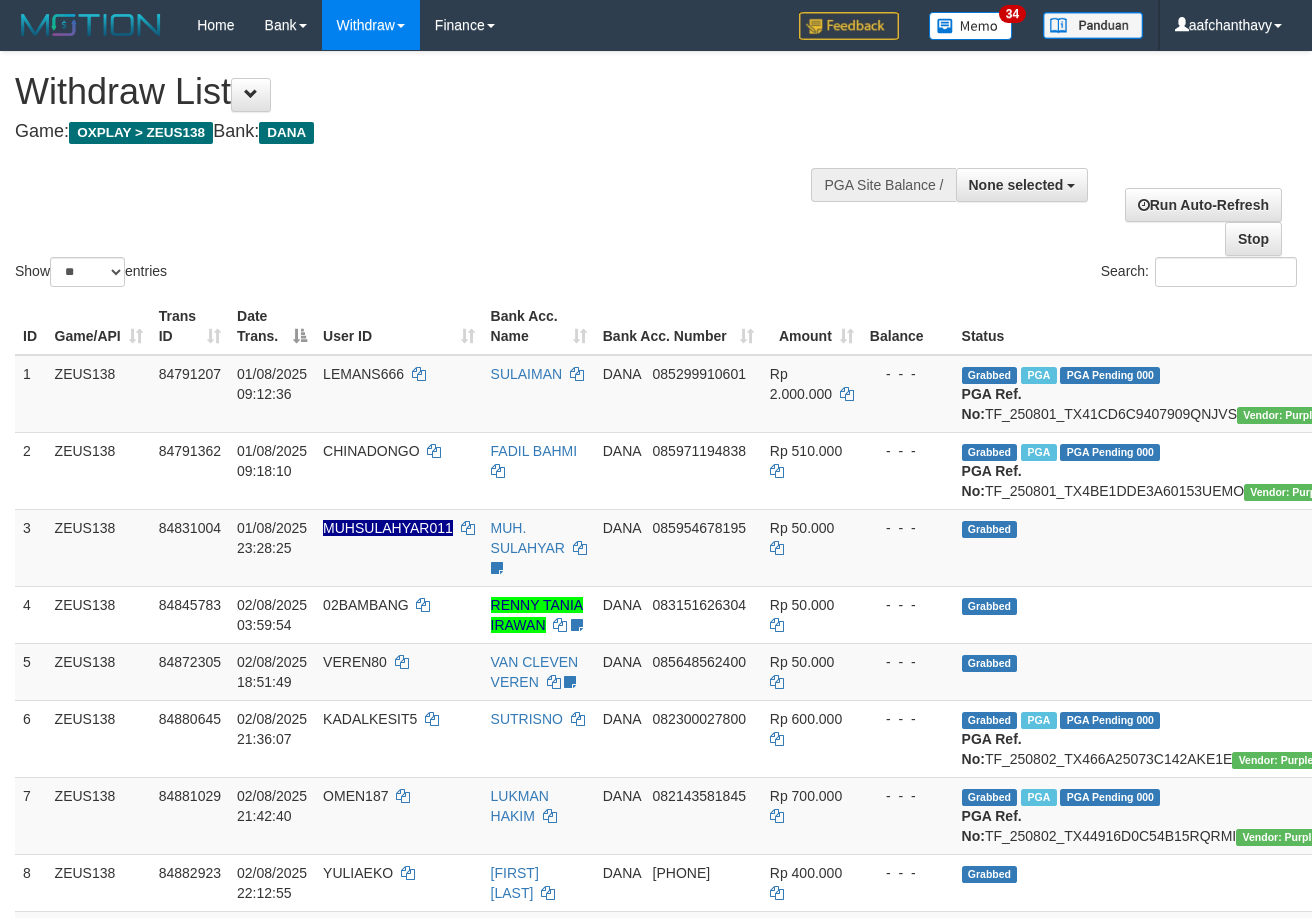 select 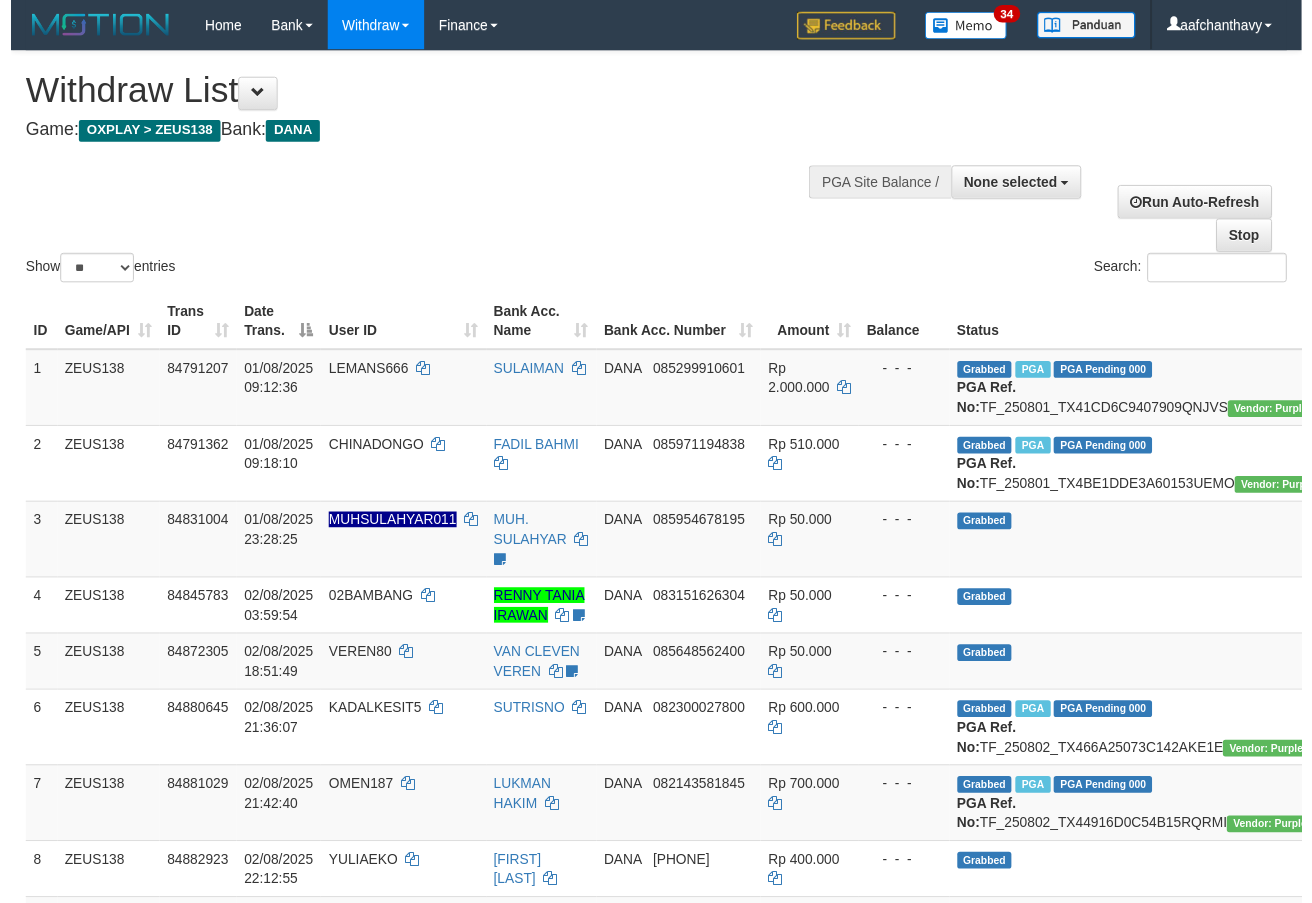 scroll, scrollTop: 359, scrollLeft: 0, axis: vertical 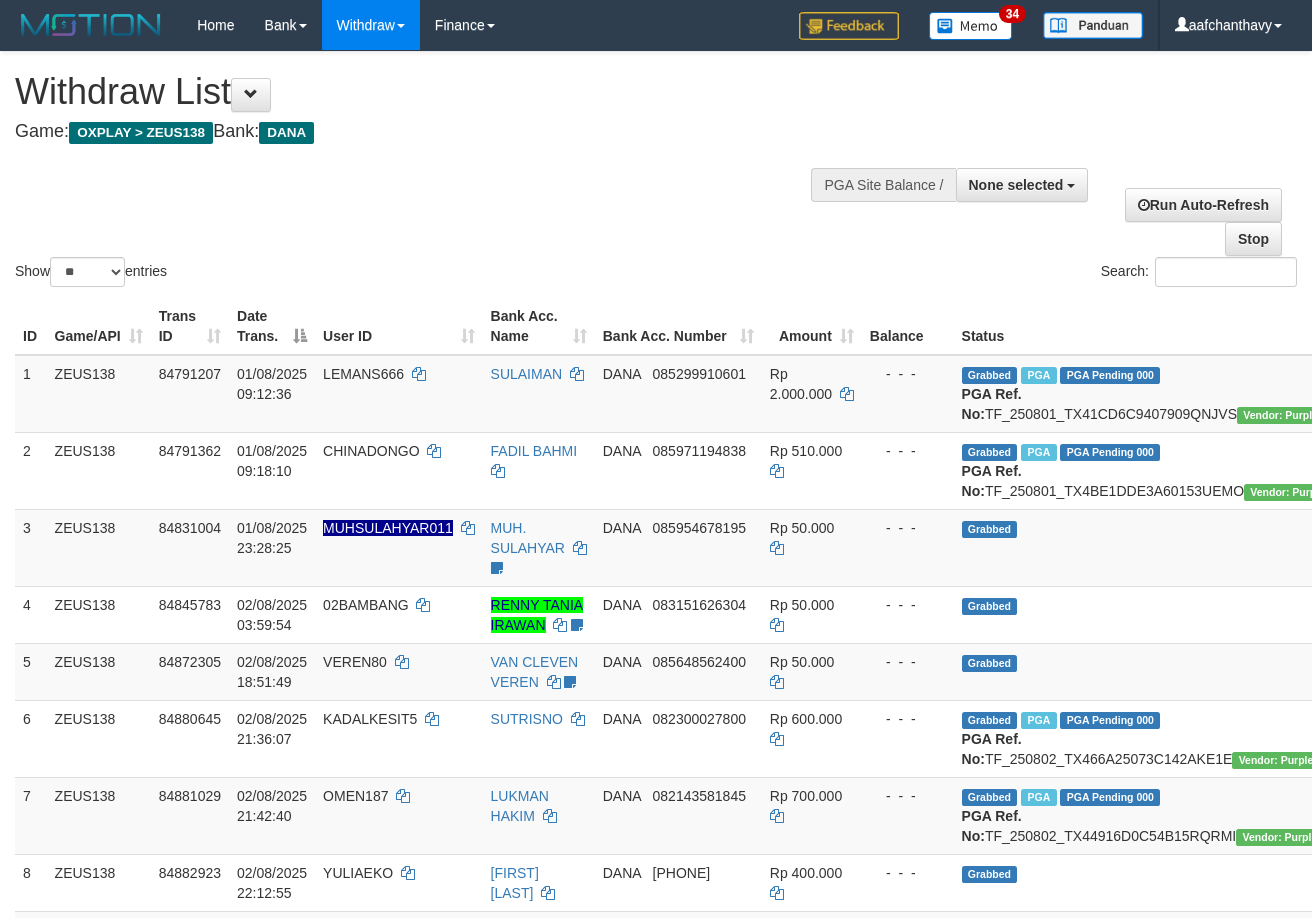 select 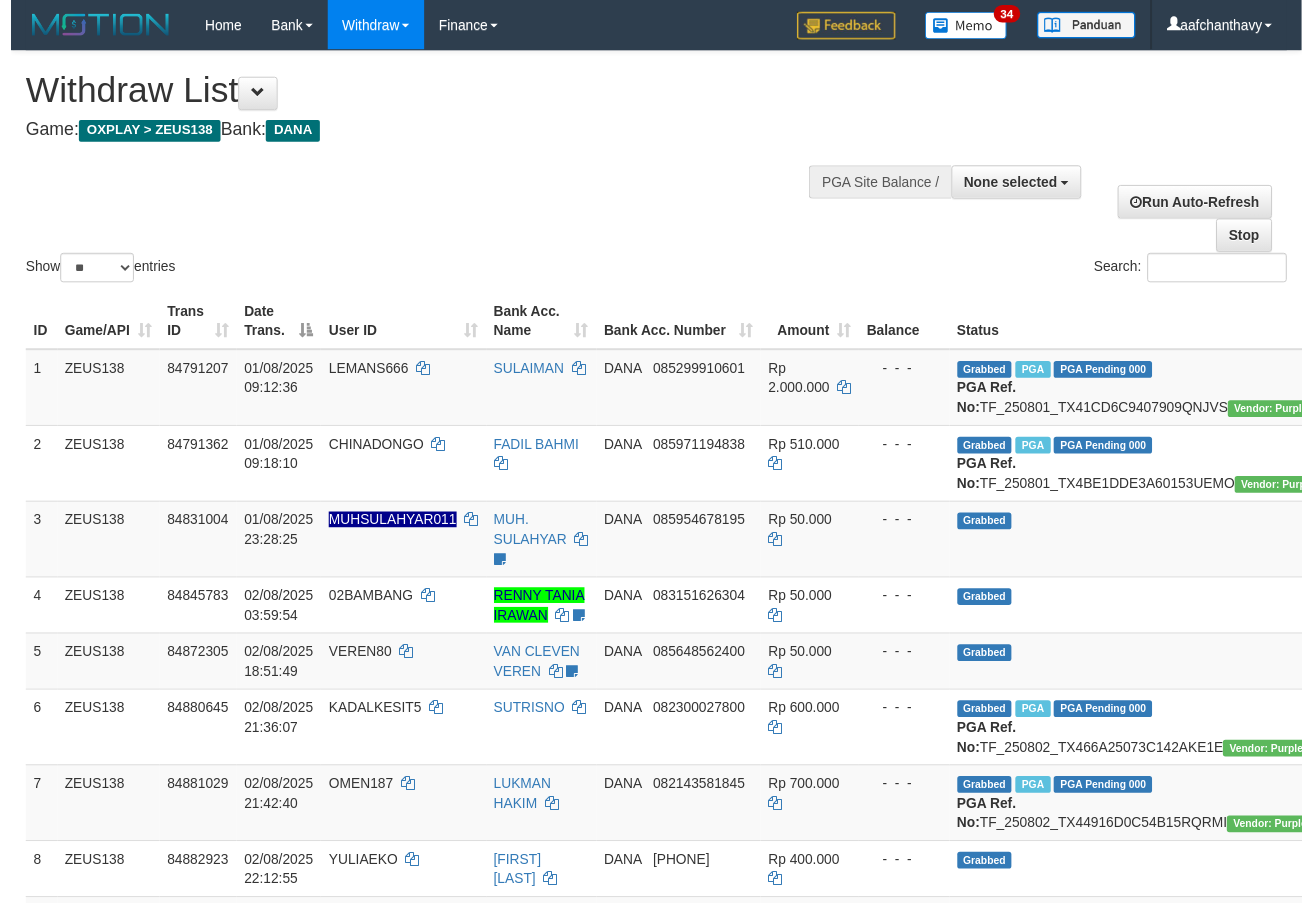 scroll, scrollTop: 359, scrollLeft: 0, axis: vertical 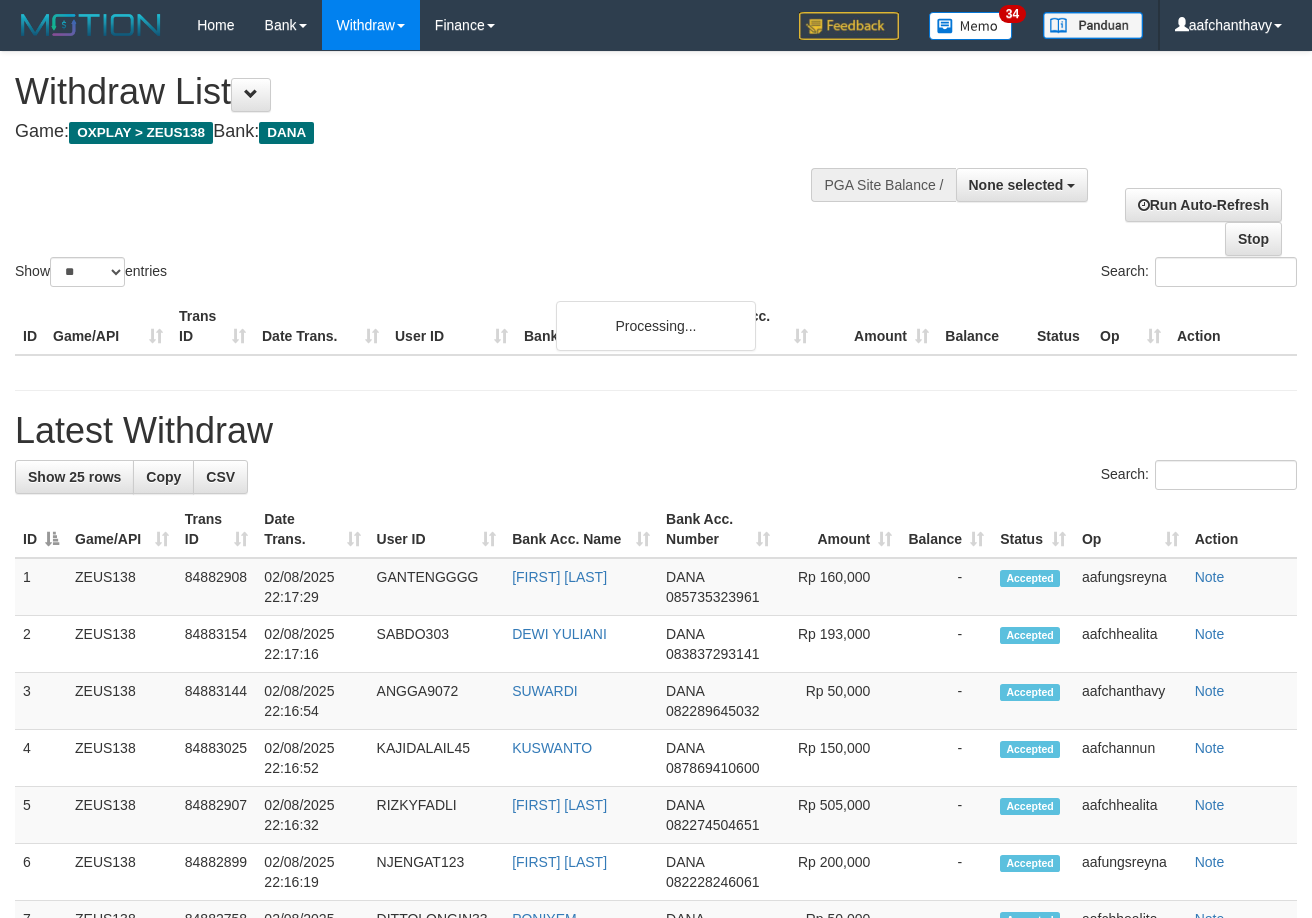 select 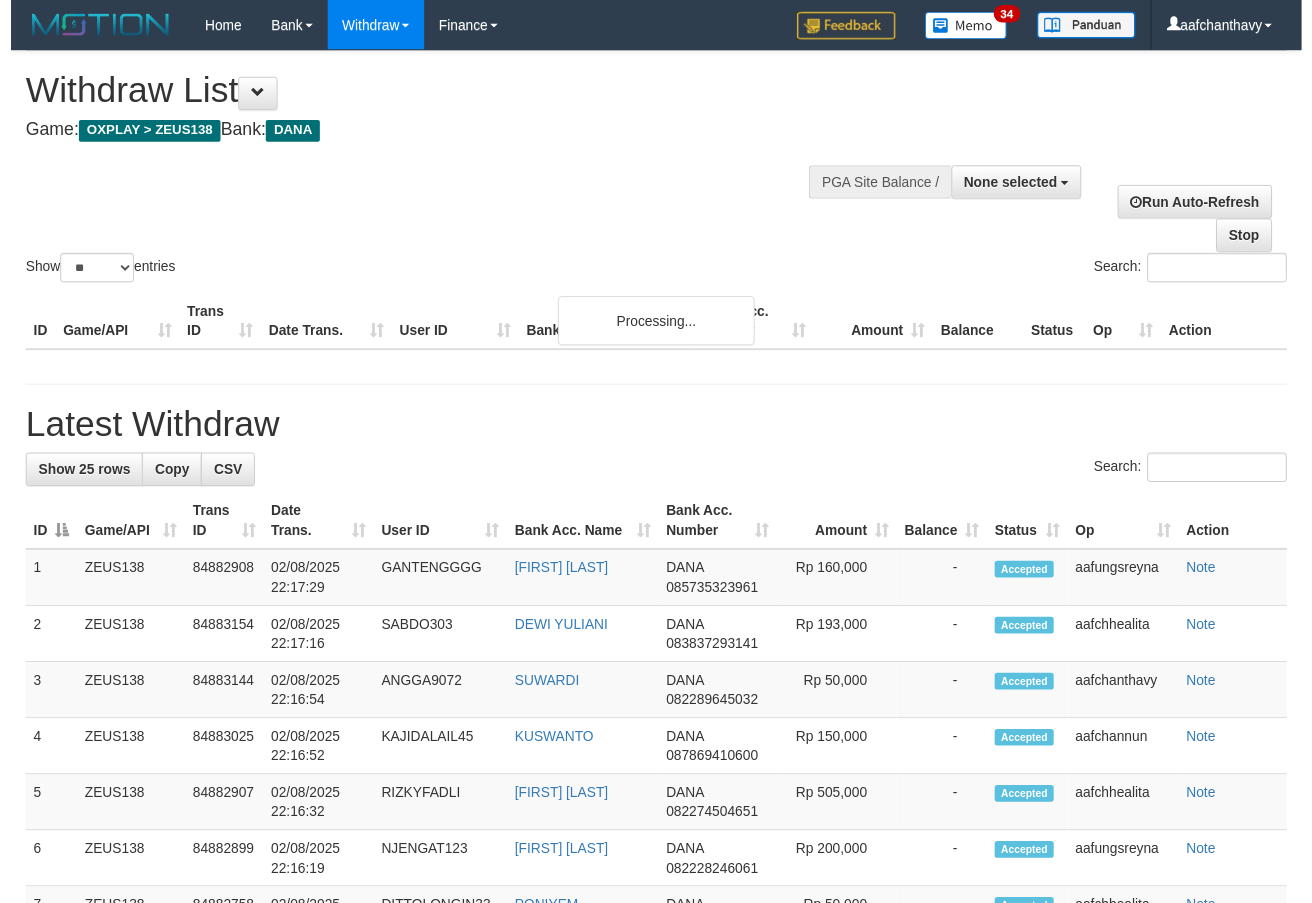 scroll, scrollTop: 359, scrollLeft: 0, axis: vertical 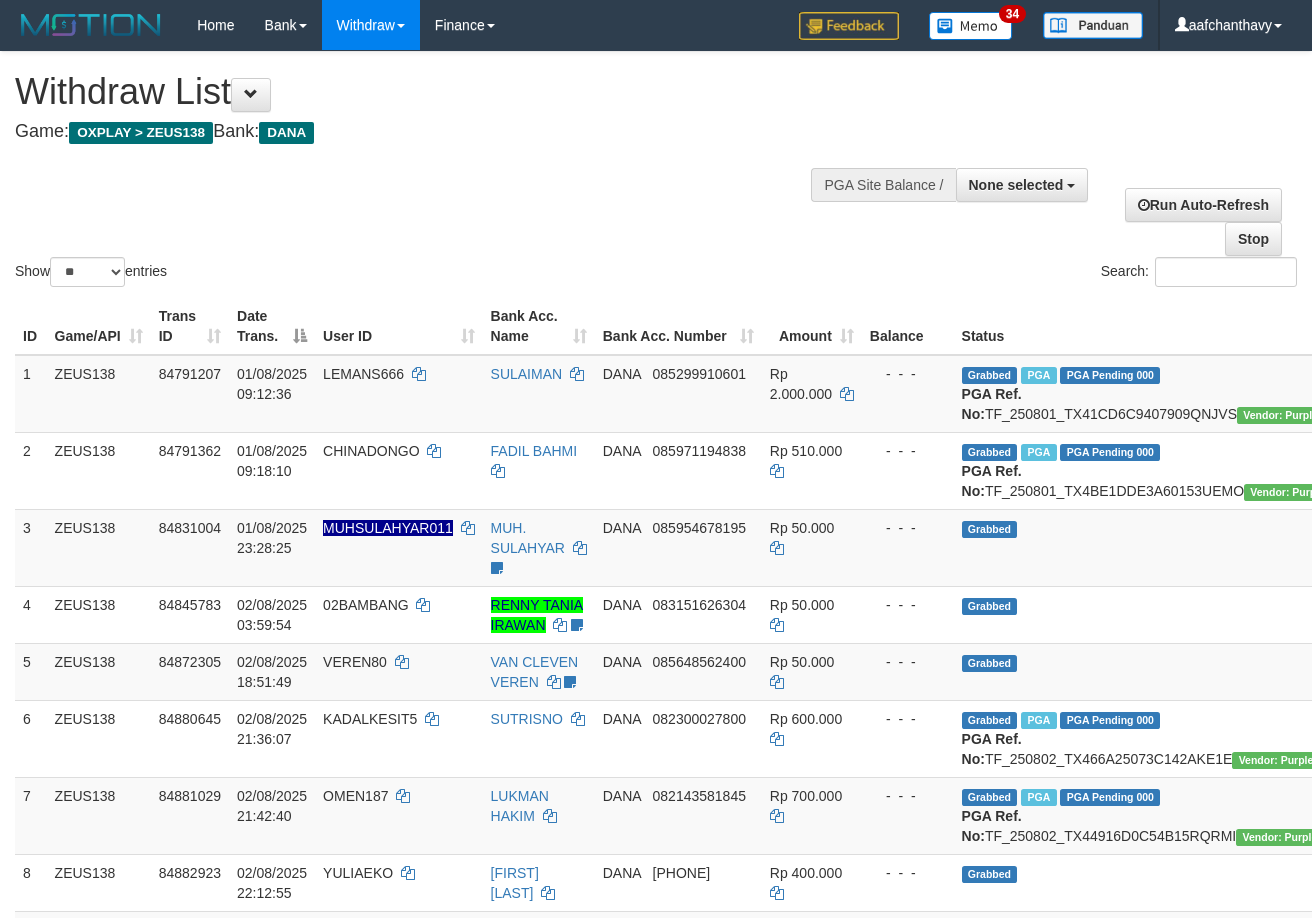 select 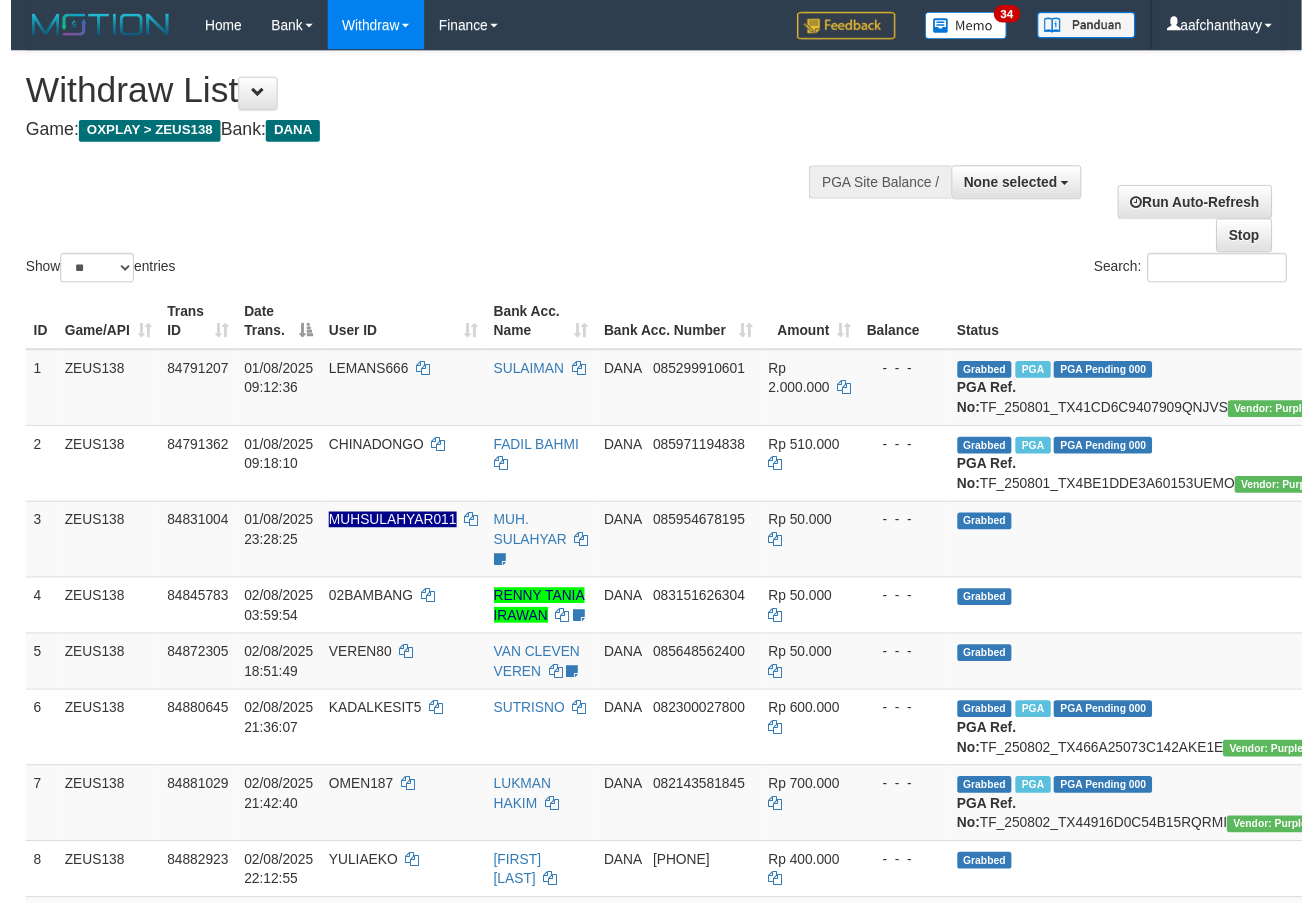 scroll, scrollTop: 359, scrollLeft: 0, axis: vertical 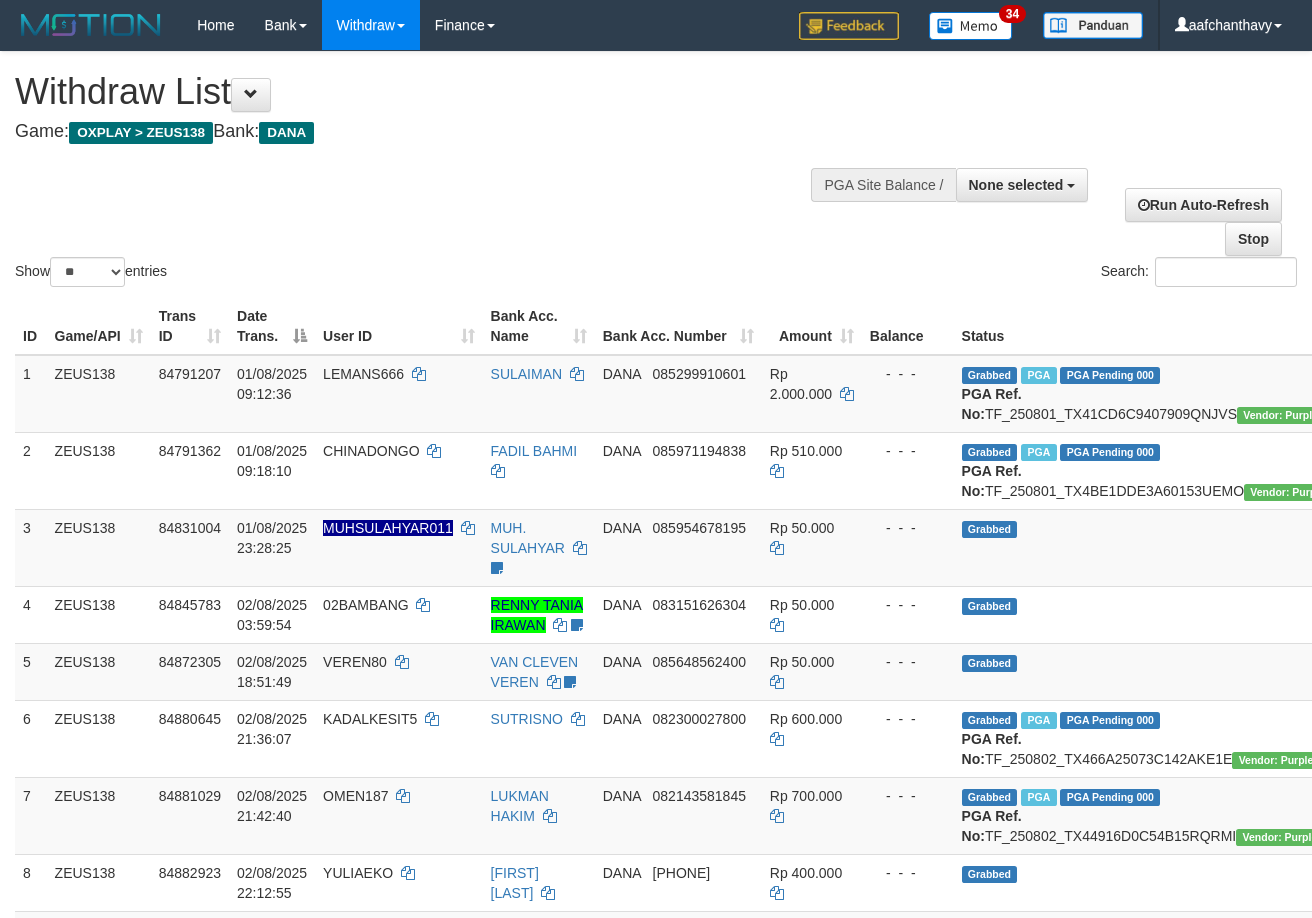 select 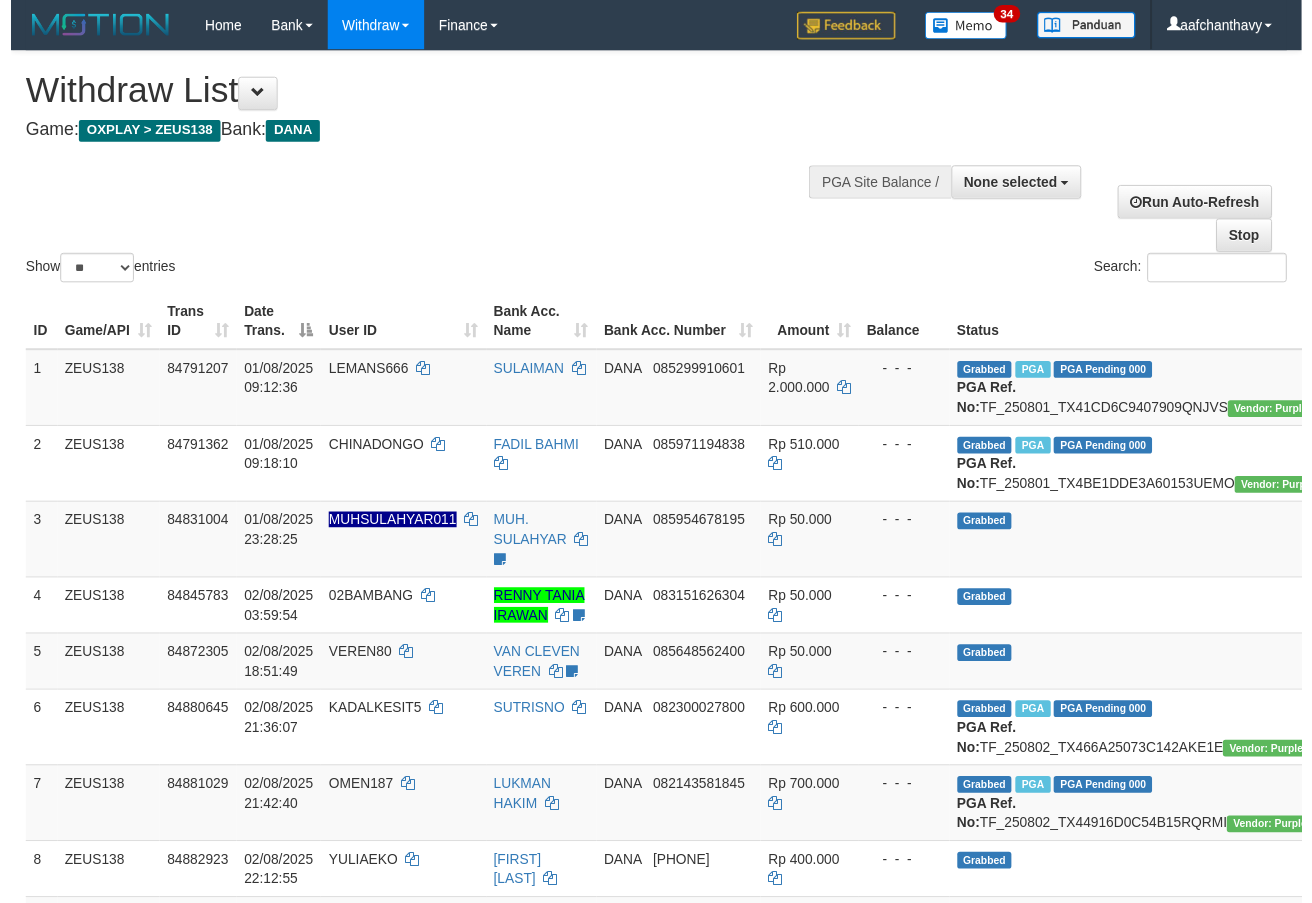 scroll, scrollTop: 359, scrollLeft: 0, axis: vertical 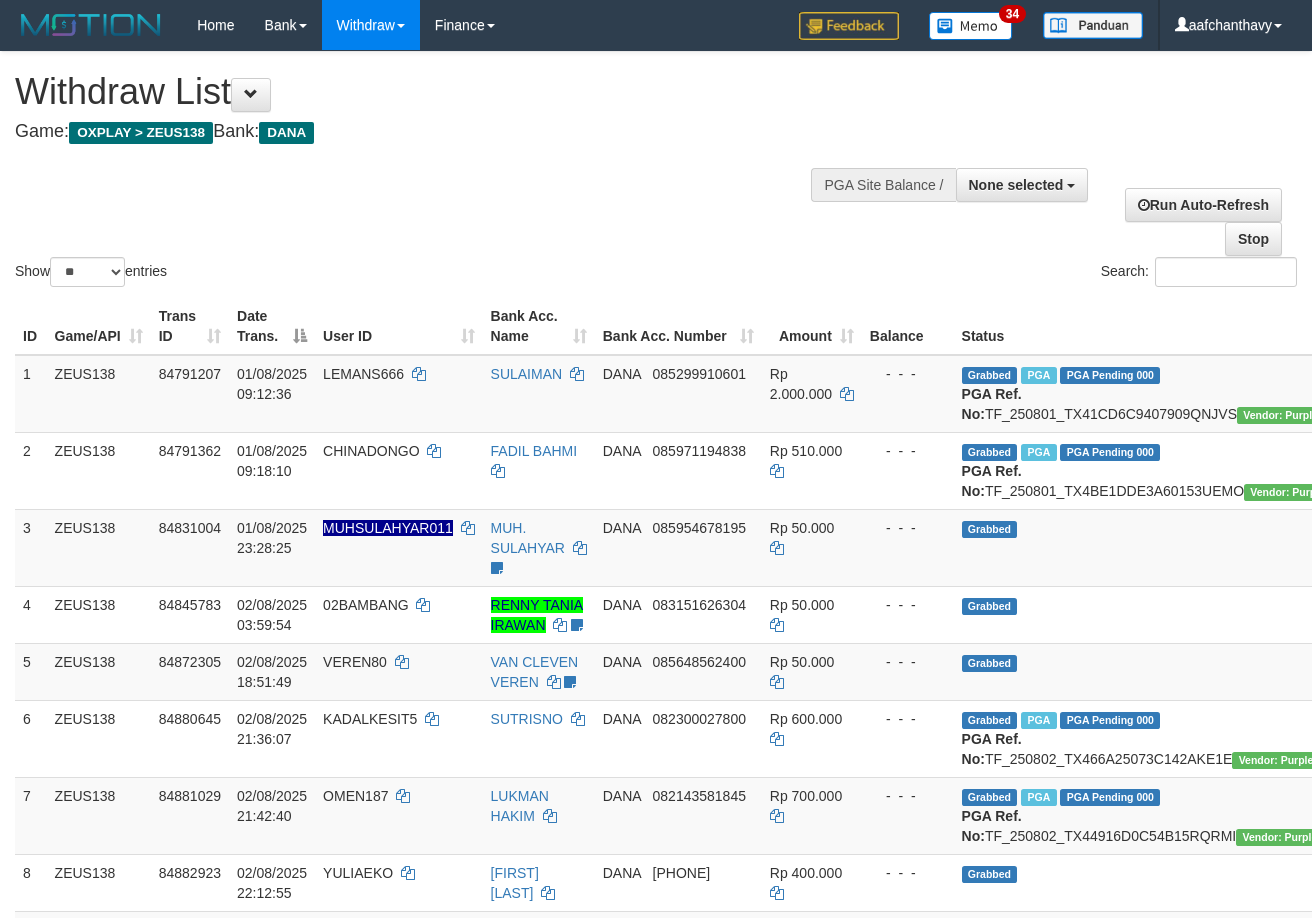 select 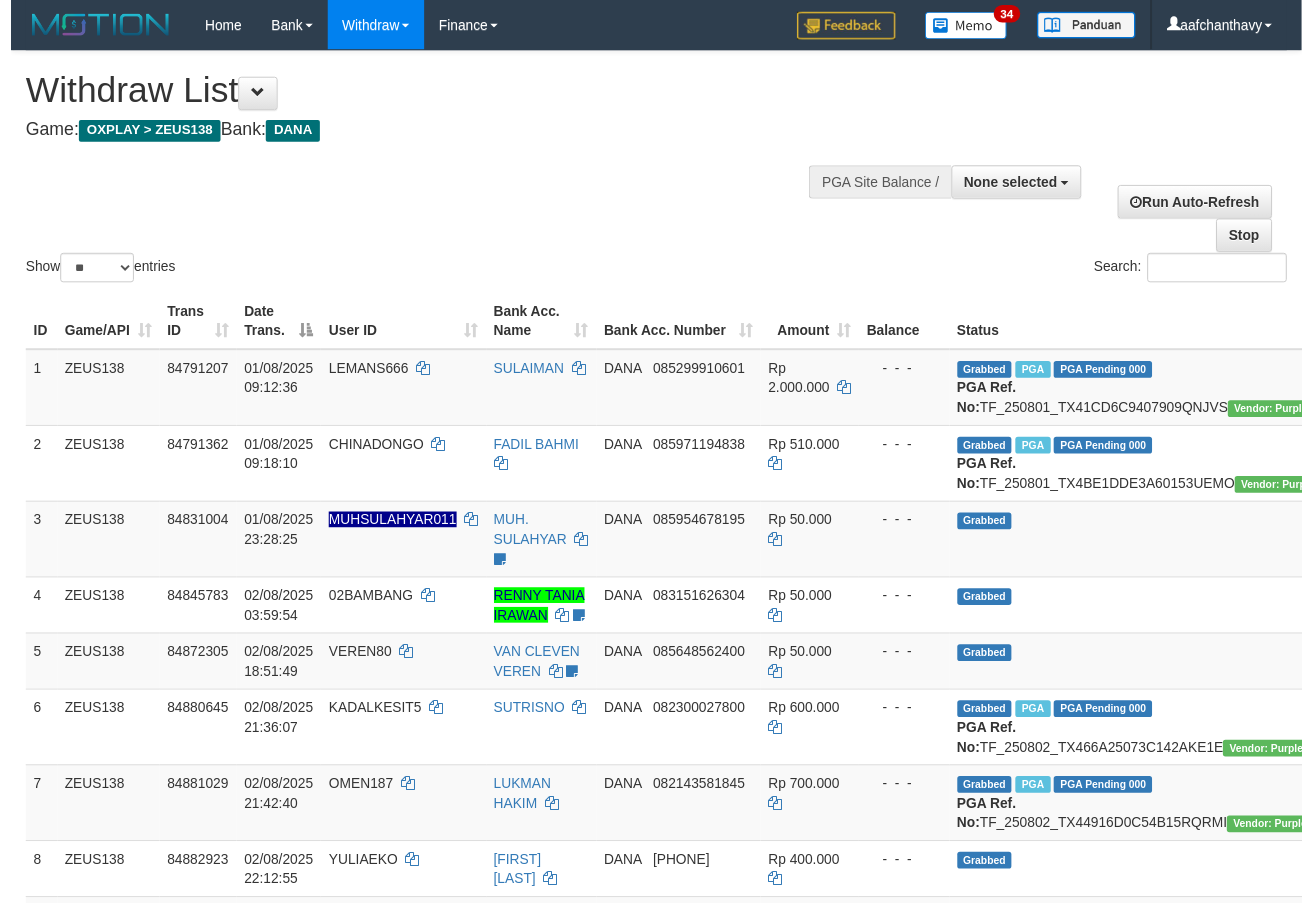 scroll, scrollTop: 359, scrollLeft: 0, axis: vertical 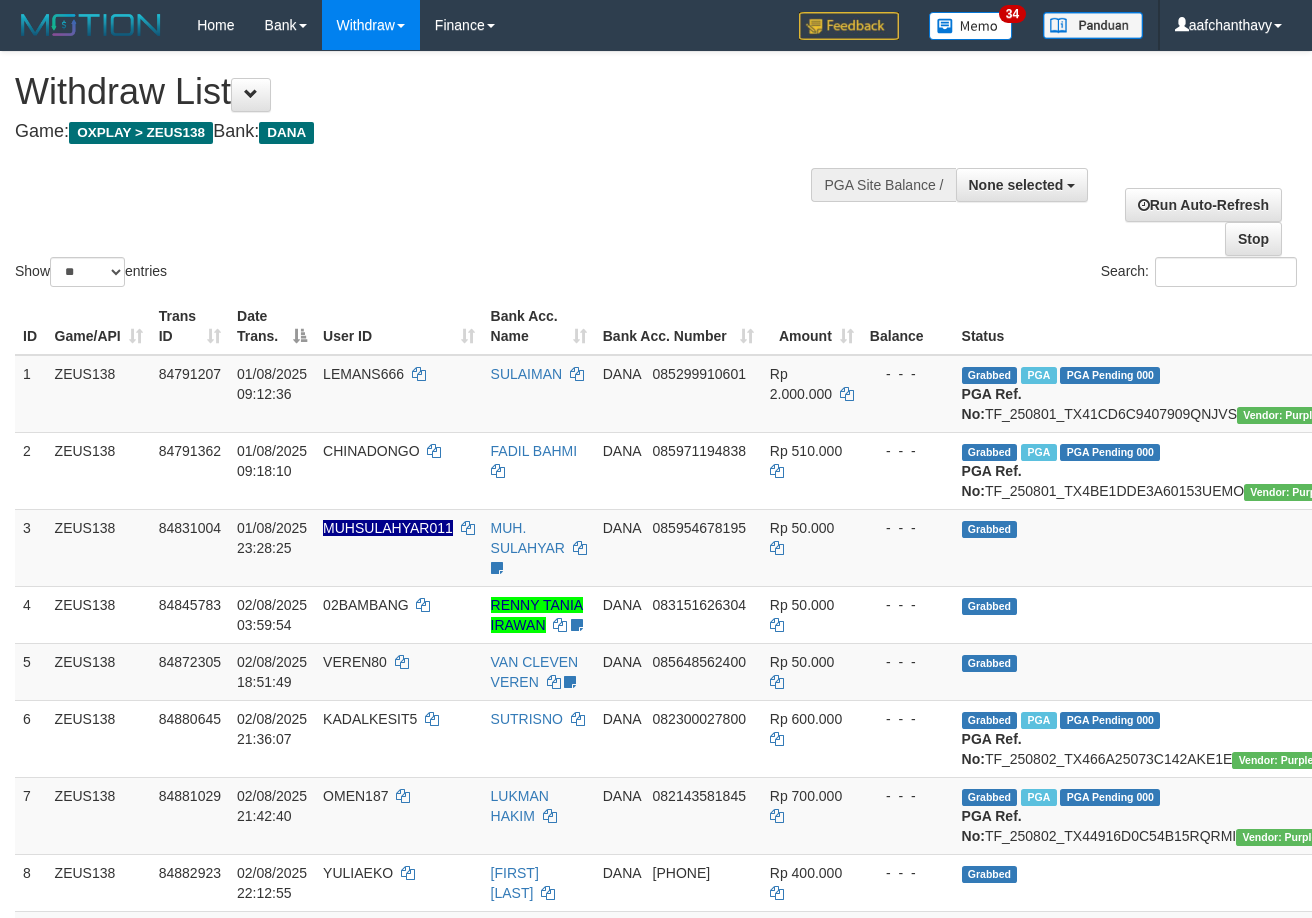 select 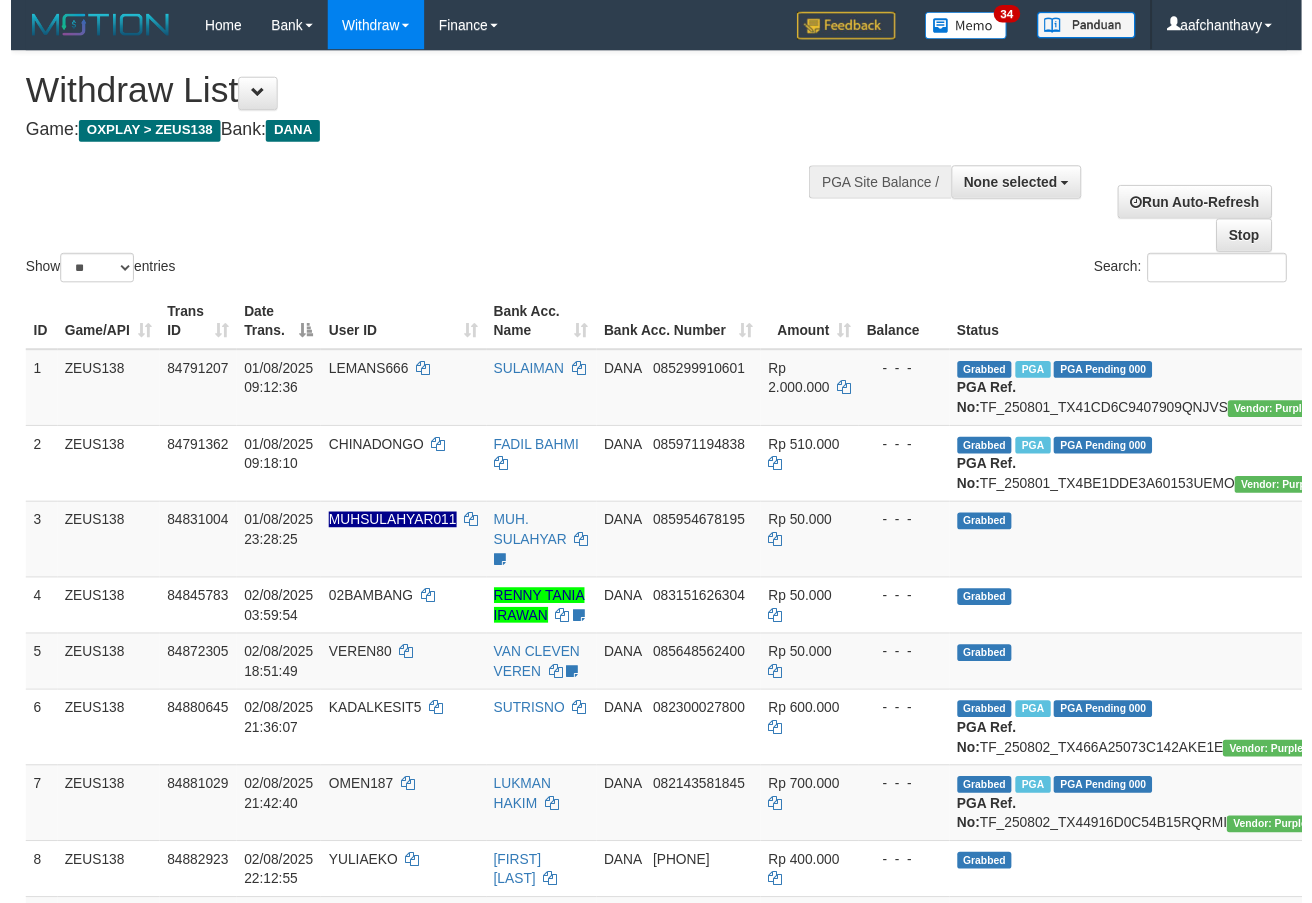 scroll, scrollTop: 359, scrollLeft: 0, axis: vertical 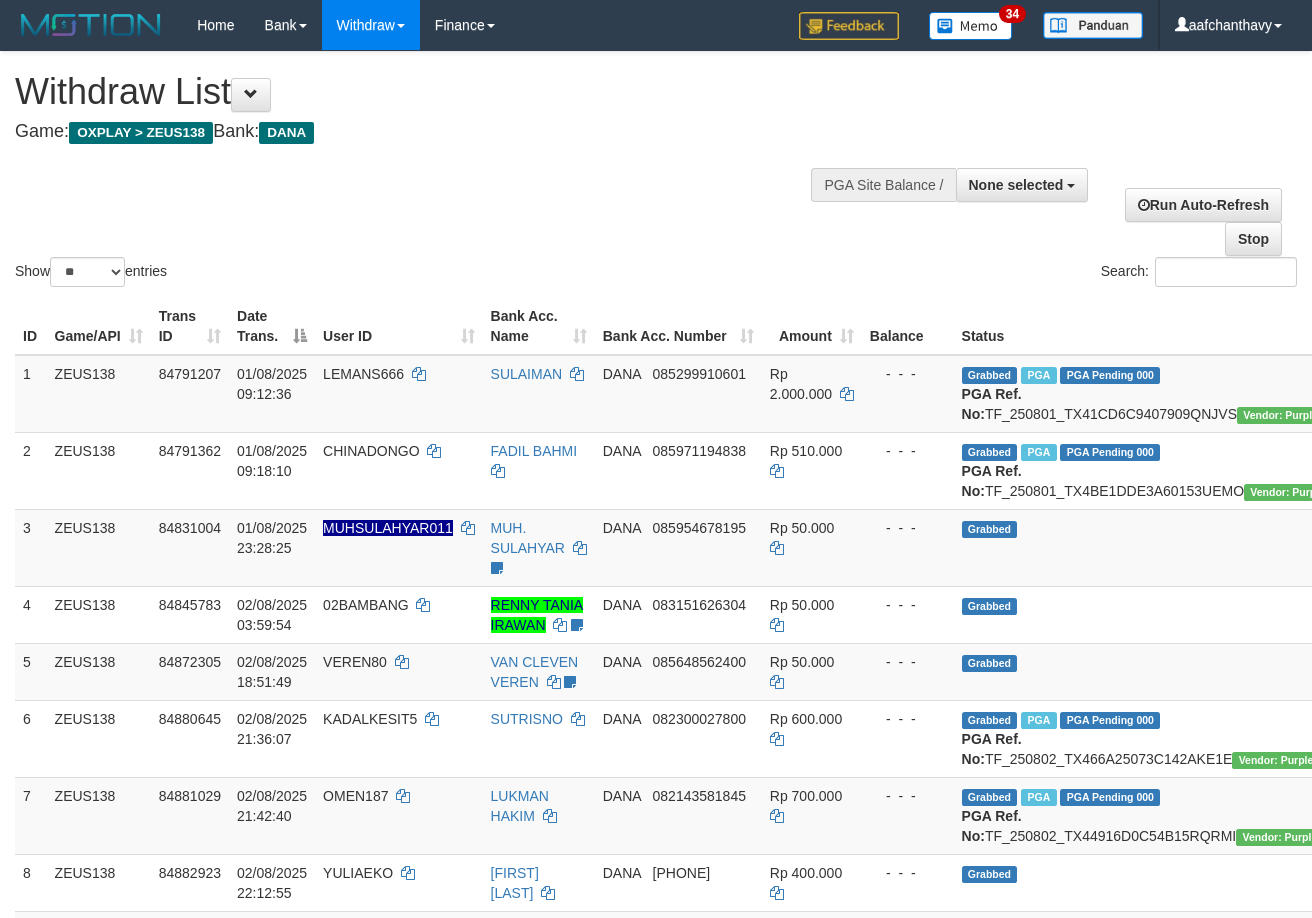 select 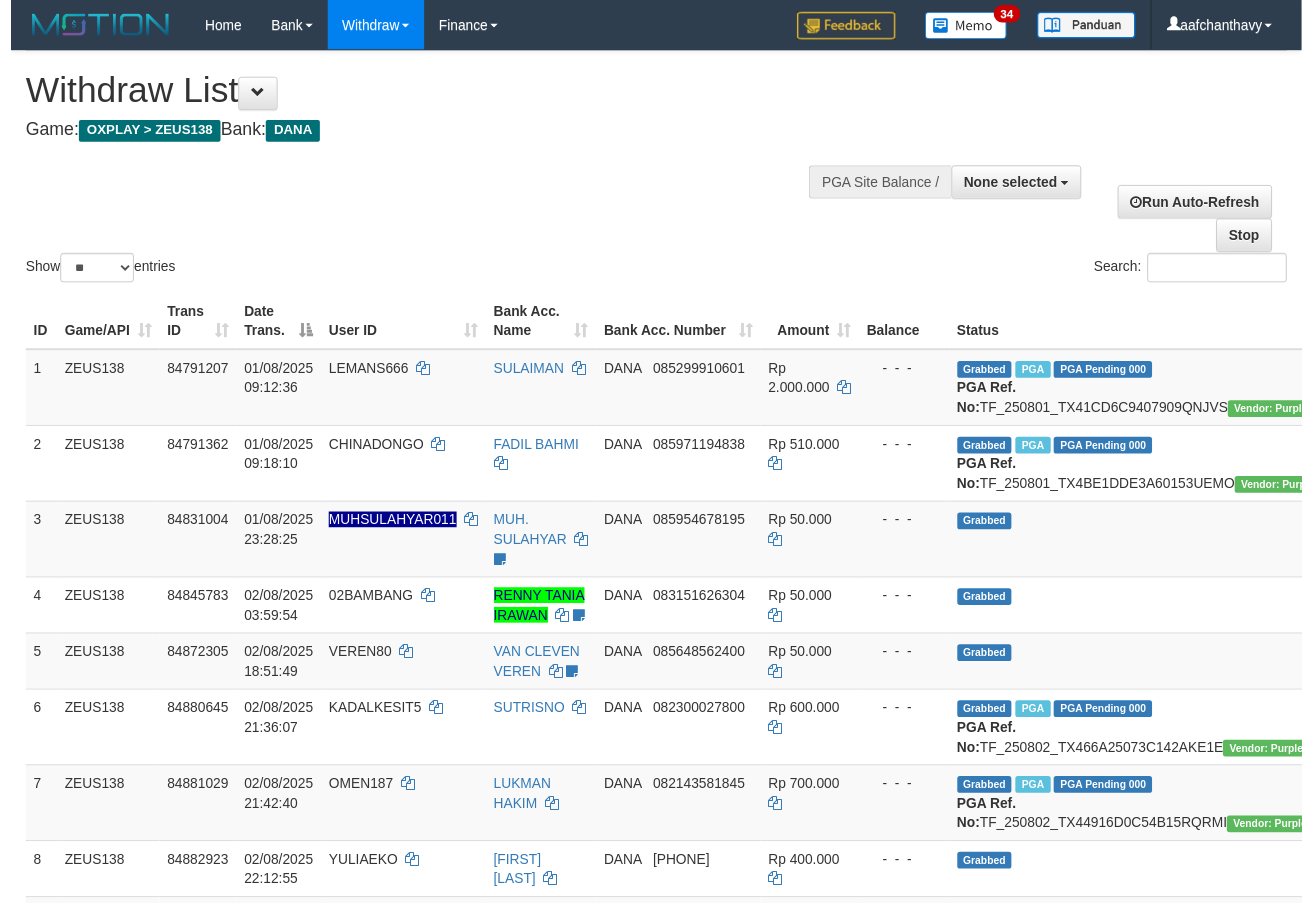 scroll, scrollTop: 359, scrollLeft: 0, axis: vertical 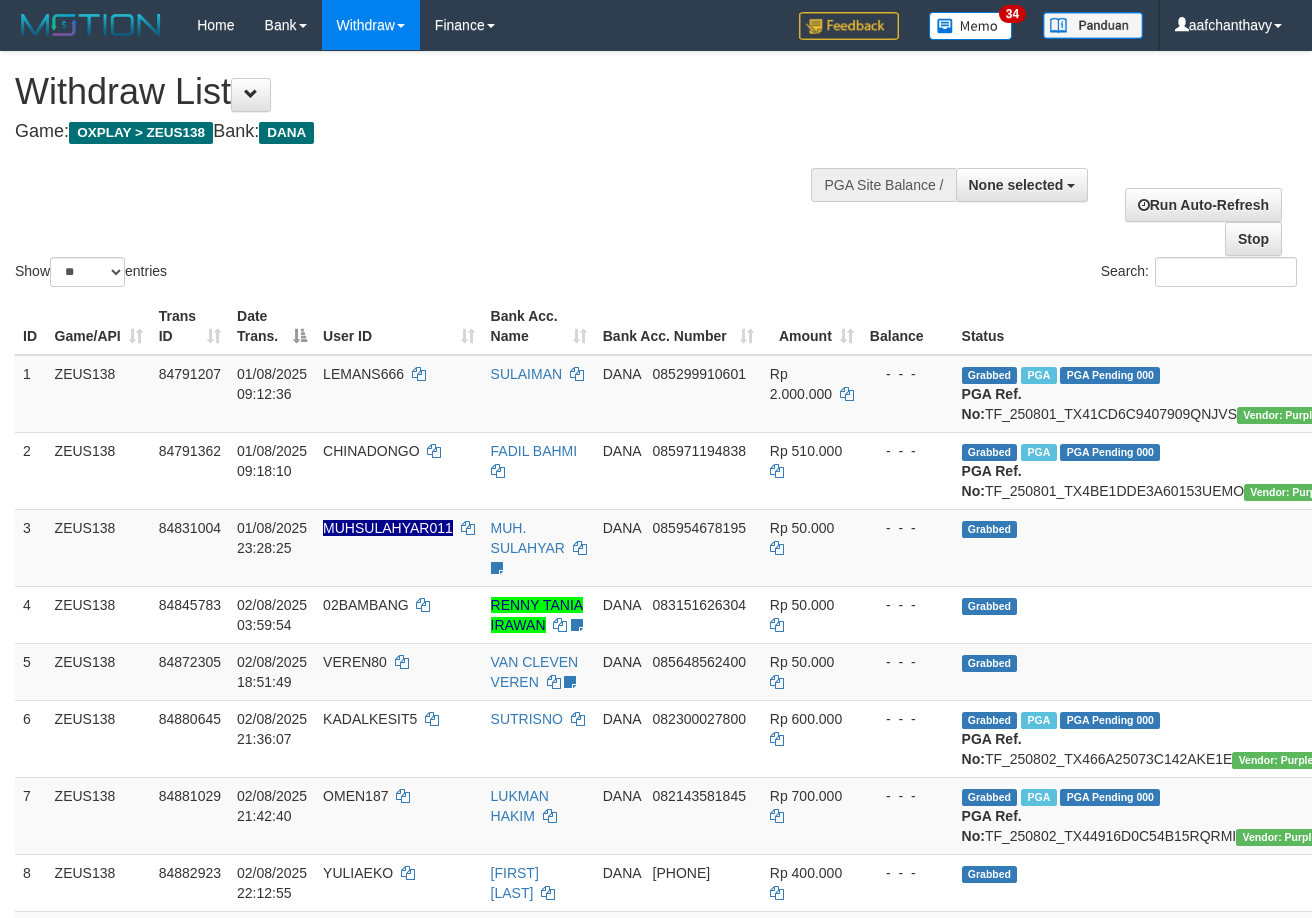 select 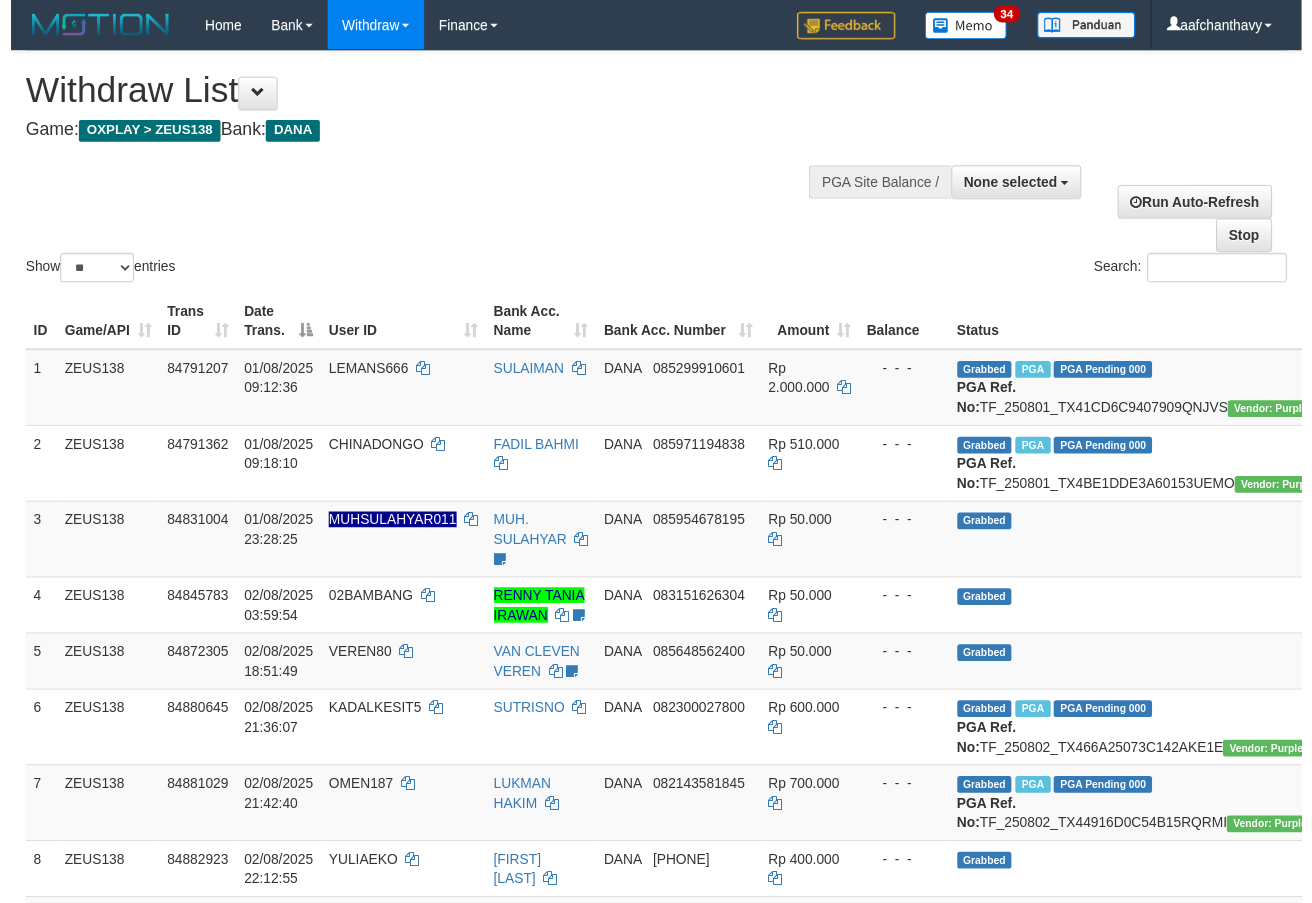 scroll, scrollTop: 359, scrollLeft: 0, axis: vertical 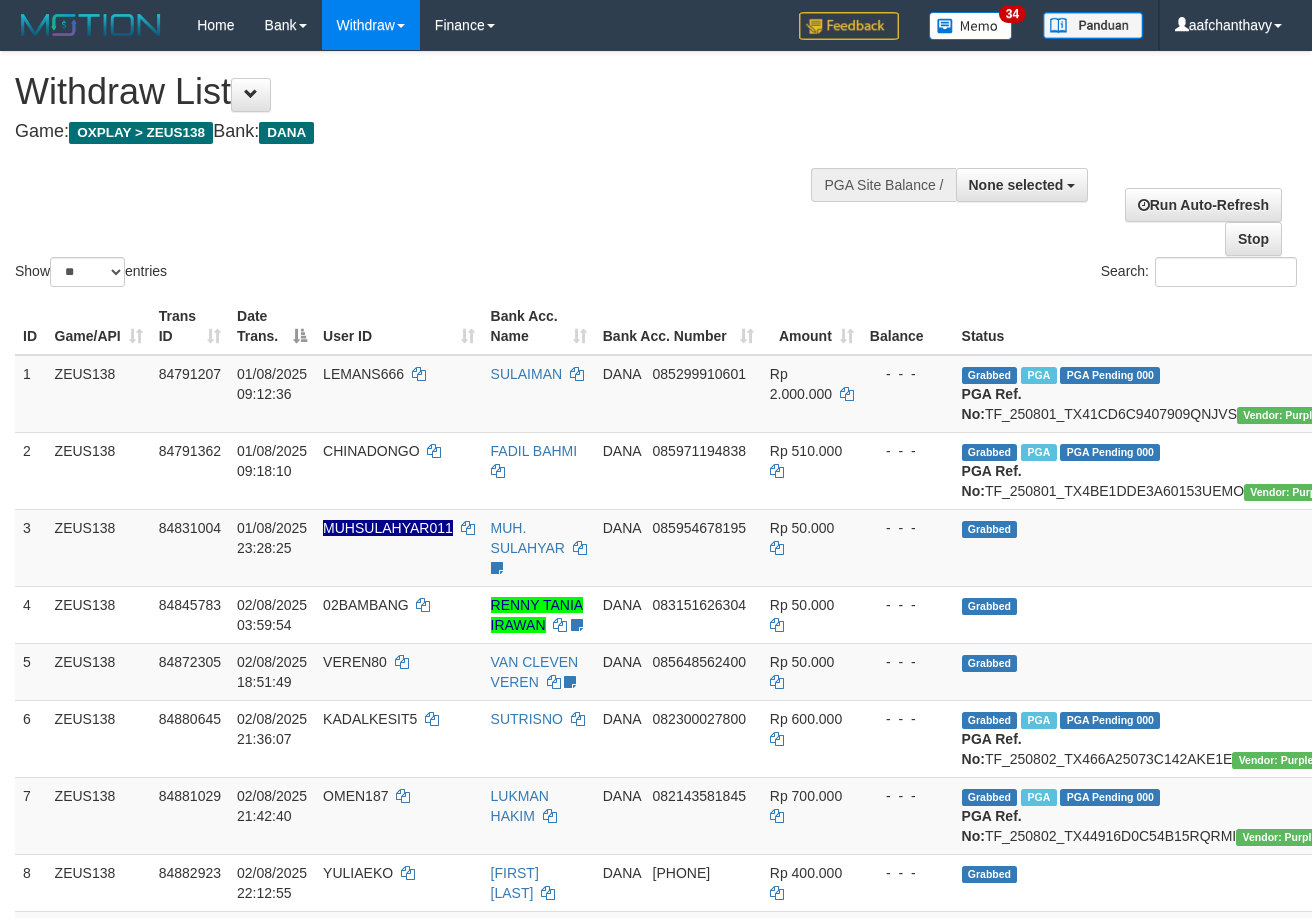 select 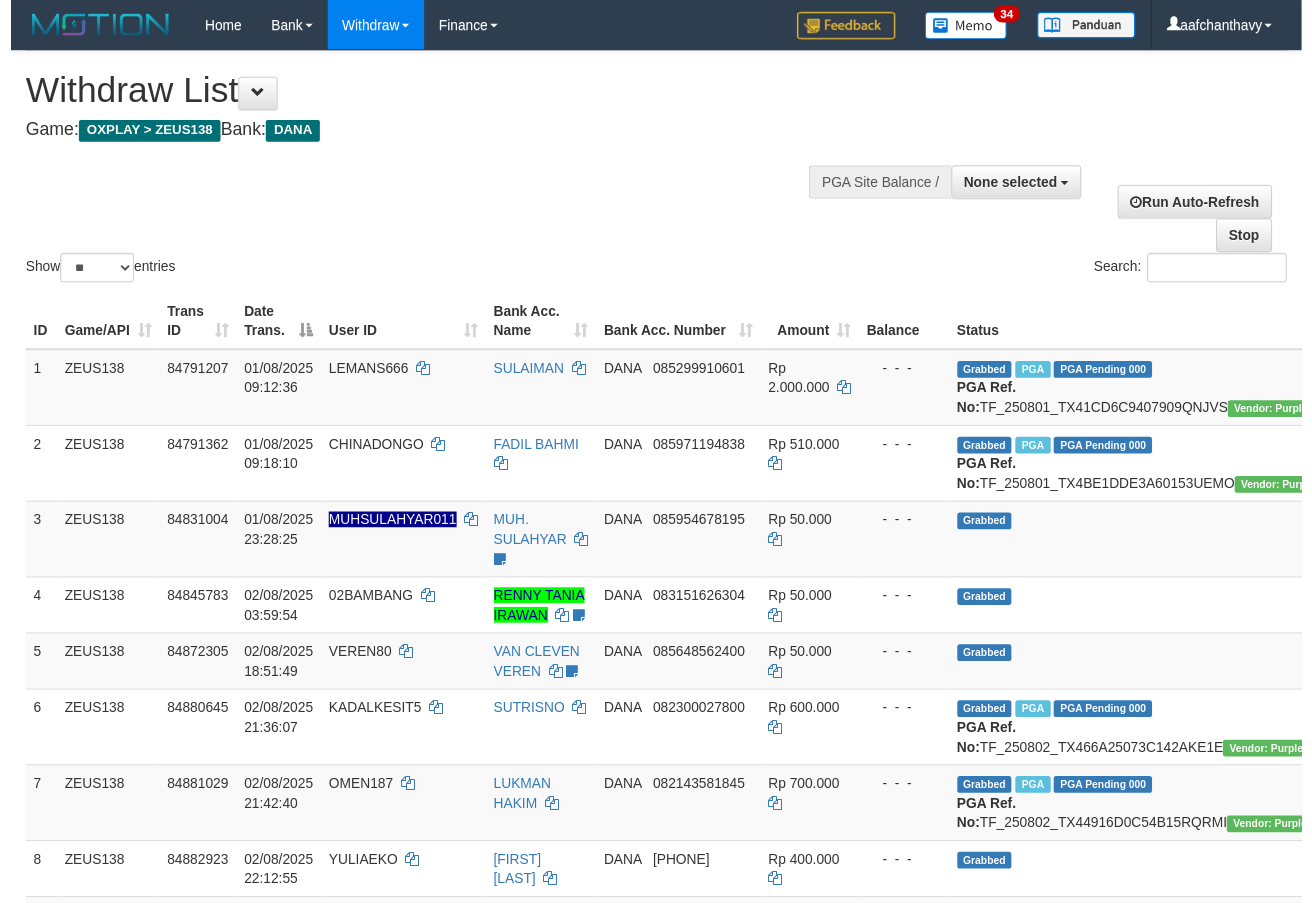 scroll, scrollTop: 359, scrollLeft: 0, axis: vertical 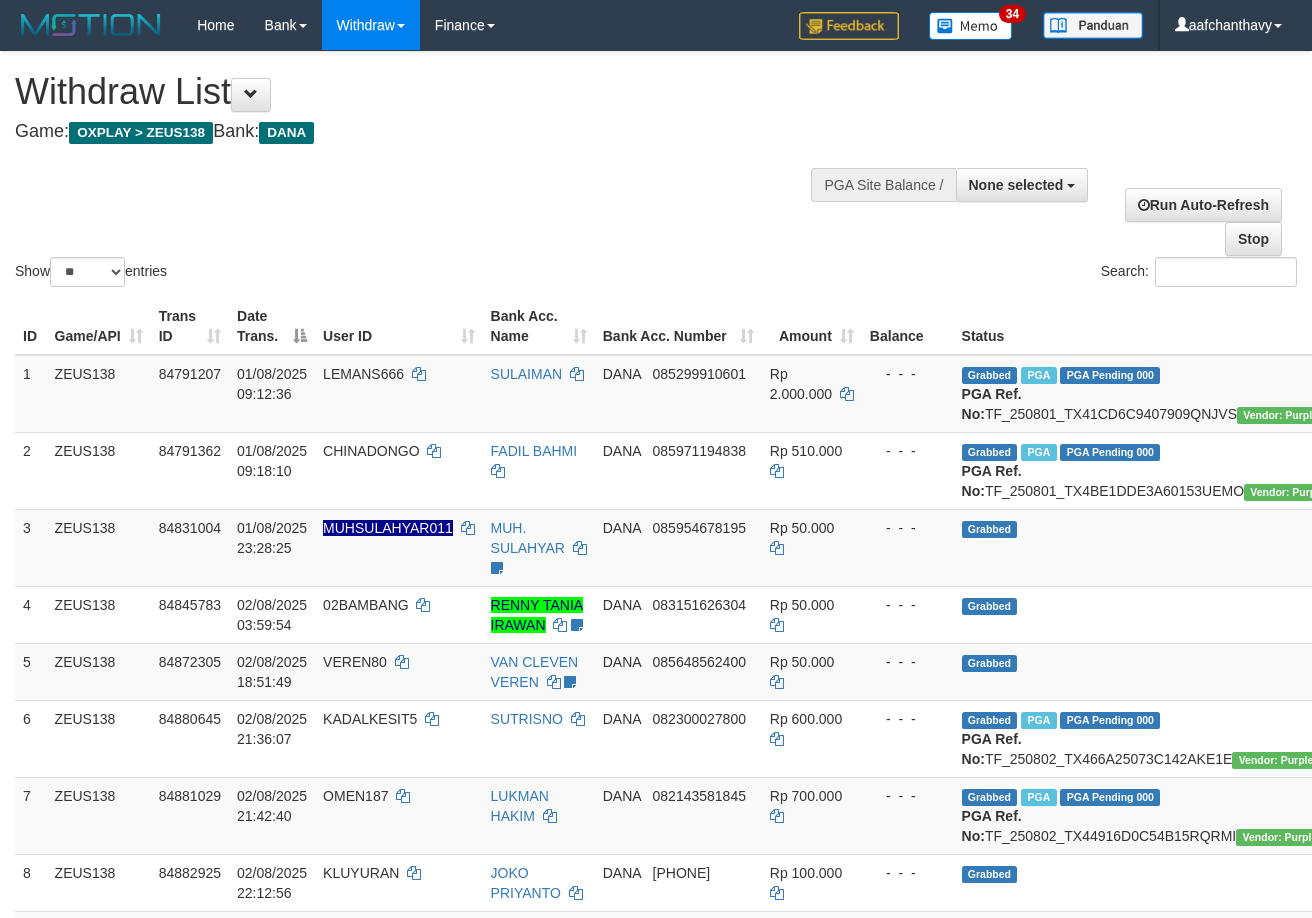select 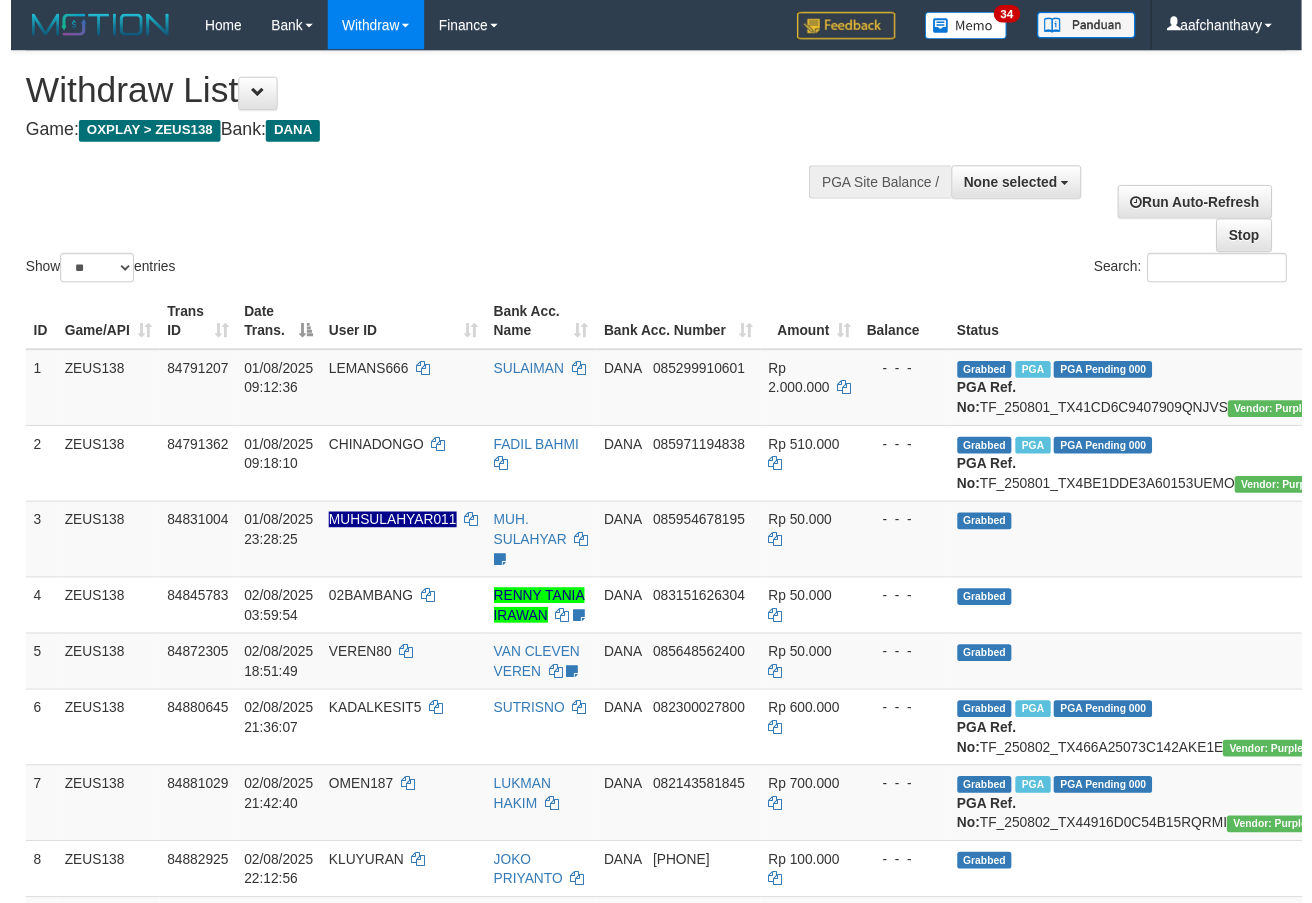 scroll, scrollTop: 359, scrollLeft: 0, axis: vertical 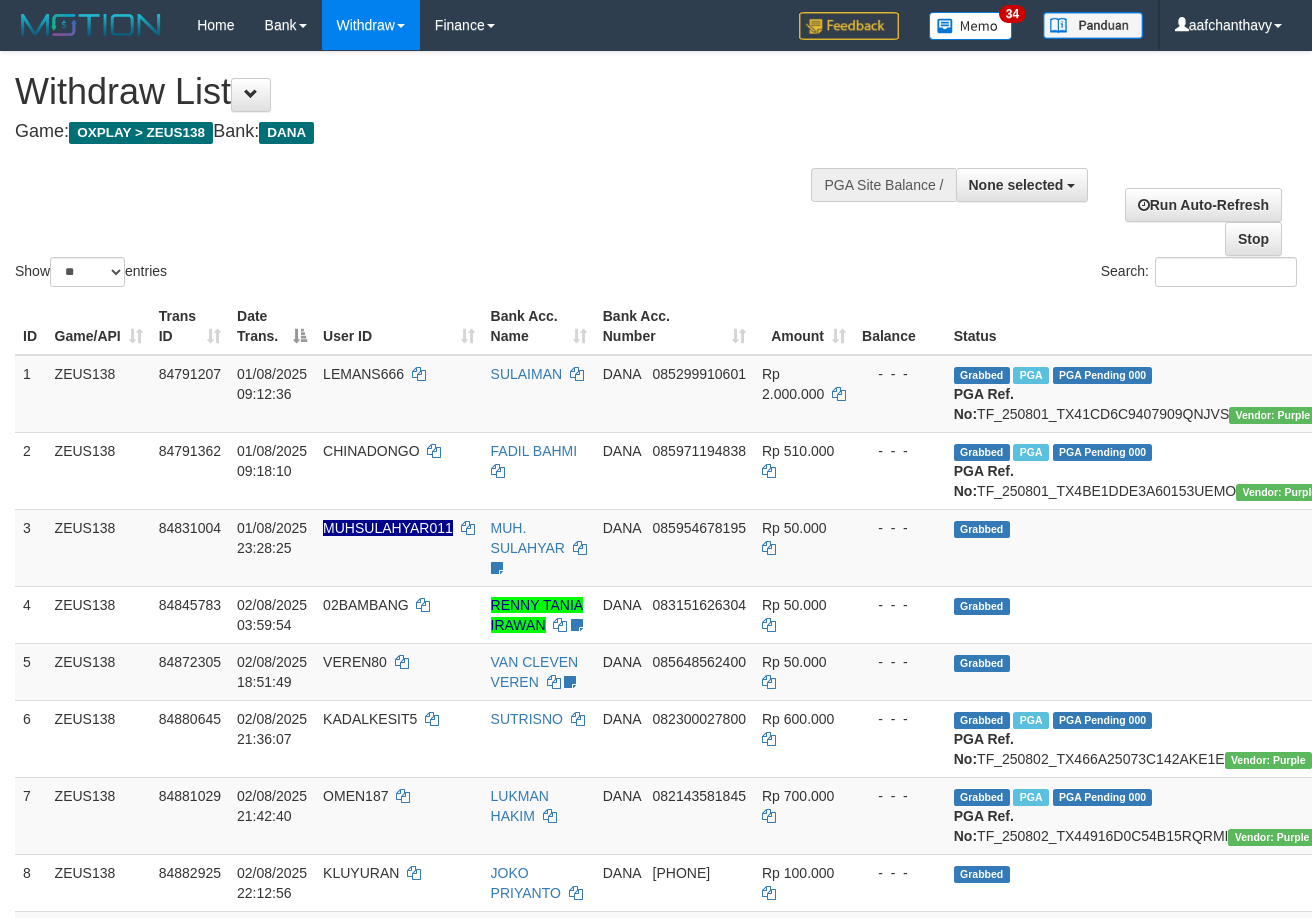 select 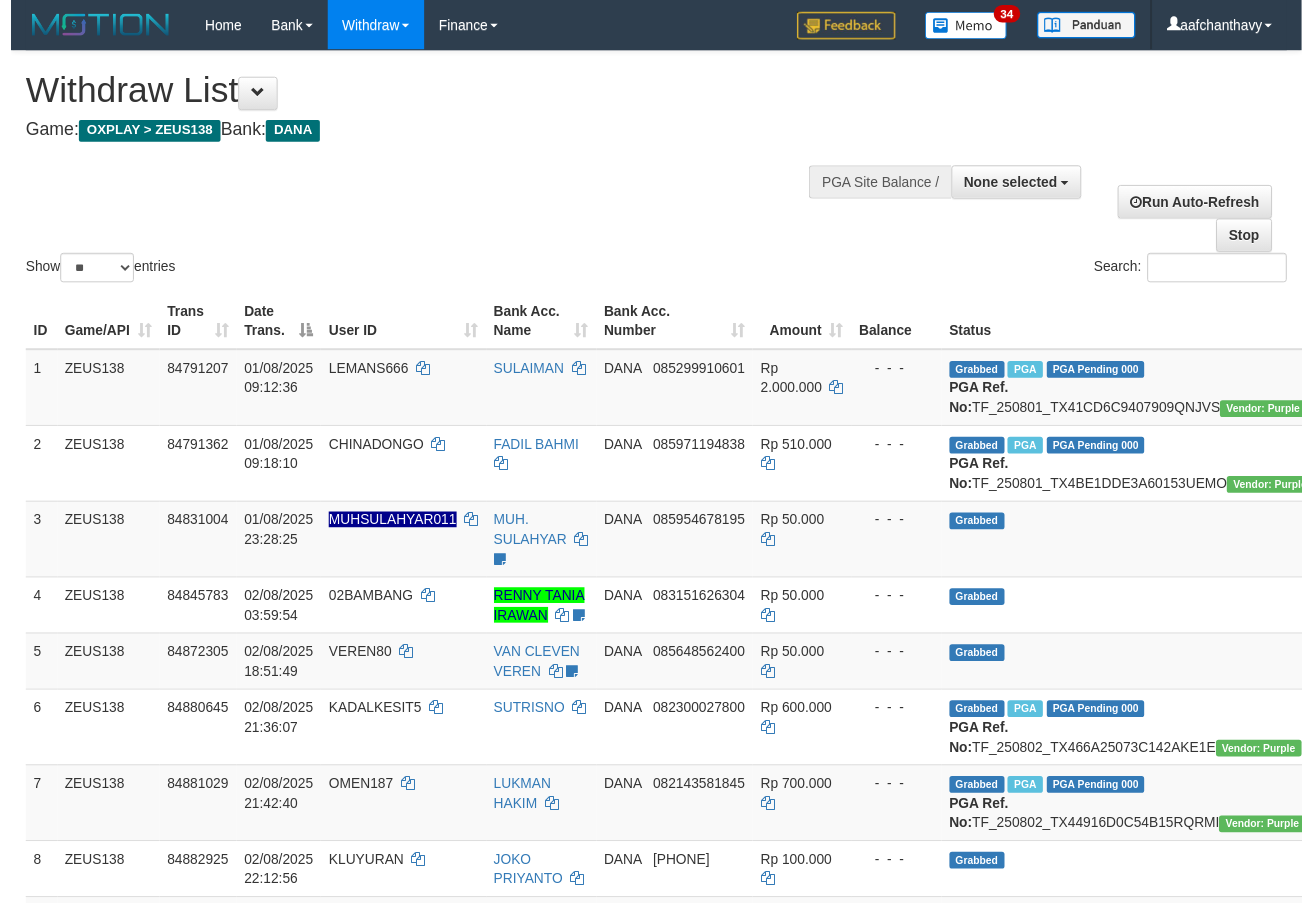 scroll, scrollTop: 359, scrollLeft: 0, axis: vertical 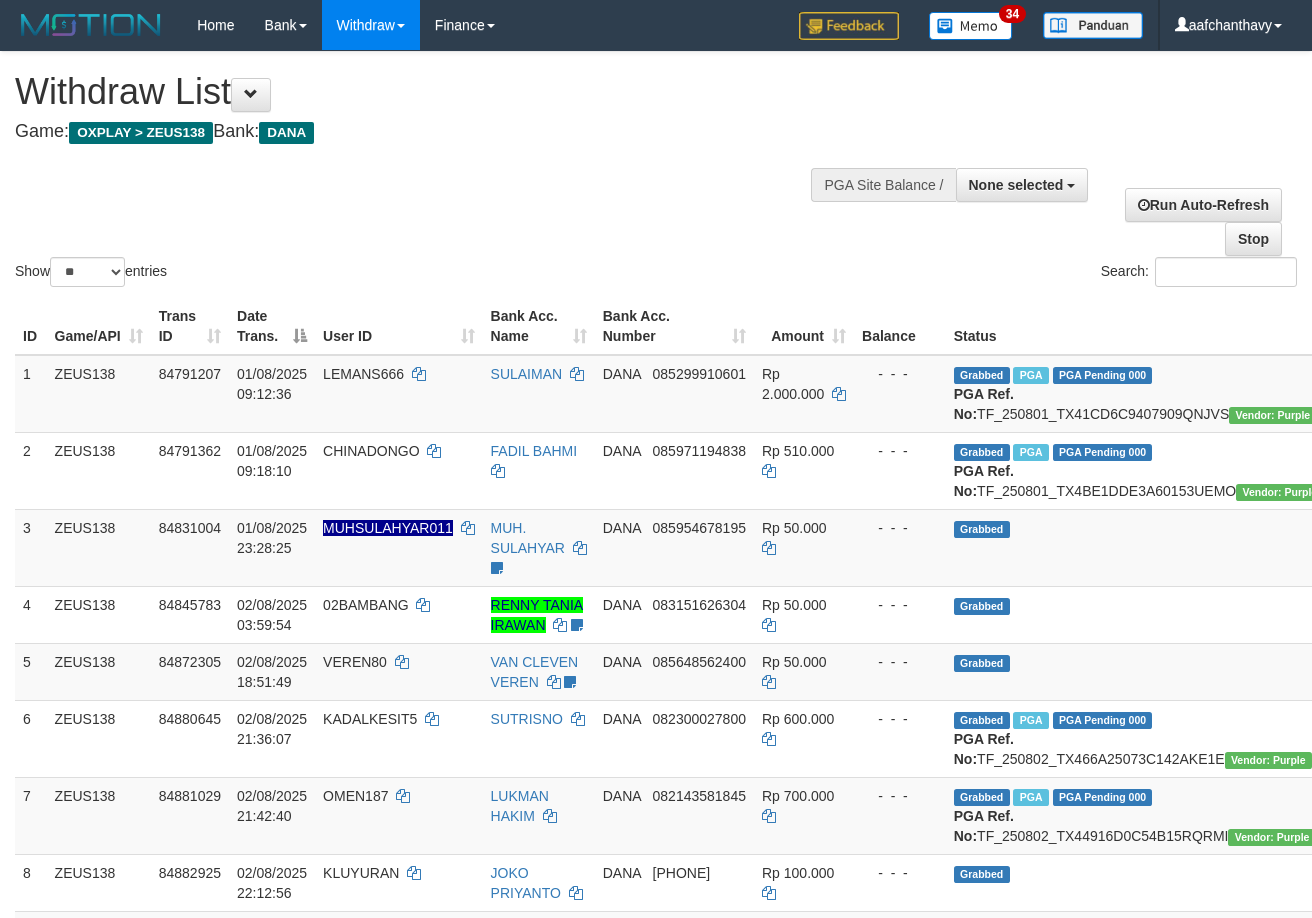 select 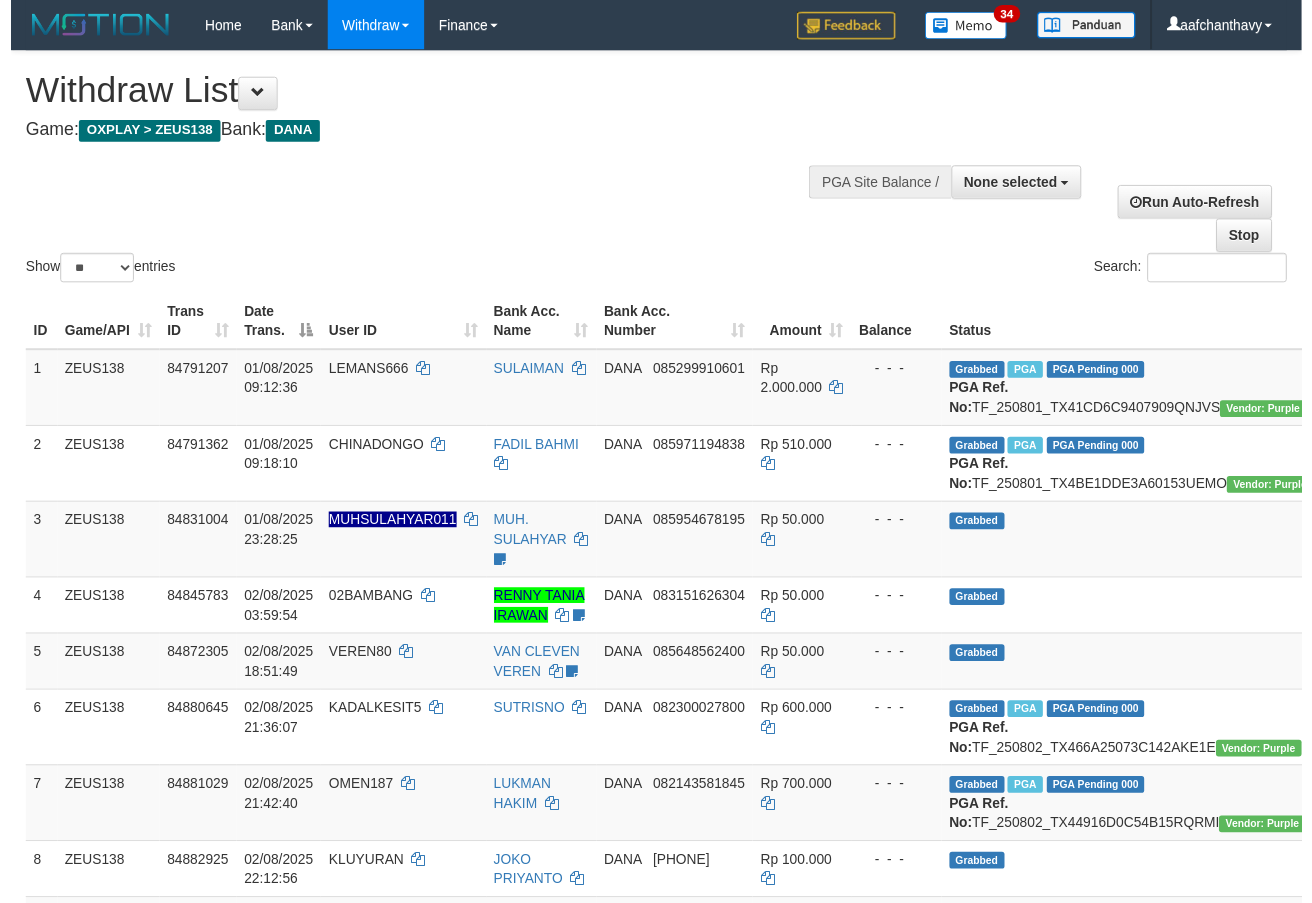 scroll, scrollTop: 359, scrollLeft: 0, axis: vertical 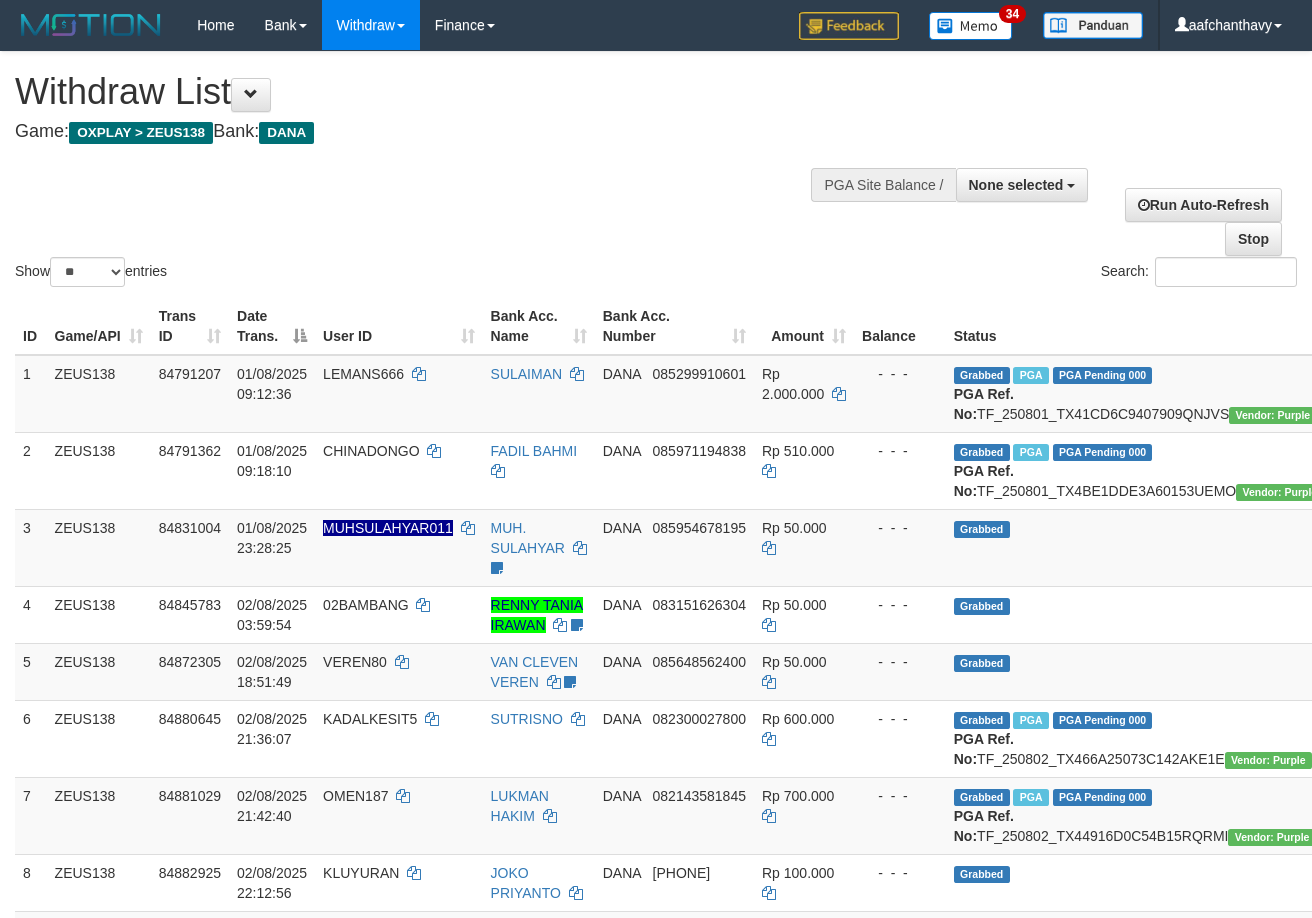 select 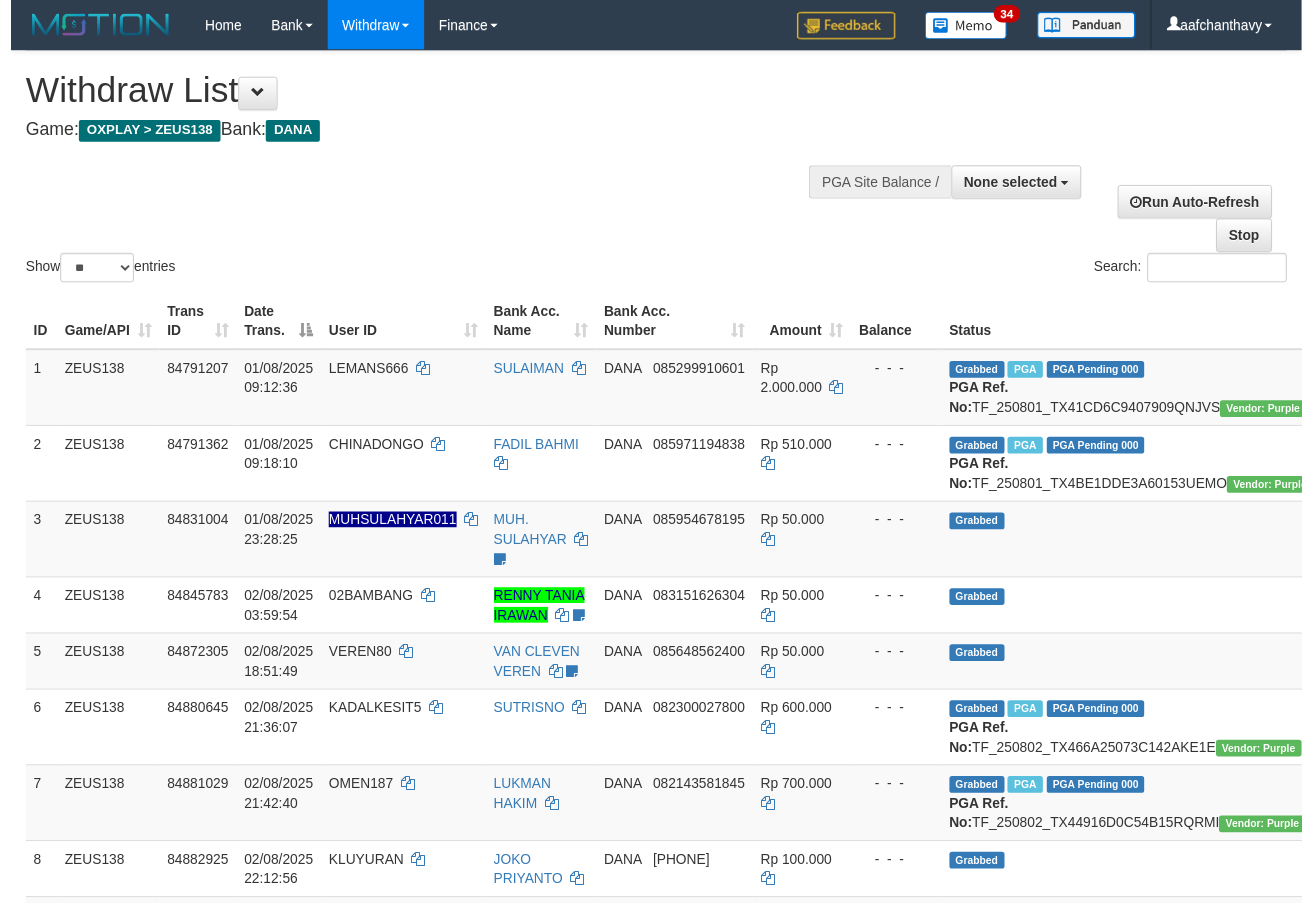 scroll, scrollTop: 359, scrollLeft: 0, axis: vertical 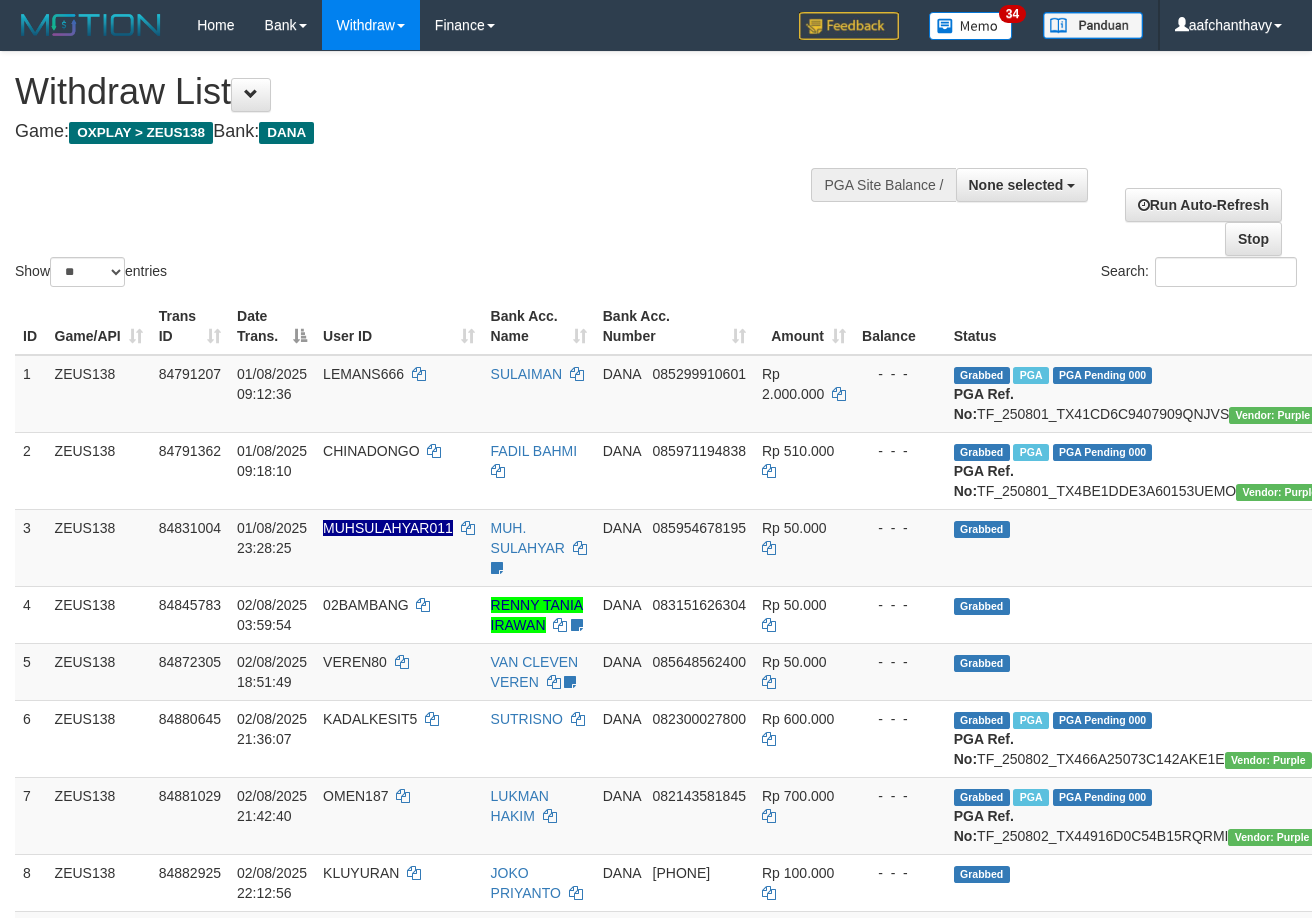 select 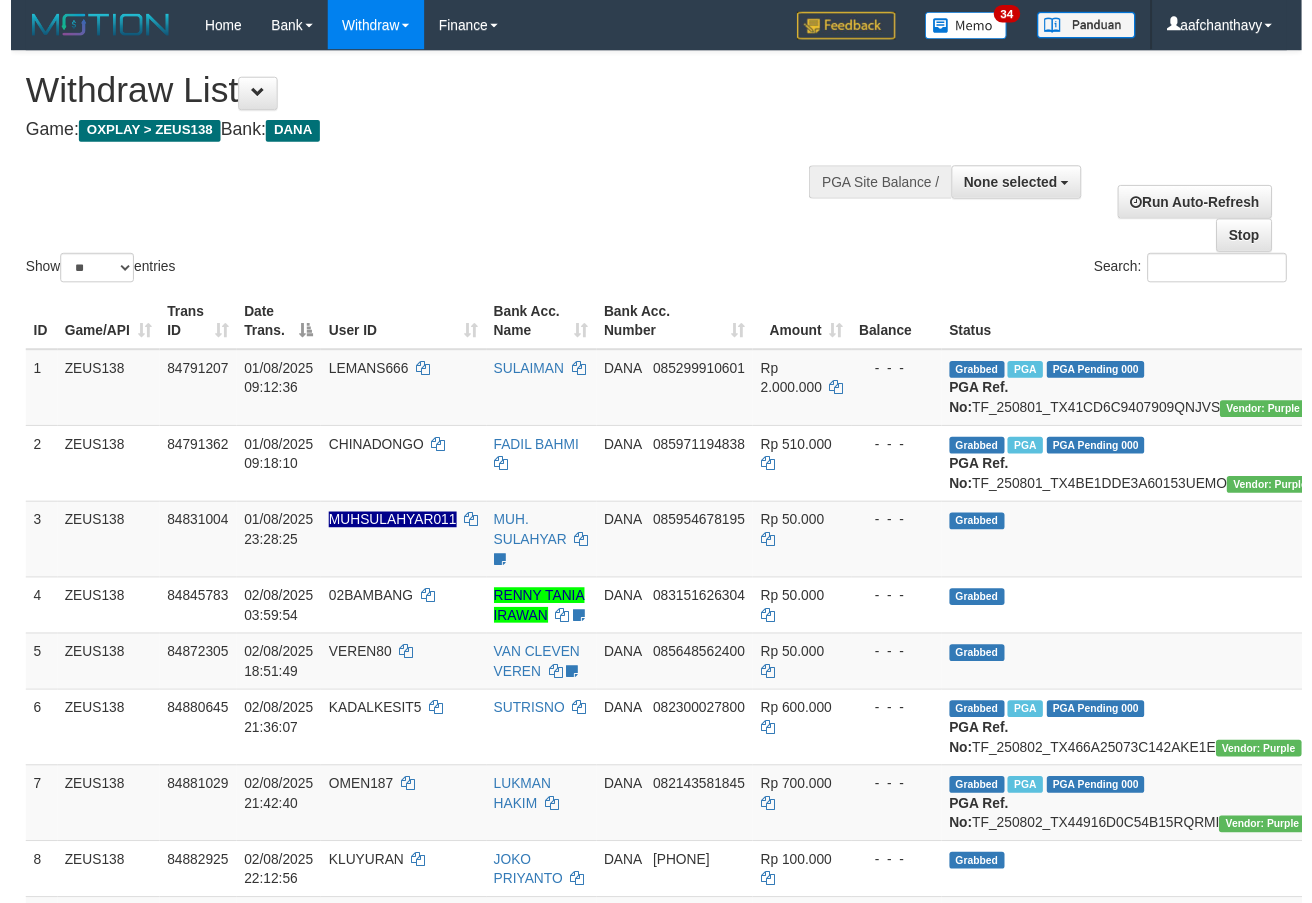 scroll, scrollTop: 359, scrollLeft: 0, axis: vertical 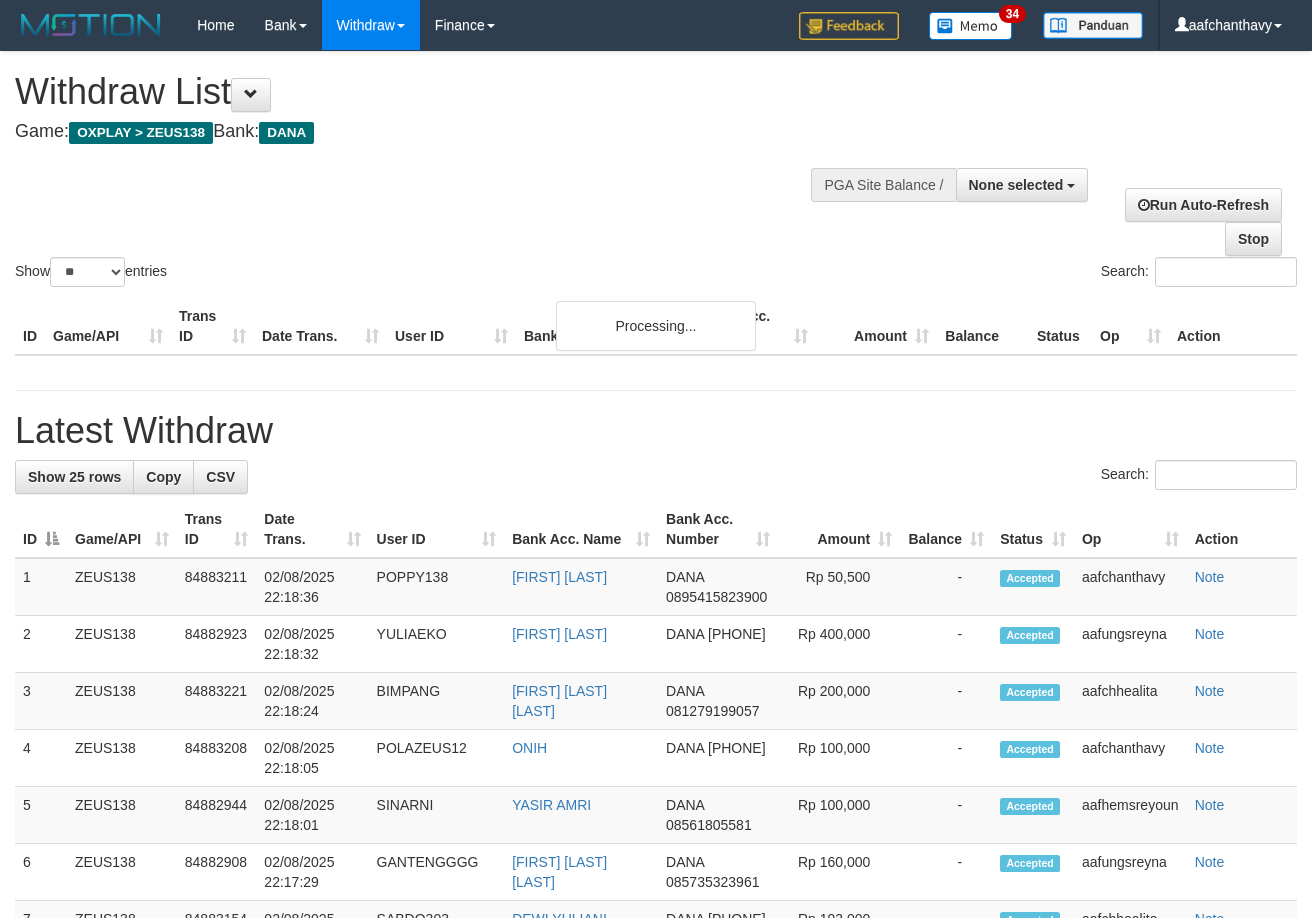 select 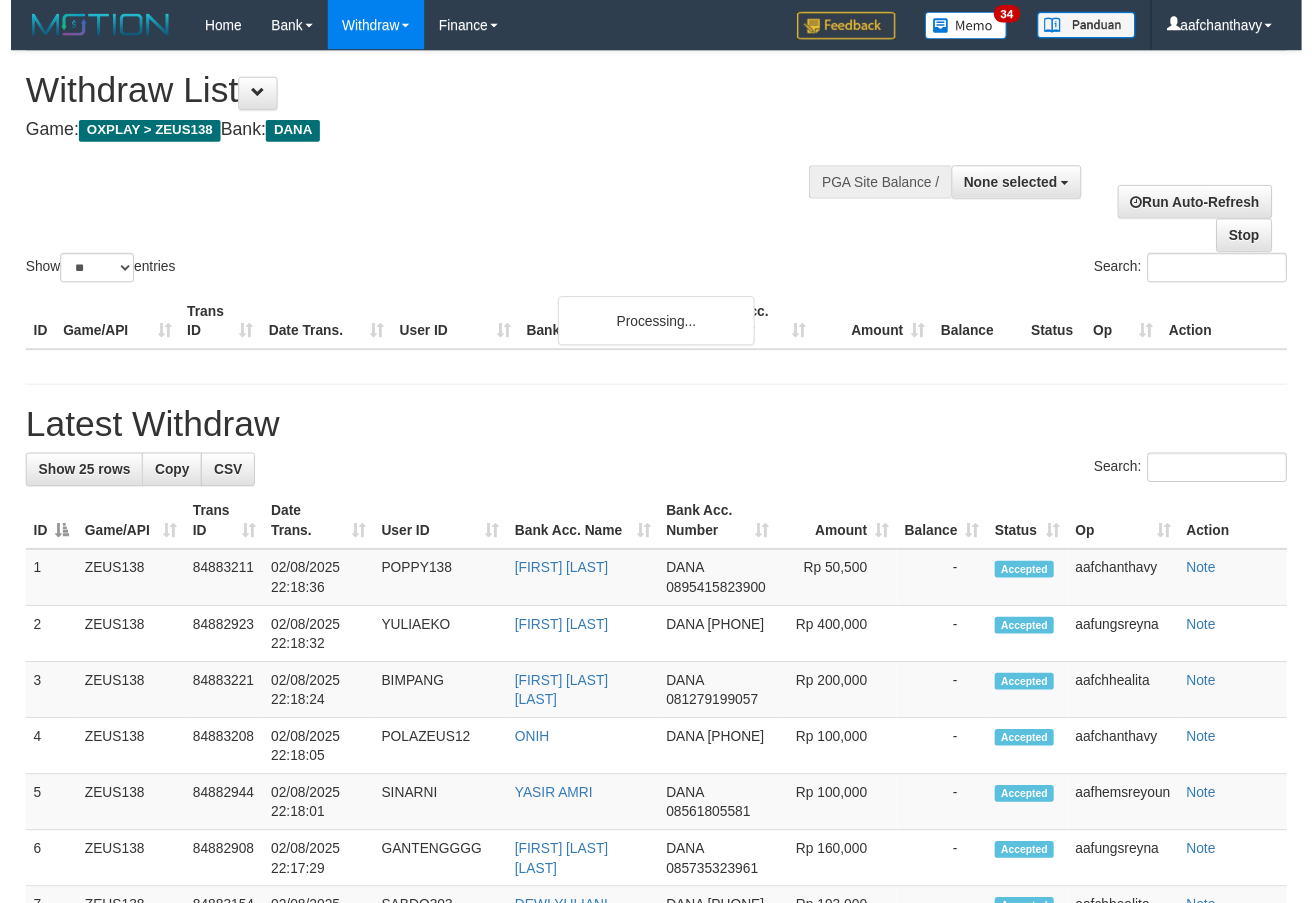 scroll, scrollTop: 359, scrollLeft: 0, axis: vertical 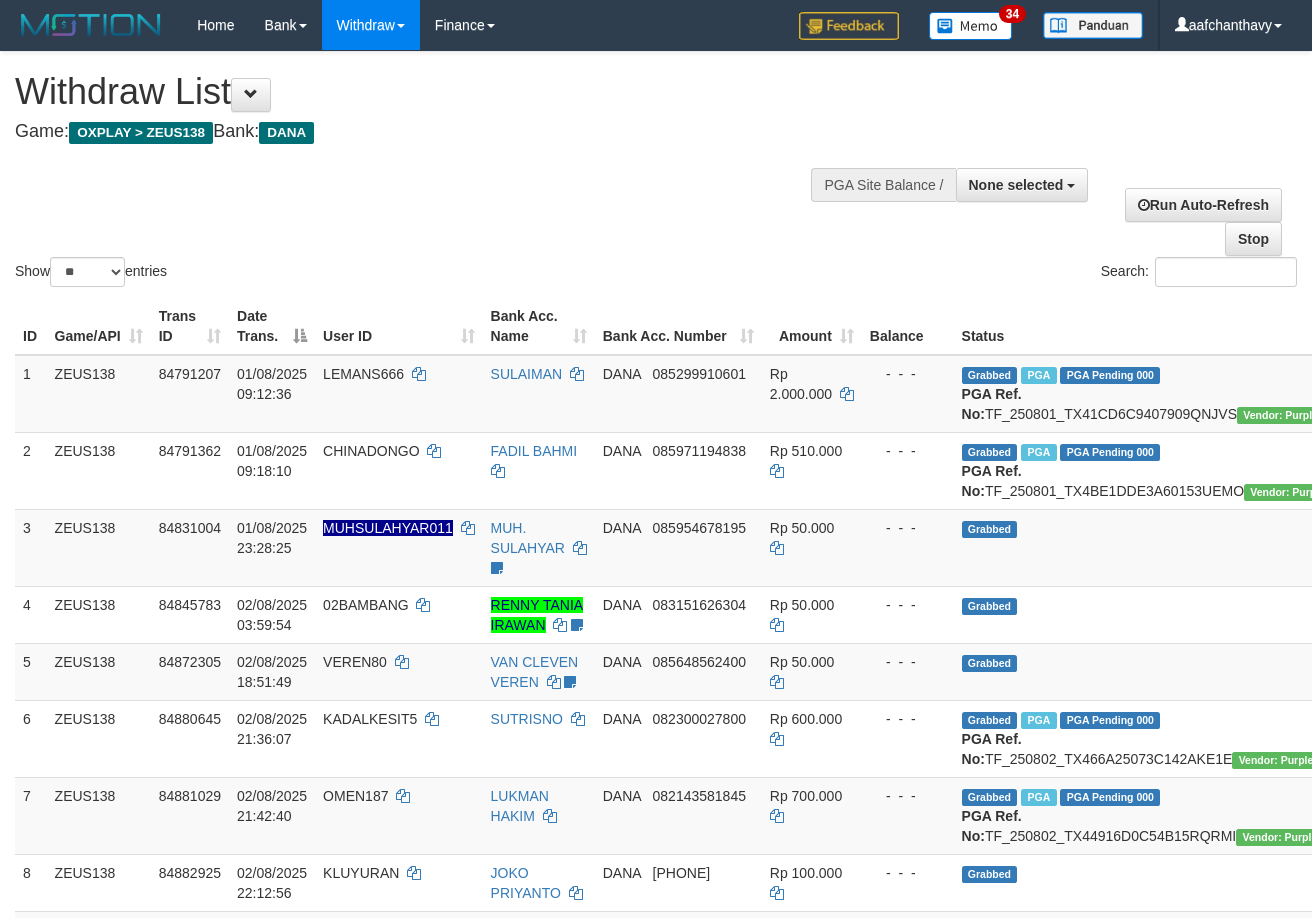 select 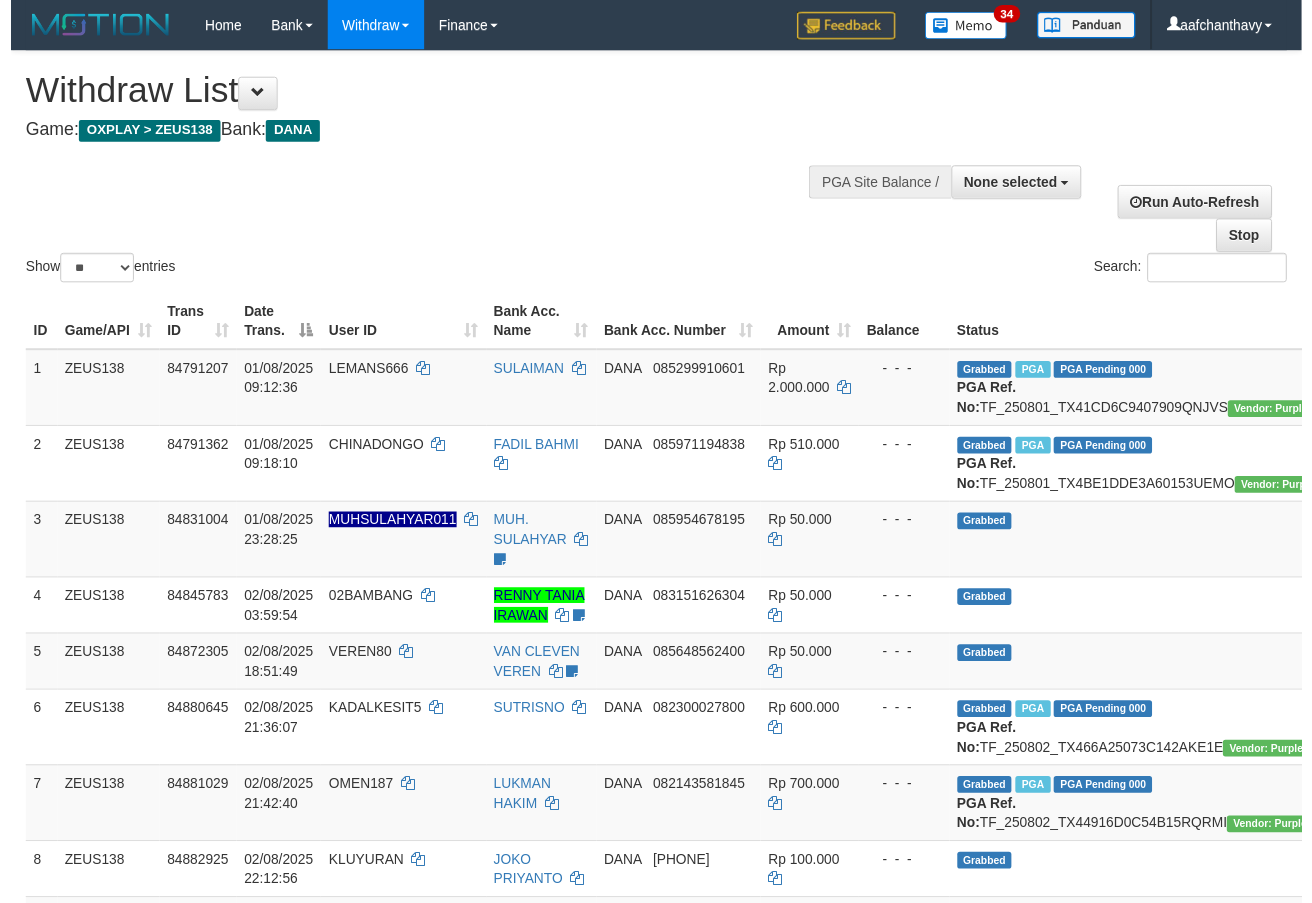 scroll, scrollTop: 359, scrollLeft: 0, axis: vertical 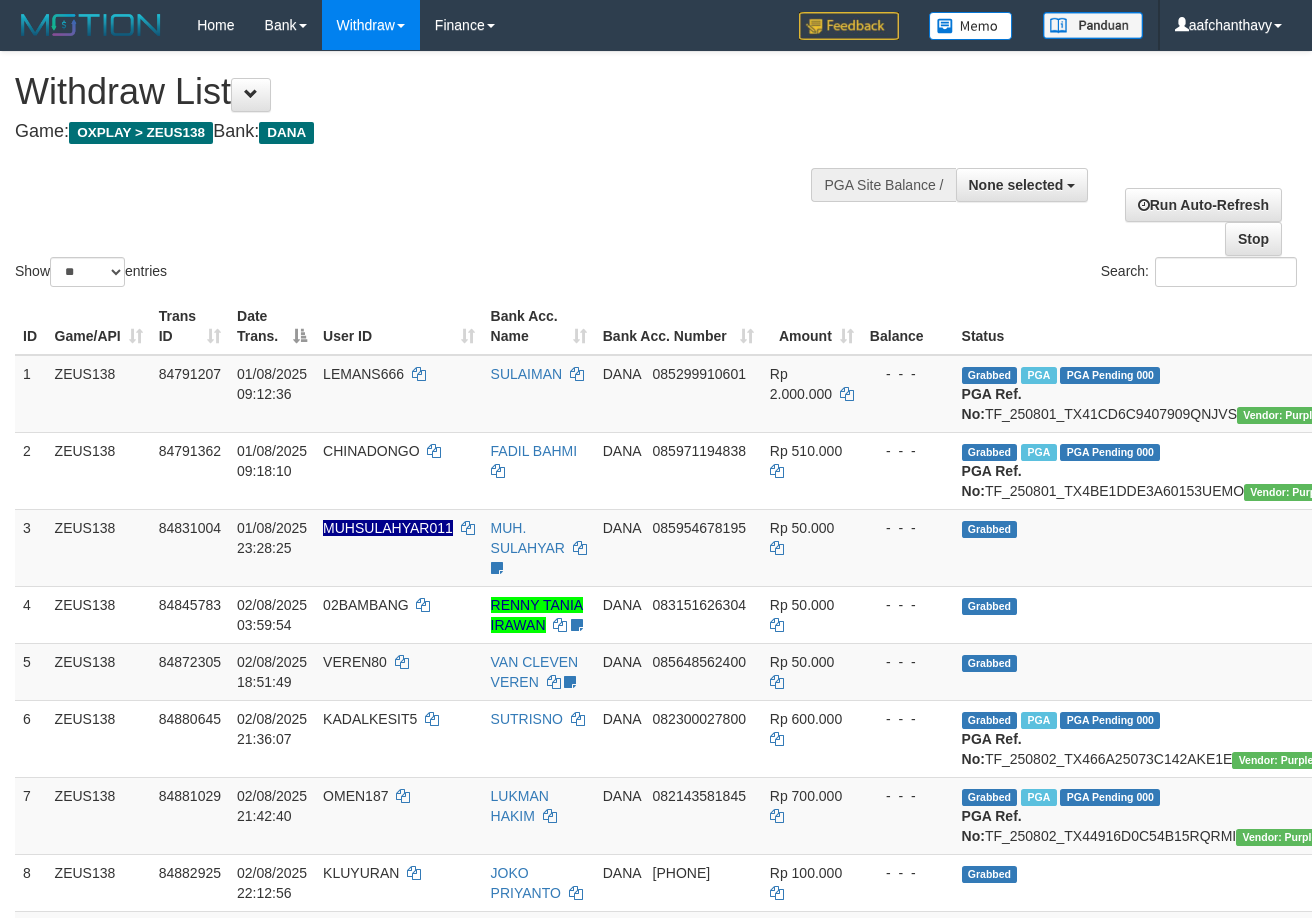 select 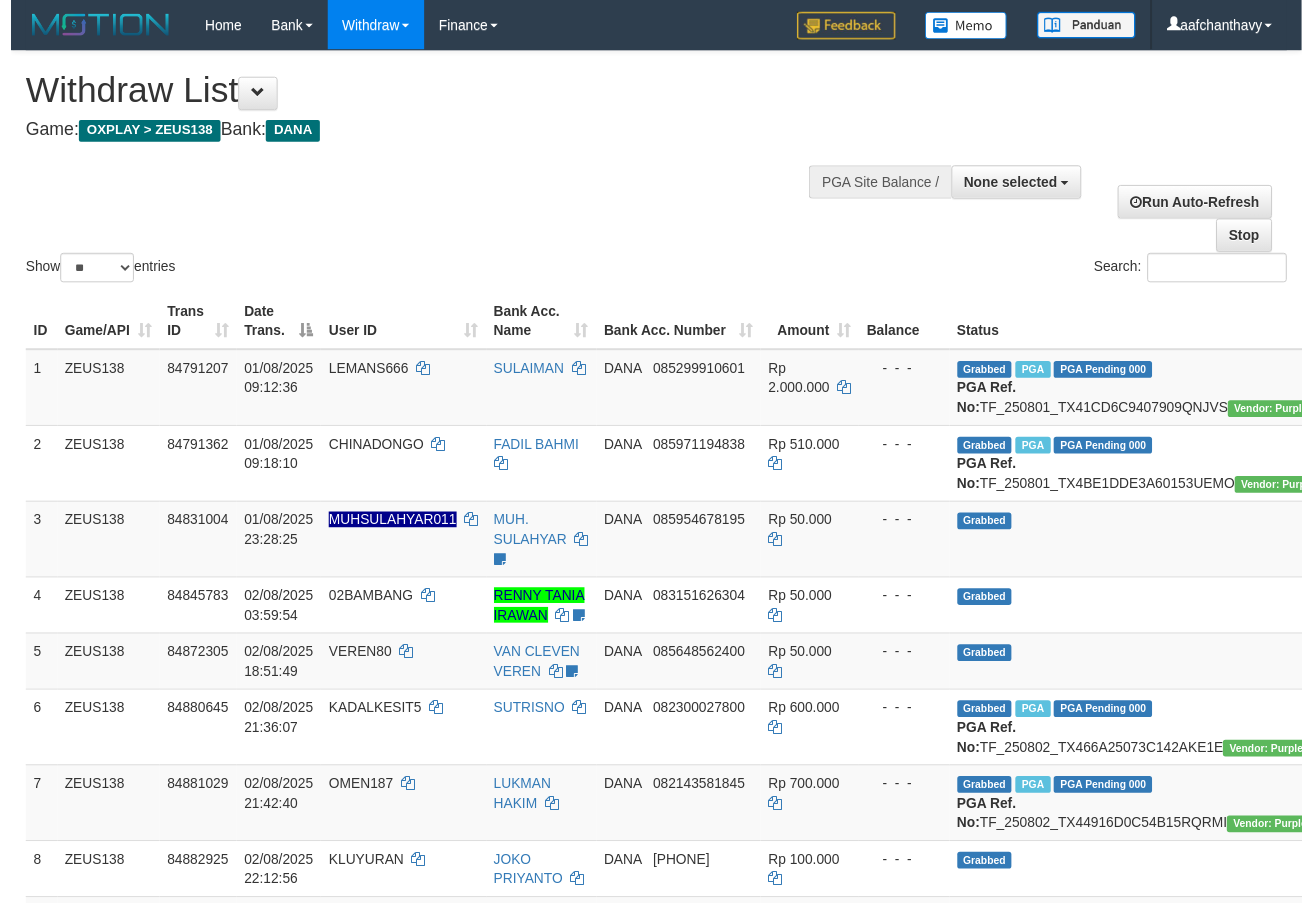 scroll, scrollTop: 359, scrollLeft: 0, axis: vertical 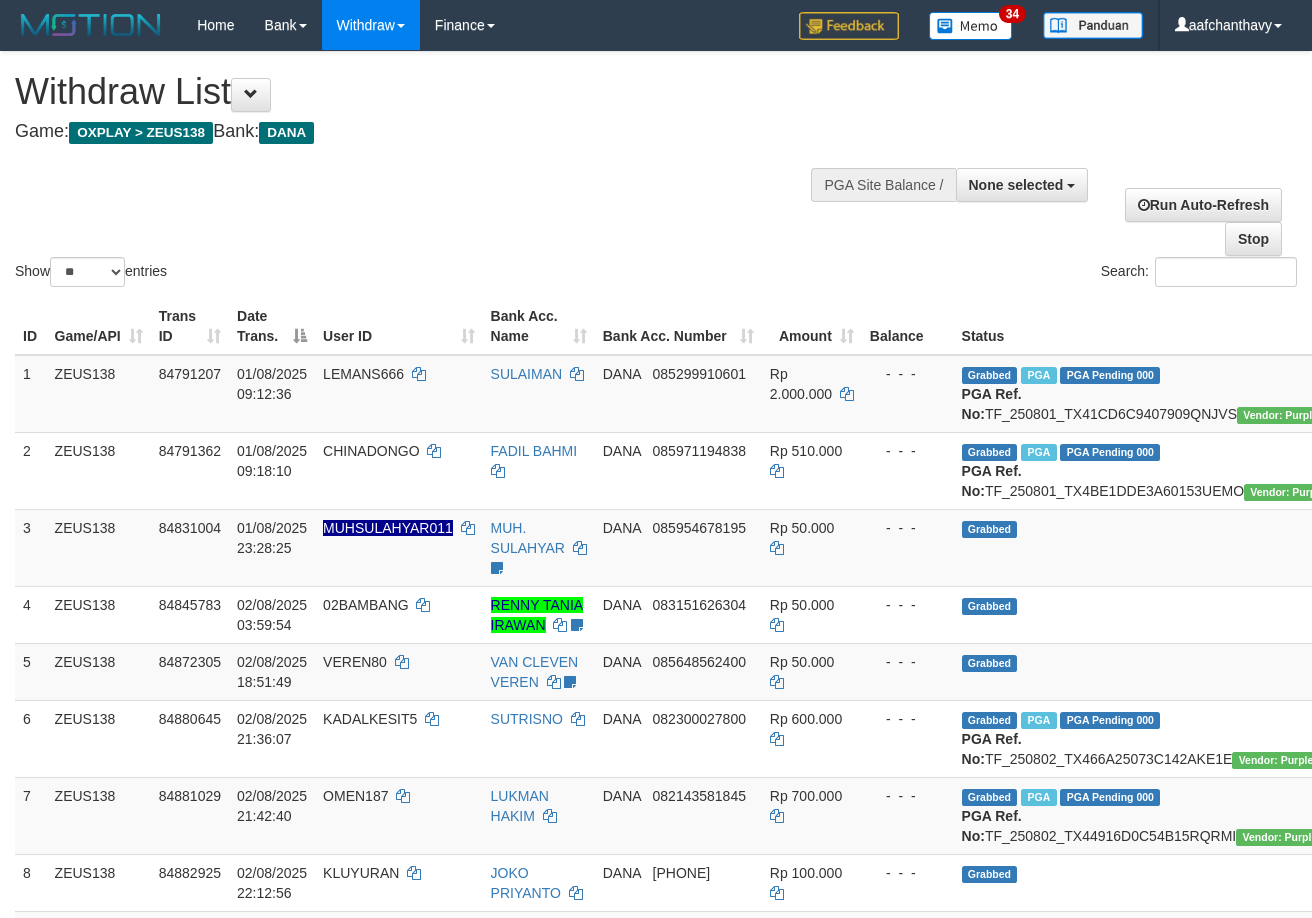 select 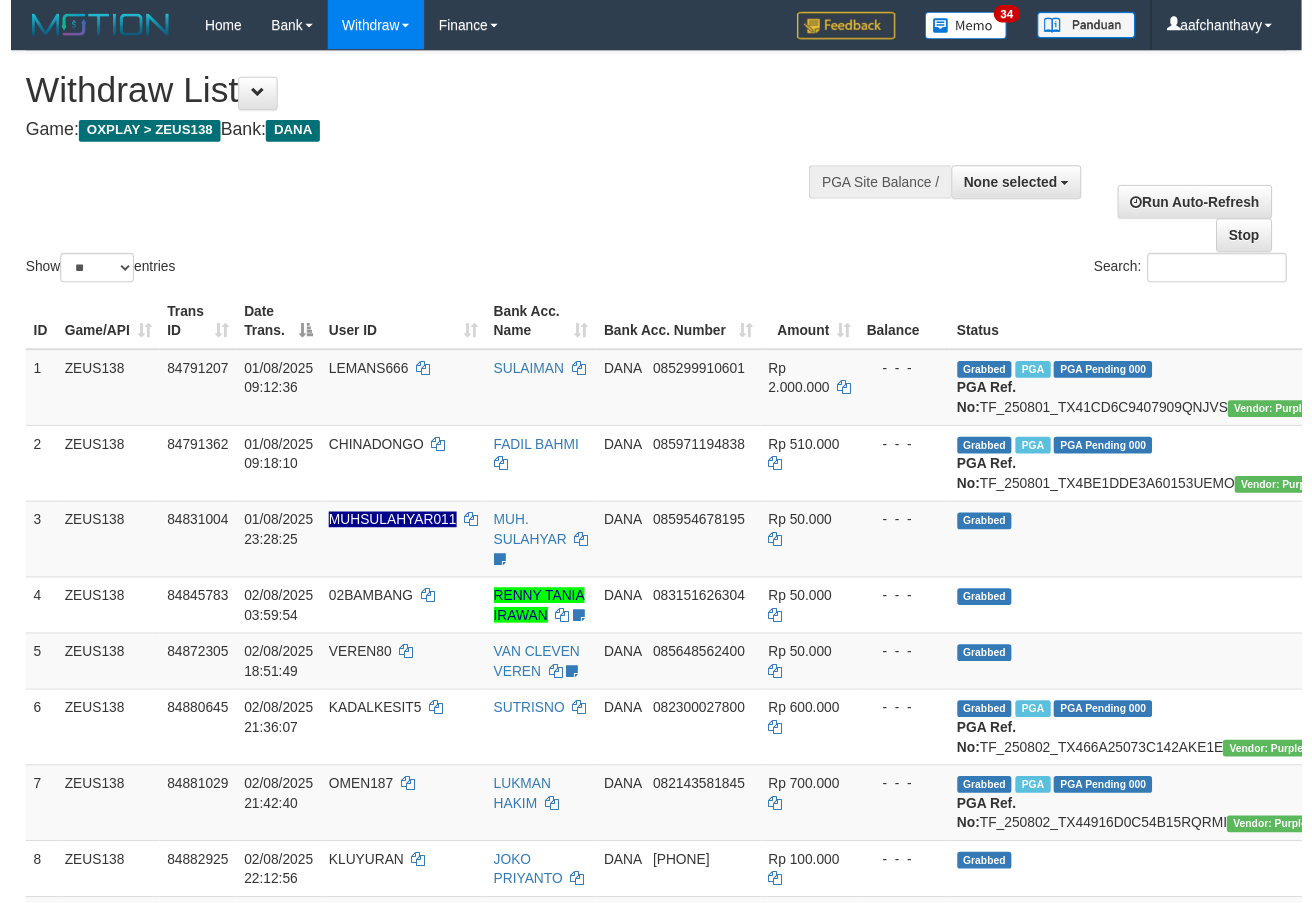 scroll, scrollTop: 359, scrollLeft: 0, axis: vertical 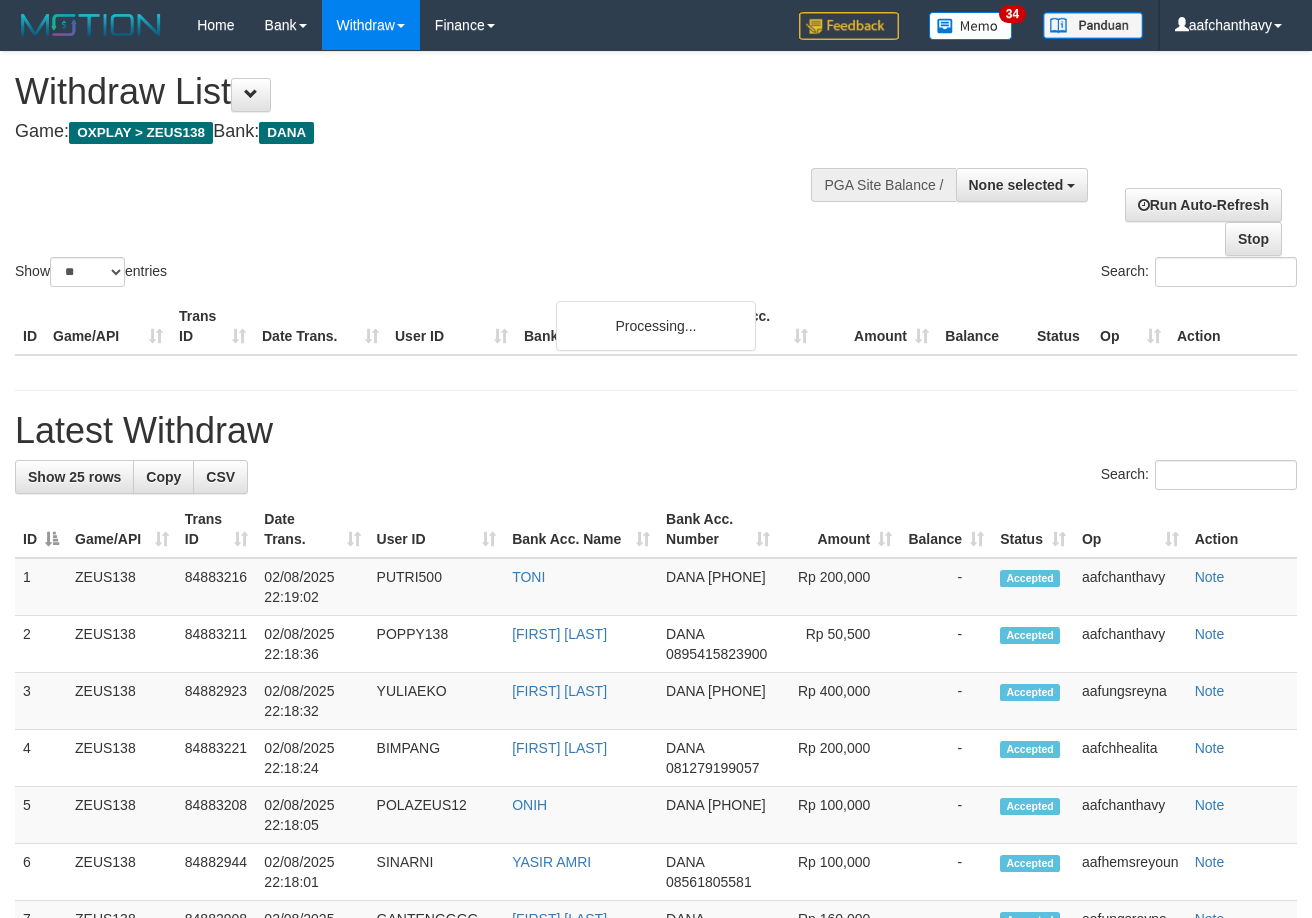 select 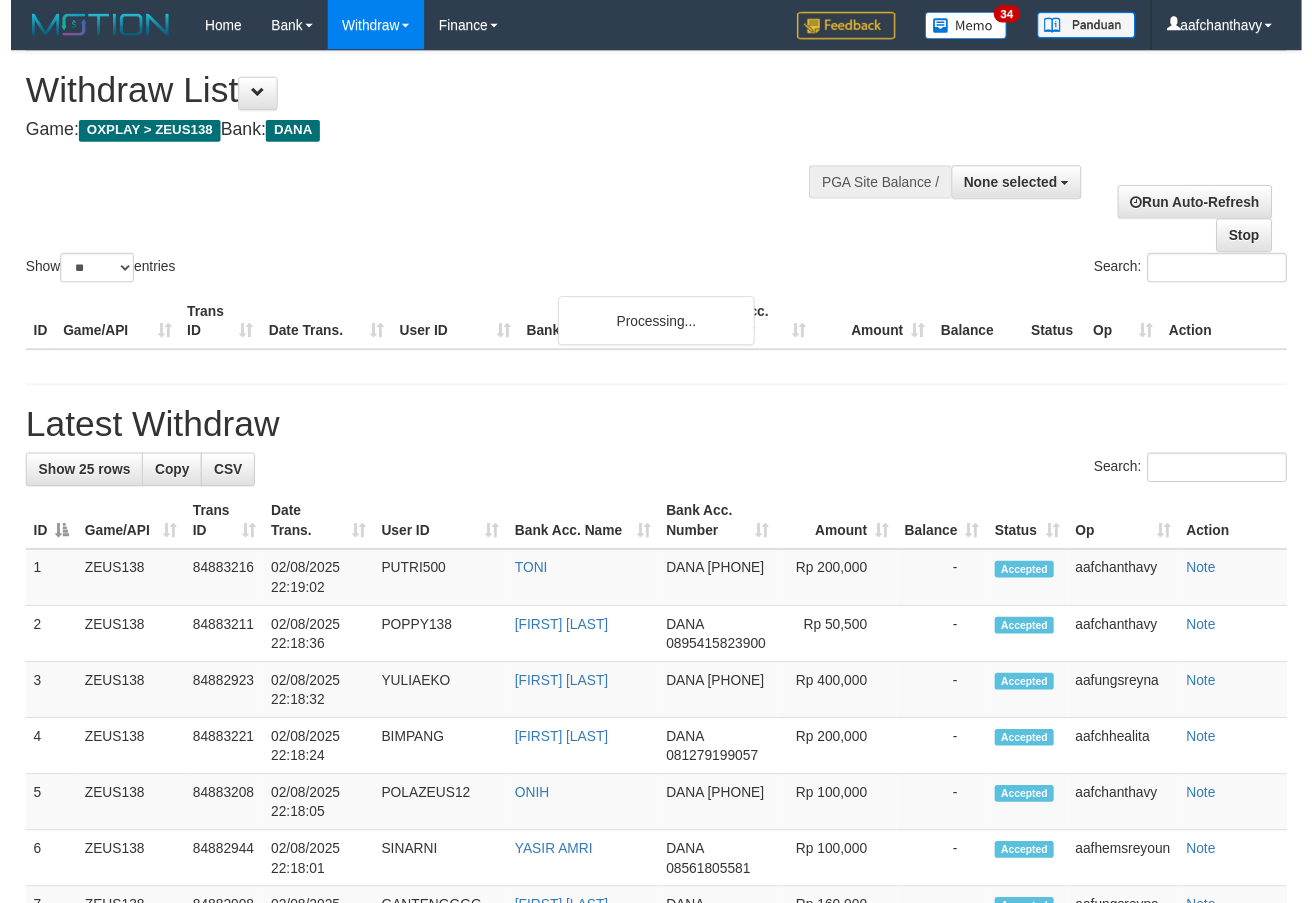 scroll, scrollTop: 359, scrollLeft: 0, axis: vertical 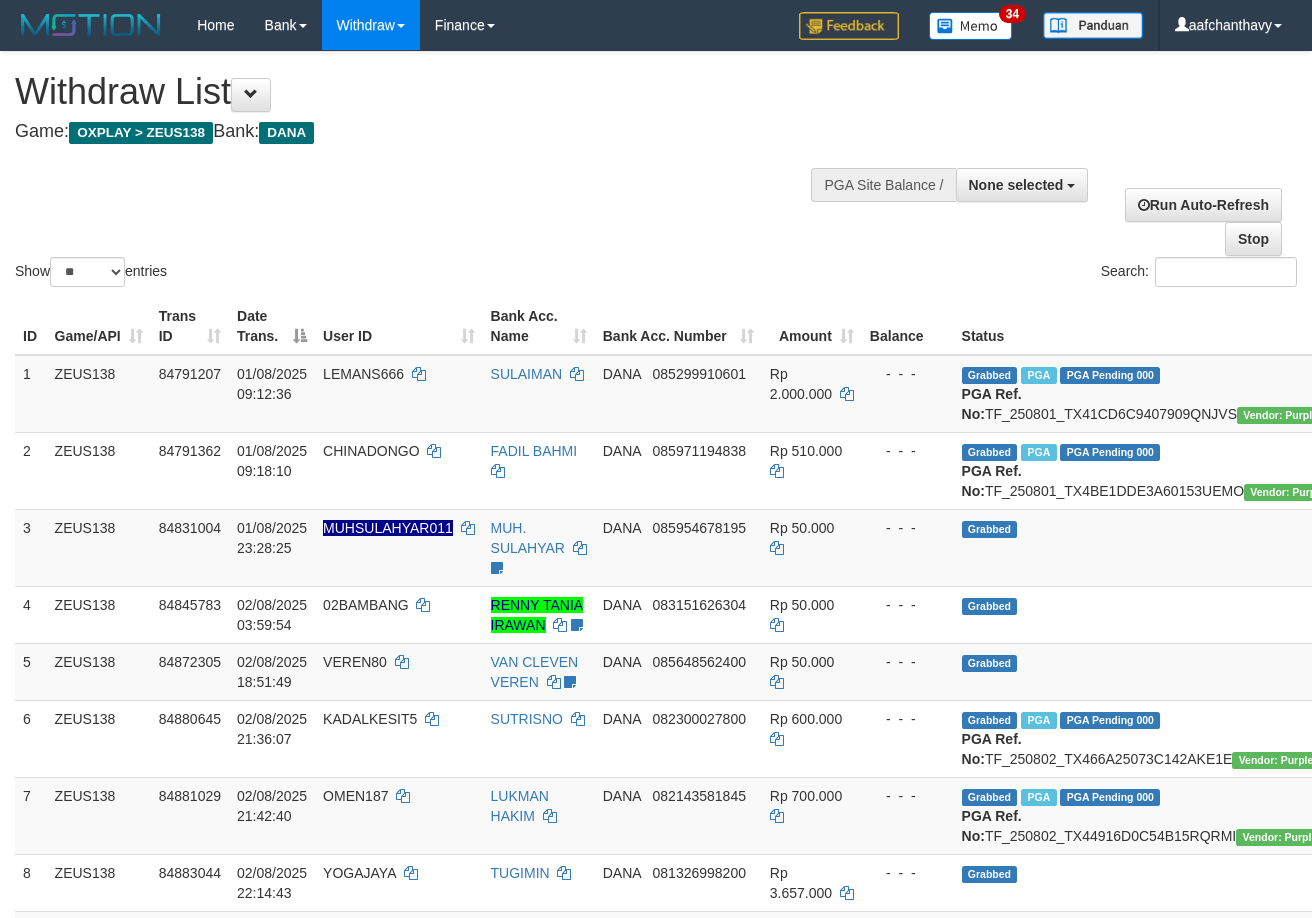 select 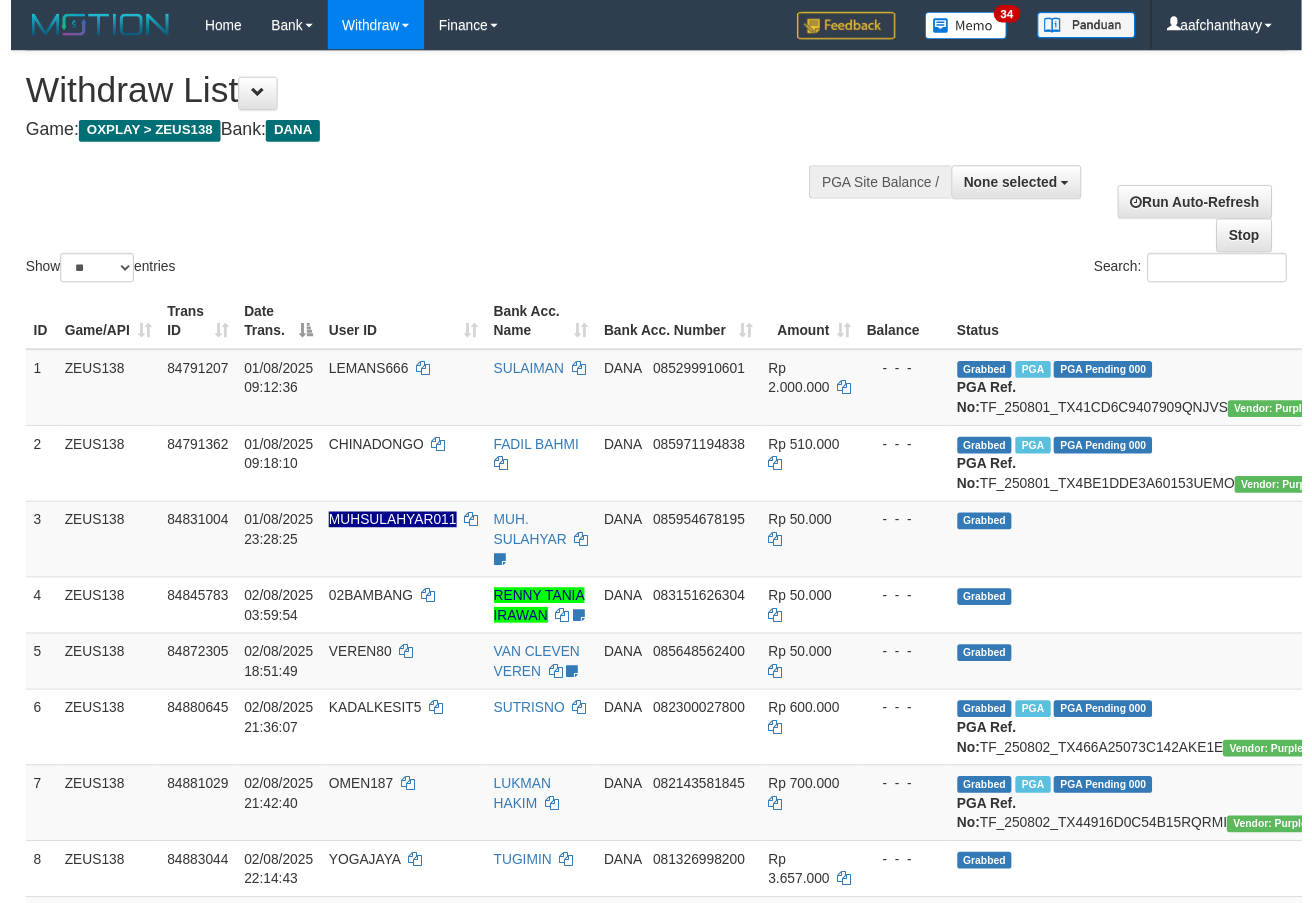 scroll, scrollTop: 359, scrollLeft: 0, axis: vertical 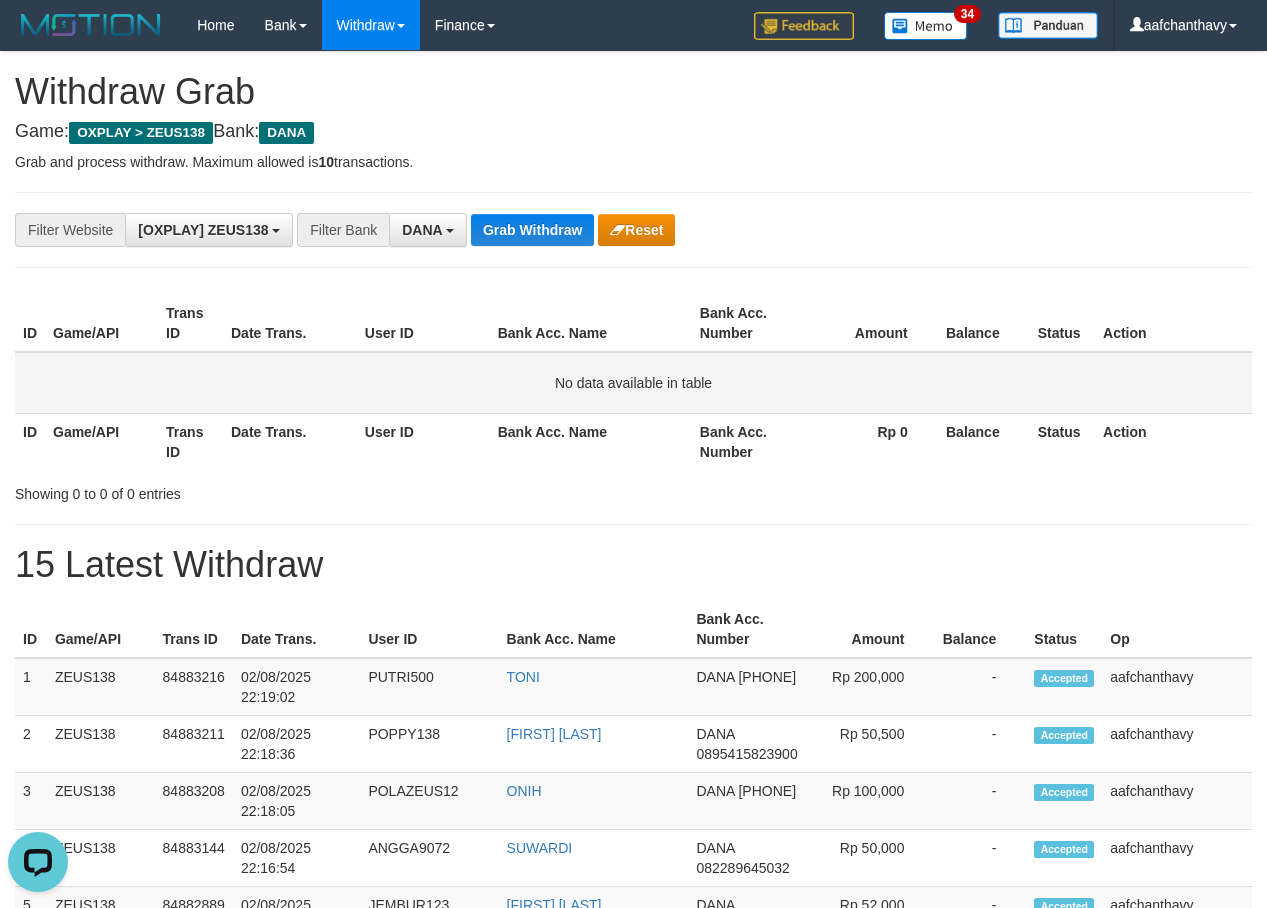 drag, startPoint x: 2, startPoint y: 376, endPoint x: 50, endPoint y: 373, distance: 48.09366 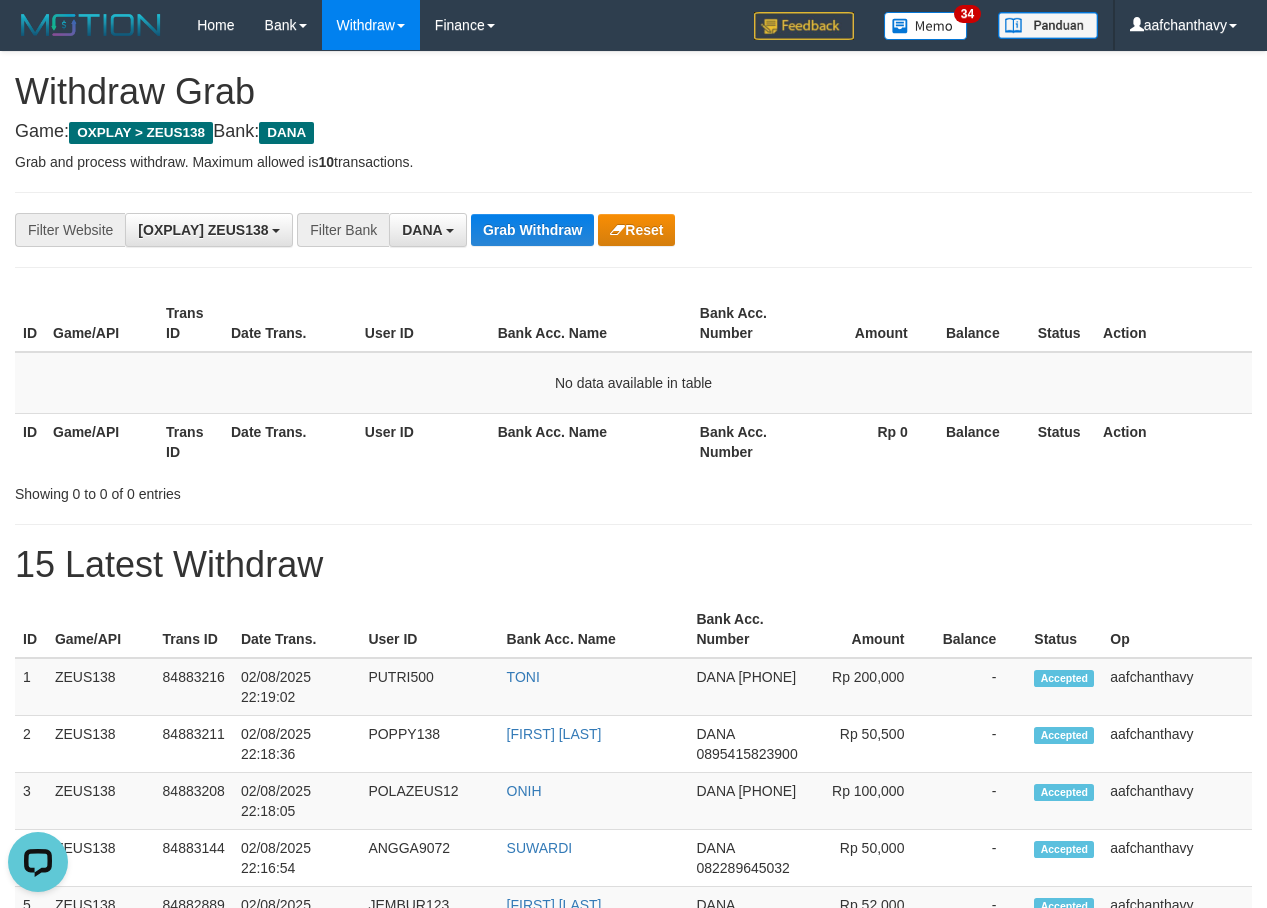 click on "Showing 0 to 0 of 0 entries" at bounding box center [264, 490] 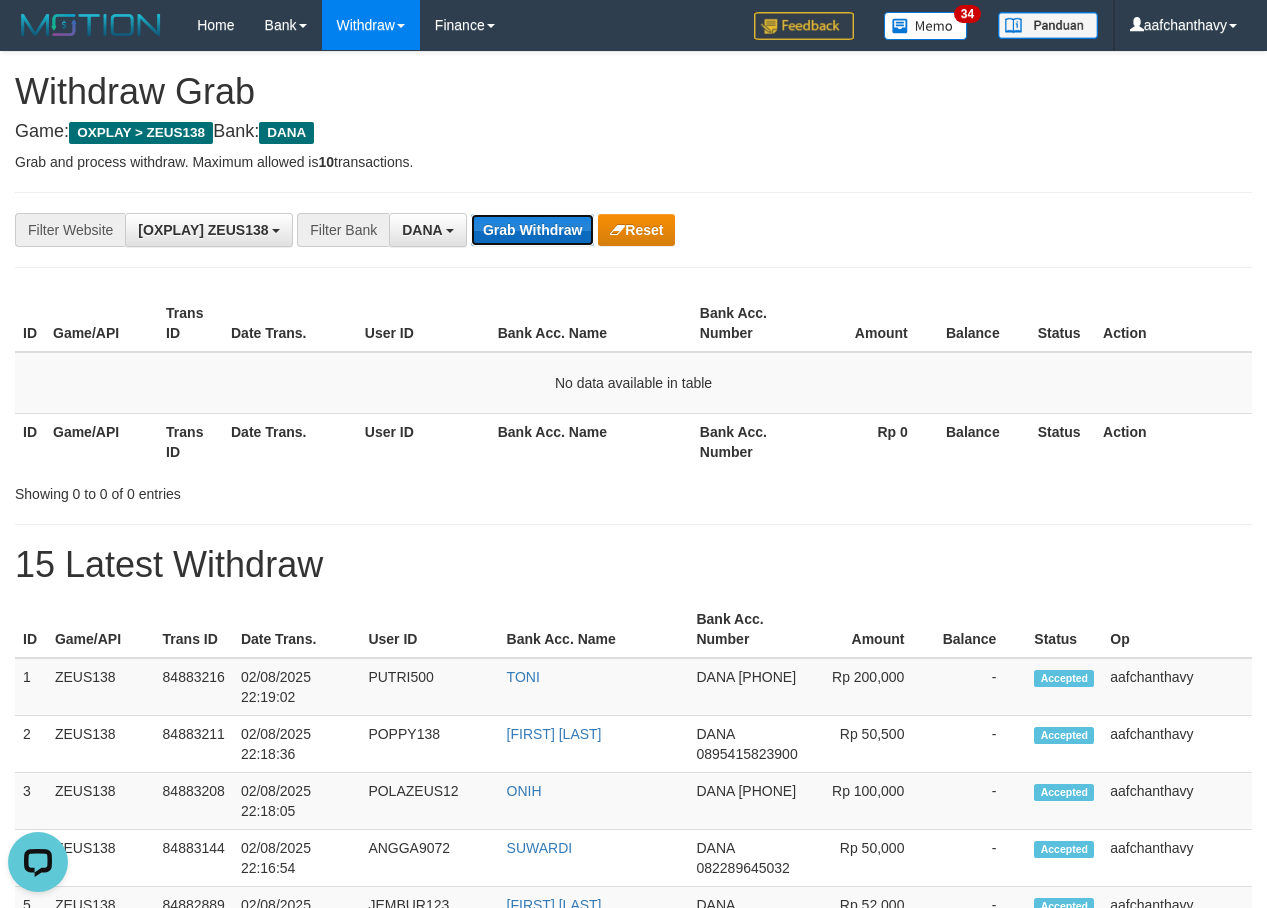 click on "Grab Withdraw" at bounding box center [532, 230] 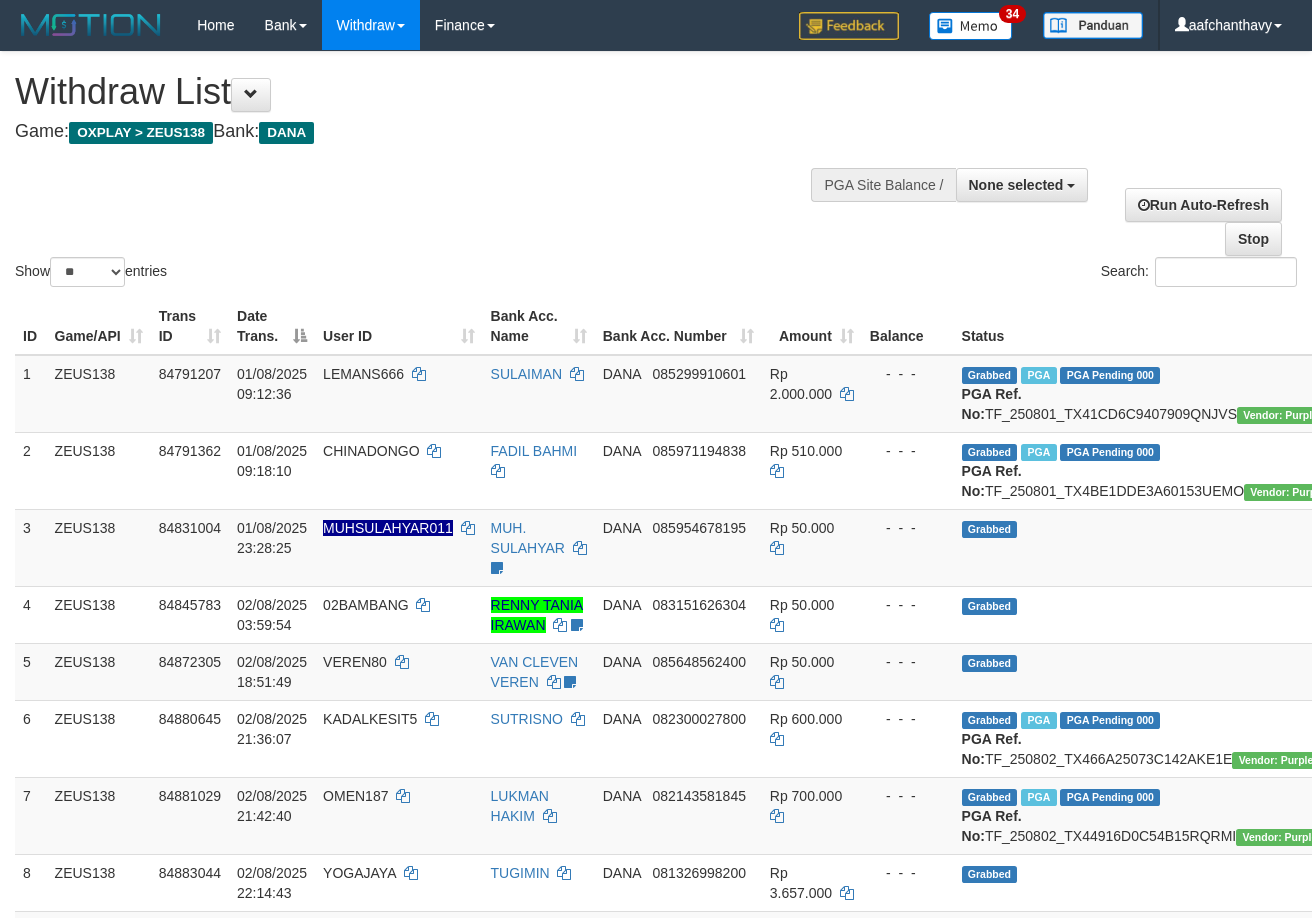 select 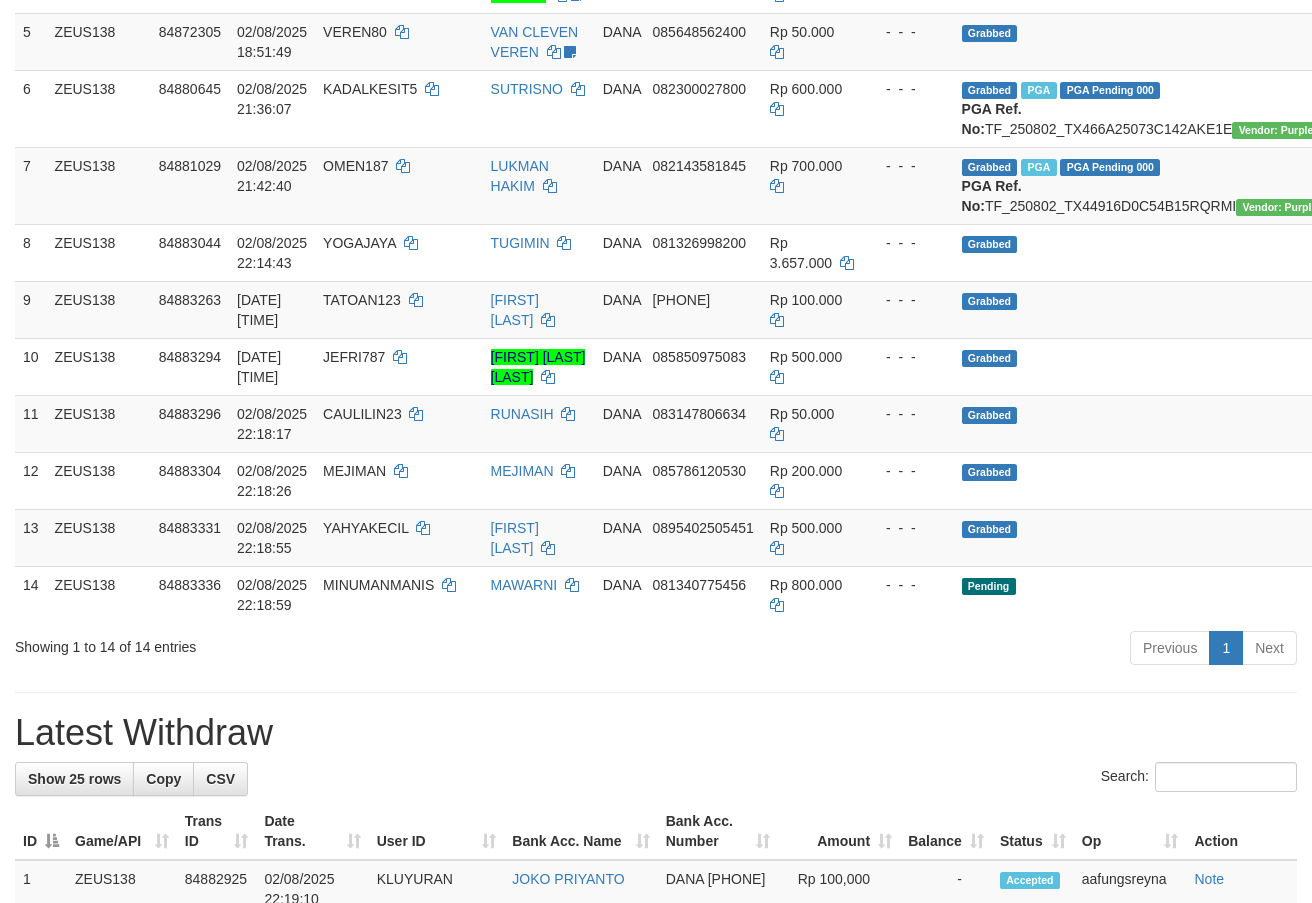 scroll, scrollTop: 851, scrollLeft: 0, axis: vertical 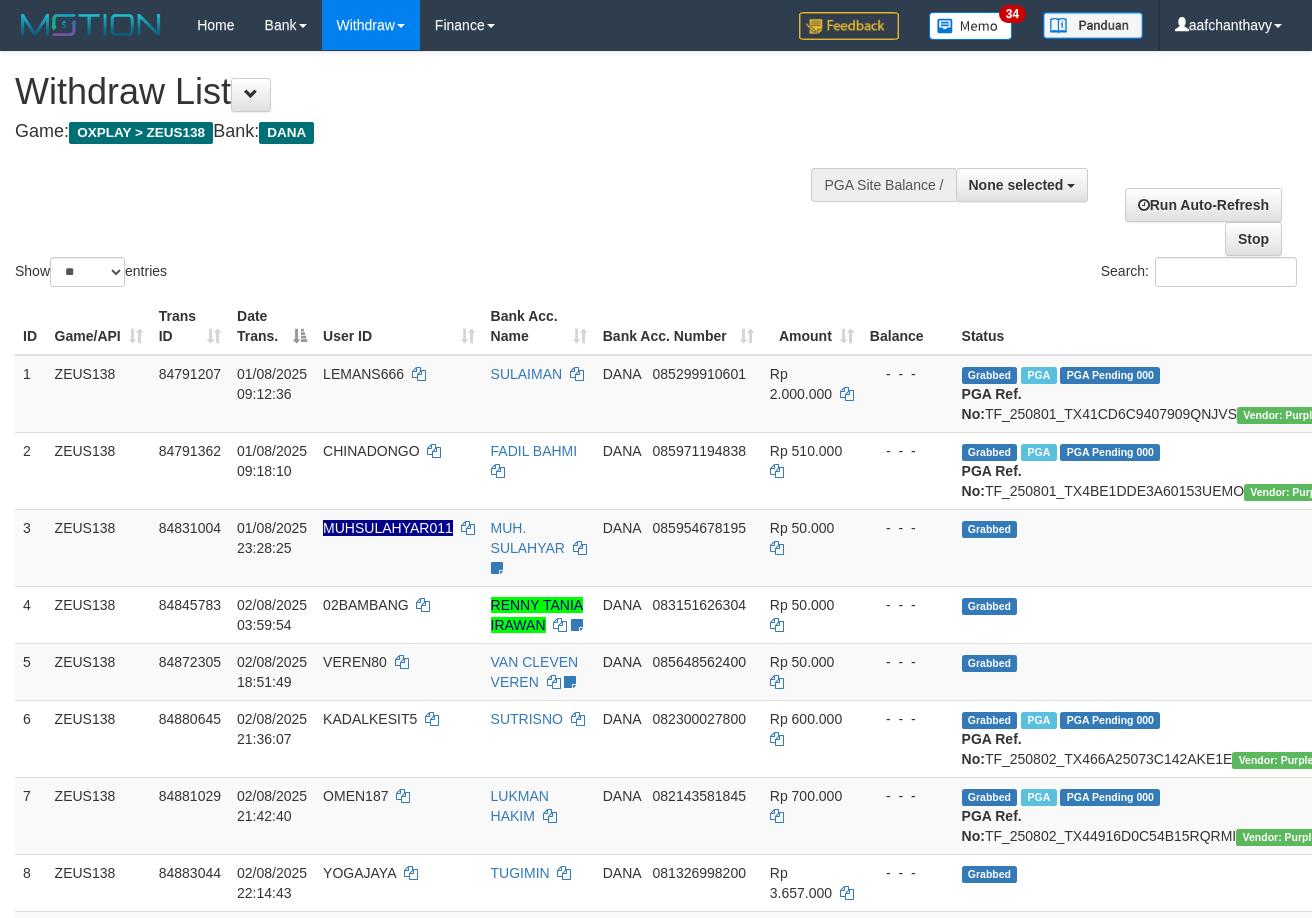 select 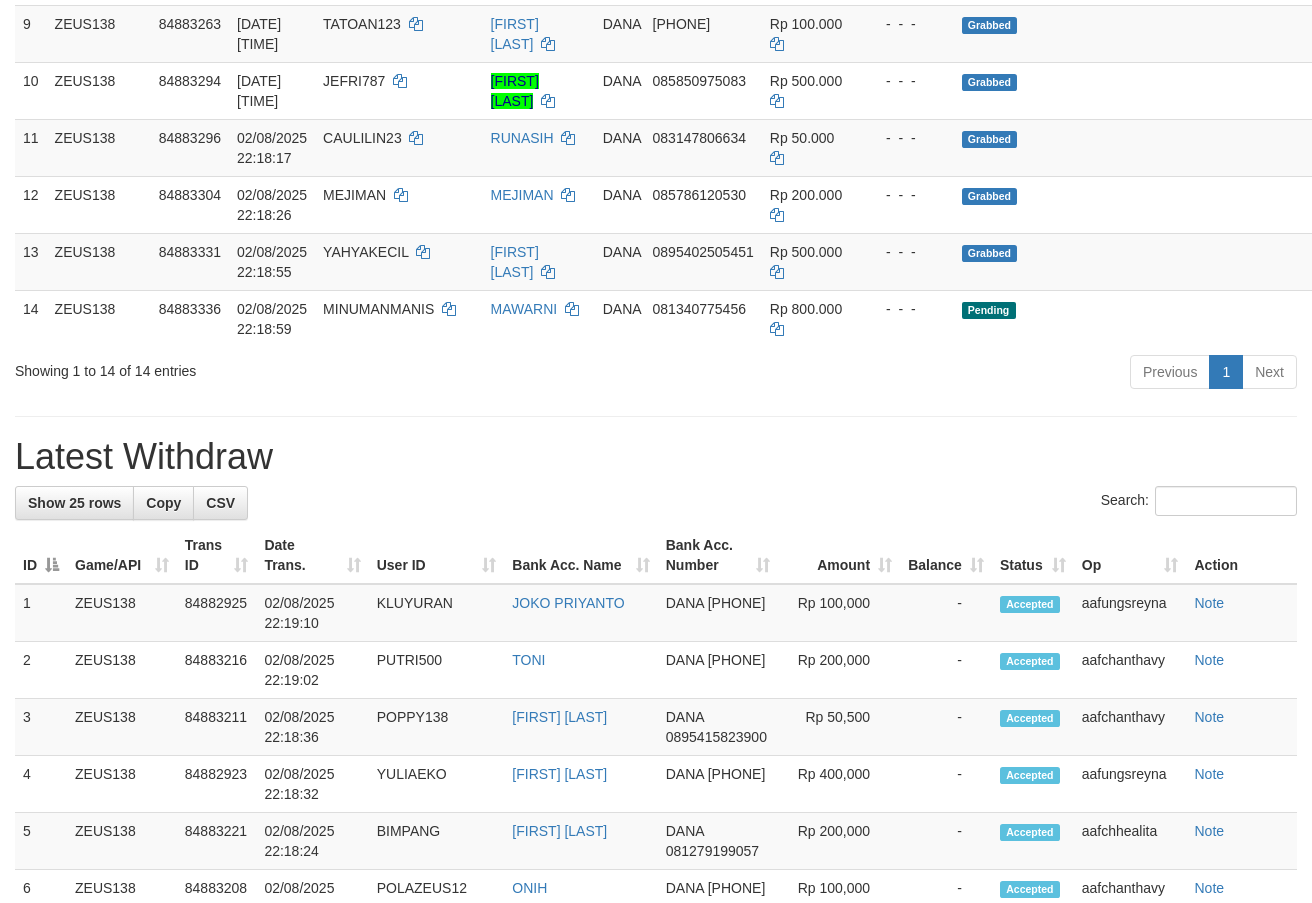 scroll, scrollTop: 851, scrollLeft: 0, axis: vertical 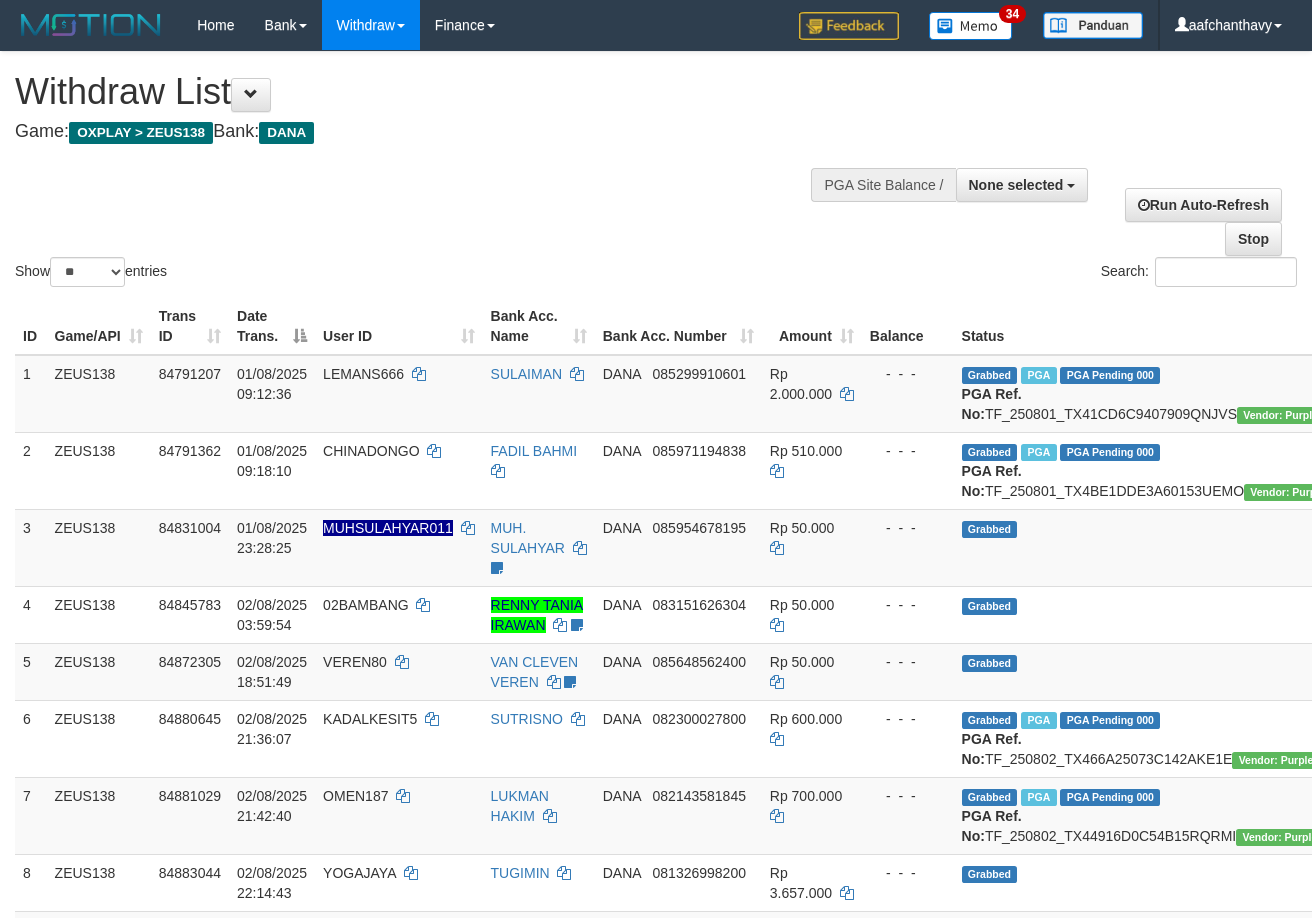 select 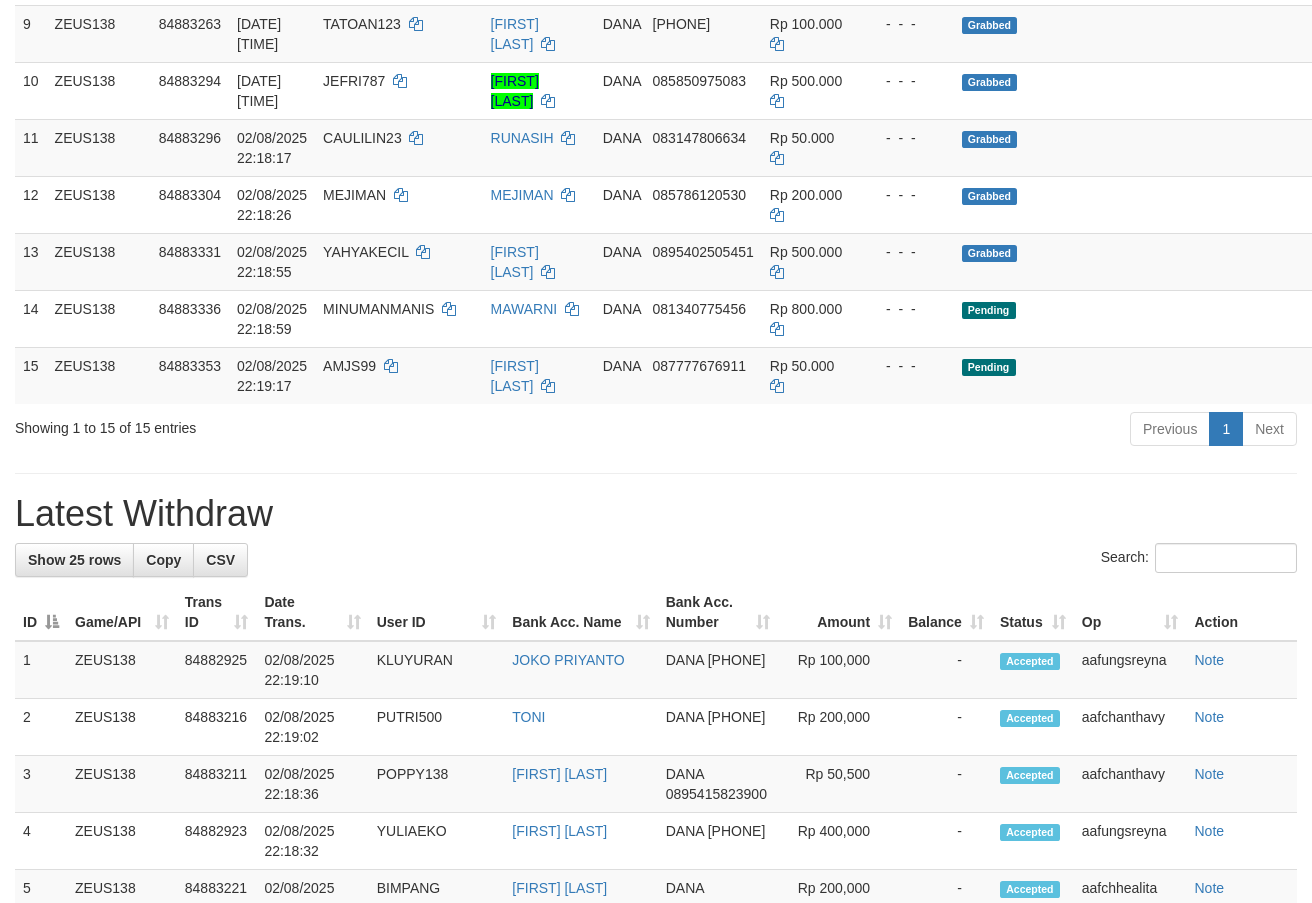 scroll, scrollTop: 851, scrollLeft: 0, axis: vertical 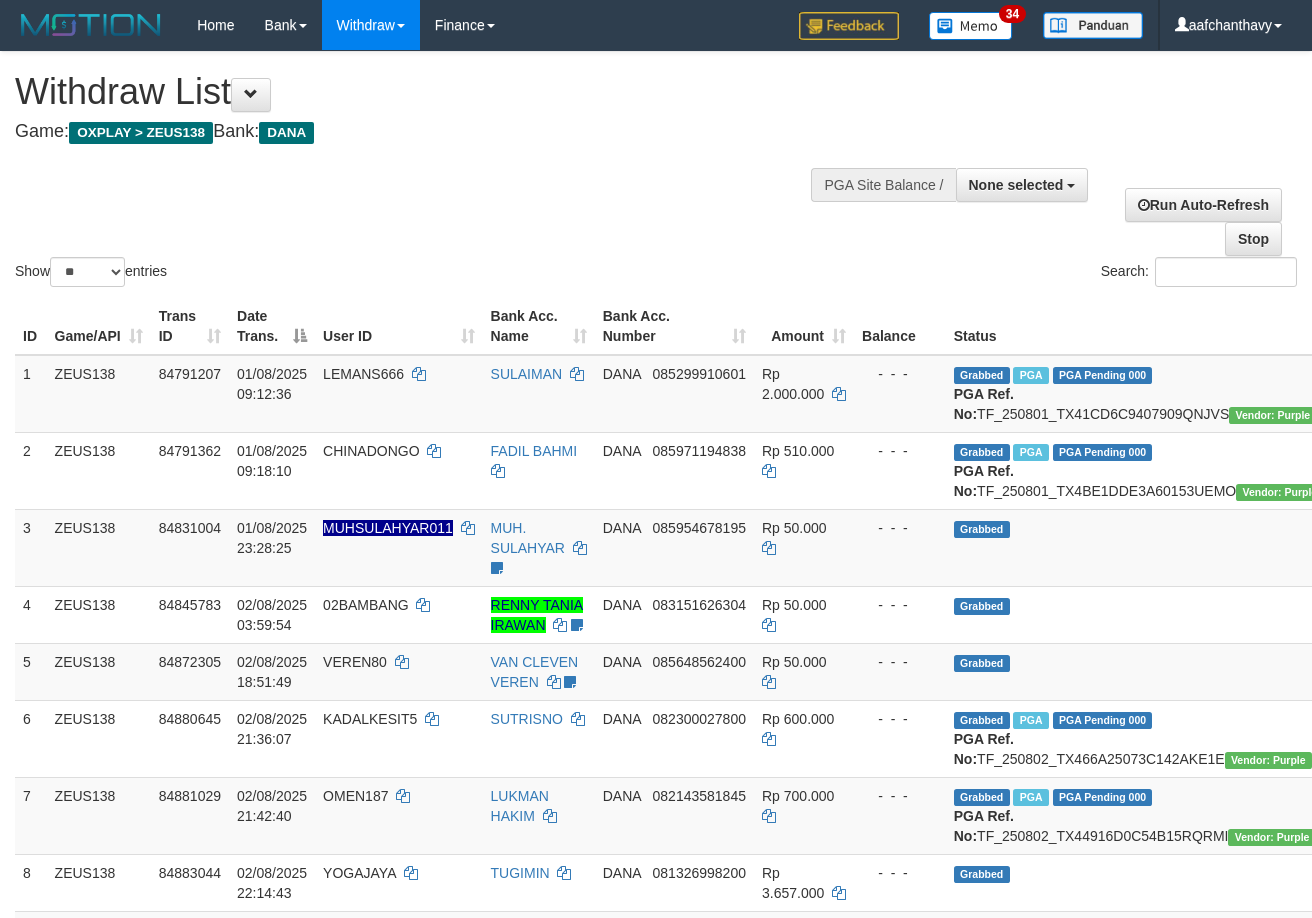 select 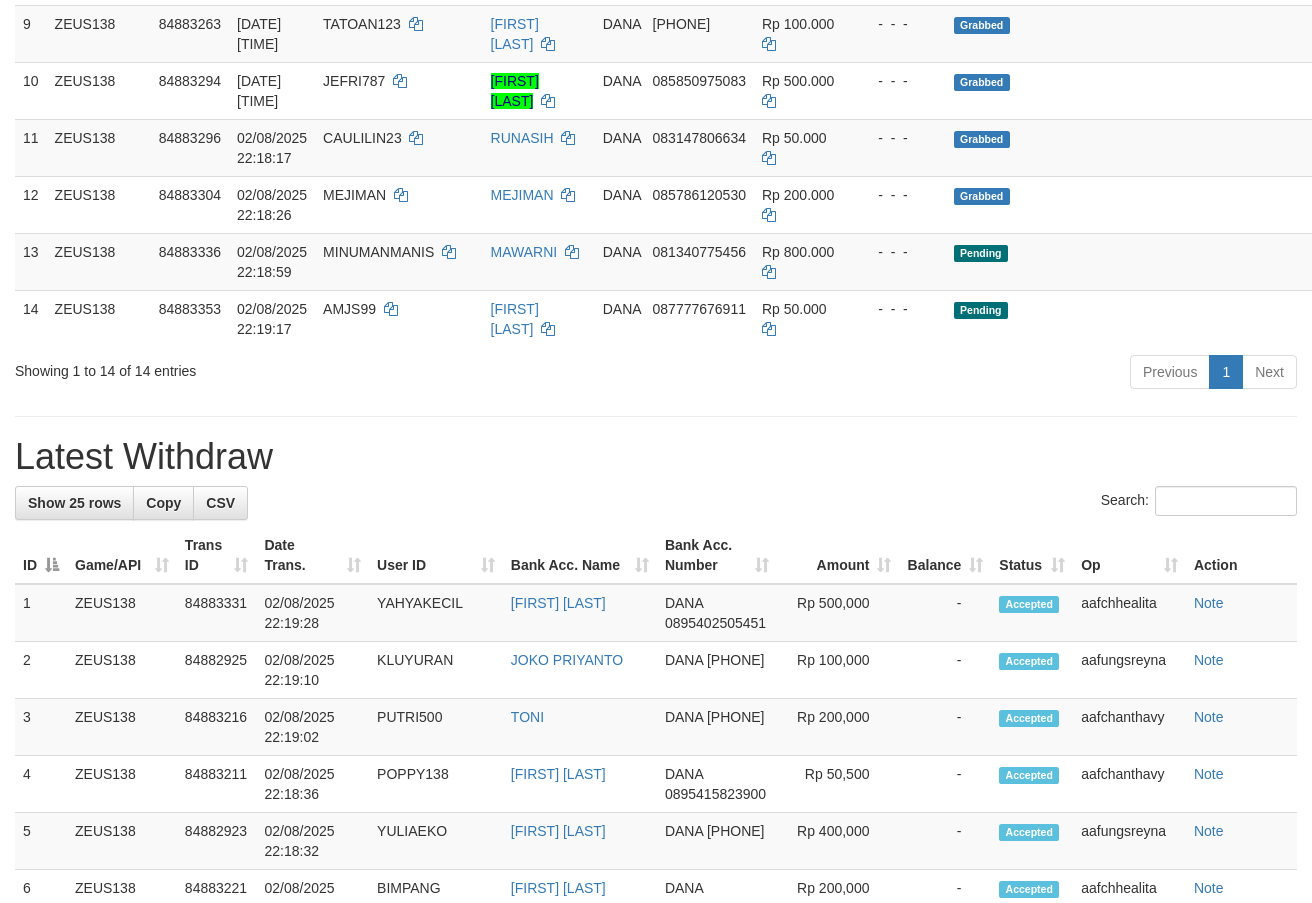 scroll, scrollTop: 851, scrollLeft: 0, axis: vertical 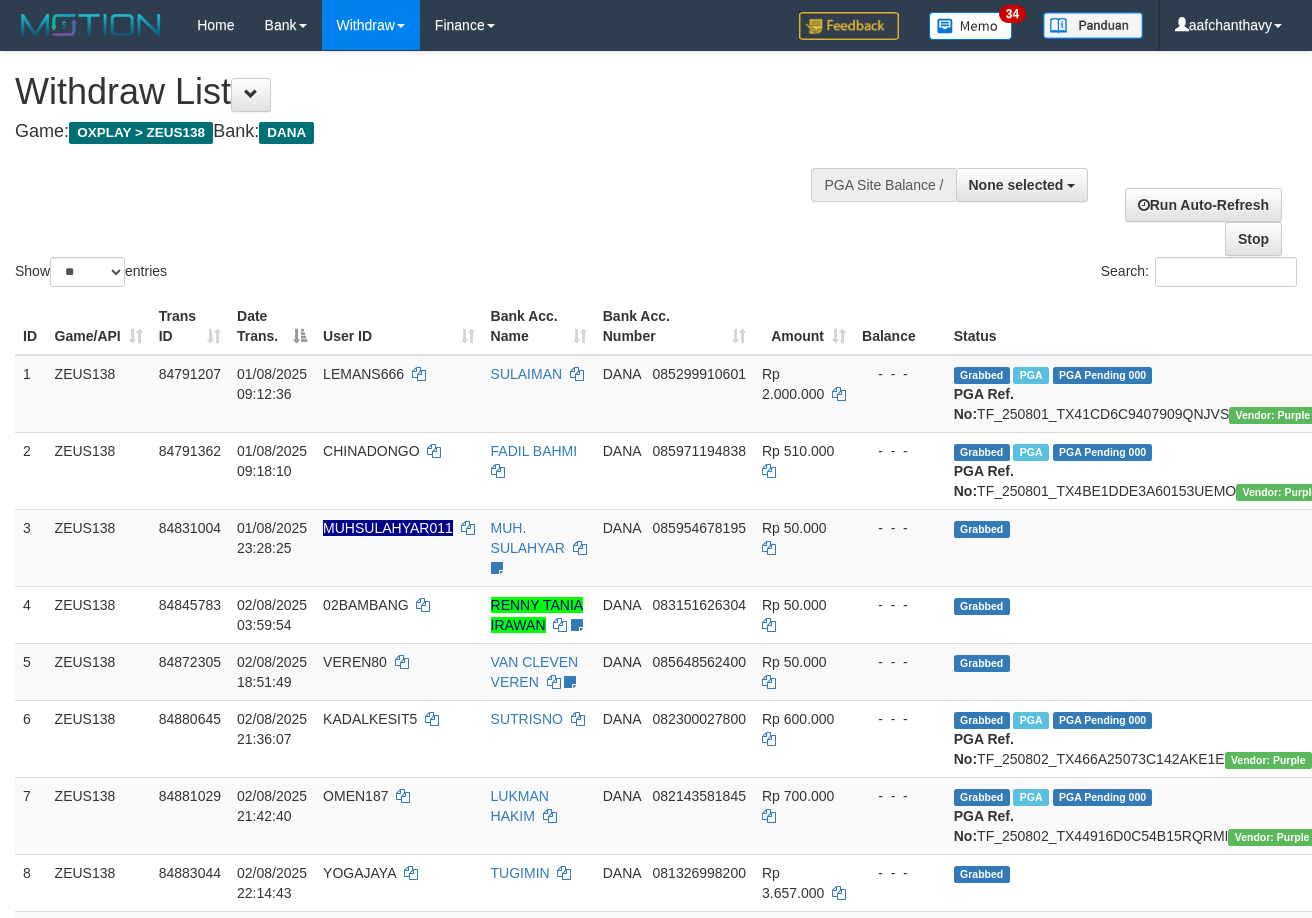 select 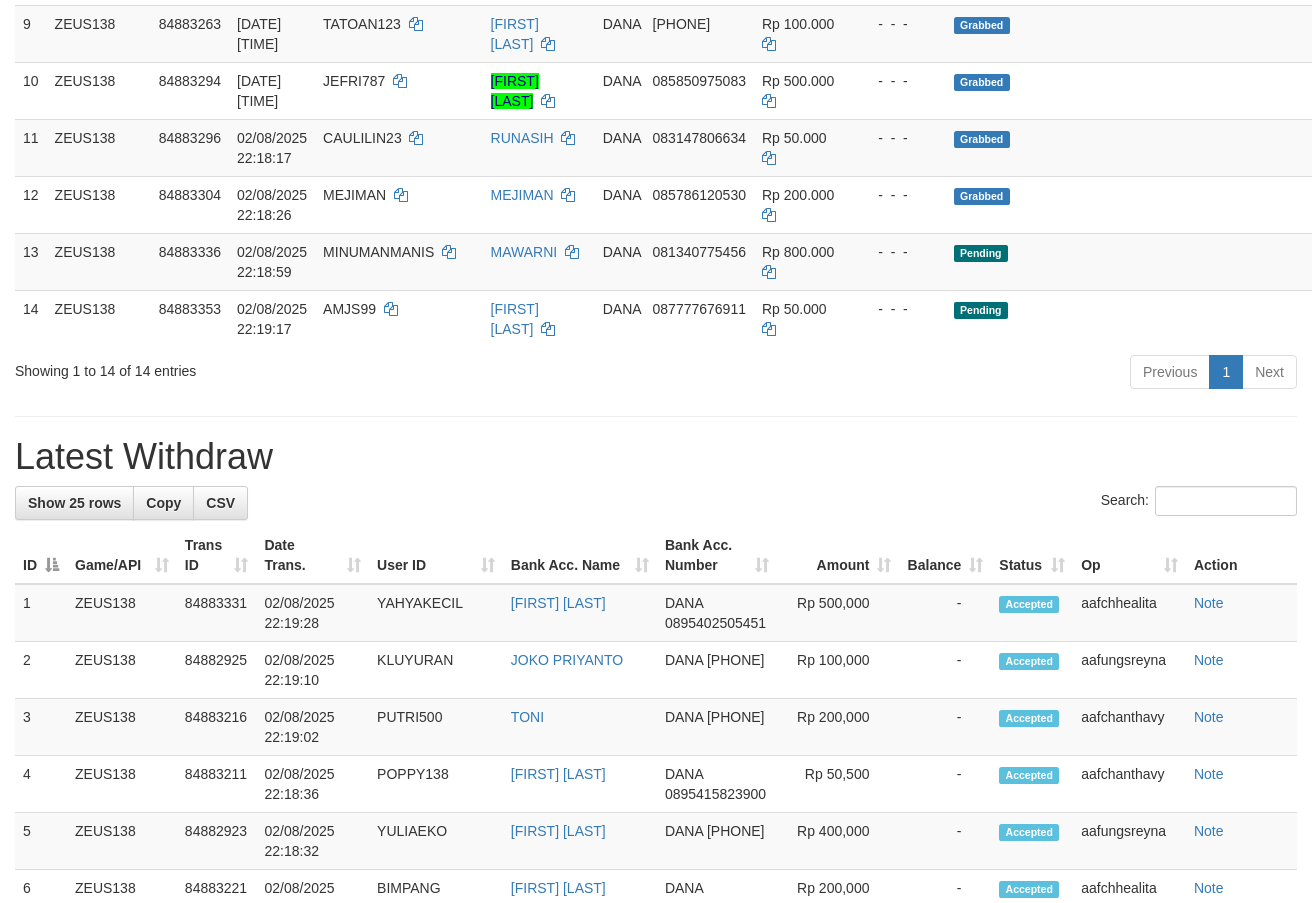 scroll, scrollTop: 851, scrollLeft: 0, axis: vertical 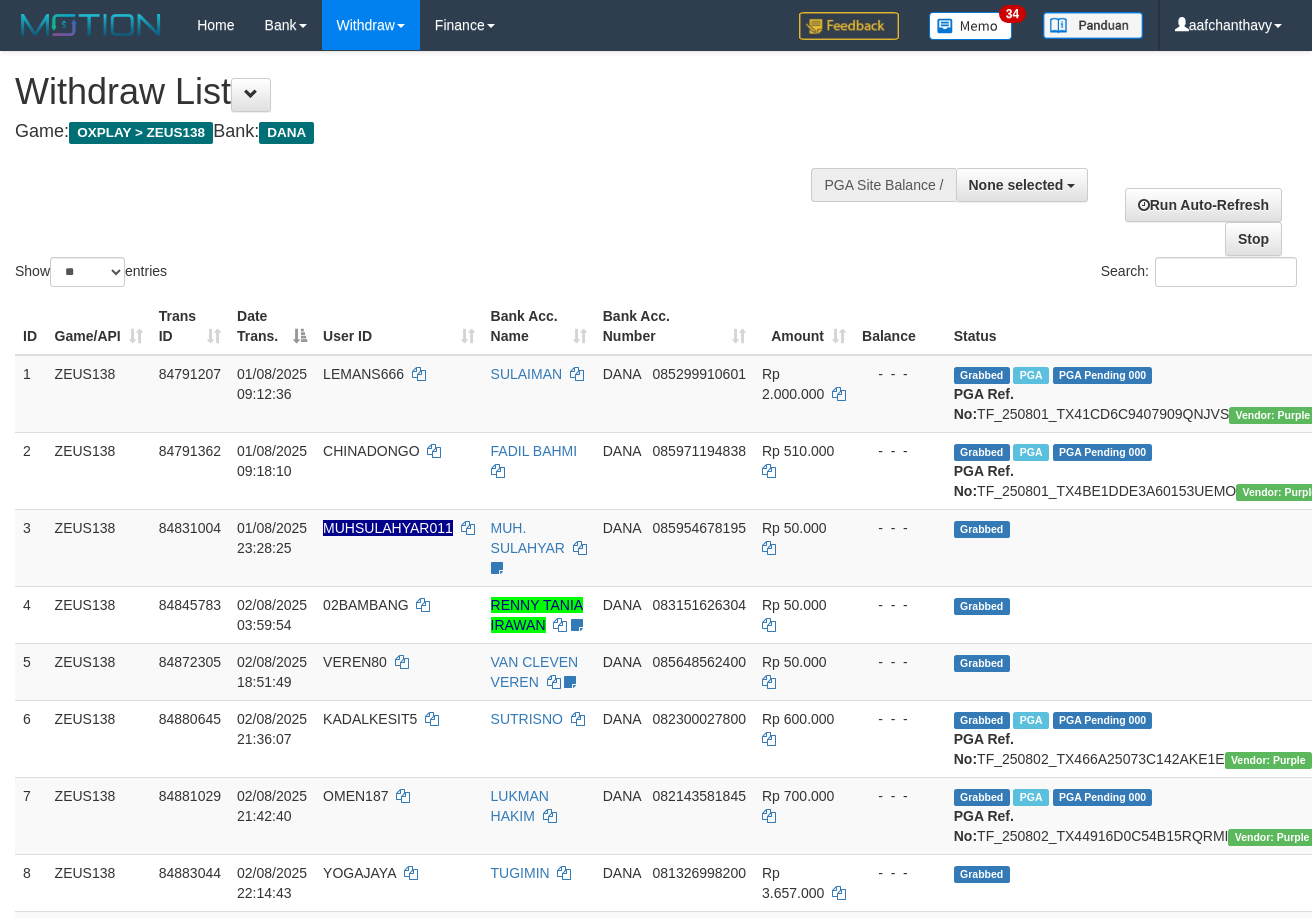 select 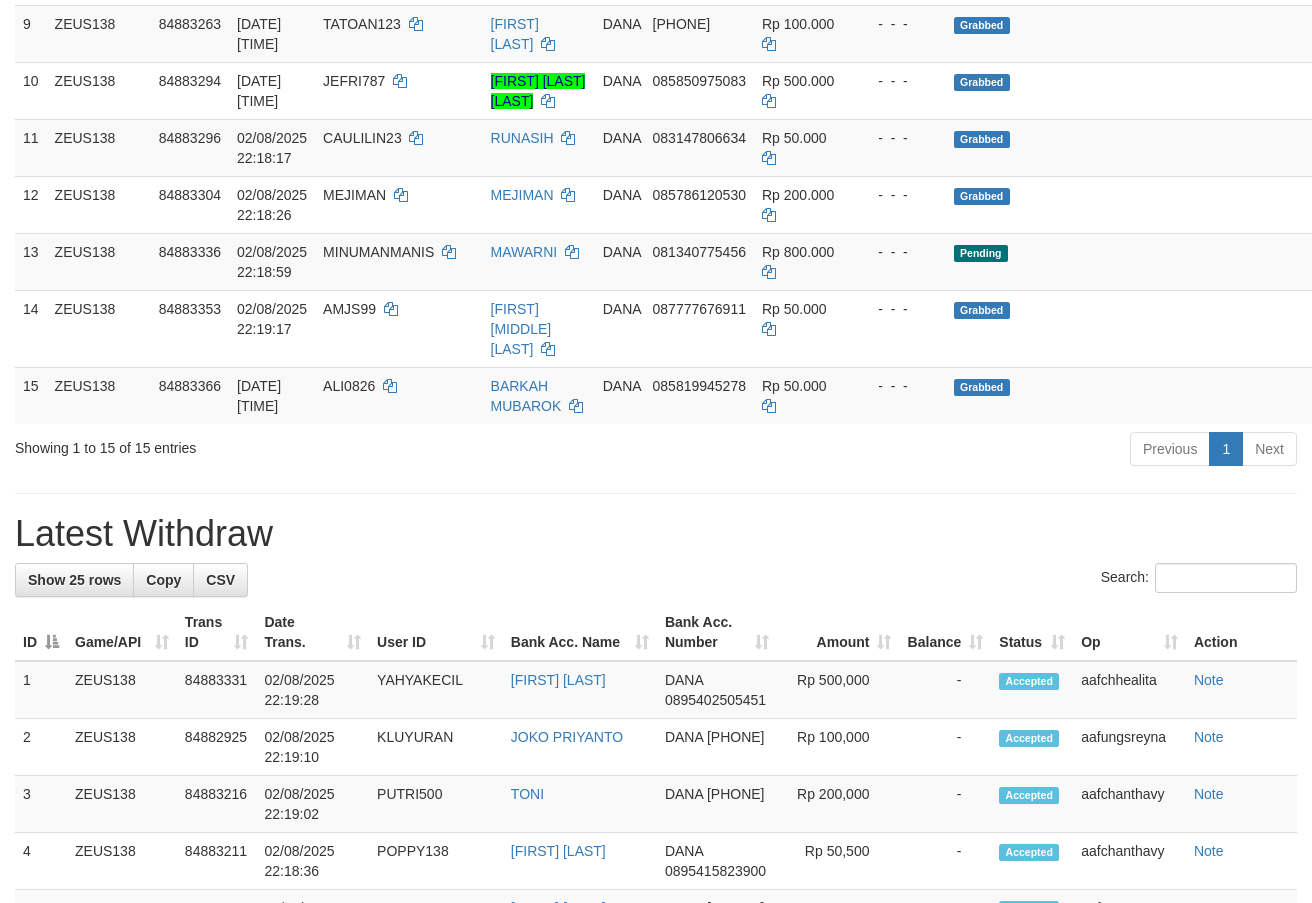 scroll, scrollTop: 851, scrollLeft: 0, axis: vertical 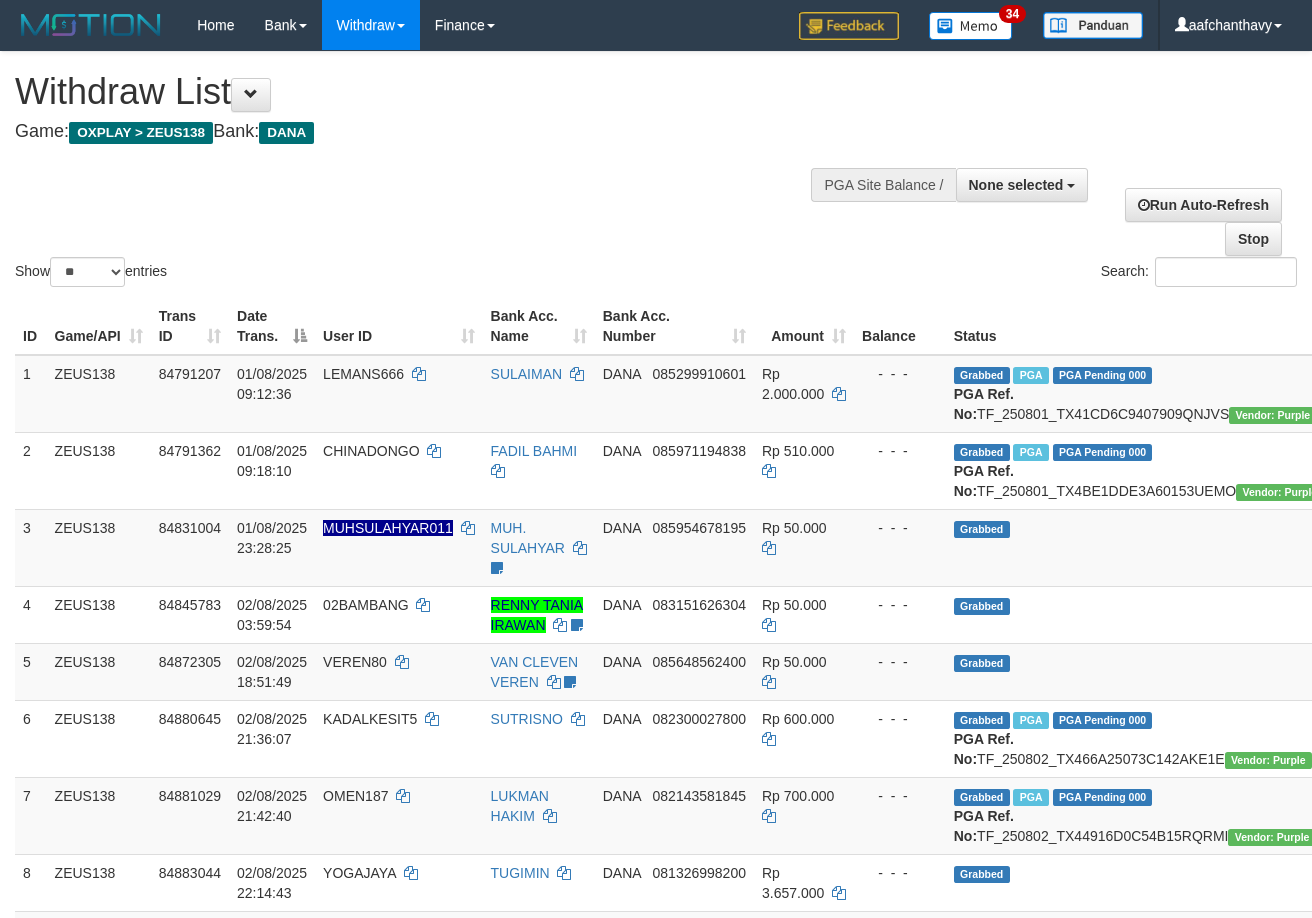 select 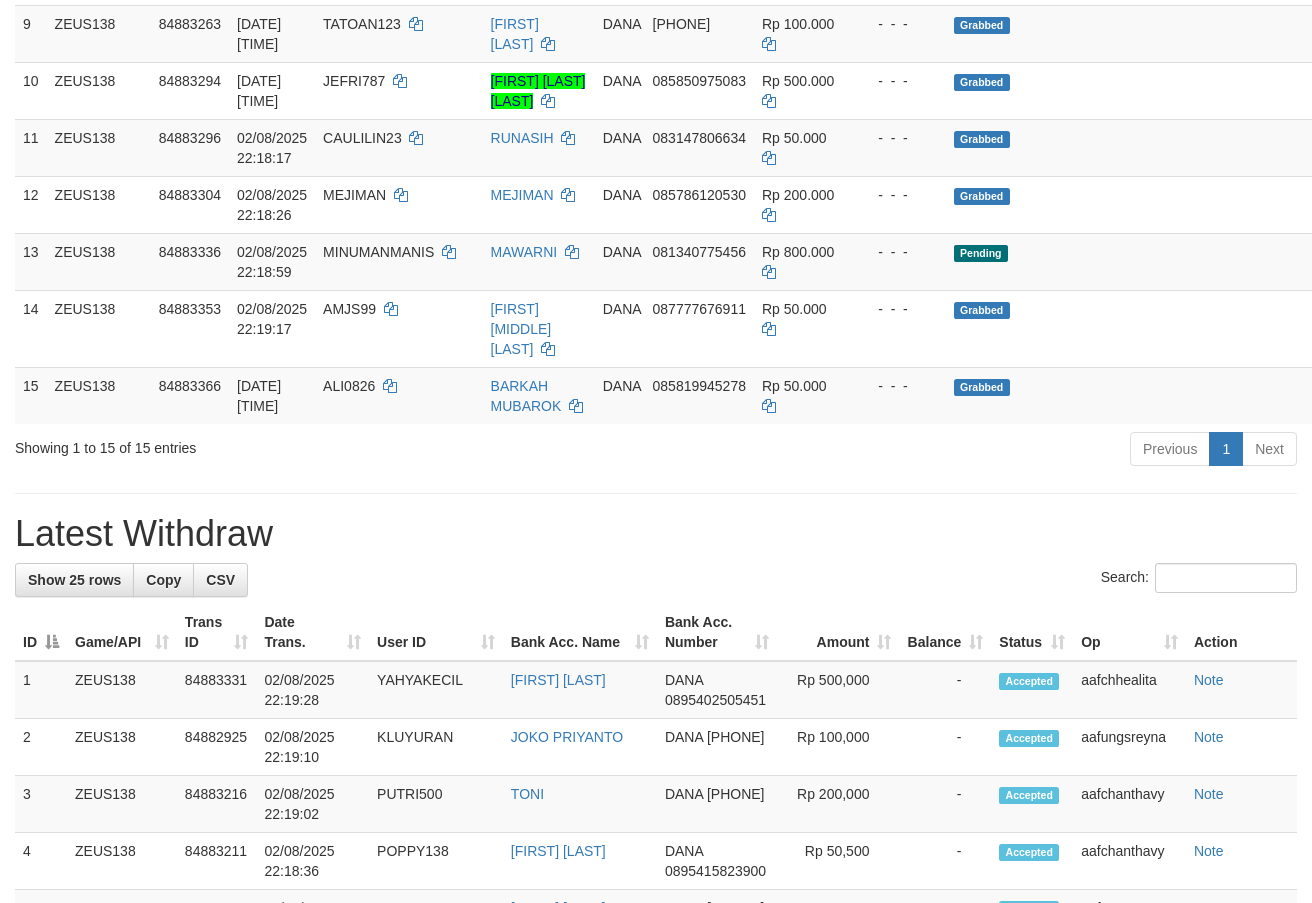 scroll, scrollTop: 851, scrollLeft: 0, axis: vertical 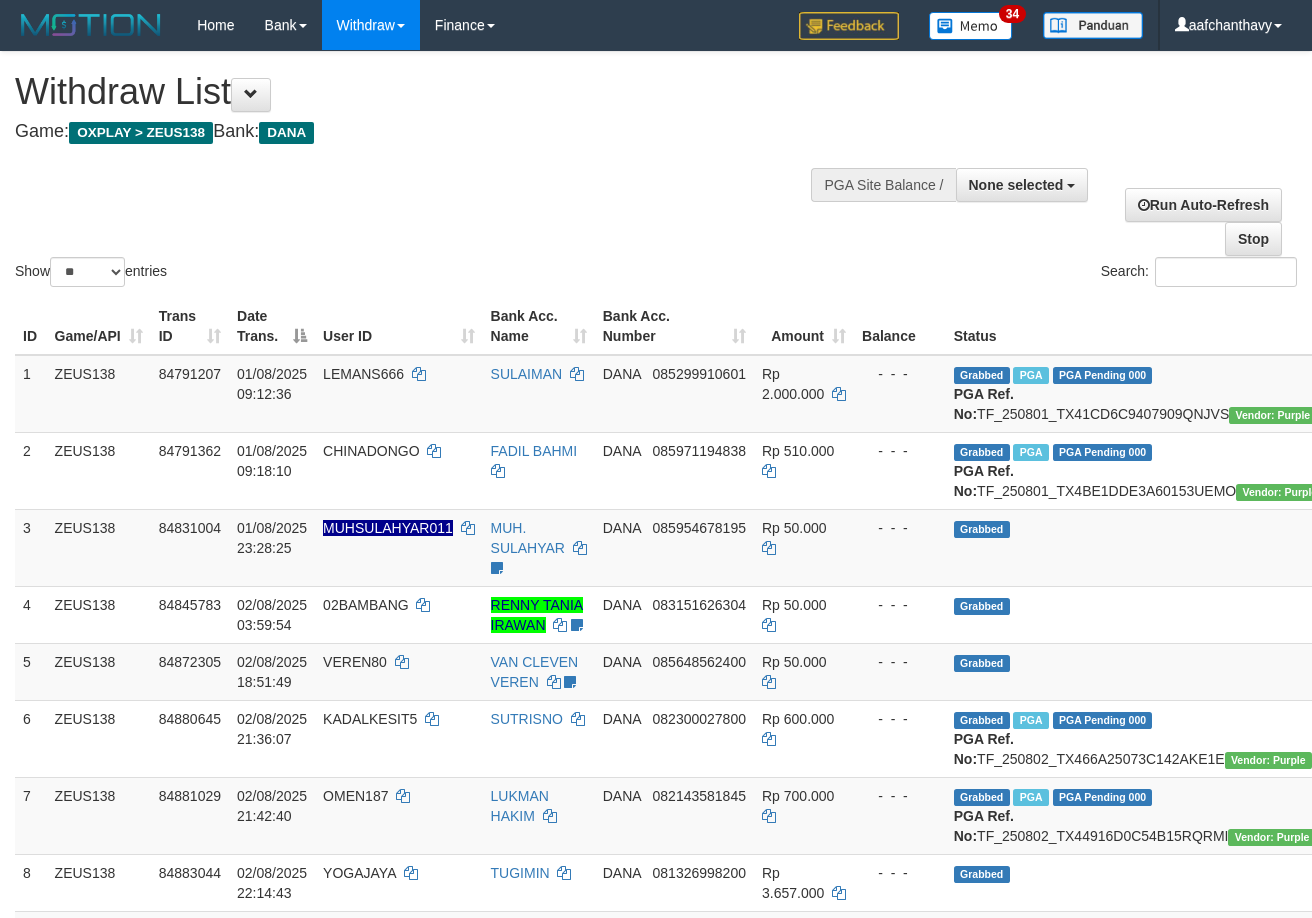 select 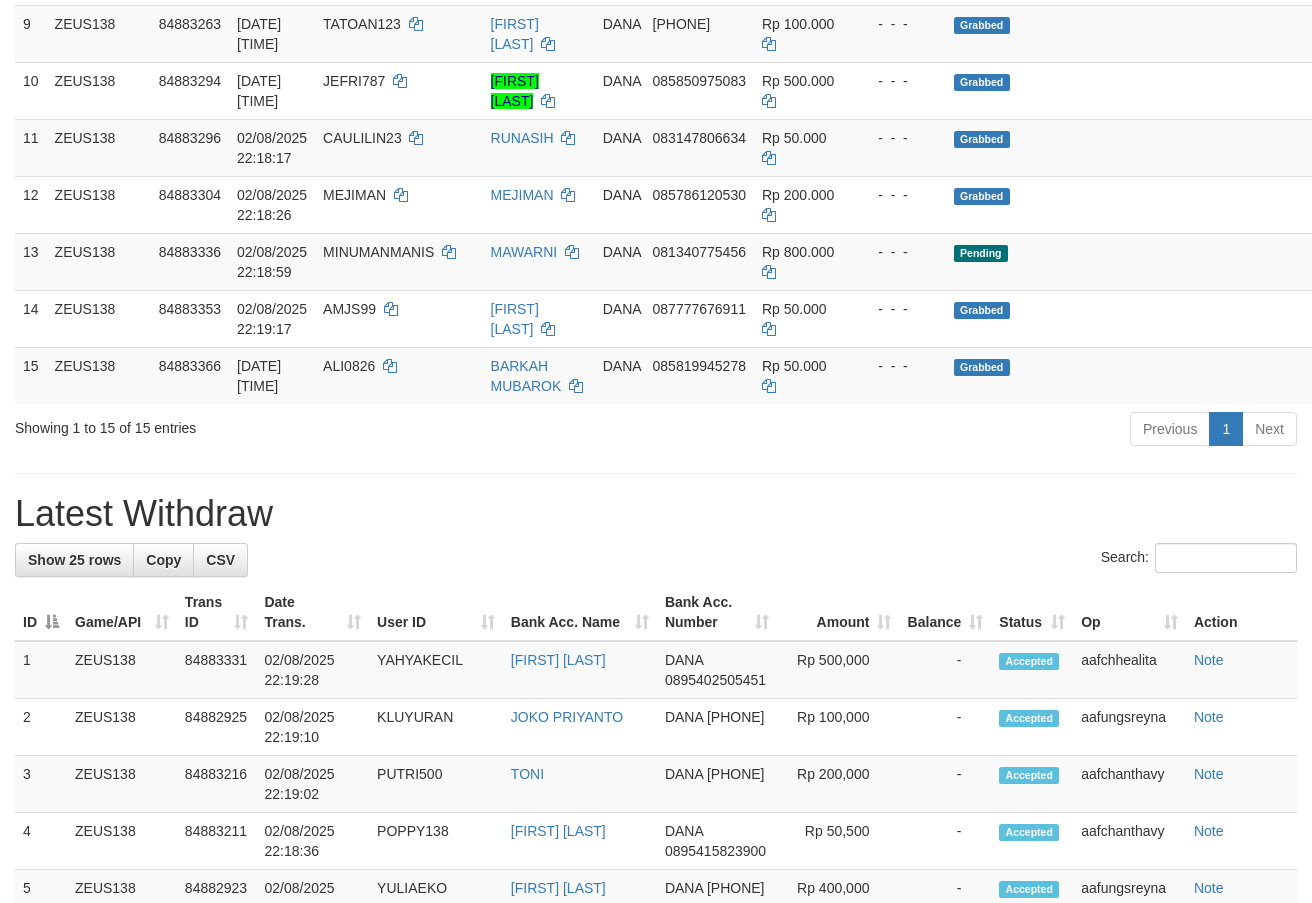 scroll, scrollTop: 851, scrollLeft: 0, axis: vertical 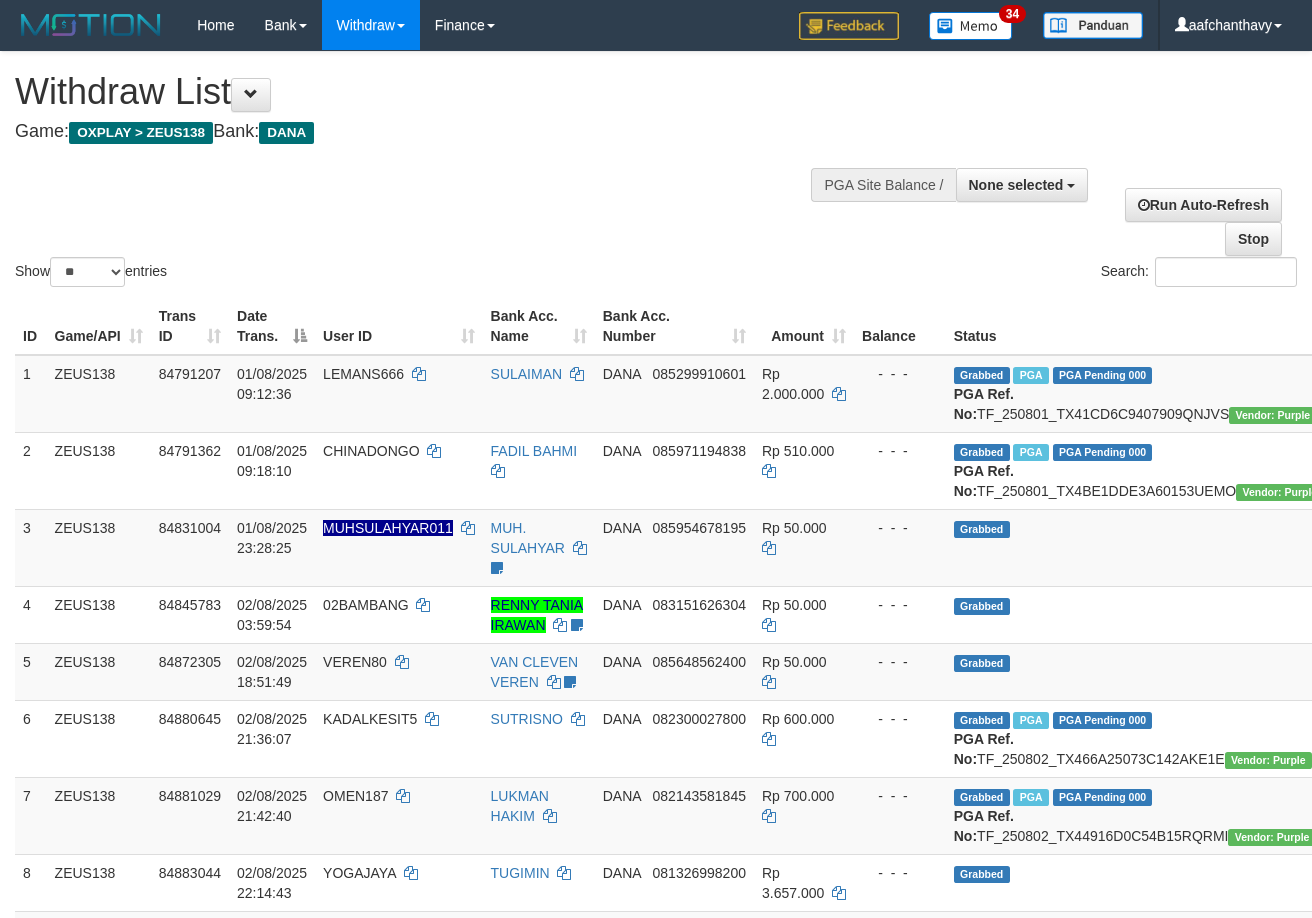 select 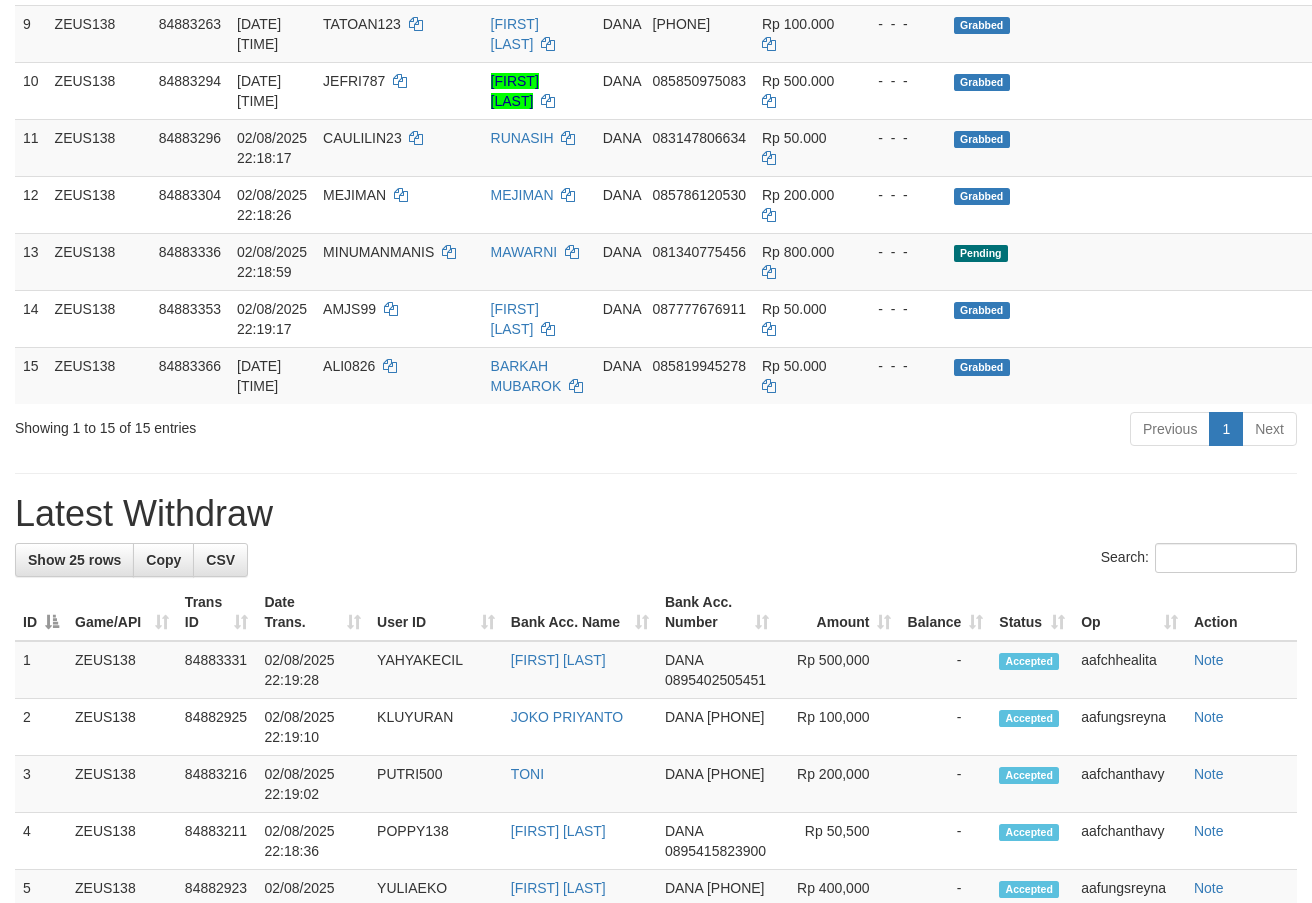 scroll, scrollTop: 851, scrollLeft: 0, axis: vertical 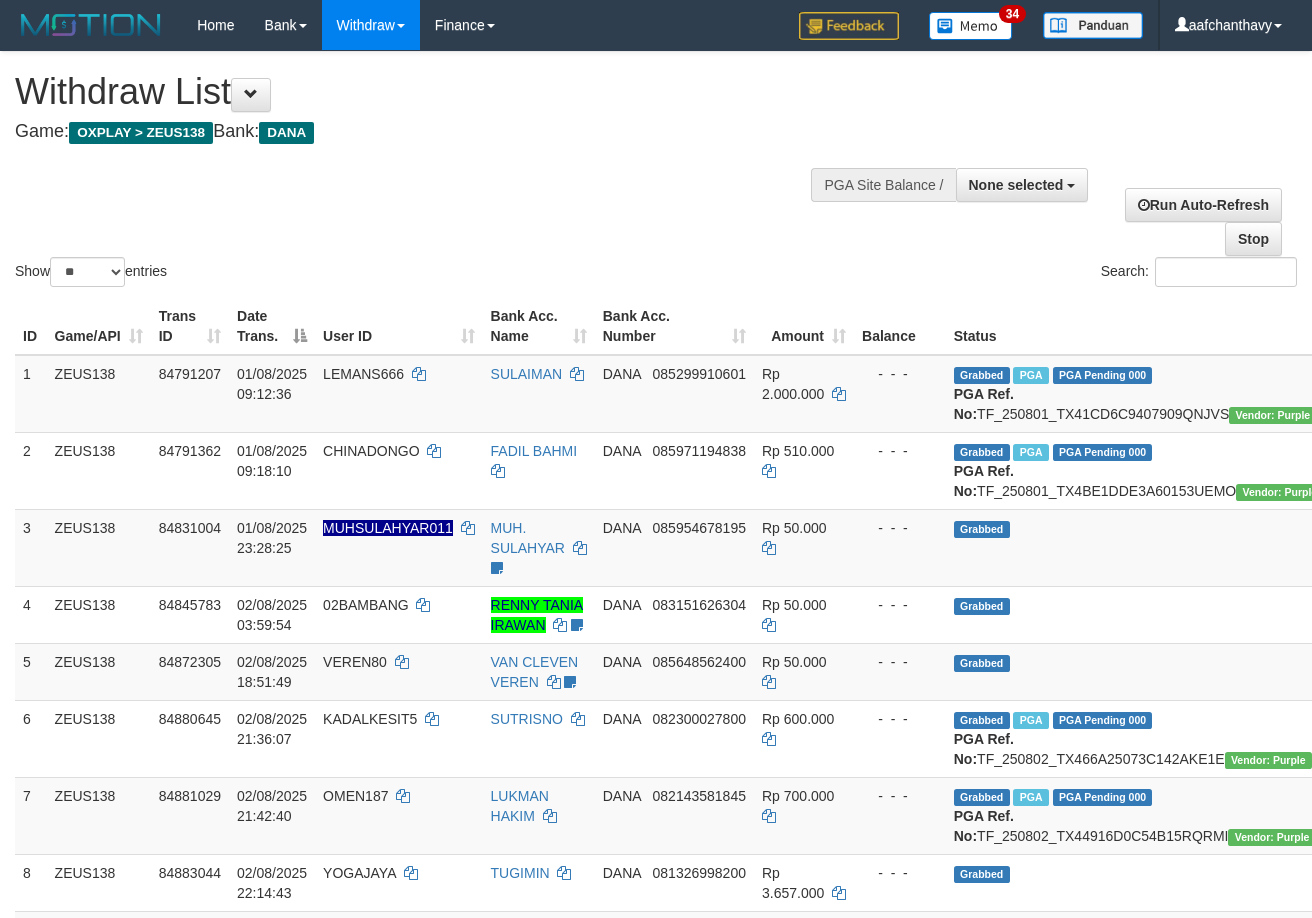 select 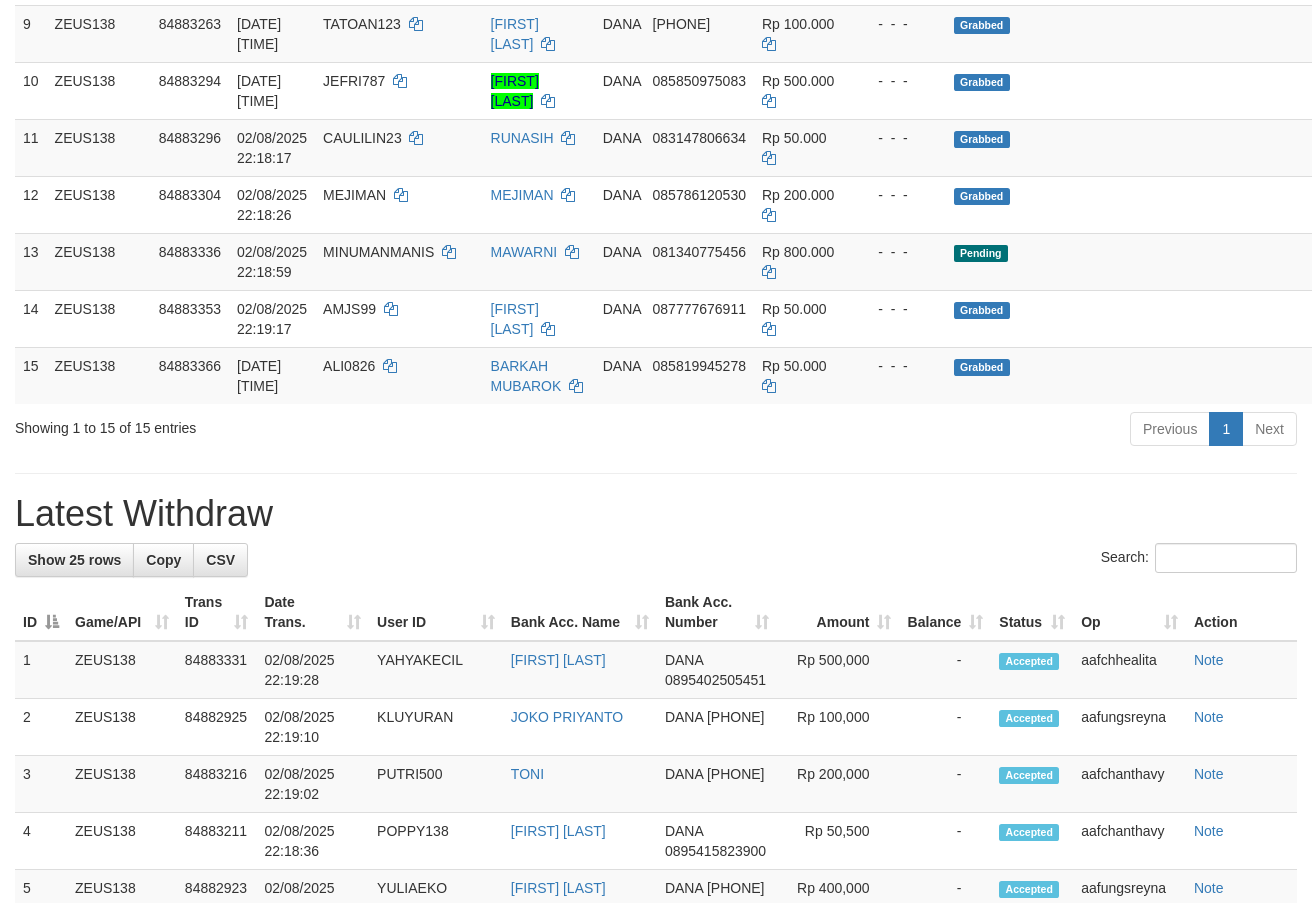 scroll, scrollTop: 851, scrollLeft: 0, axis: vertical 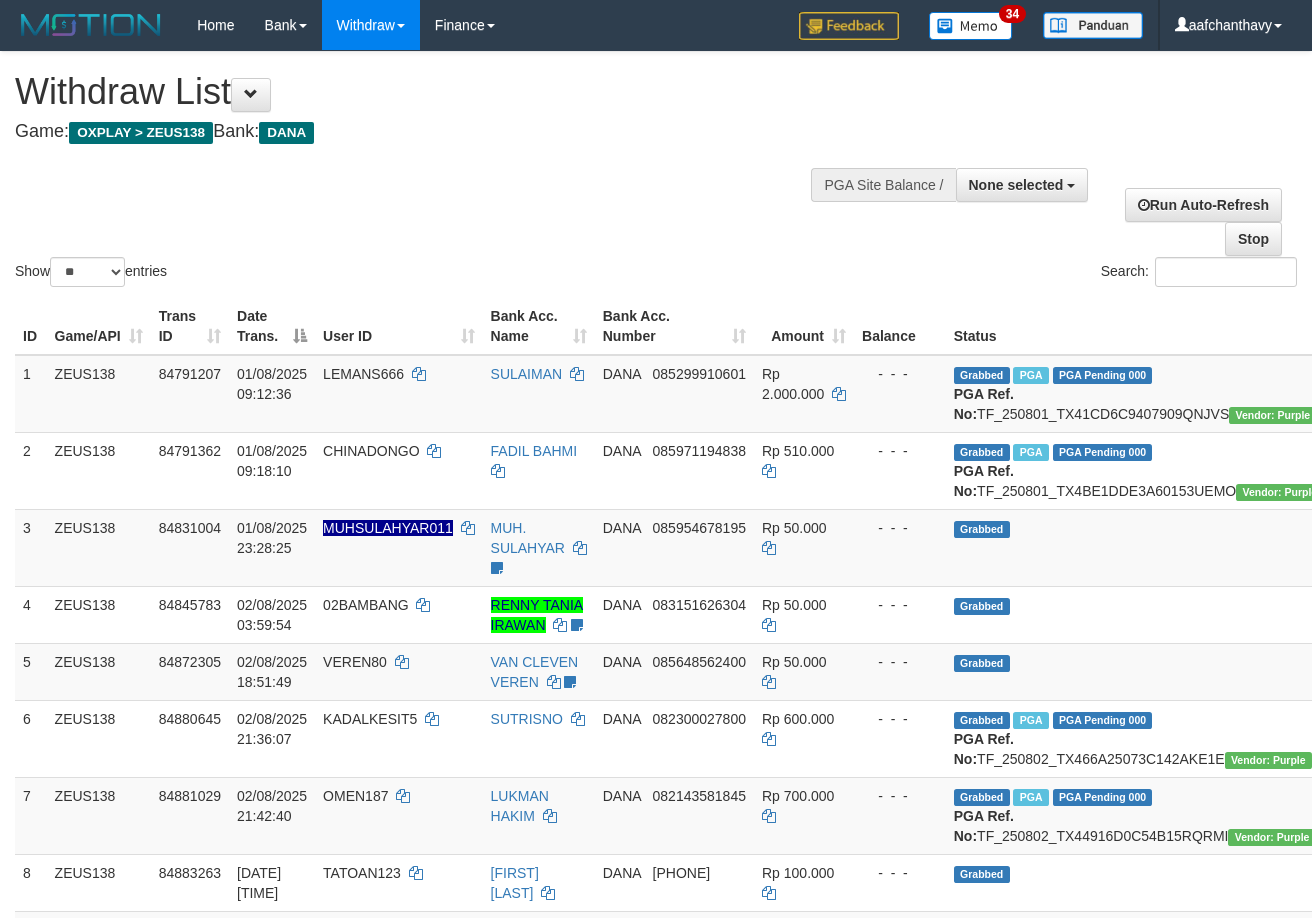 select 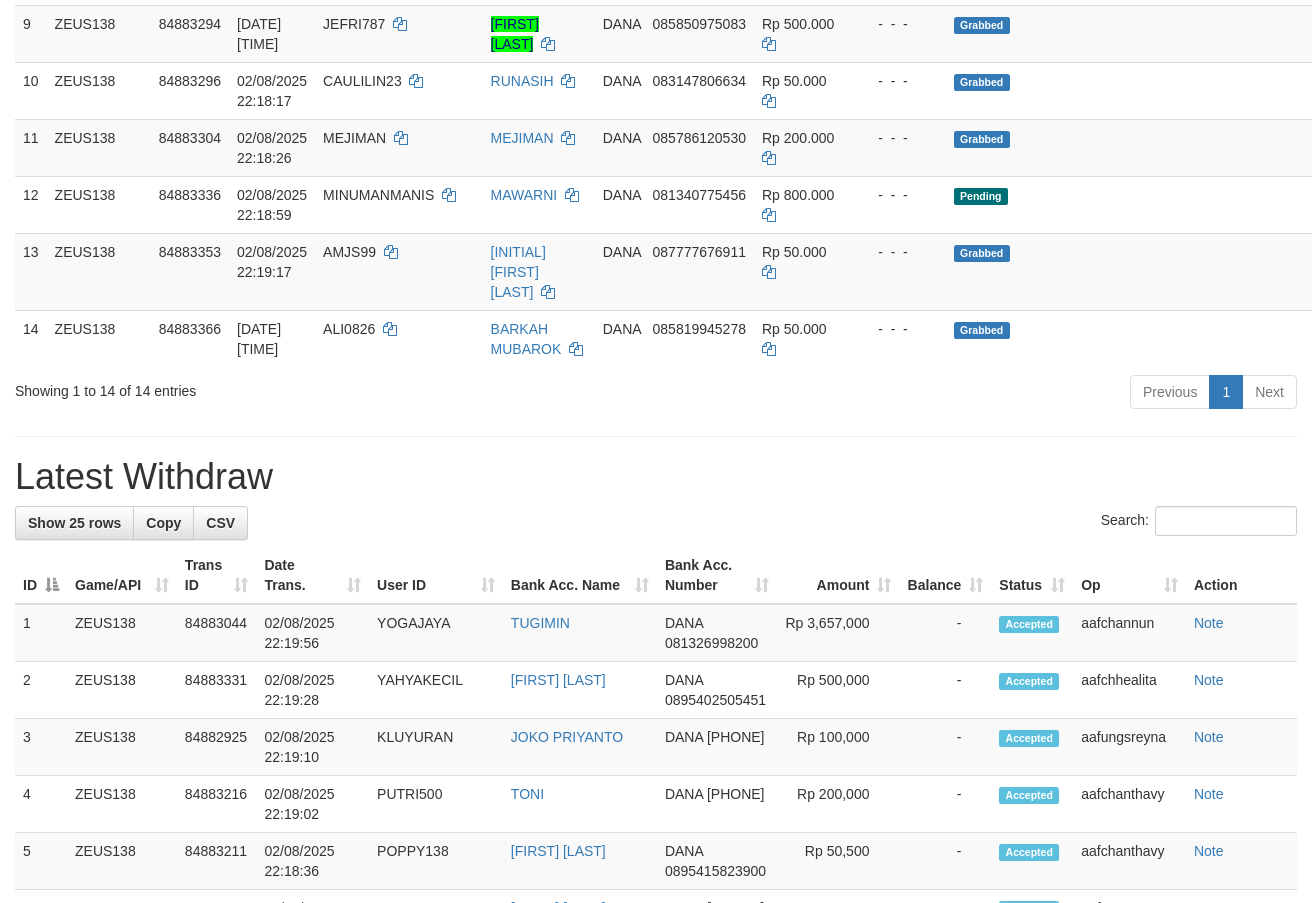 scroll, scrollTop: 851, scrollLeft: 0, axis: vertical 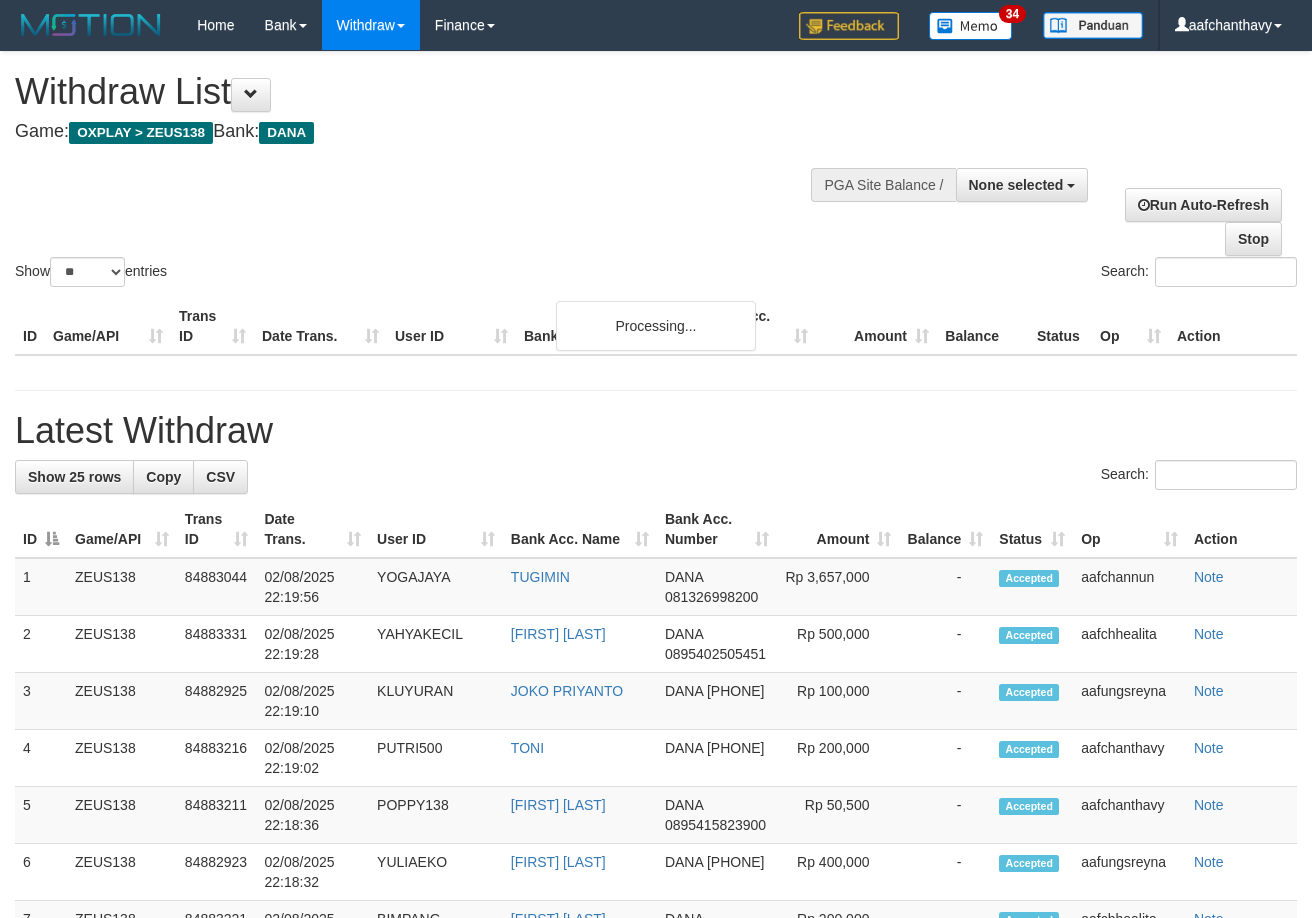 select 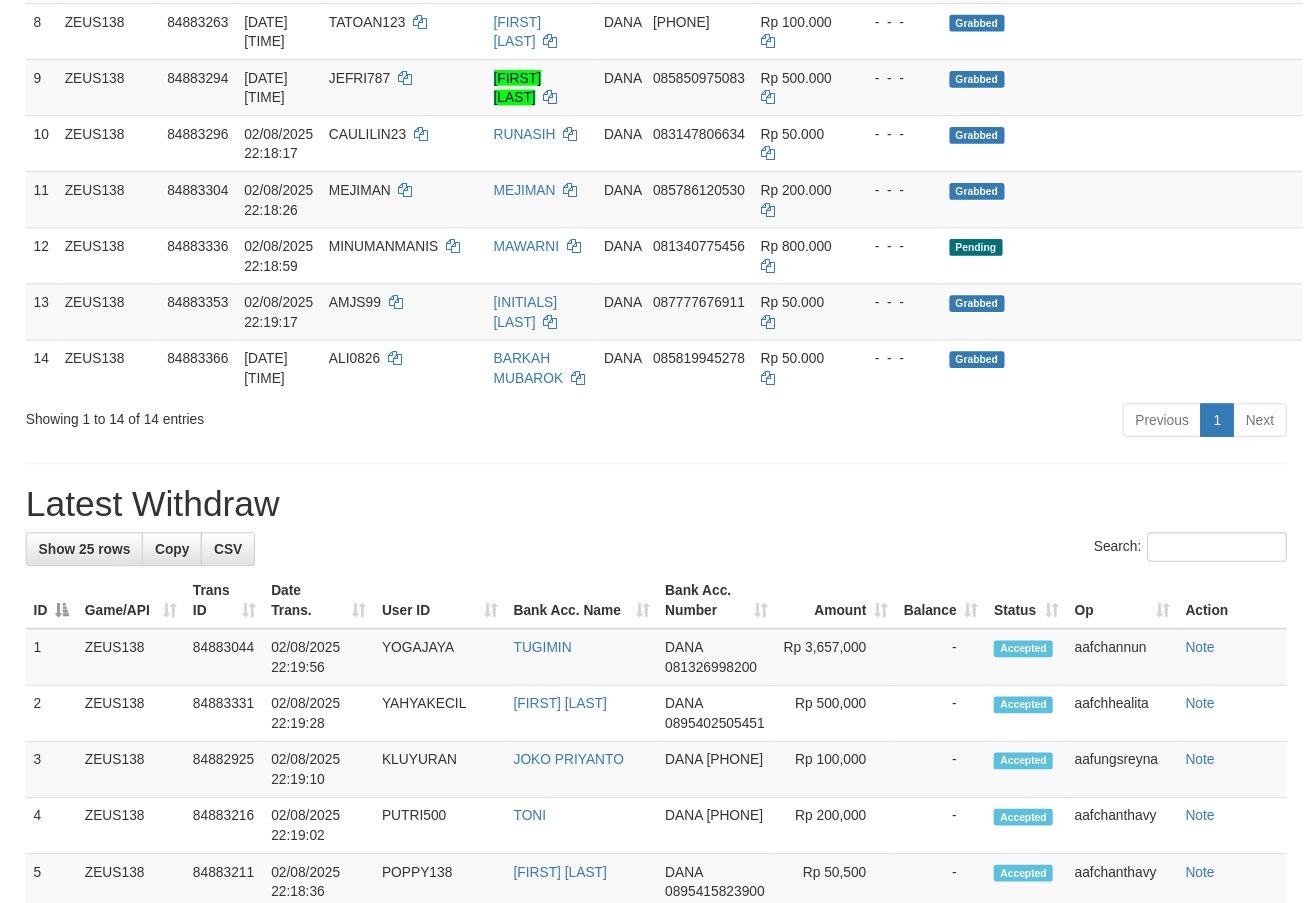 scroll, scrollTop: 1883, scrollLeft: 0, axis: vertical 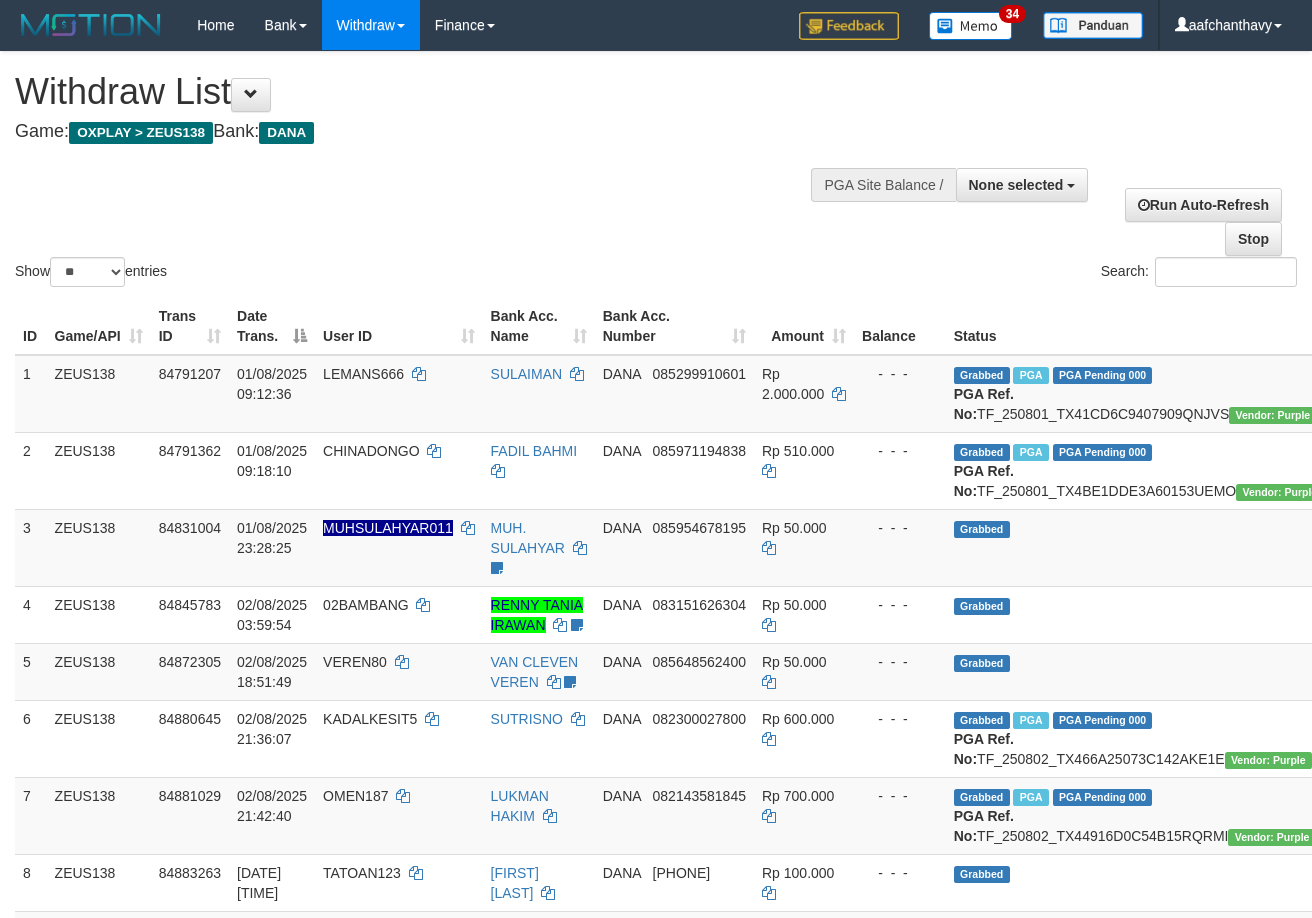 select 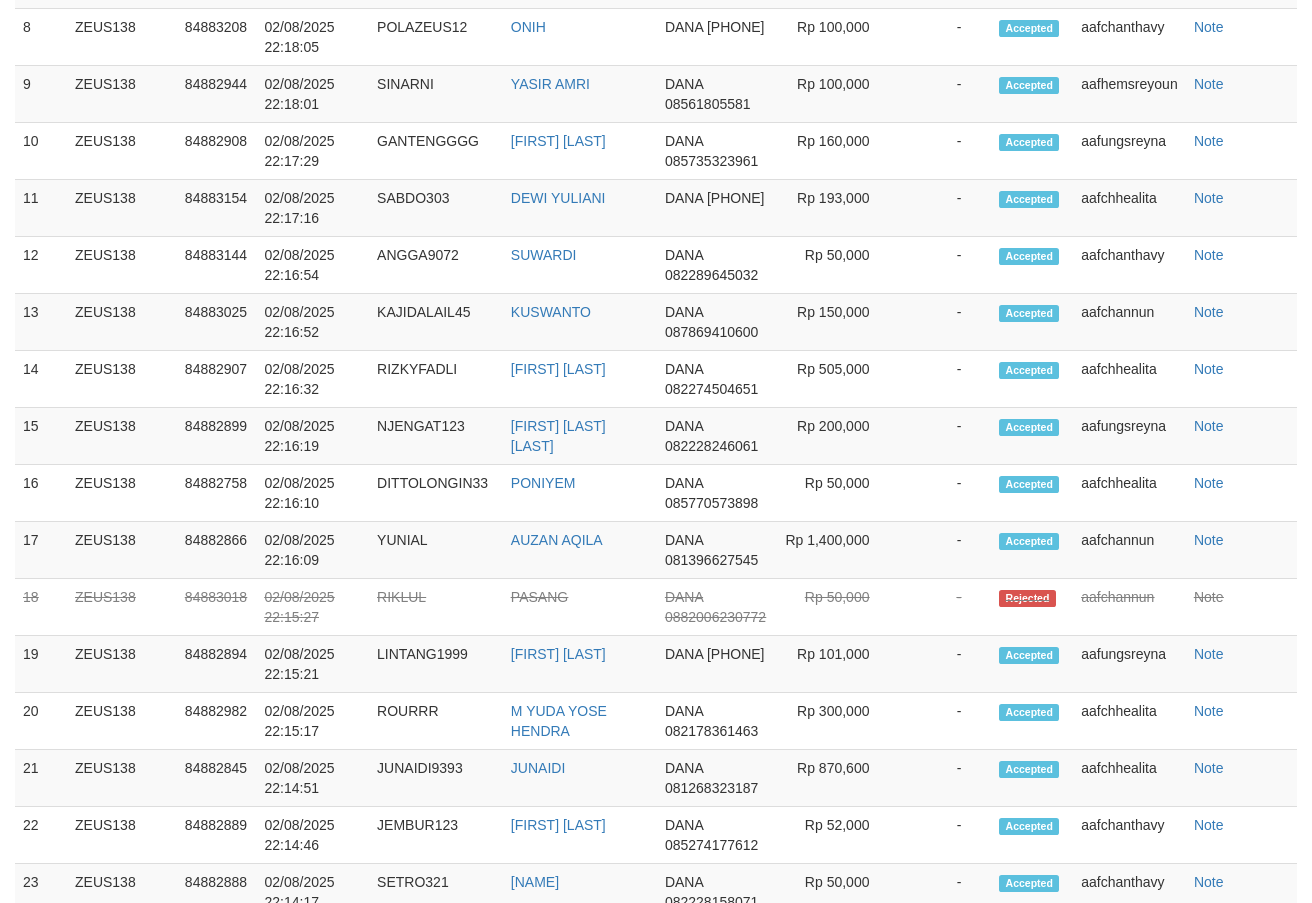 scroll, scrollTop: 1883, scrollLeft: 0, axis: vertical 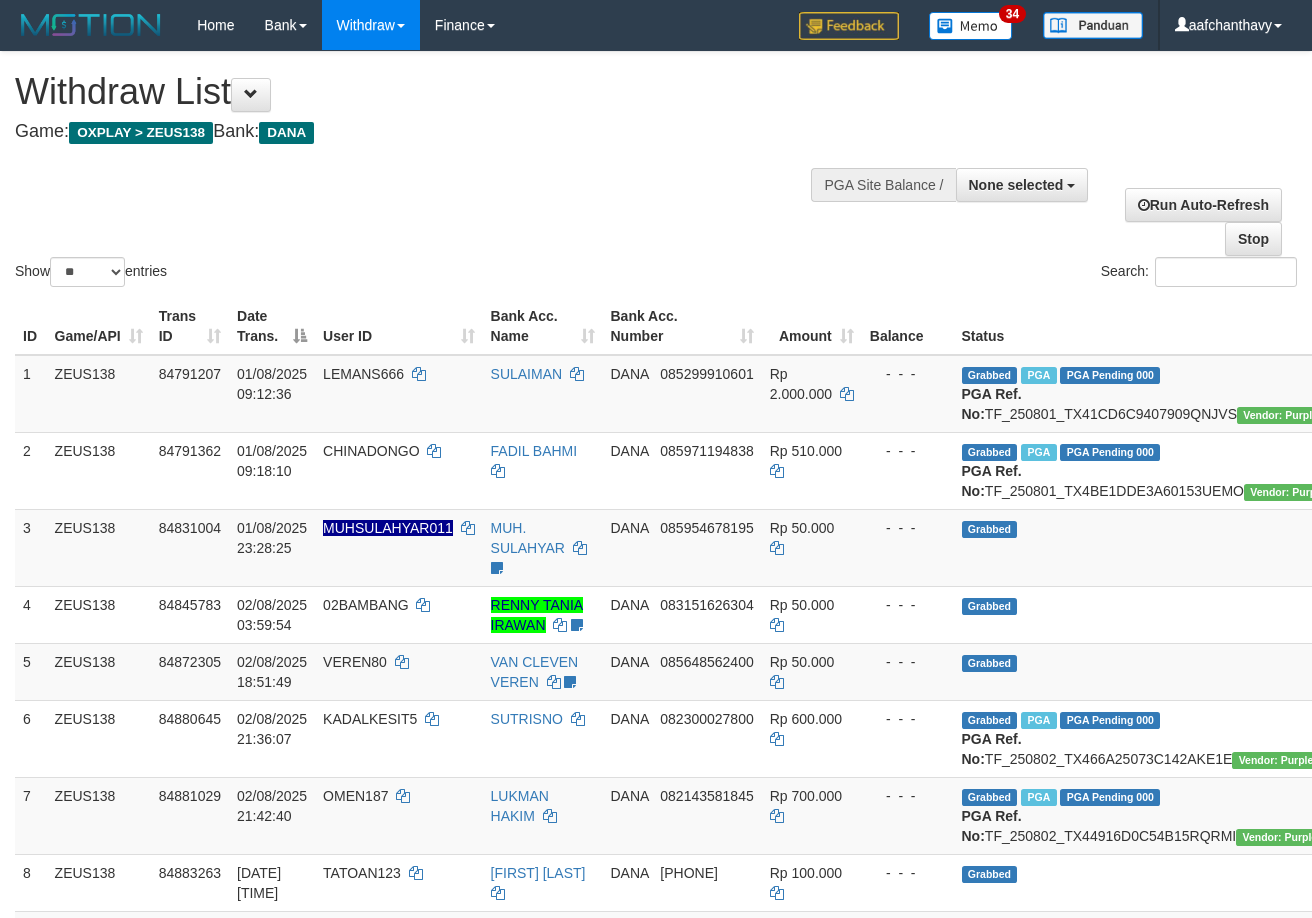 select 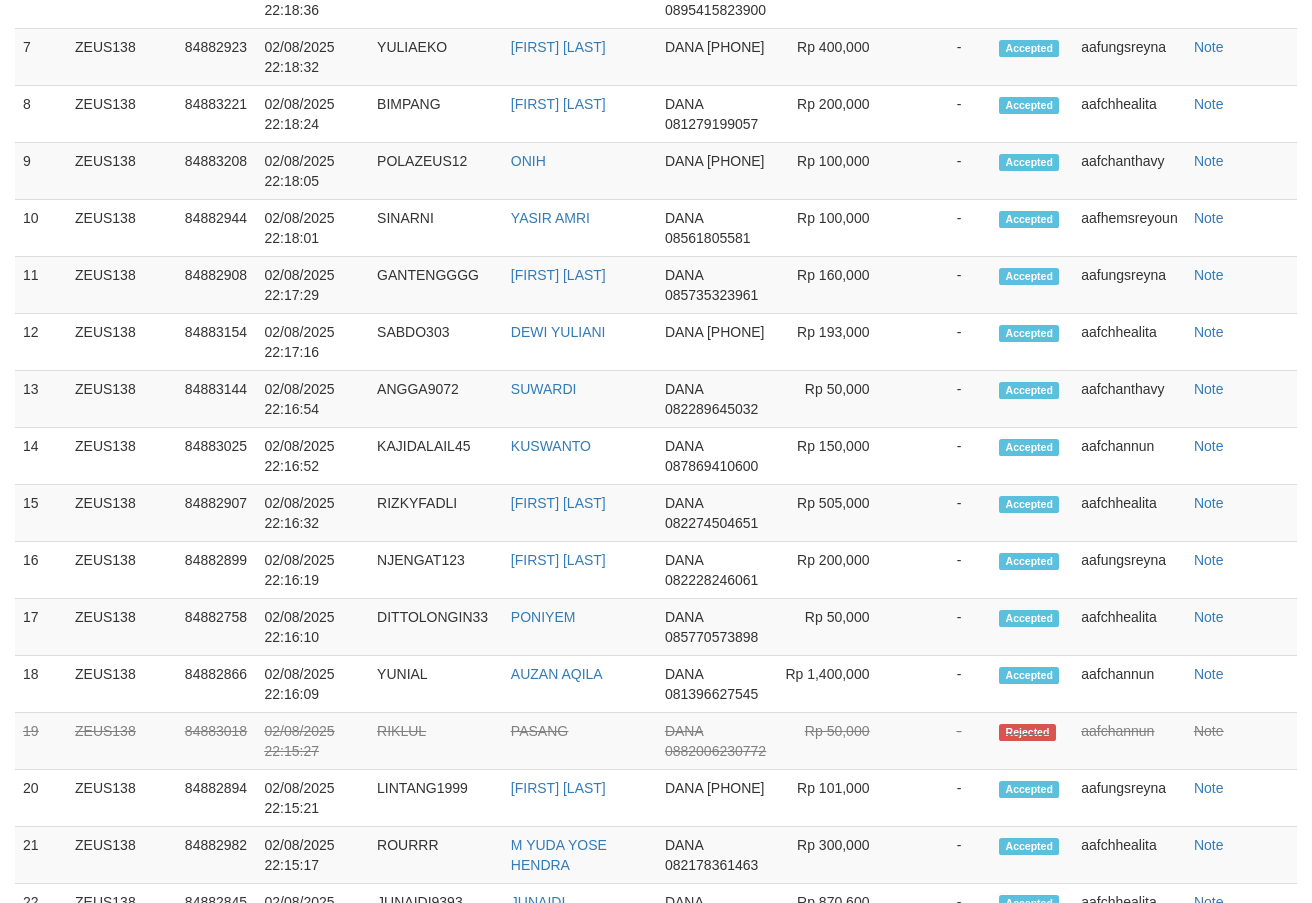 scroll, scrollTop: 1883, scrollLeft: 0, axis: vertical 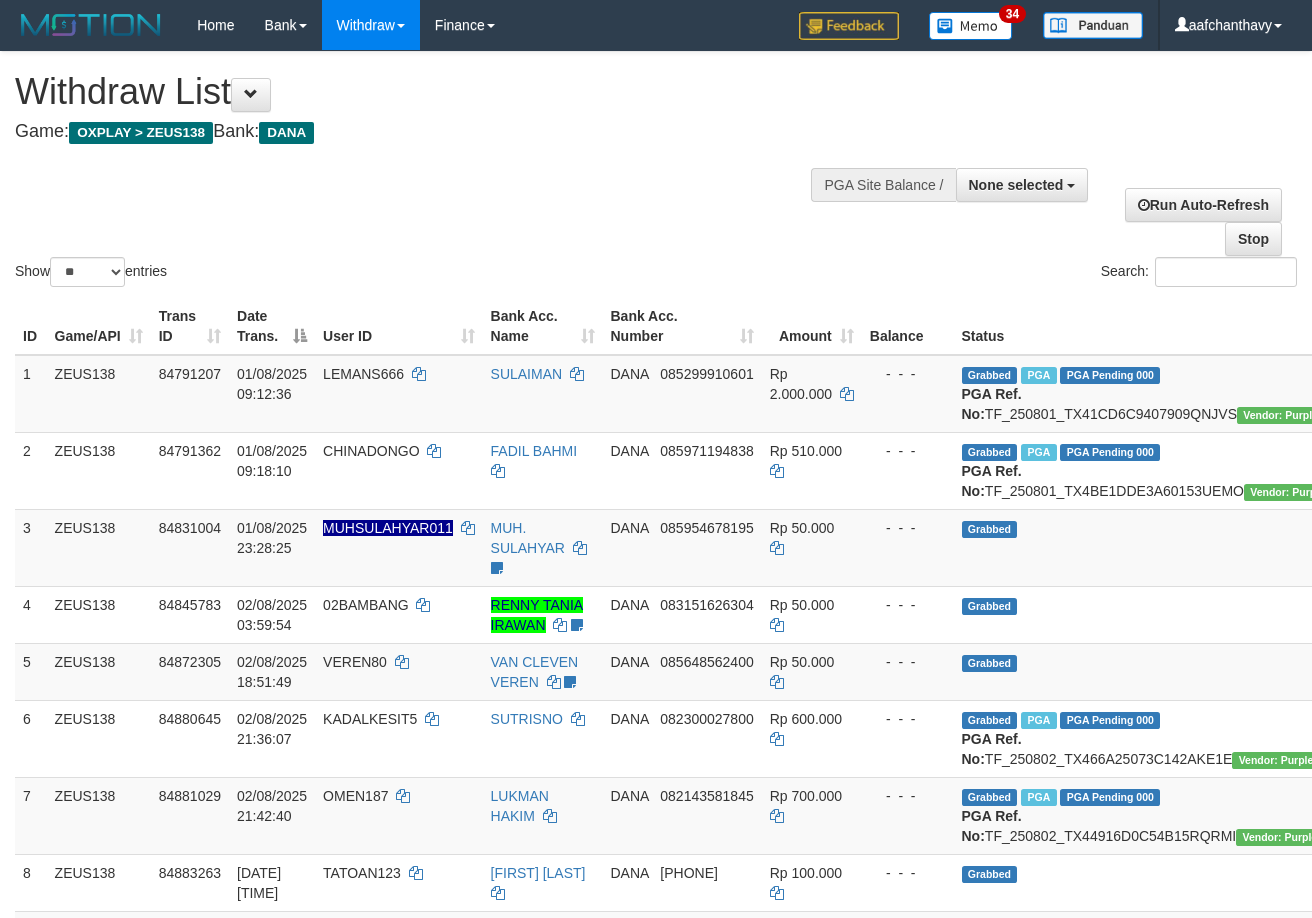 select 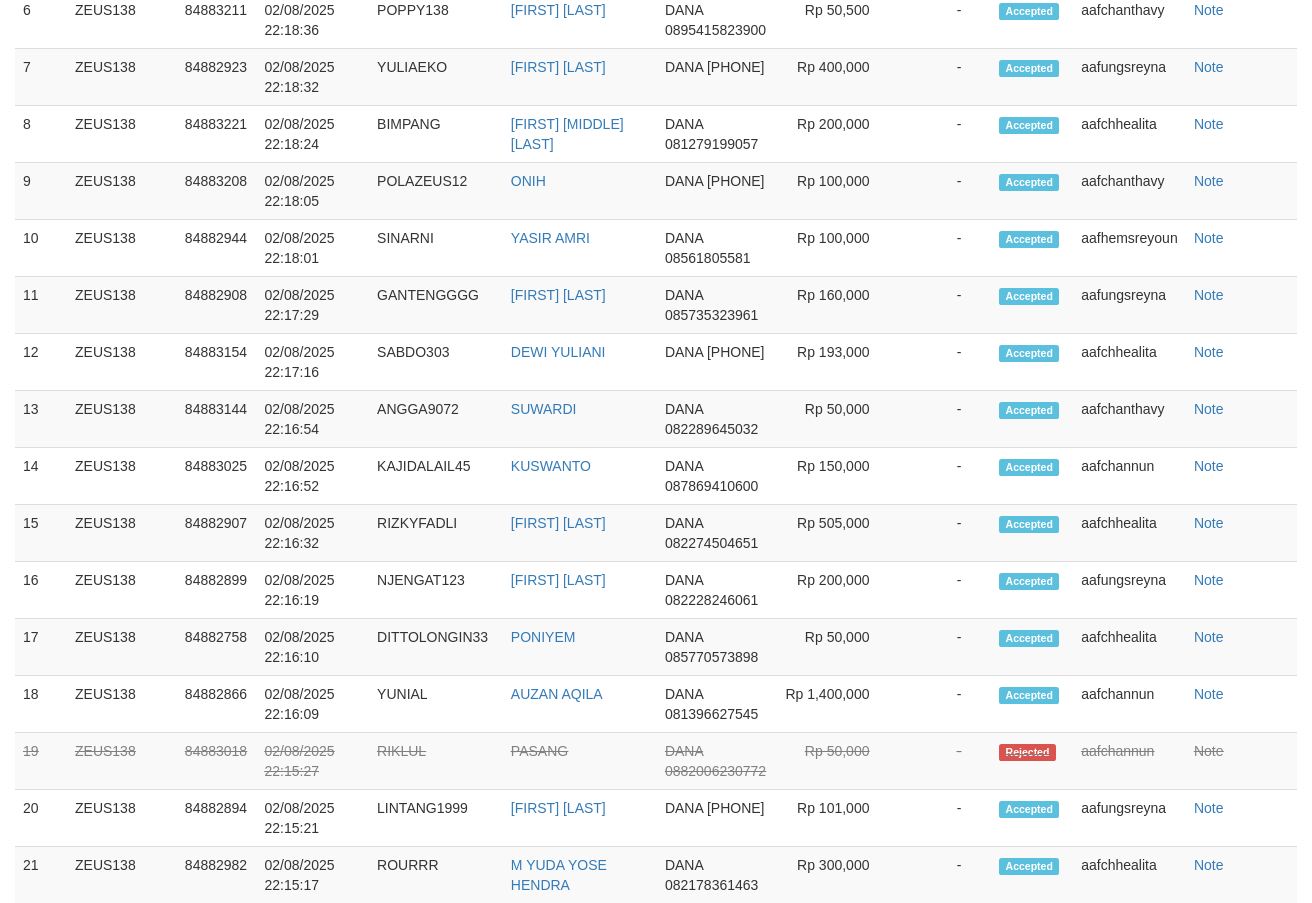 scroll, scrollTop: 1883, scrollLeft: 0, axis: vertical 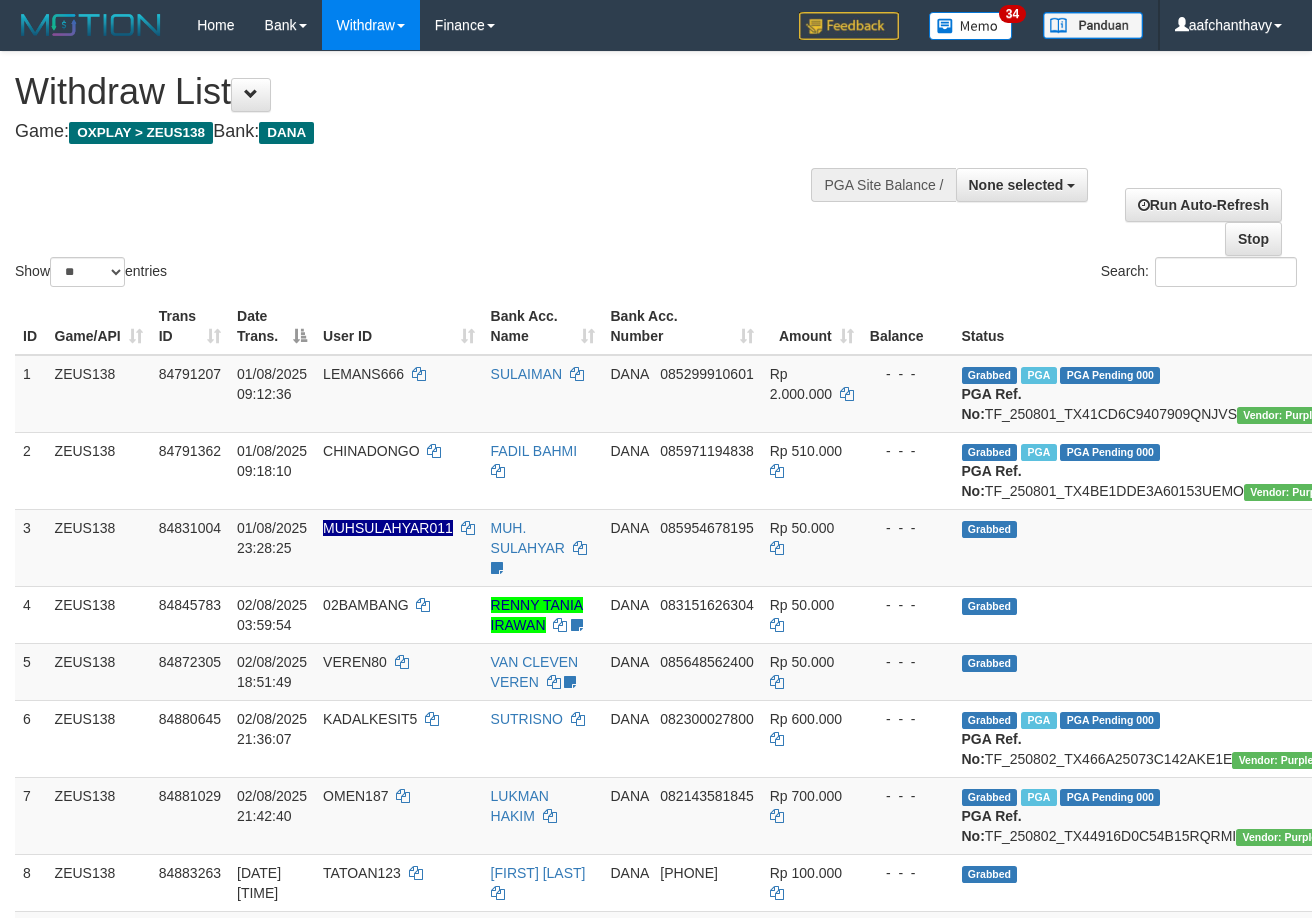 select 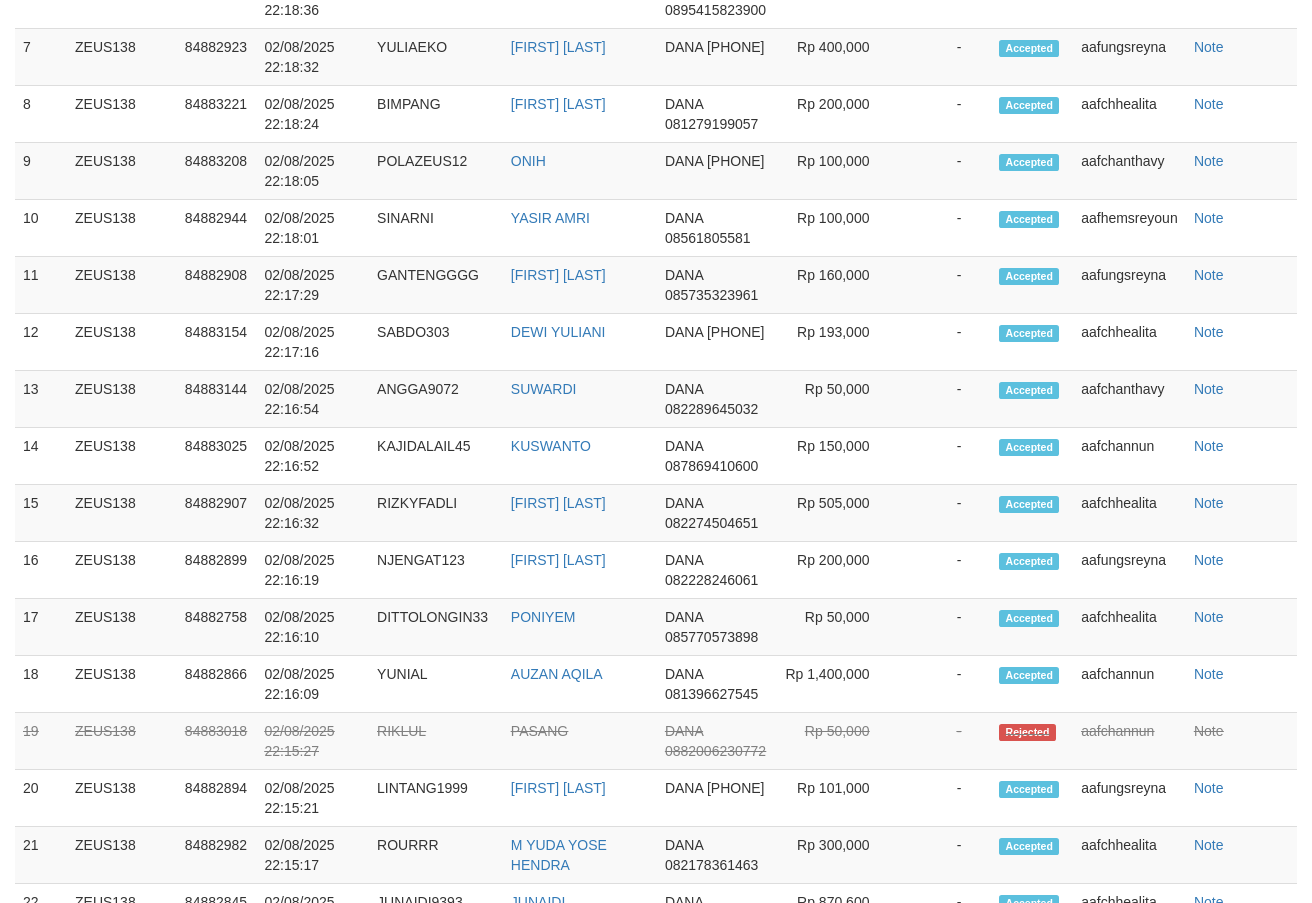 scroll, scrollTop: 1883, scrollLeft: 0, axis: vertical 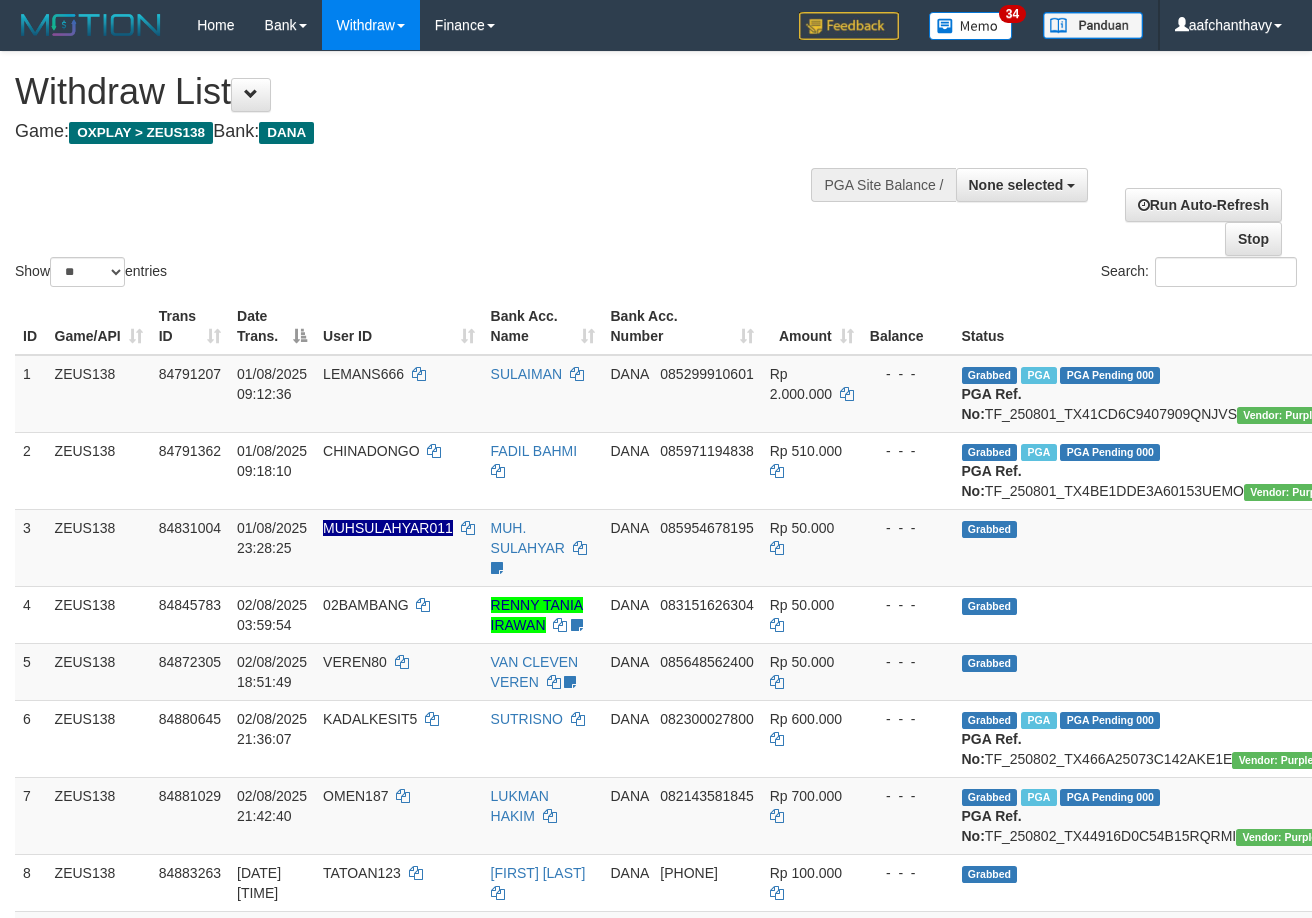 select 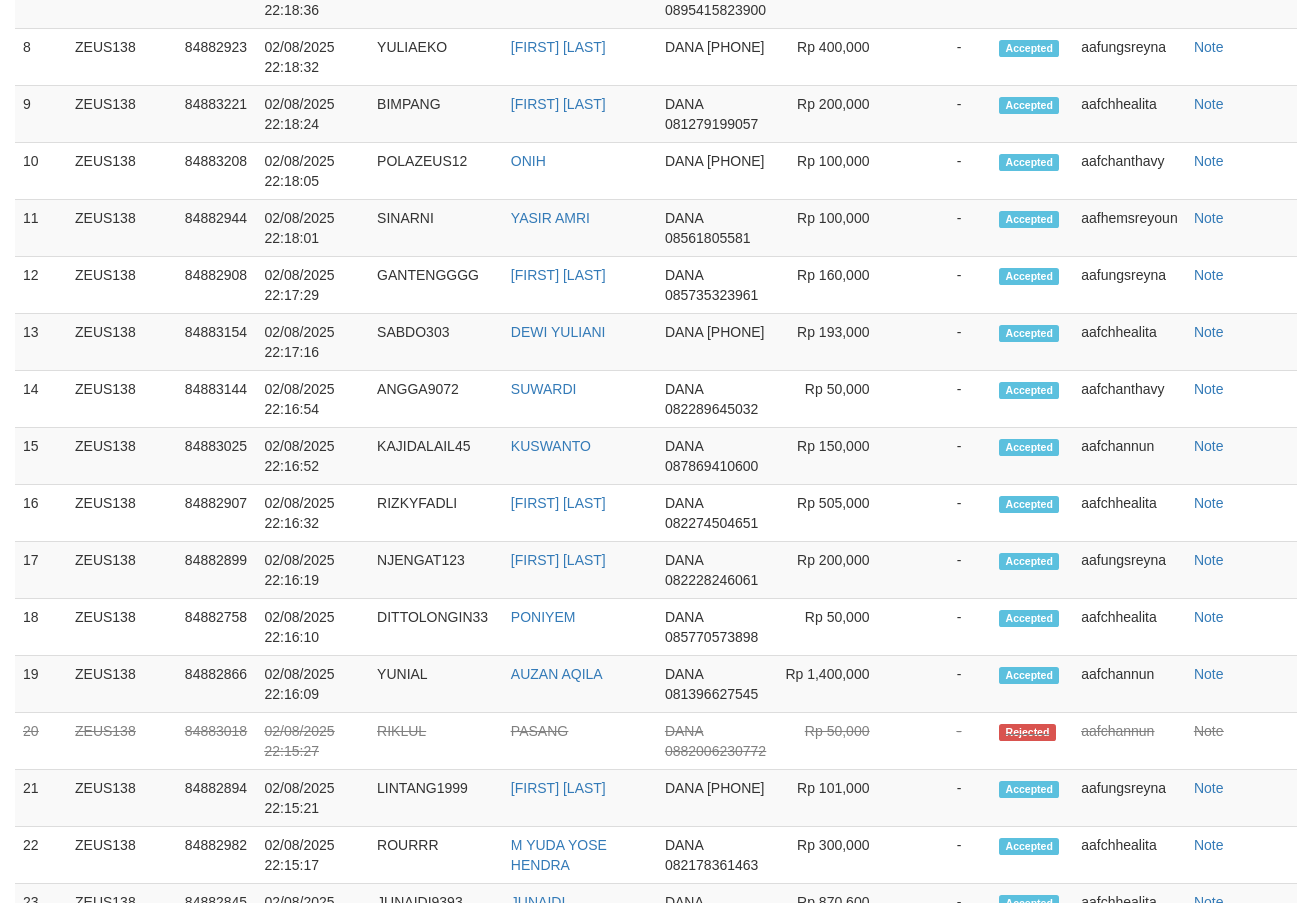 scroll, scrollTop: 1883, scrollLeft: 0, axis: vertical 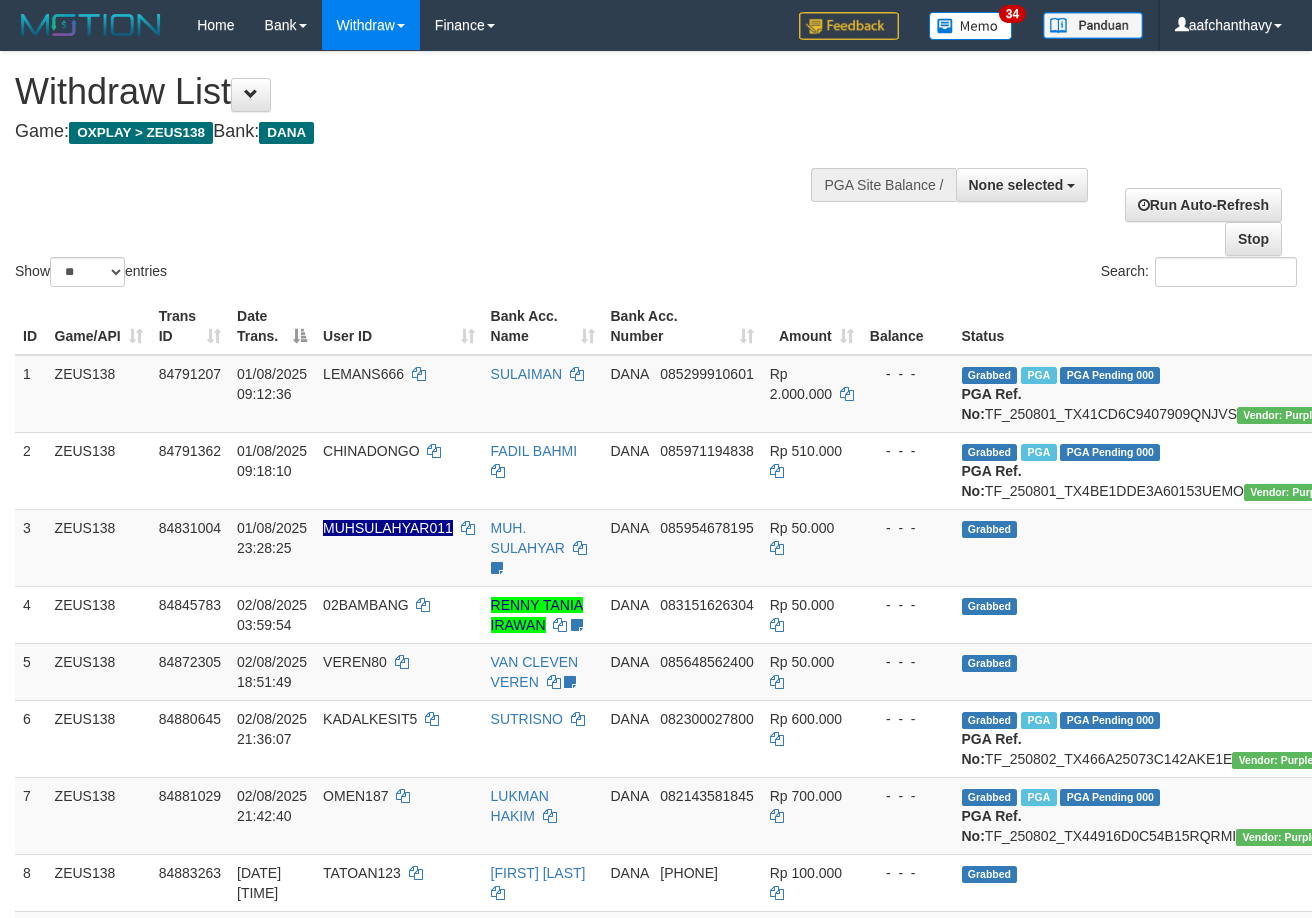 select 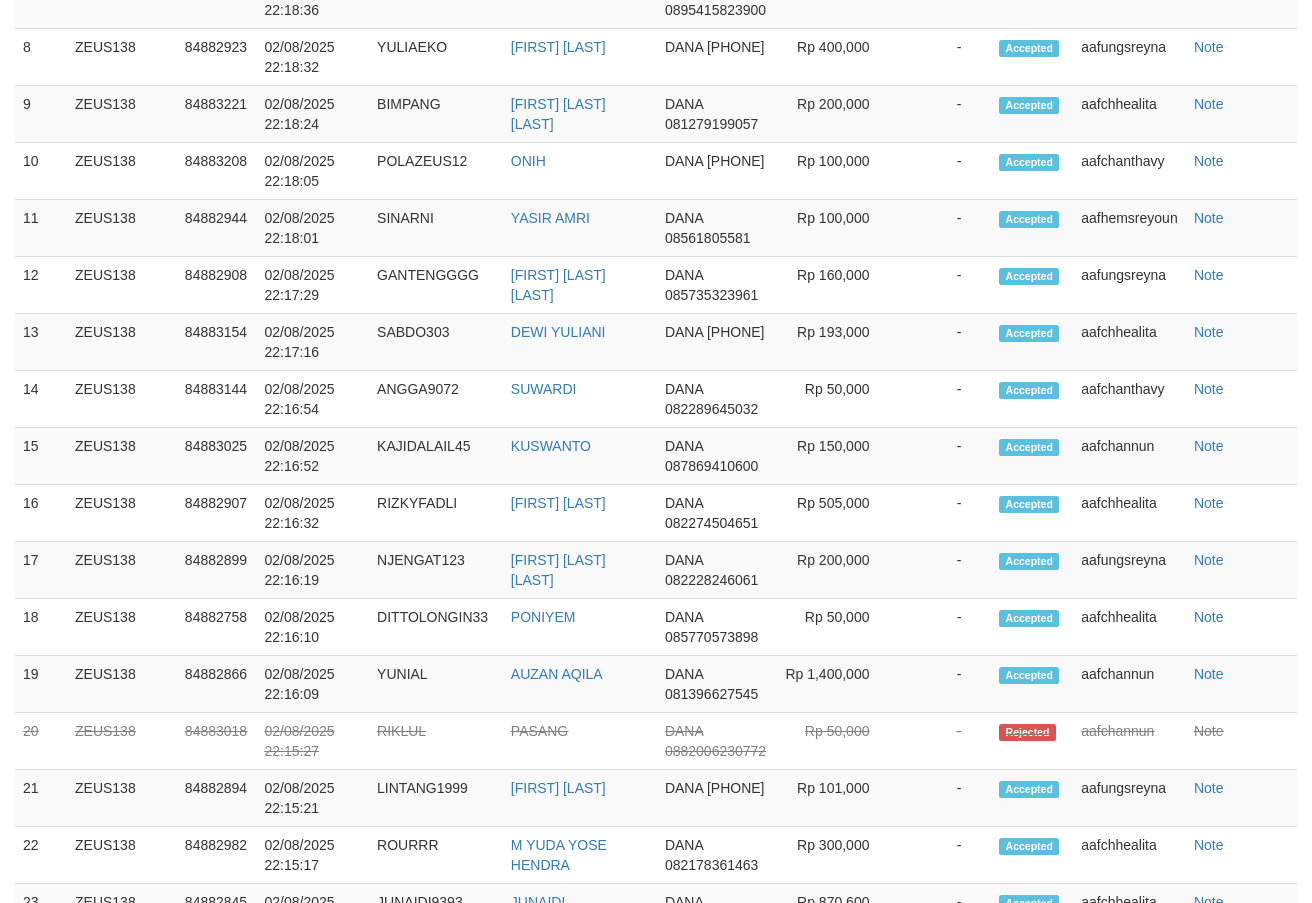 scroll, scrollTop: 1883, scrollLeft: 0, axis: vertical 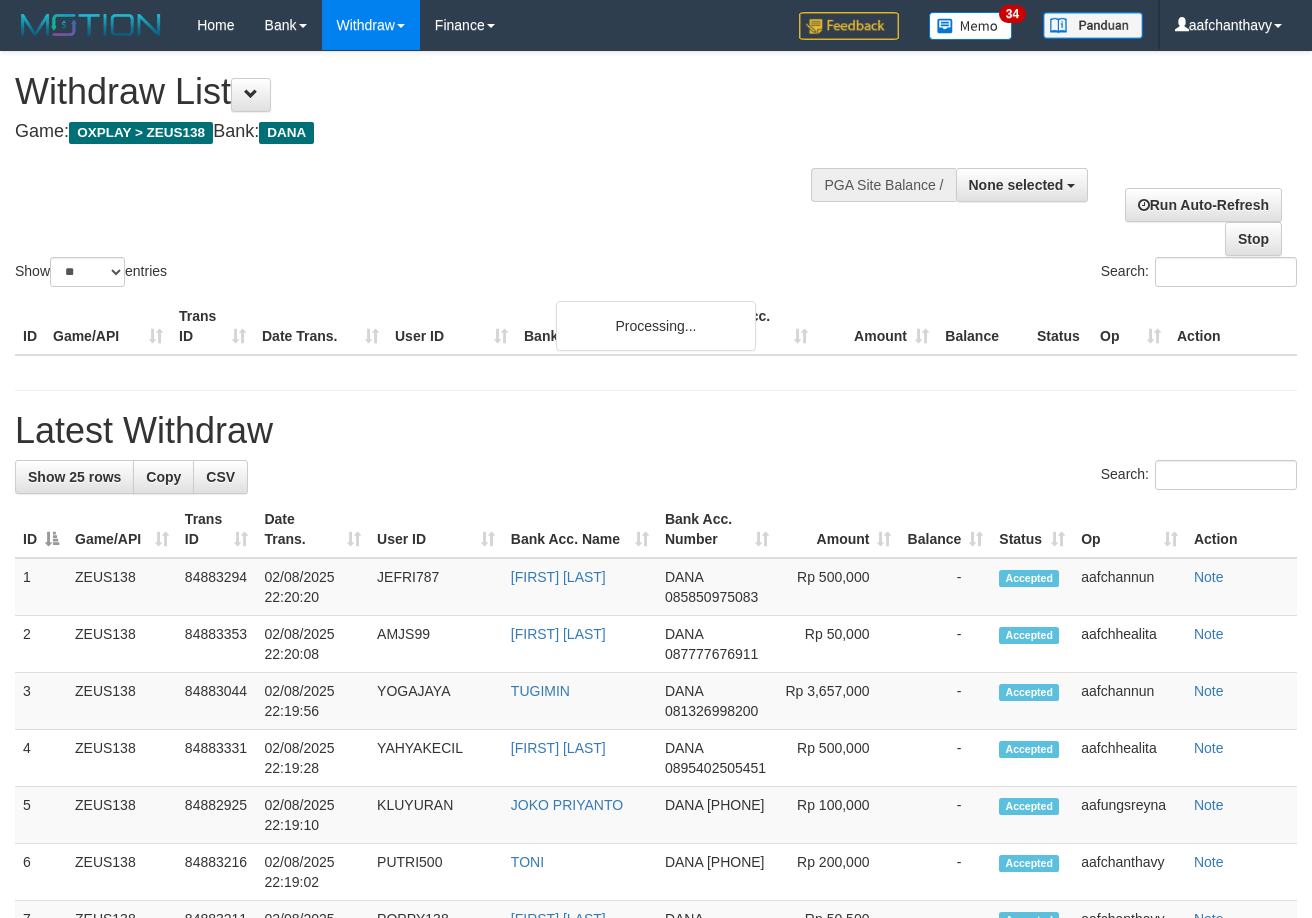 select 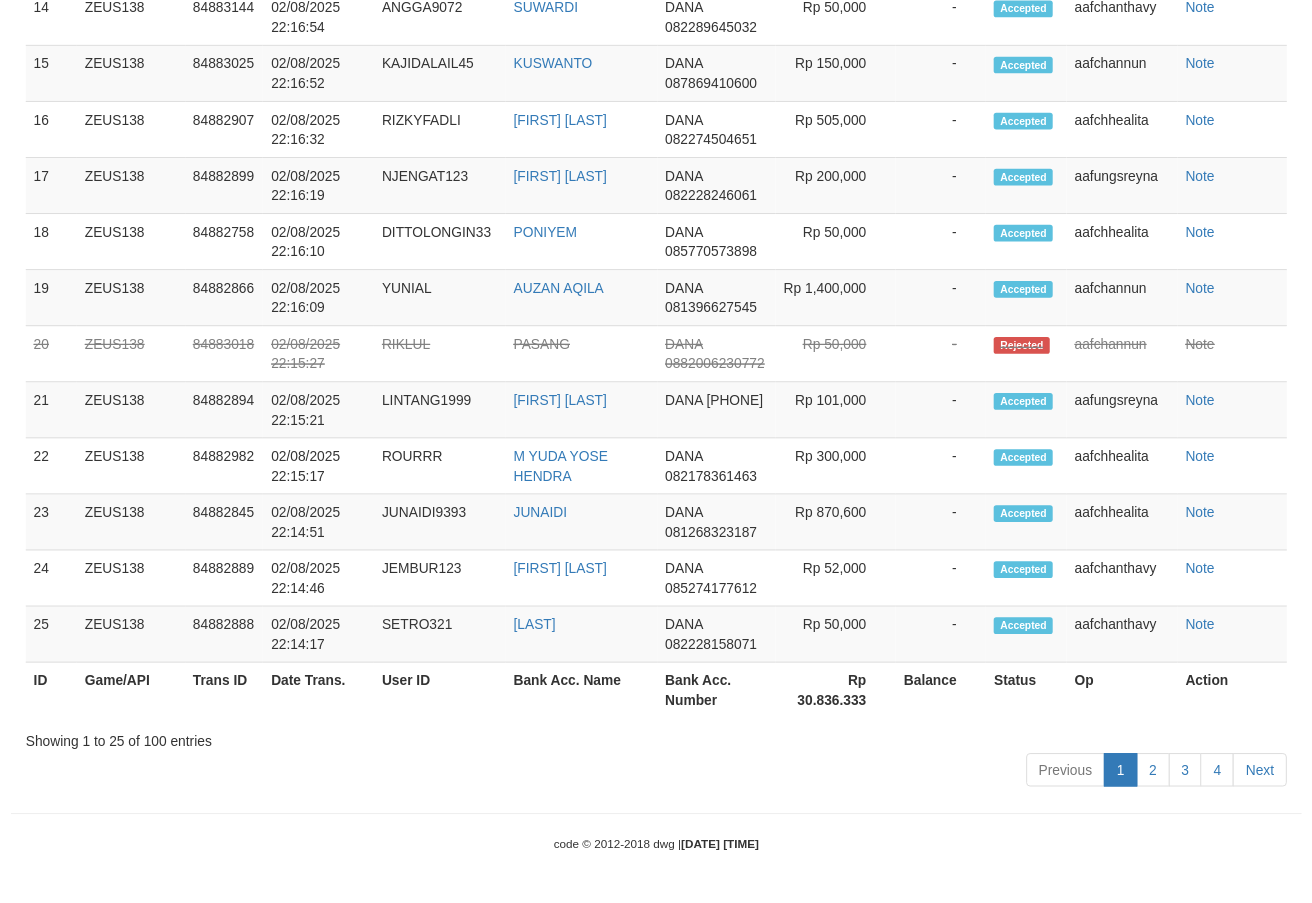 scroll, scrollTop: 1938, scrollLeft: 0, axis: vertical 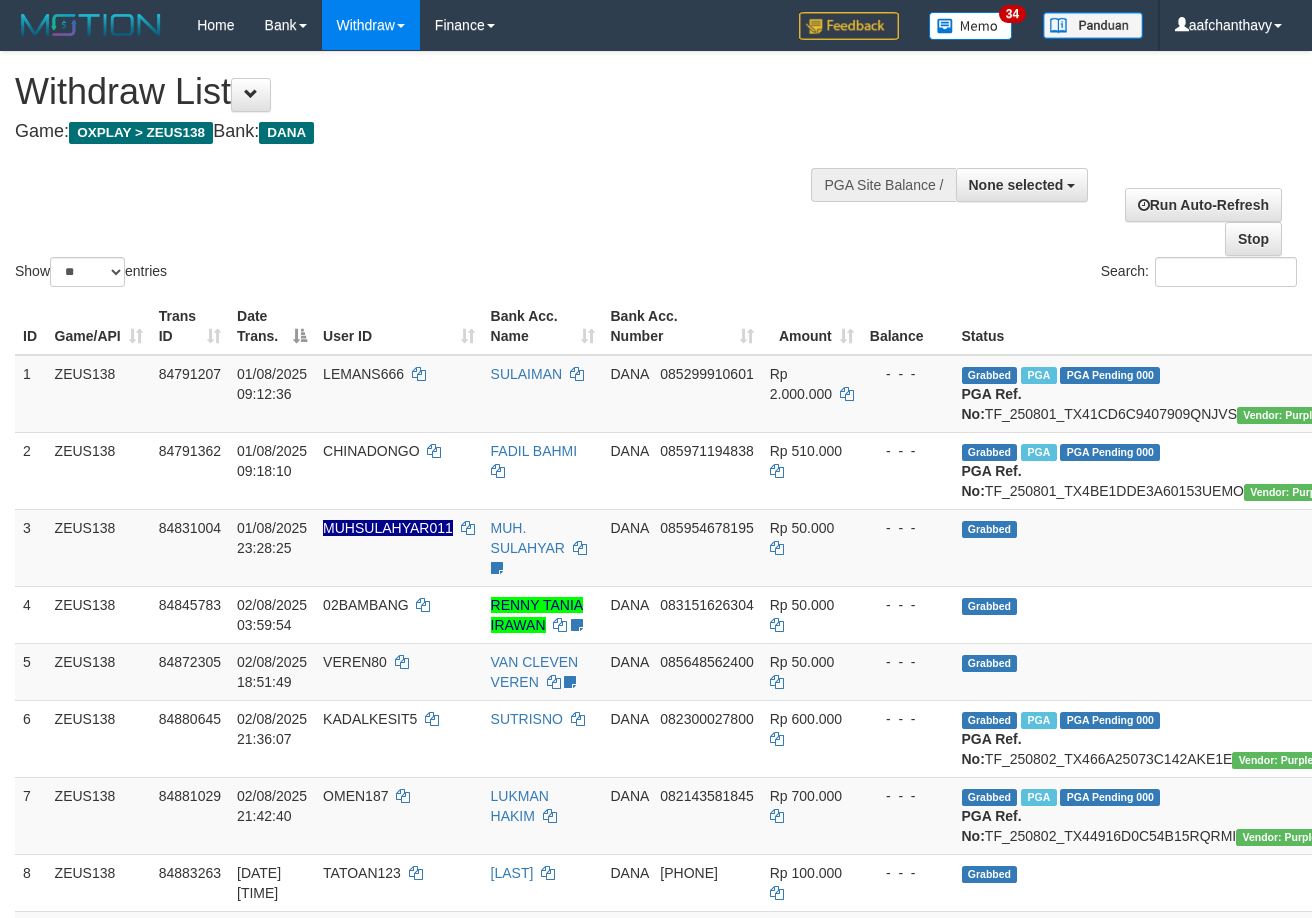 select 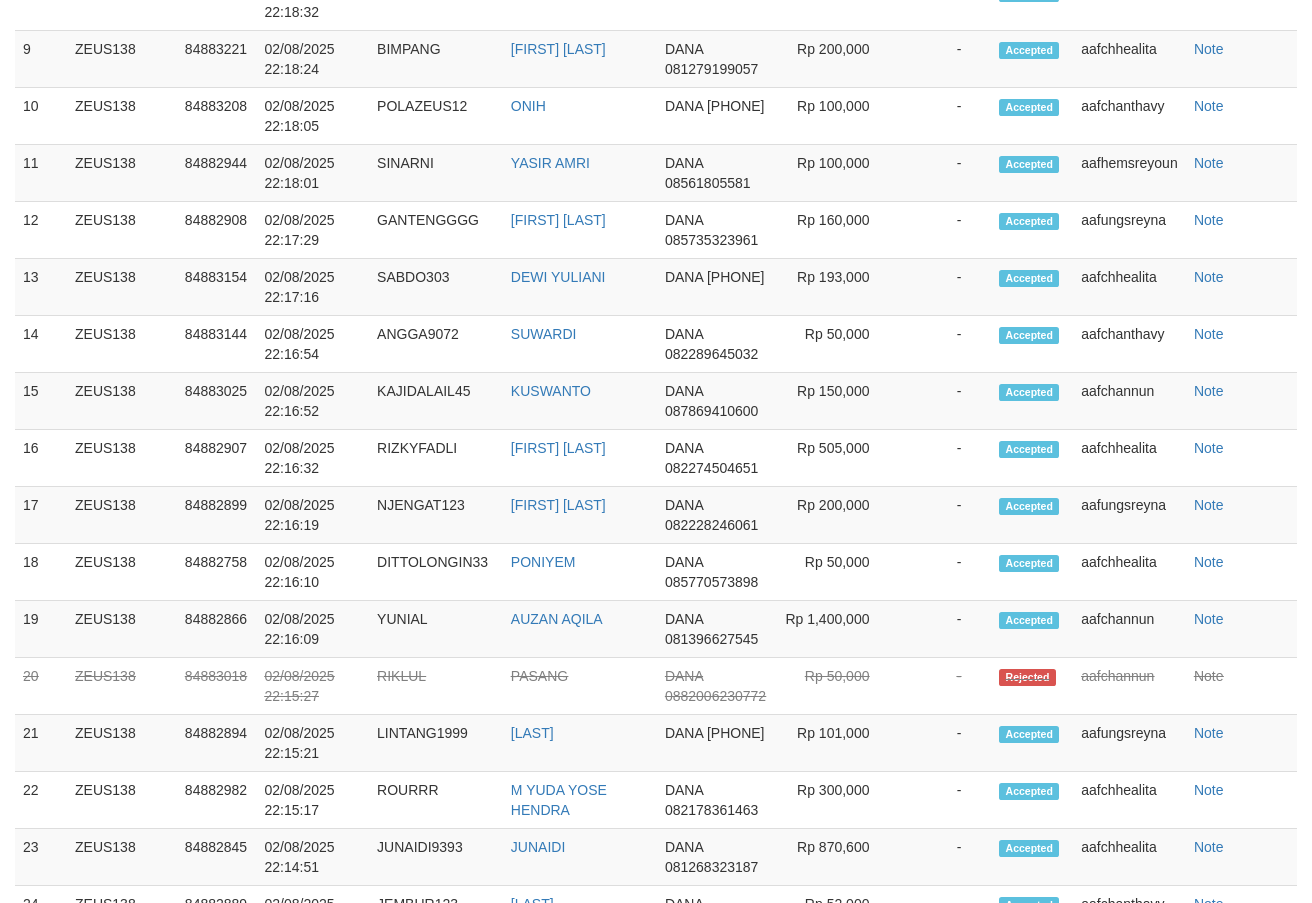 scroll, scrollTop: 1938, scrollLeft: 0, axis: vertical 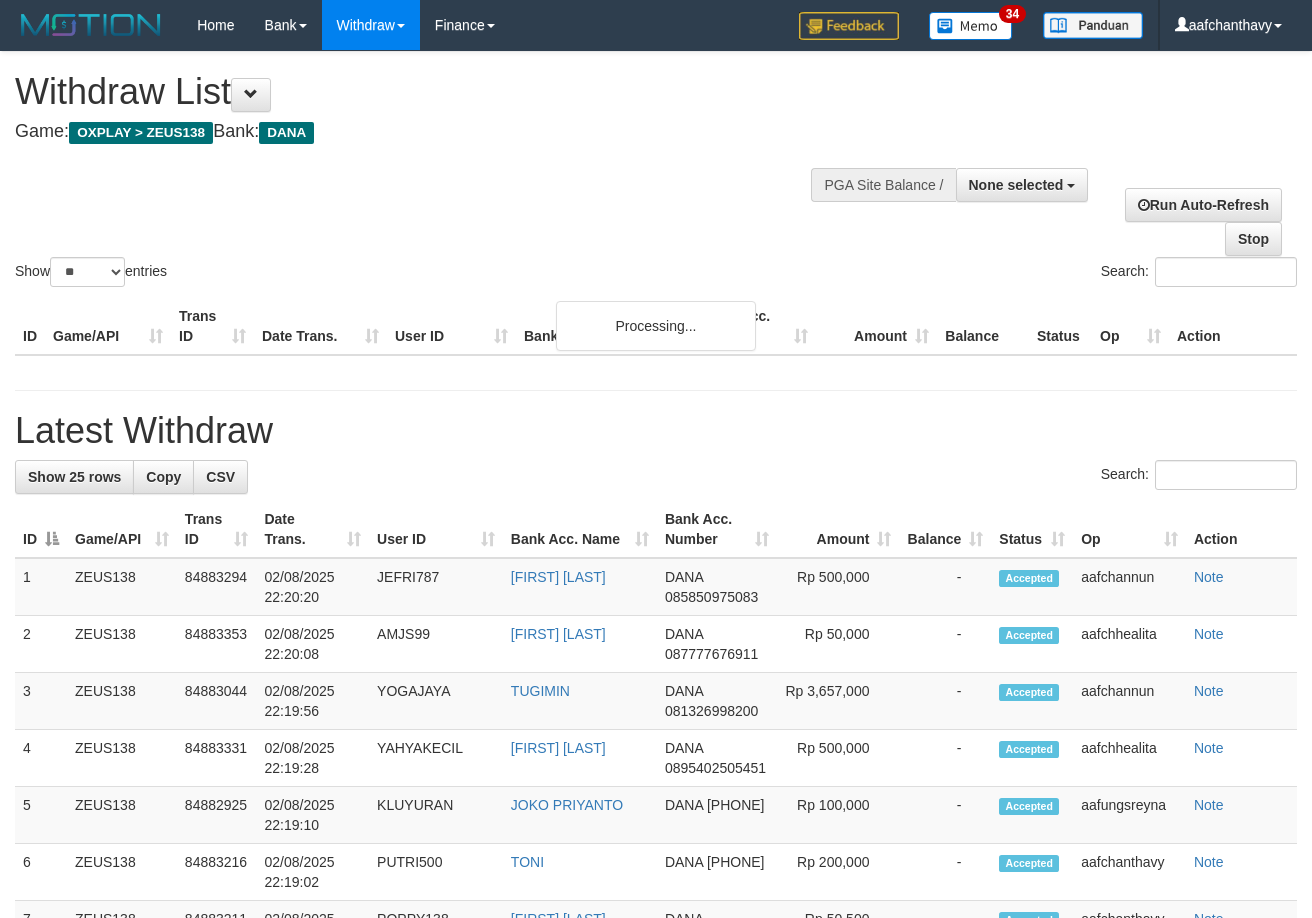 select 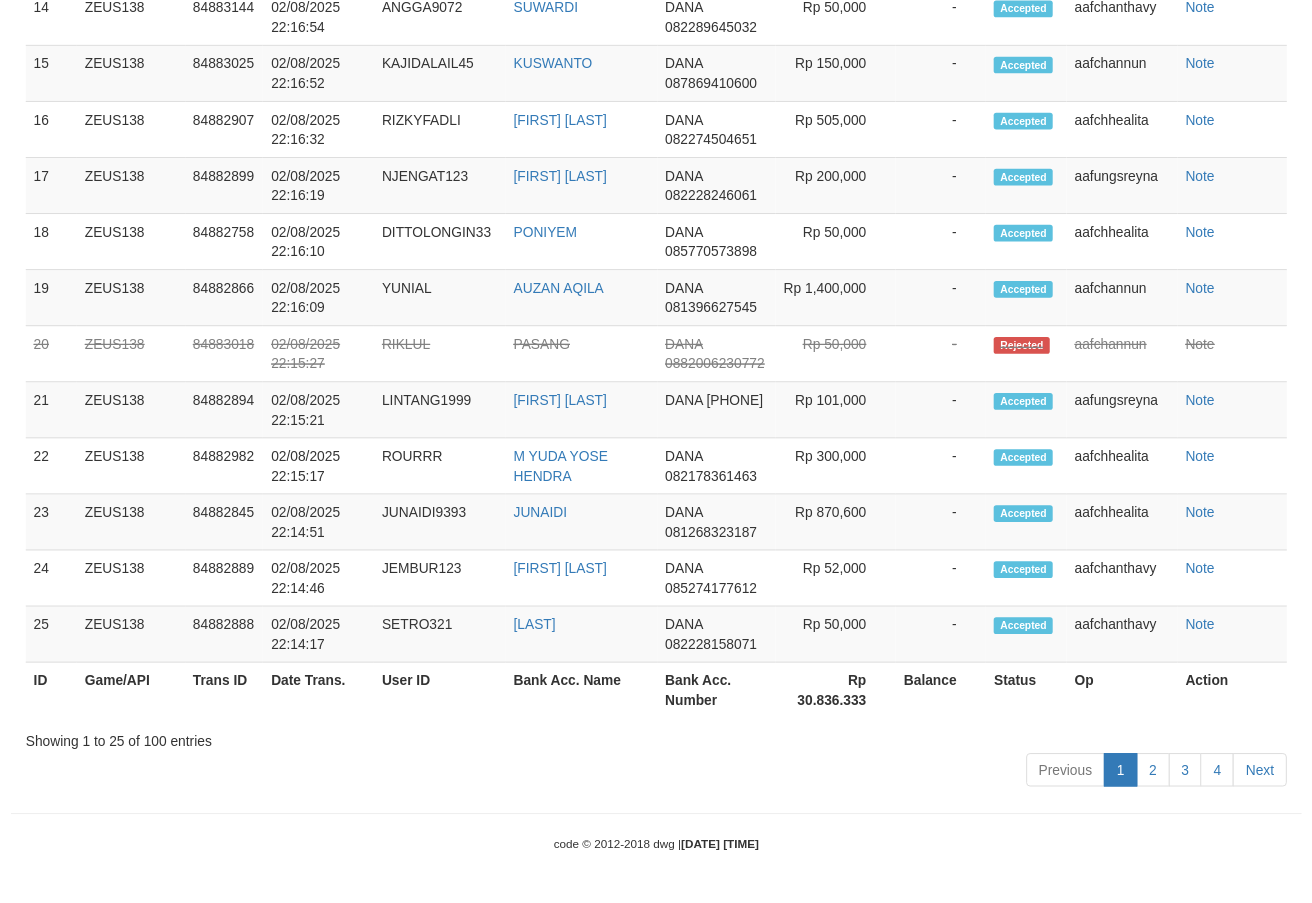 scroll, scrollTop: 1993, scrollLeft: 0, axis: vertical 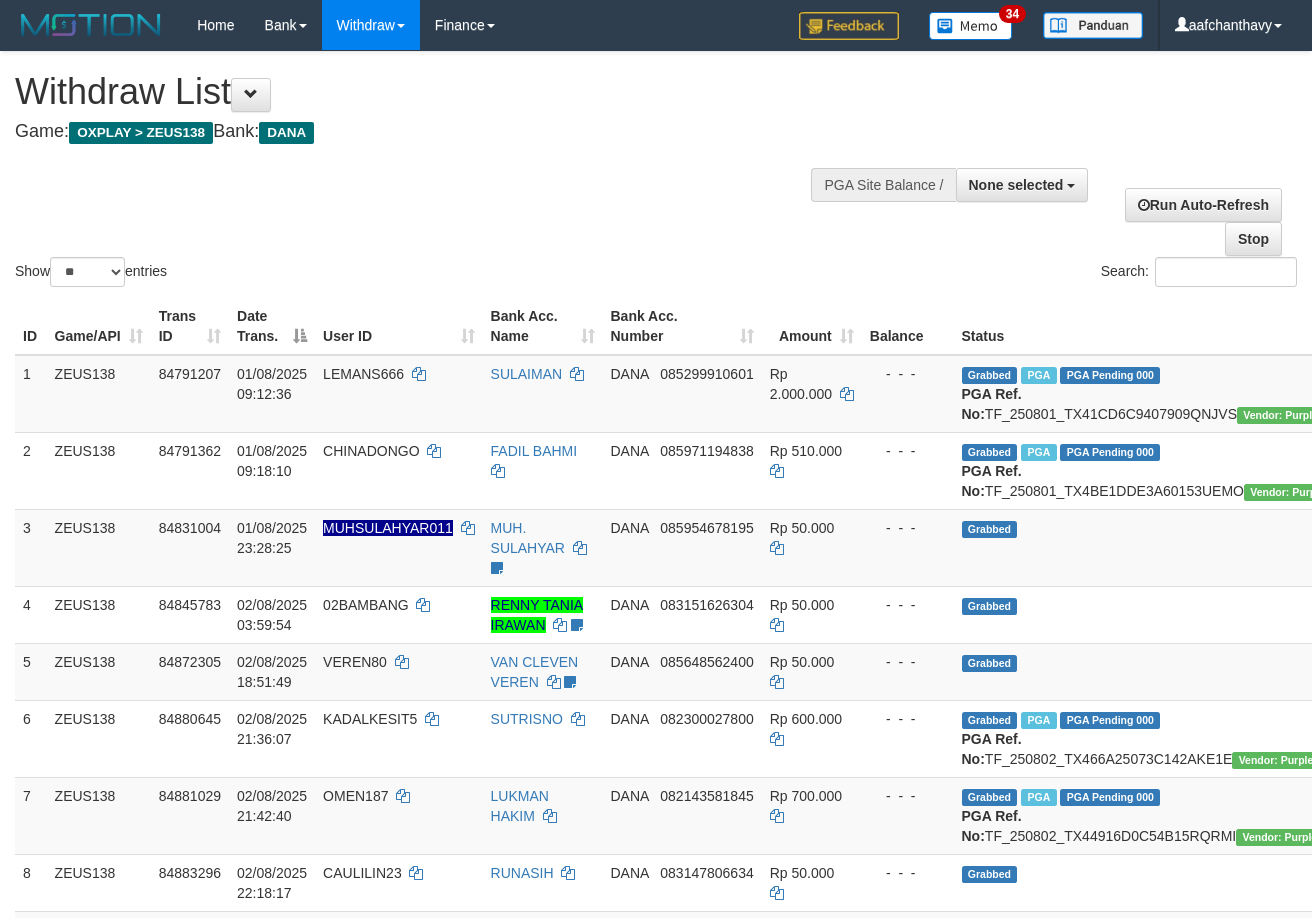 select 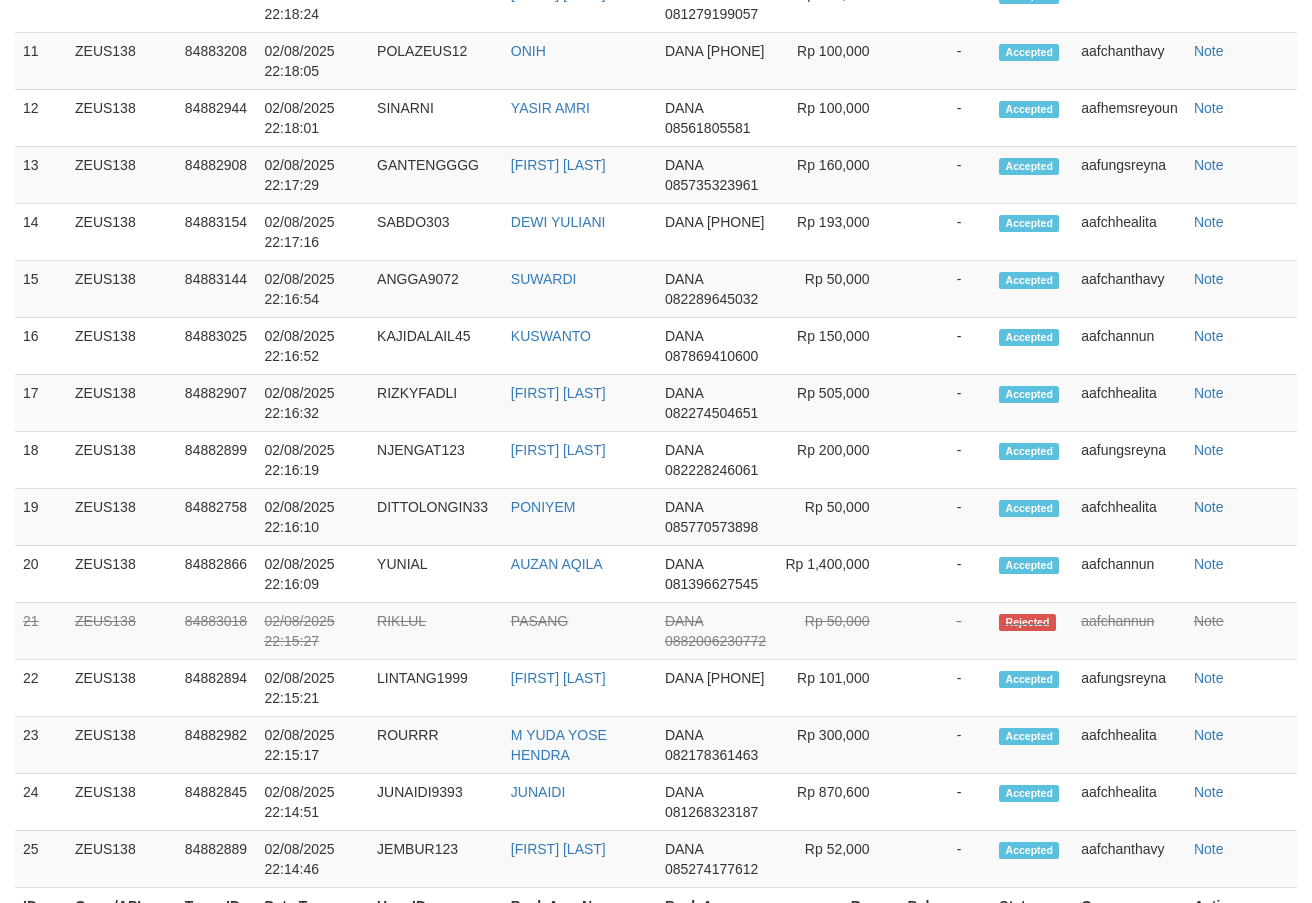 scroll, scrollTop: 1993, scrollLeft: 0, axis: vertical 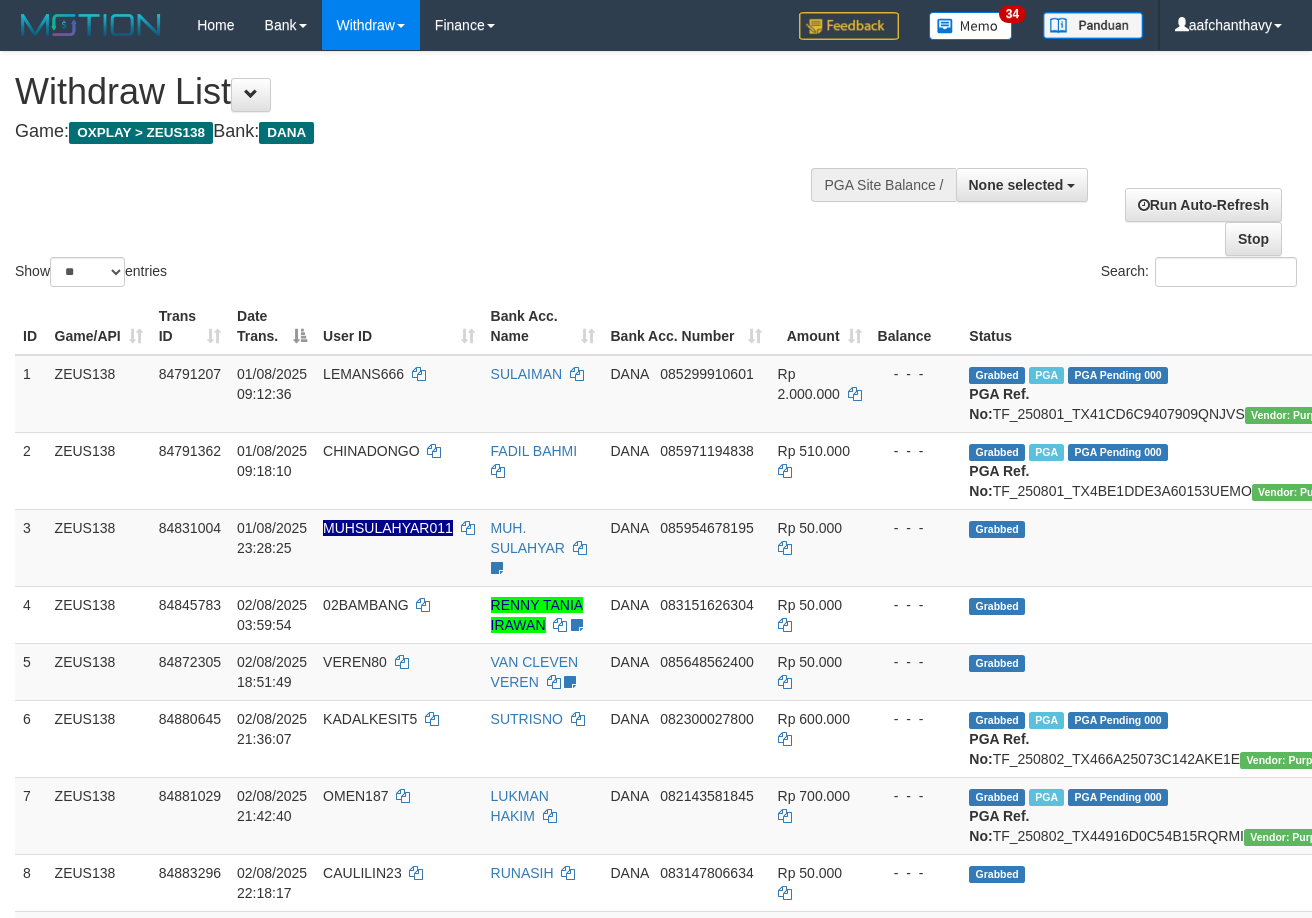 select 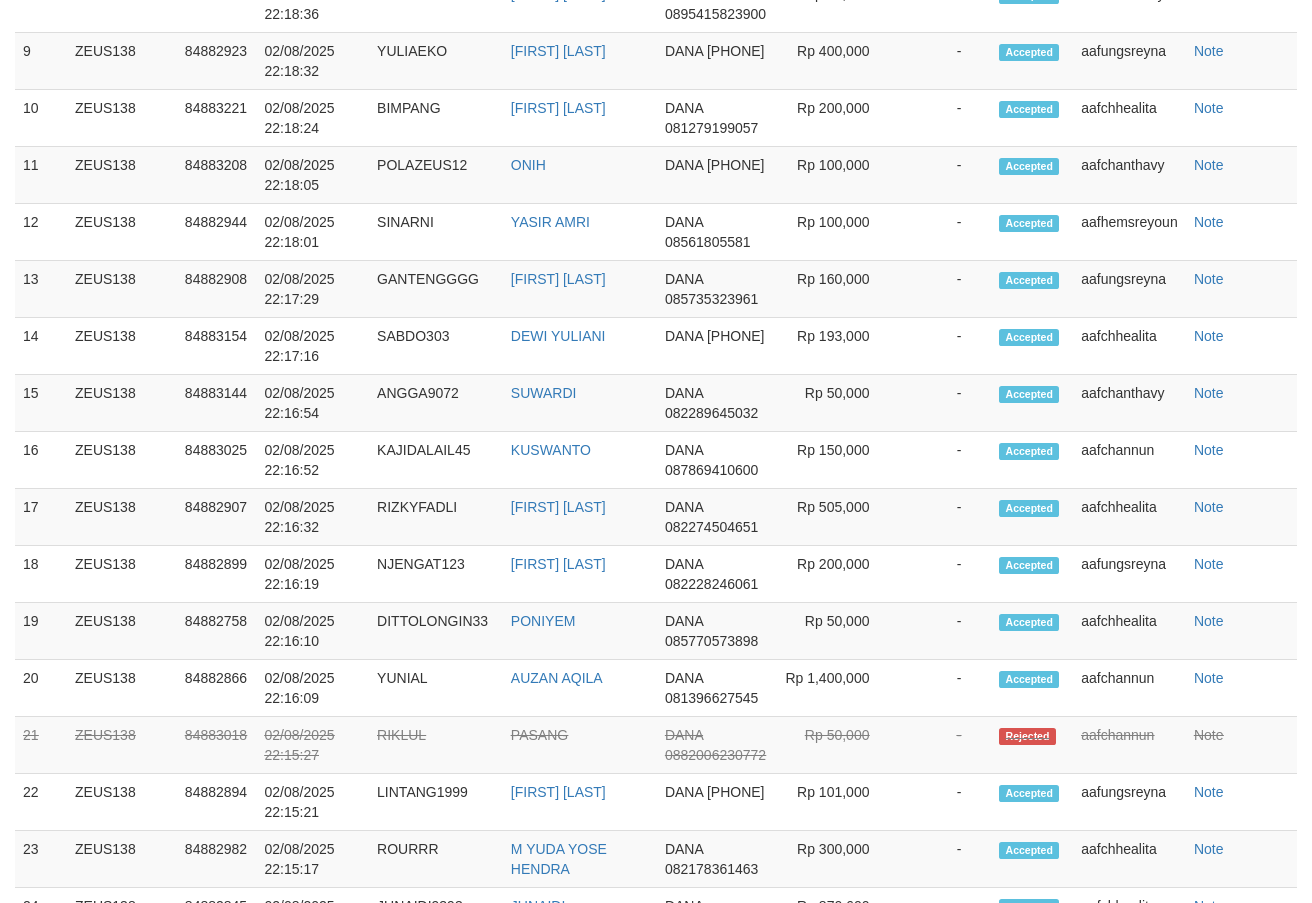 scroll, scrollTop: 1993, scrollLeft: 0, axis: vertical 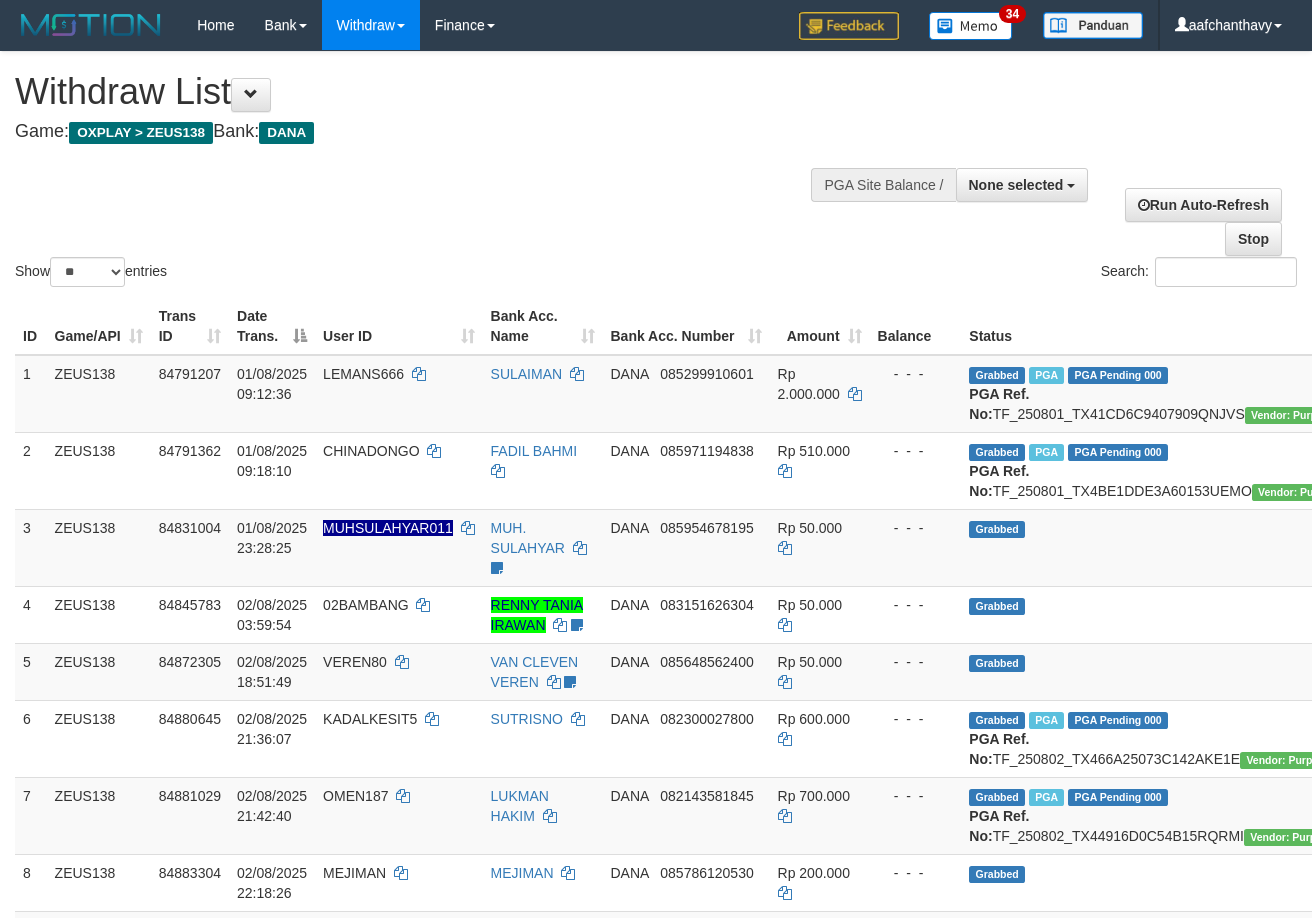 select 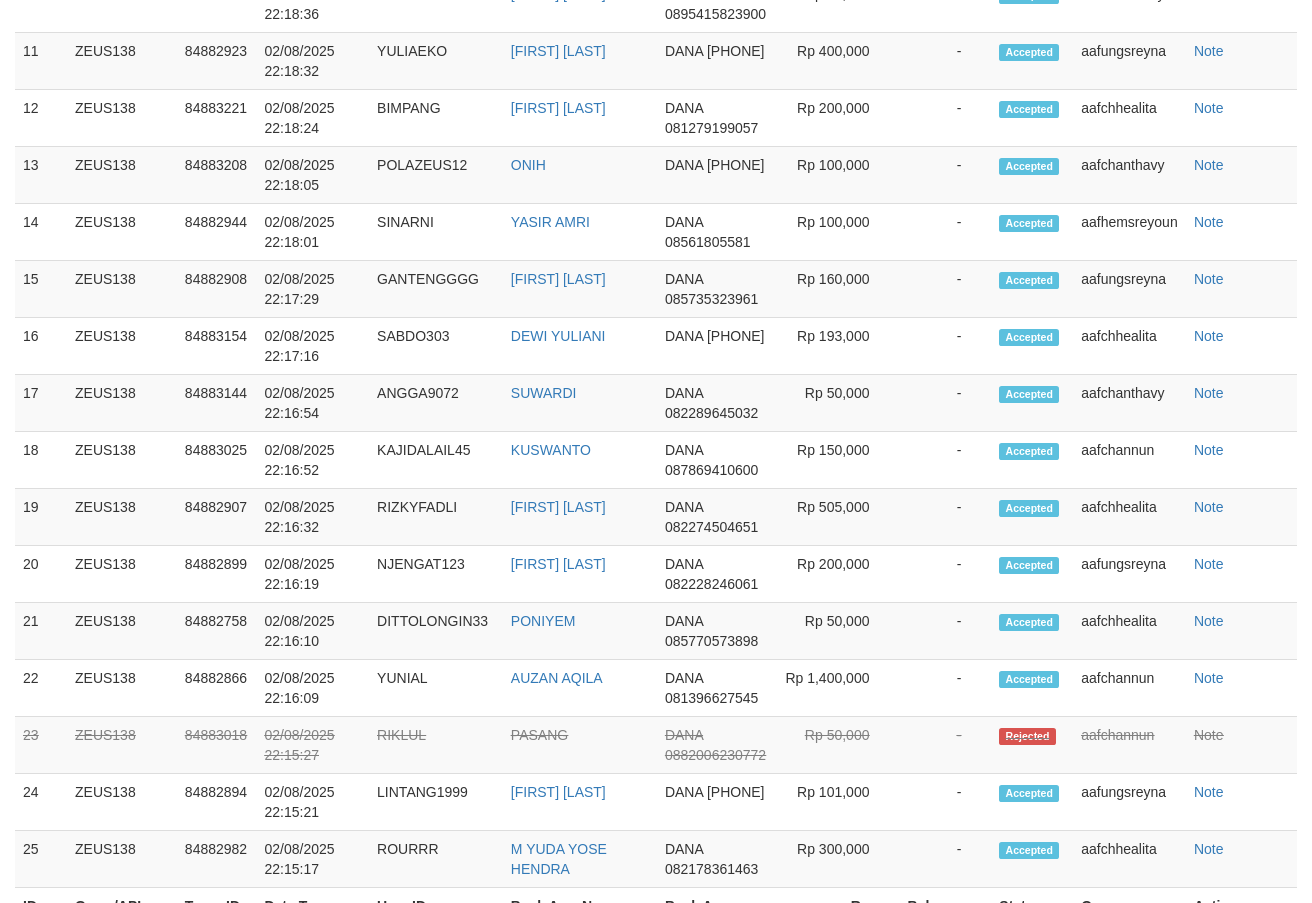 scroll, scrollTop: 1993, scrollLeft: 0, axis: vertical 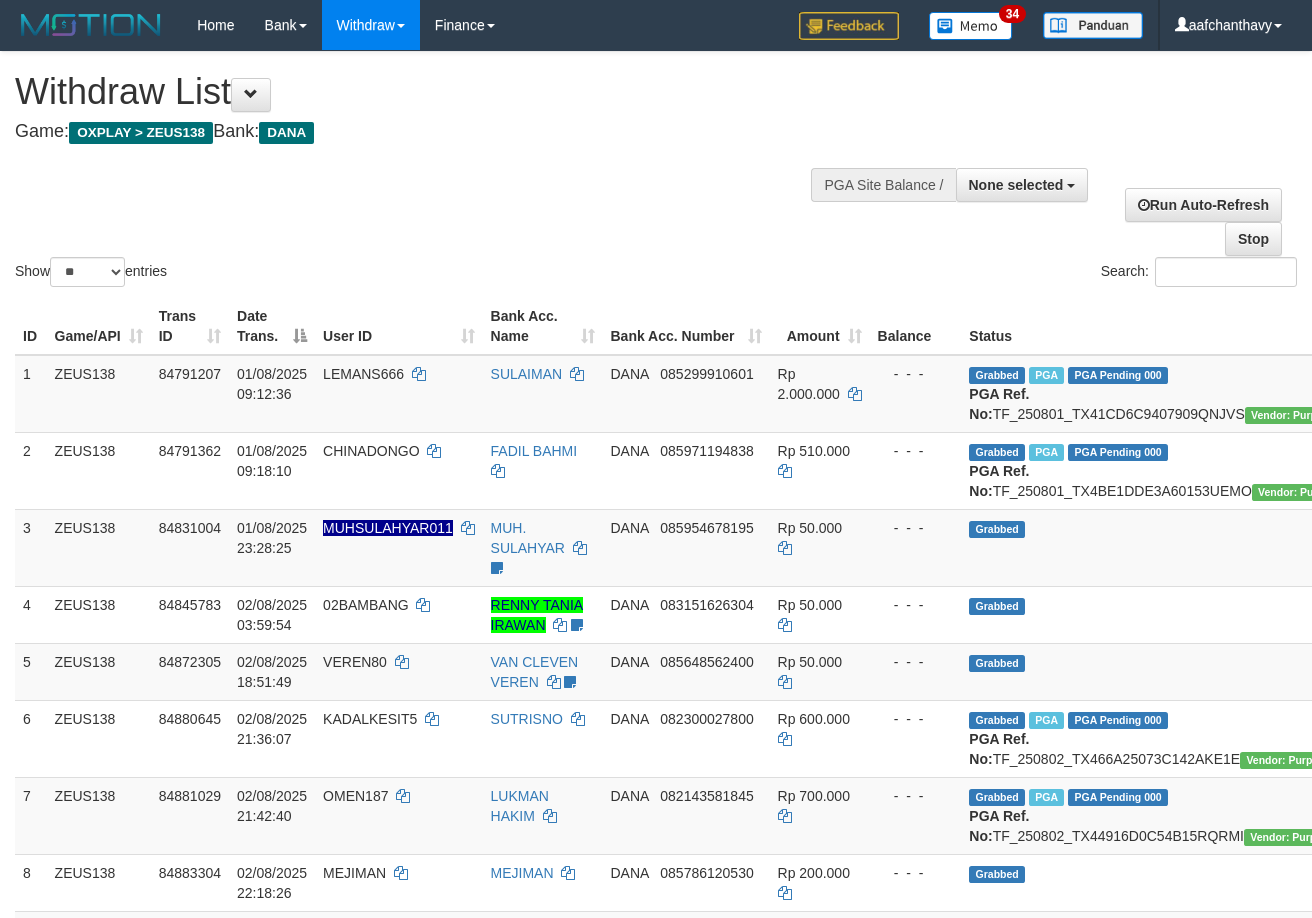 select 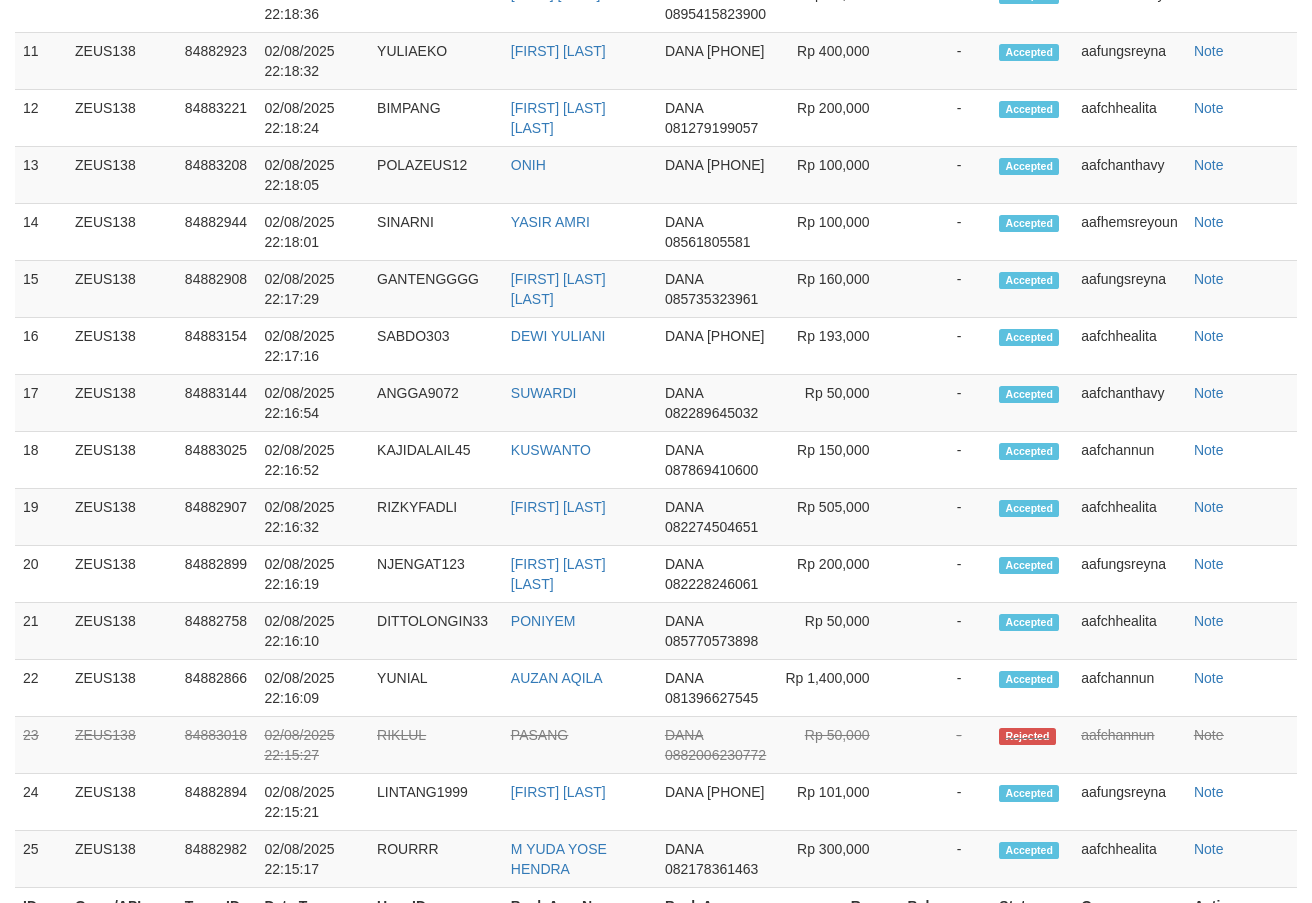 scroll, scrollTop: 1993, scrollLeft: 0, axis: vertical 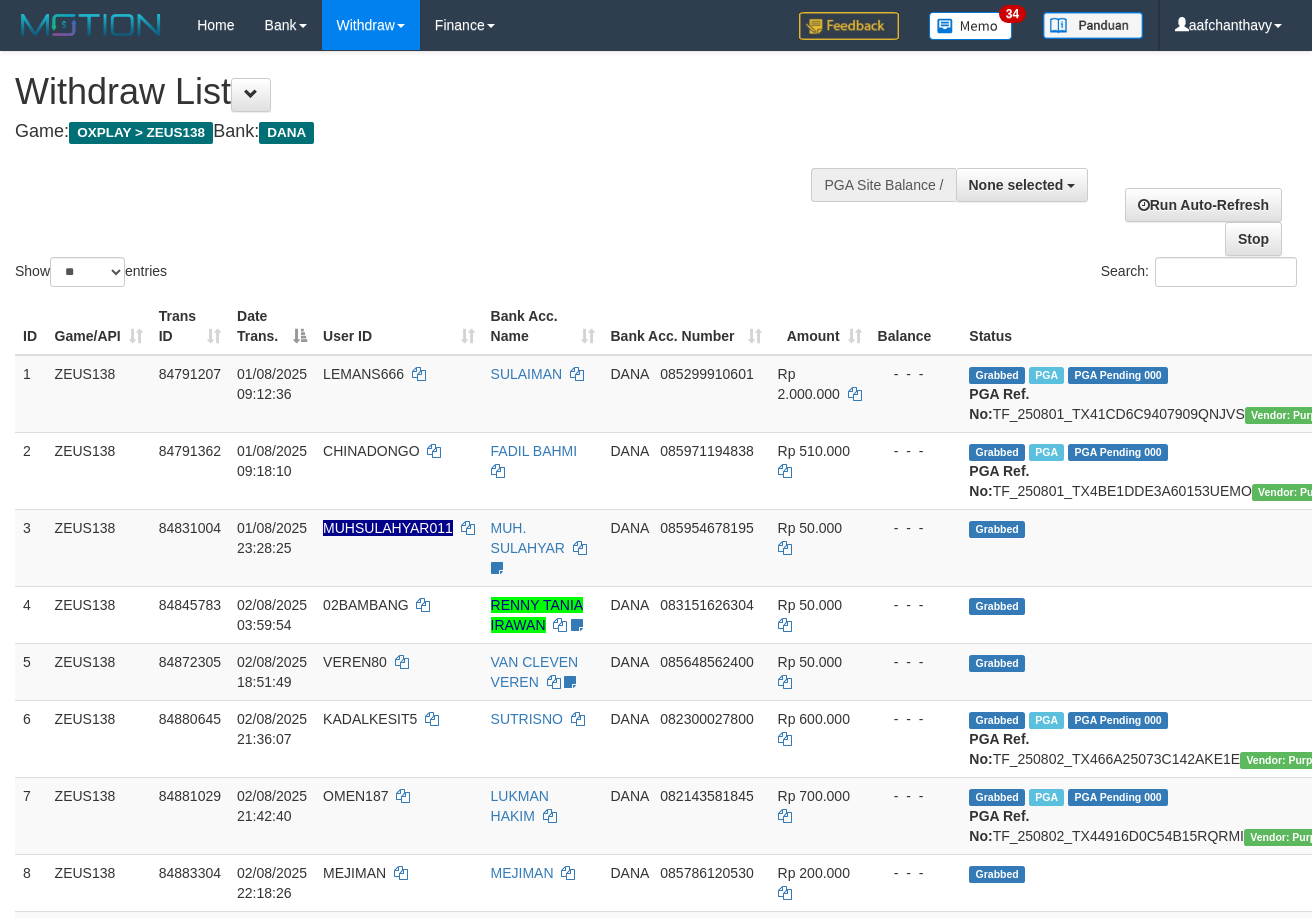 select 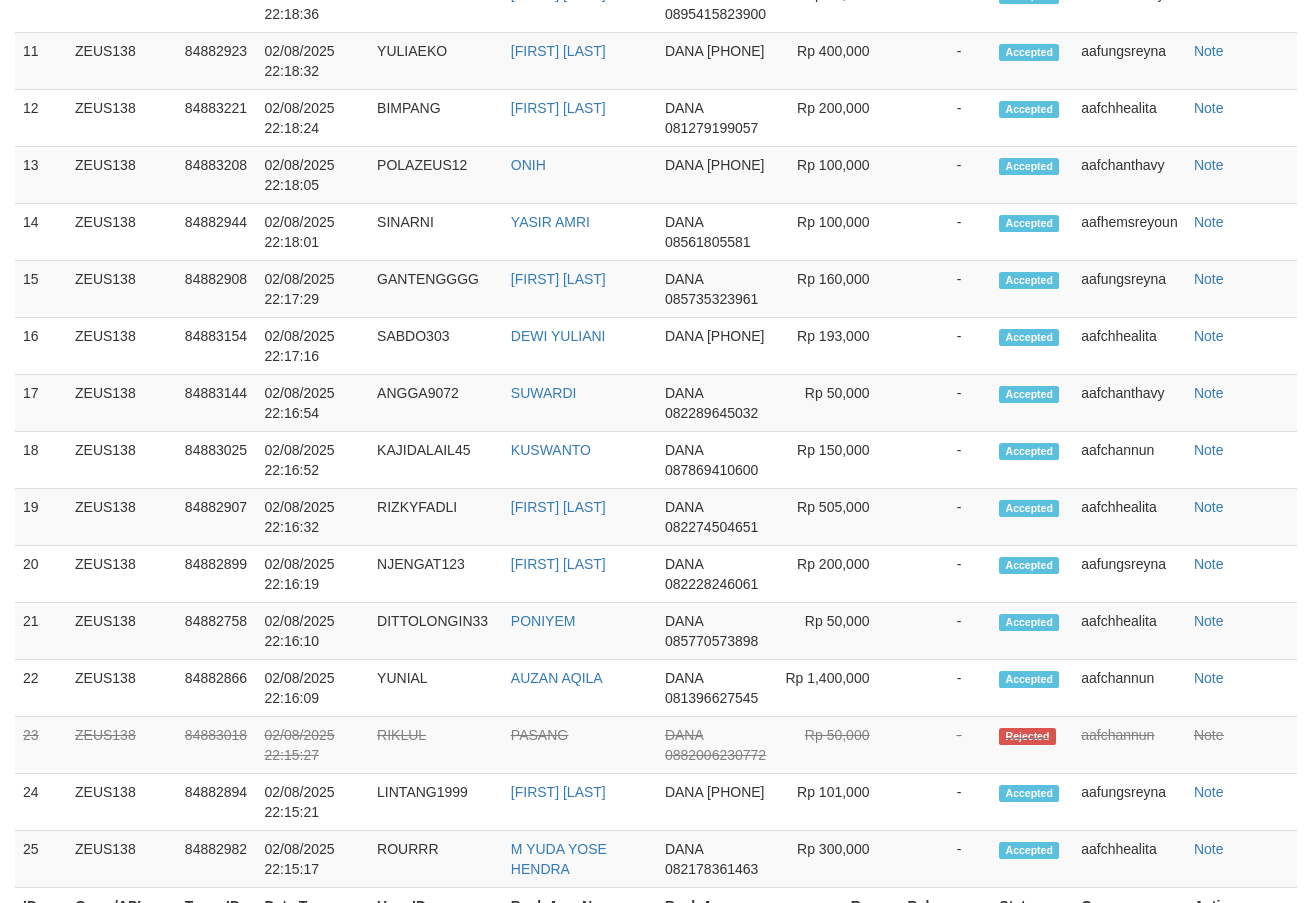 scroll, scrollTop: 1993, scrollLeft: 0, axis: vertical 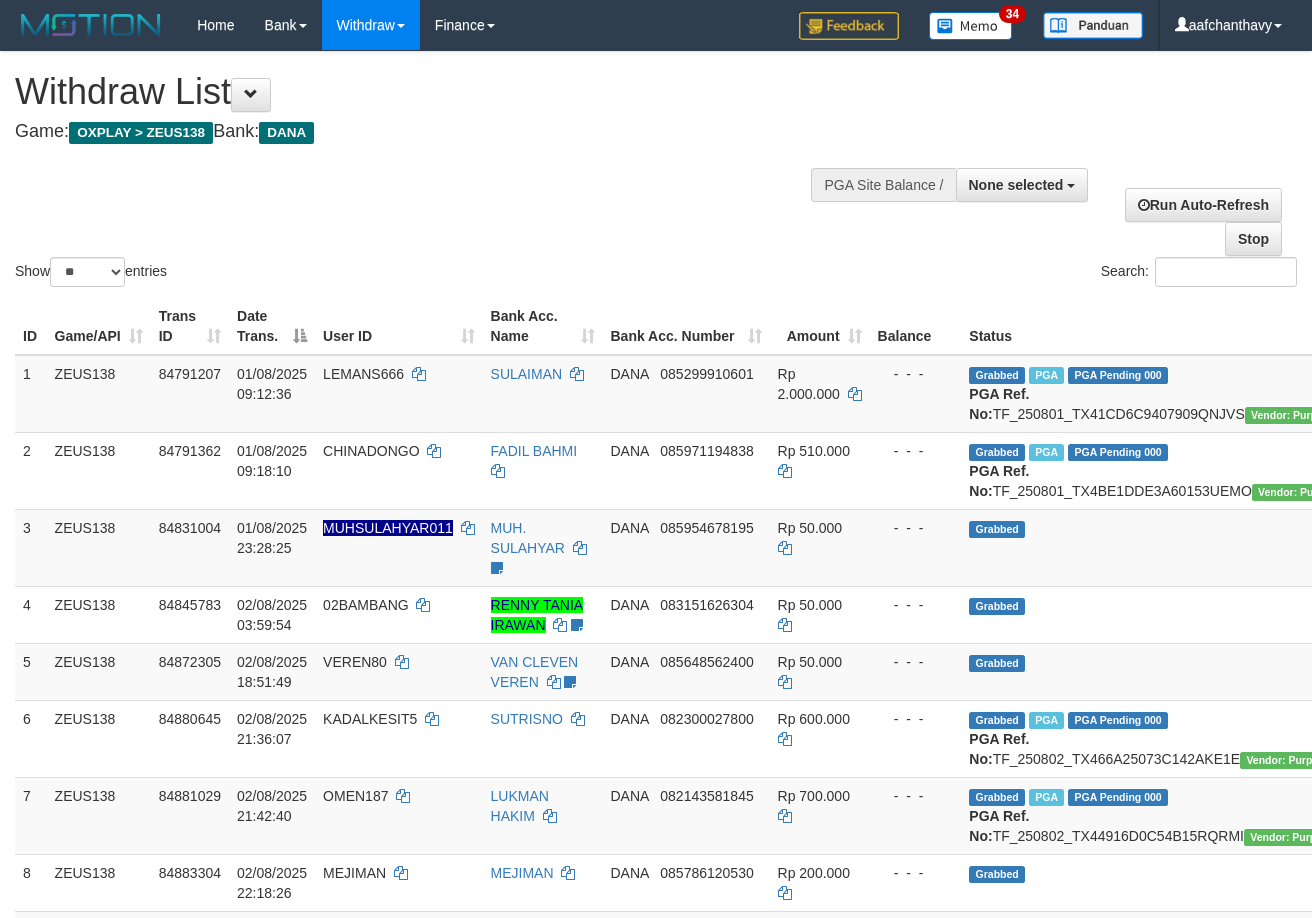 select 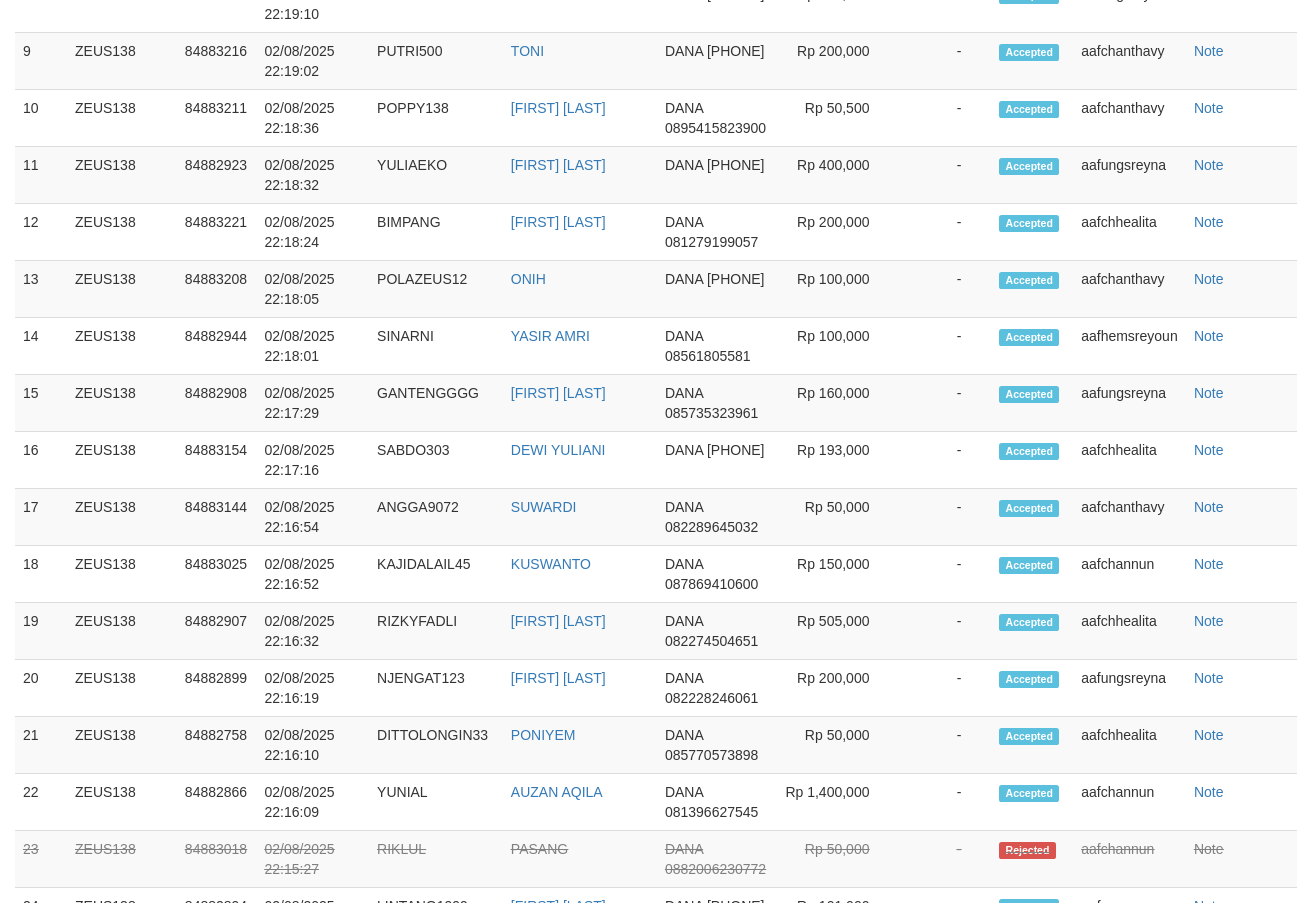scroll, scrollTop: 1993, scrollLeft: 0, axis: vertical 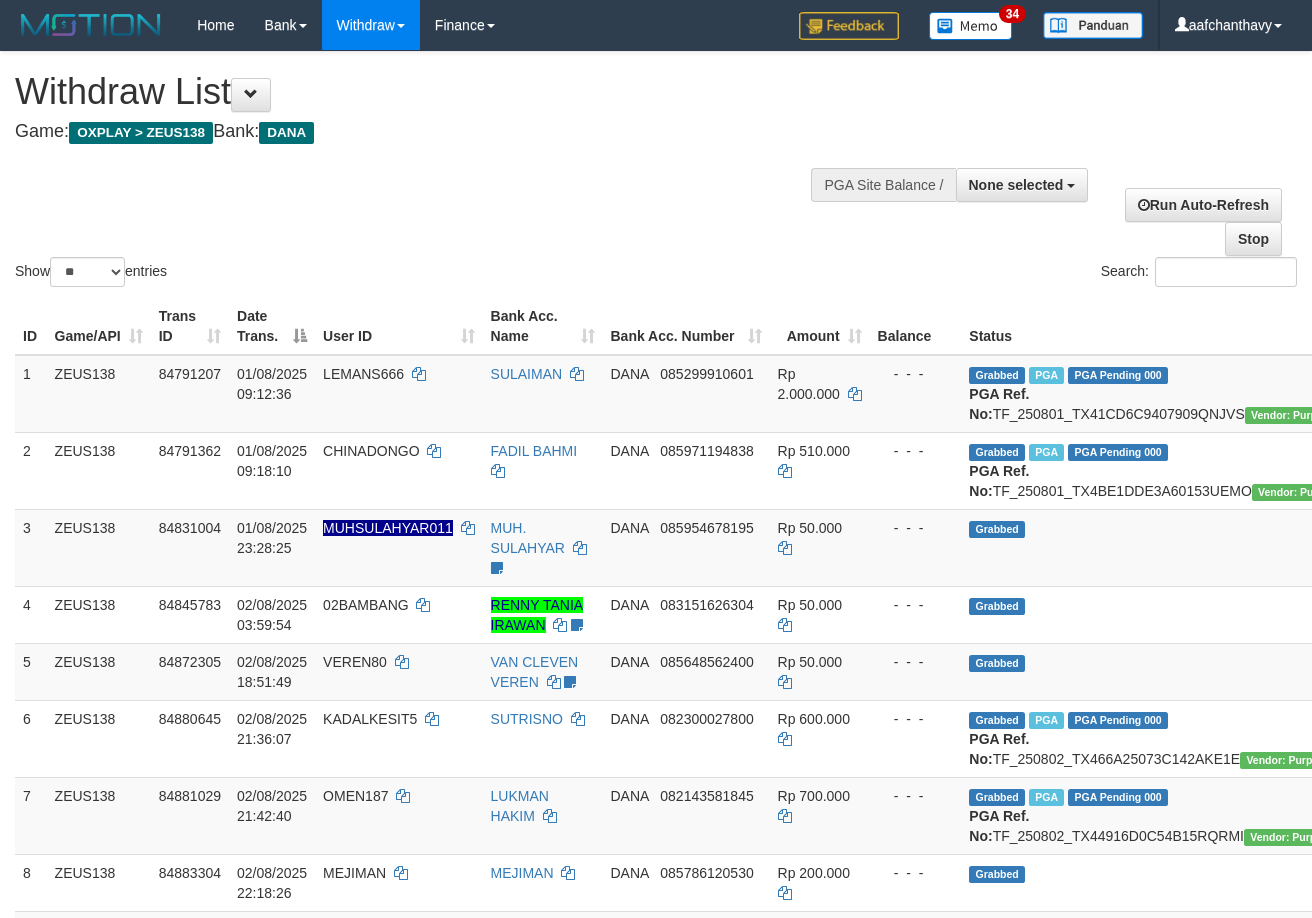 select 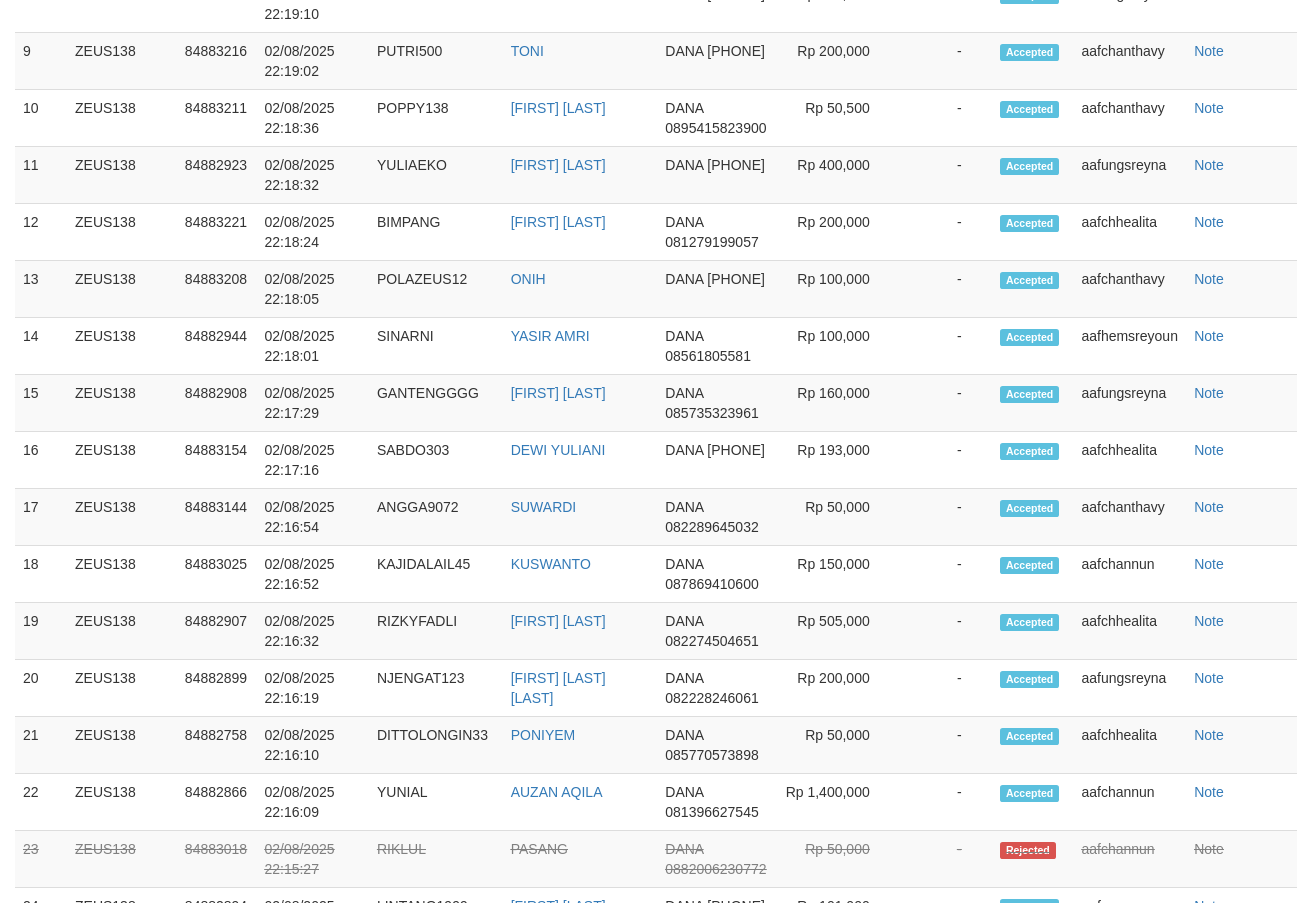 scroll, scrollTop: 1993, scrollLeft: 0, axis: vertical 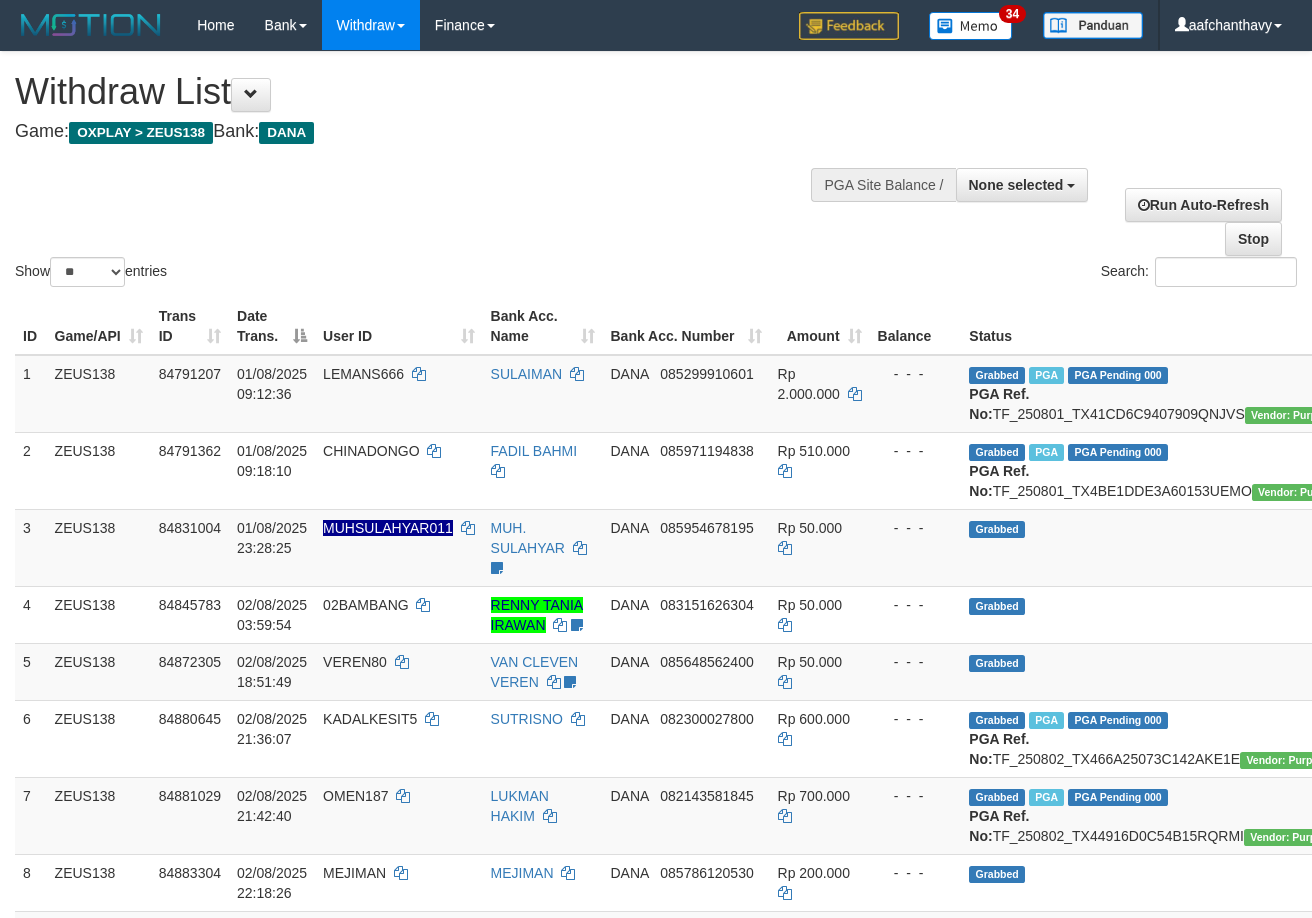 select 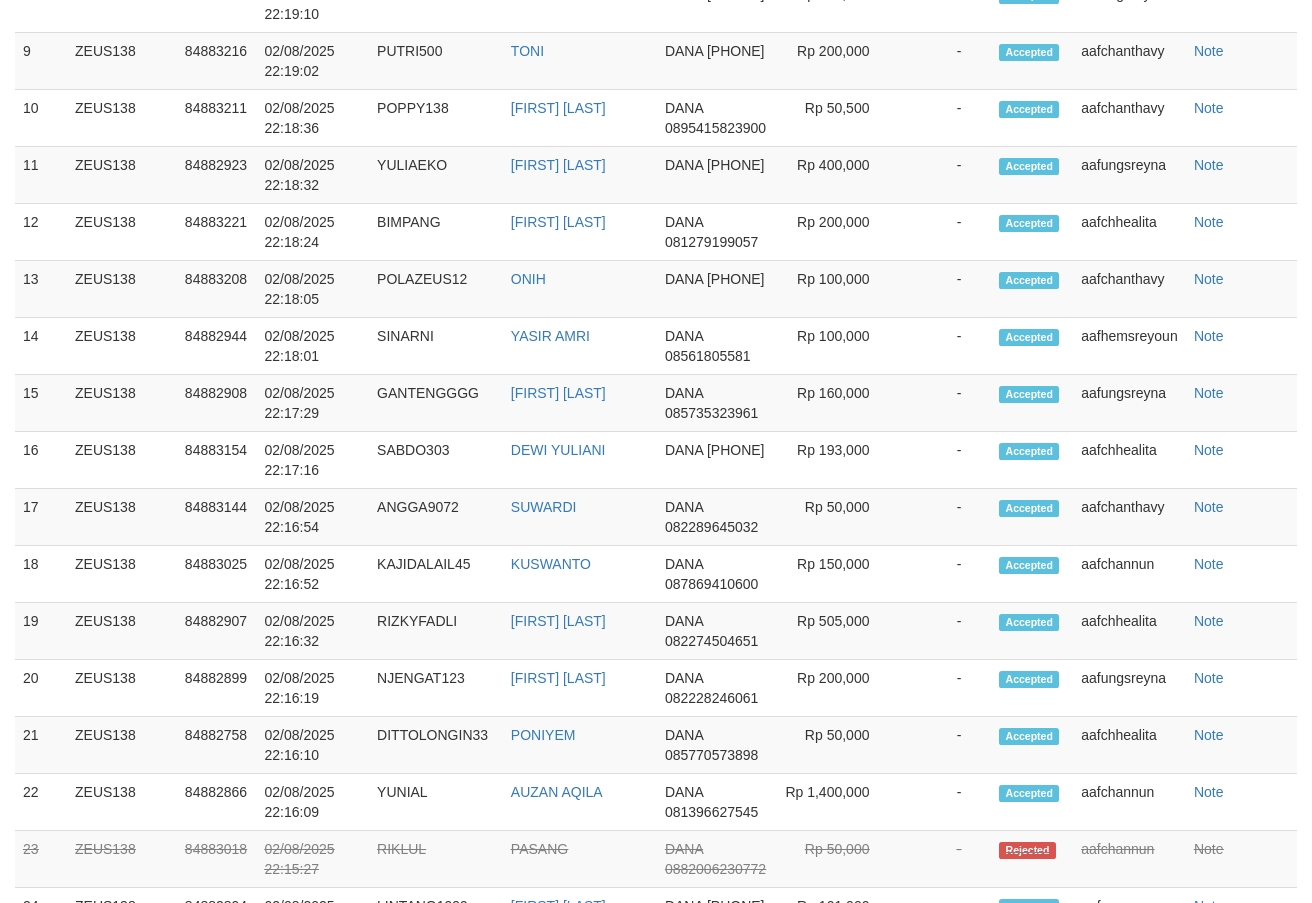 scroll, scrollTop: 1993, scrollLeft: 0, axis: vertical 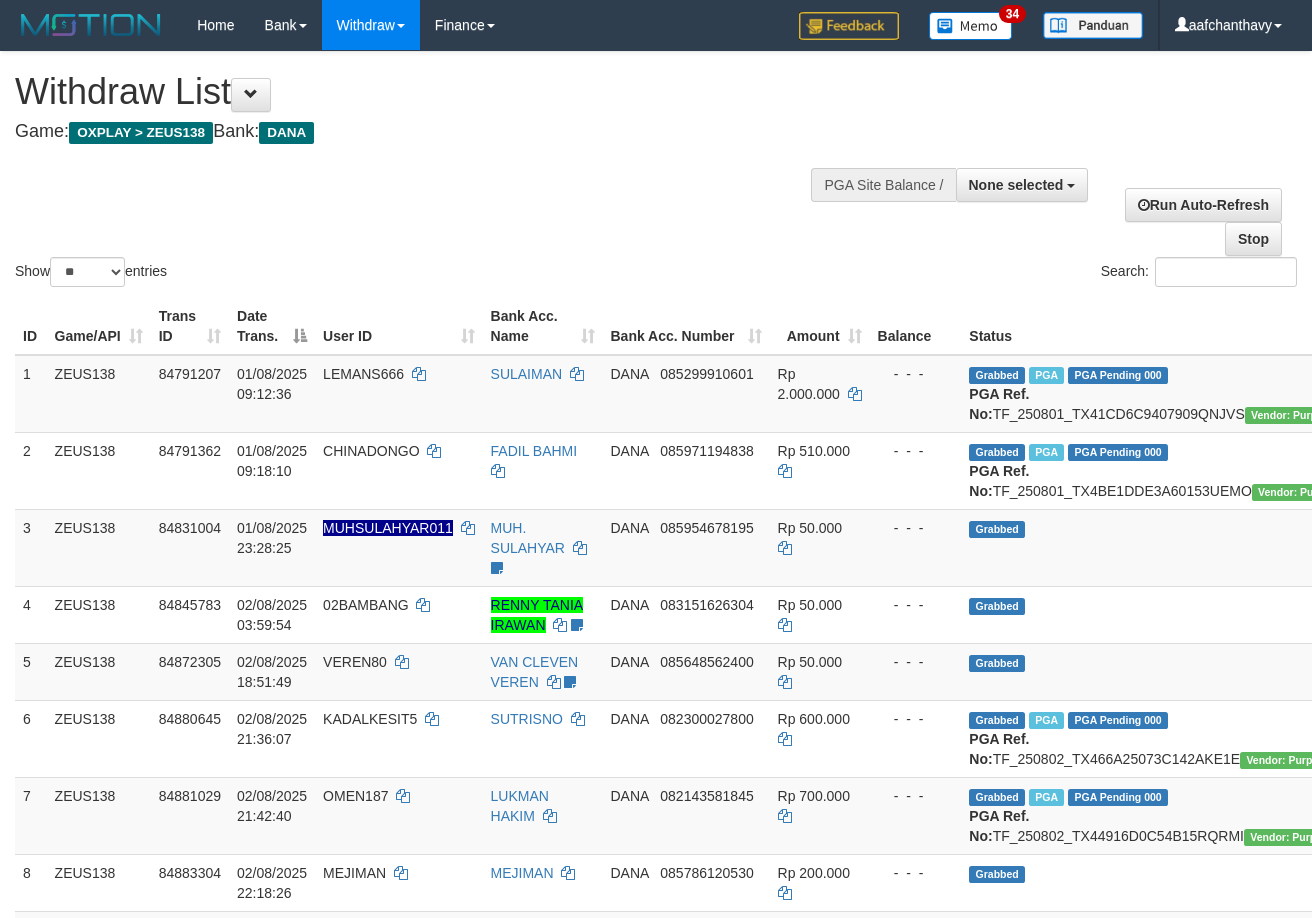 select 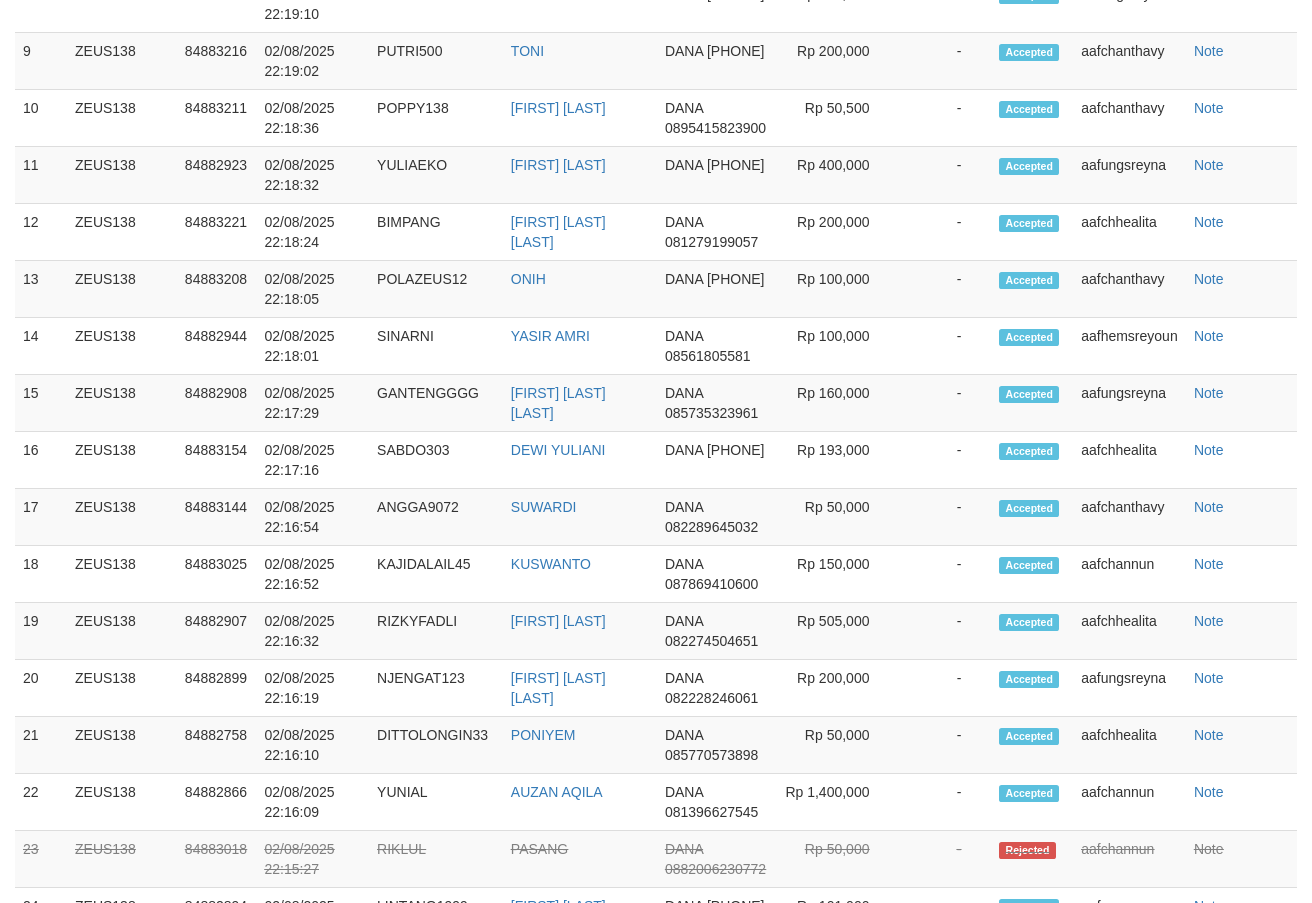 scroll, scrollTop: 1993, scrollLeft: 0, axis: vertical 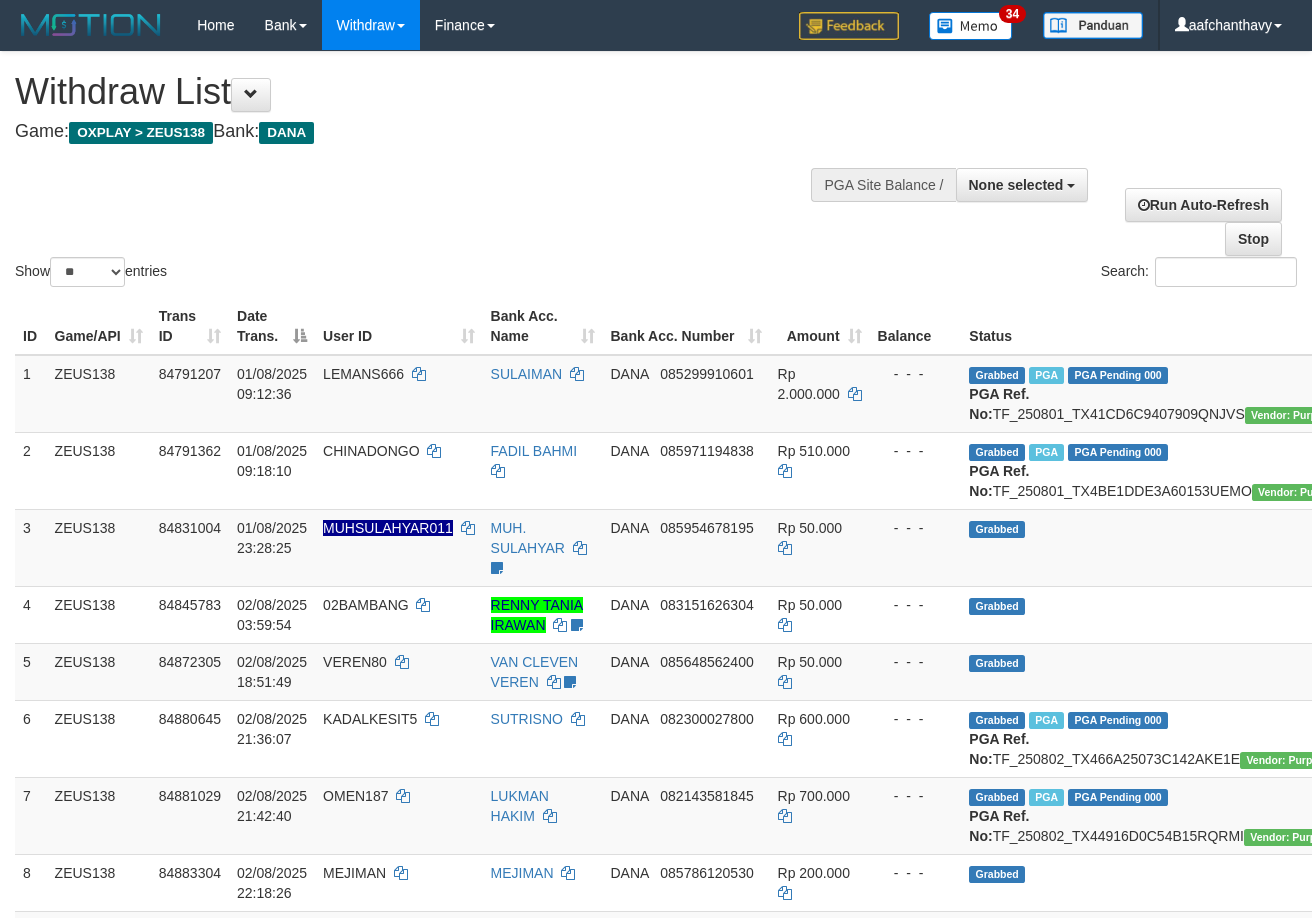 select 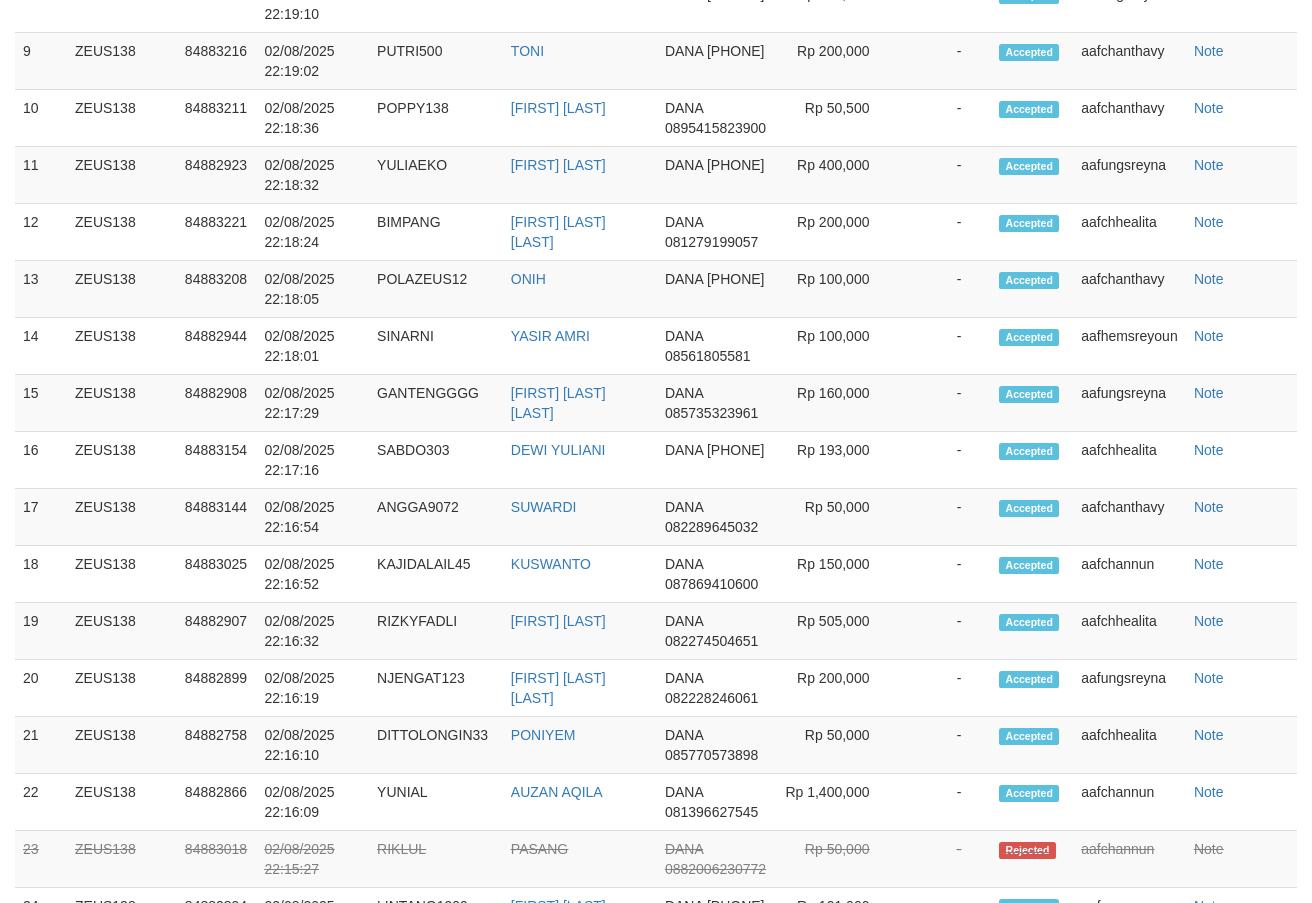 scroll, scrollTop: 1993, scrollLeft: 0, axis: vertical 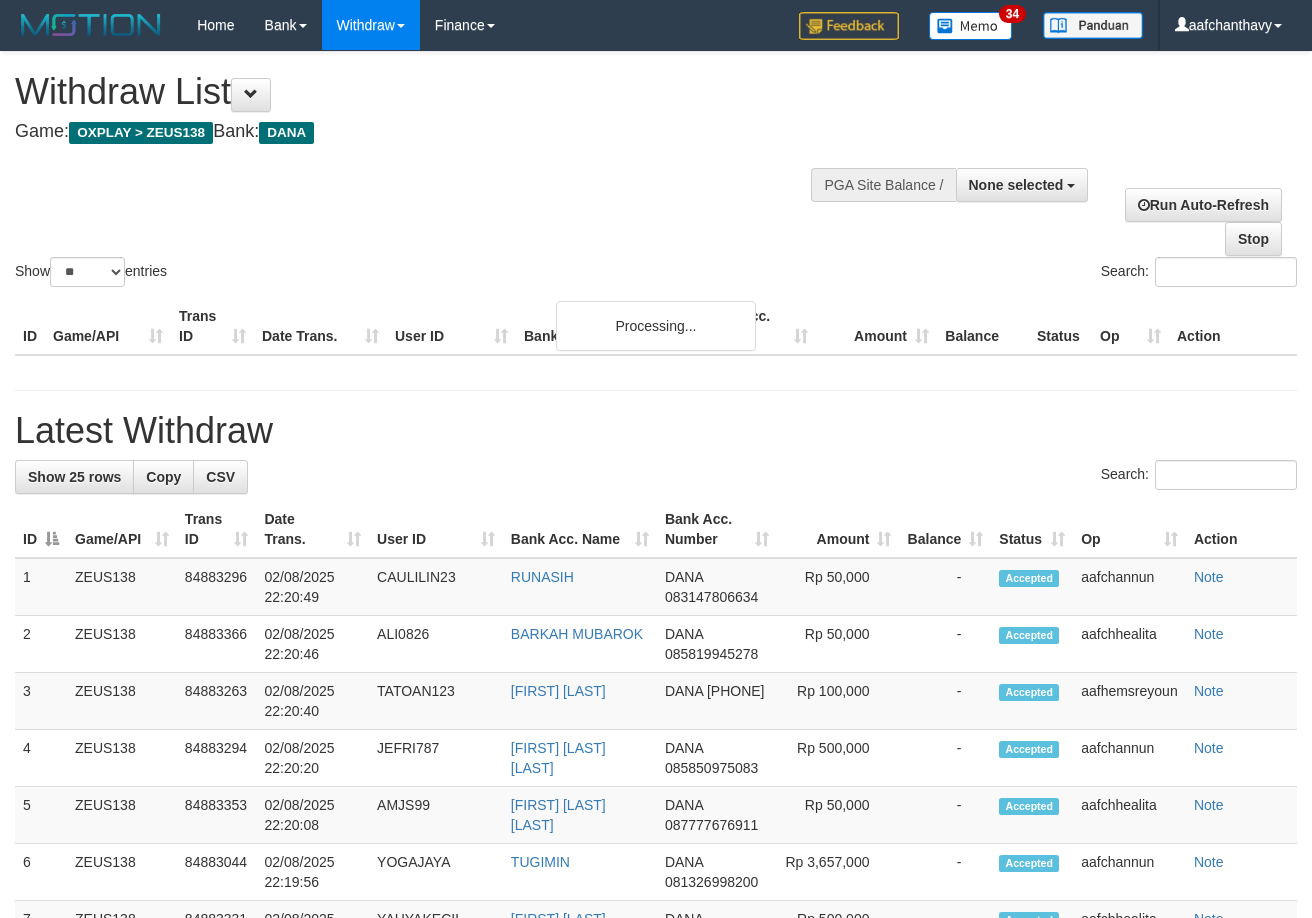 select 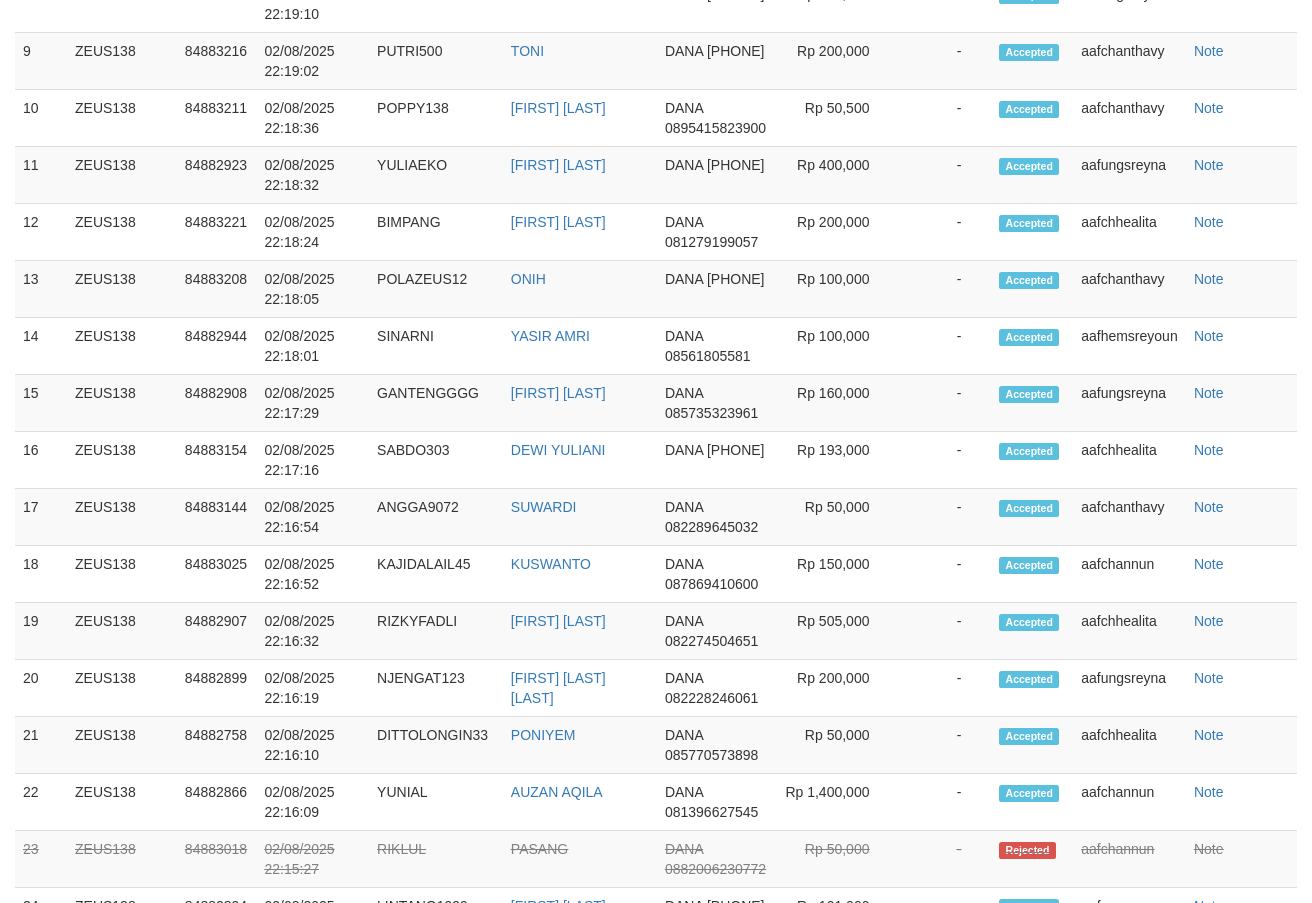 scroll, scrollTop: 1993, scrollLeft: 0, axis: vertical 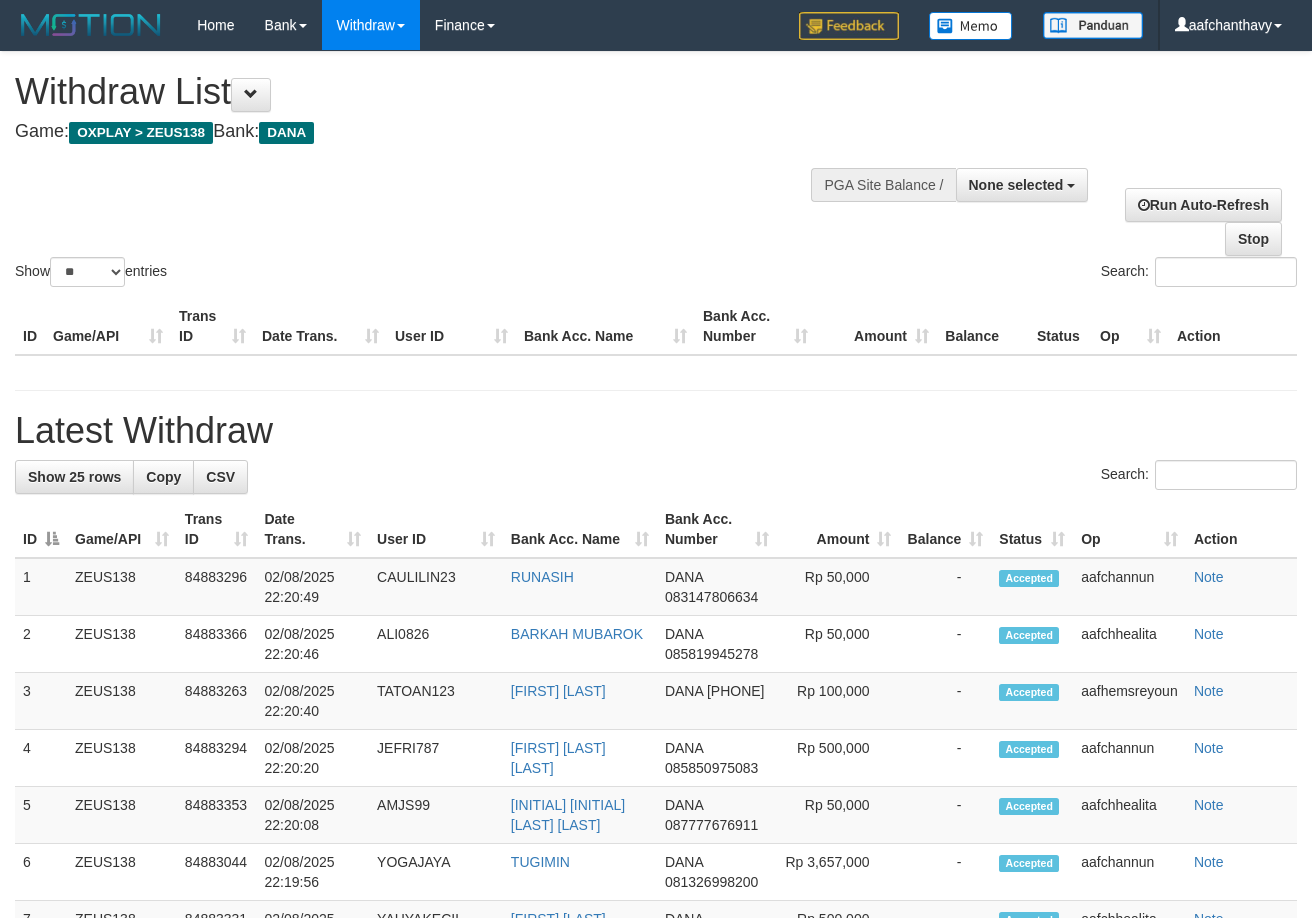 select 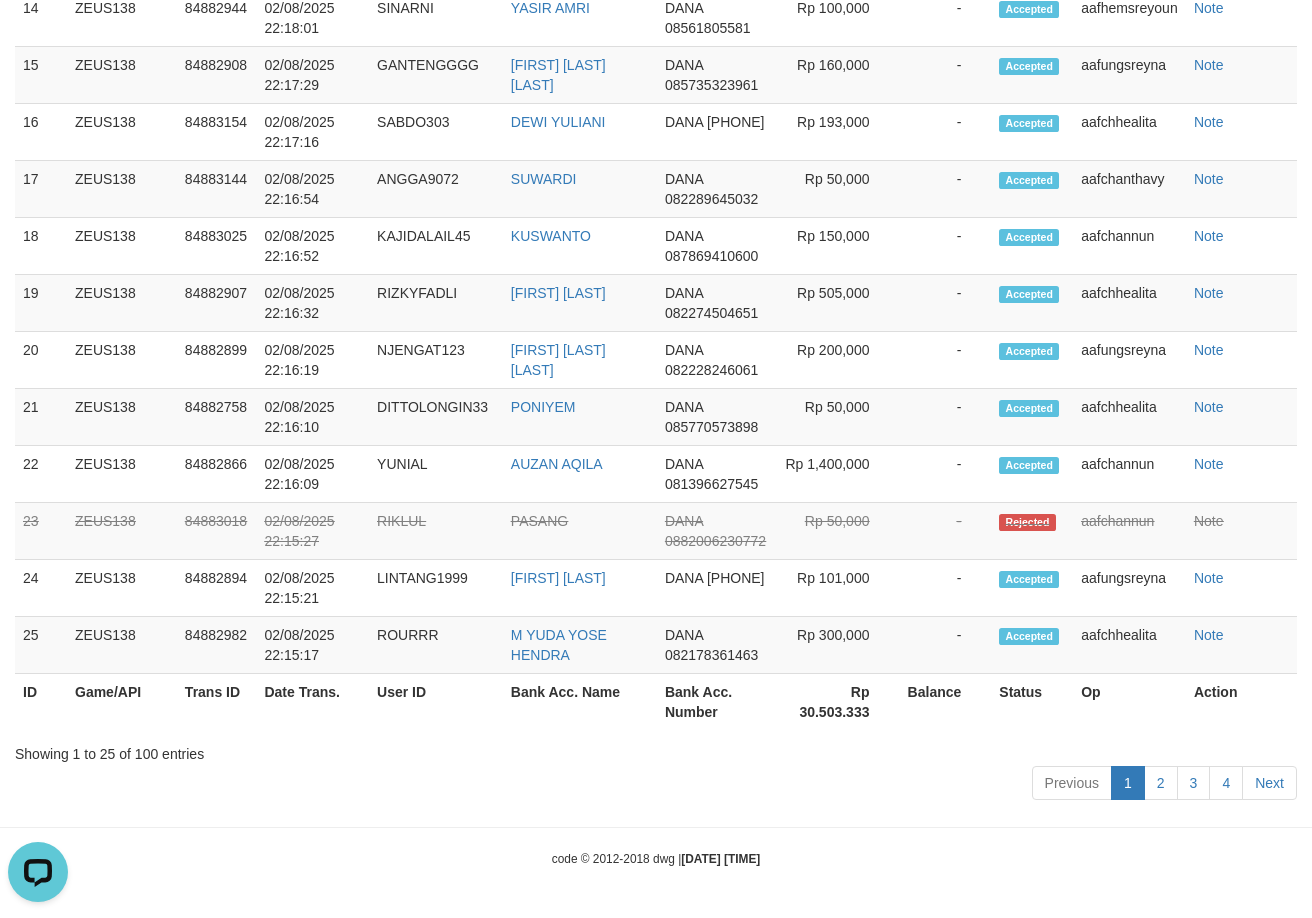 scroll, scrollTop: 0, scrollLeft: 0, axis: both 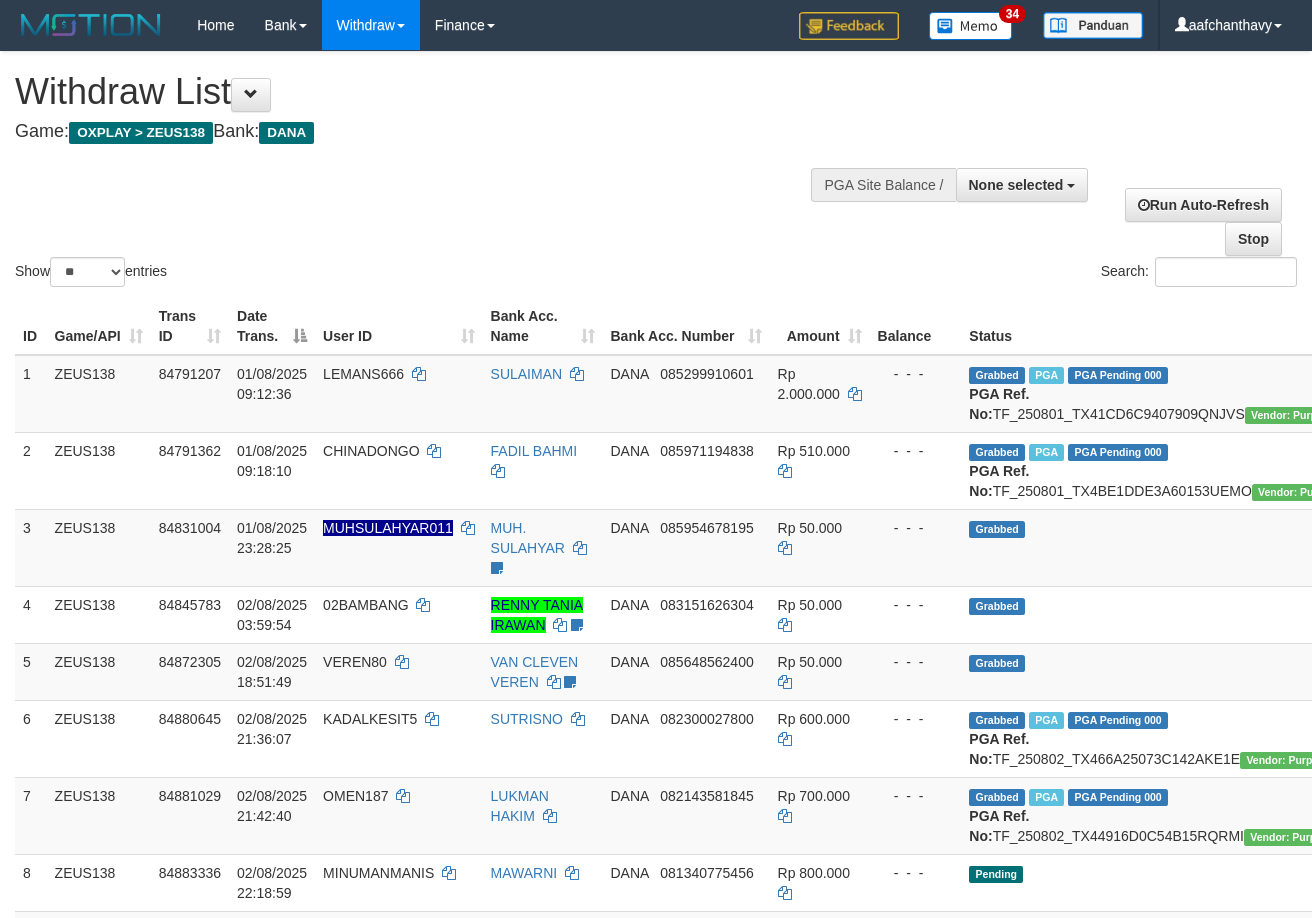 select 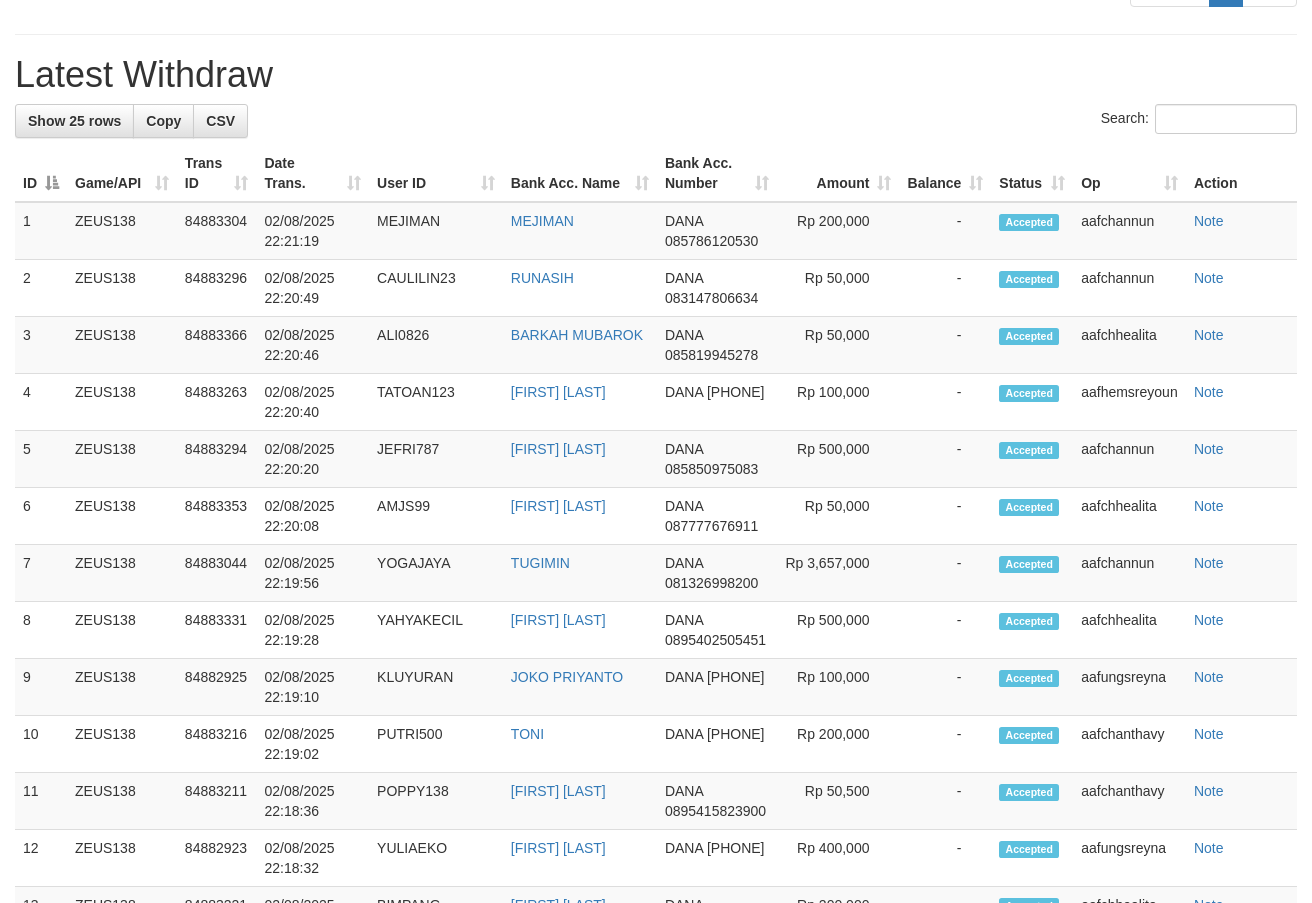 scroll, scrollTop: 1310, scrollLeft: 0, axis: vertical 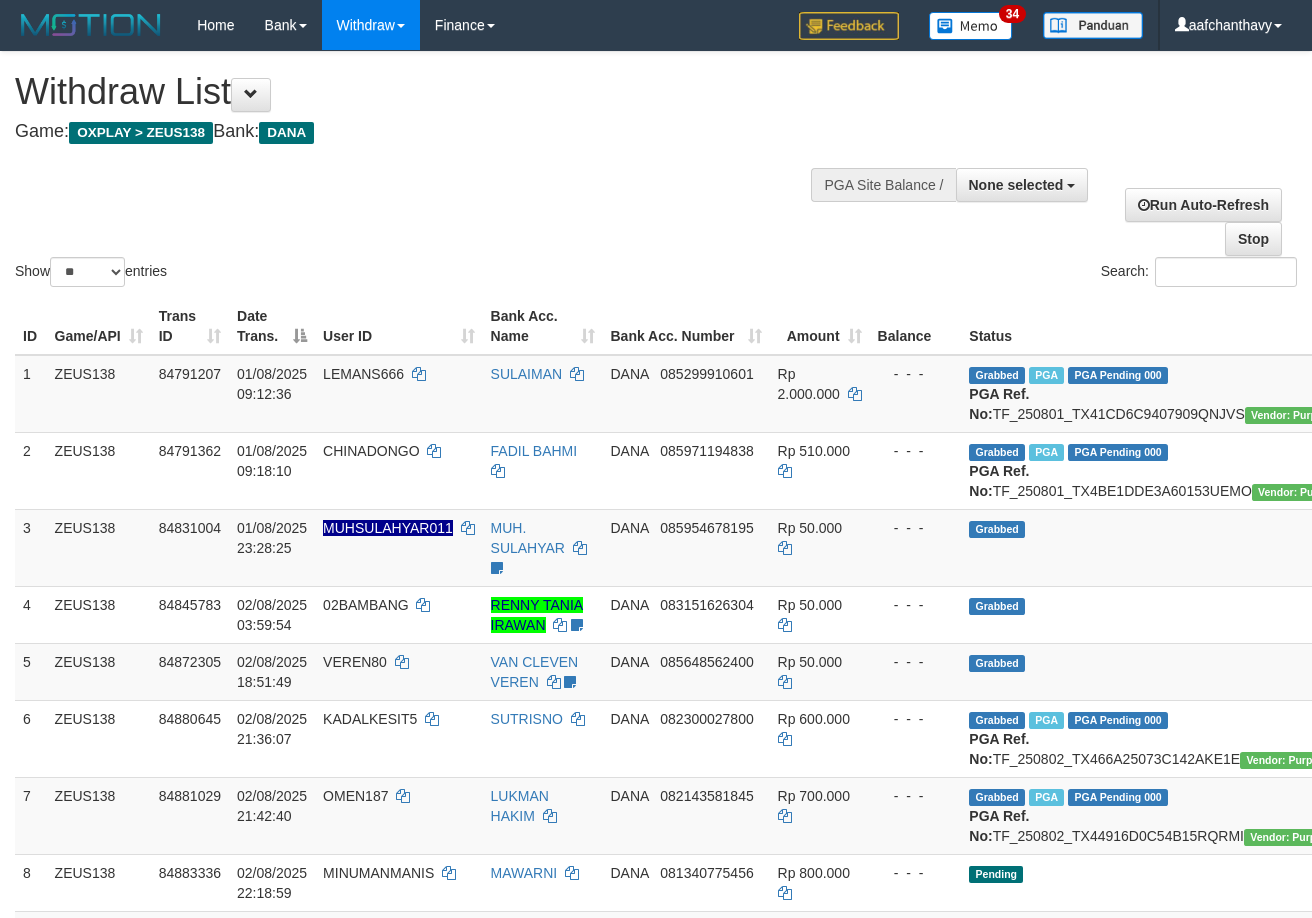 select 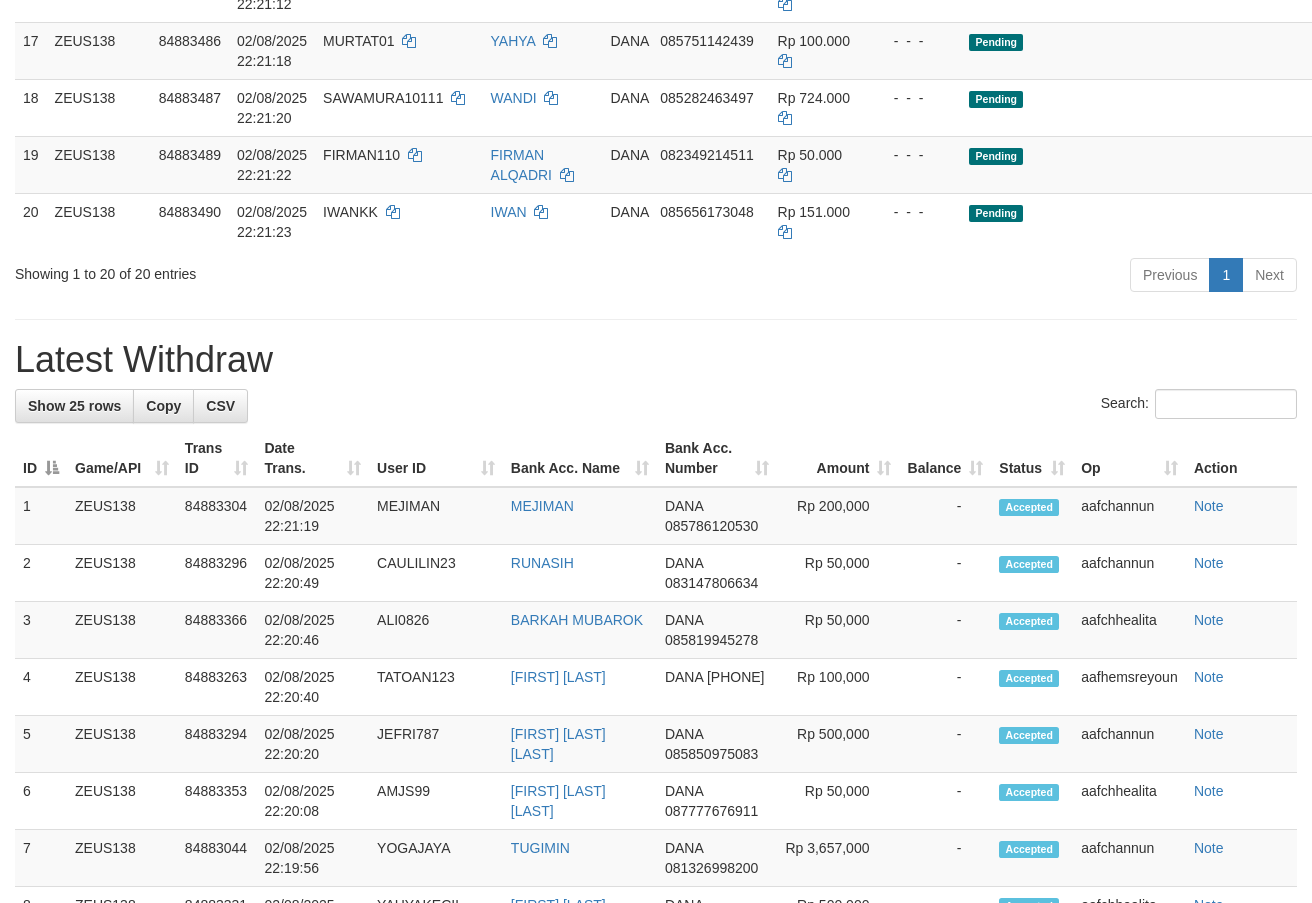 scroll, scrollTop: 1310, scrollLeft: 0, axis: vertical 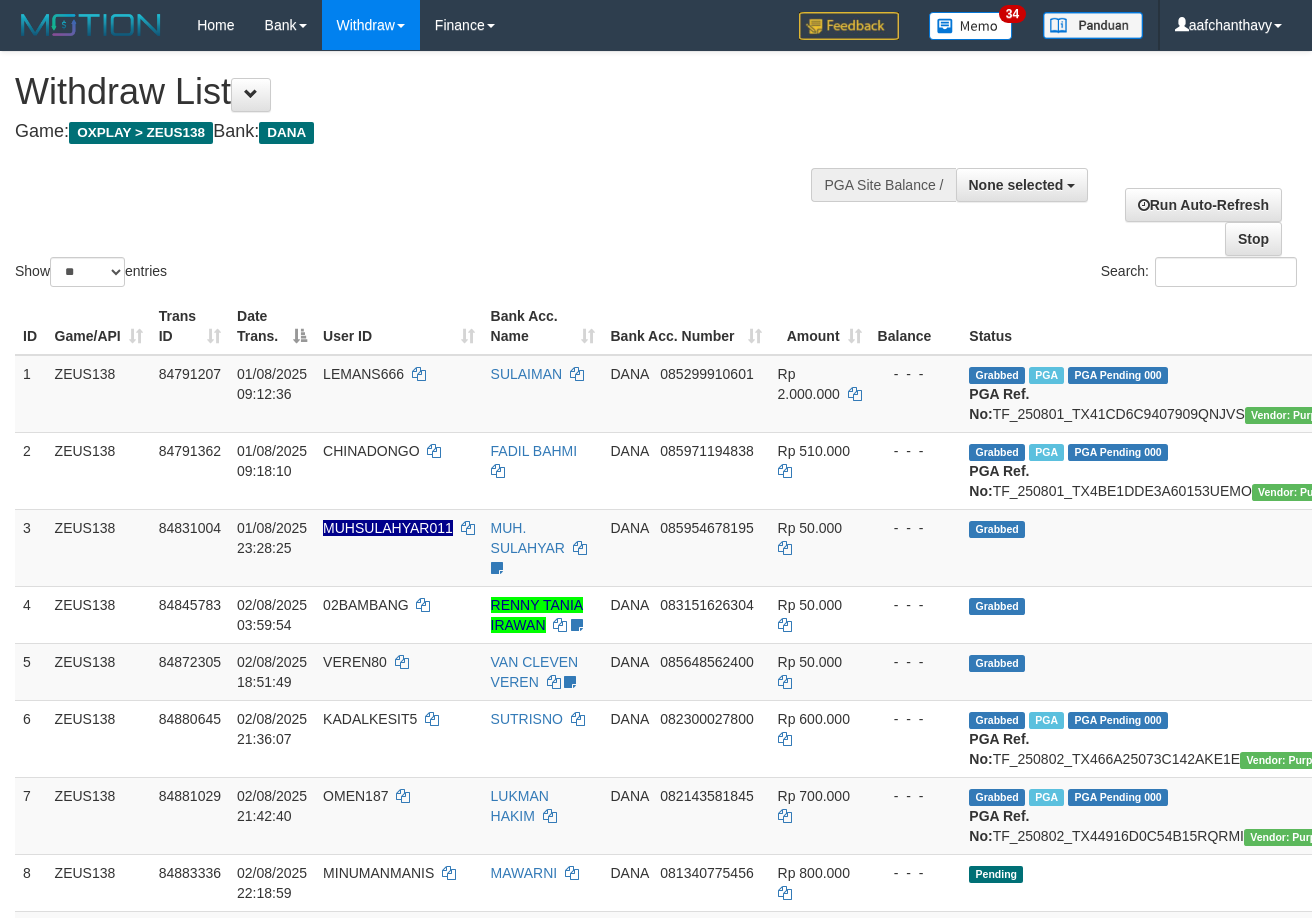 select 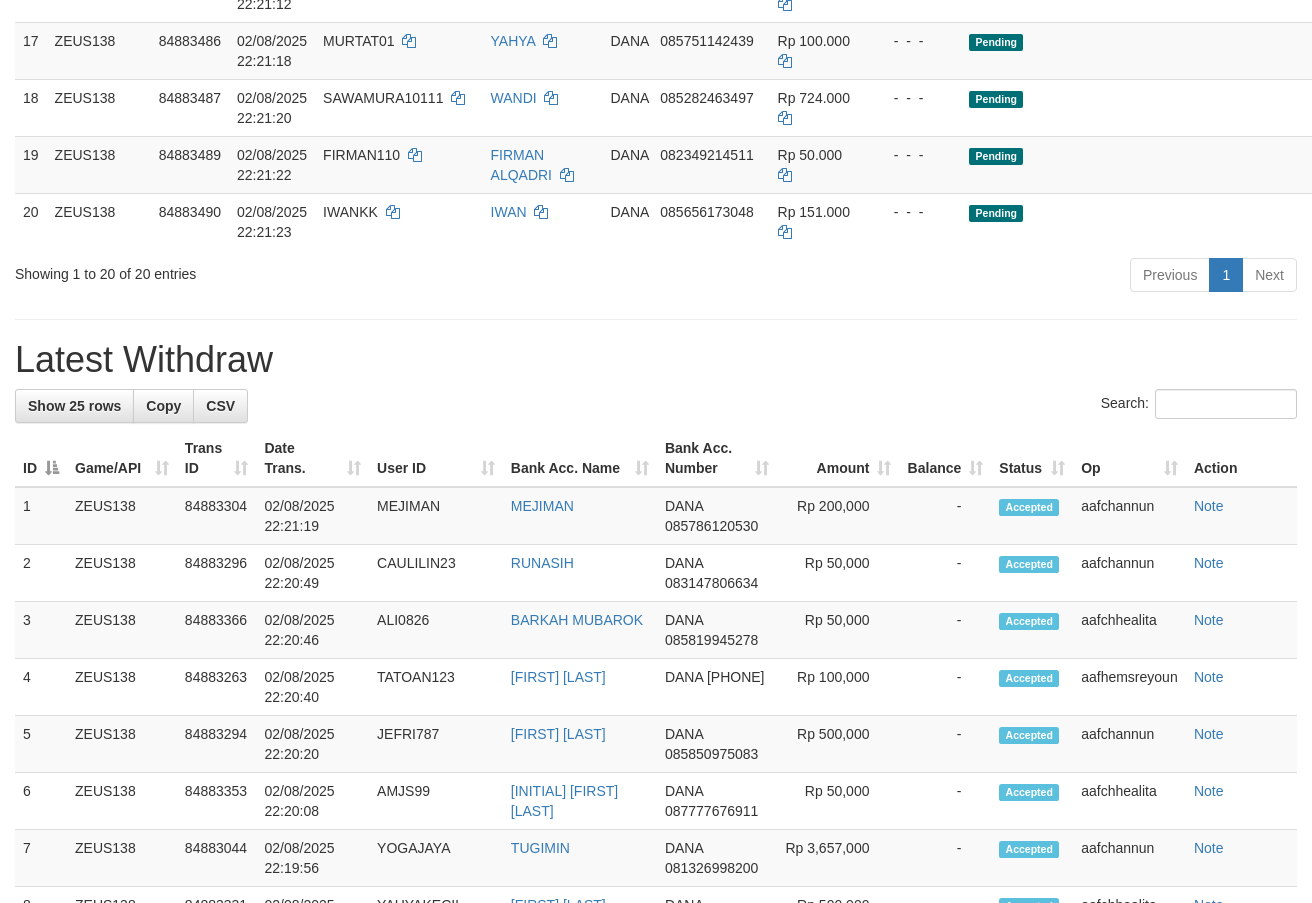 scroll, scrollTop: 1310, scrollLeft: 0, axis: vertical 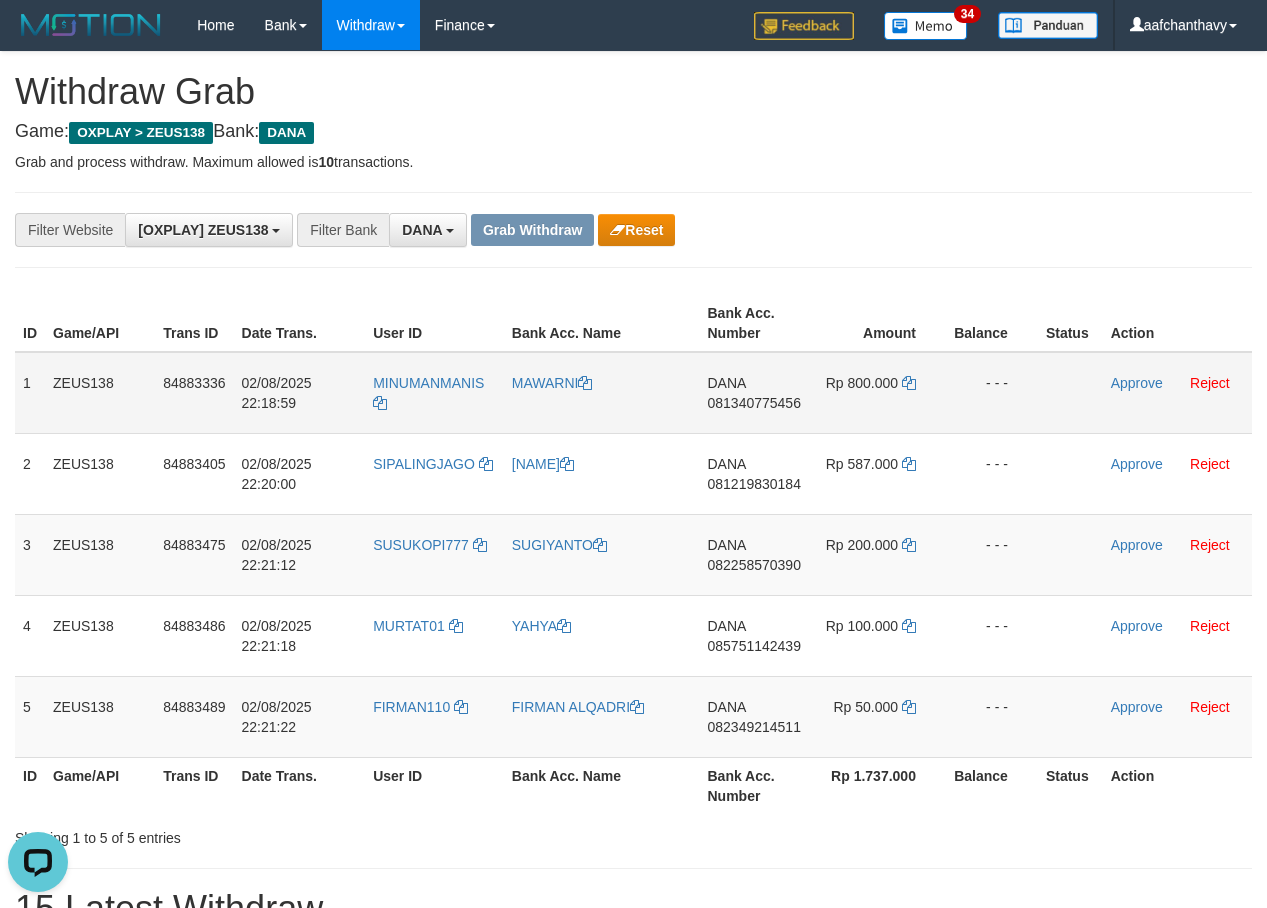 click on "MINUMANMANIS" at bounding box center [434, 393] 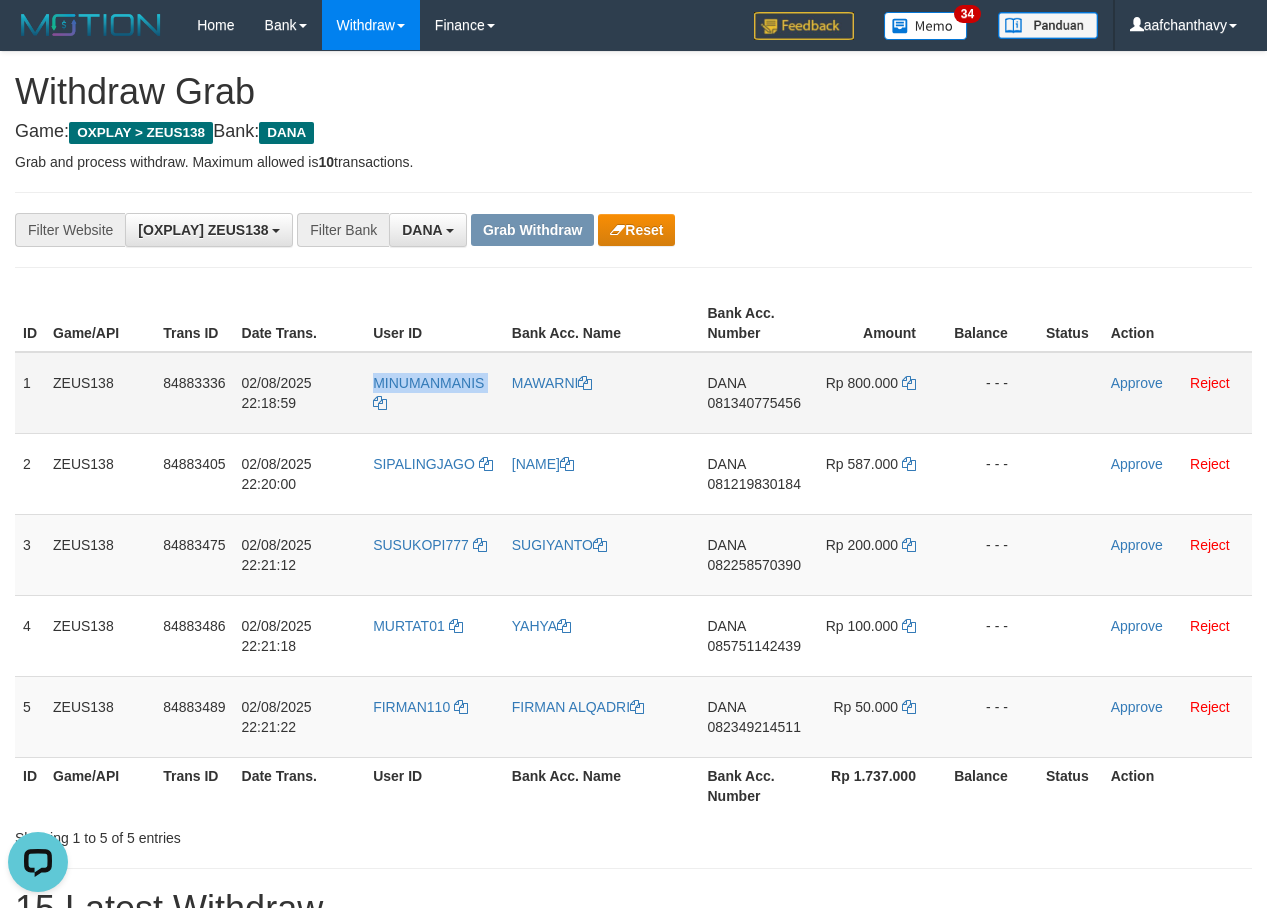 click on "MINUMANMANIS" at bounding box center [434, 393] 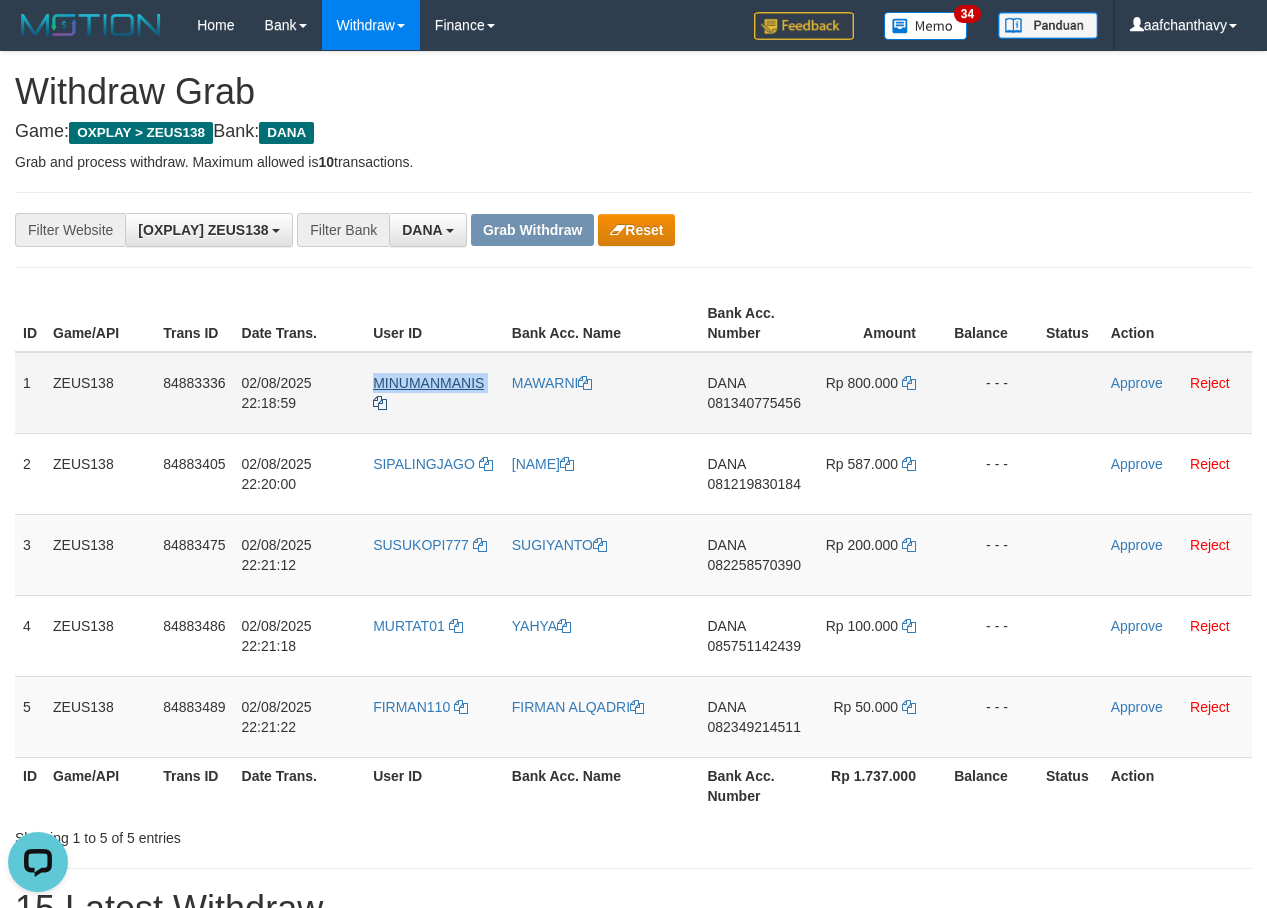 drag, startPoint x: 406, startPoint y: 391, endPoint x: 404, endPoint y: 378, distance: 13.152946 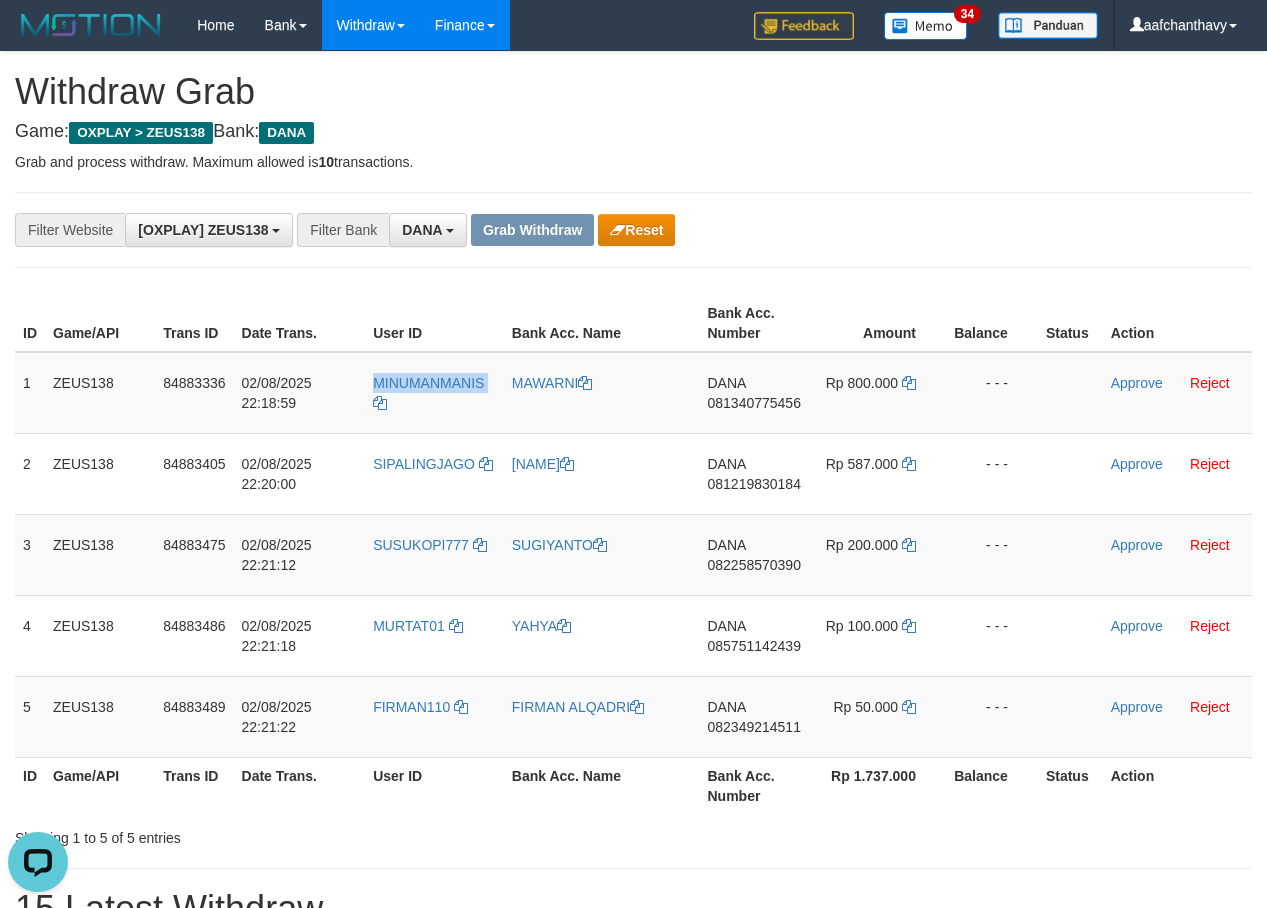 copy on "MINUMANMANIS" 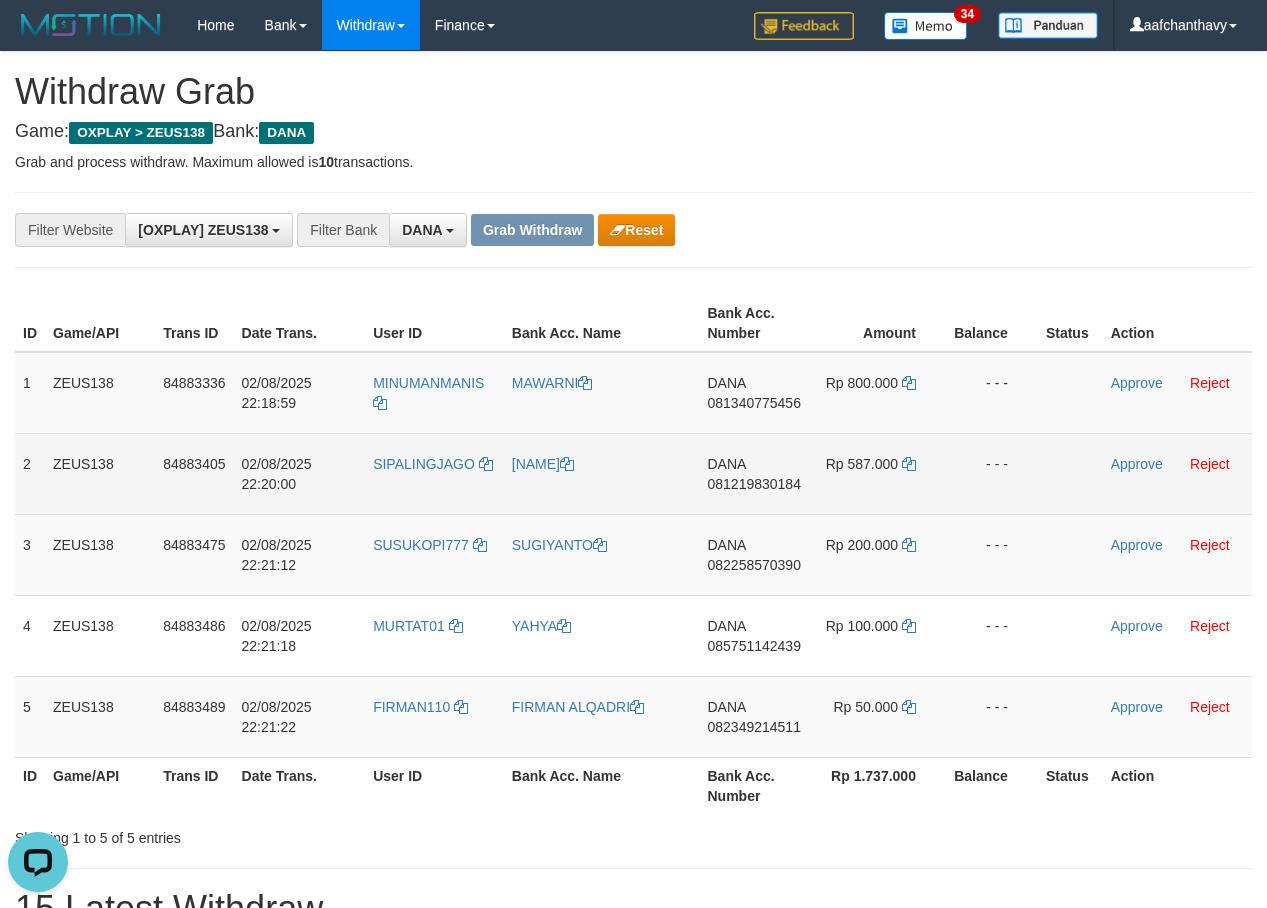 click on "SIPALINGJAGO" at bounding box center (434, 473) 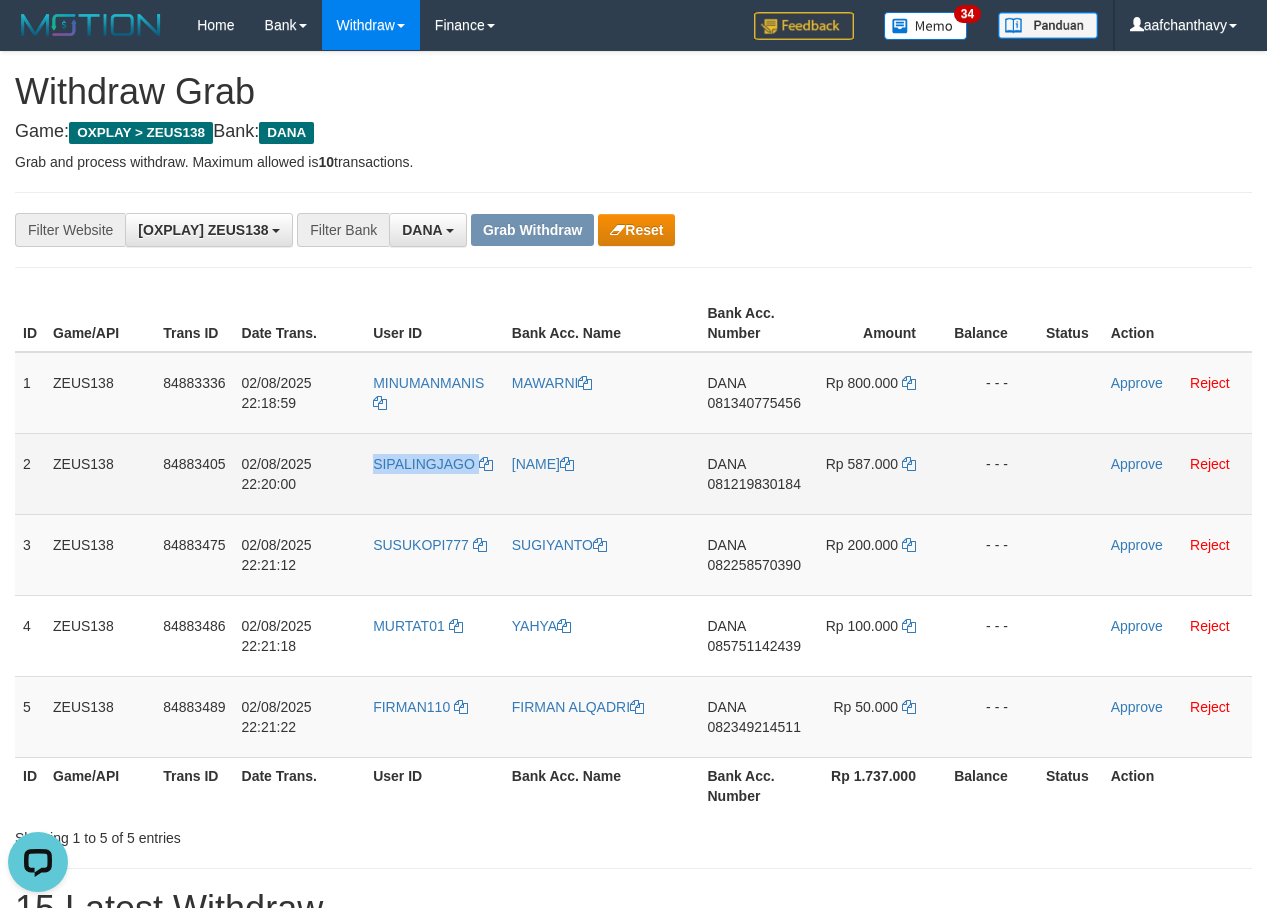 click on "SIPALINGJAGO" at bounding box center [434, 473] 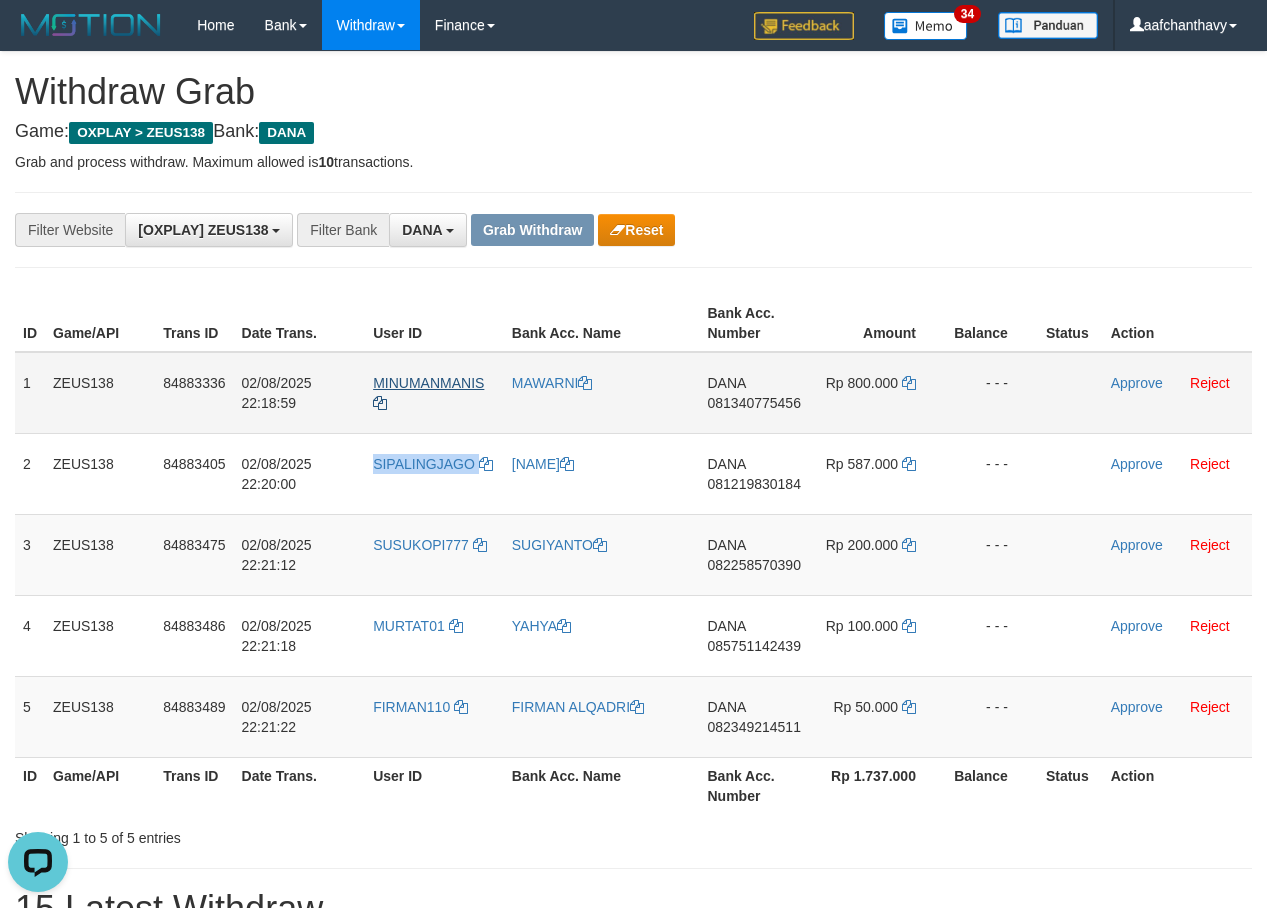 copy on "SIPALINGJAGO" 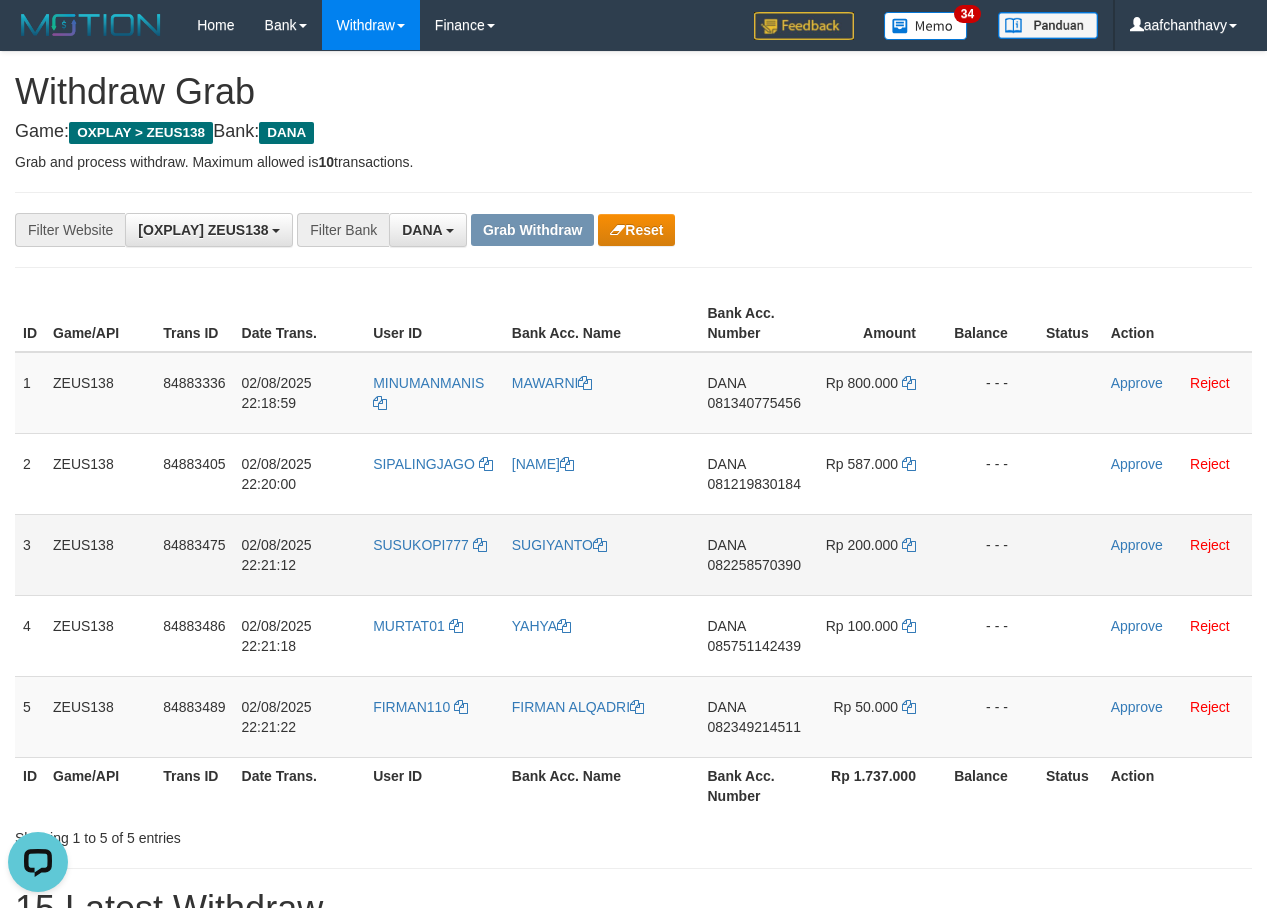click on "SUSUKOPI777" at bounding box center (434, 554) 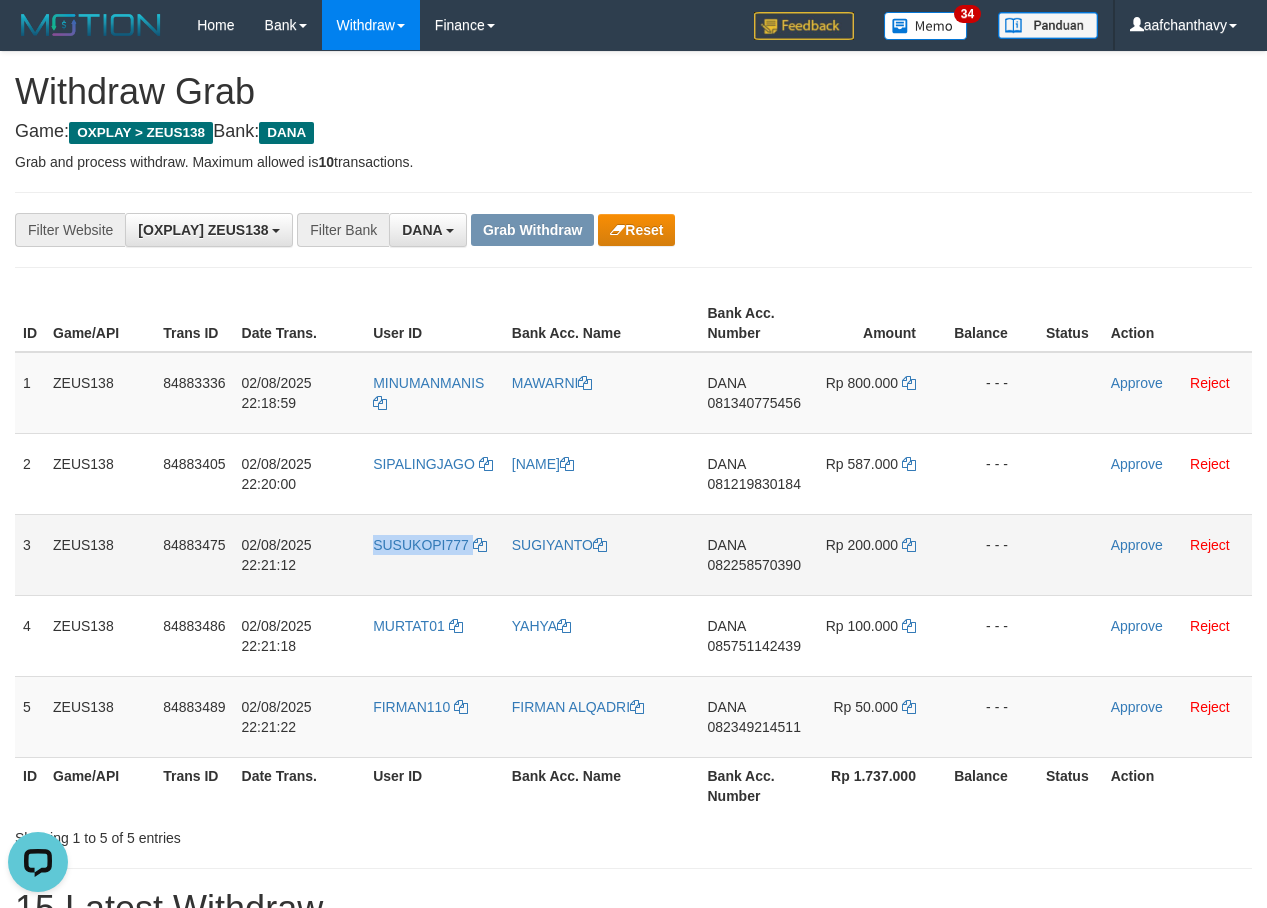 click on "SUSUKOPI777" at bounding box center (434, 554) 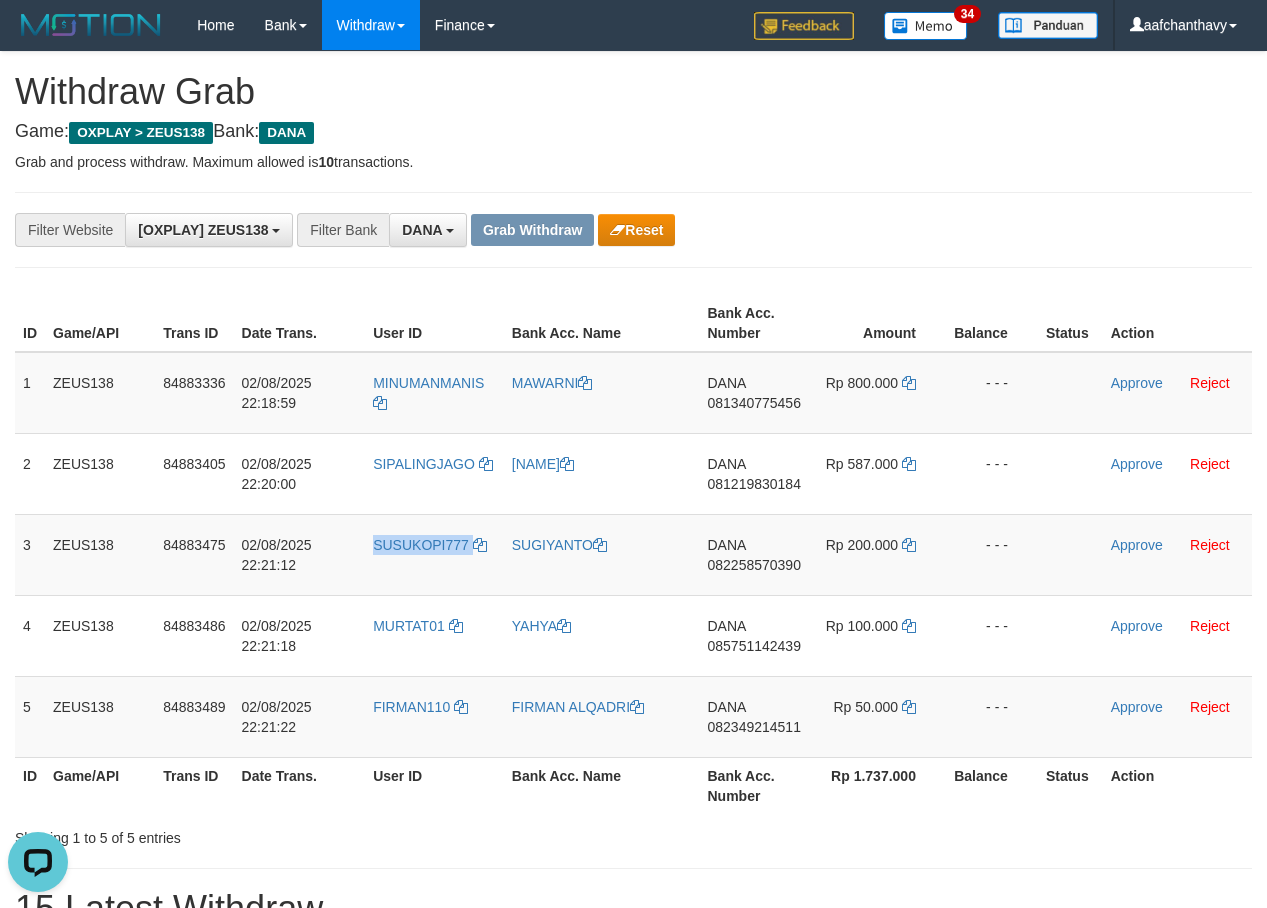 copy on "SUSUKOPI777" 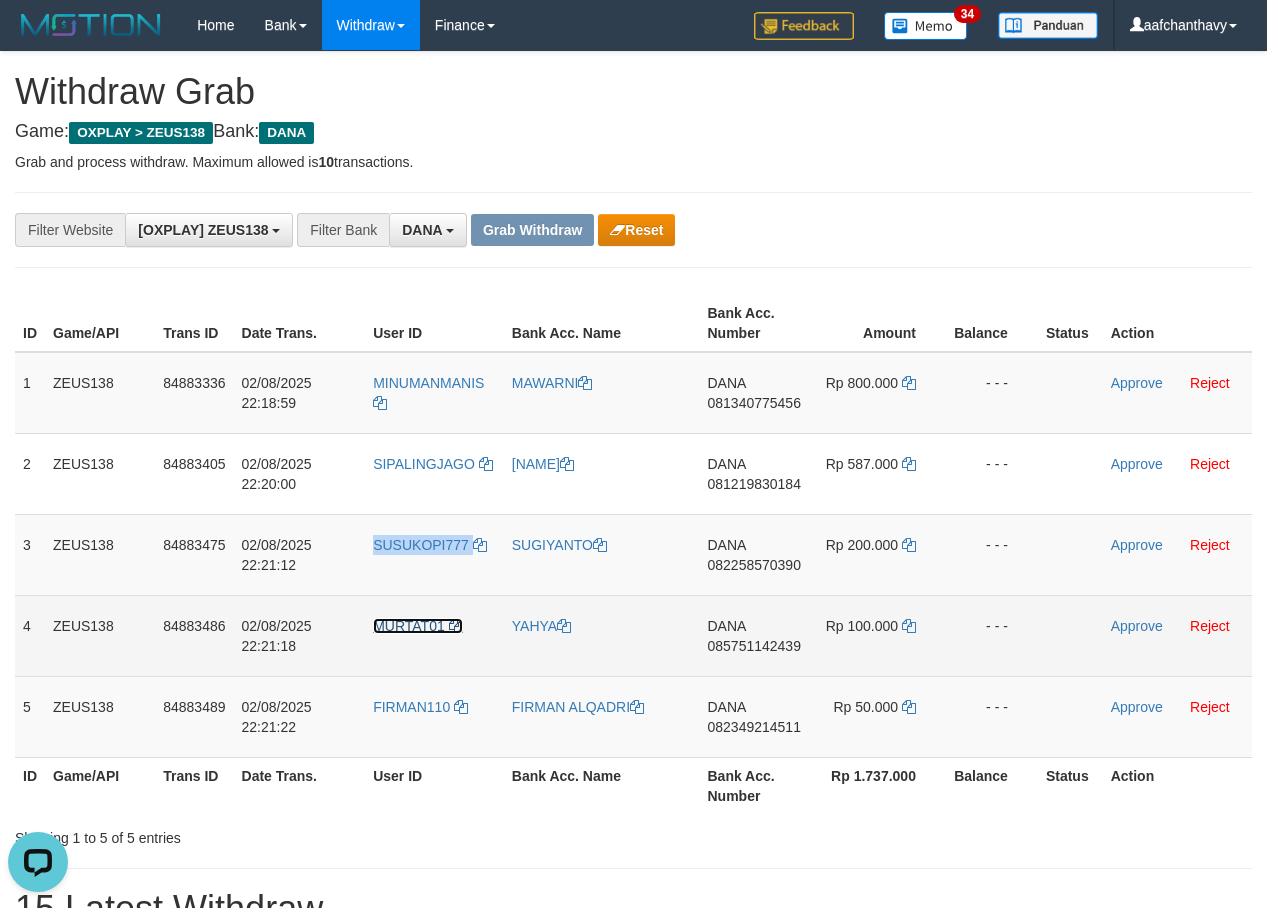 click on "MURTAT01" at bounding box center (409, 626) 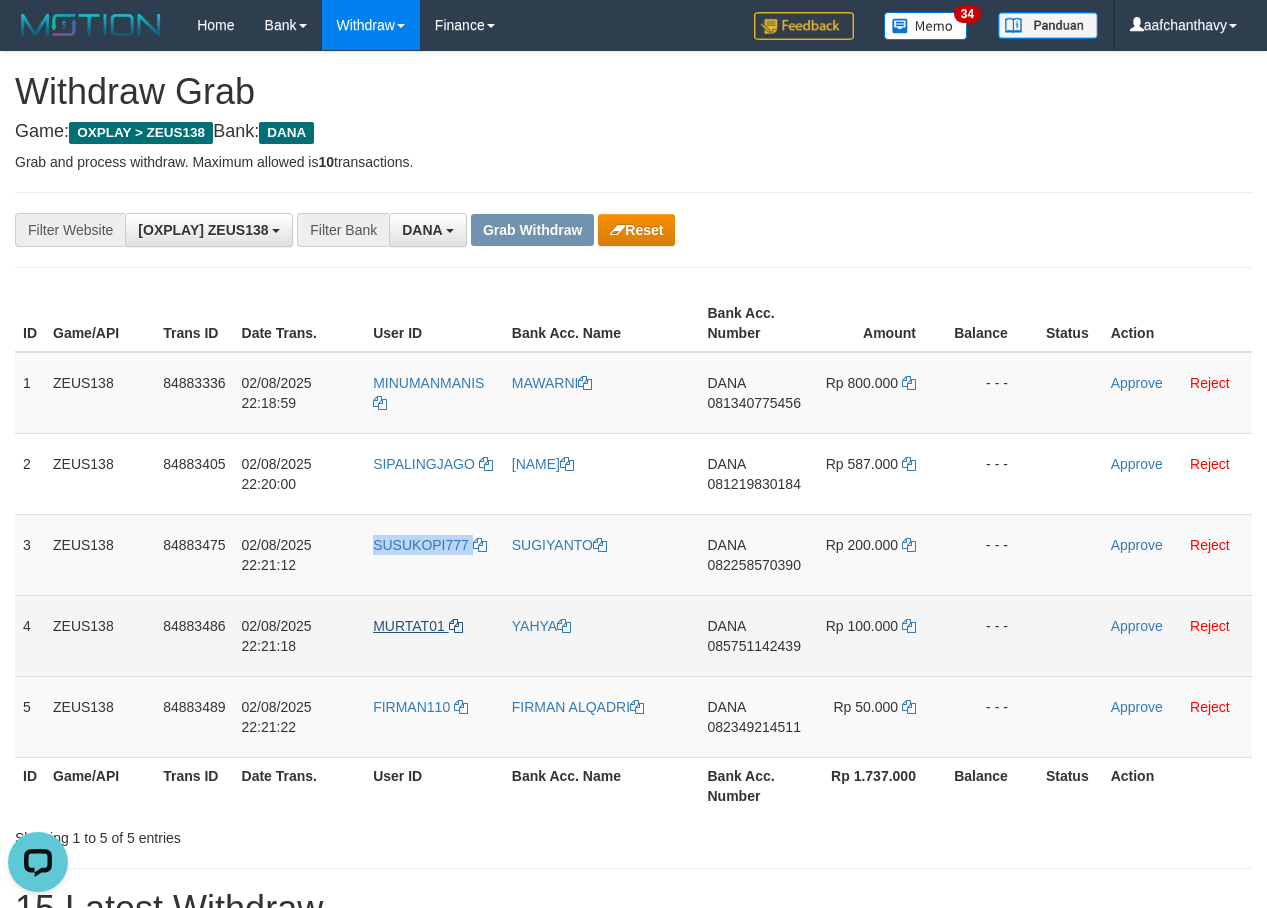 copy on "SUSUKOPI777" 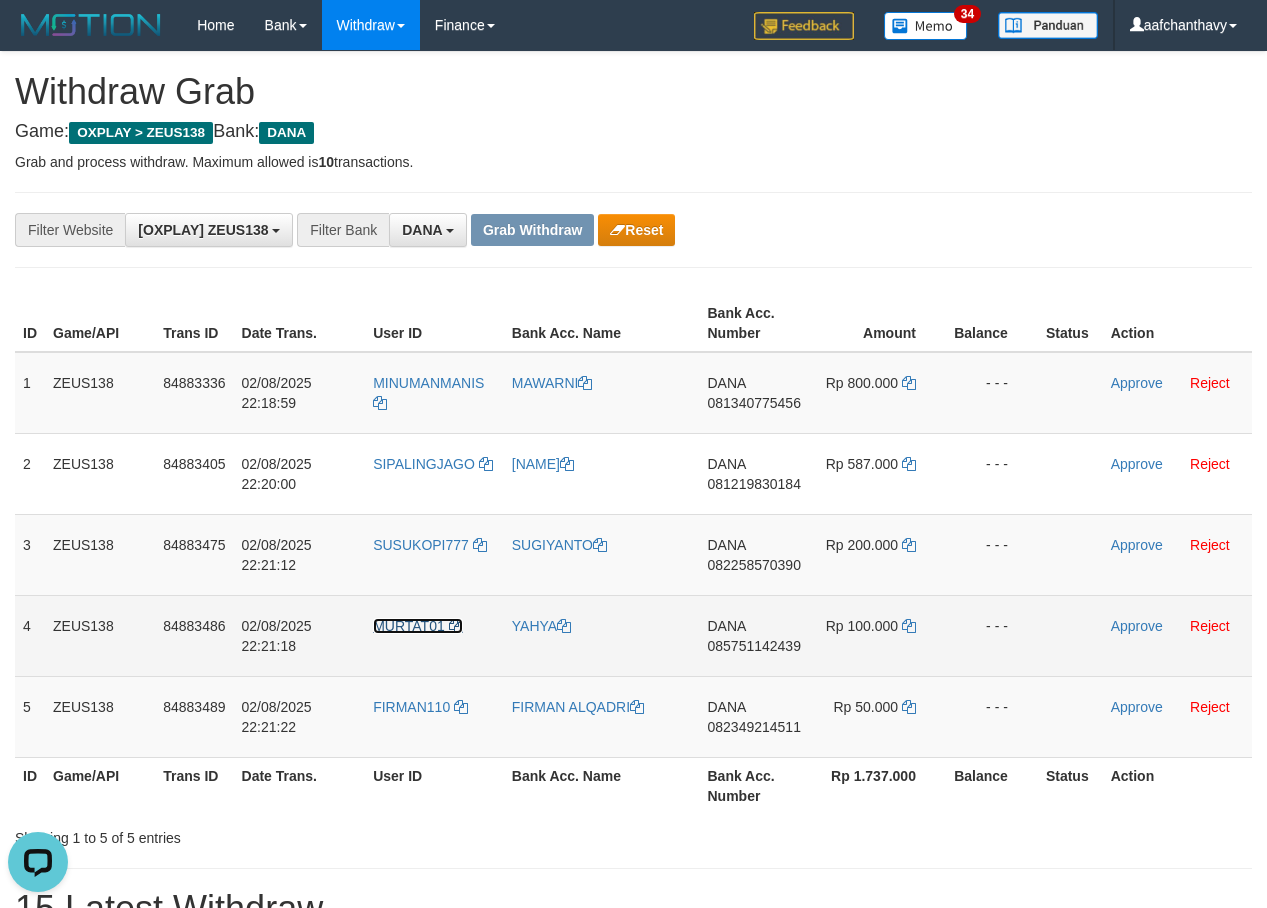 click on "MURTAT01" at bounding box center (409, 626) 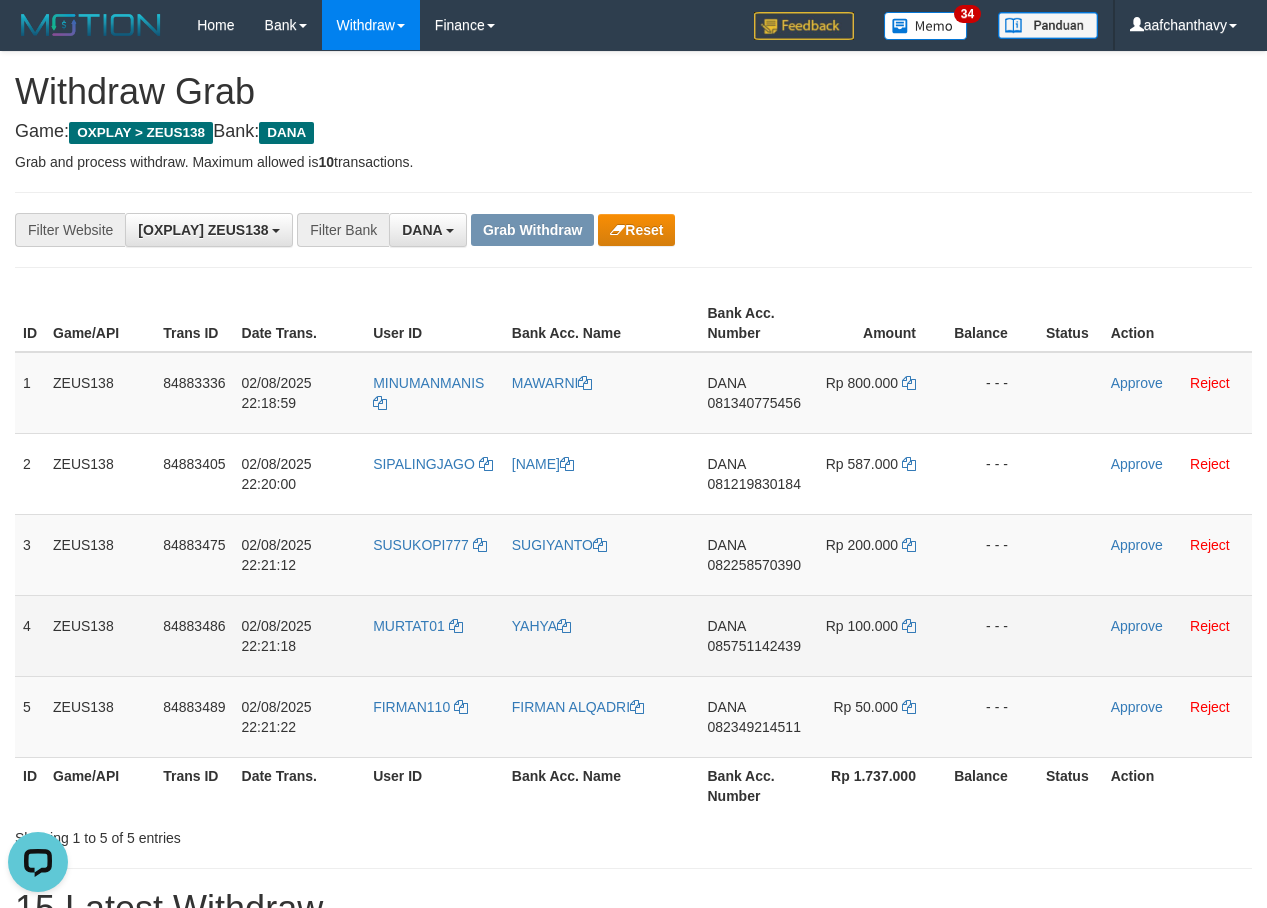 click on "MURTAT01" at bounding box center [434, 635] 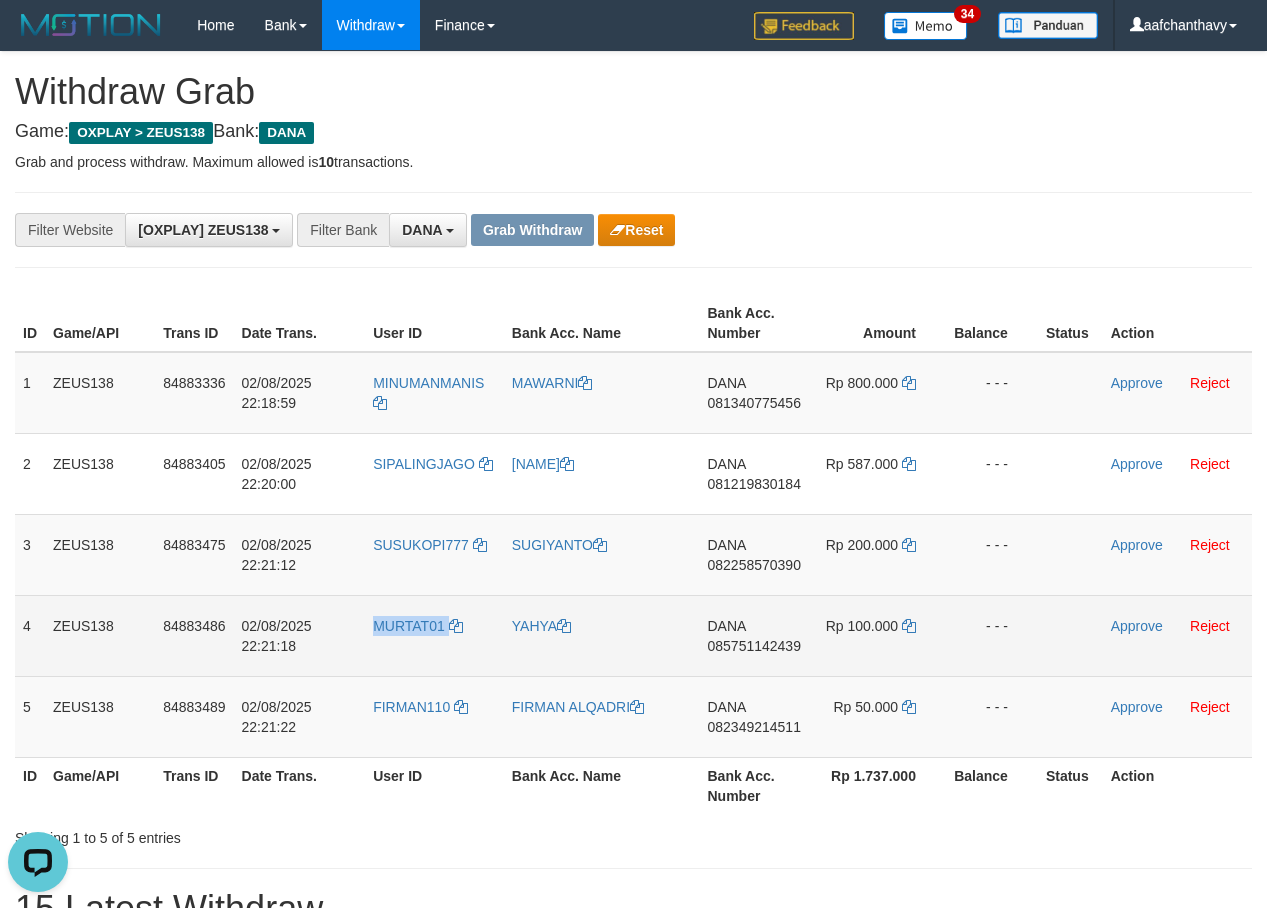 click on "MURTAT01" at bounding box center [434, 635] 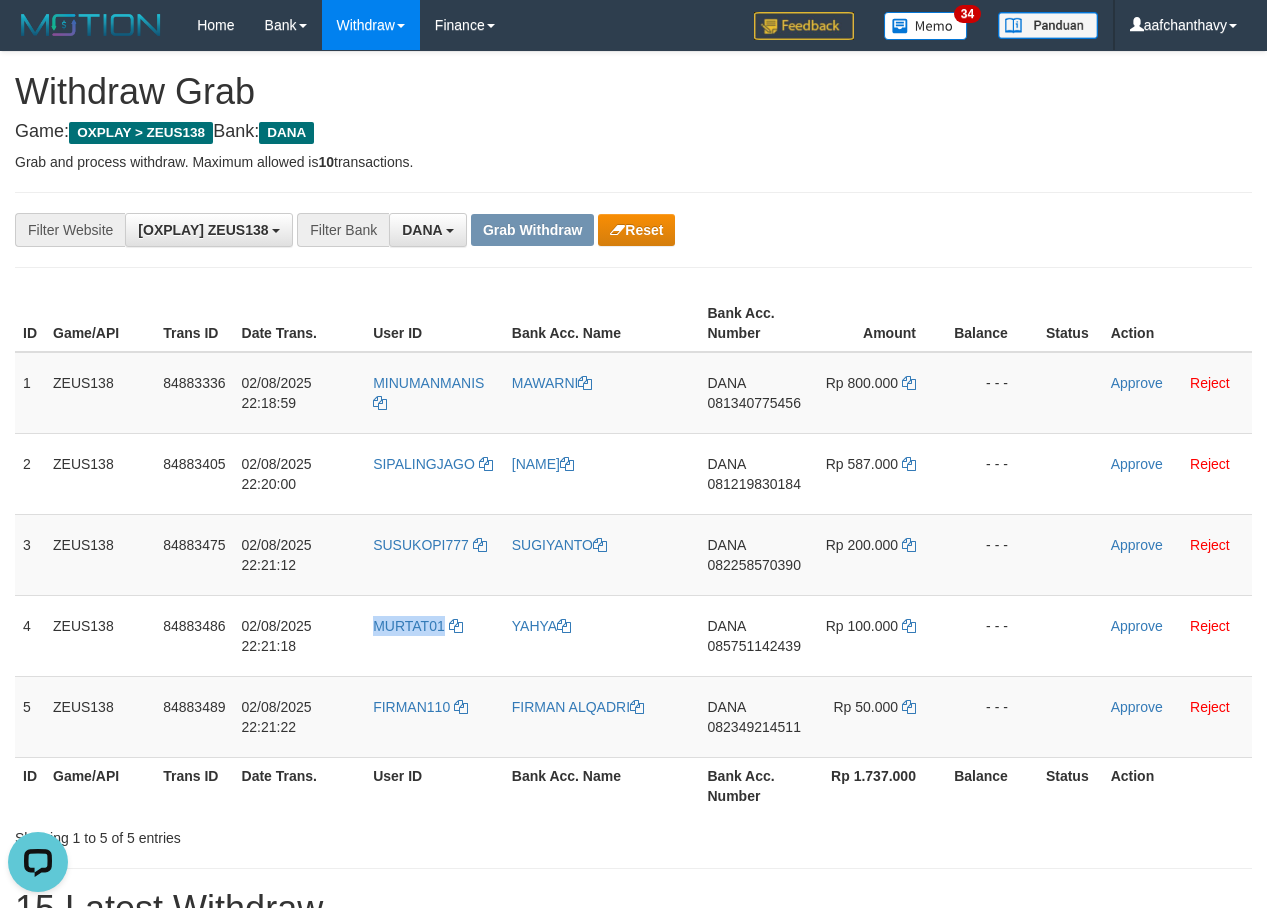 copy on "MURTAT01" 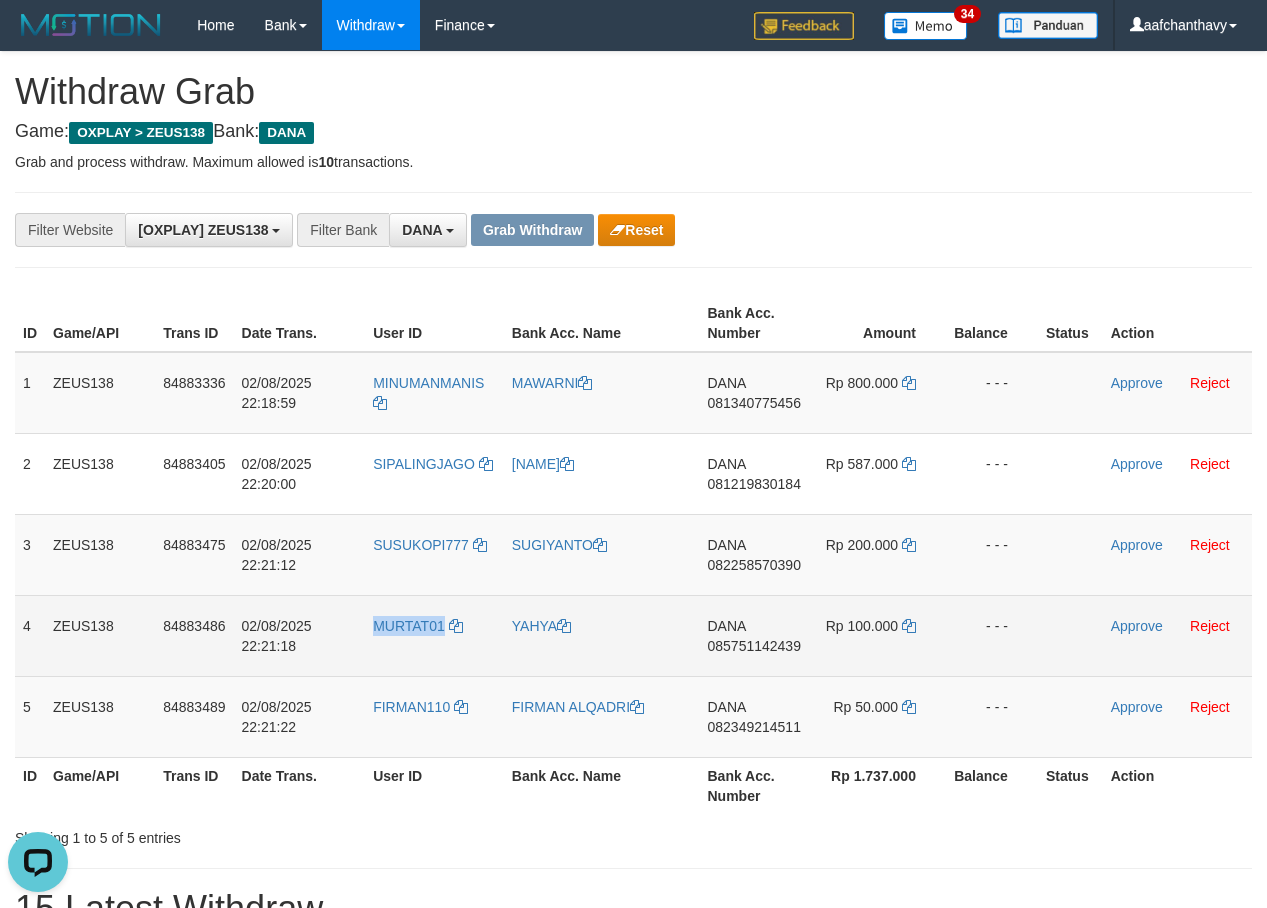 click on "MURTAT01" at bounding box center [434, 635] 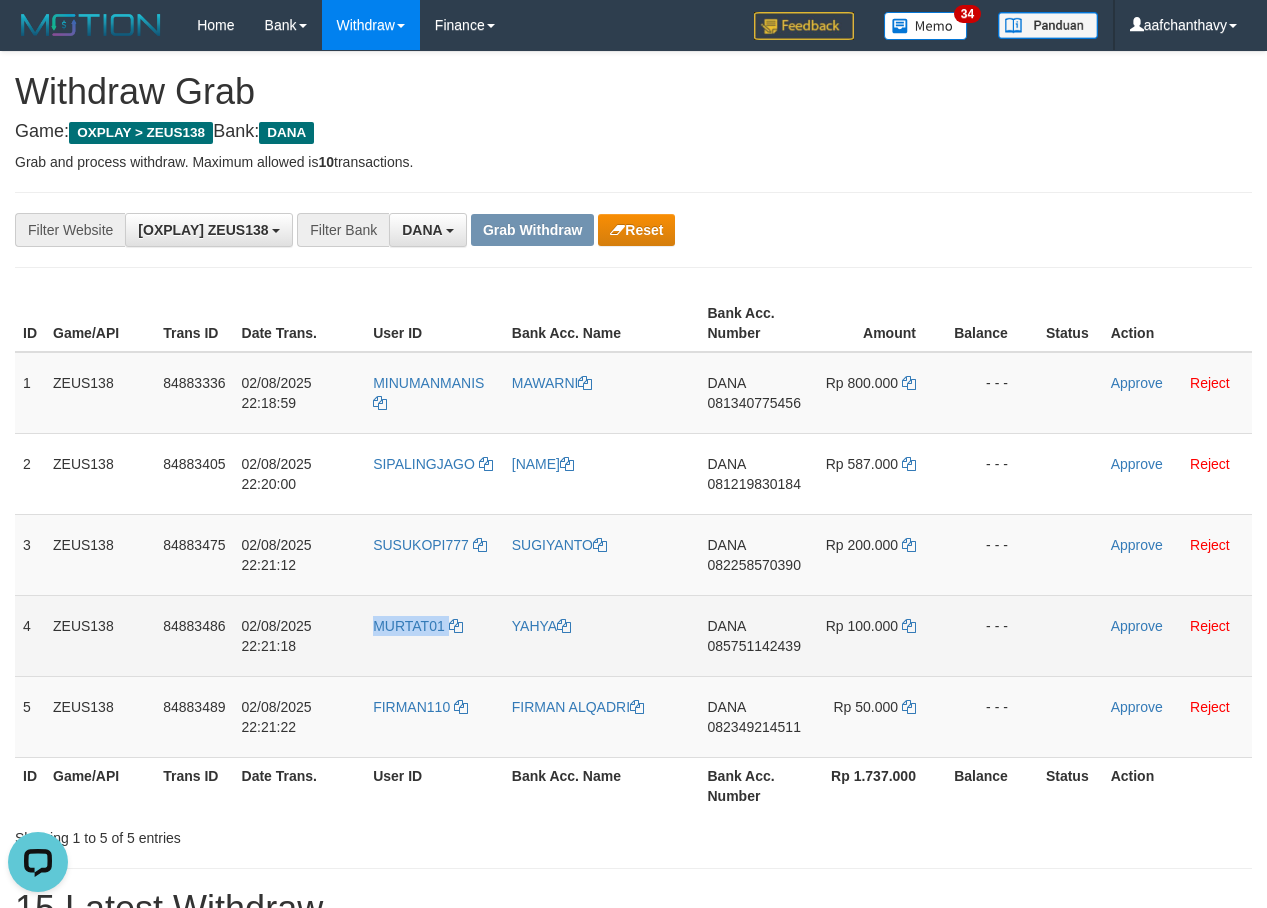 click on "MURTAT01" at bounding box center [434, 635] 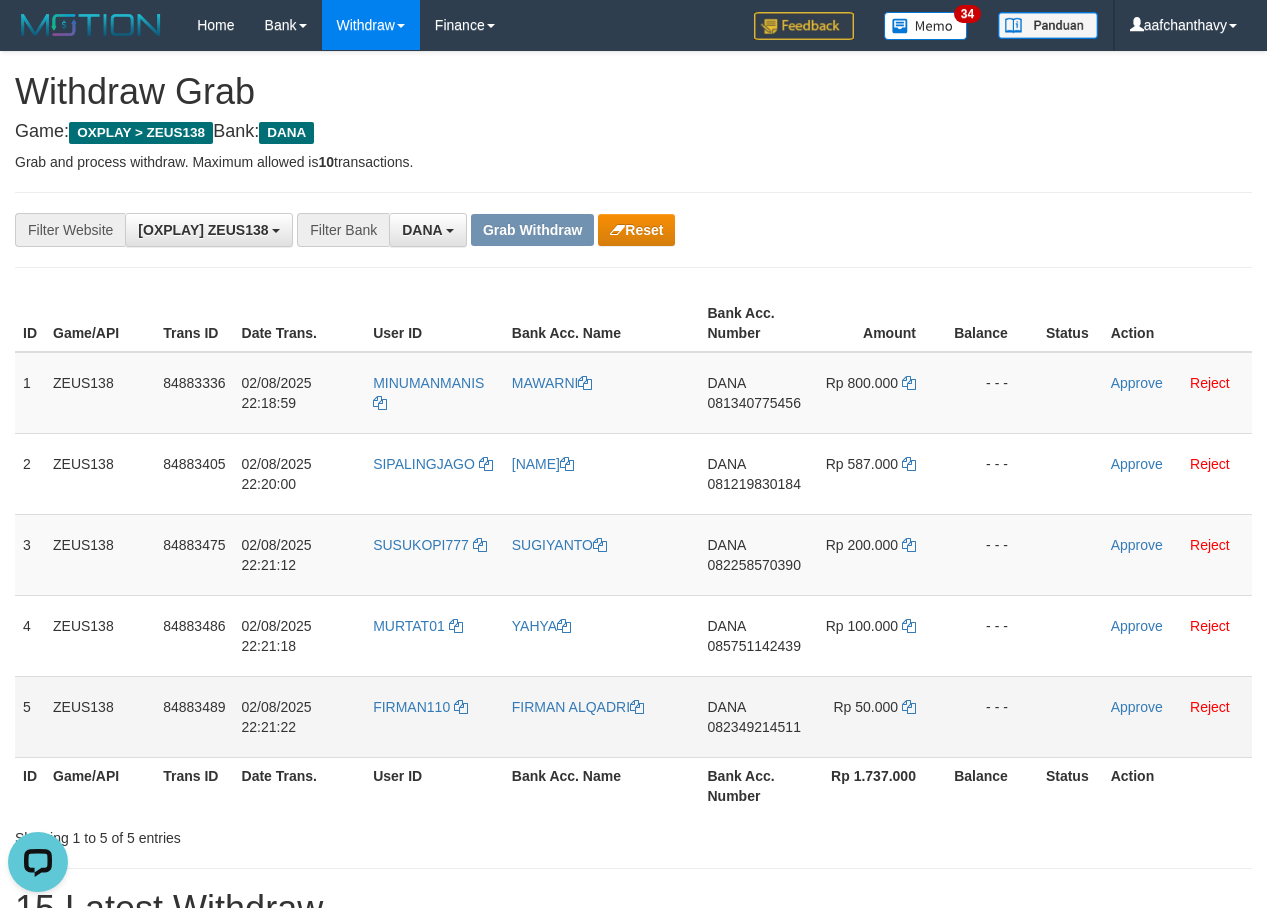 click on "FIRMAN110" at bounding box center (434, 716) 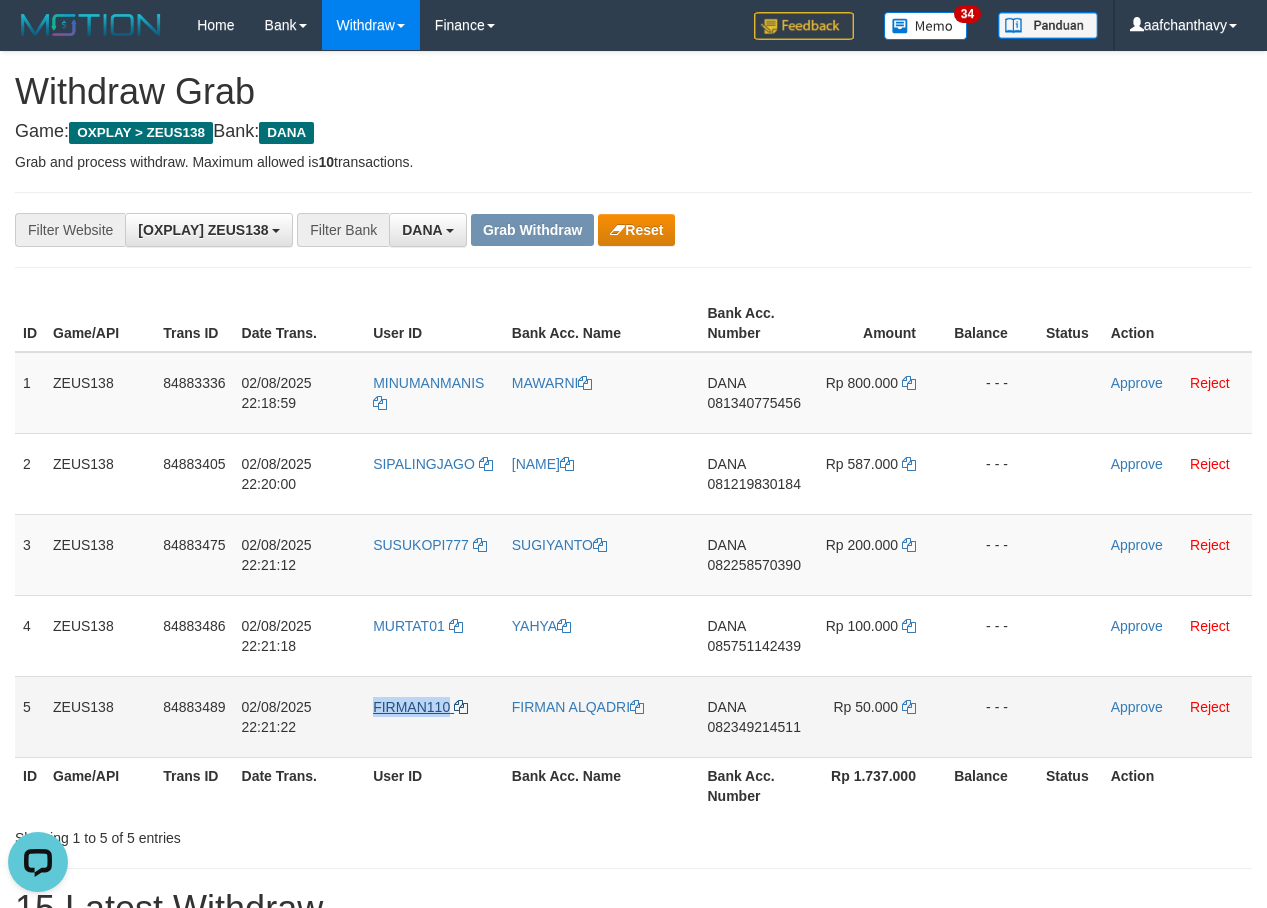 drag, startPoint x: 421, startPoint y: 722, endPoint x: 423, endPoint y: 709, distance: 13.152946 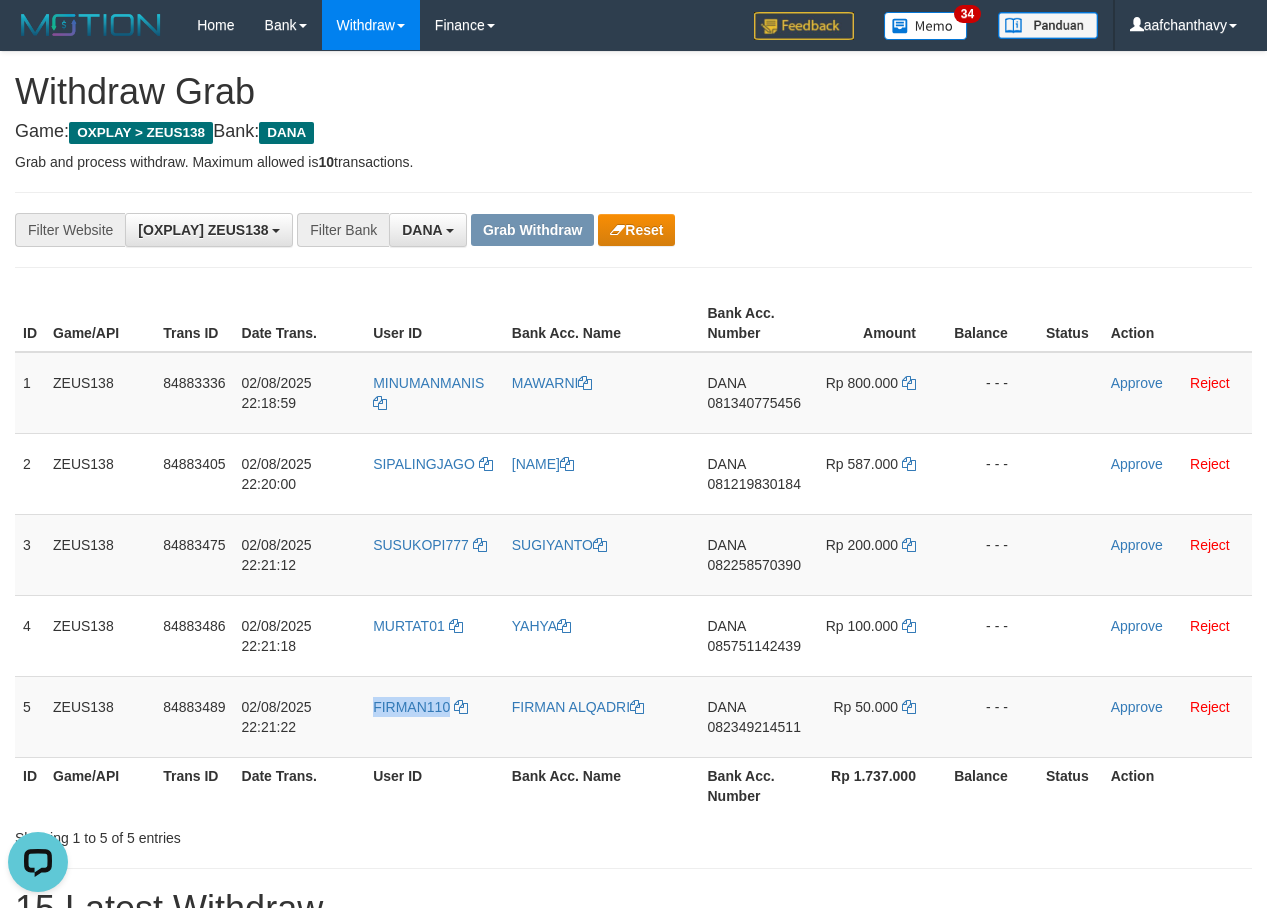 copy on "FIRMAN110" 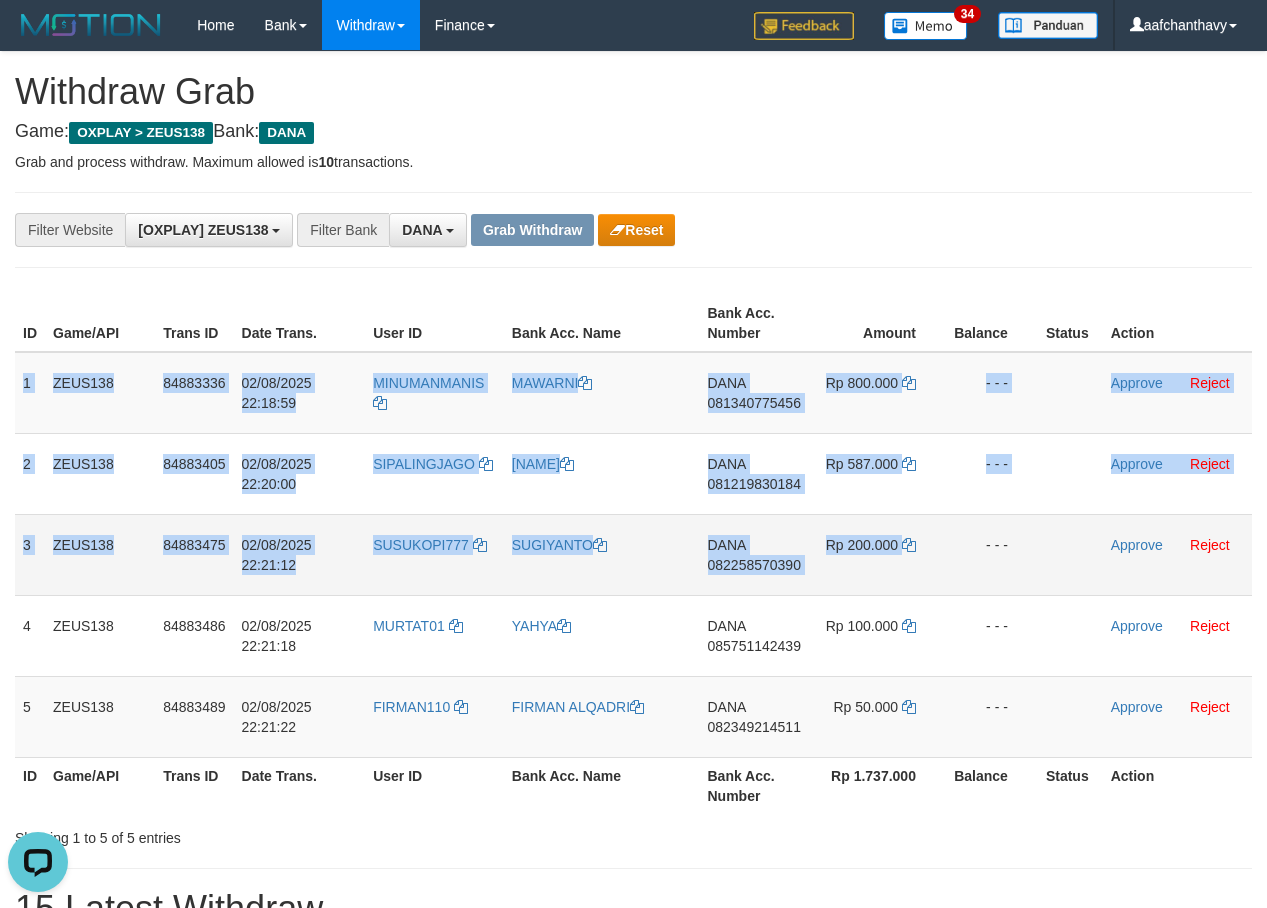 drag, startPoint x: 142, startPoint y: 414, endPoint x: 976, endPoint y: 556, distance: 846.0024 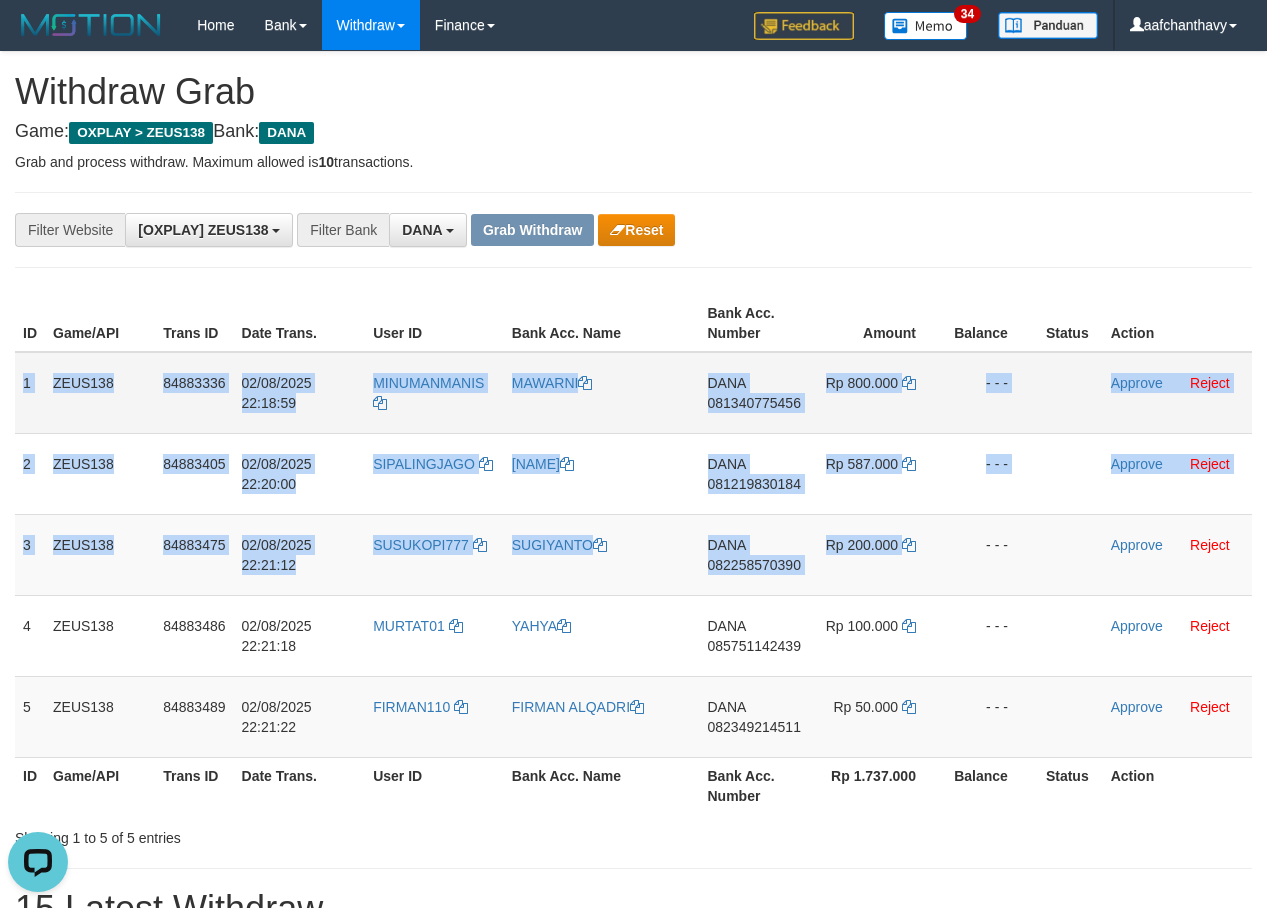 click on "081340775456" at bounding box center [754, 403] 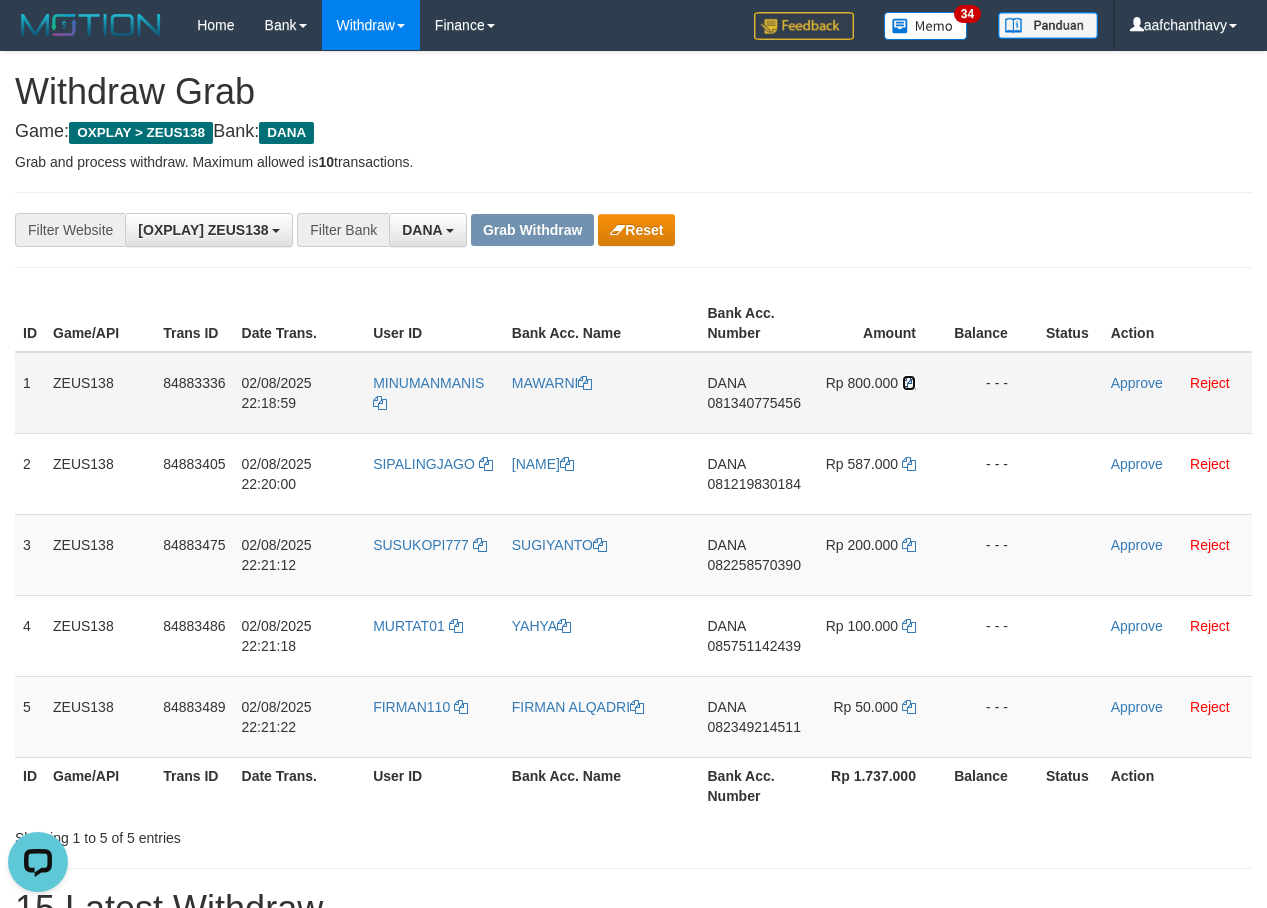 click at bounding box center (909, 383) 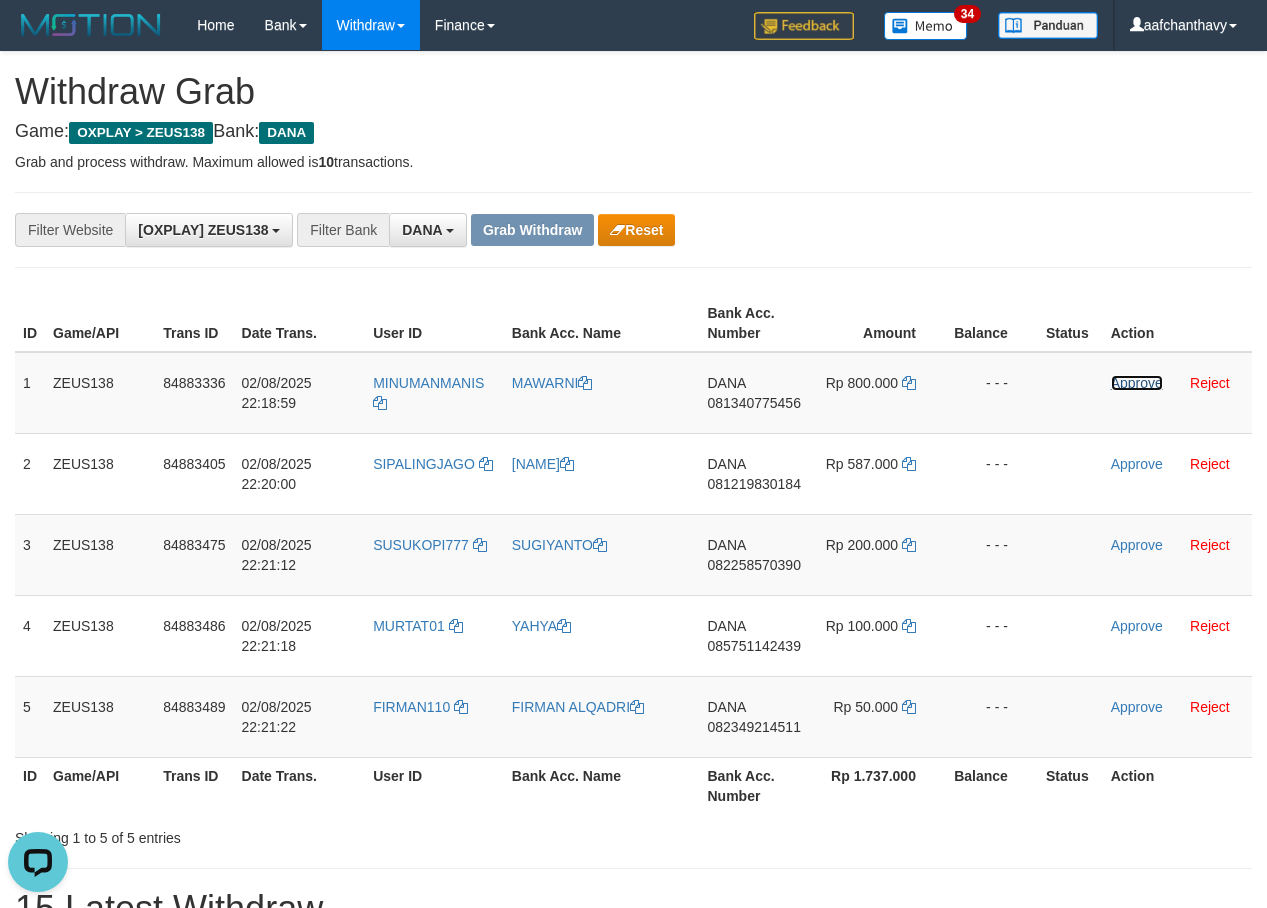 drag, startPoint x: 1131, startPoint y: 382, endPoint x: 724, endPoint y: 216, distance: 439.5509 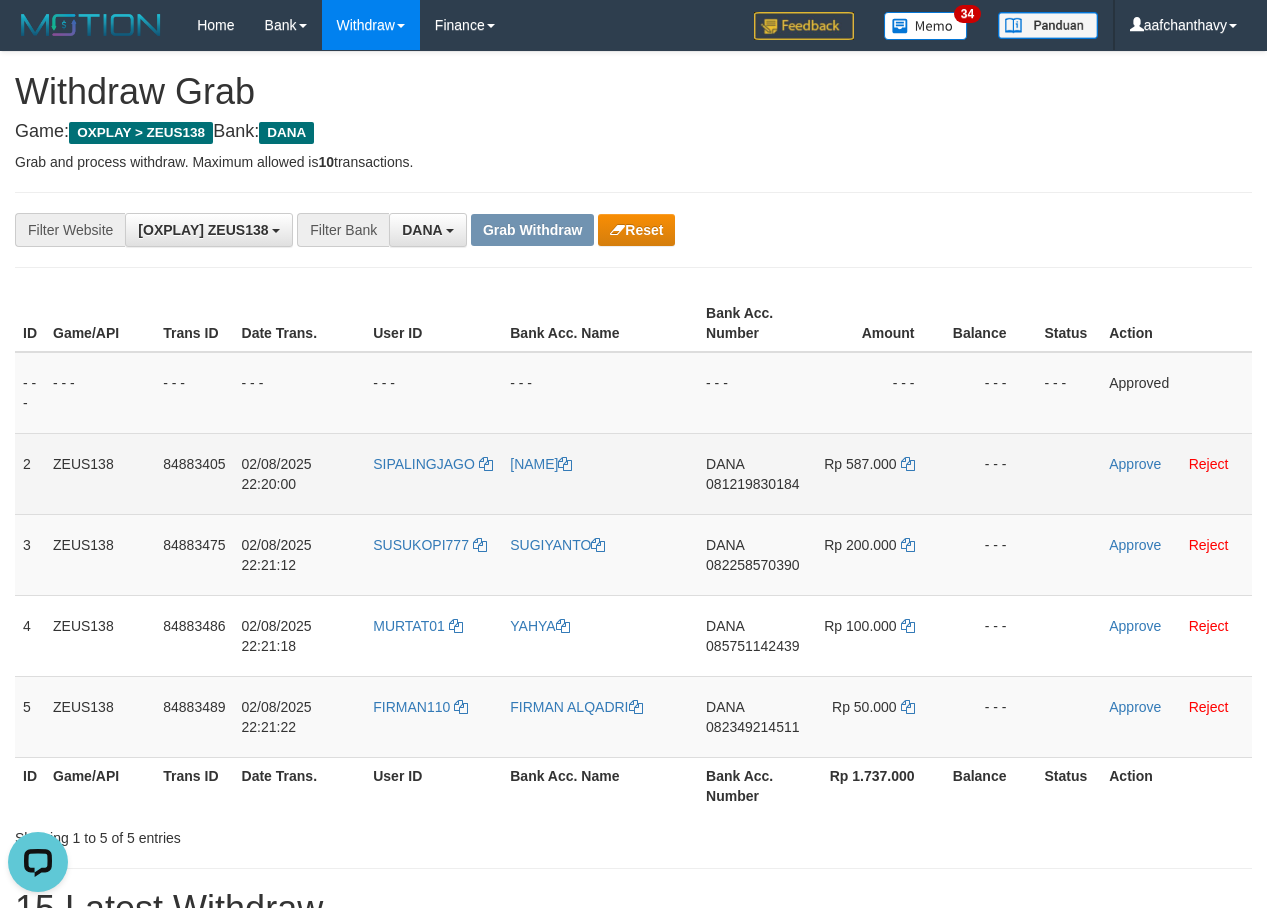 click on "081219830184" at bounding box center [752, 484] 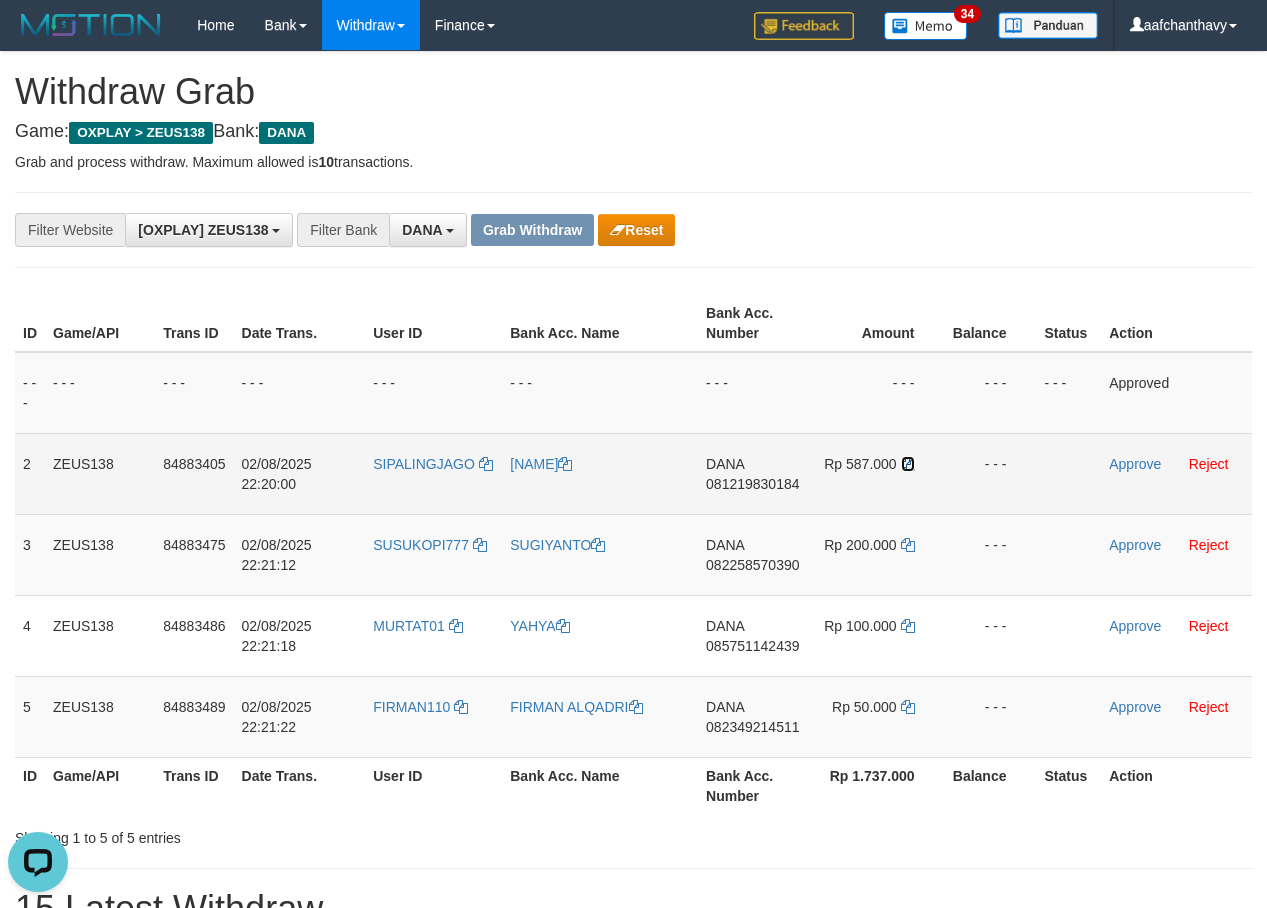 click at bounding box center (908, 464) 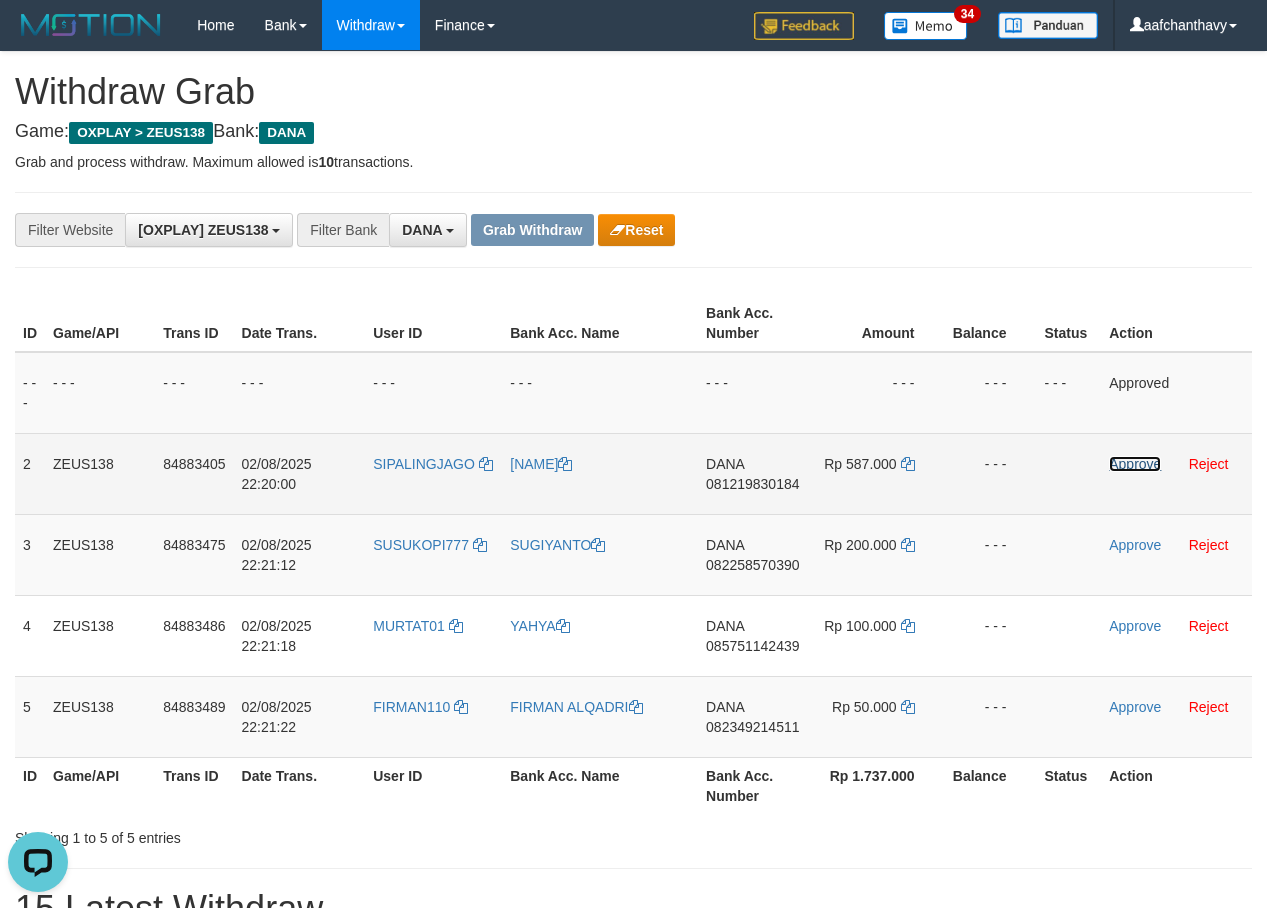 click on "Approve" at bounding box center (1135, 464) 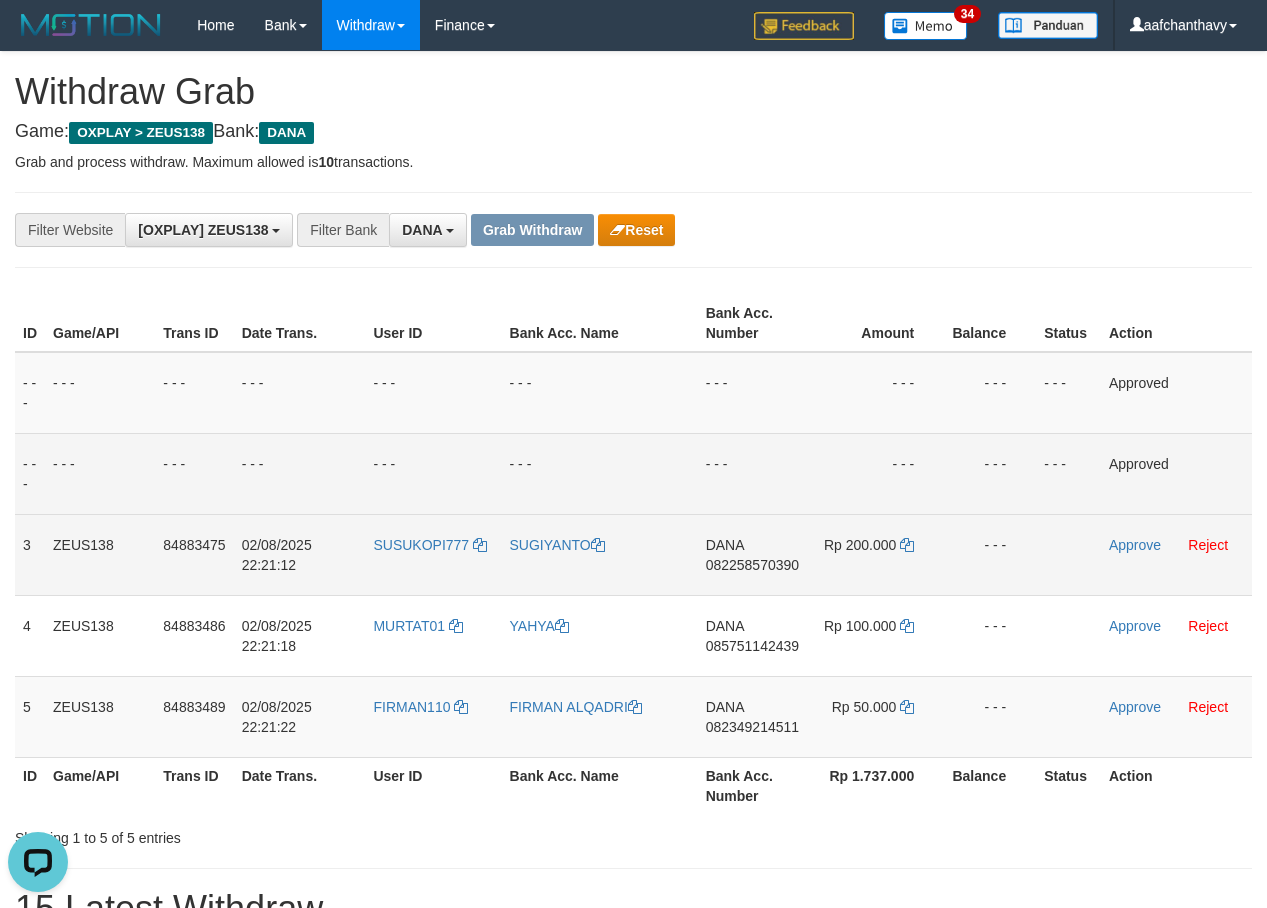click on "DANA
082258570390" at bounding box center [755, 554] 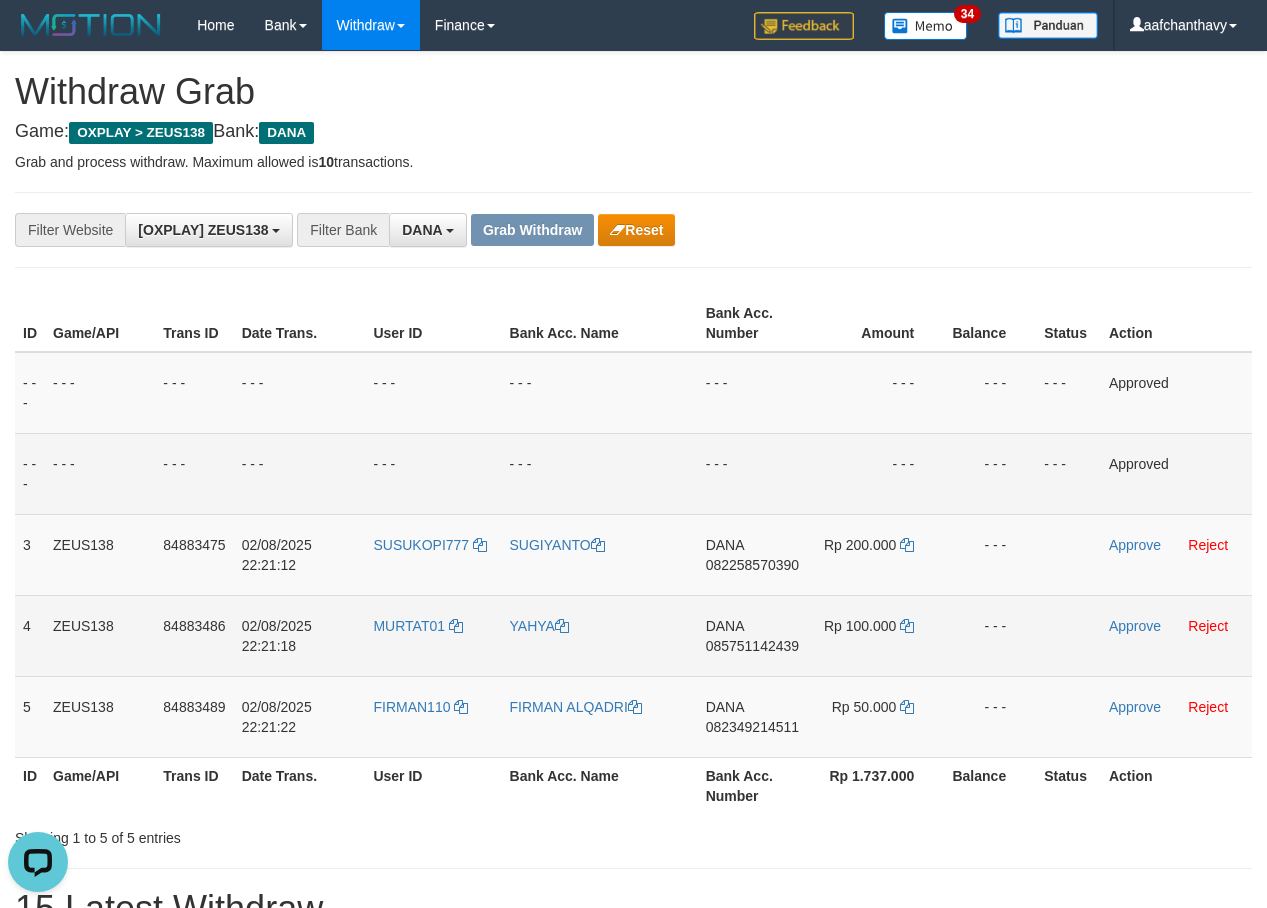 drag, startPoint x: 740, startPoint y: 548, endPoint x: 736, endPoint y: 612, distance: 64.12488 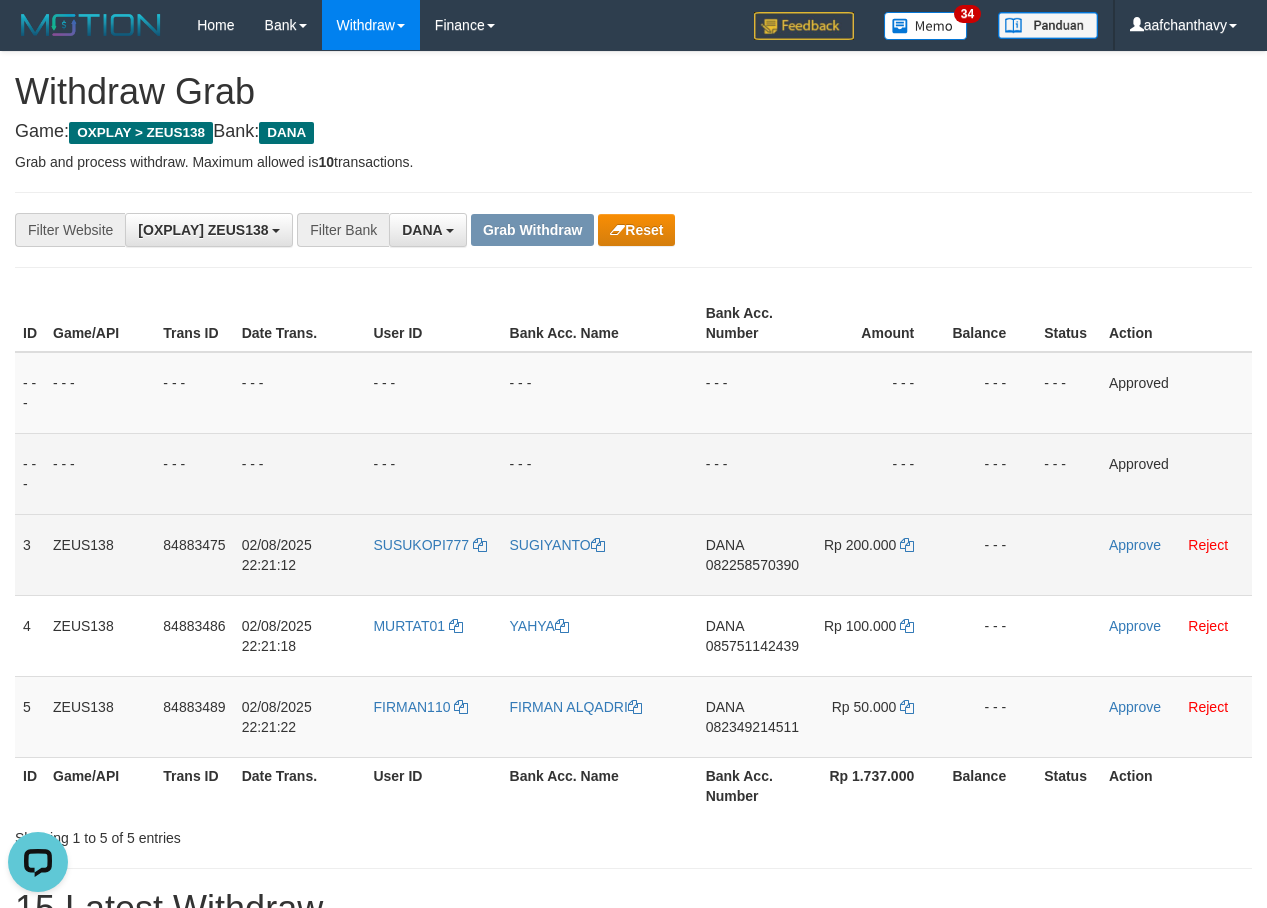 click on "082258570390" at bounding box center [752, 565] 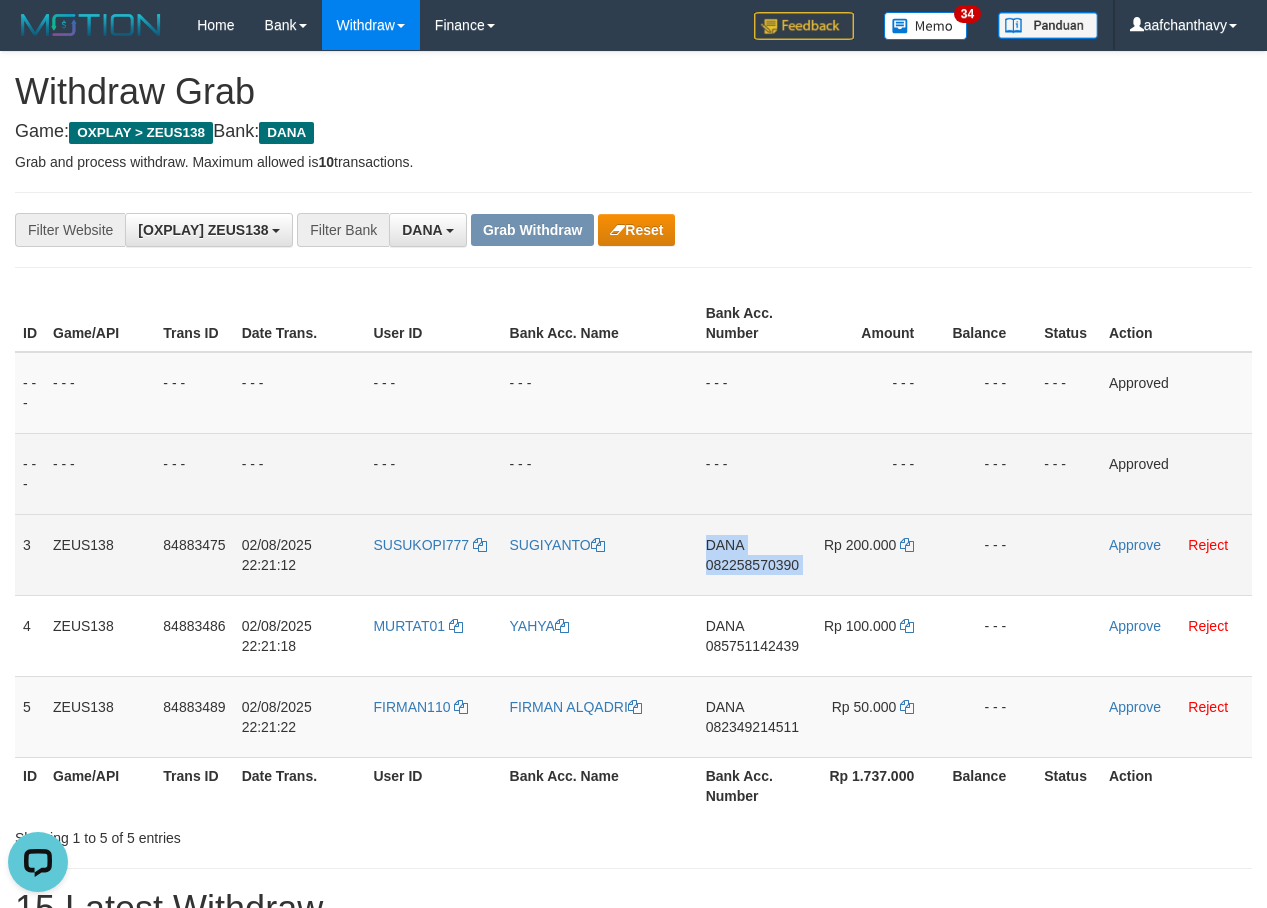 click on "082258570390" at bounding box center [752, 565] 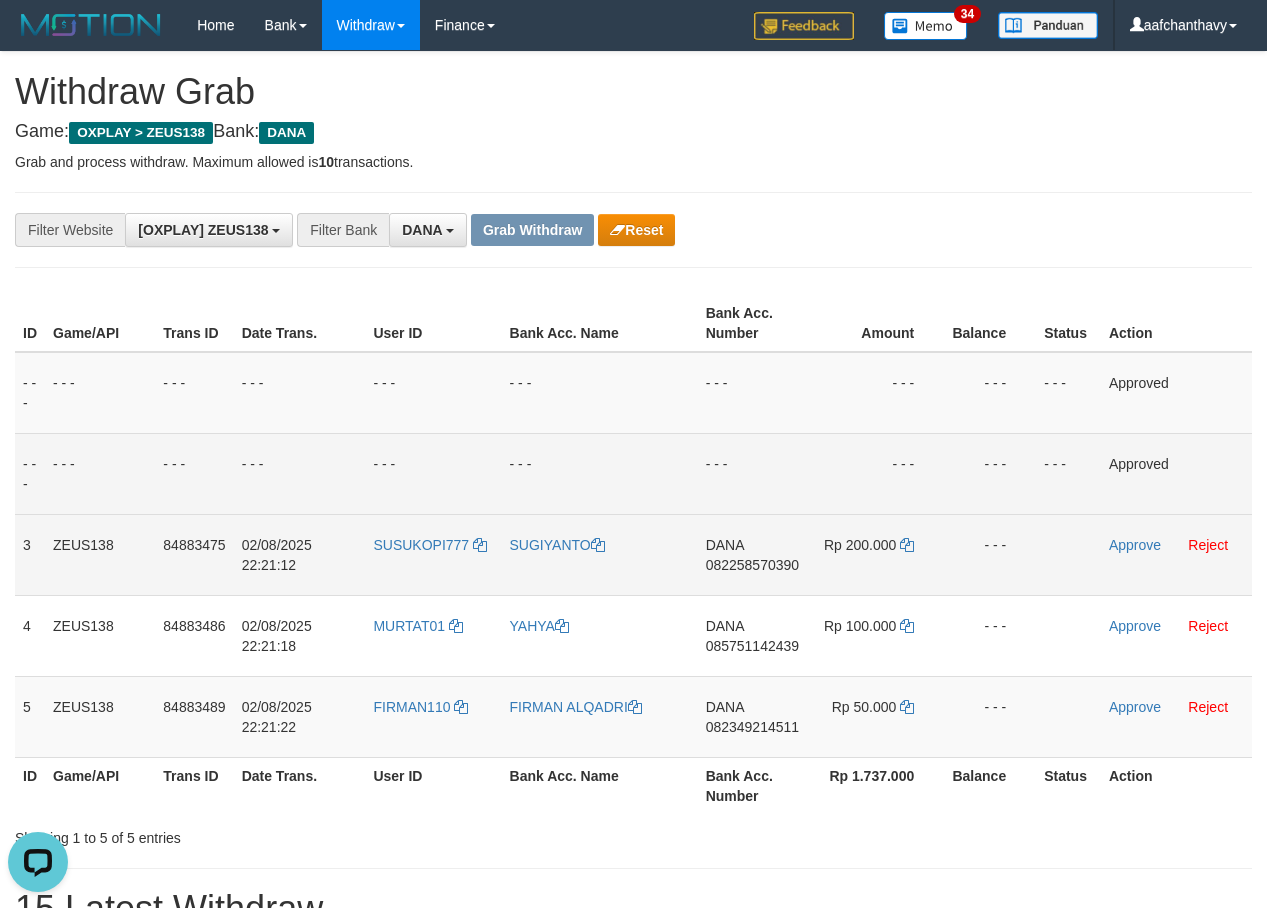 click on "Rp 200.000" at bounding box center [879, 554] 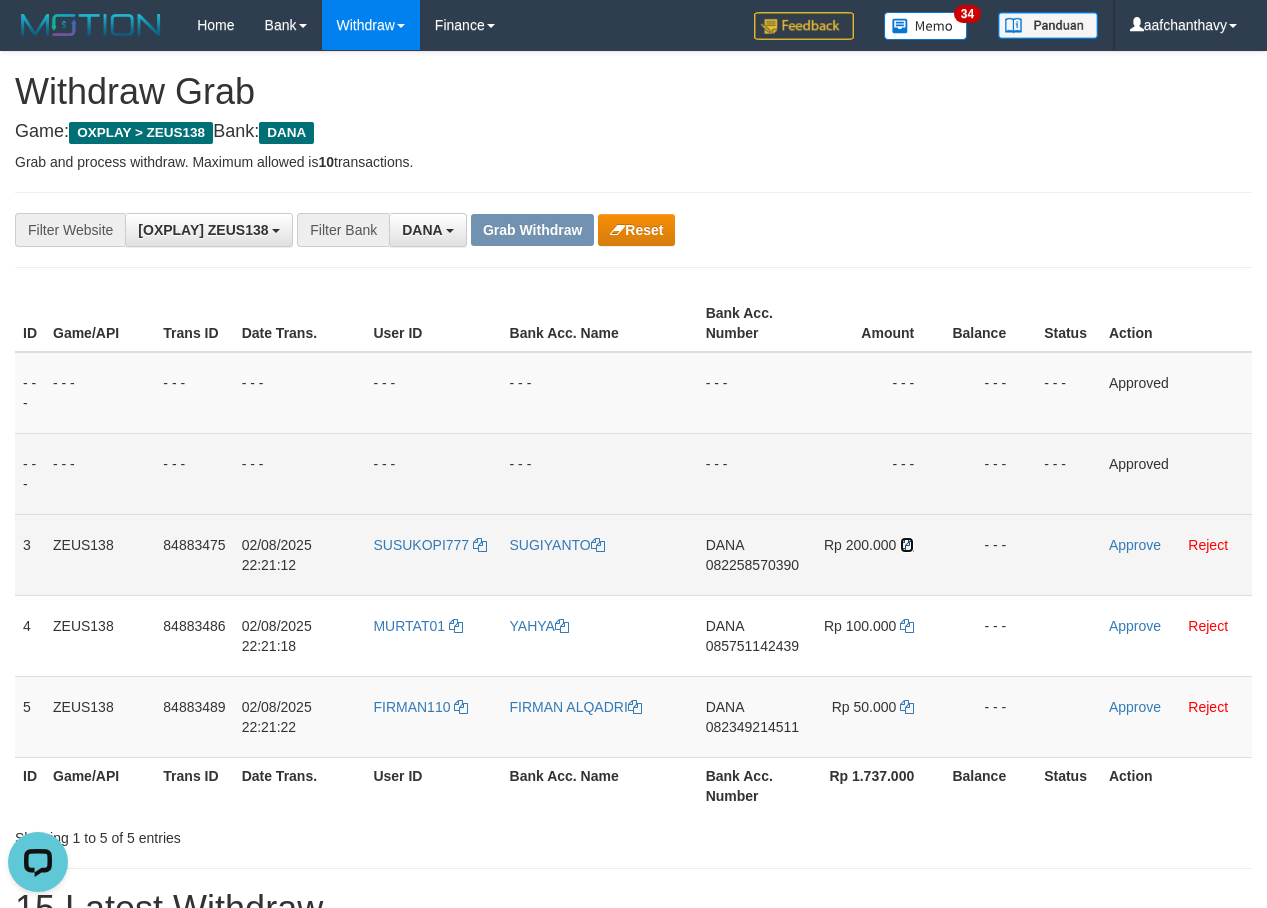 click at bounding box center (907, 545) 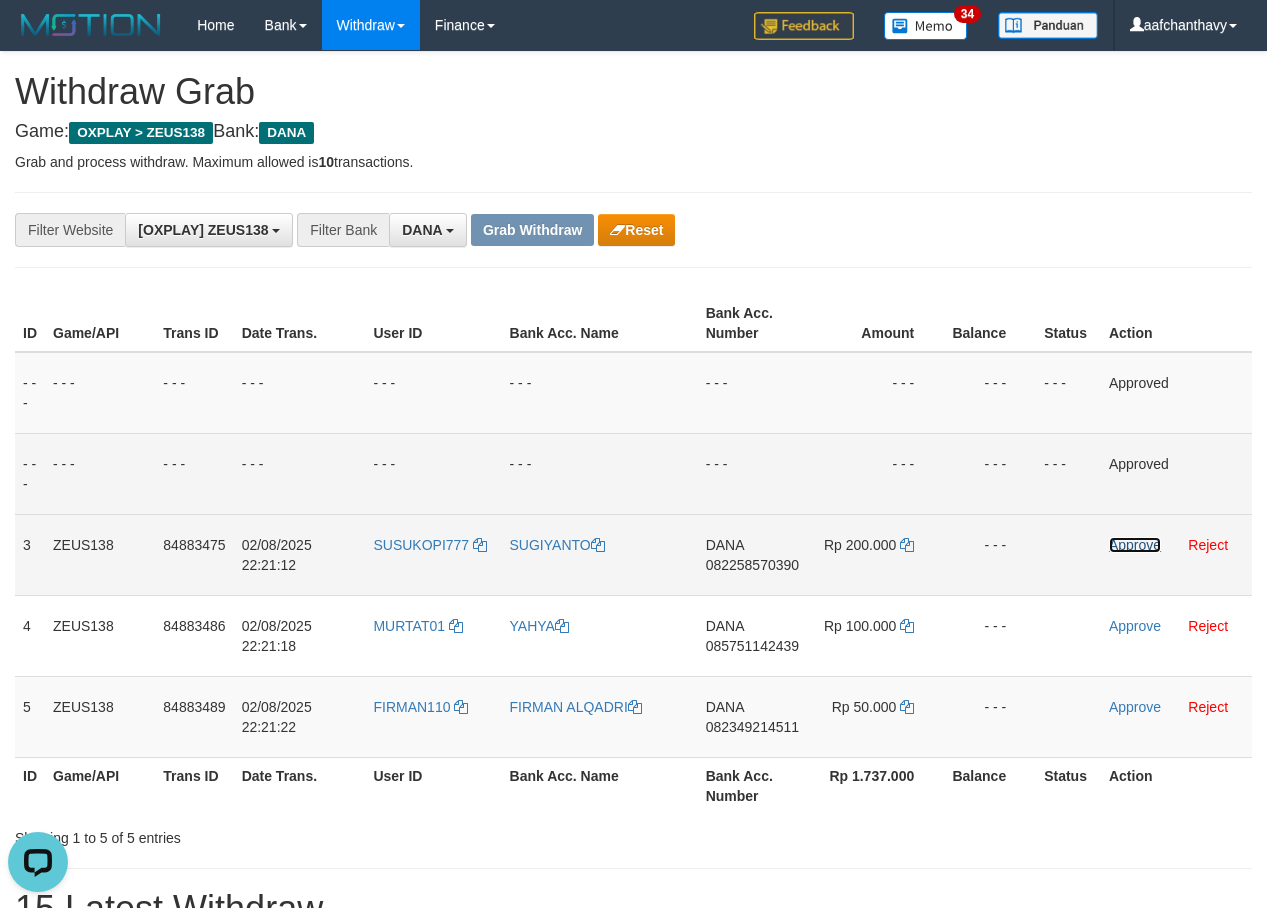 click on "Approve" at bounding box center (1135, 545) 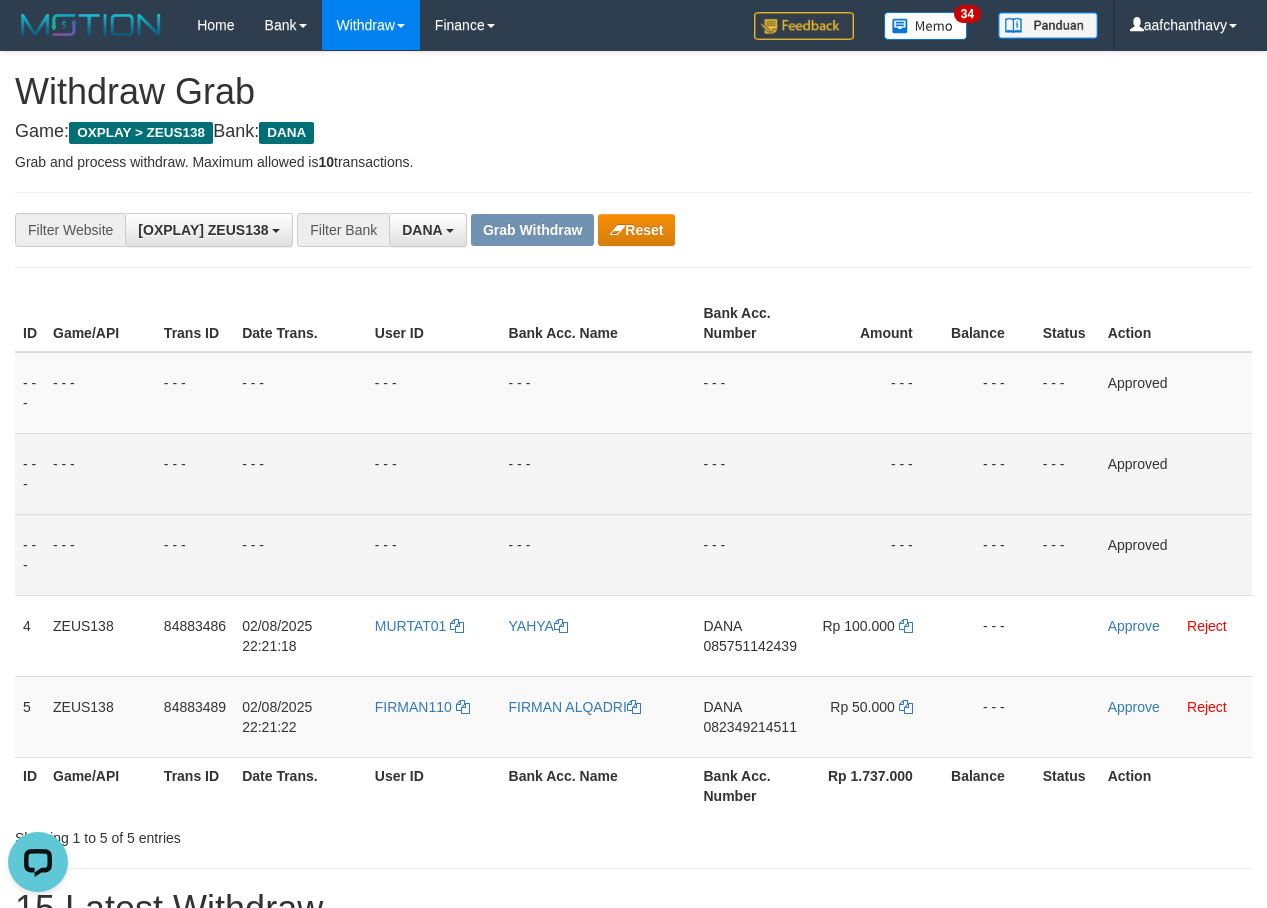 click on "**********" at bounding box center (528, 230) 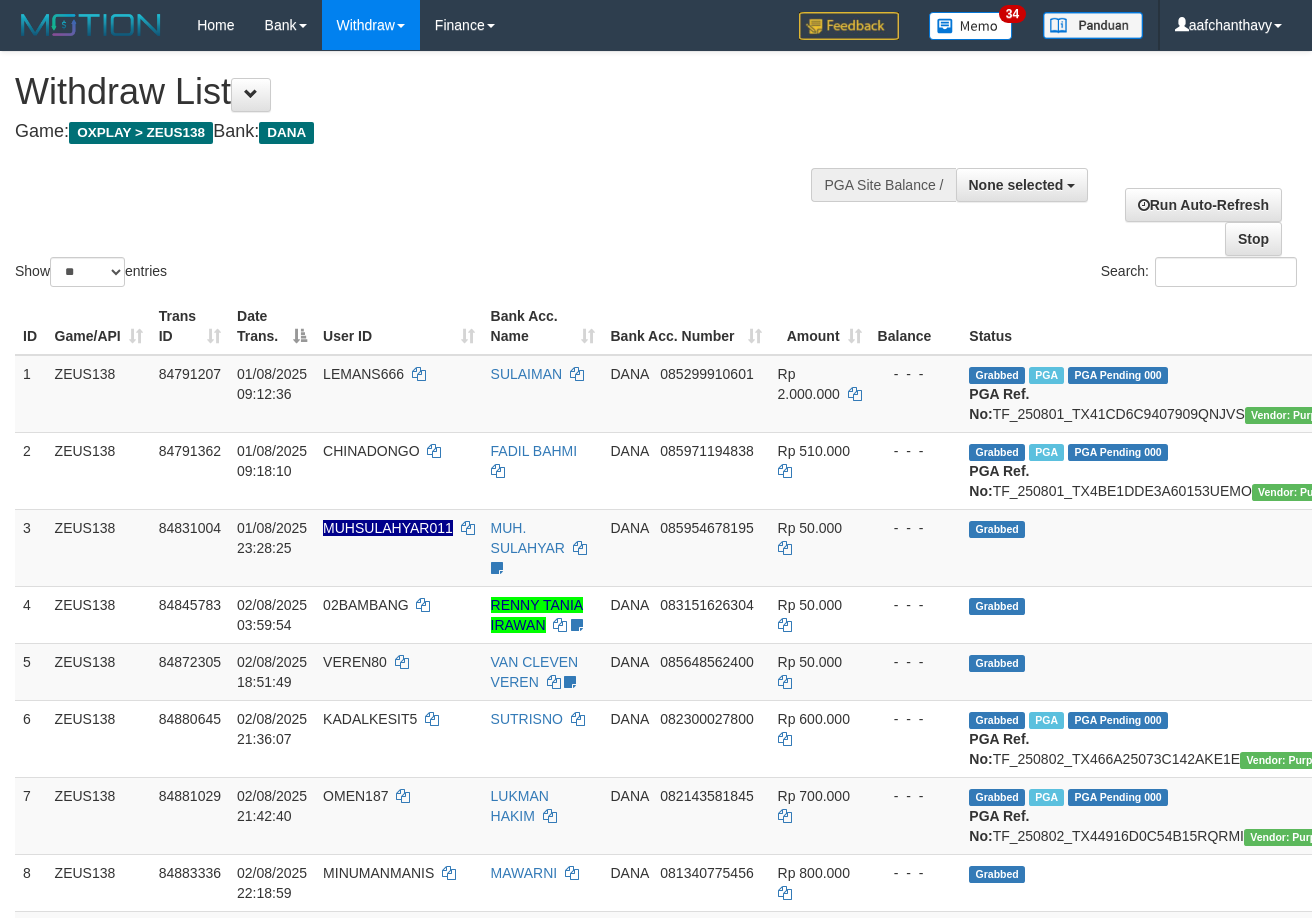 select 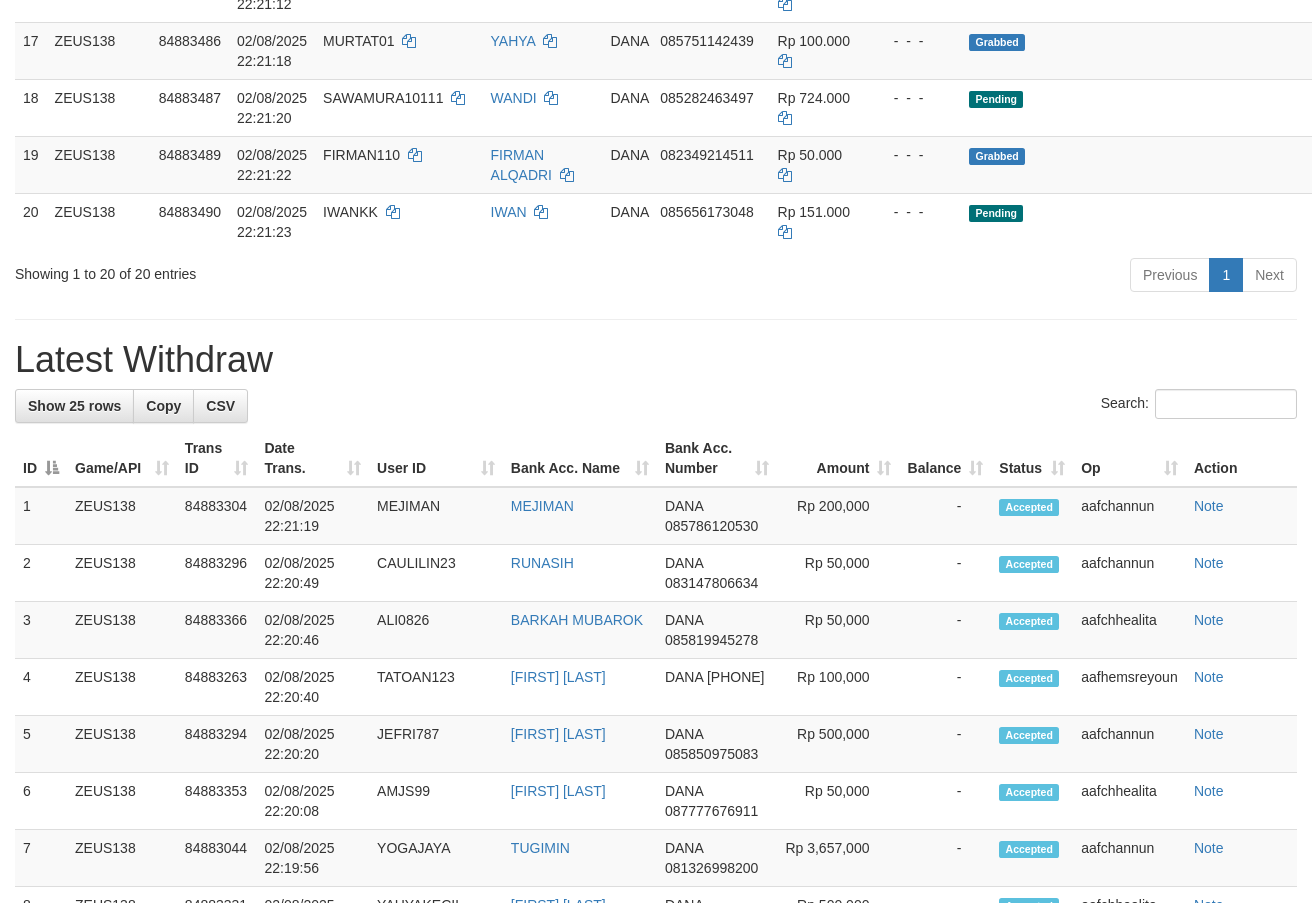 scroll, scrollTop: 1310, scrollLeft: 0, axis: vertical 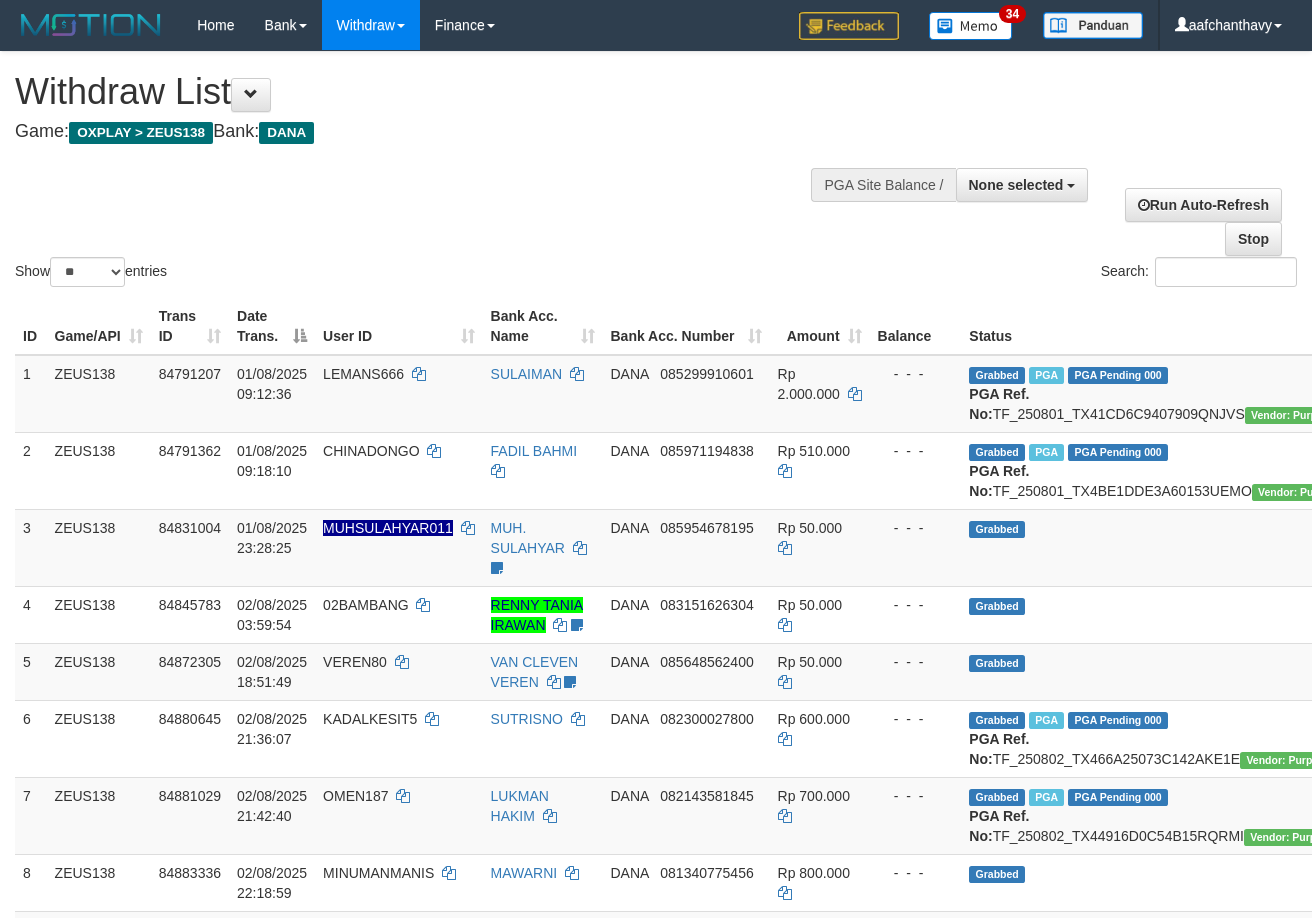 select 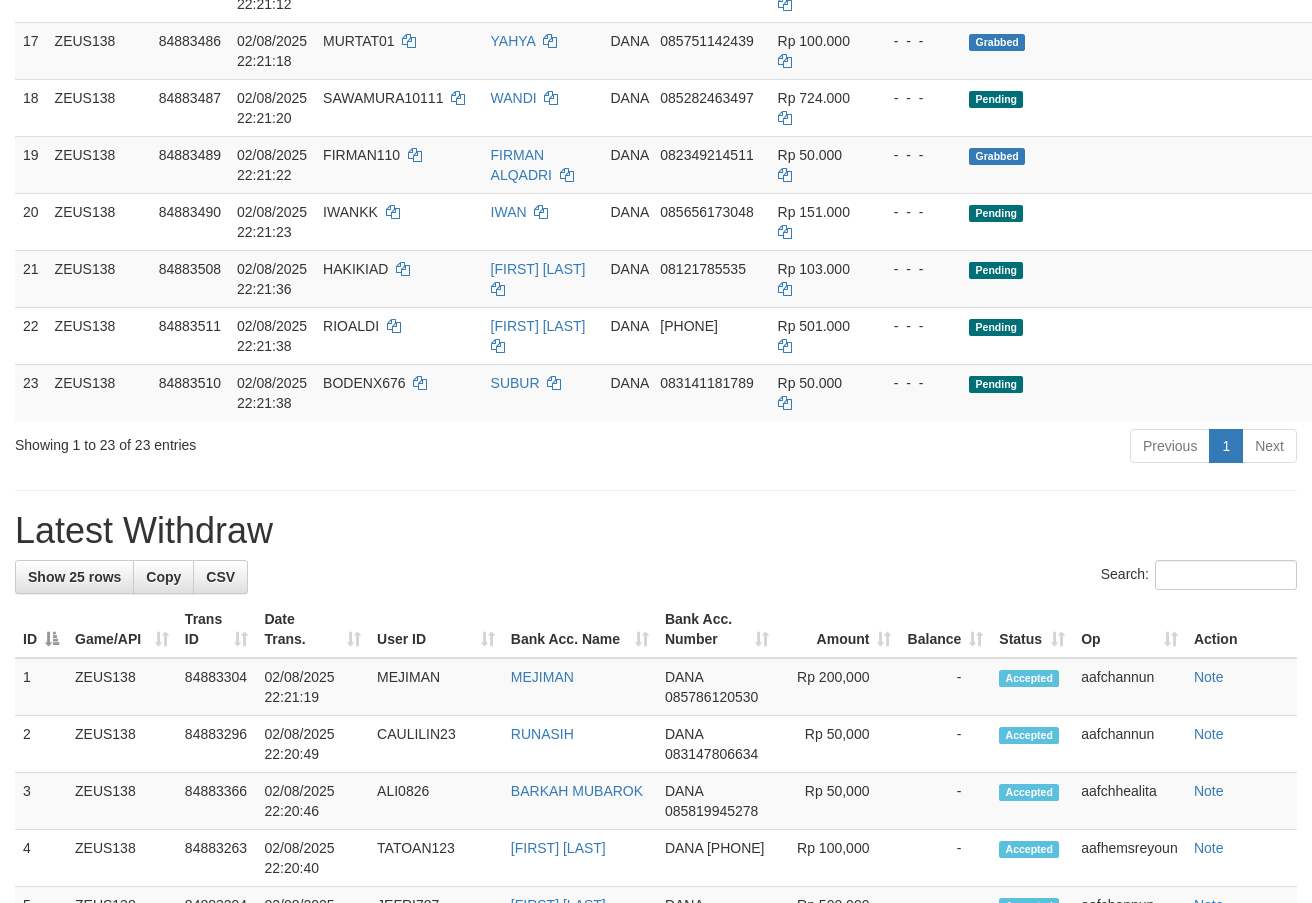 scroll, scrollTop: 1310, scrollLeft: 0, axis: vertical 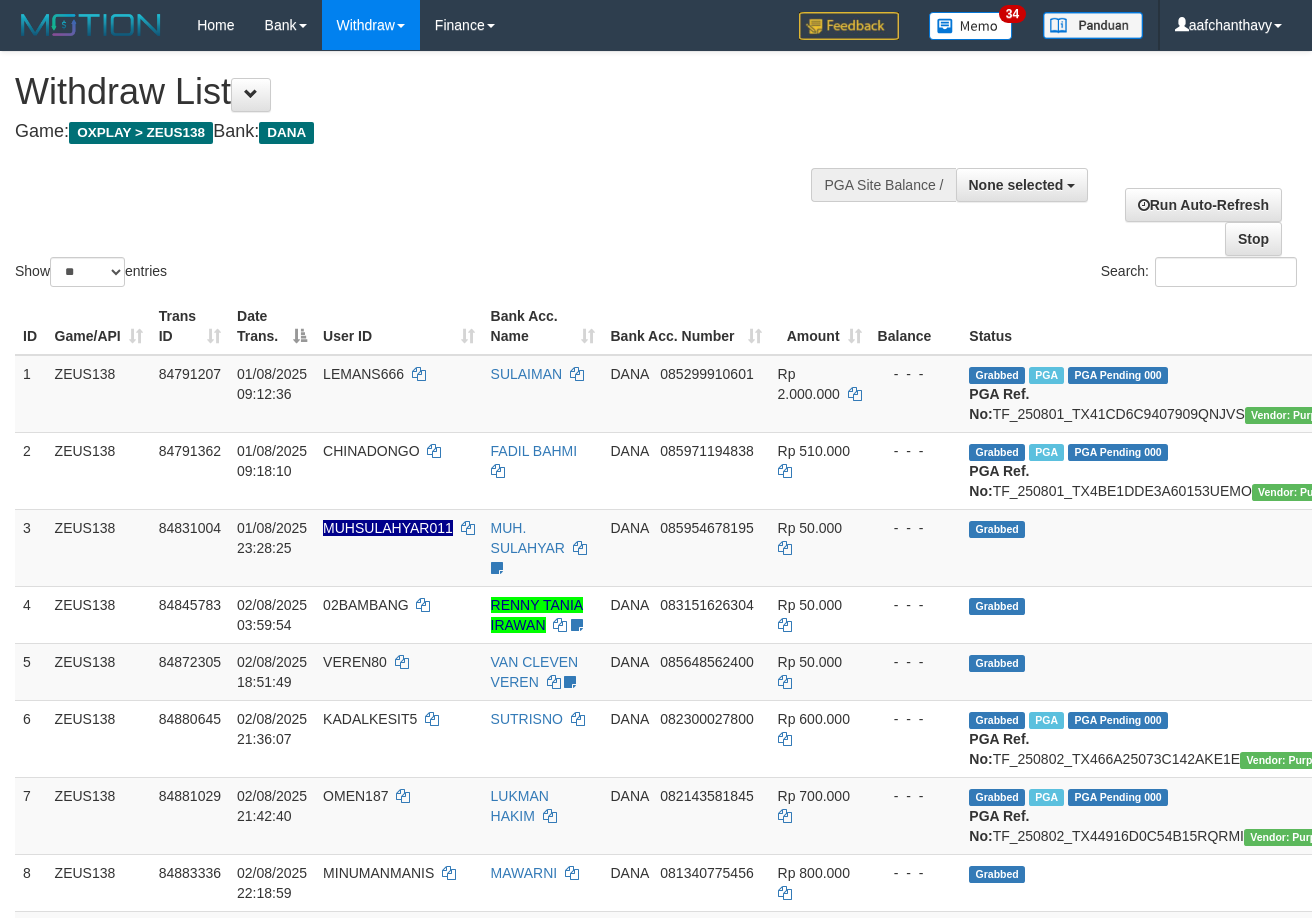 select 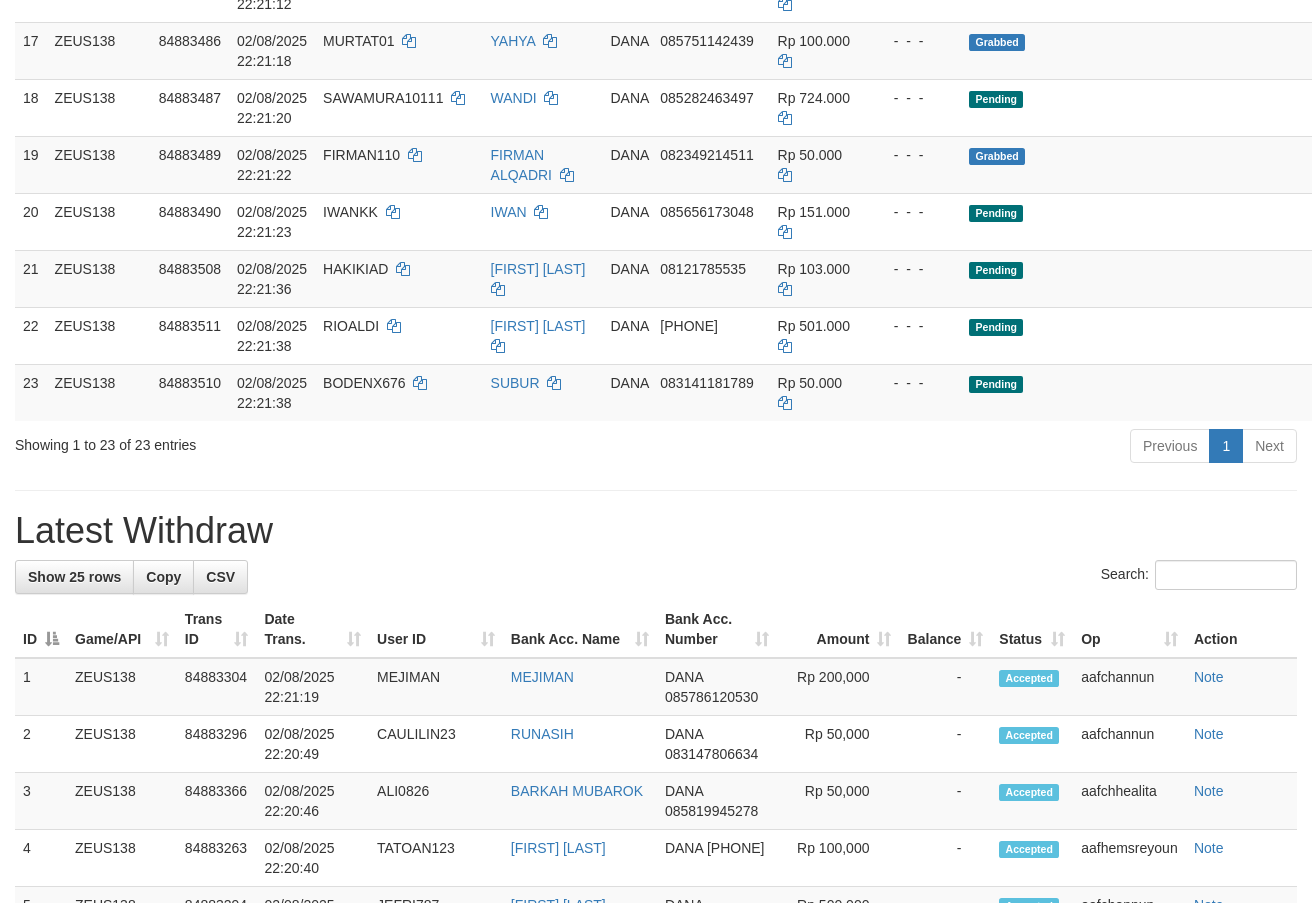 scroll, scrollTop: 1310, scrollLeft: 0, axis: vertical 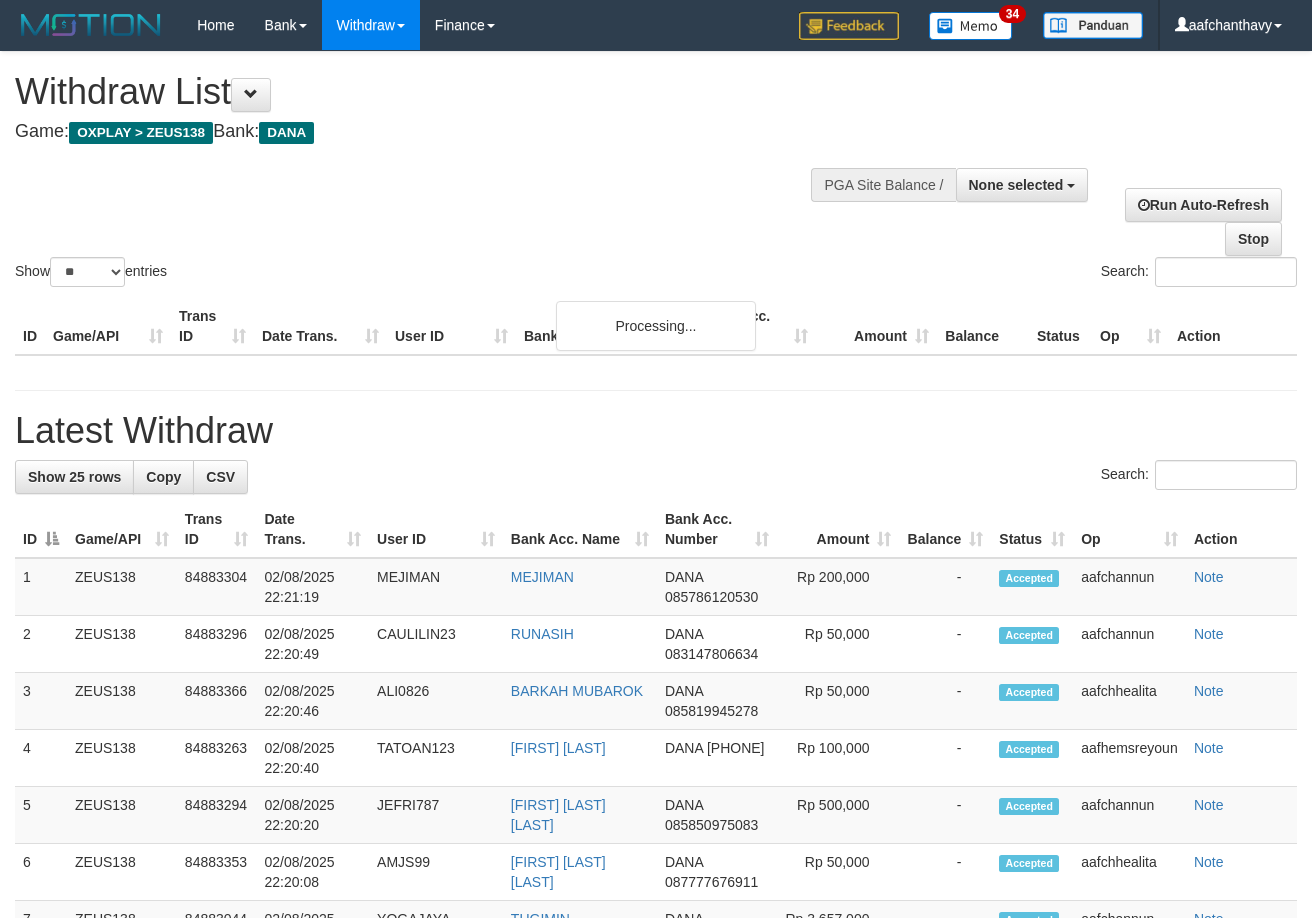 select 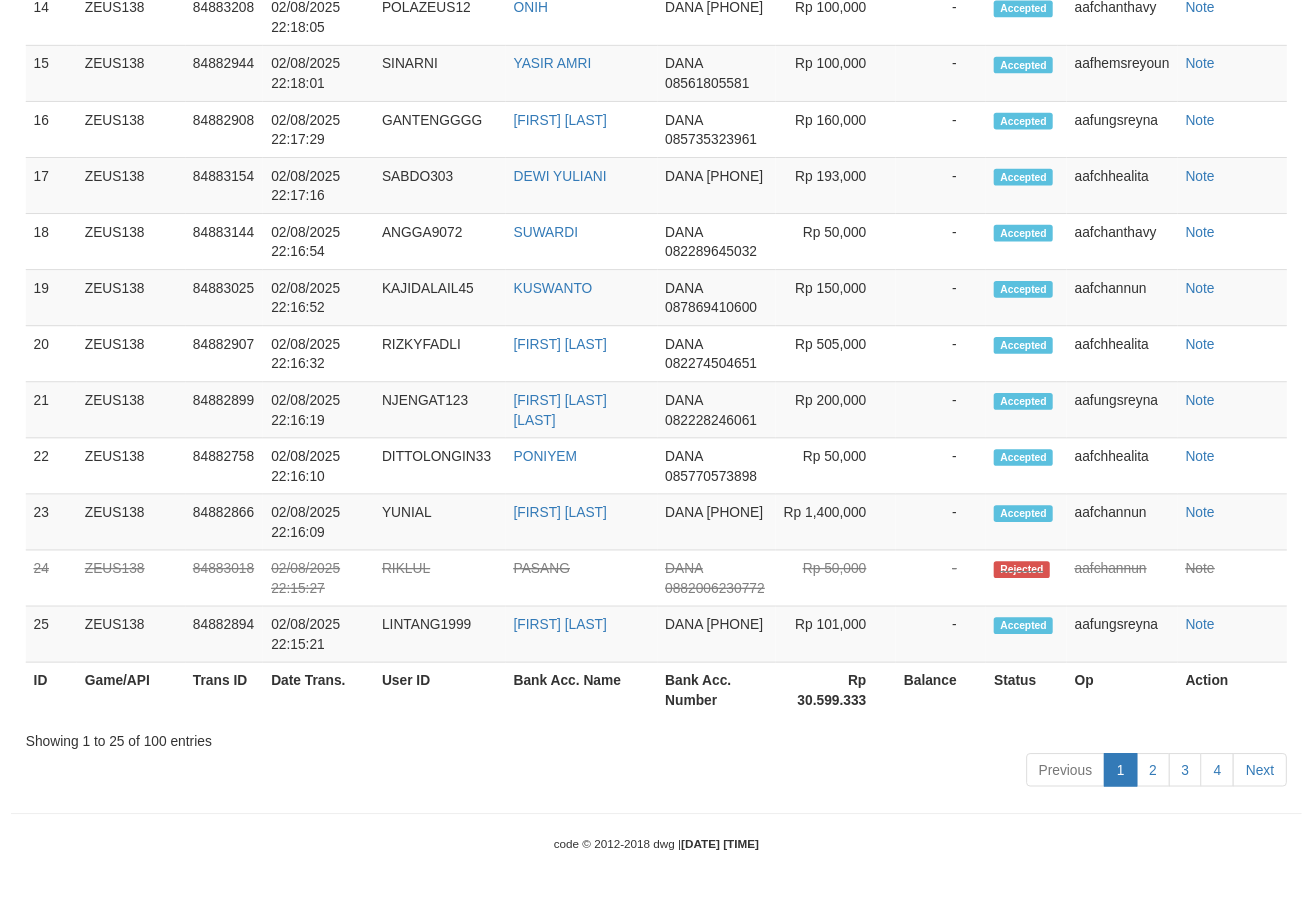 scroll, scrollTop: 1365, scrollLeft: 0, axis: vertical 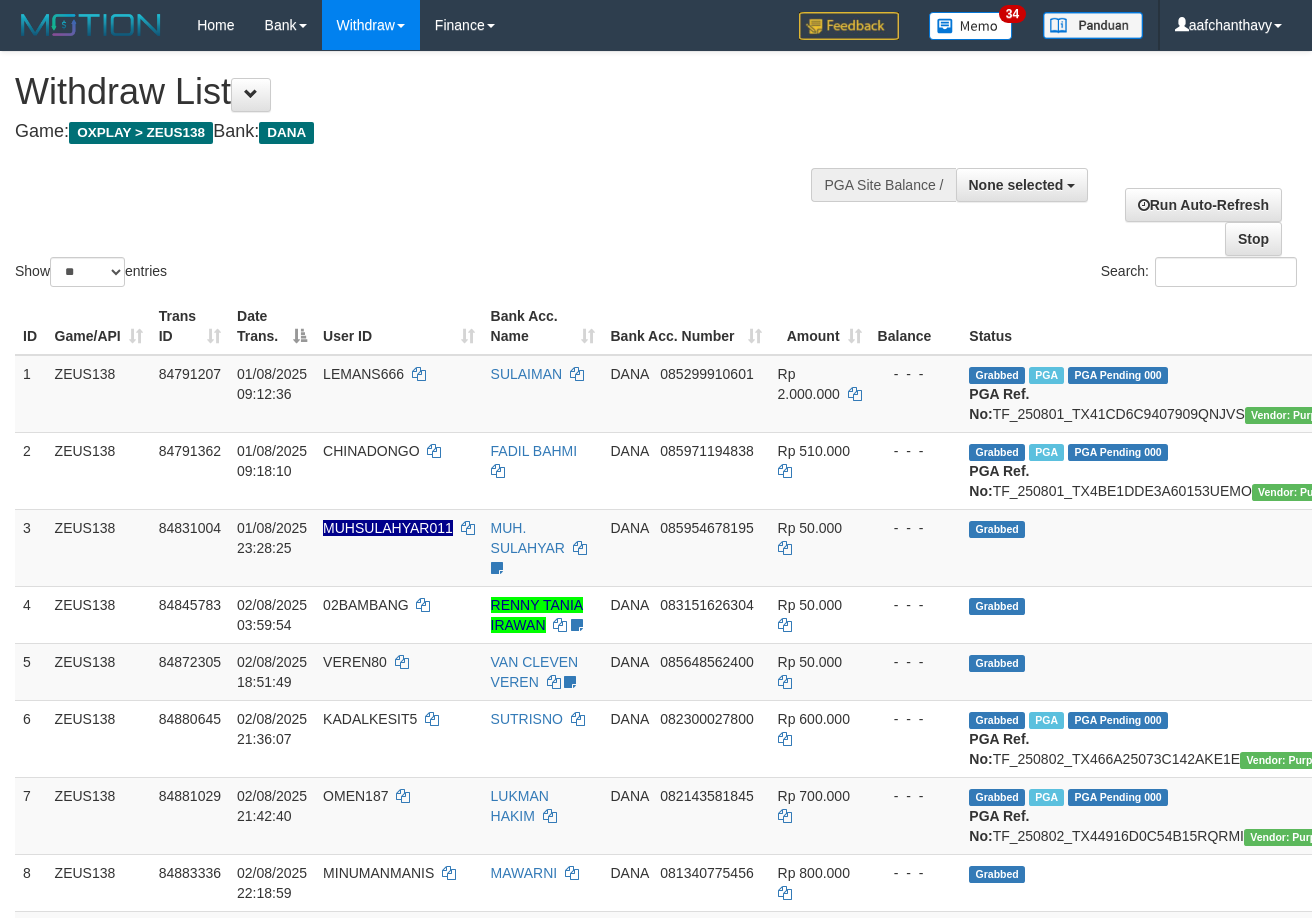 select 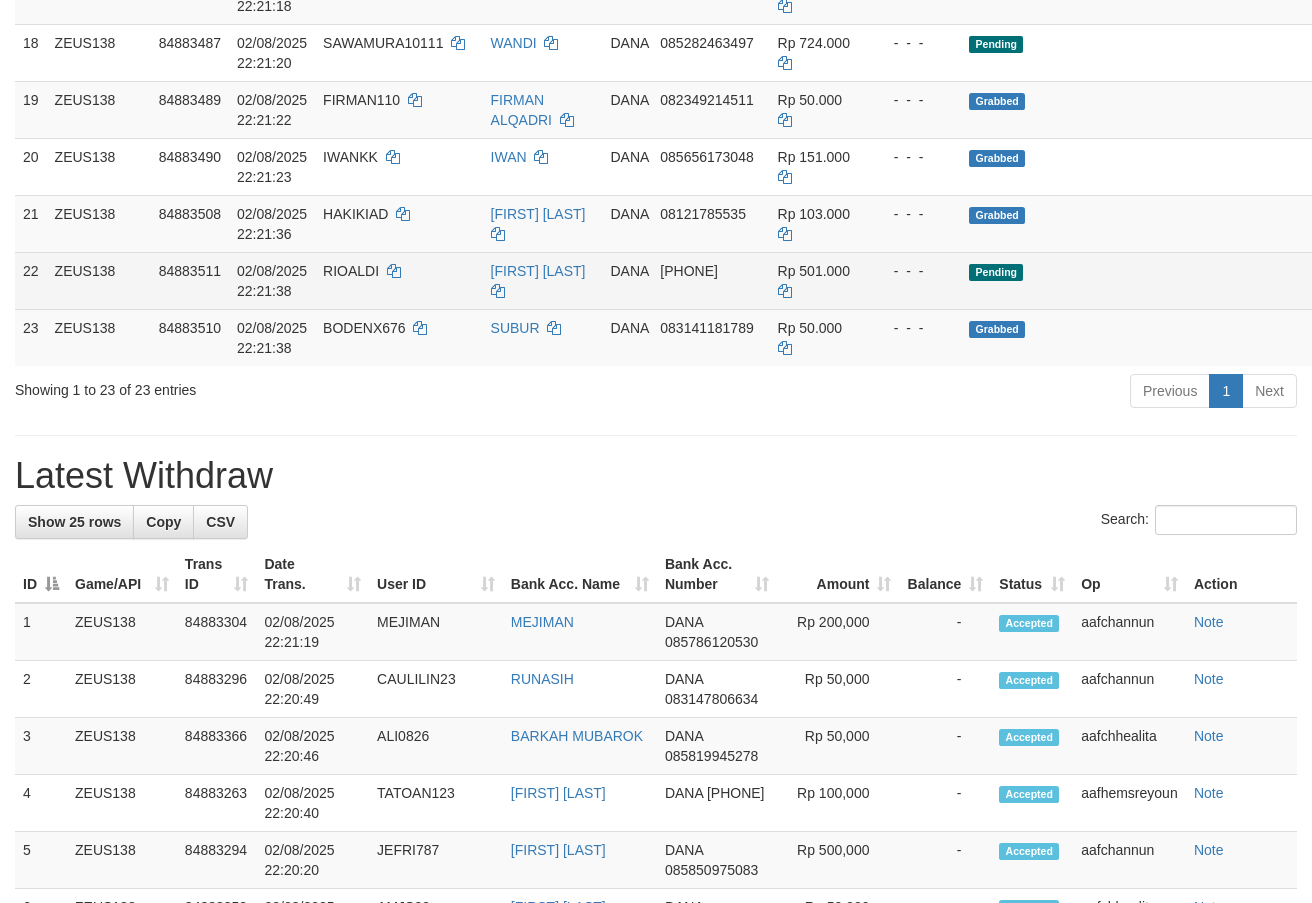 scroll, scrollTop: 1365, scrollLeft: 0, axis: vertical 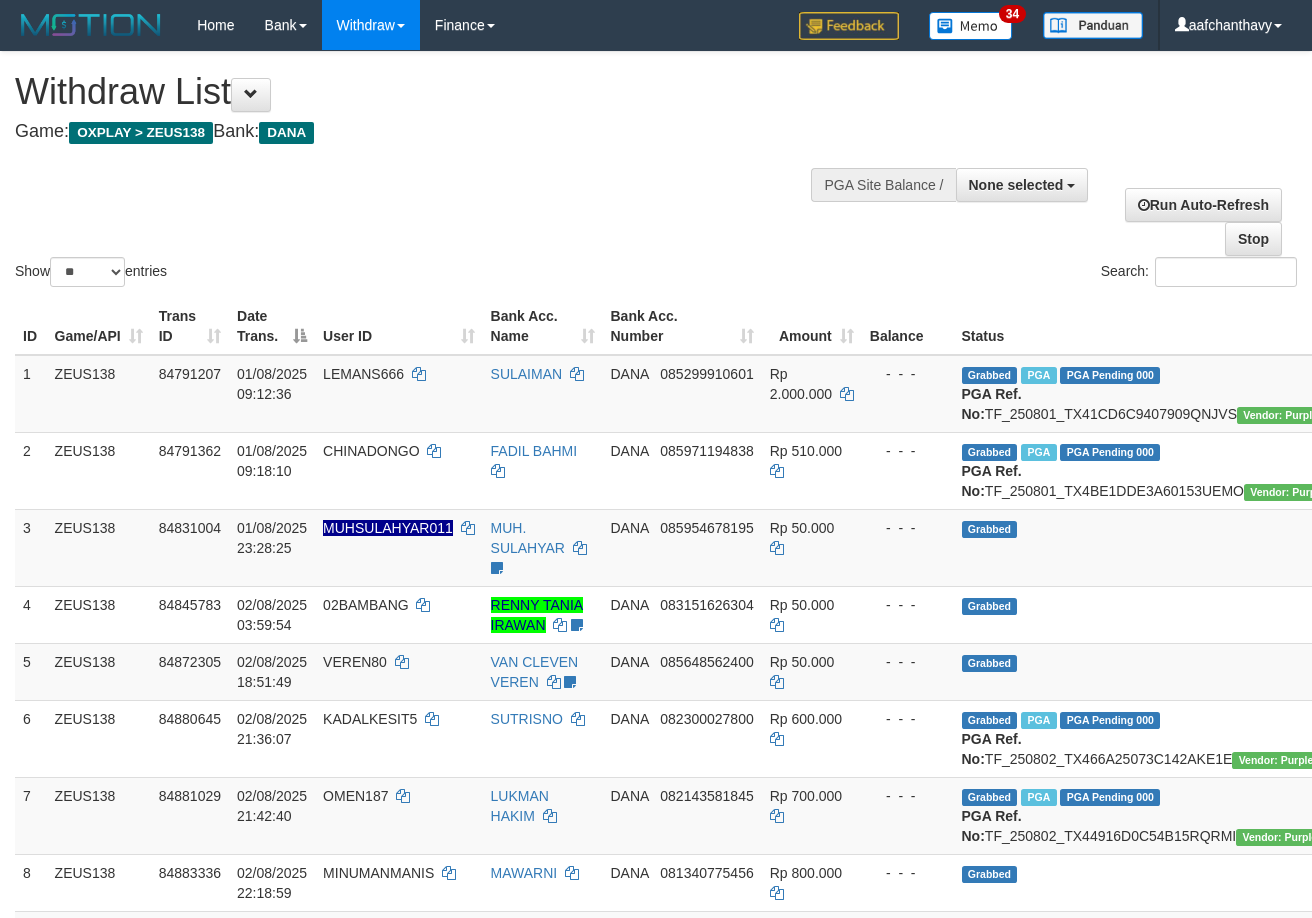 select 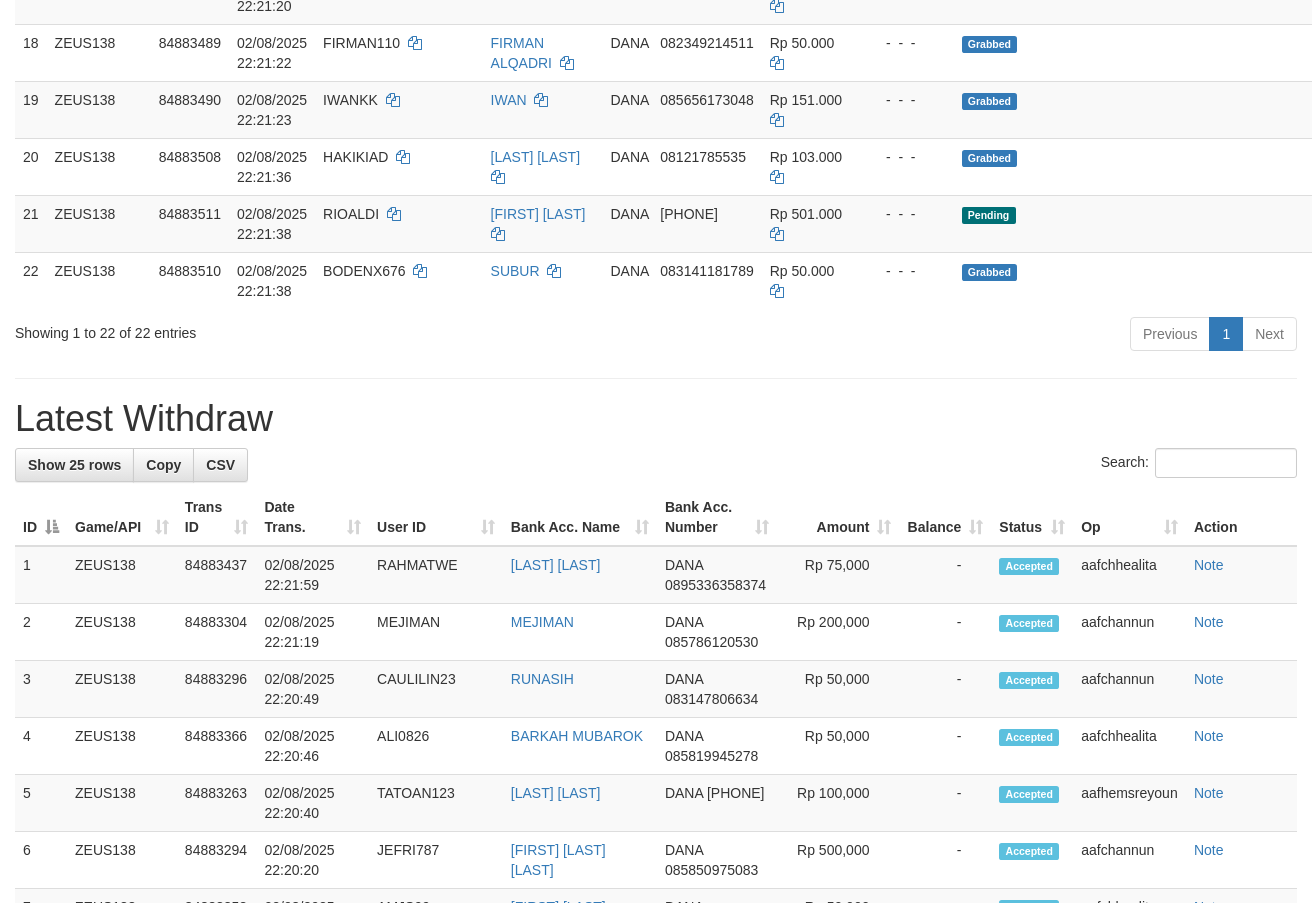 scroll, scrollTop: 1365, scrollLeft: 0, axis: vertical 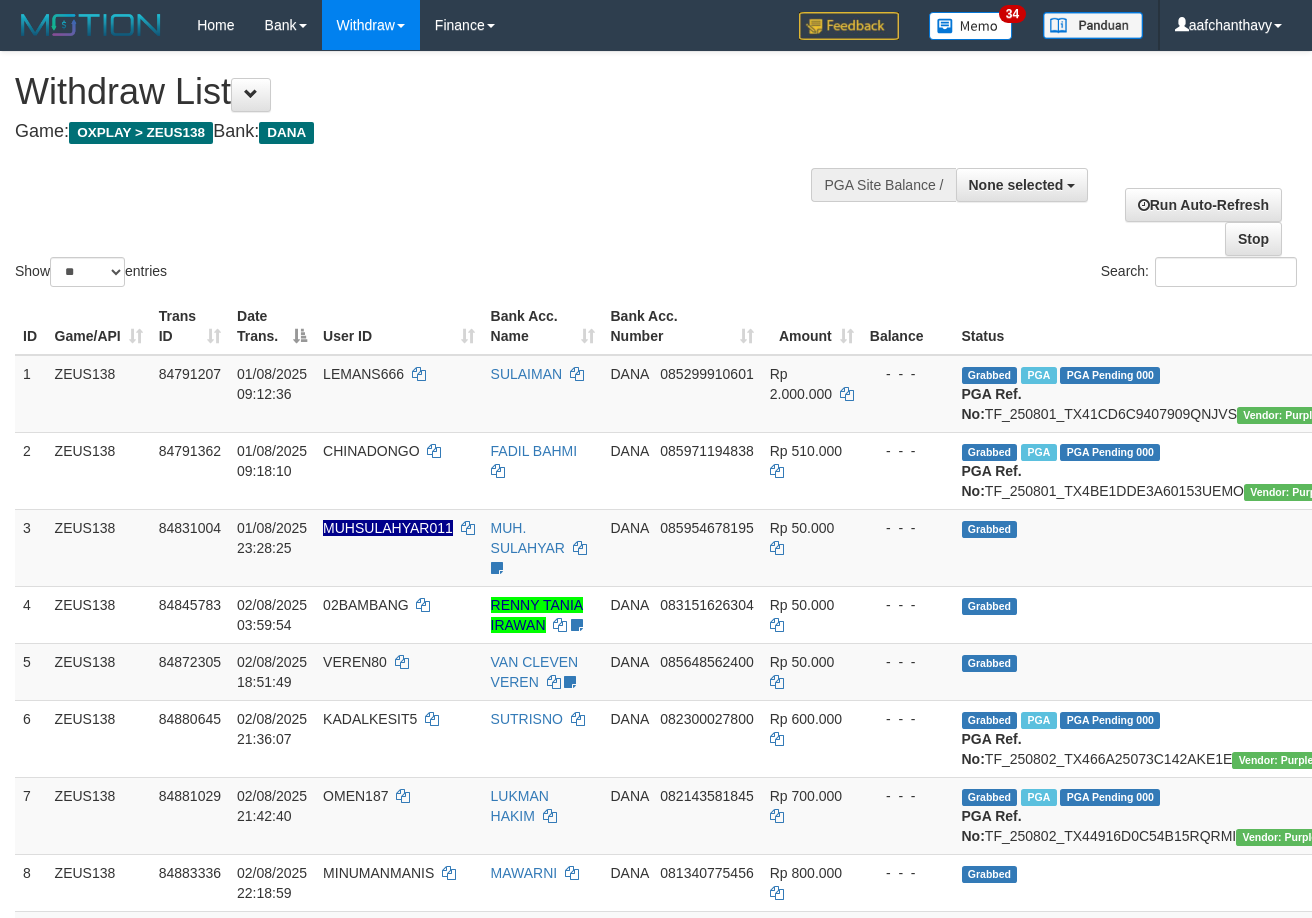 select 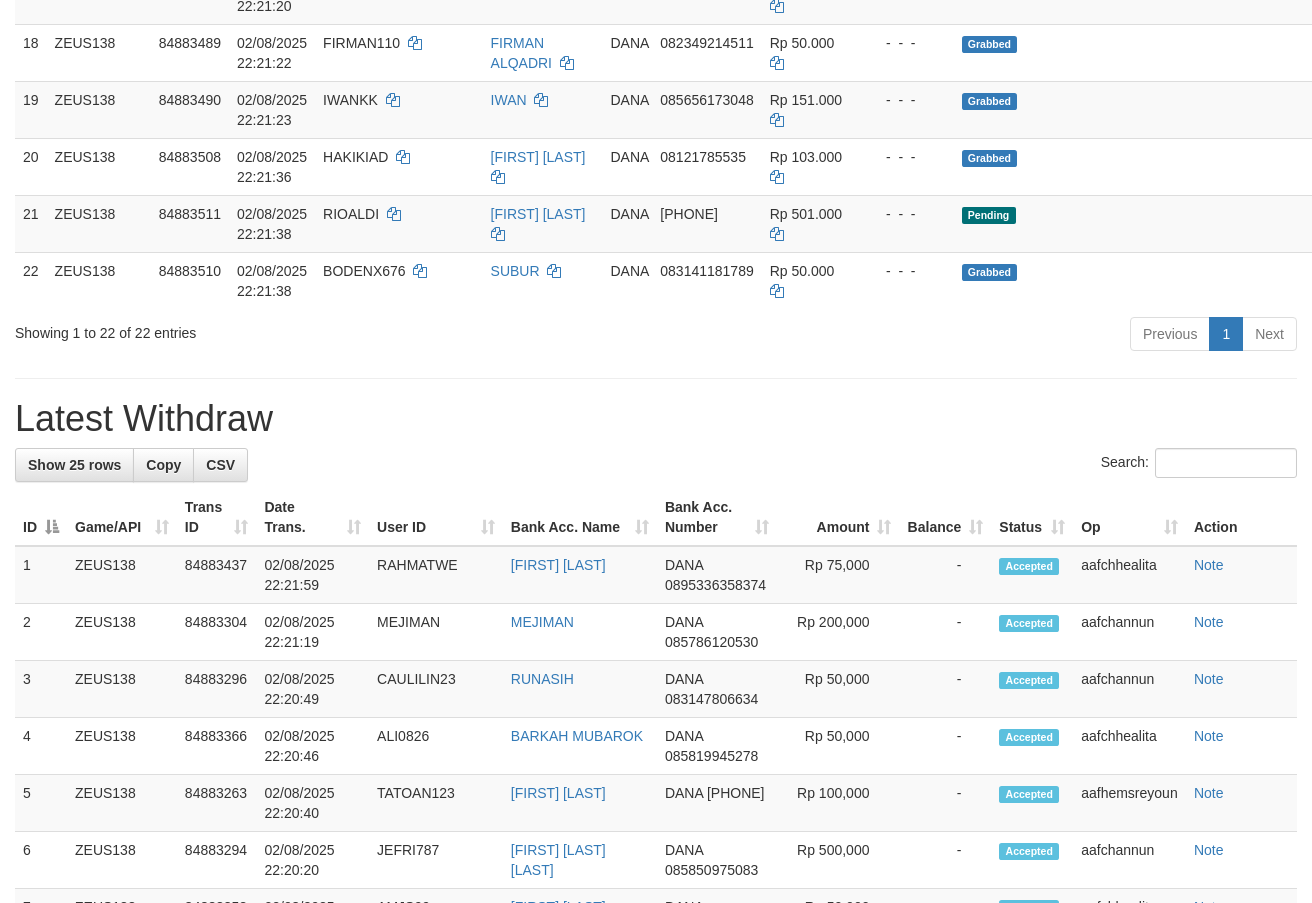 scroll, scrollTop: 1365, scrollLeft: 0, axis: vertical 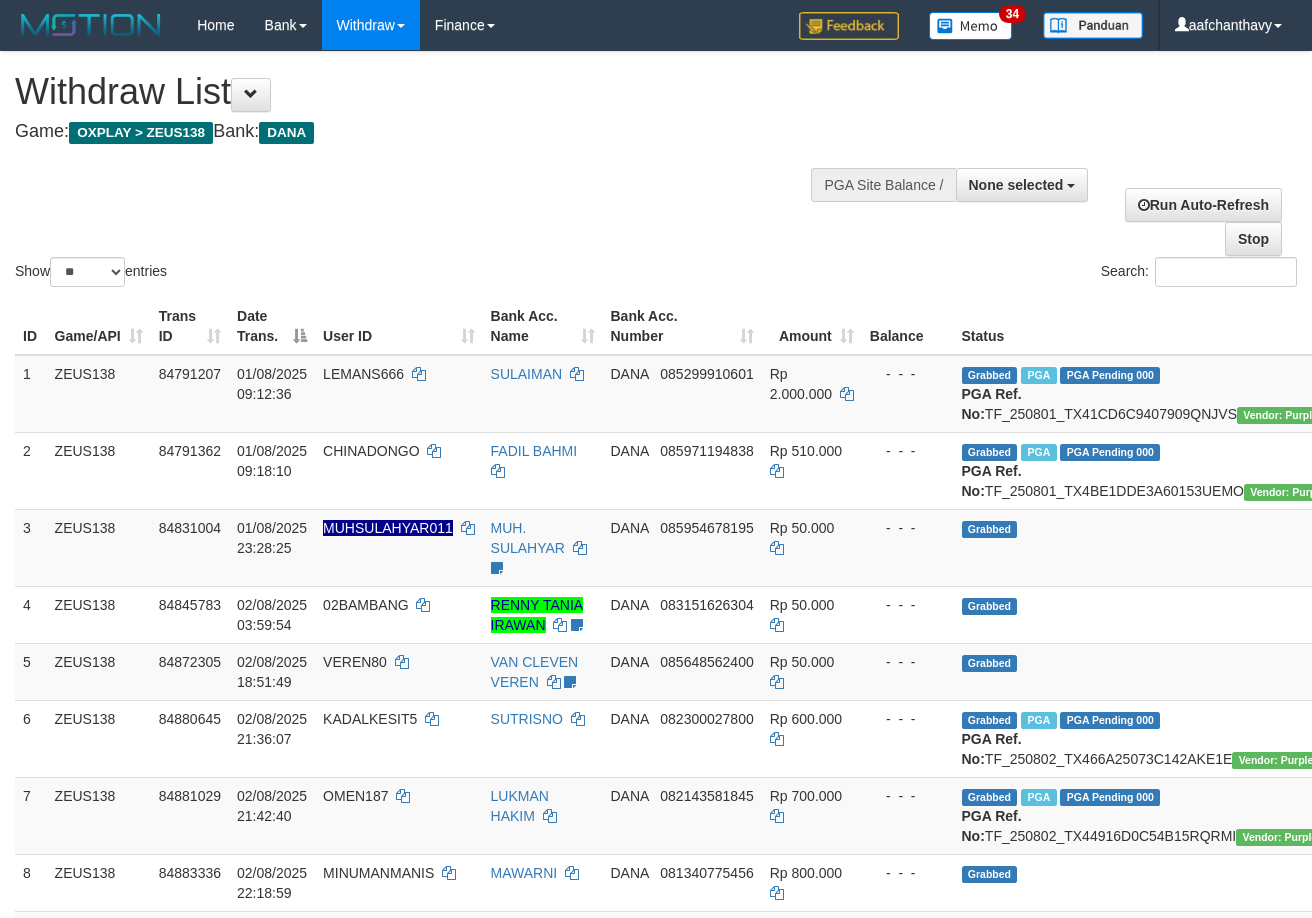 select 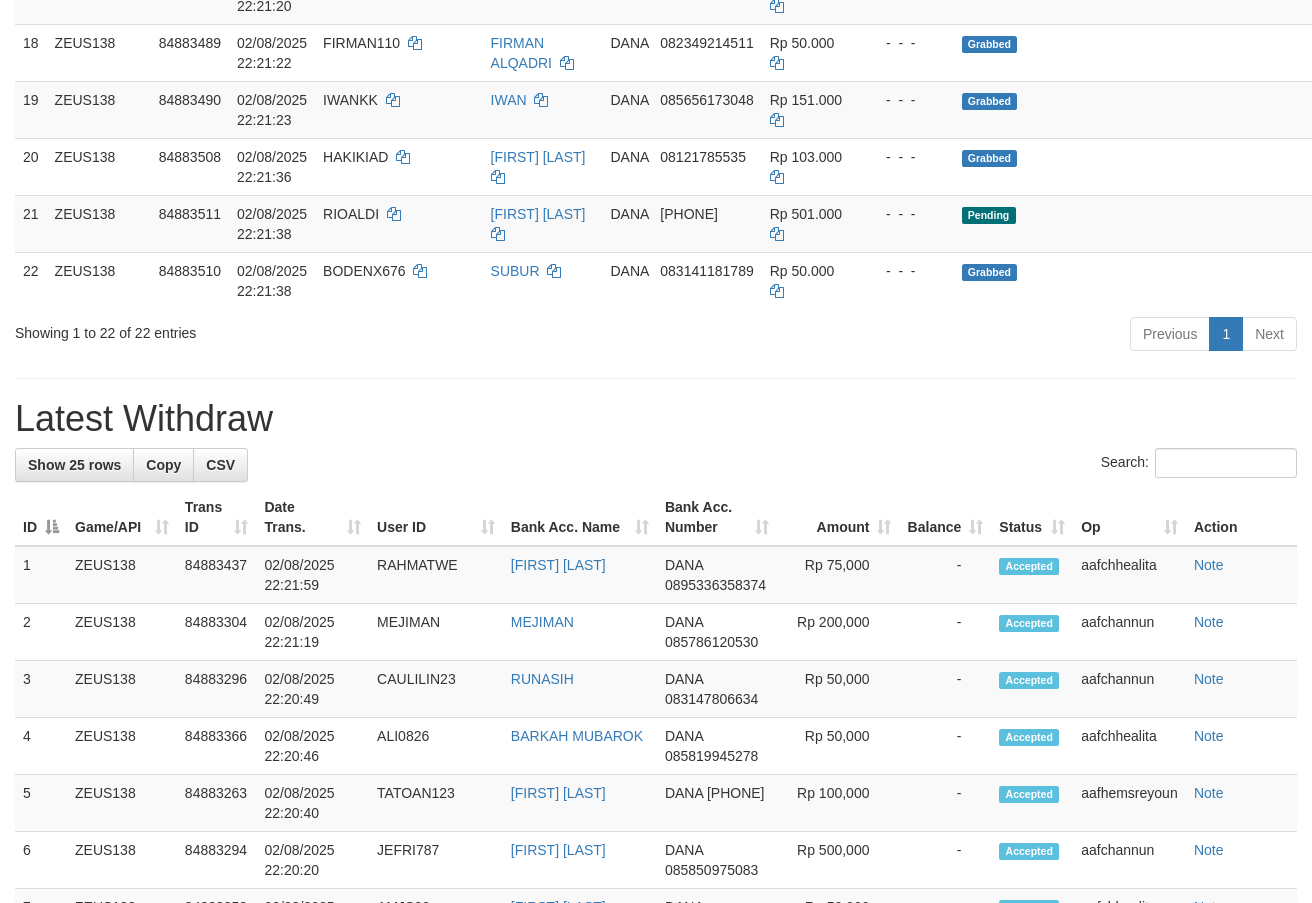 scroll, scrollTop: 1365, scrollLeft: 0, axis: vertical 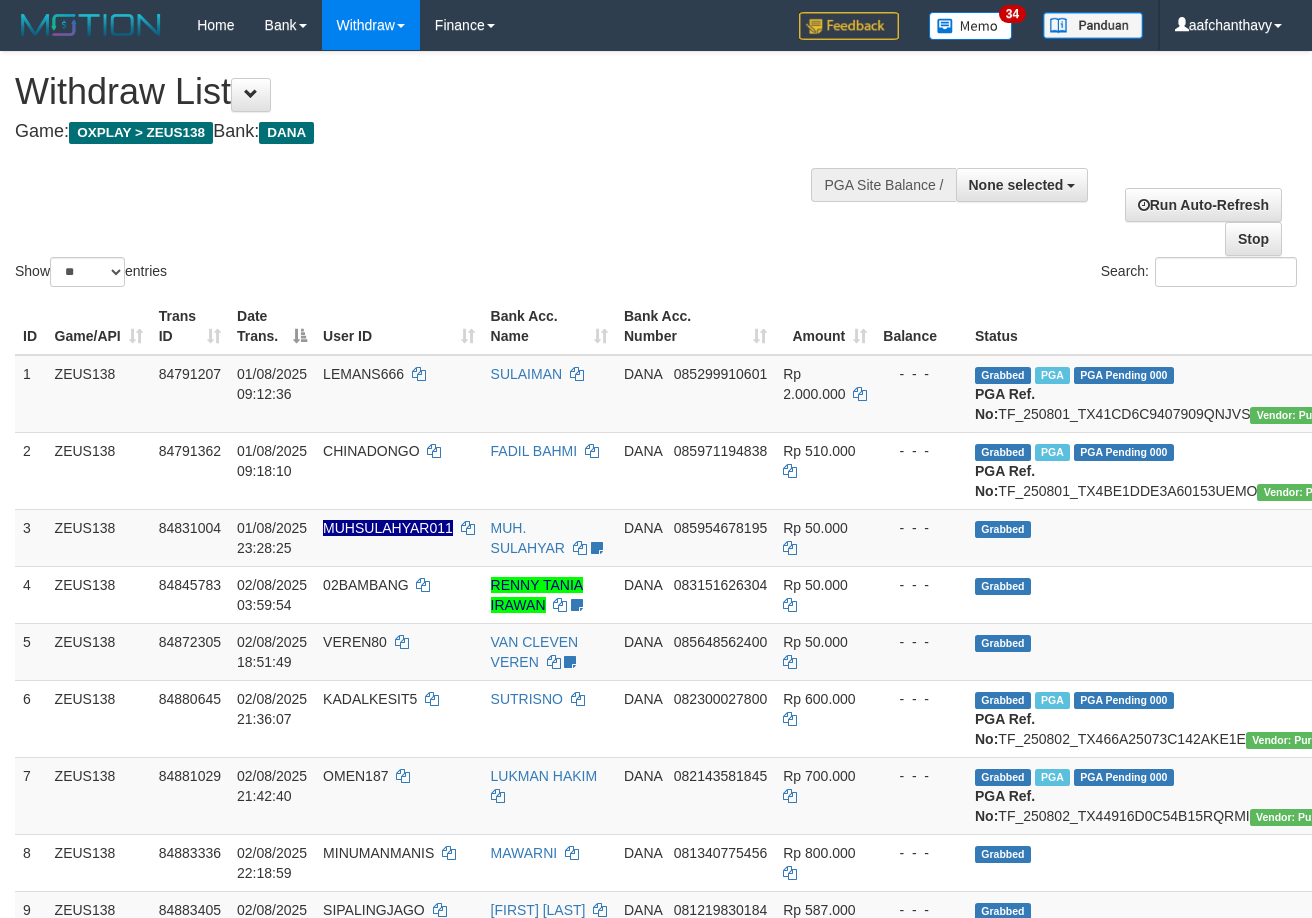 select 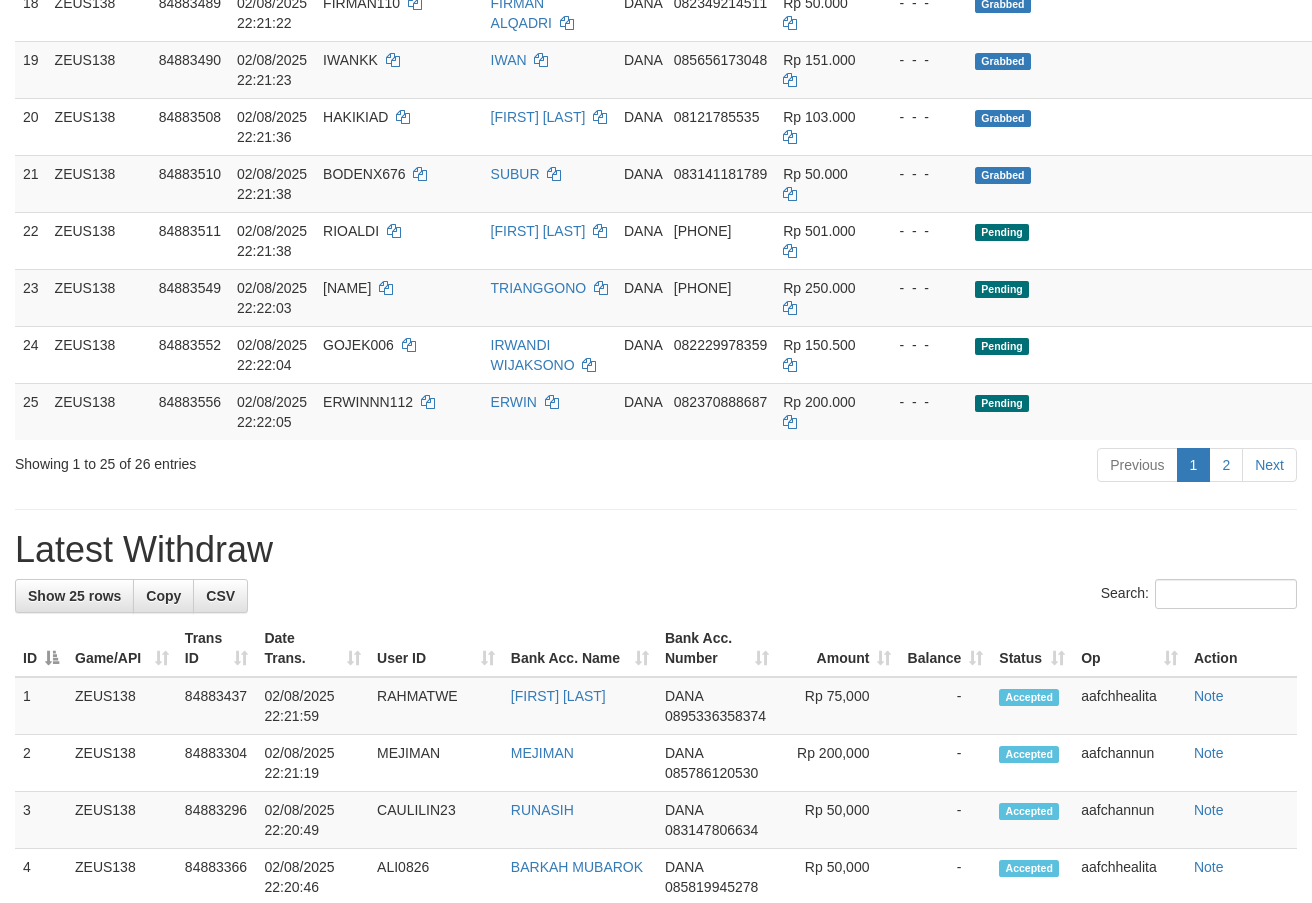 scroll, scrollTop: 1365, scrollLeft: 0, axis: vertical 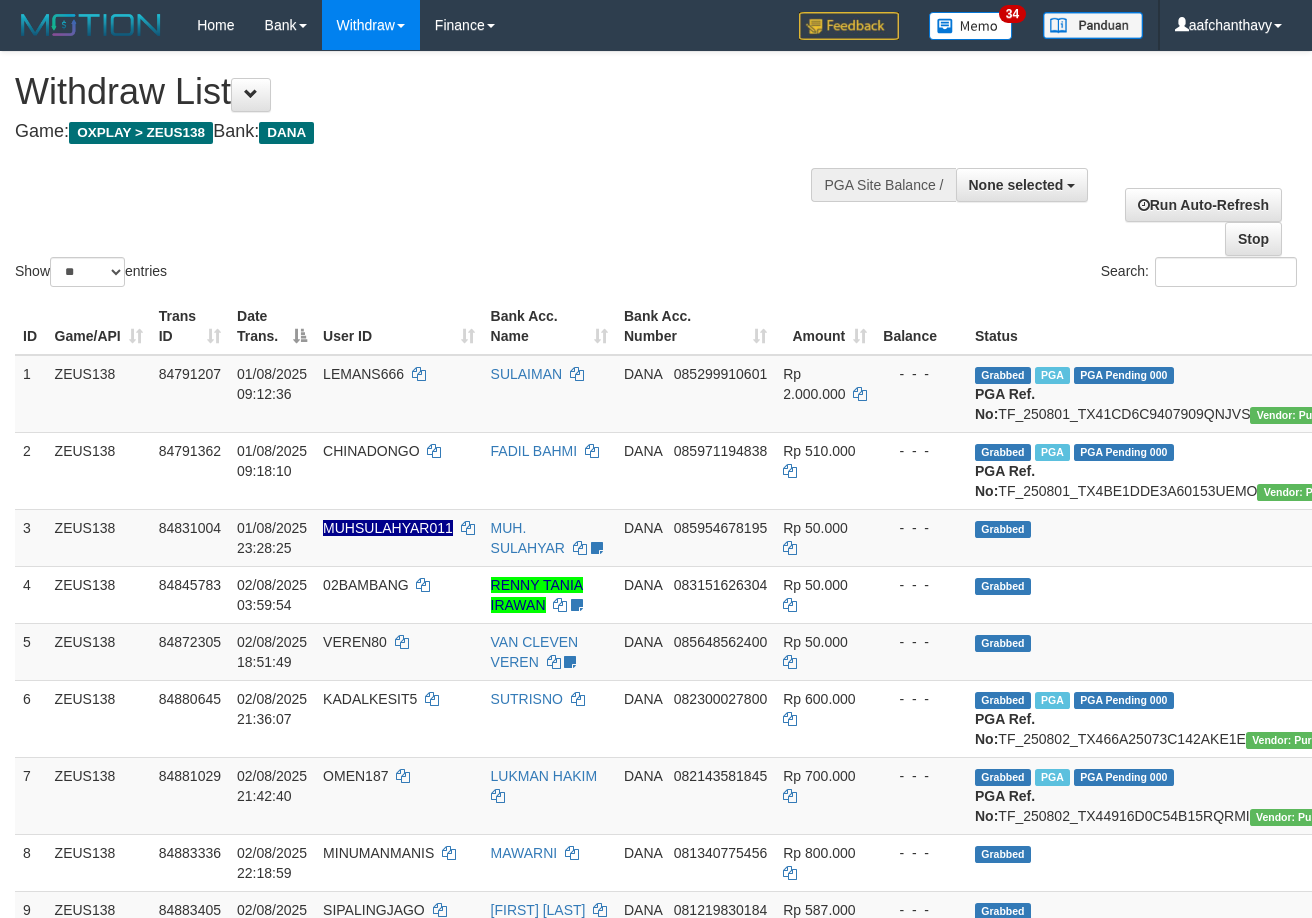 select 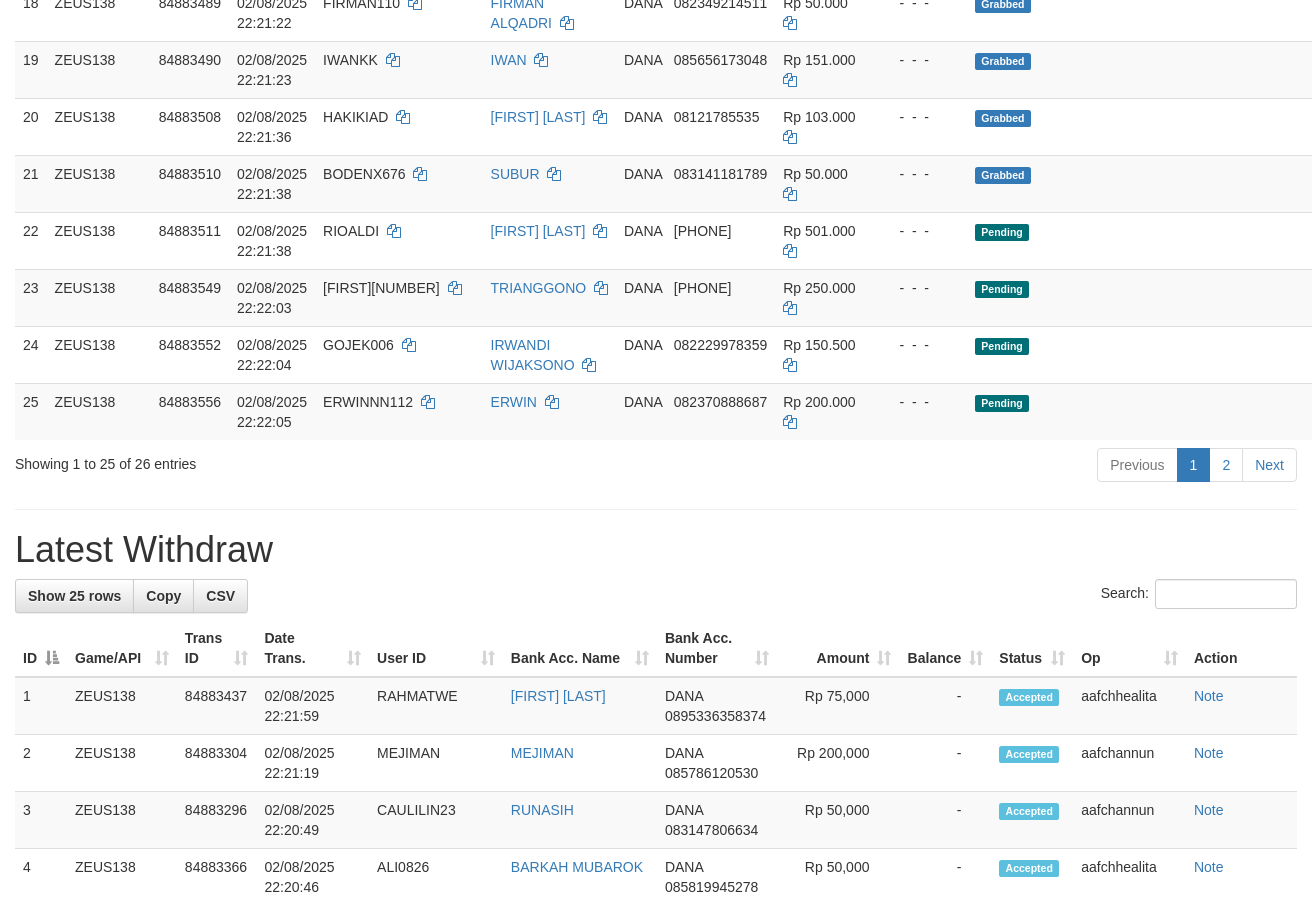 scroll, scrollTop: 1365, scrollLeft: 0, axis: vertical 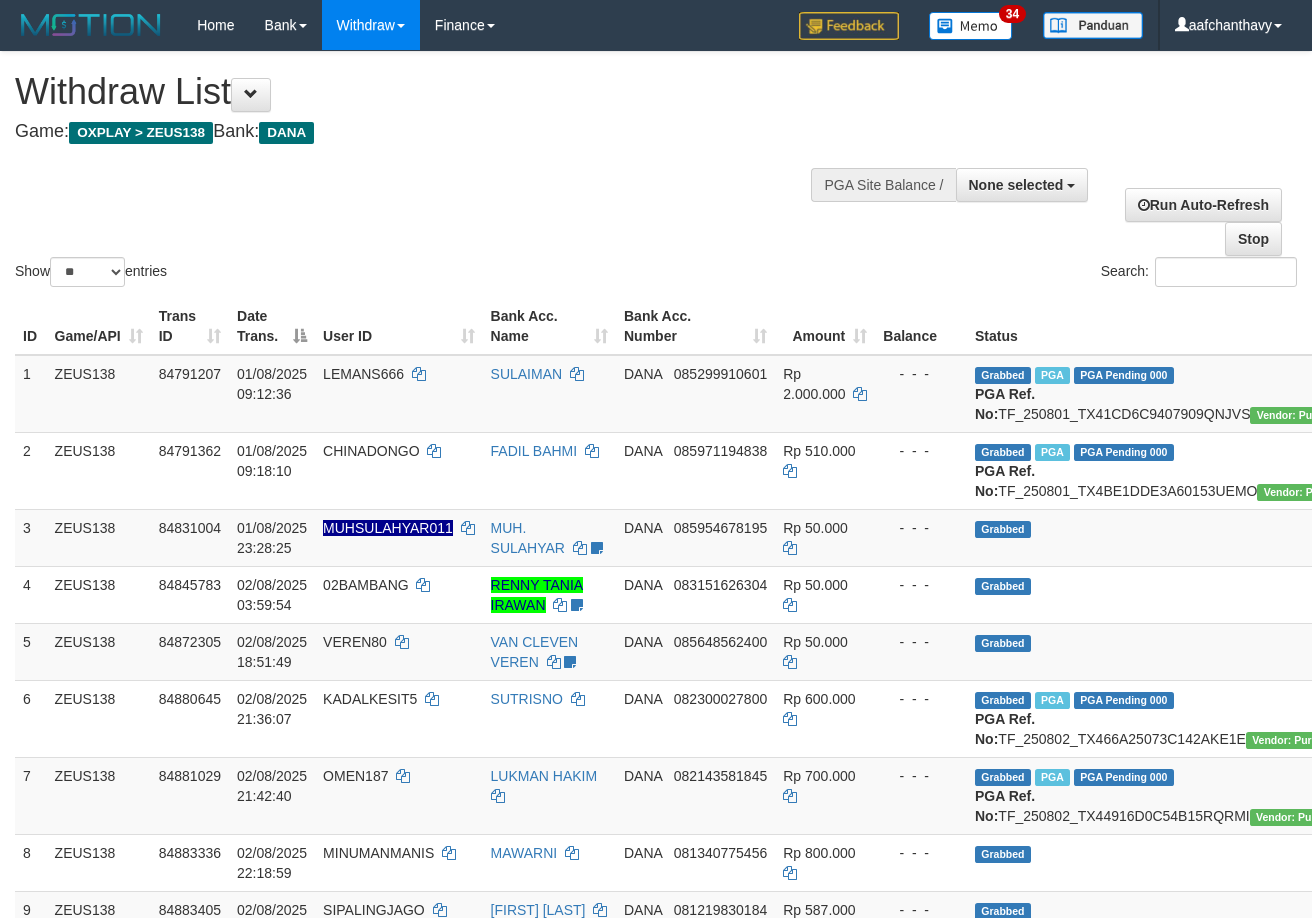 select 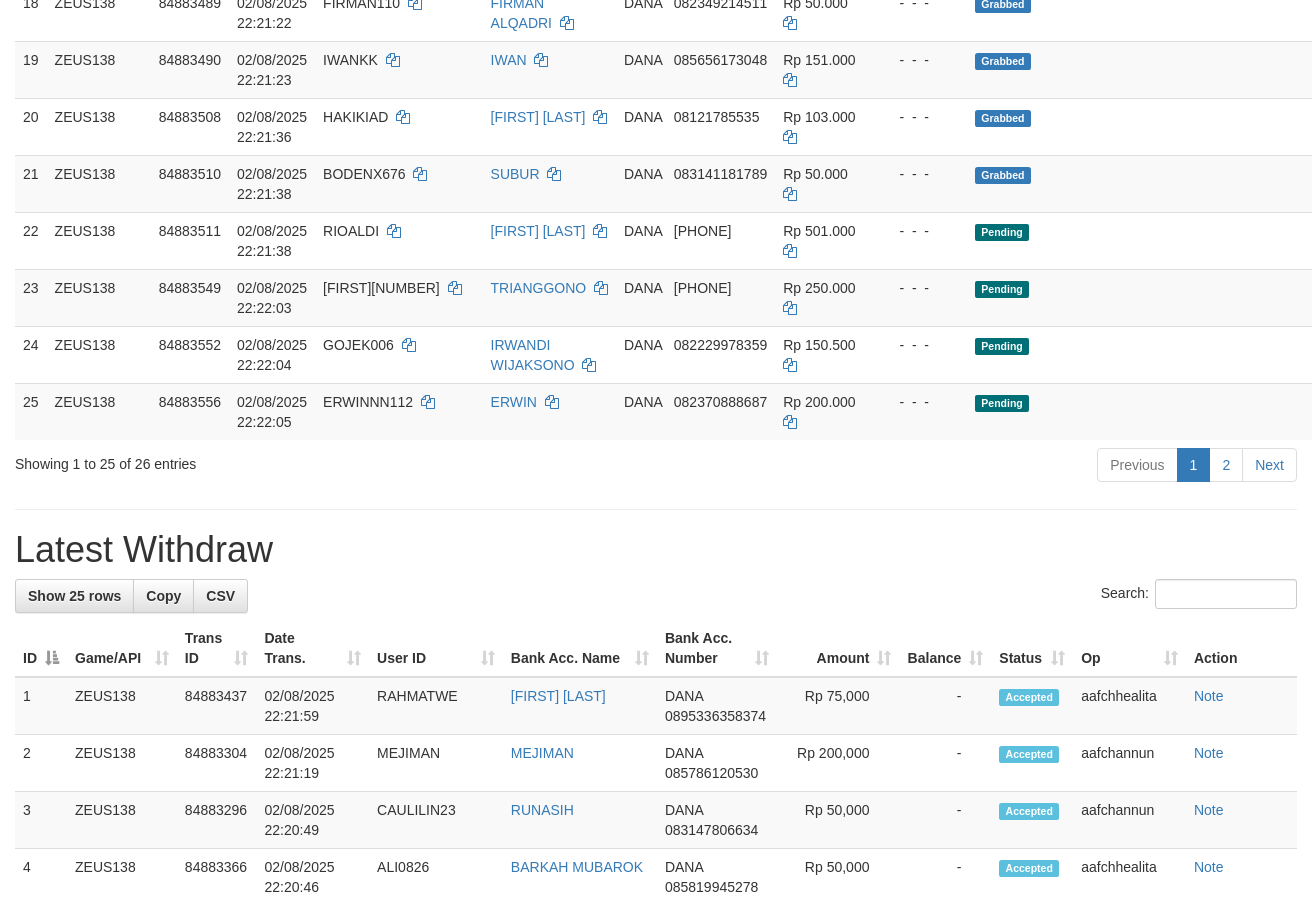 scroll, scrollTop: 1365, scrollLeft: 0, axis: vertical 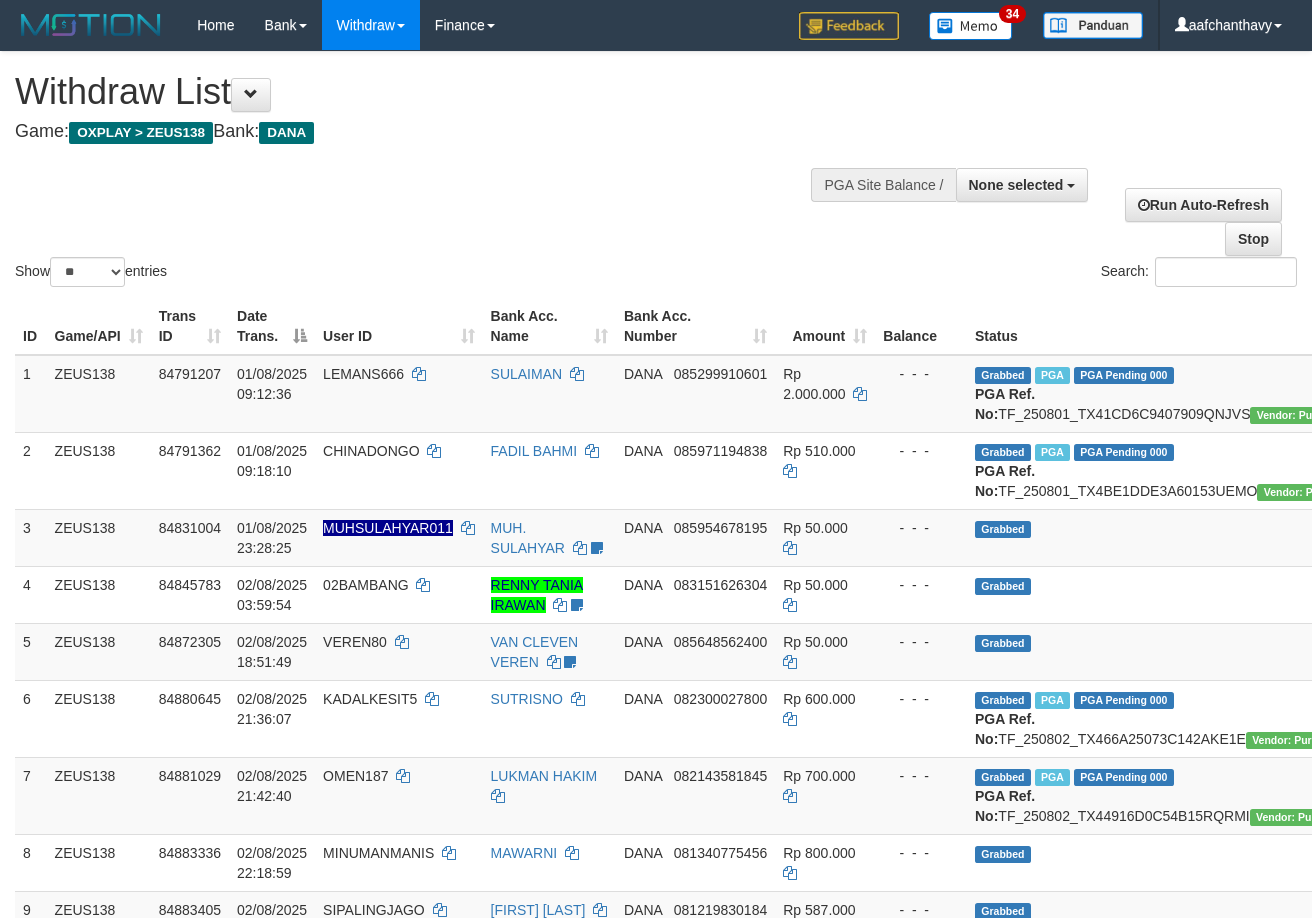 select 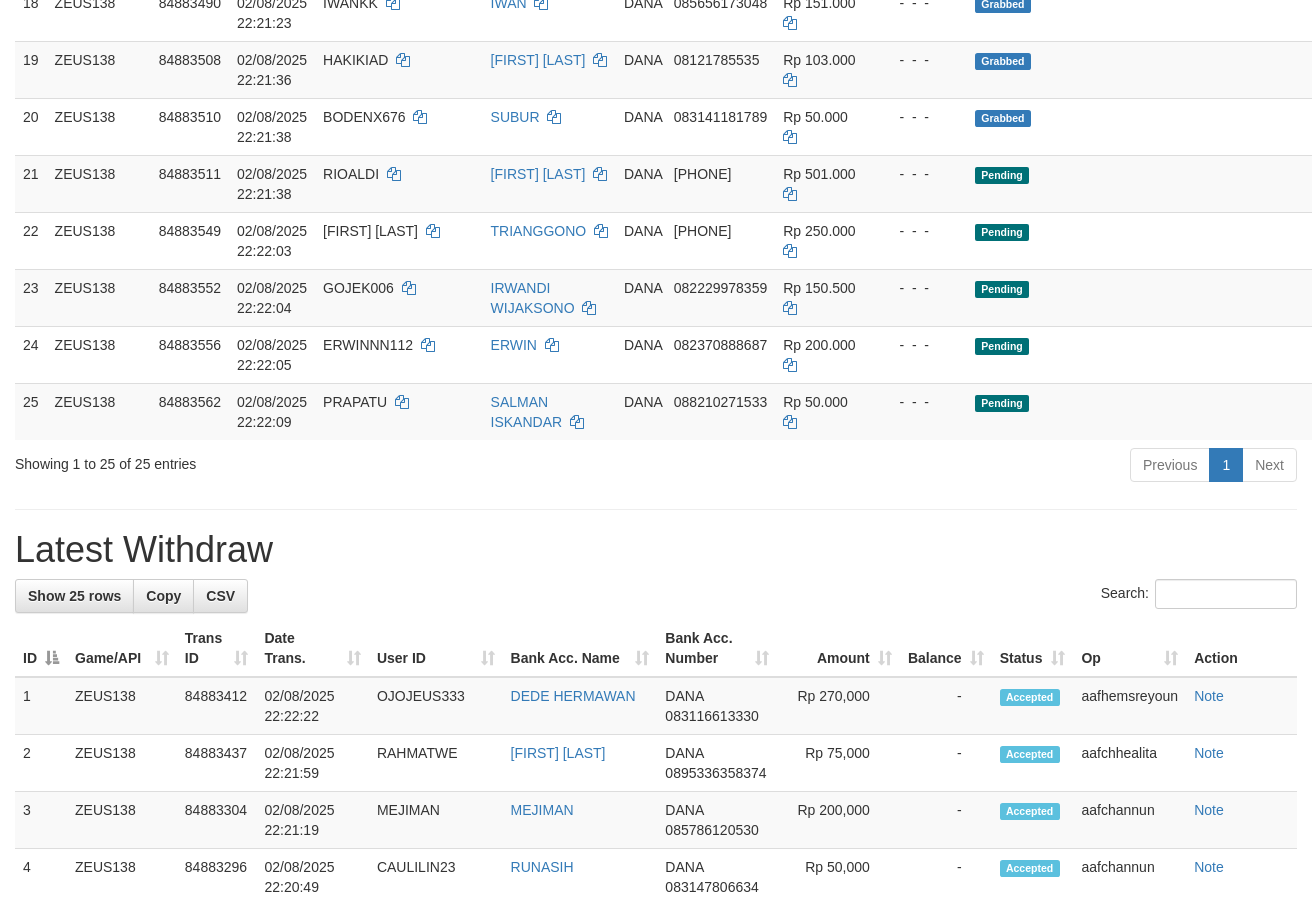 scroll, scrollTop: 1365, scrollLeft: 0, axis: vertical 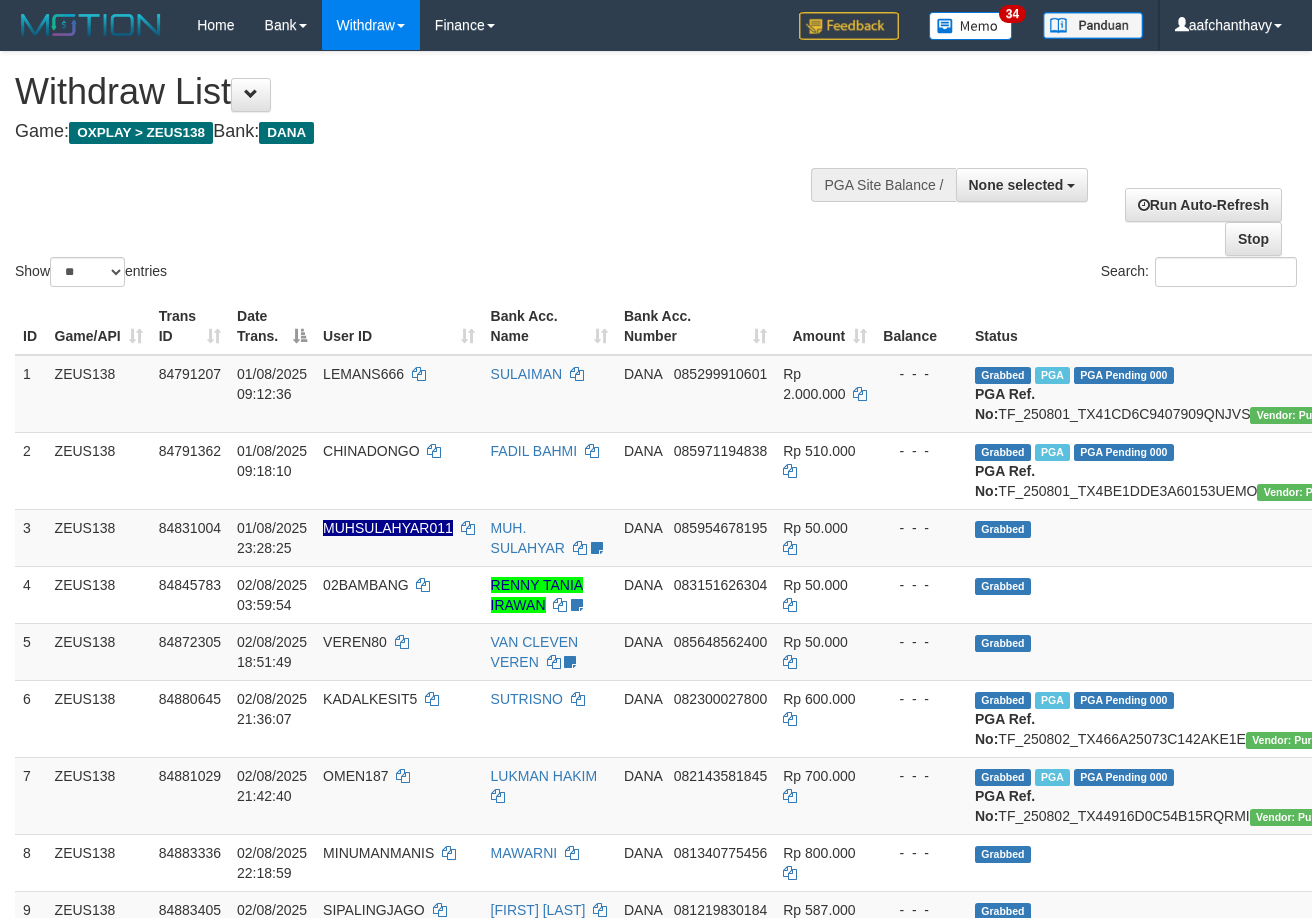 select 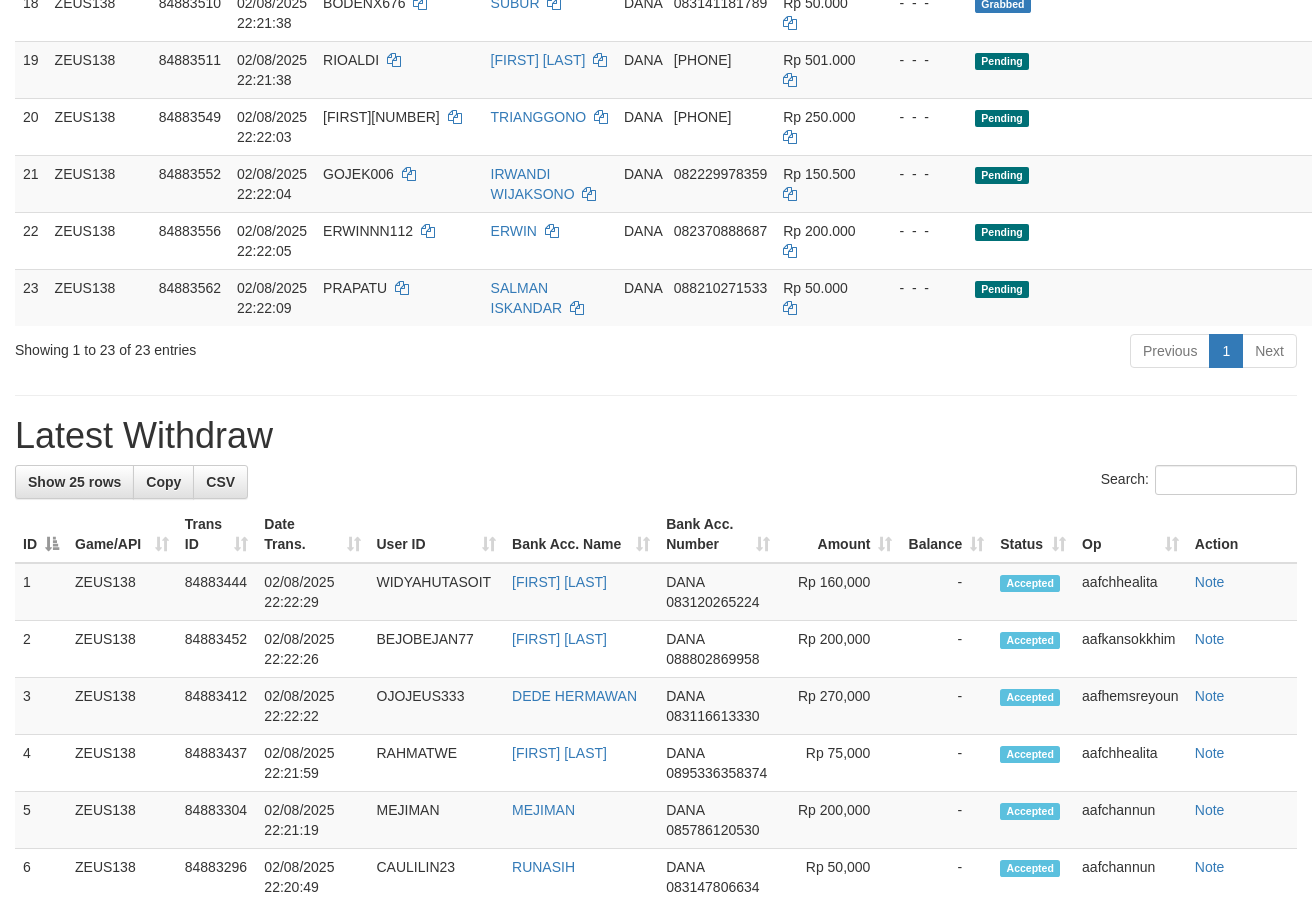 scroll, scrollTop: 1365, scrollLeft: 0, axis: vertical 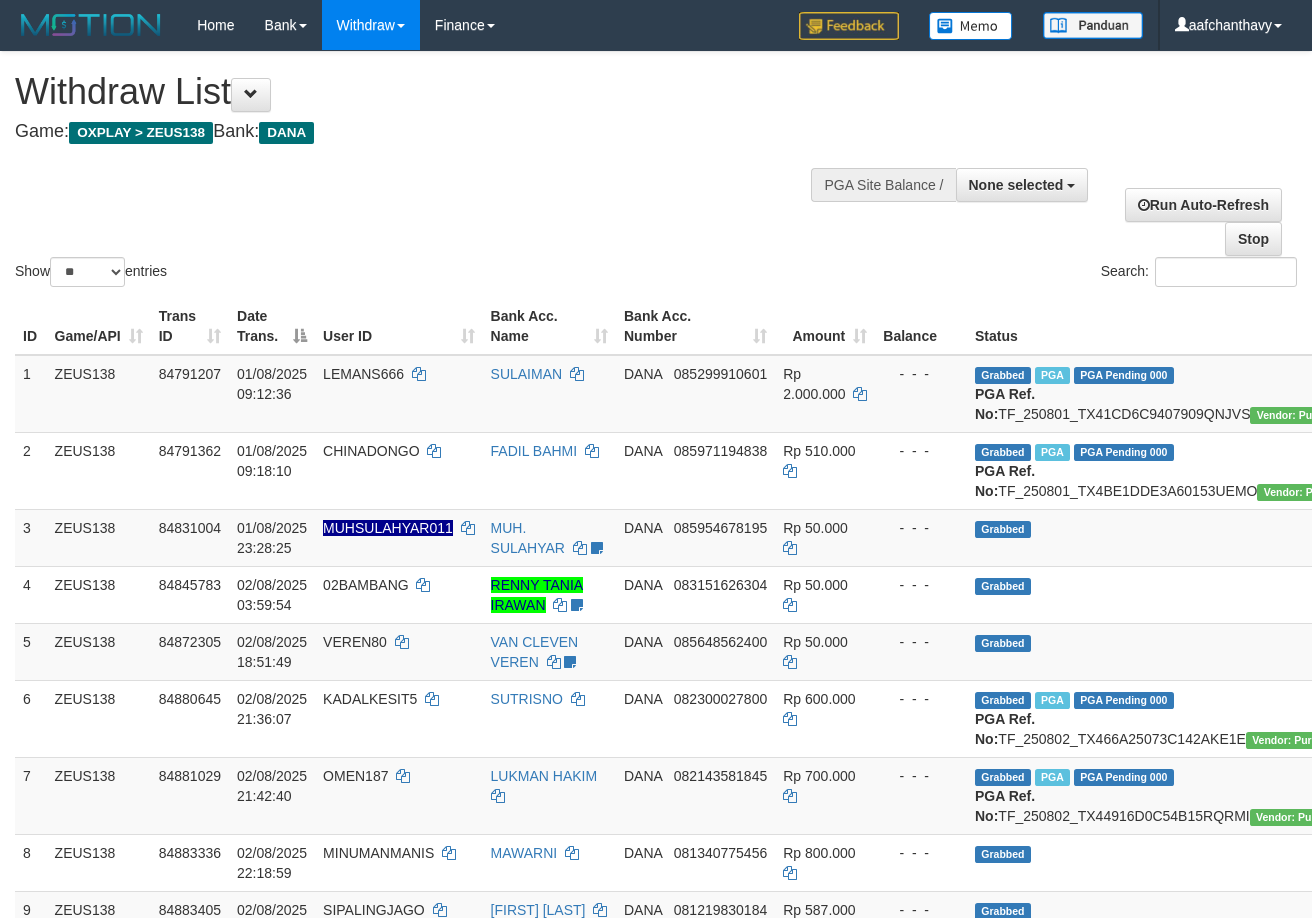 select 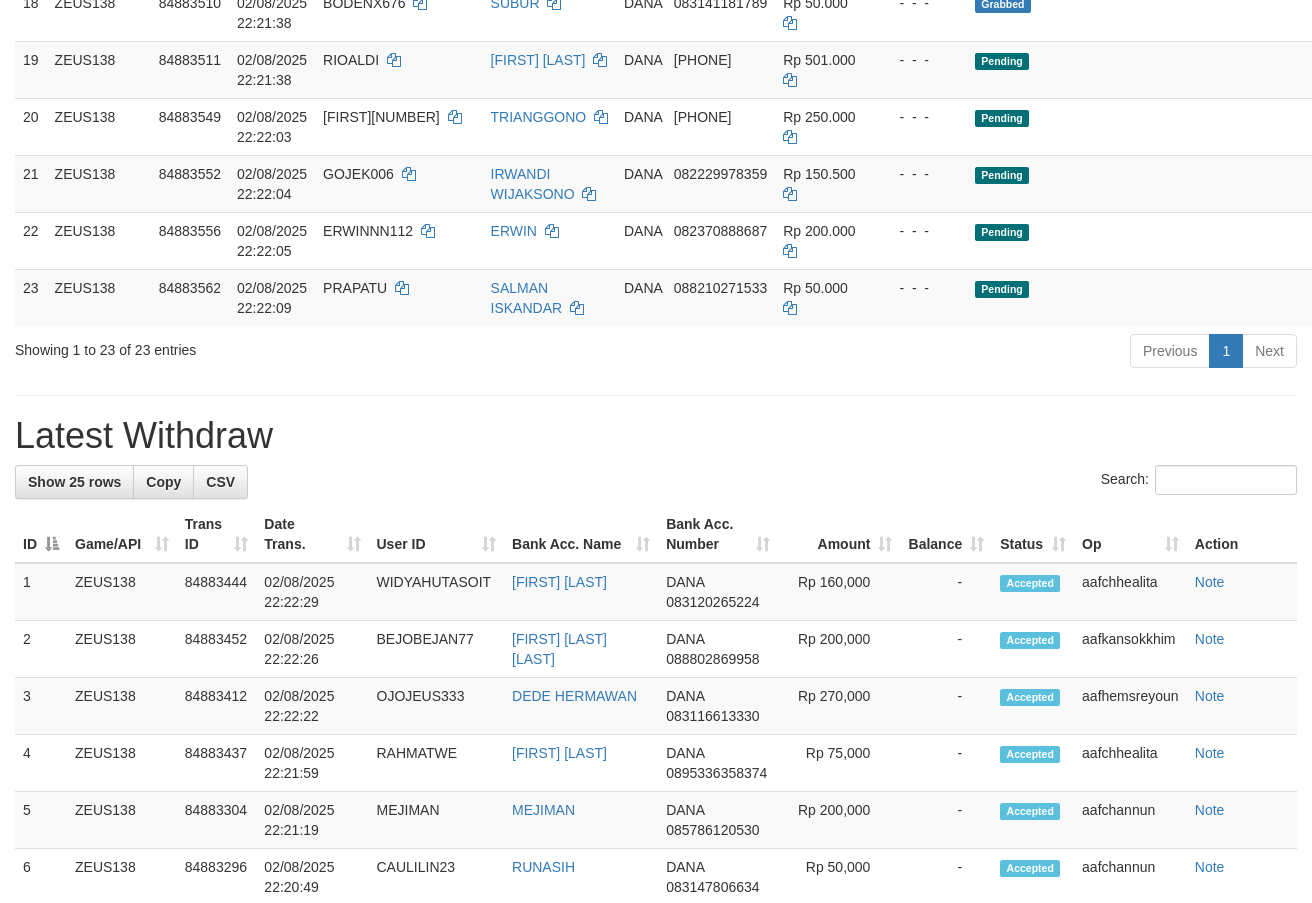 scroll, scrollTop: 1365, scrollLeft: 0, axis: vertical 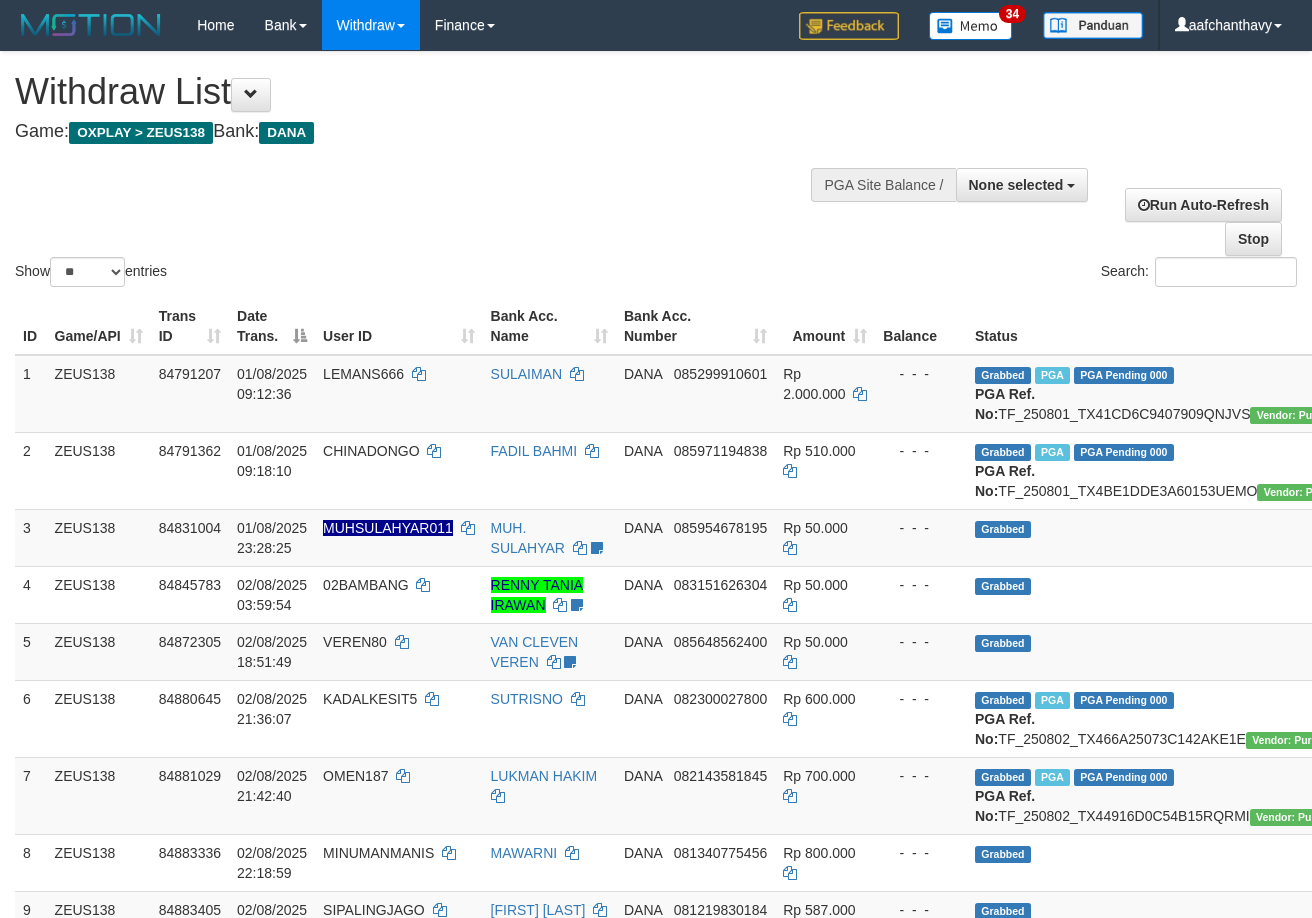 select 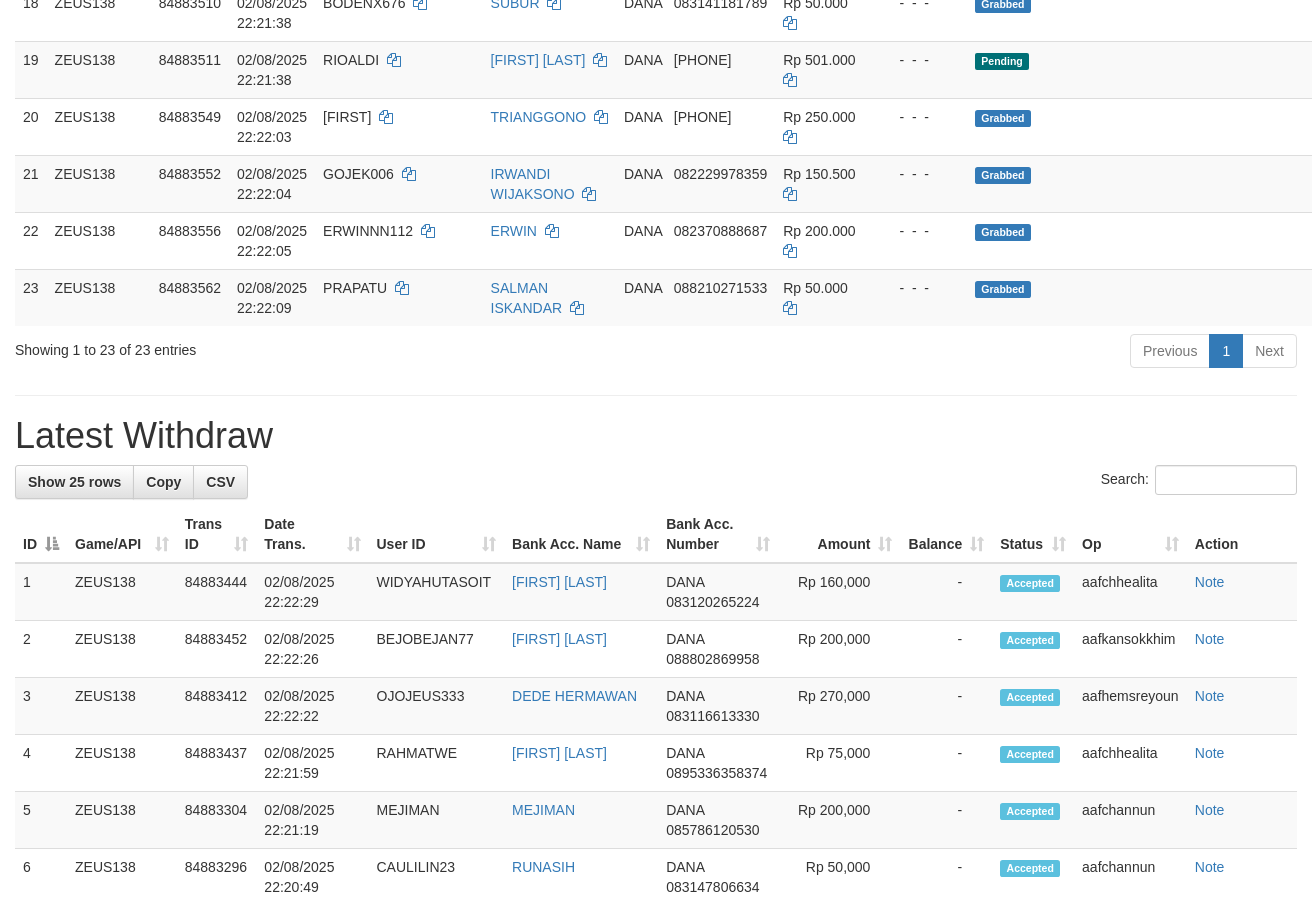 scroll, scrollTop: 1365, scrollLeft: 0, axis: vertical 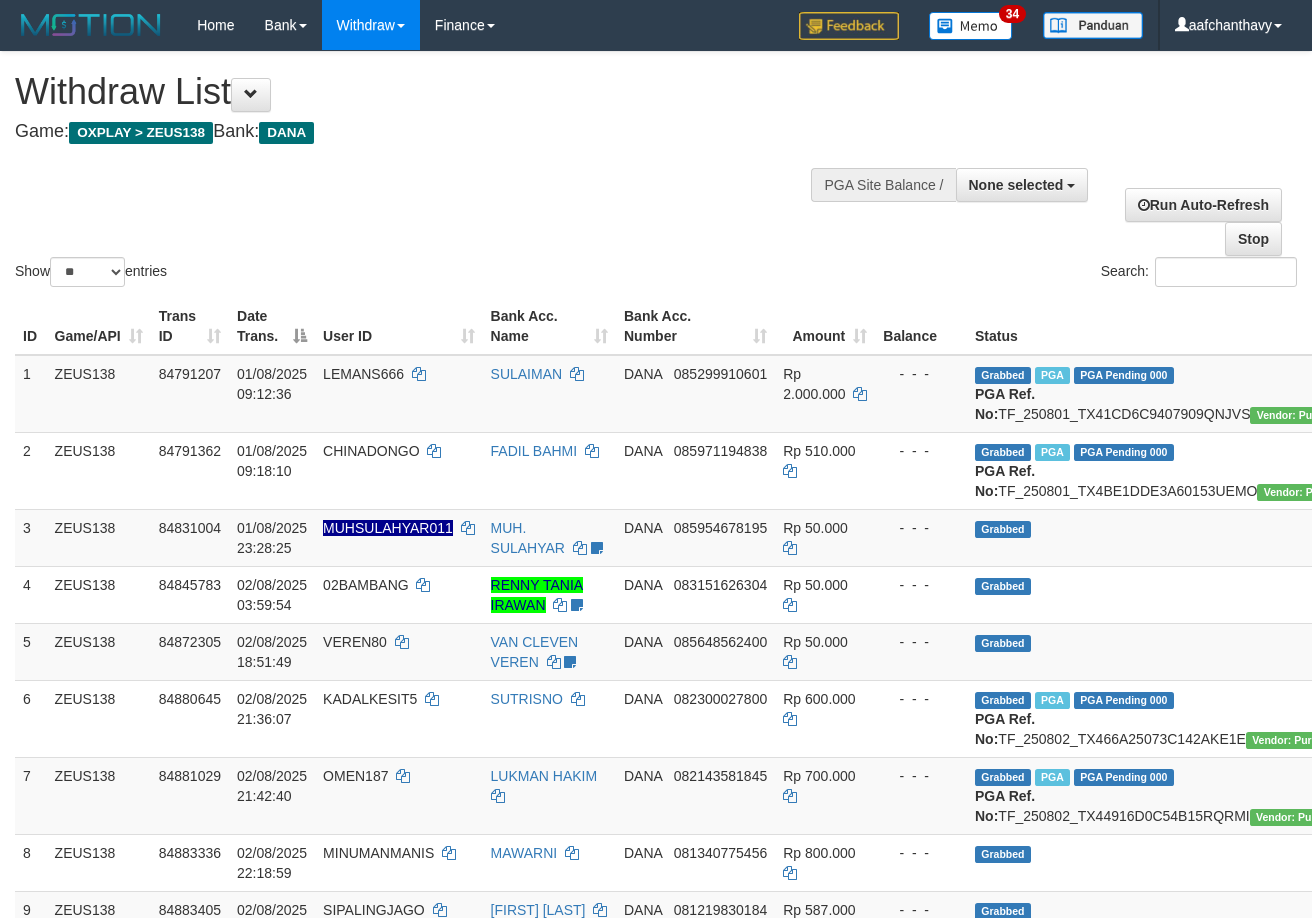select 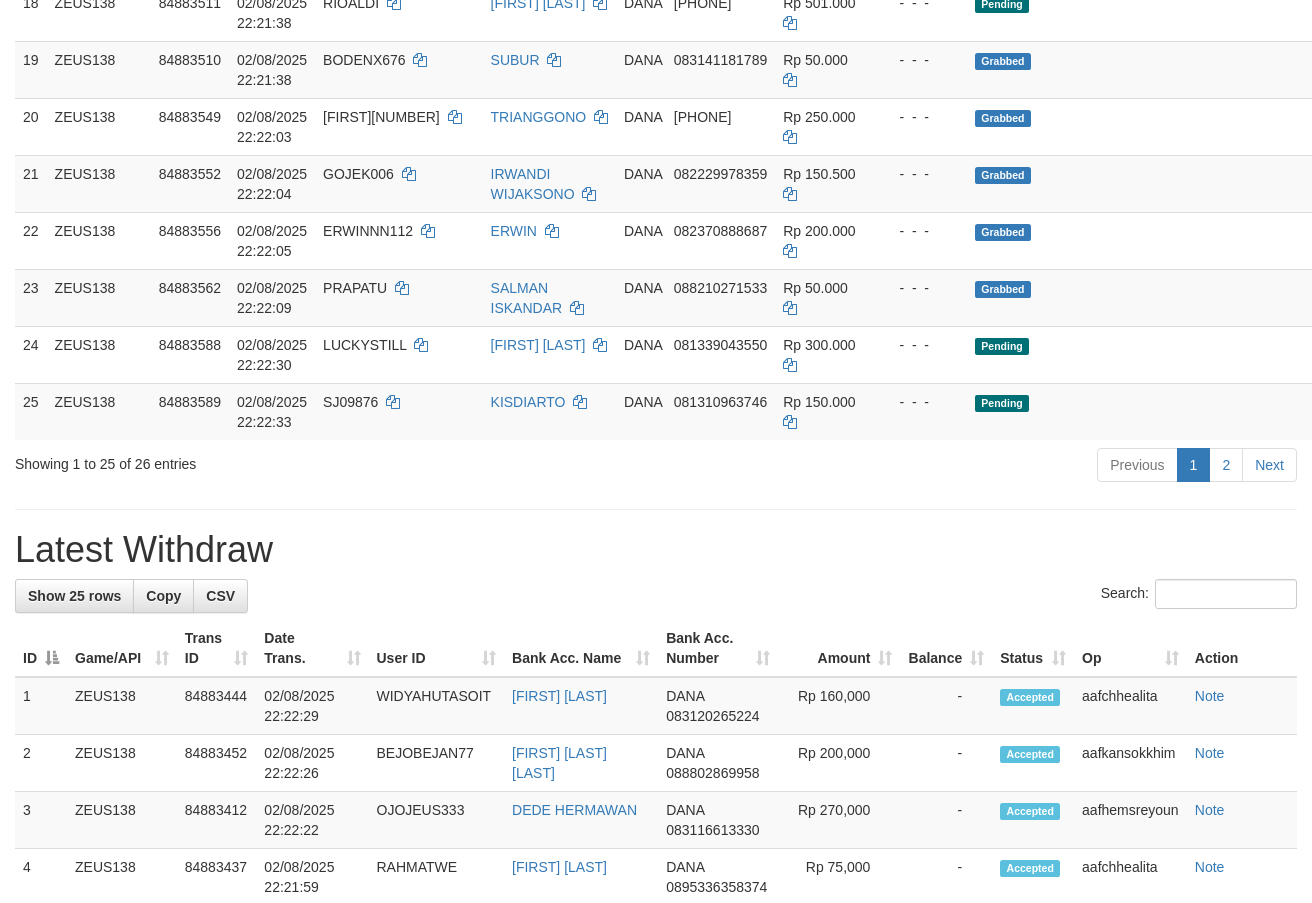 scroll, scrollTop: 1365, scrollLeft: 0, axis: vertical 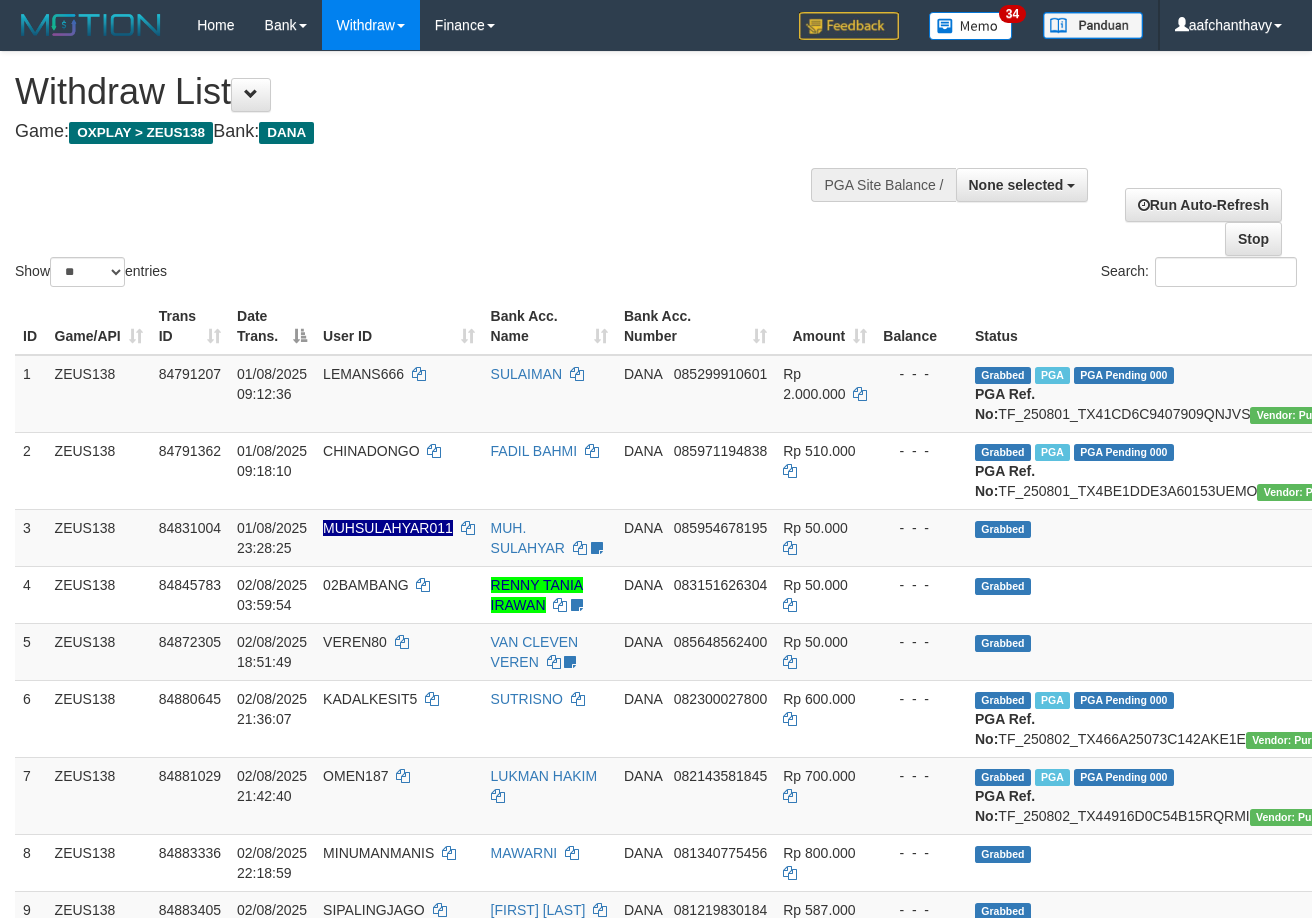 select 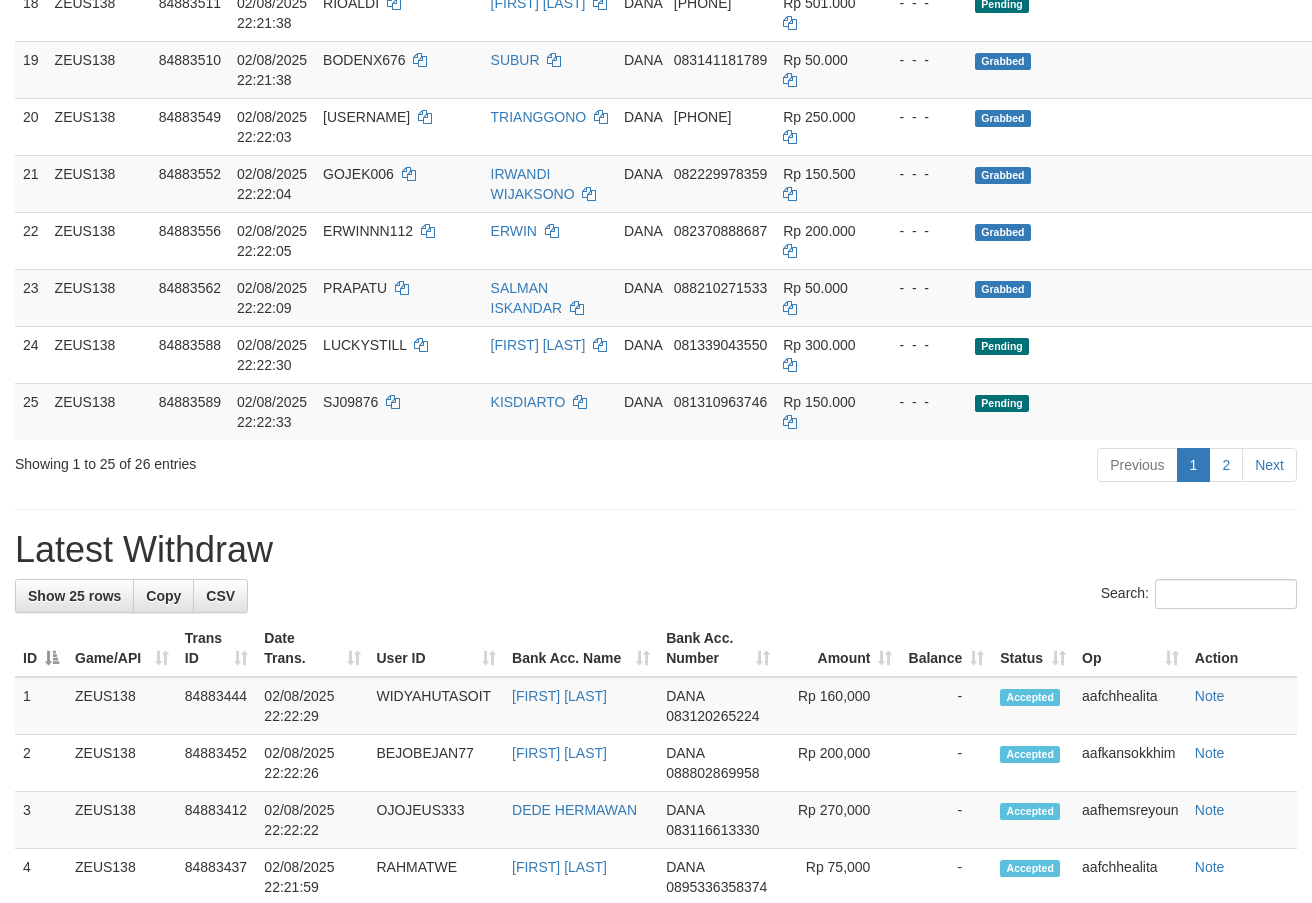 scroll, scrollTop: 1365, scrollLeft: 0, axis: vertical 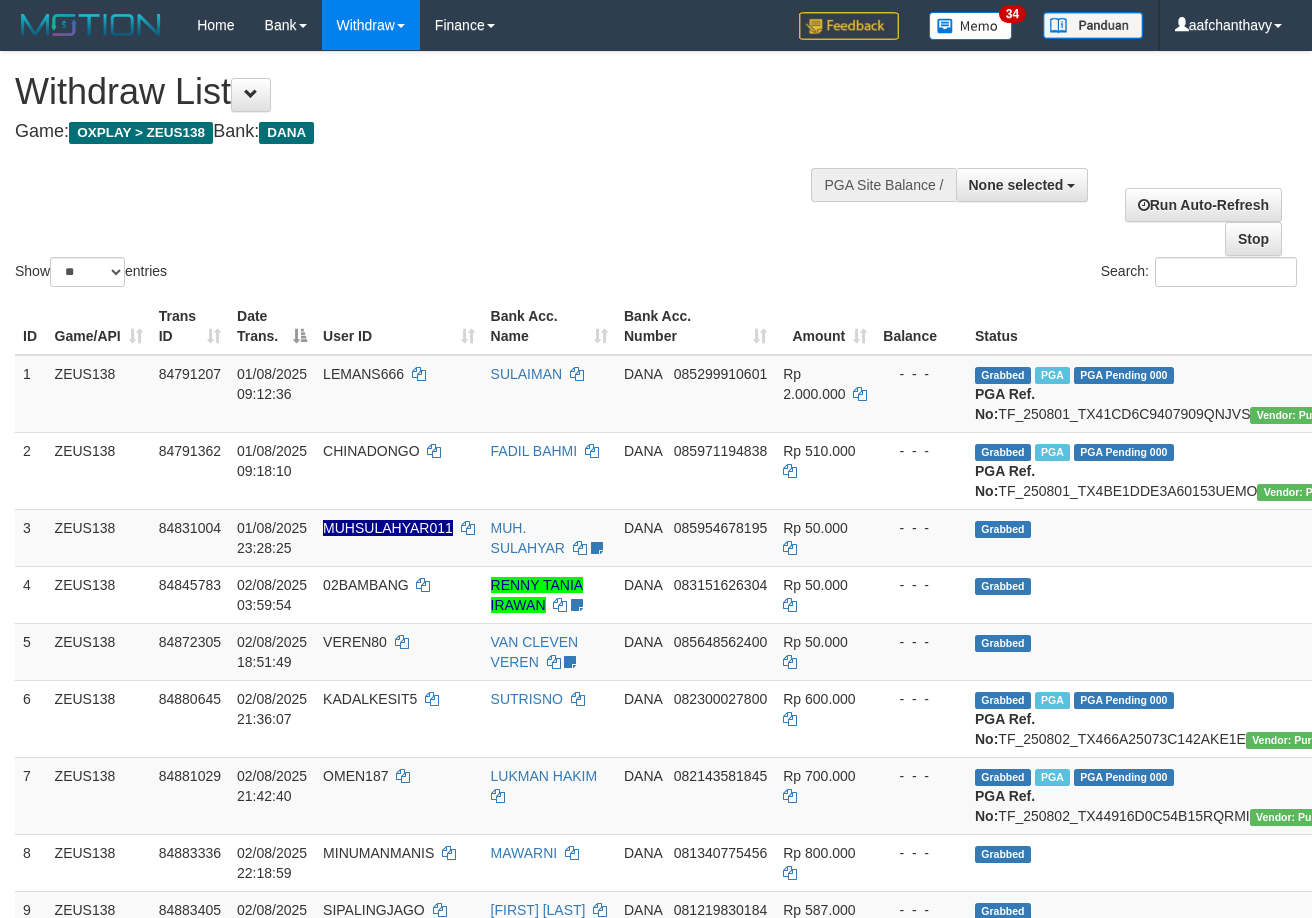 select 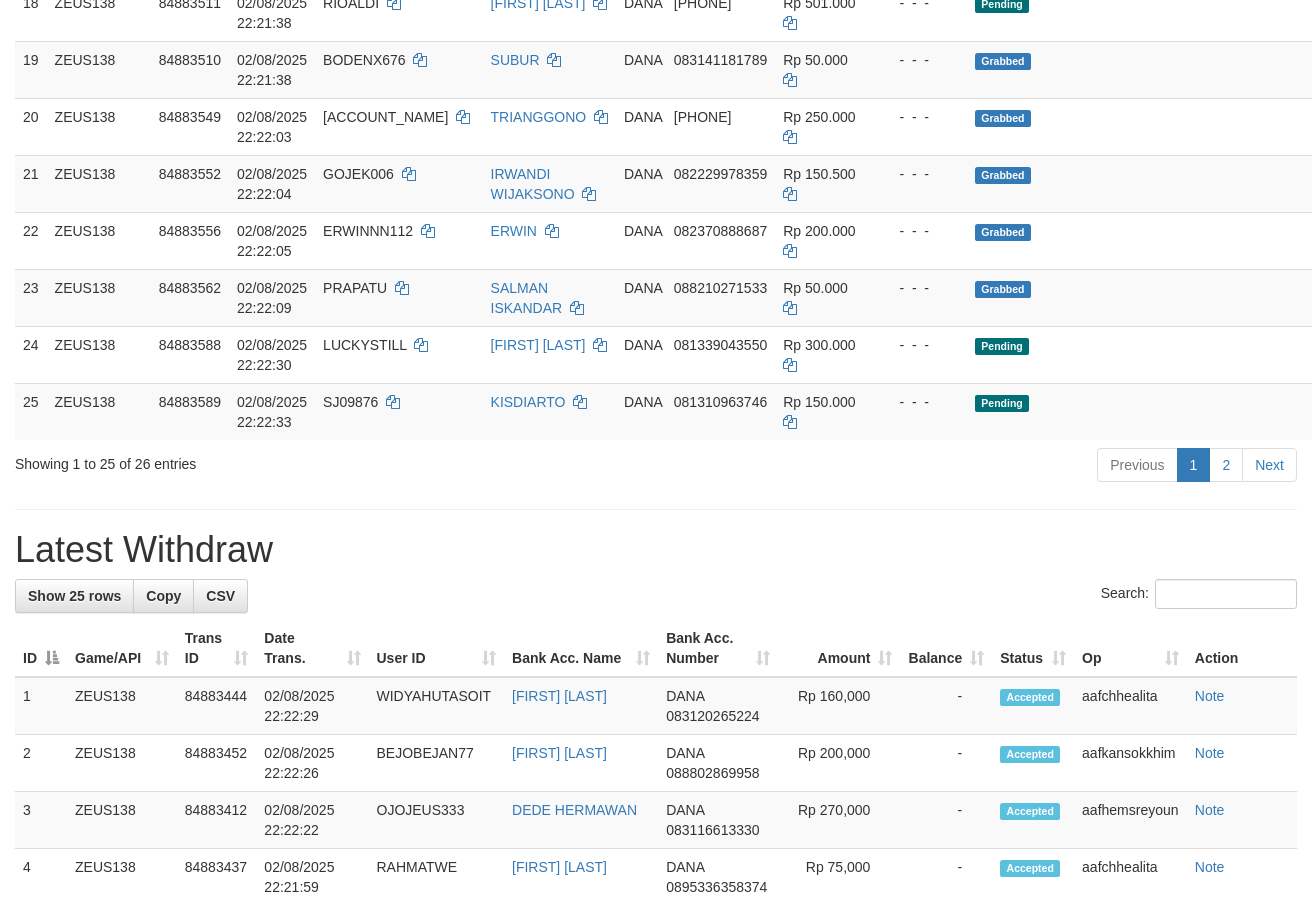 scroll, scrollTop: 1365, scrollLeft: 0, axis: vertical 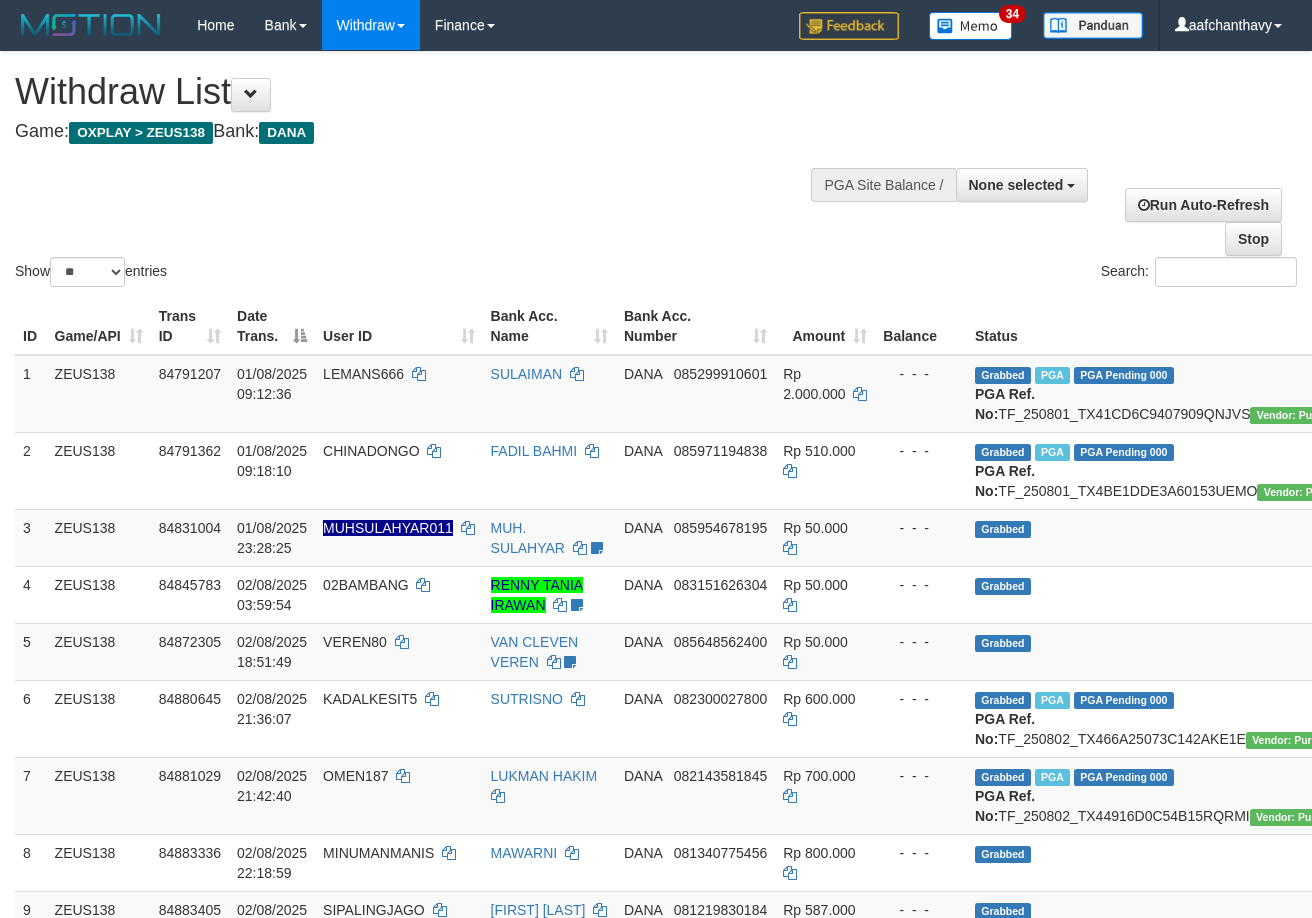 select 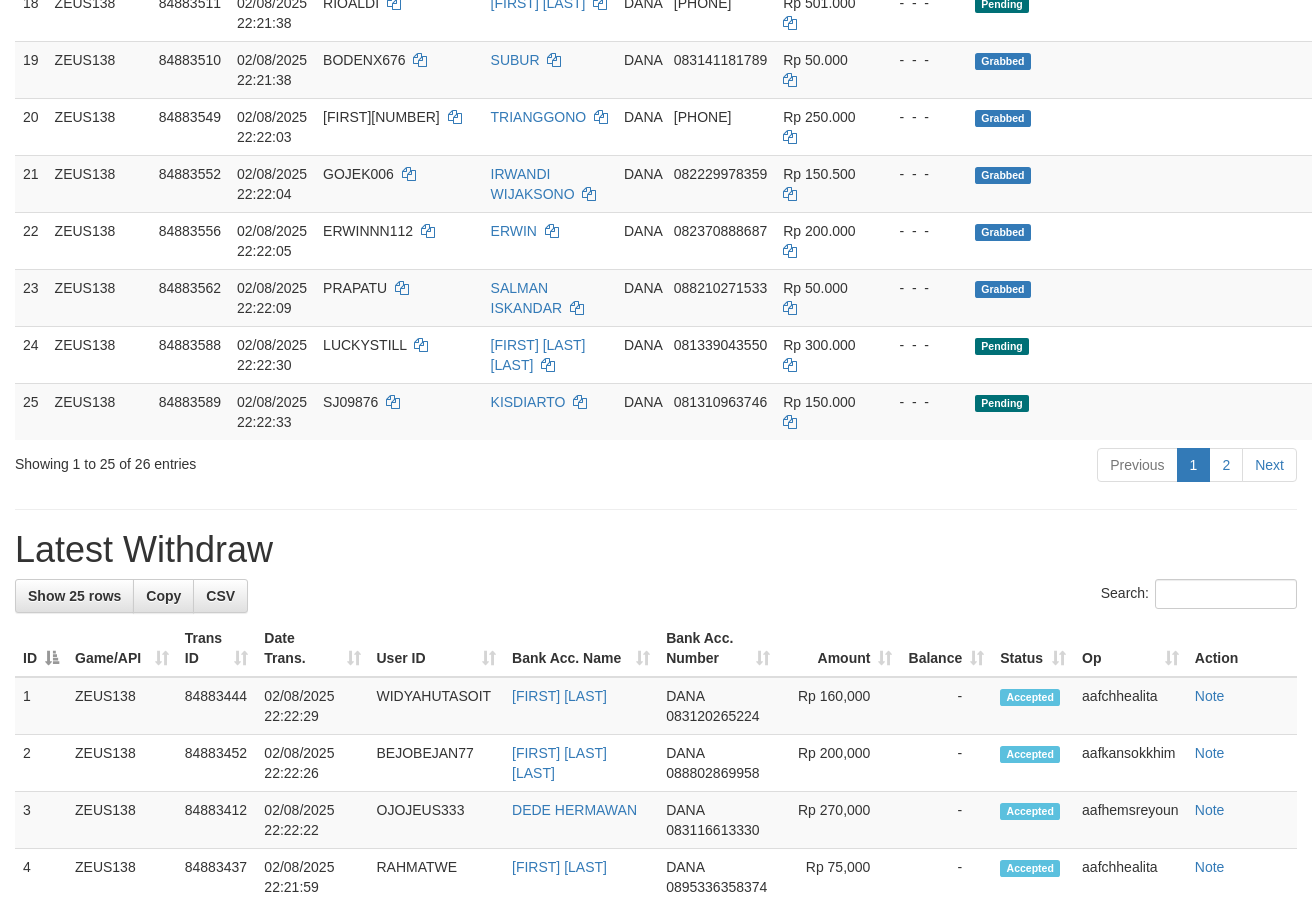 scroll, scrollTop: 1365, scrollLeft: 0, axis: vertical 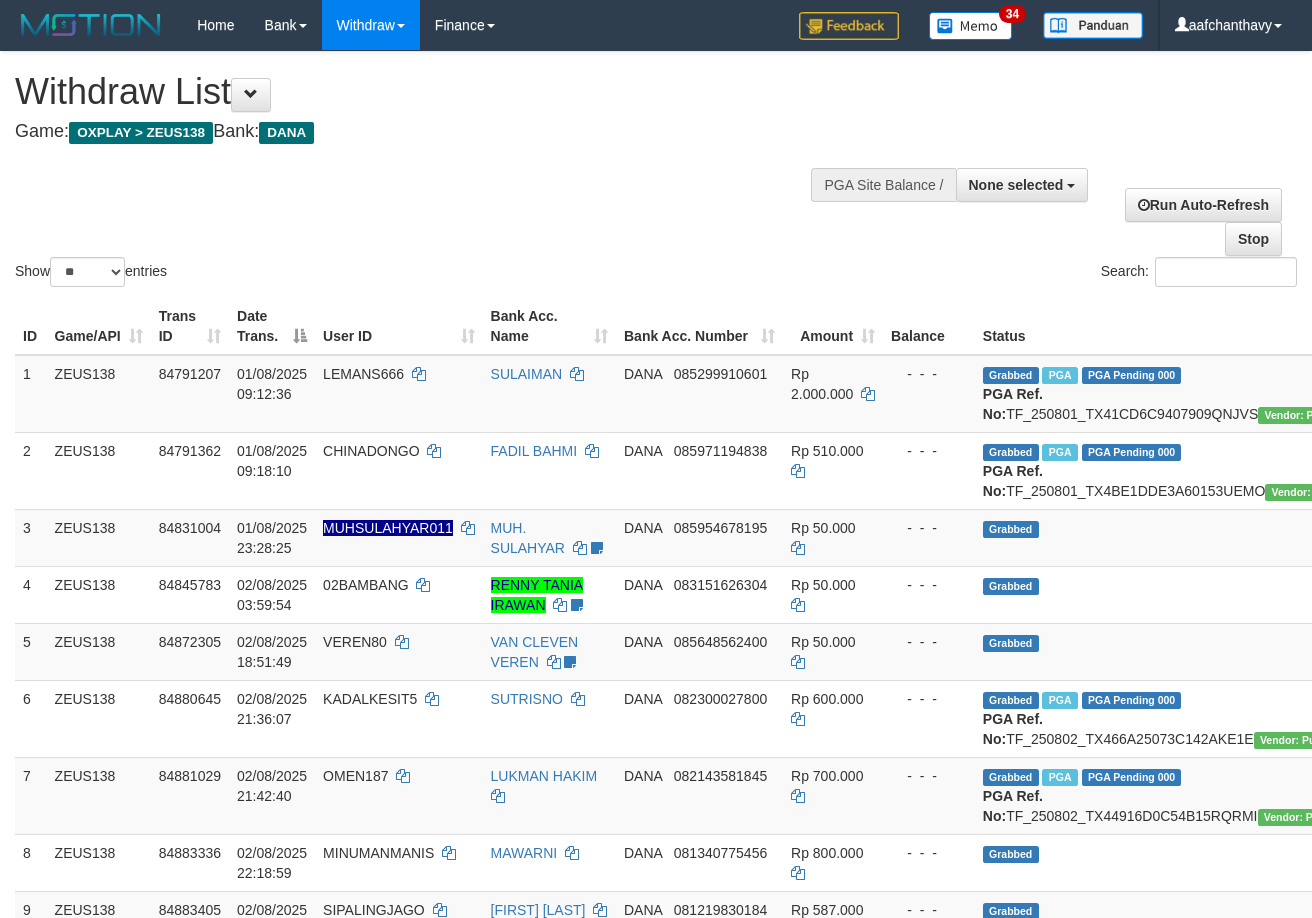 select 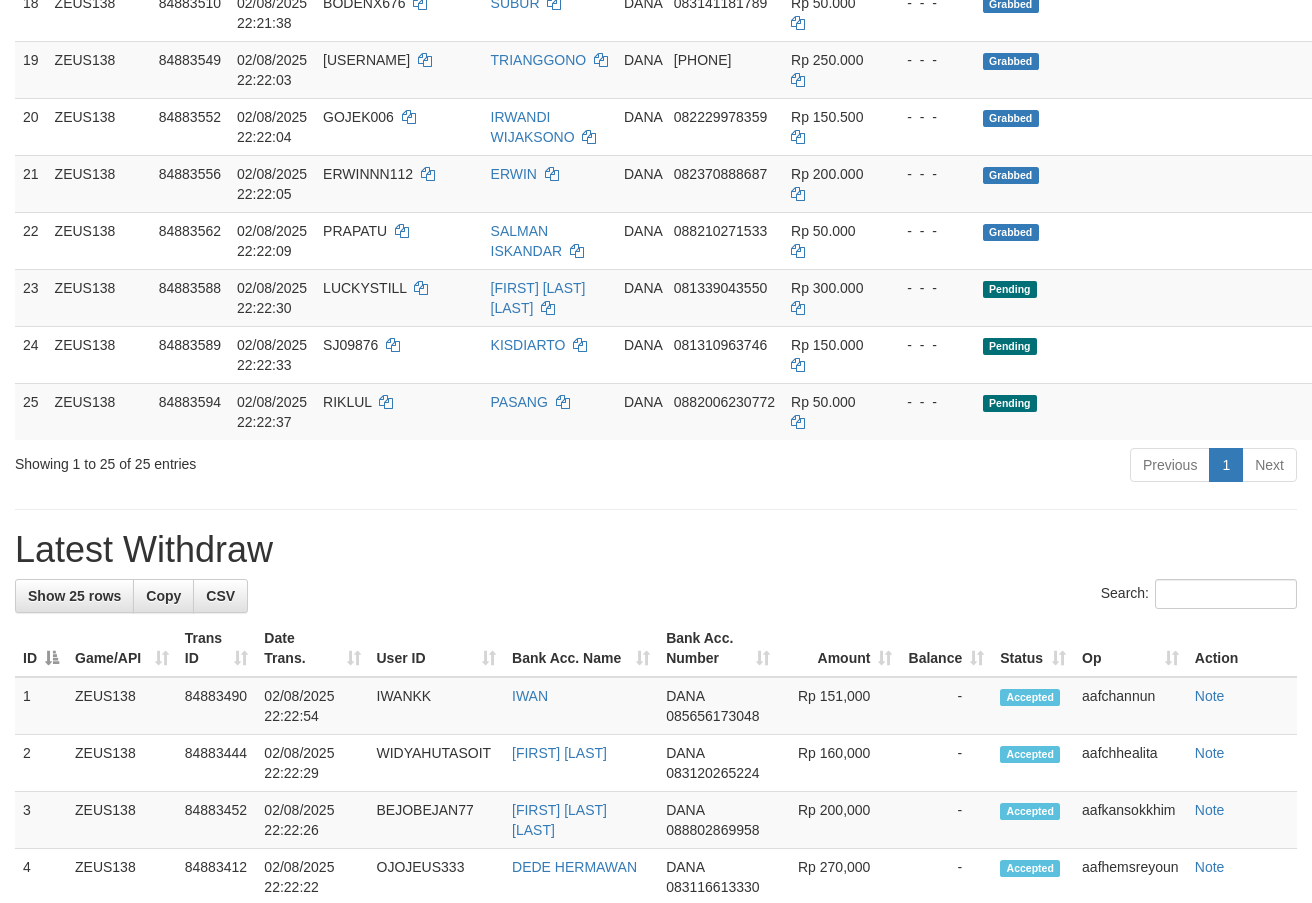 scroll, scrollTop: 1365, scrollLeft: 0, axis: vertical 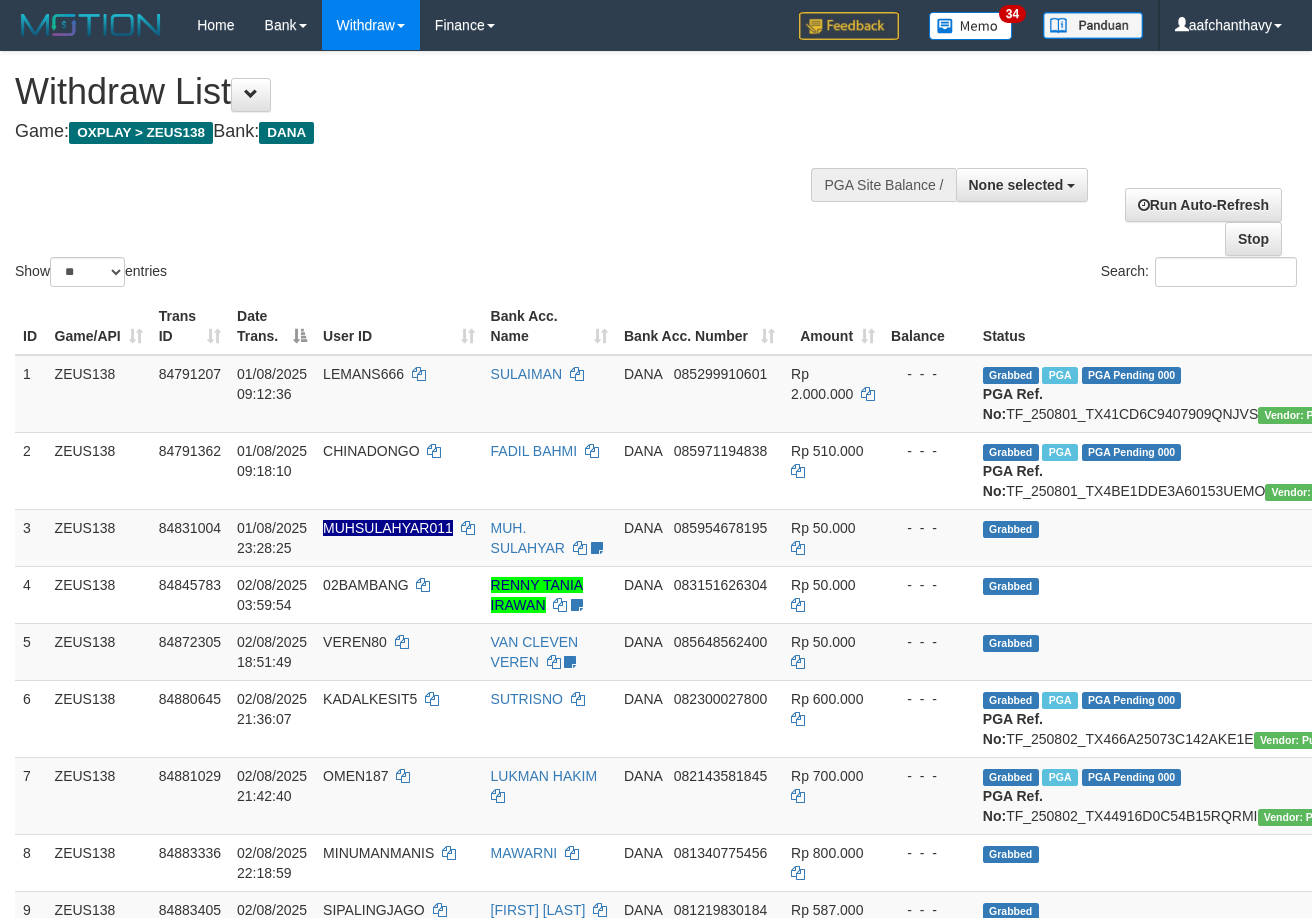 select 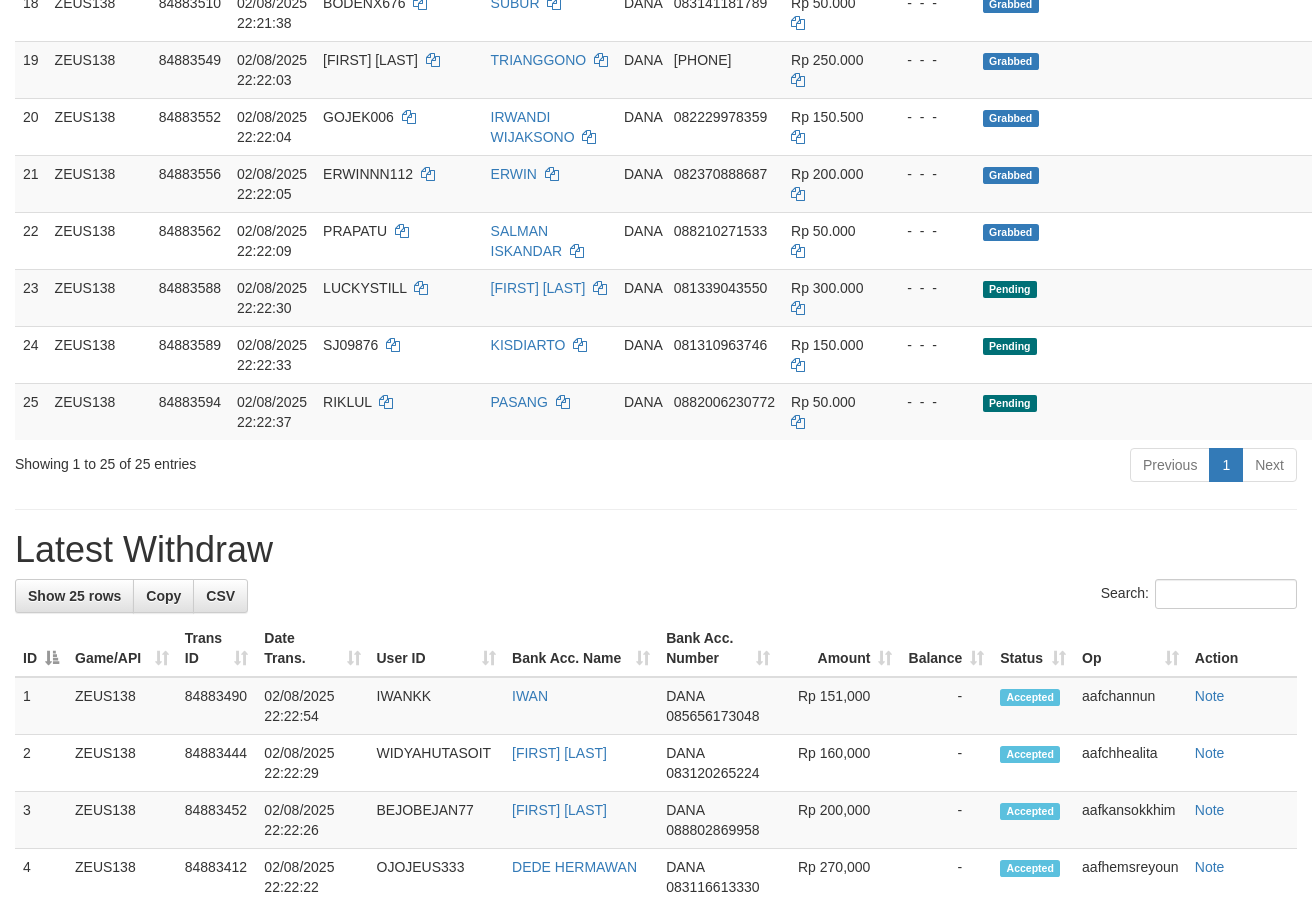 scroll, scrollTop: 1365, scrollLeft: 0, axis: vertical 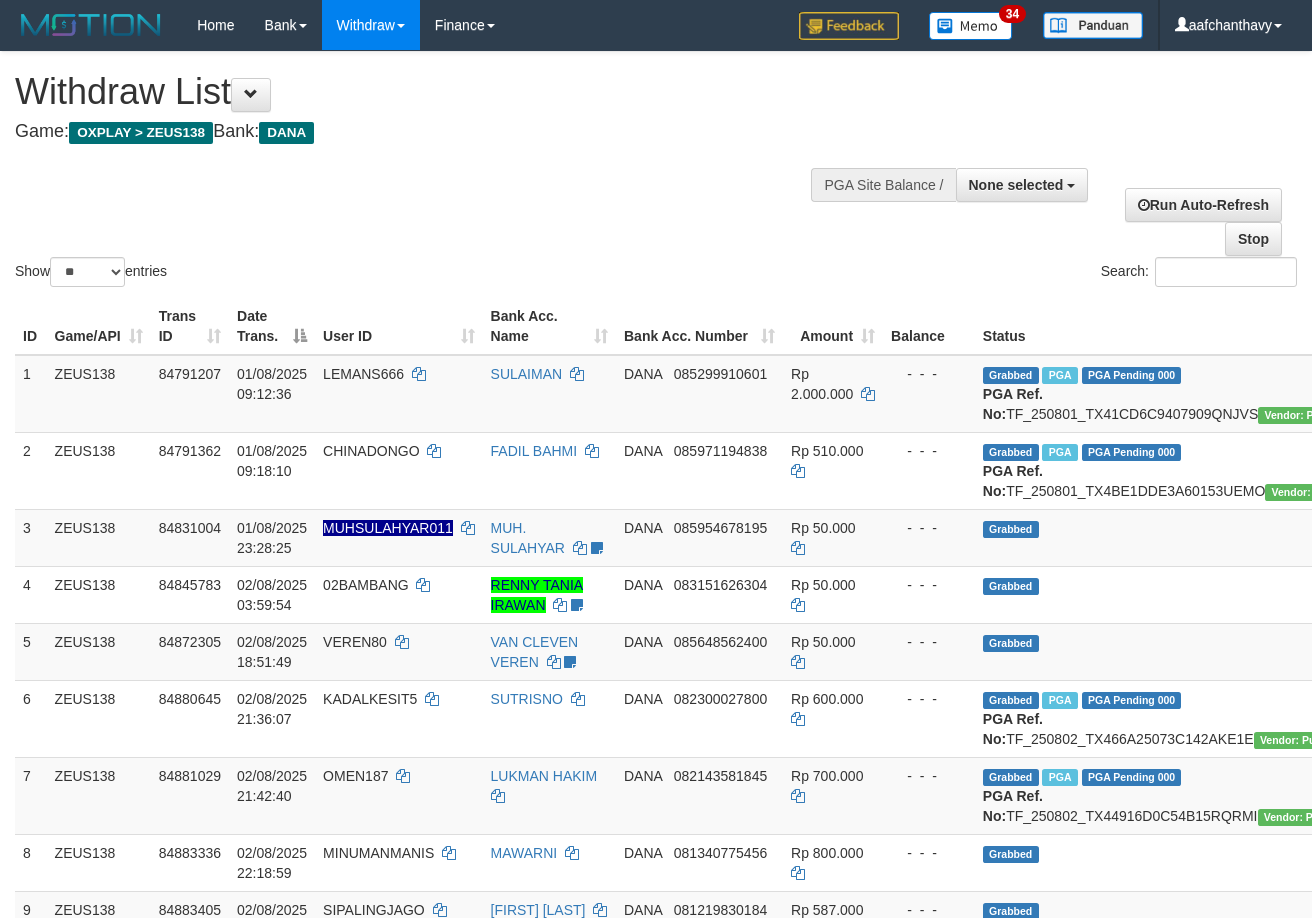 select 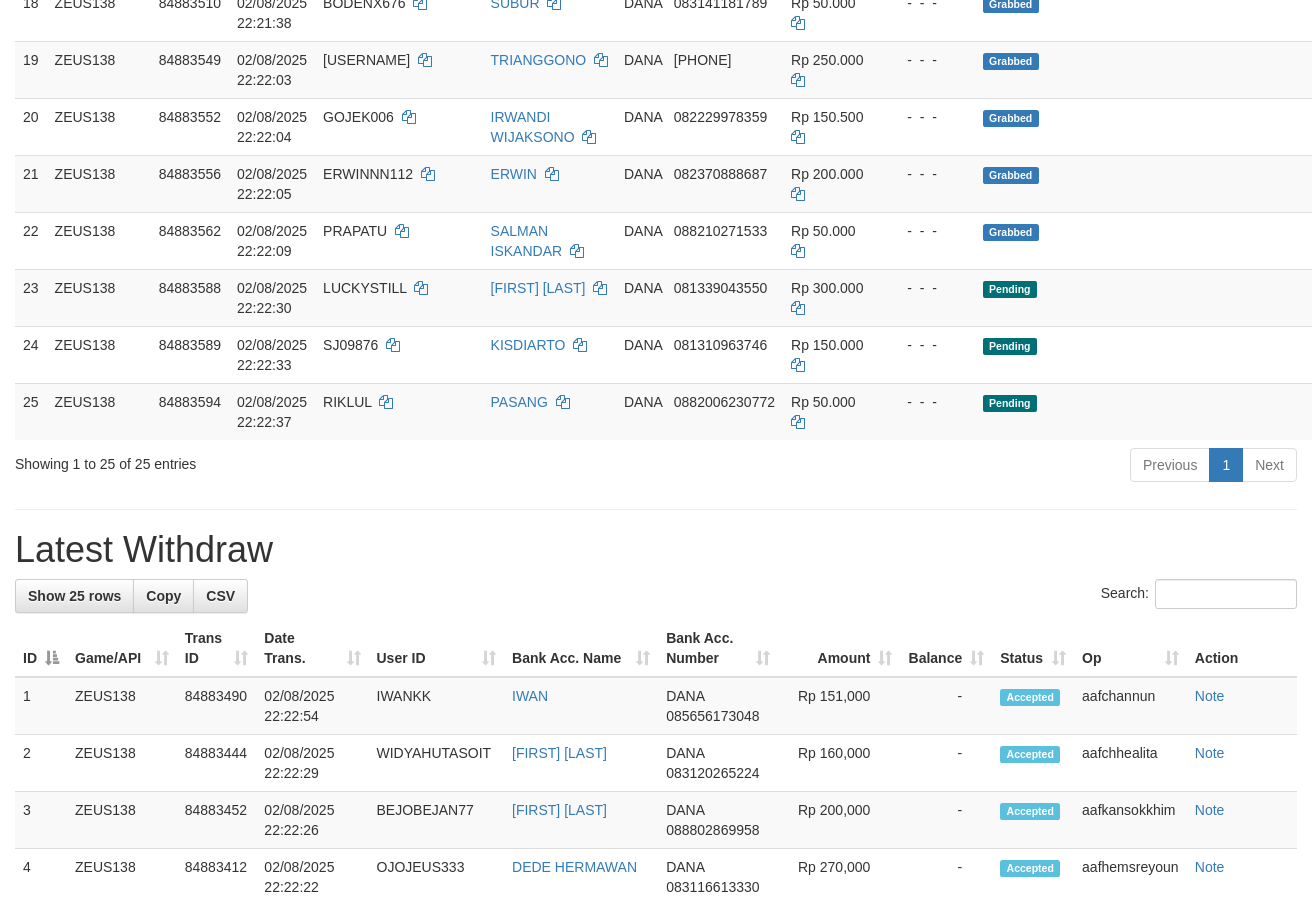 scroll, scrollTop: 1365, scrollLeft: 0, axis: vertical 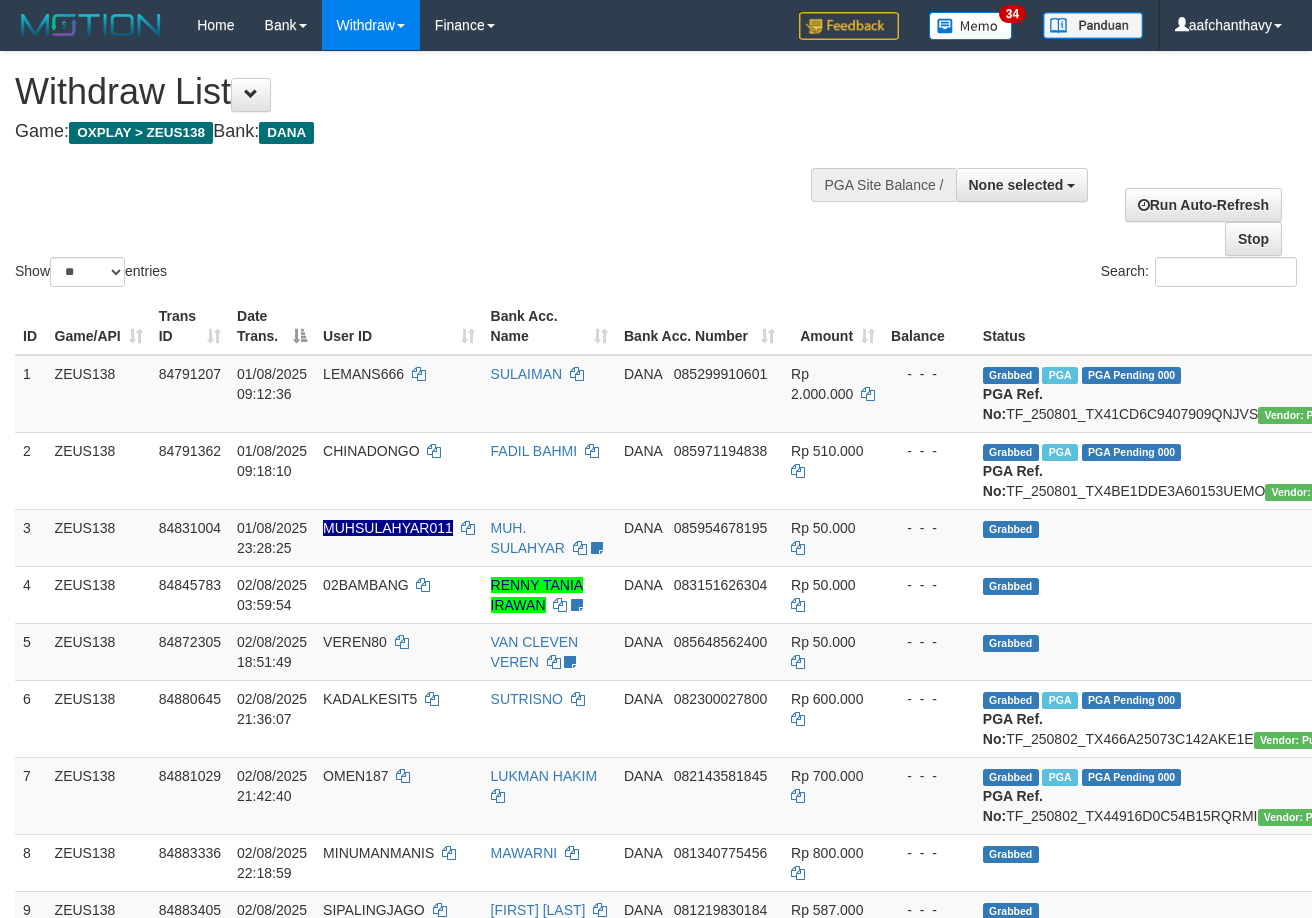 select 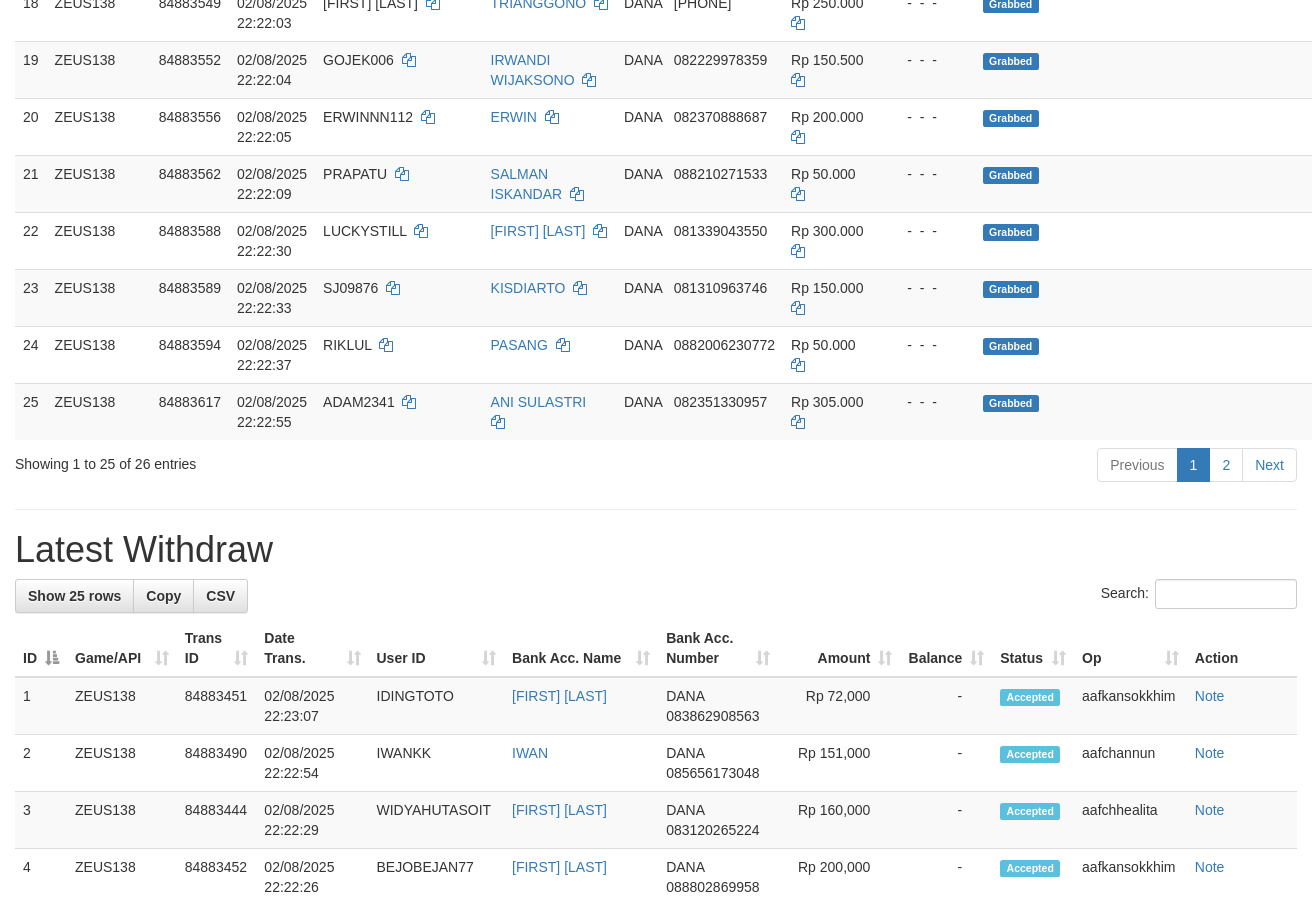 scroll, scrollTop: 1365, scrollLeft: 0, axis: vertical 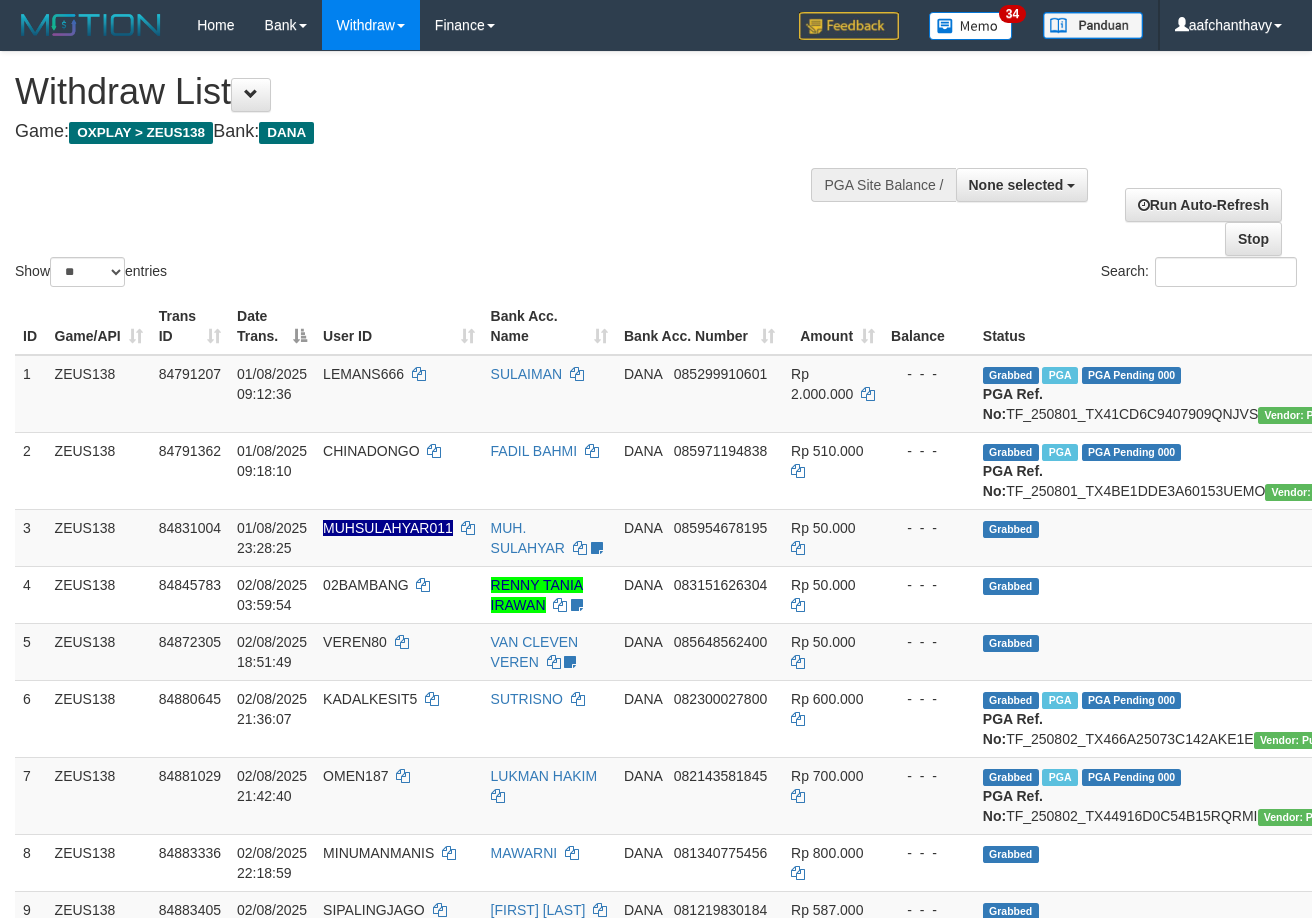 select 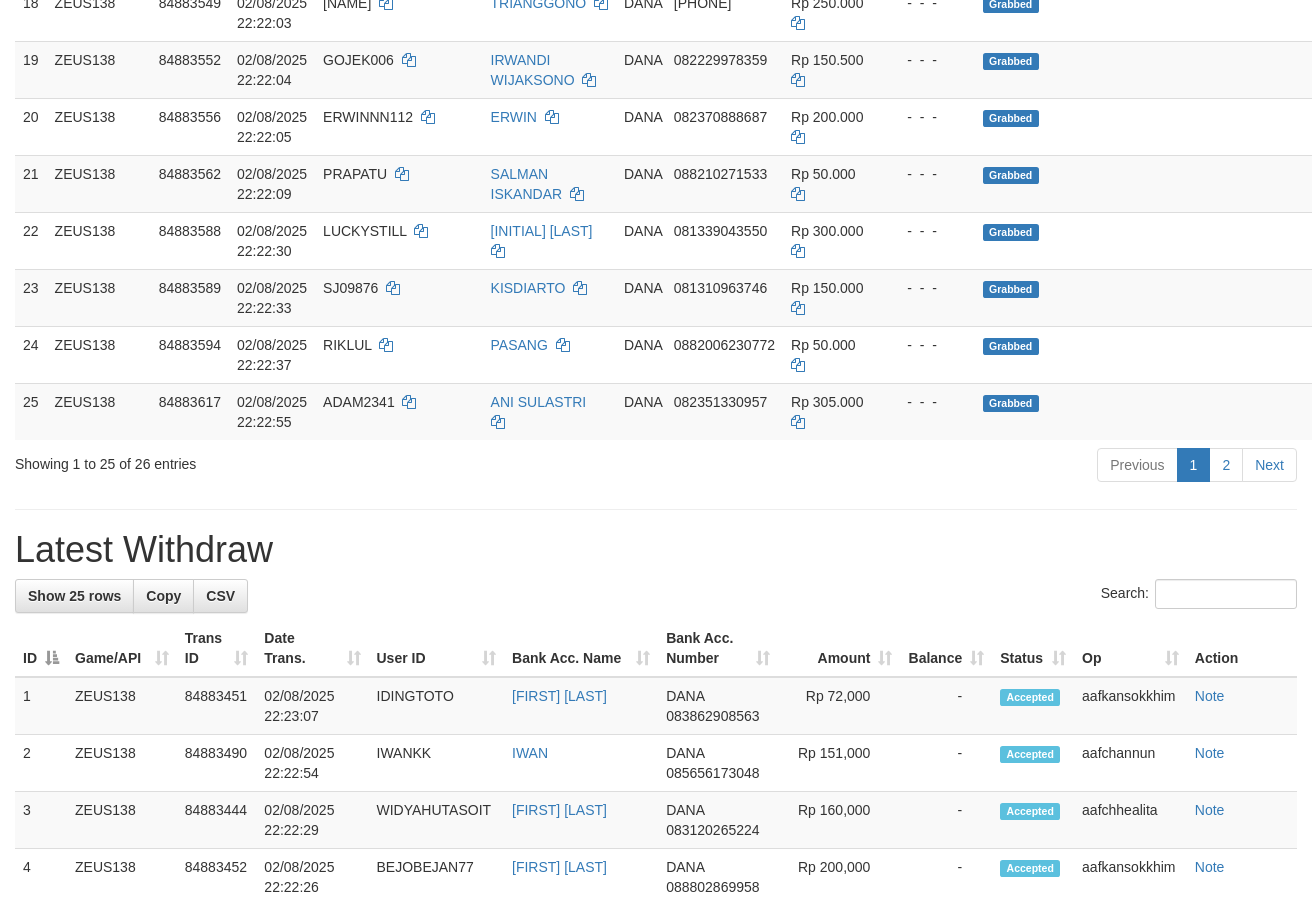 scroll, scrollTop: 1365, scrollLeft: 0, axis: vertical 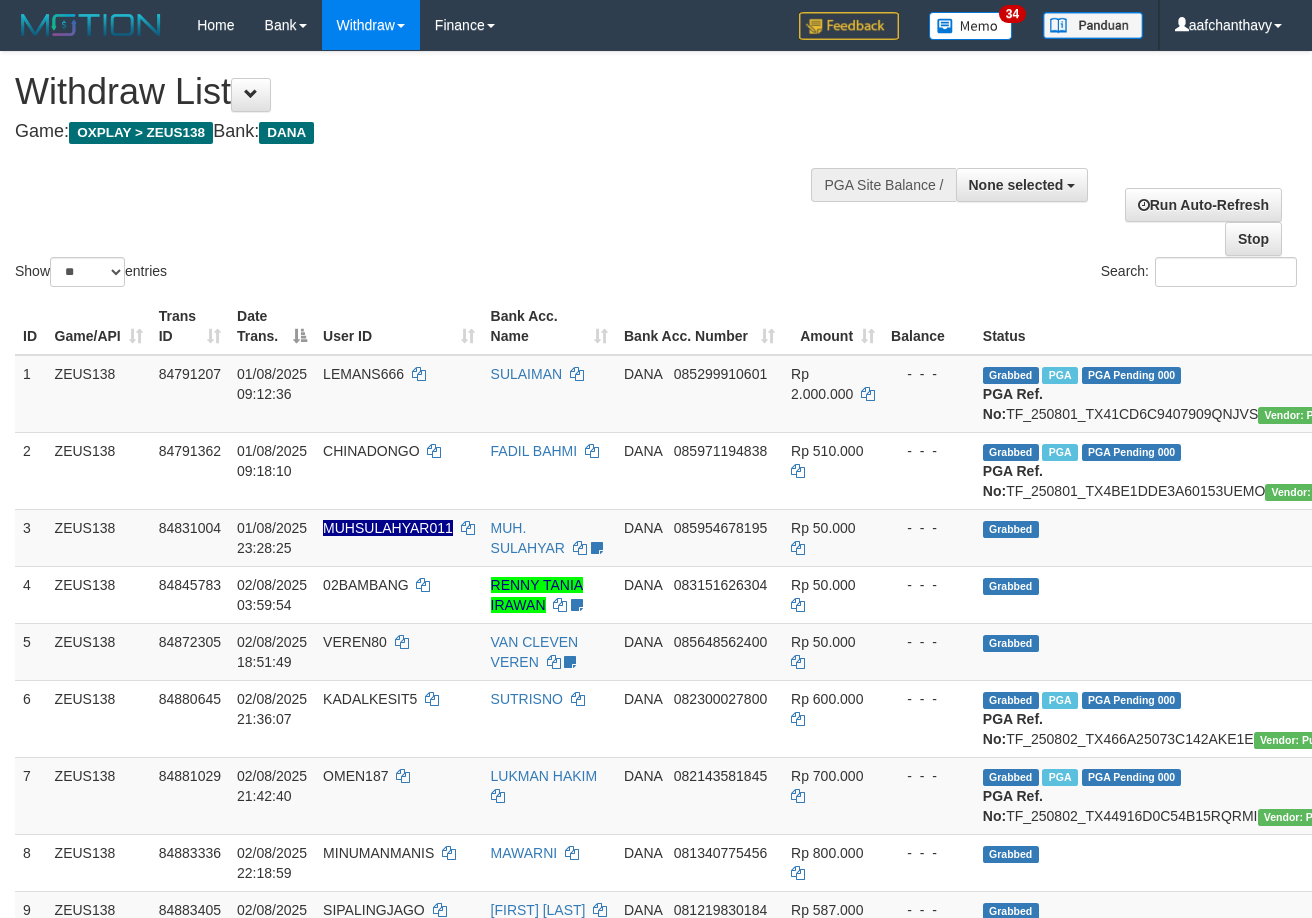 select 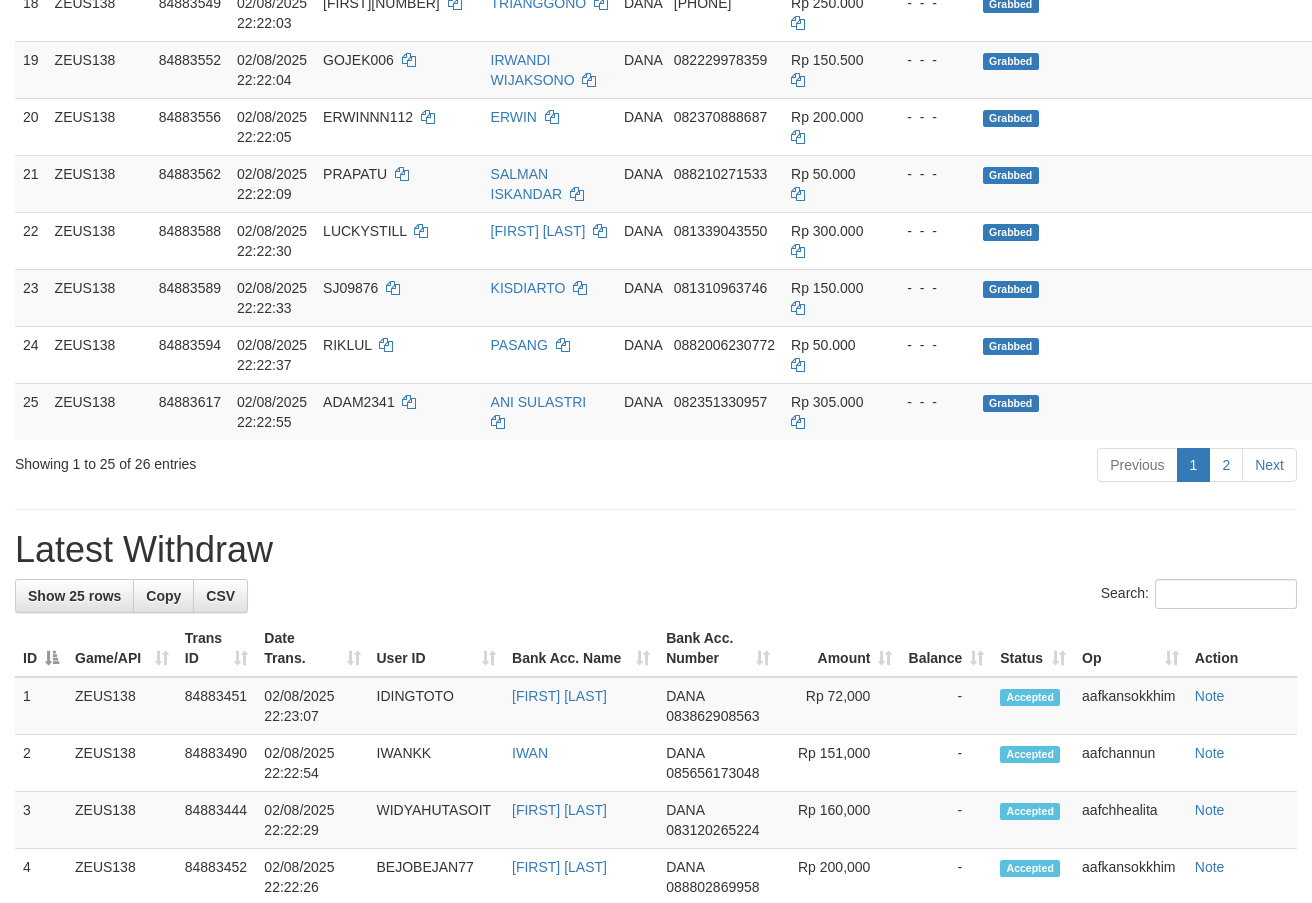 scroll, scrollTop: 1365, scrollLeft: 0, axis: vertical 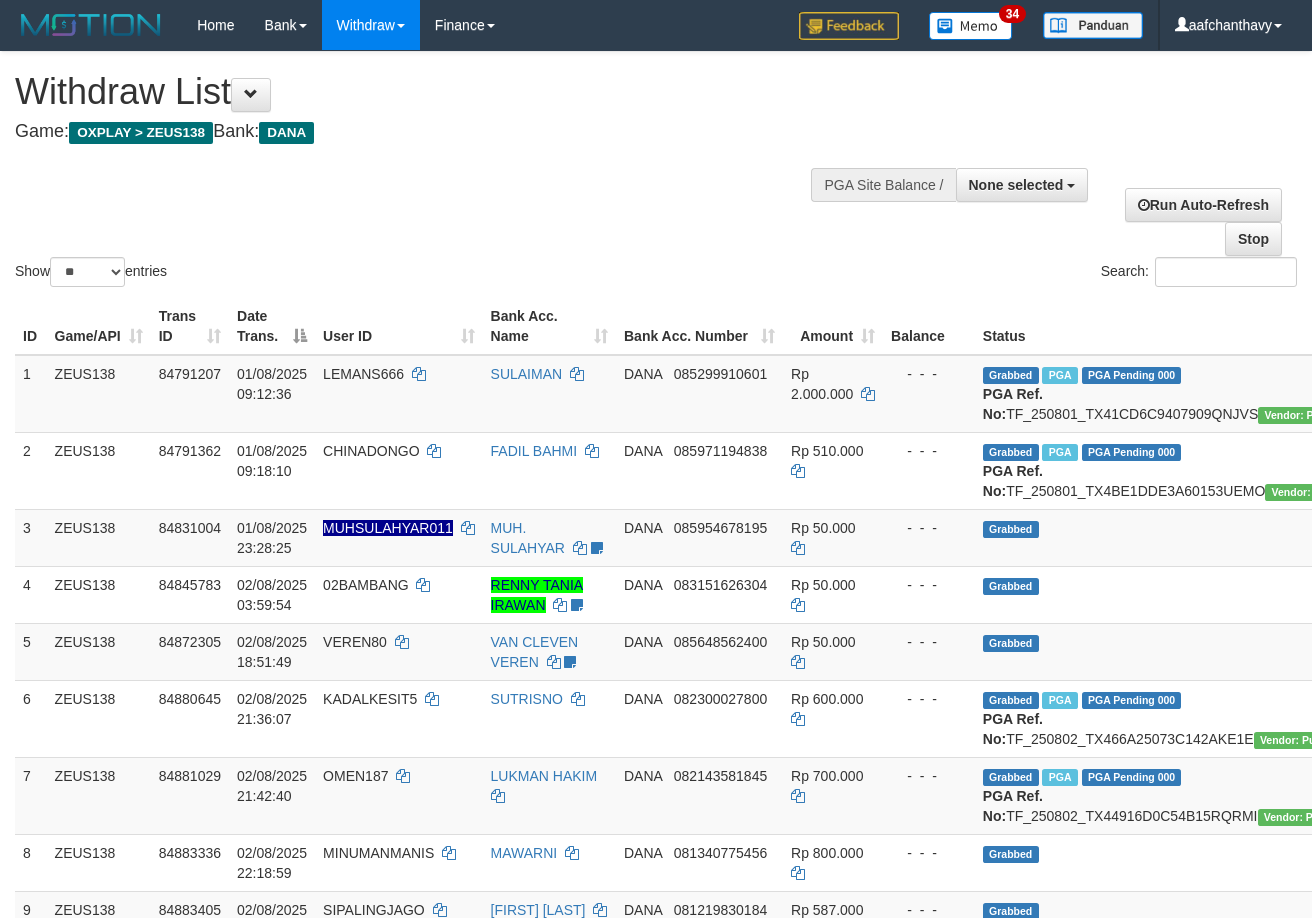 select 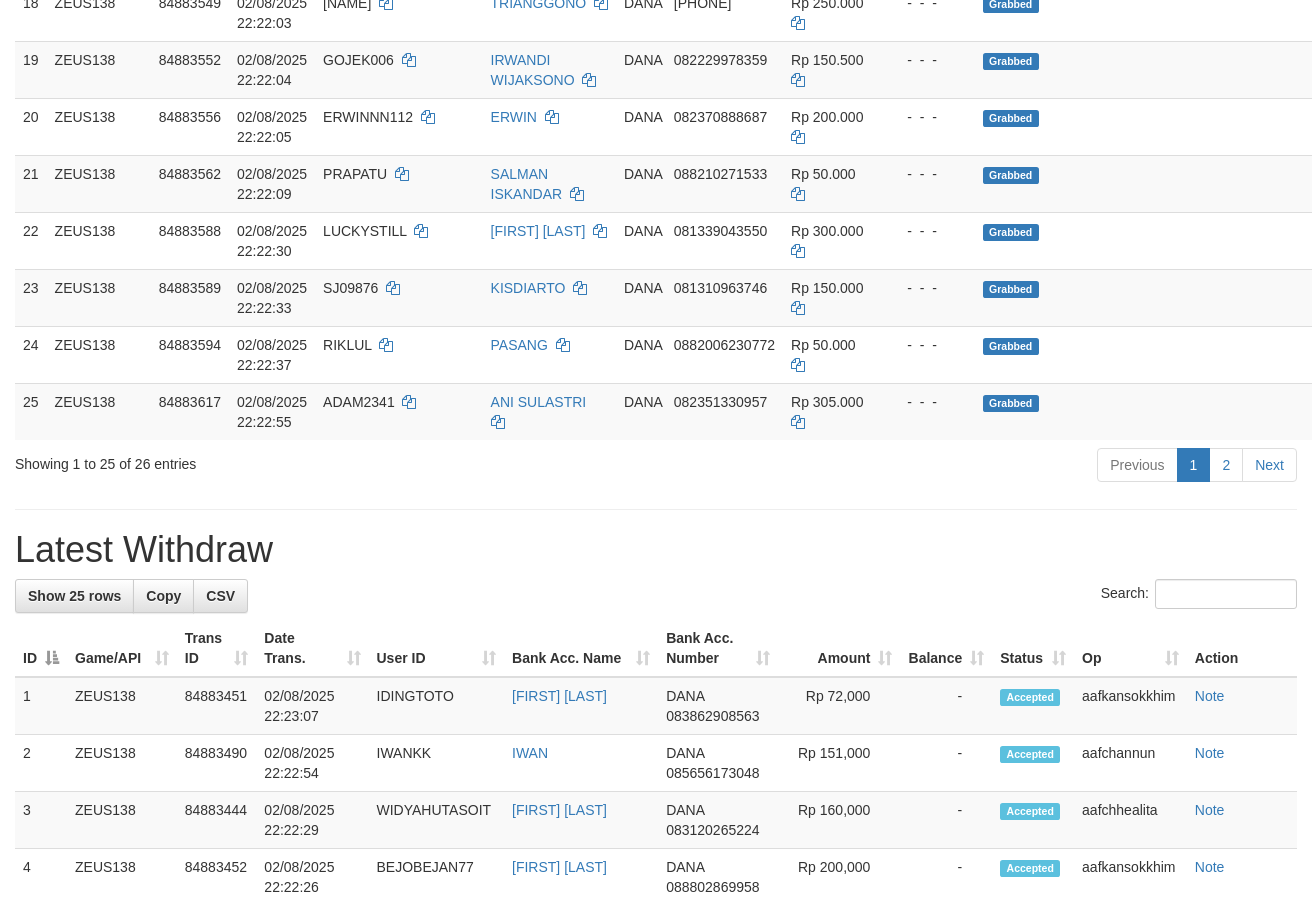 scroll, scrollTop: 1365, scrollLeft: 0, axis: vertical 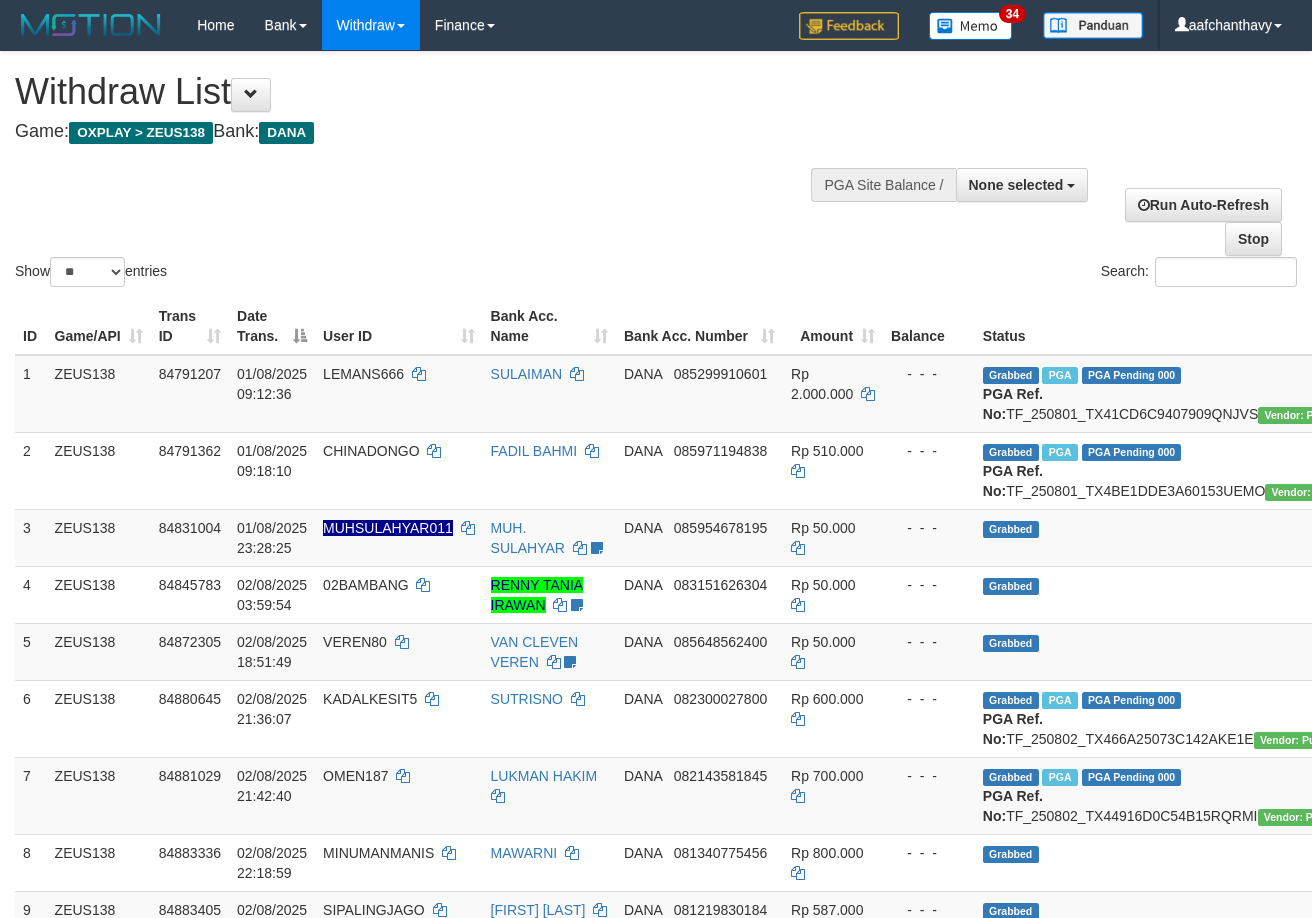 select 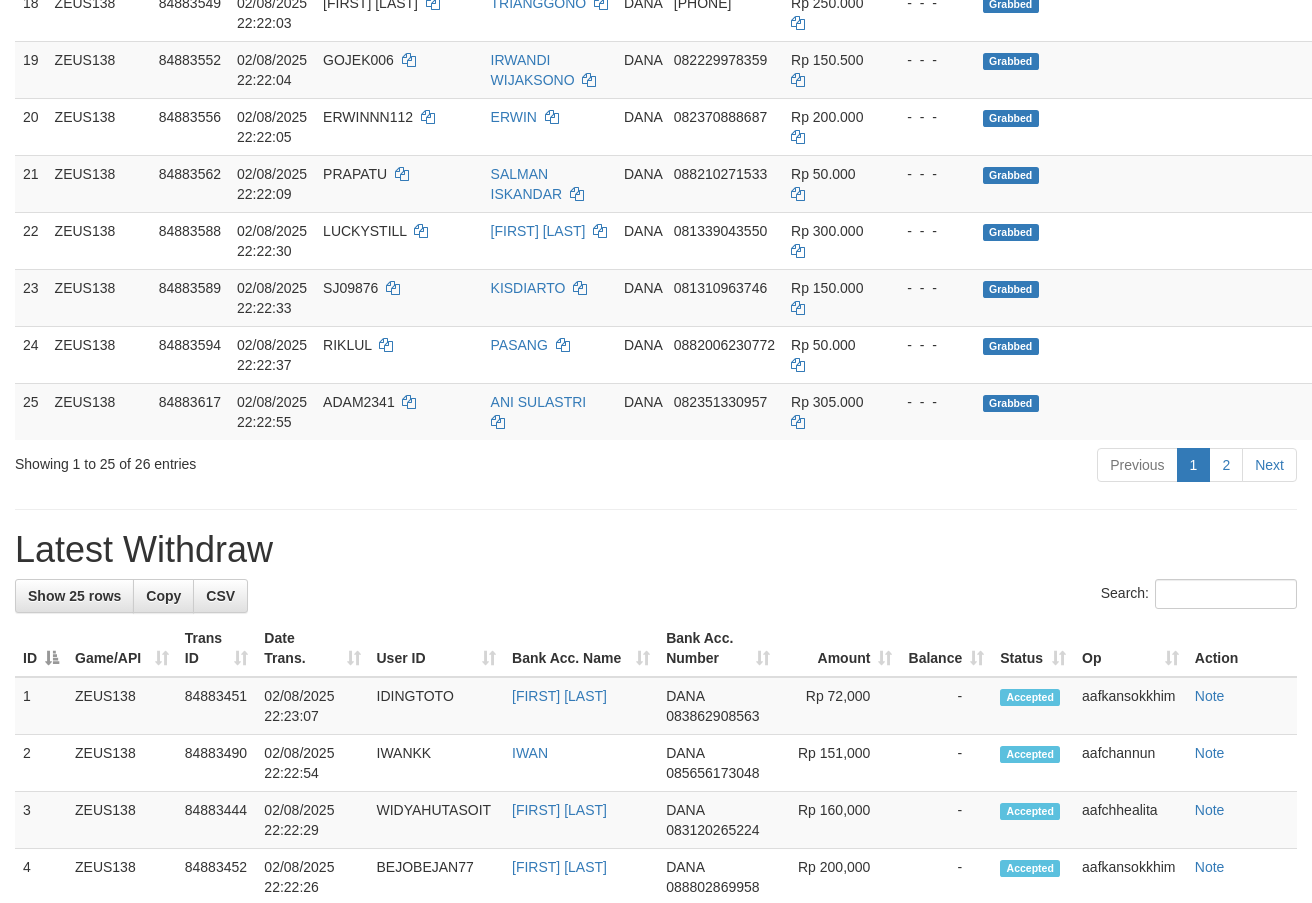 scroll, scrollTop: 1365, scrollLeft: 0, axis: vertical 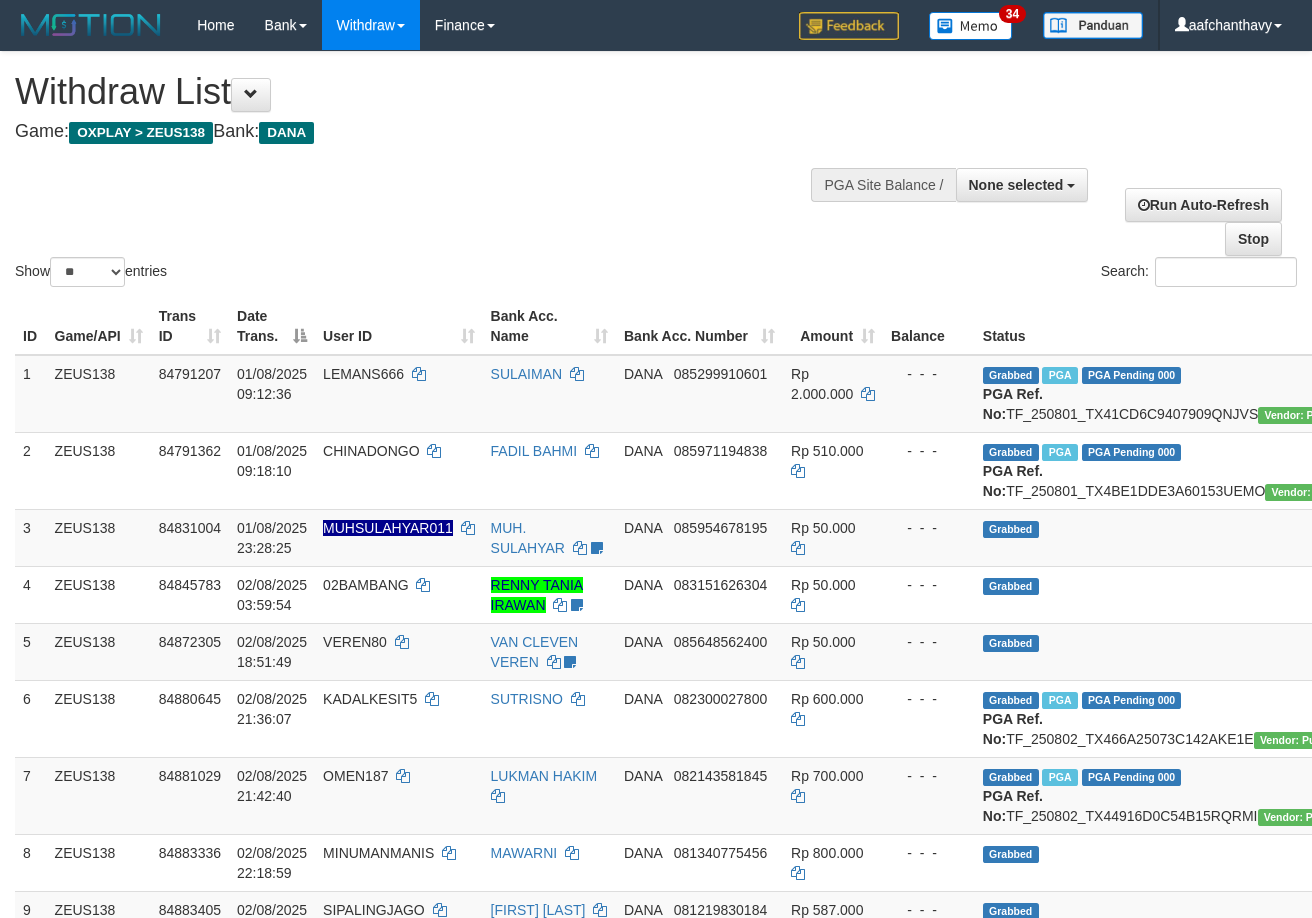 select 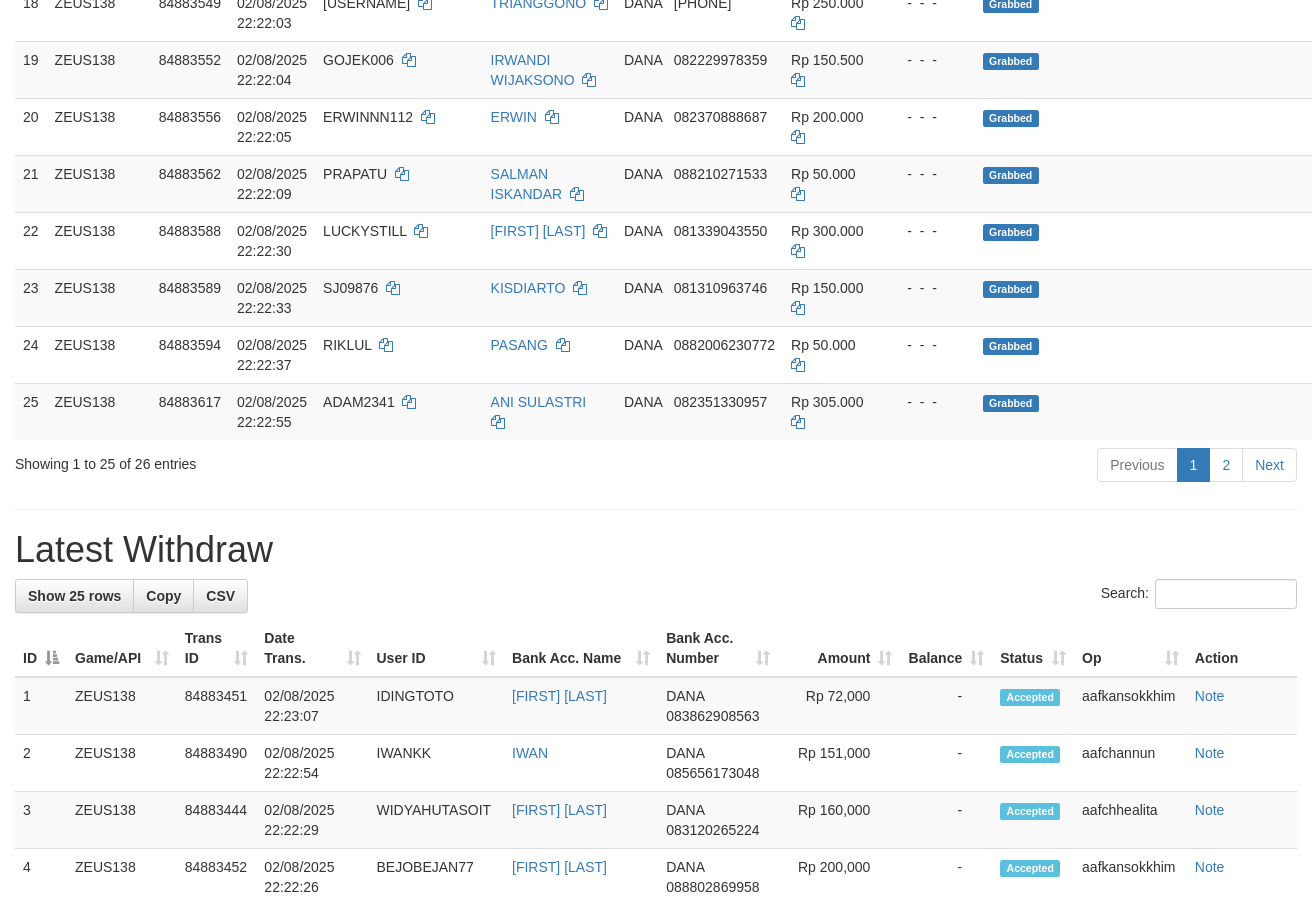 scroll, scrollTop: 1365, scrollLeft: 0, axis: vertical 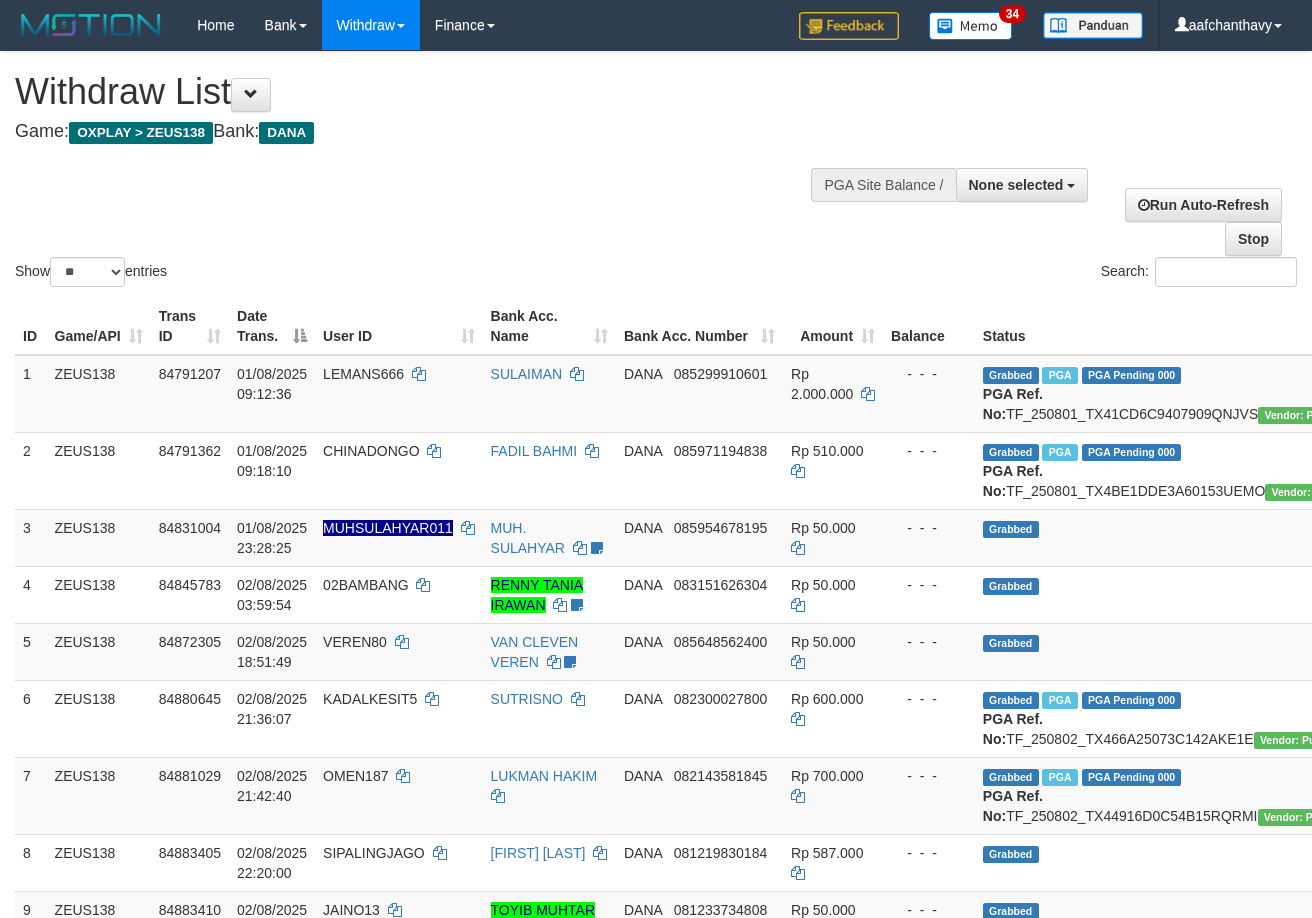 select 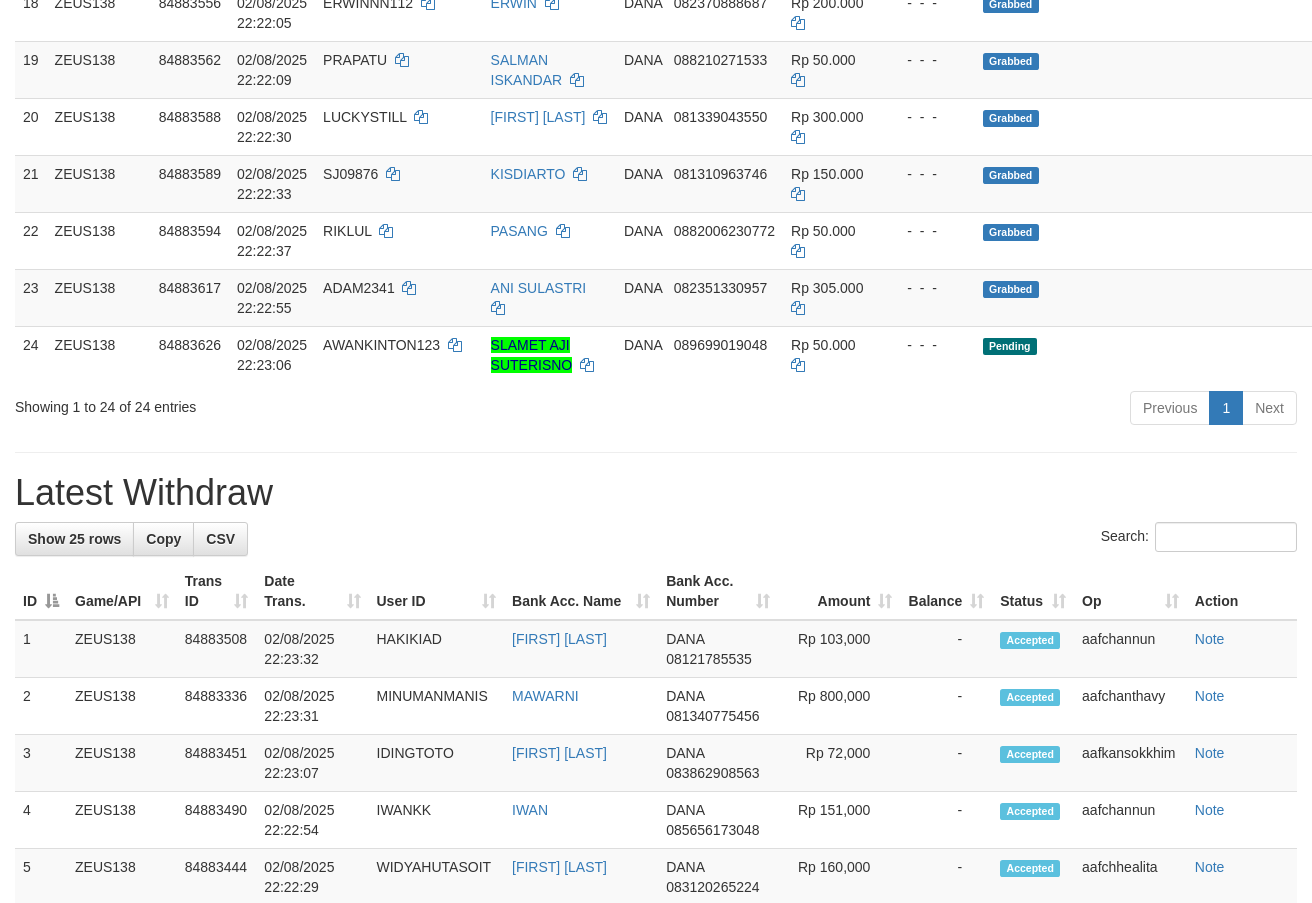 scroll, scrollTop: 1365, scrollLeft: 0, axis: vertical 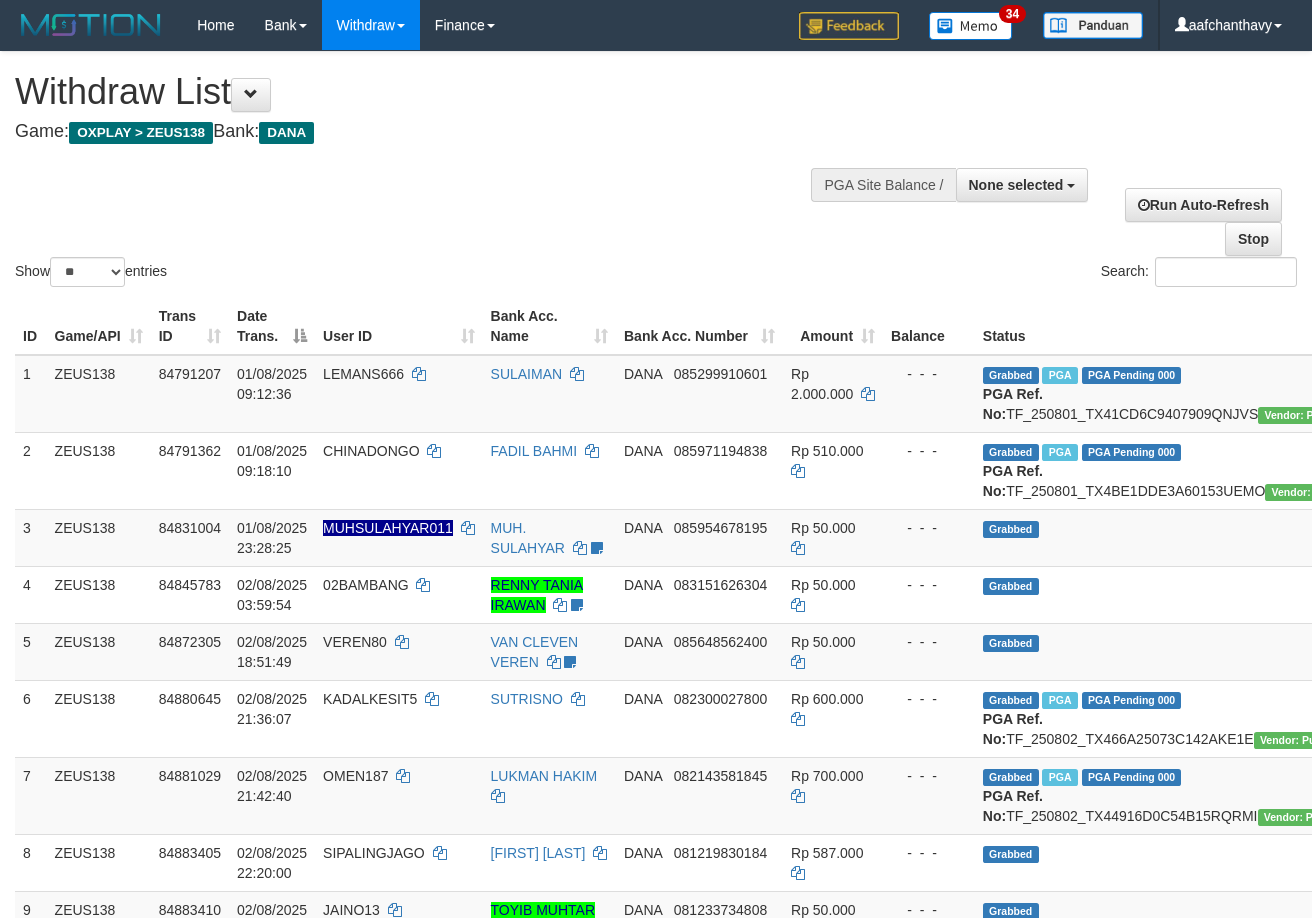 select 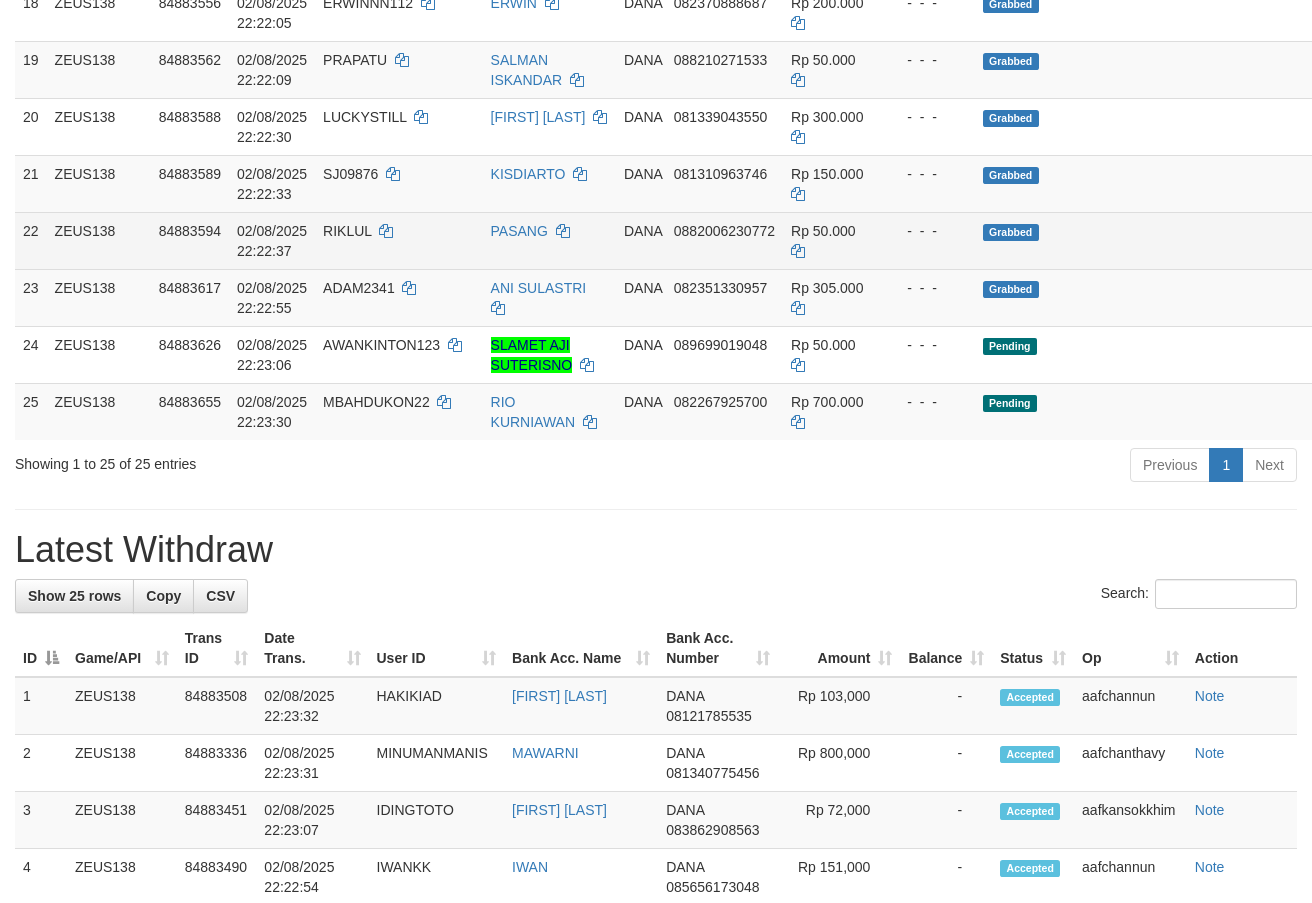 scroll, scrollTop: 1365, scrollLeft: 0, axis: vertical 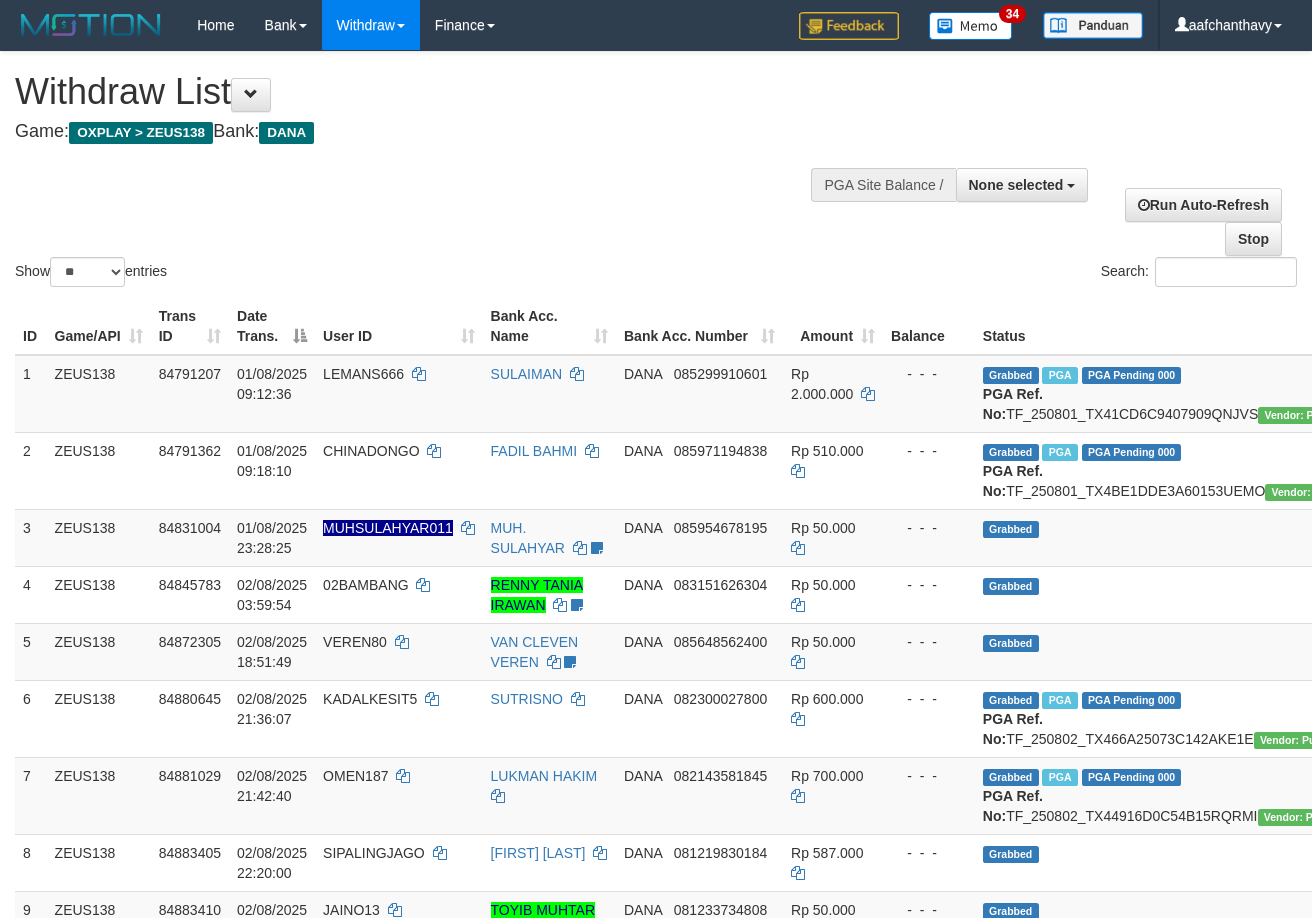 select 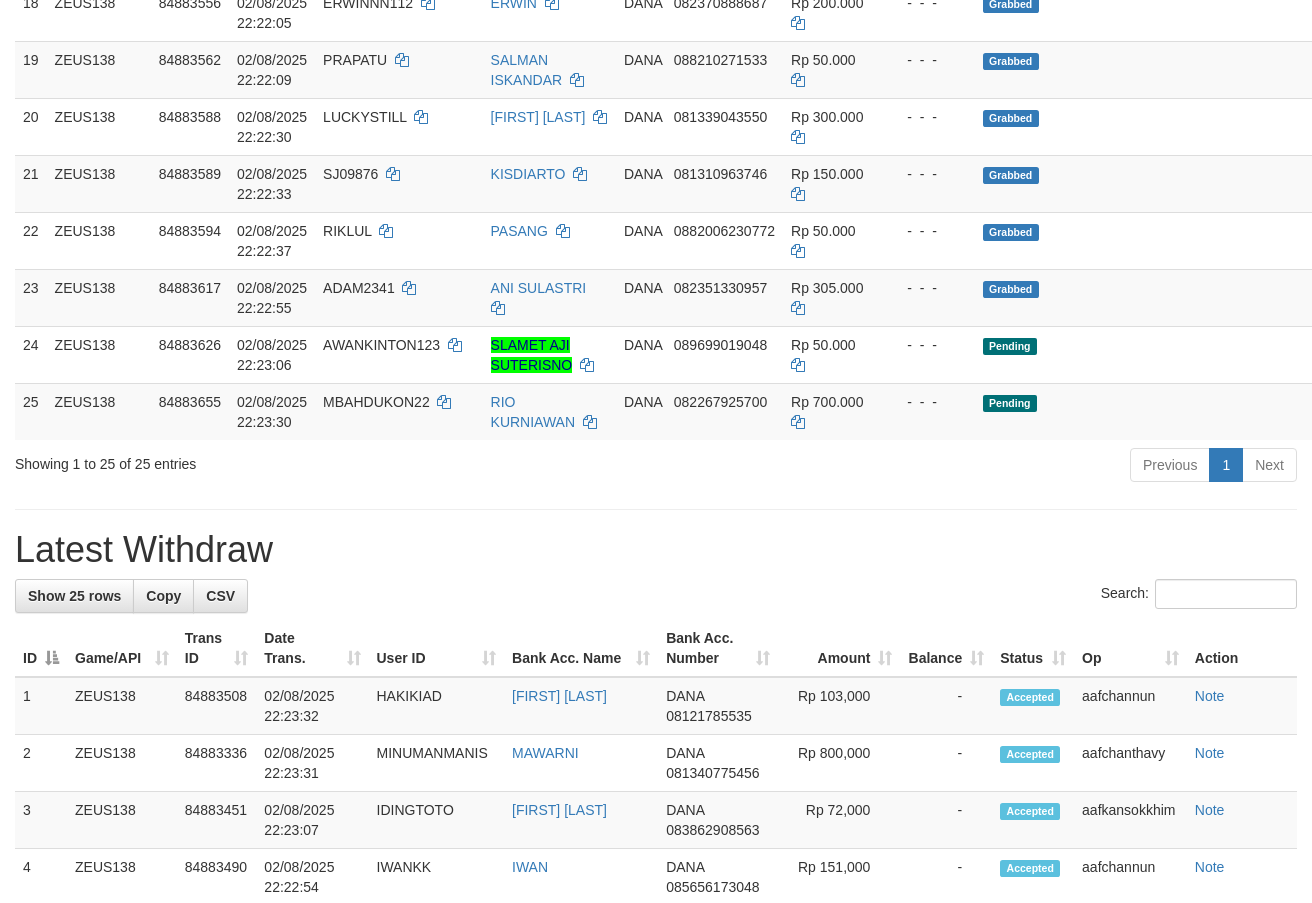 scroll, scrollTop: 1365, scrollLeft: 0, axis: vertical 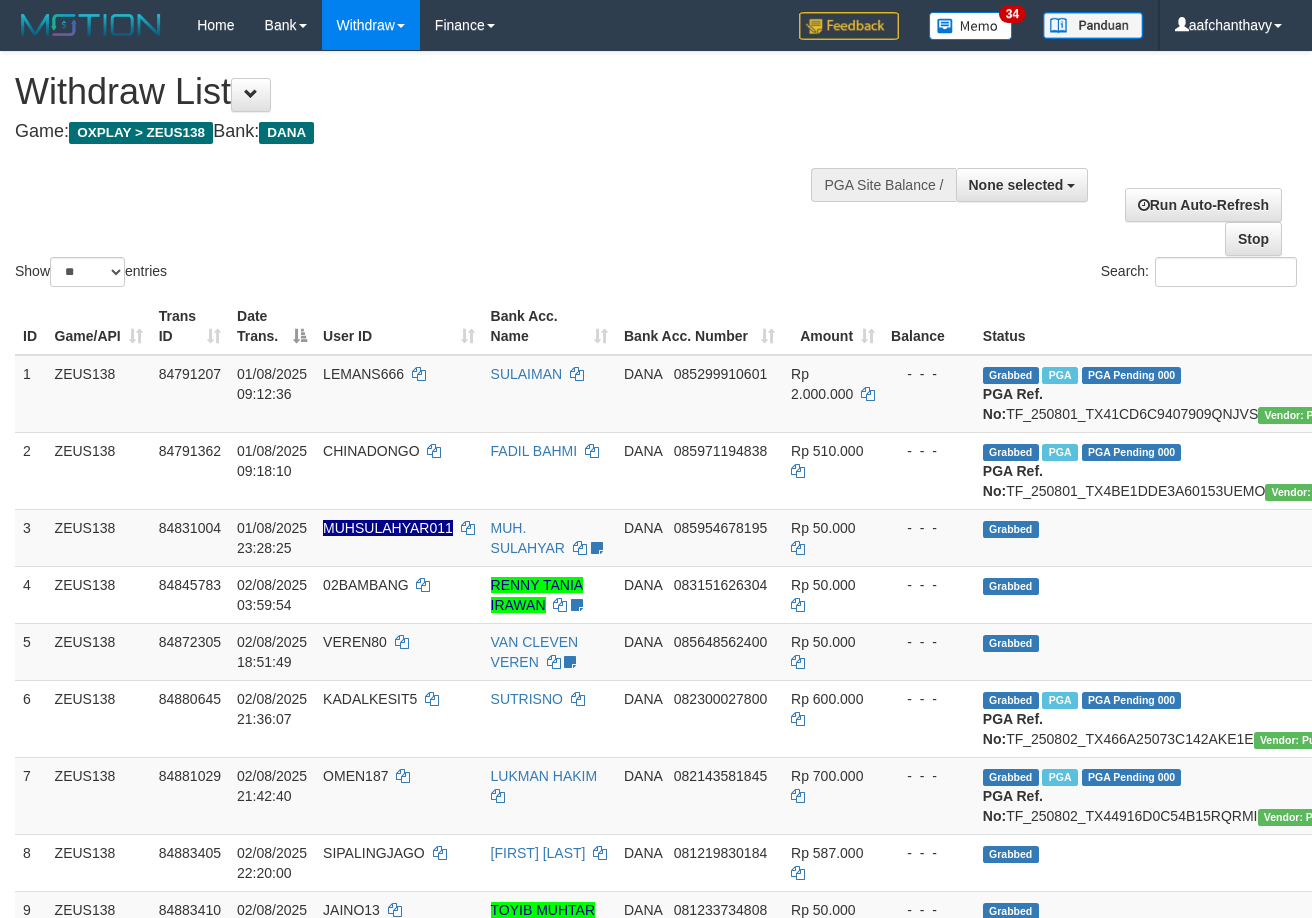 select 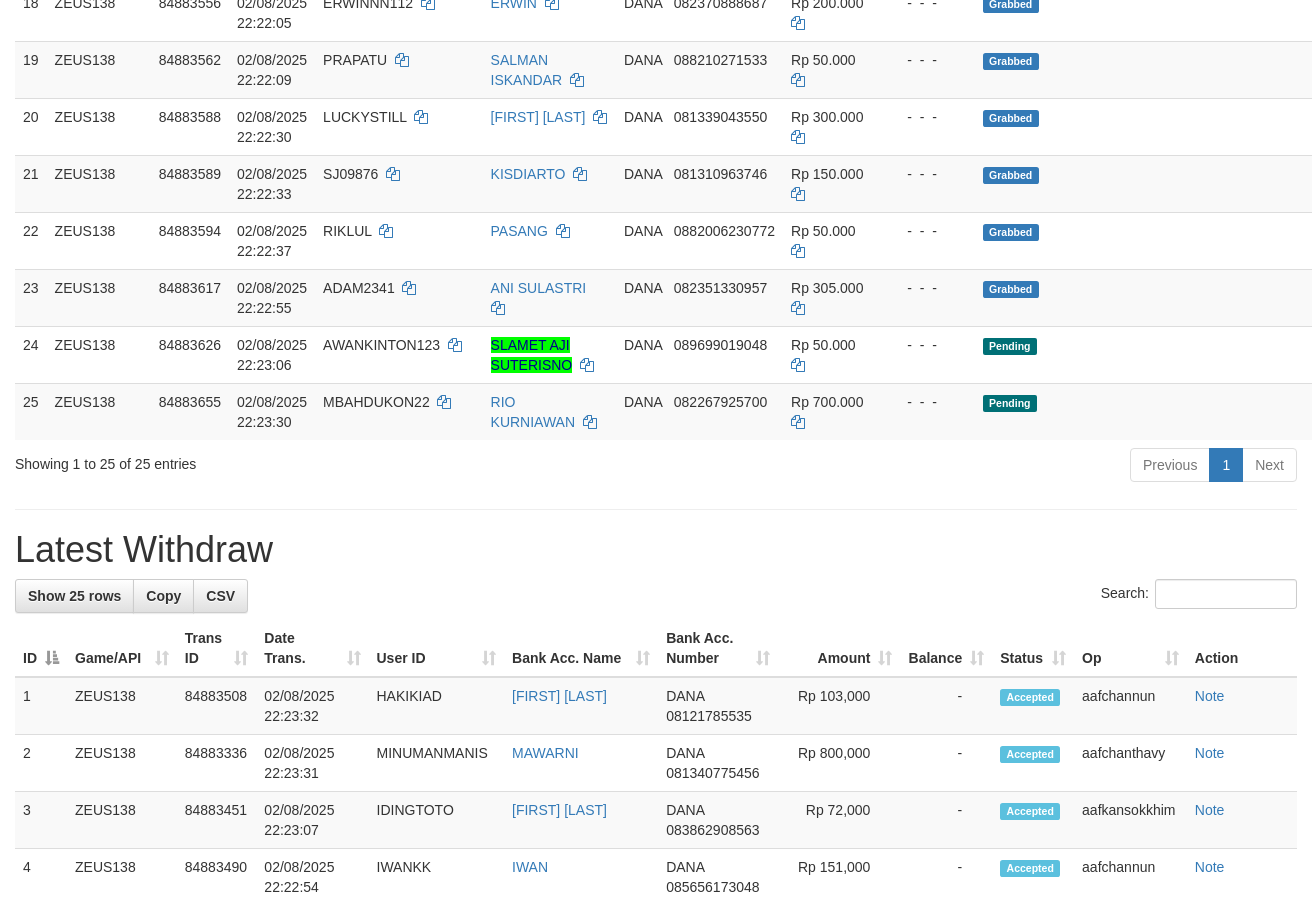 scroll, scrollTop: 1365, scrollLeft: 0, axis: vertical 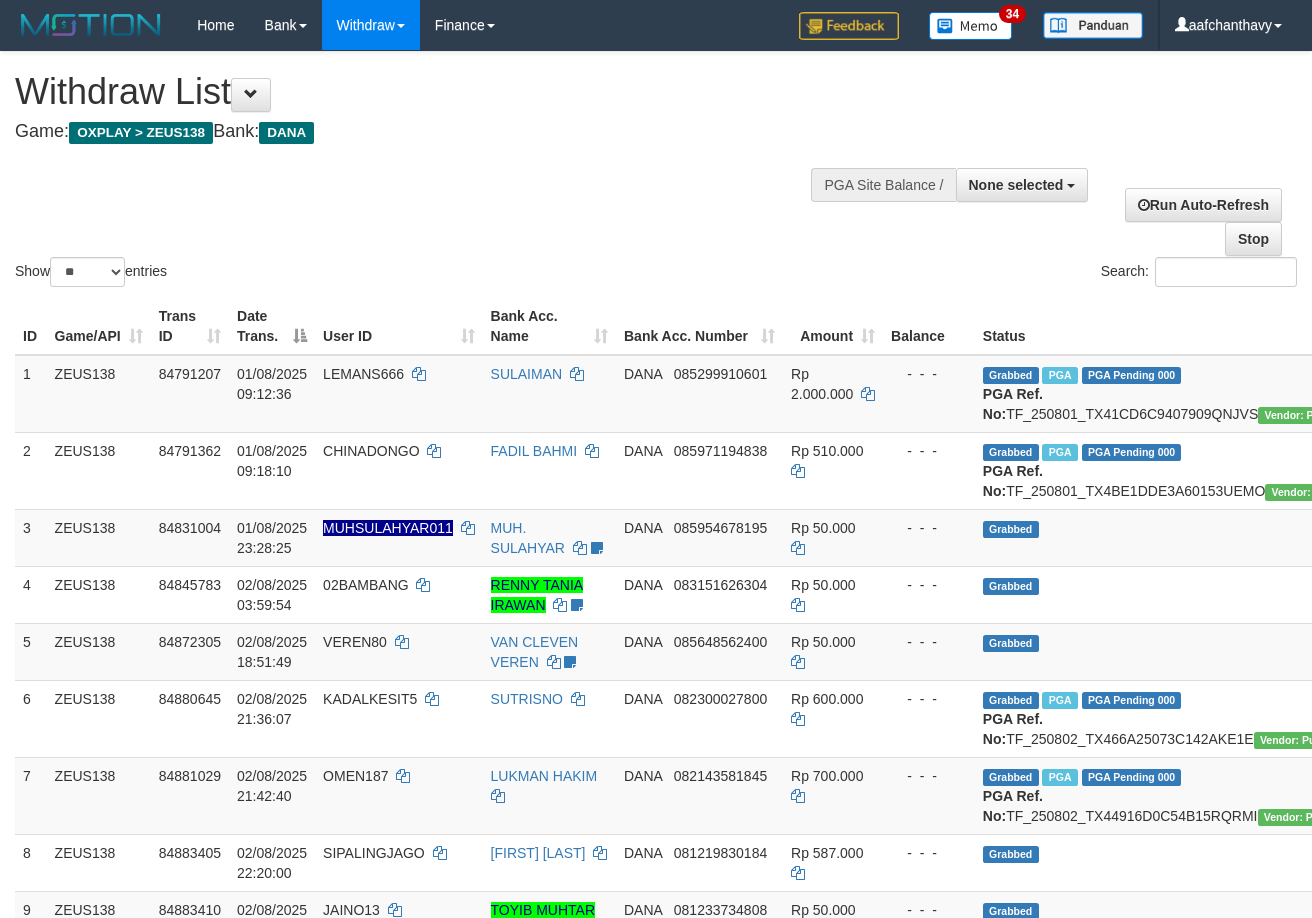 select 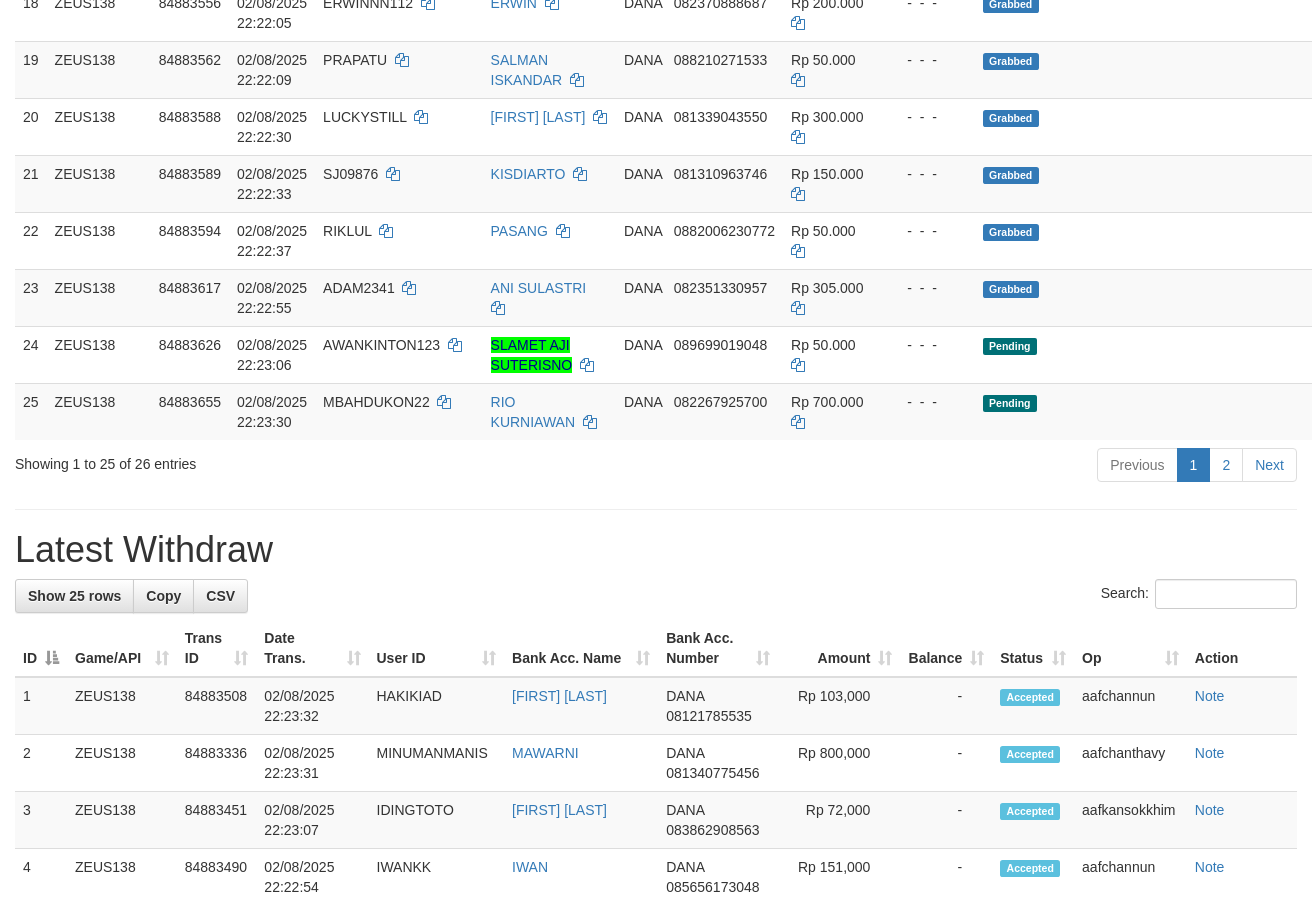scroll, scrollTop: 1365, scrollLeft: 0, axis: vertical 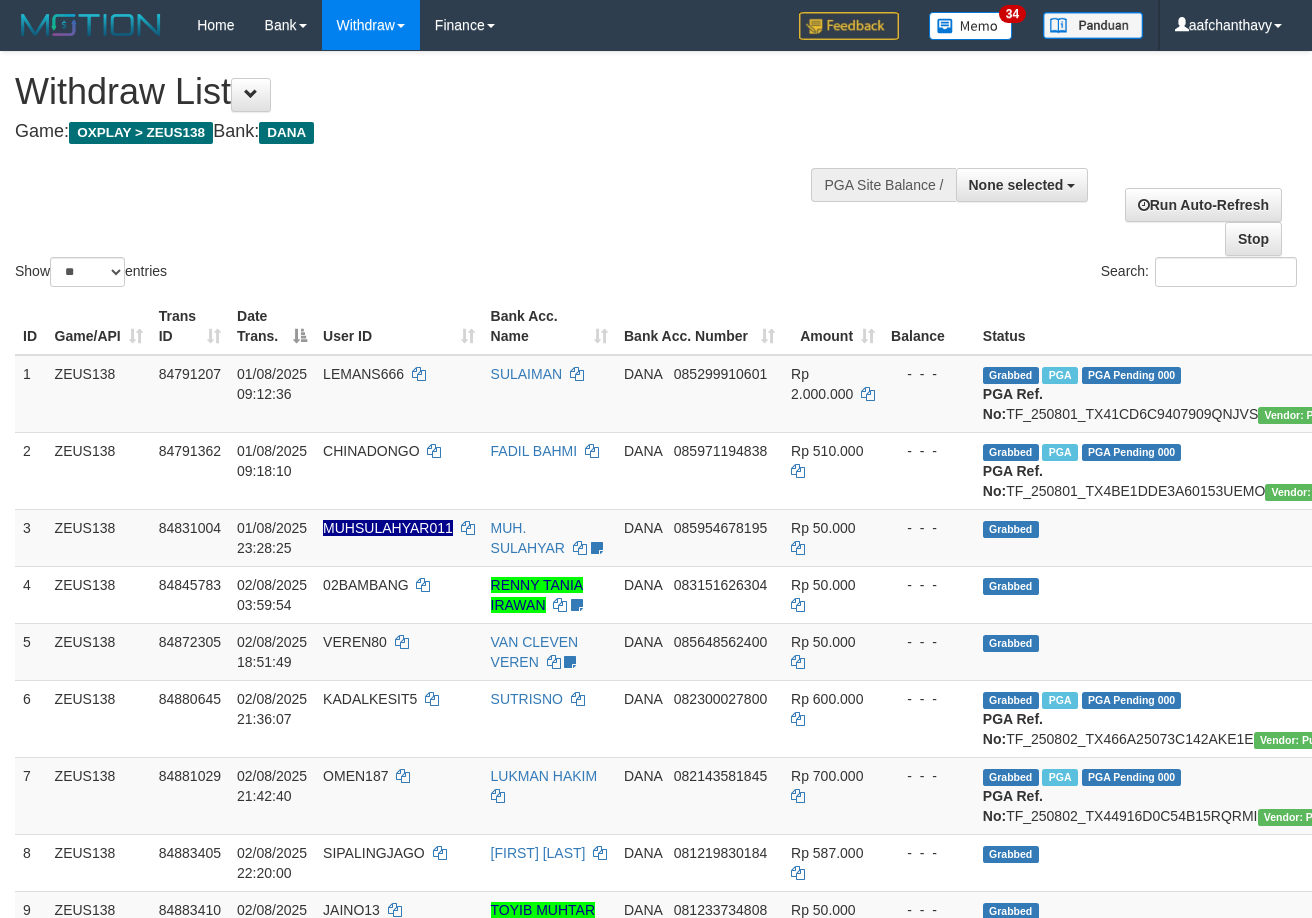 select 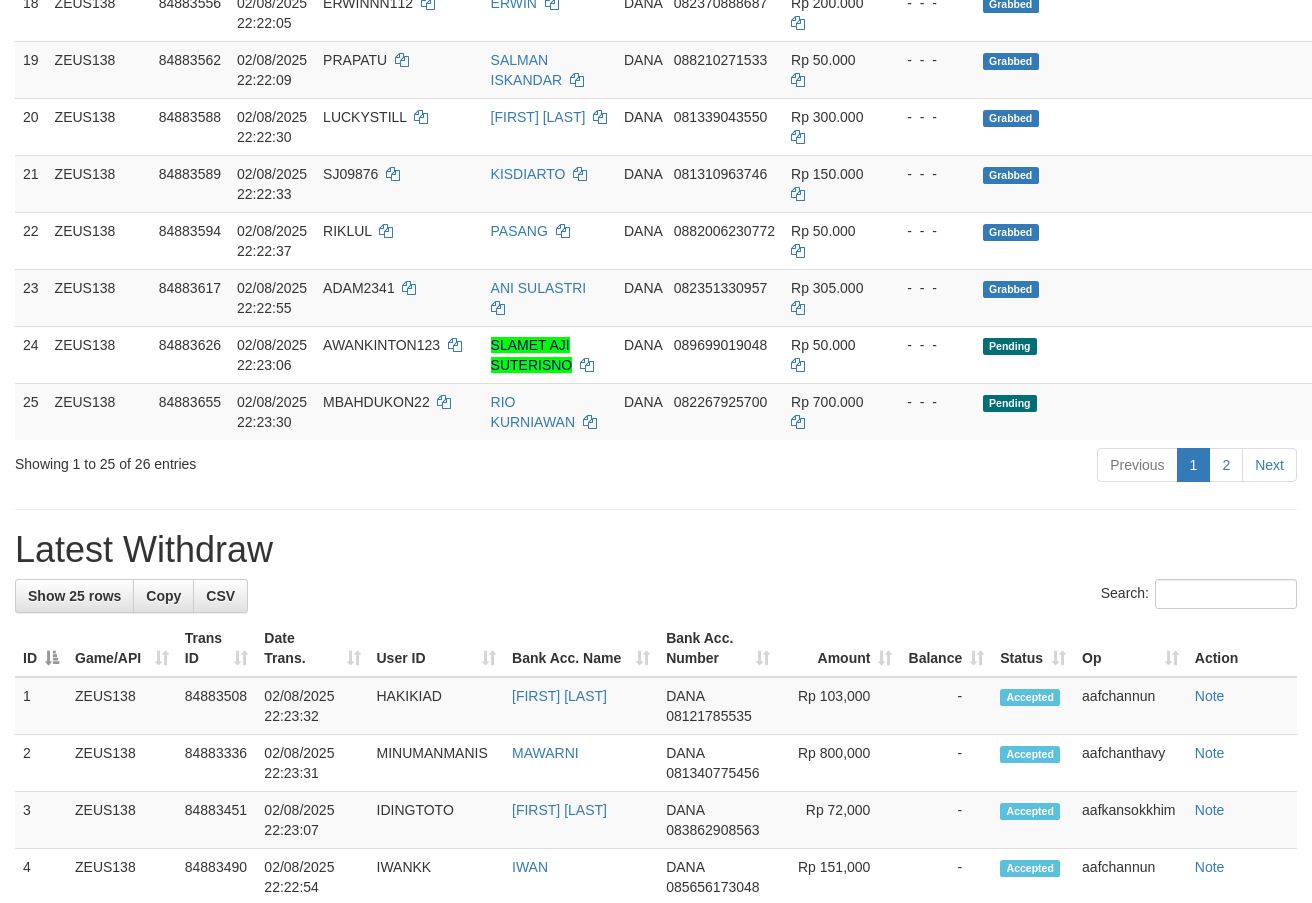 scroll, scrollTop: 1365, scrollLeft: 0, axis: vertical 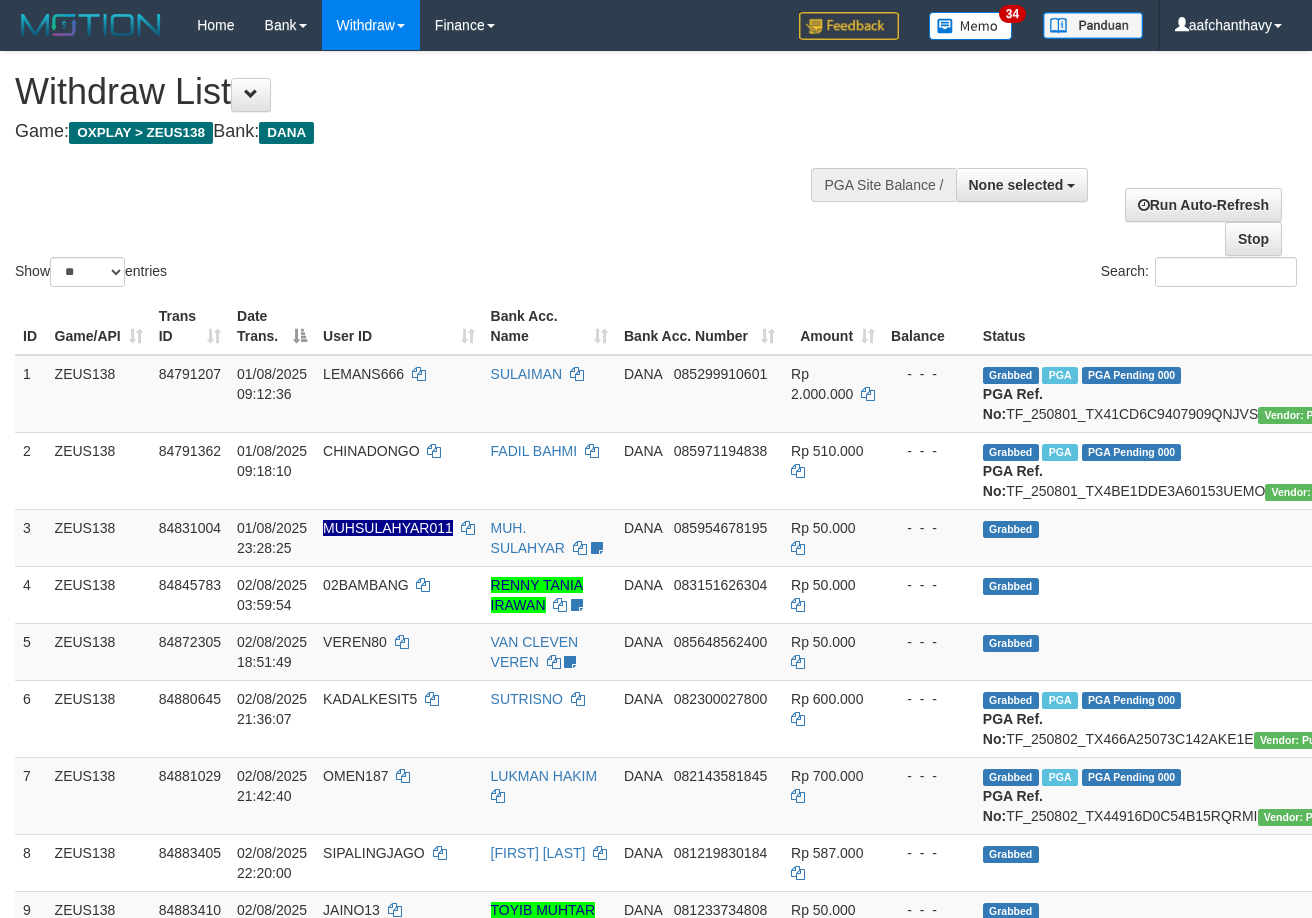 select 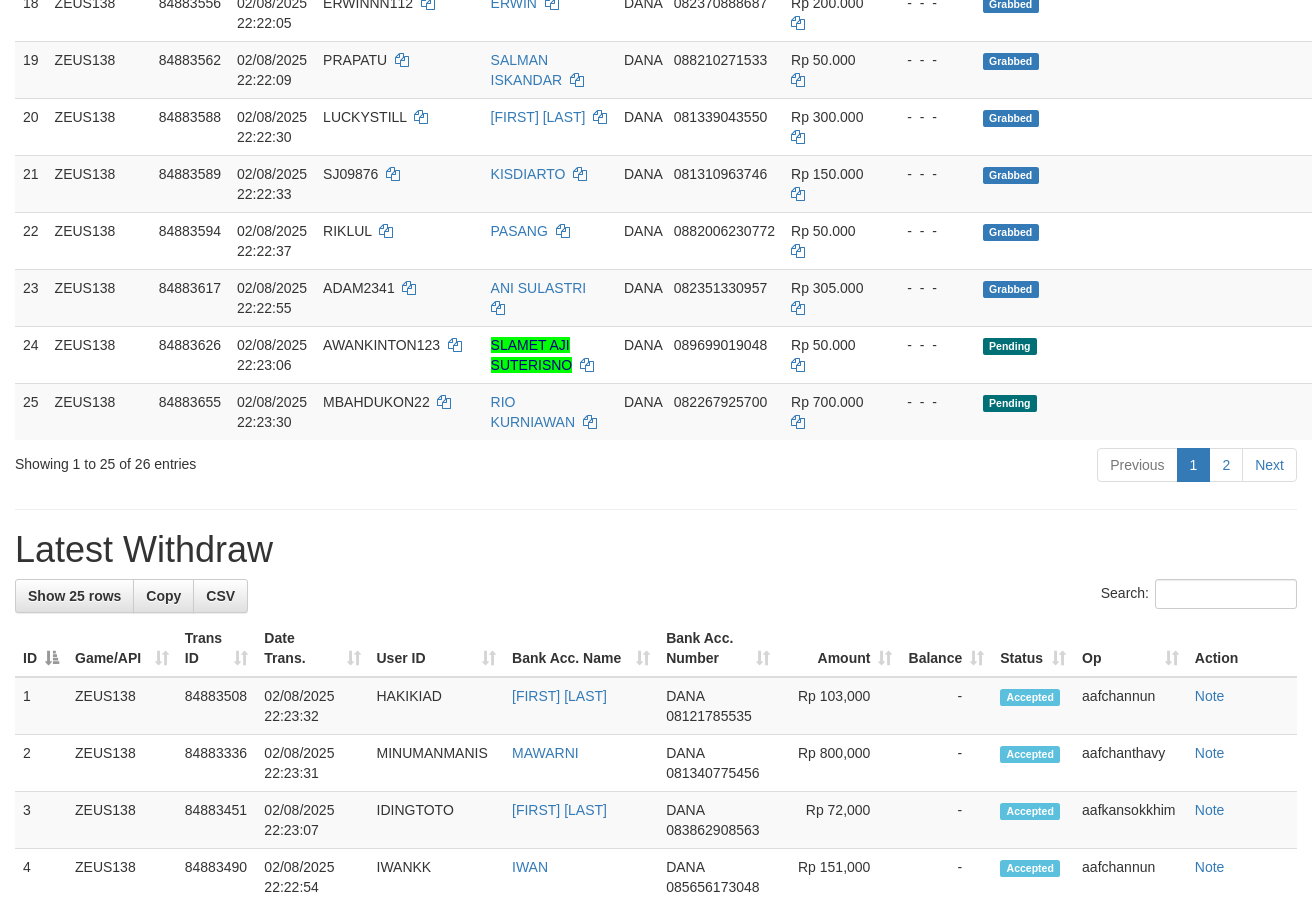 scroll, scrollTop: 1365, scrollLeft: 0, axis: vertical 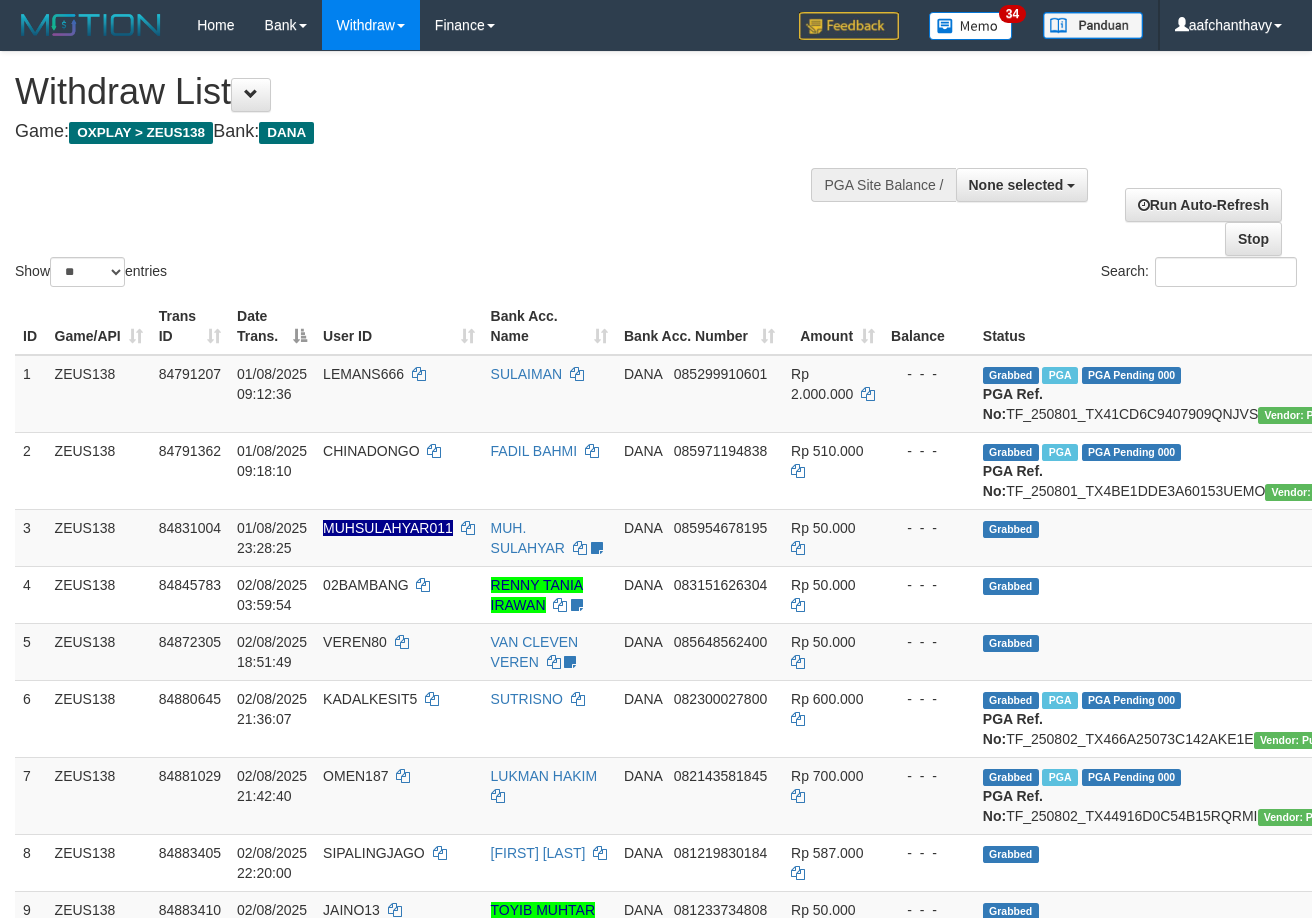 select 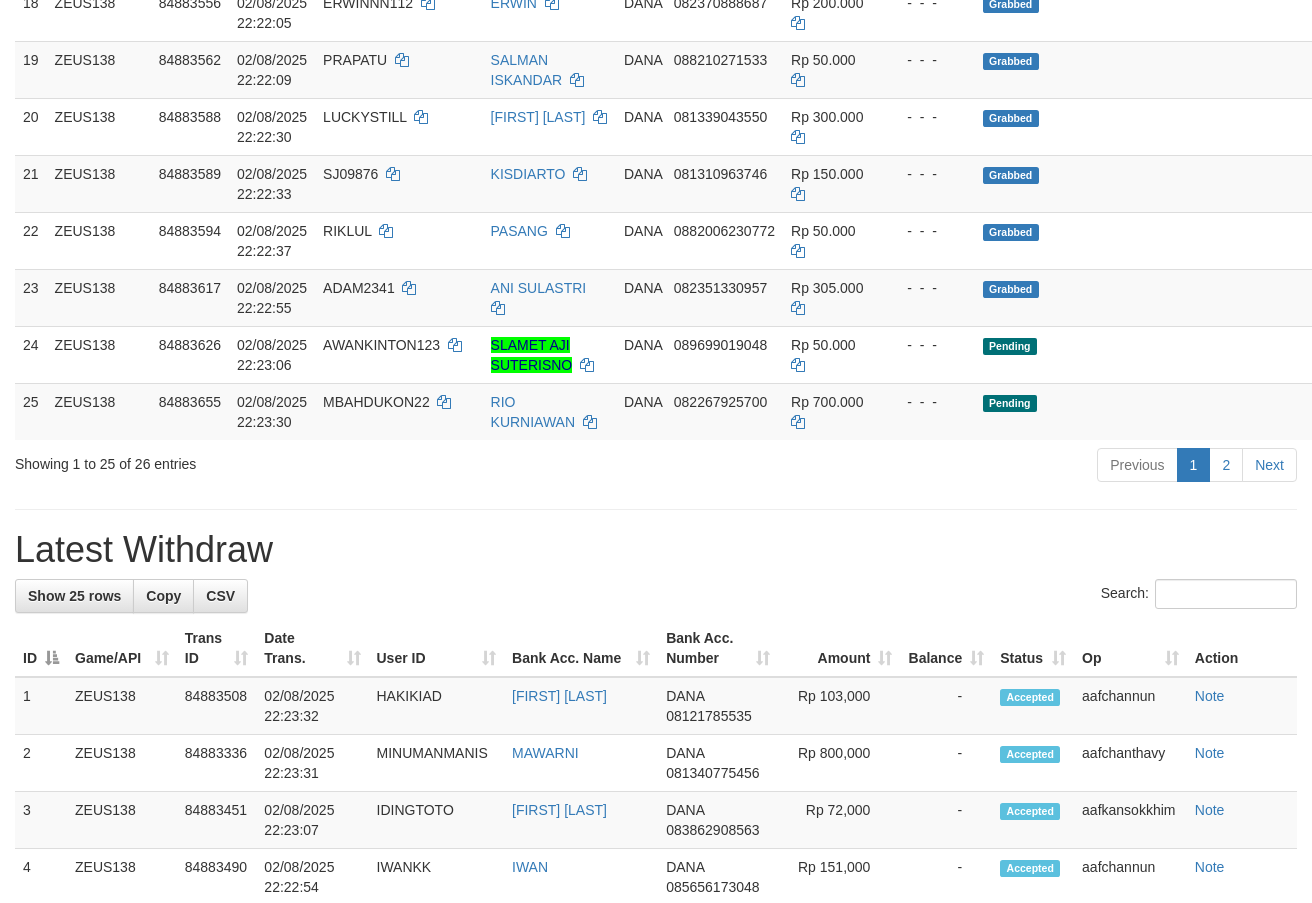 scroll, scrollTop: 1365, scrollLeft: 0, axis: vertical 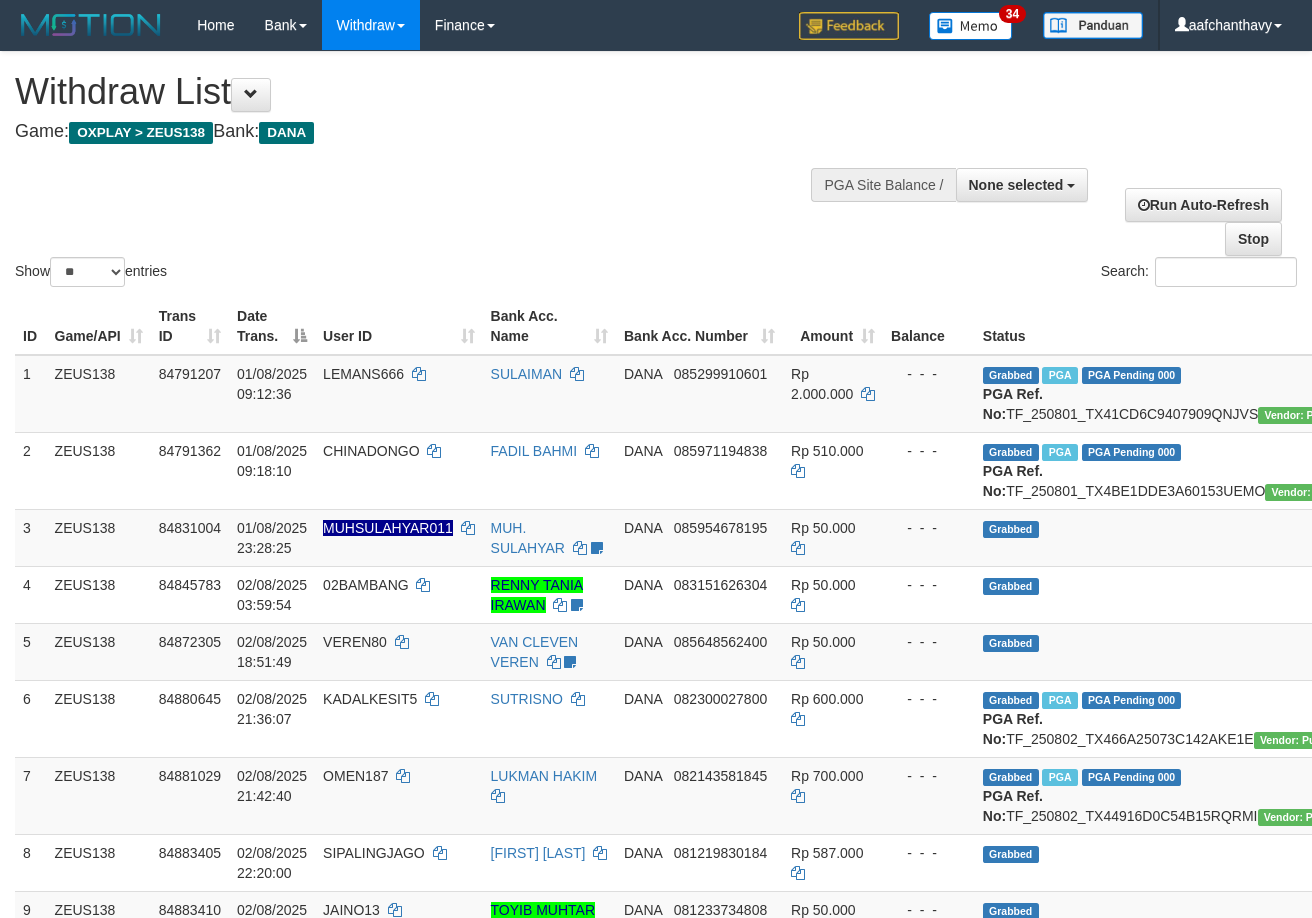 select 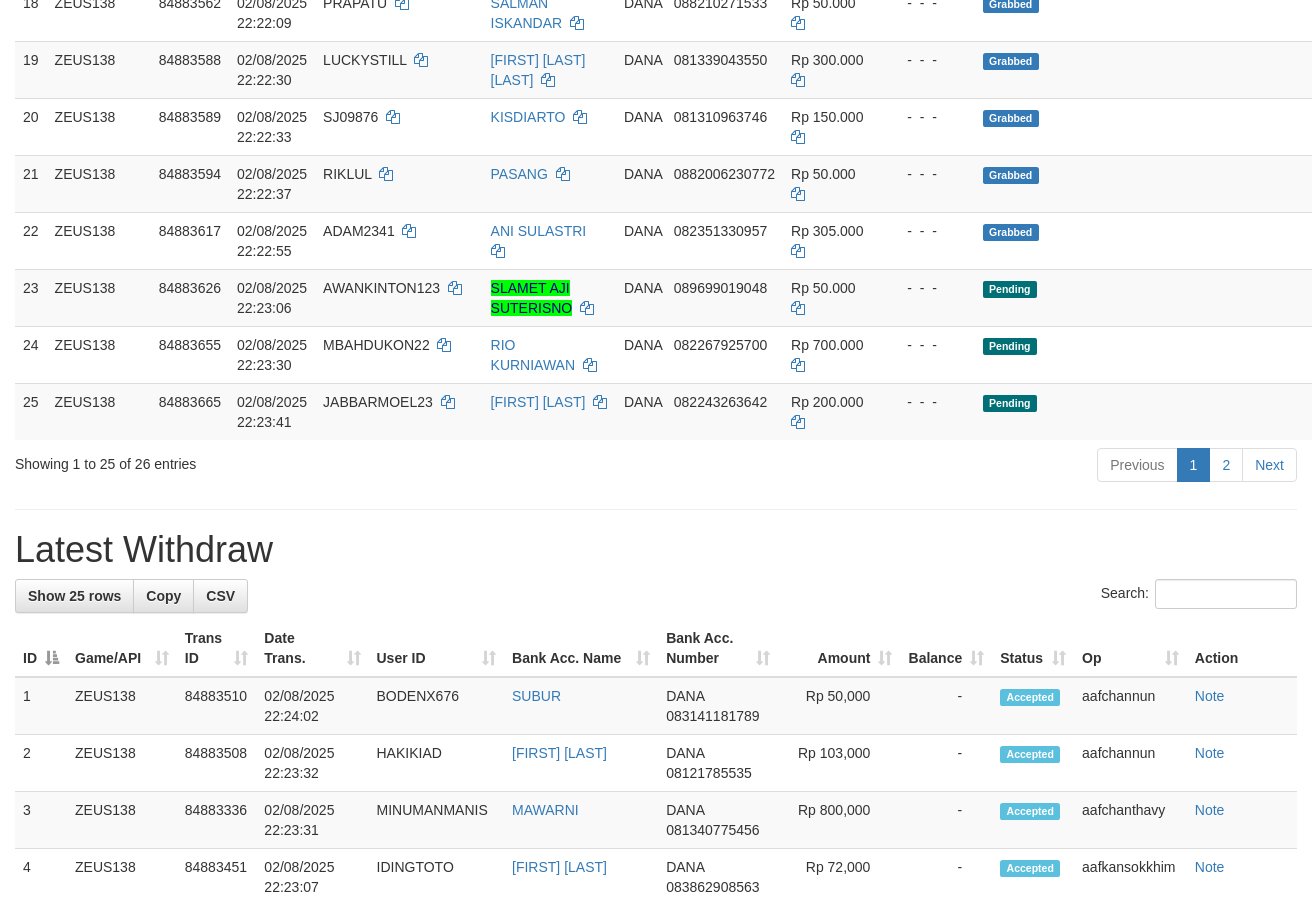 scroll, scrollTop: 1365, scrollLeft: 0, axis: vertical 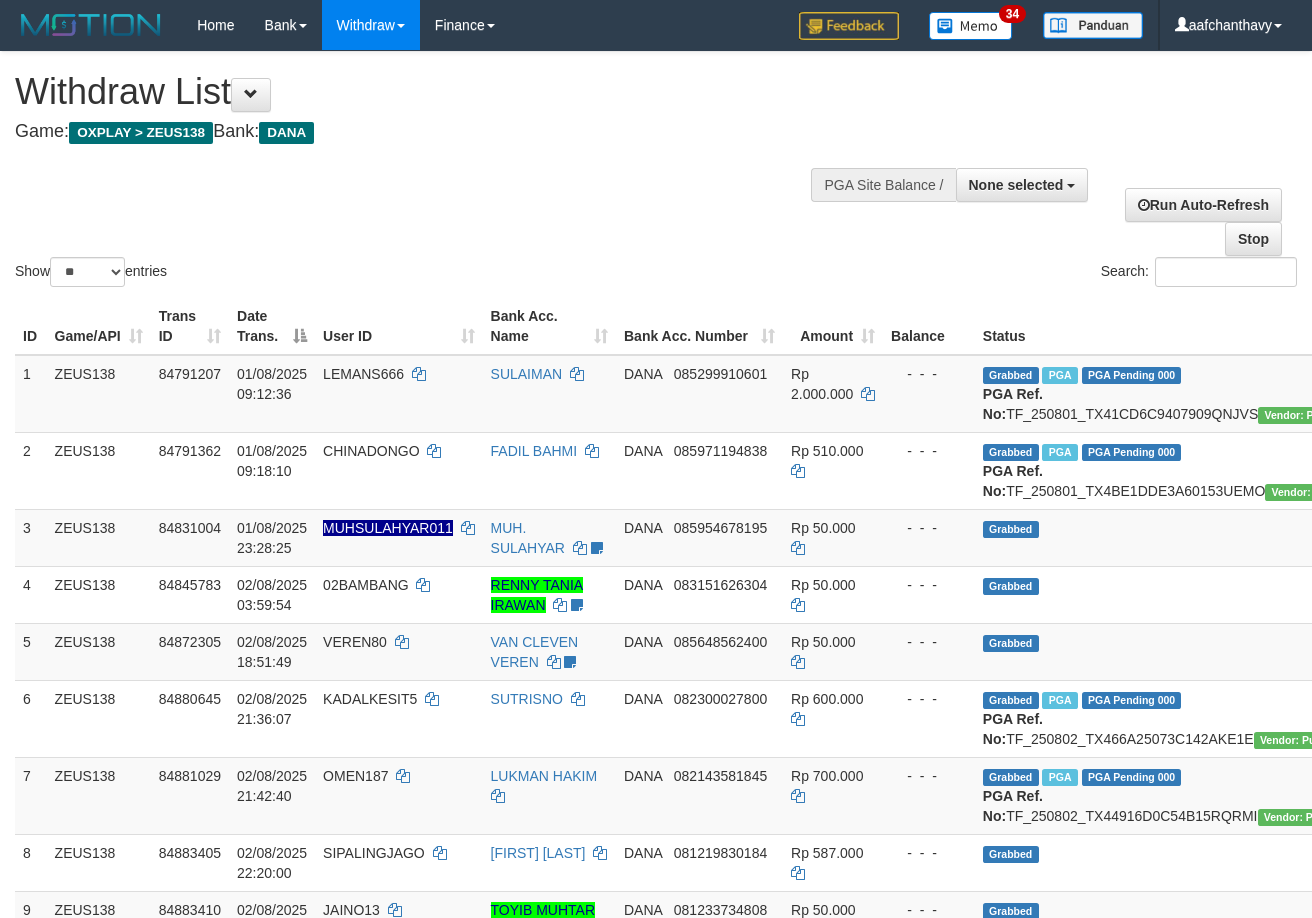 select 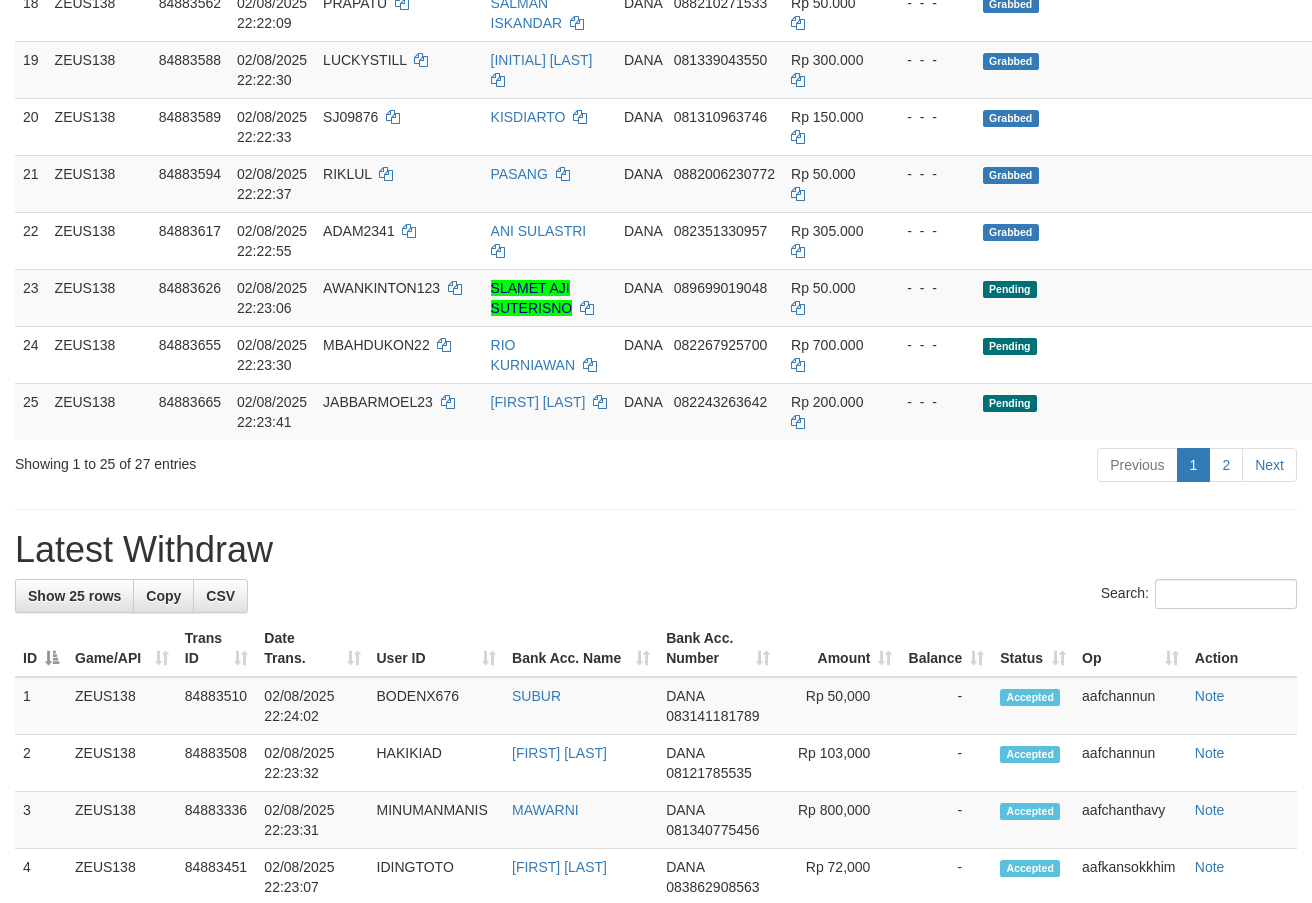 scroll, scrollTop: 1365, scrollLeft: 0, axis: vertical 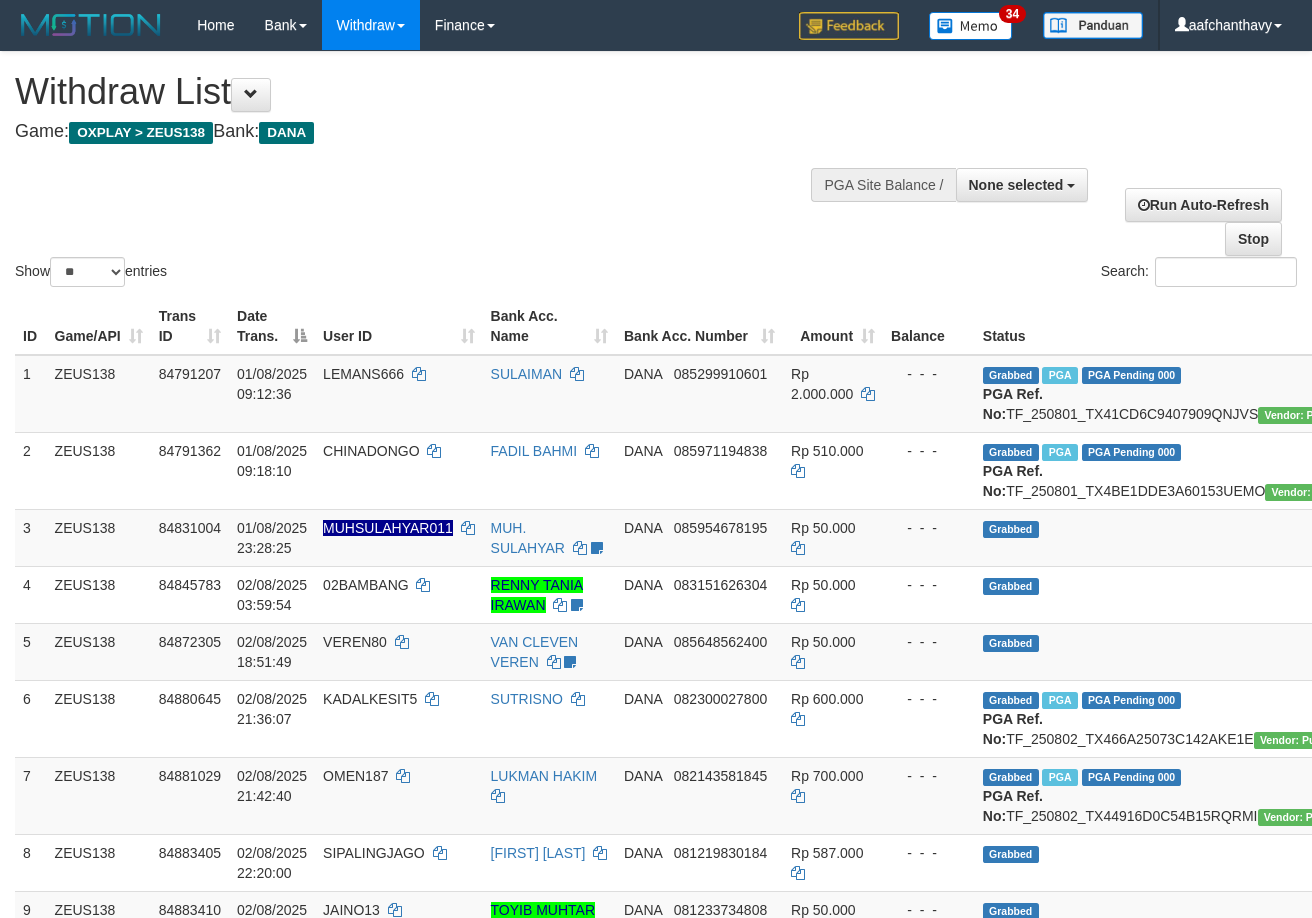 select 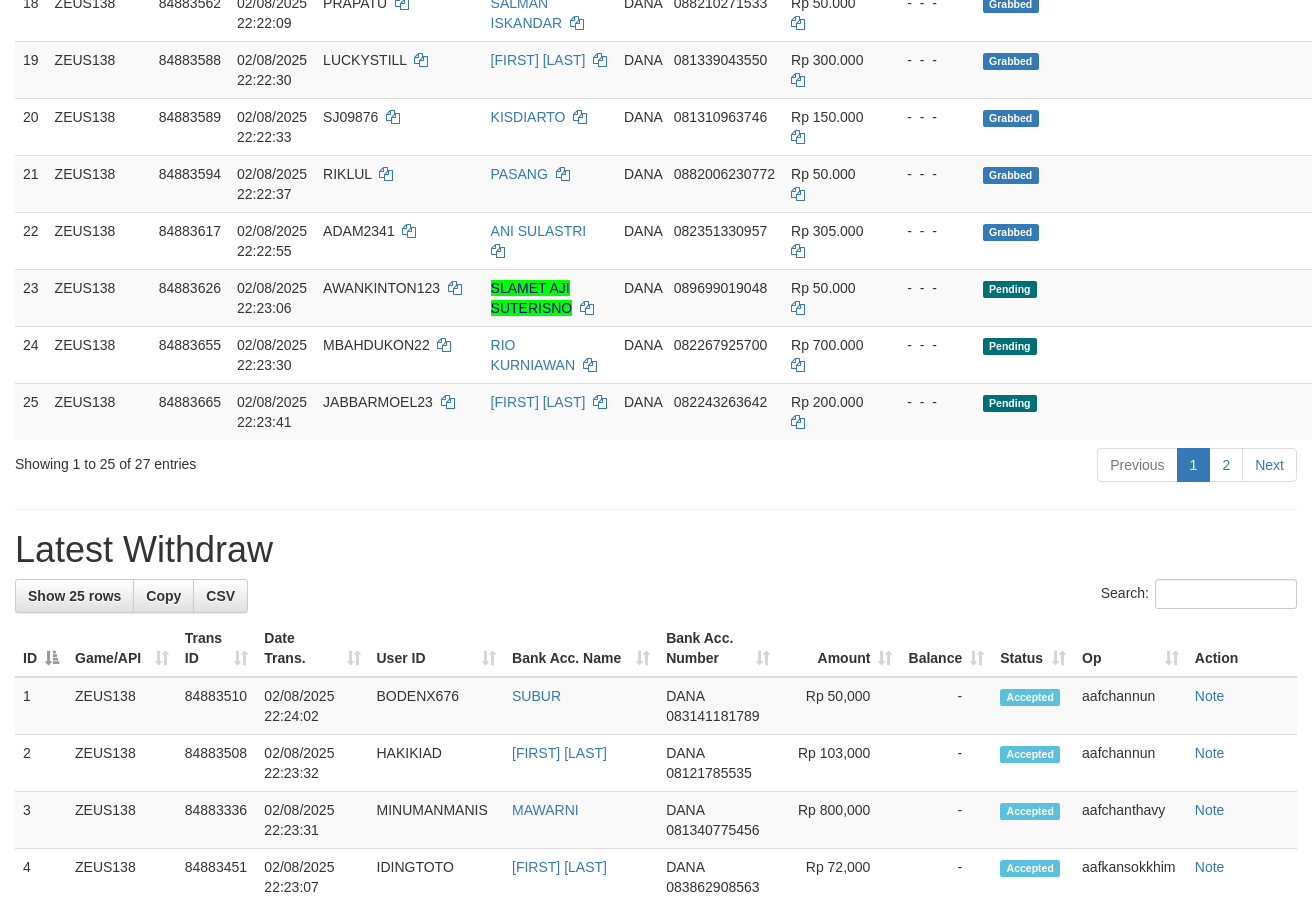 scroll, scrollTop: 1365, scrollLeft: 0, axis: vertical 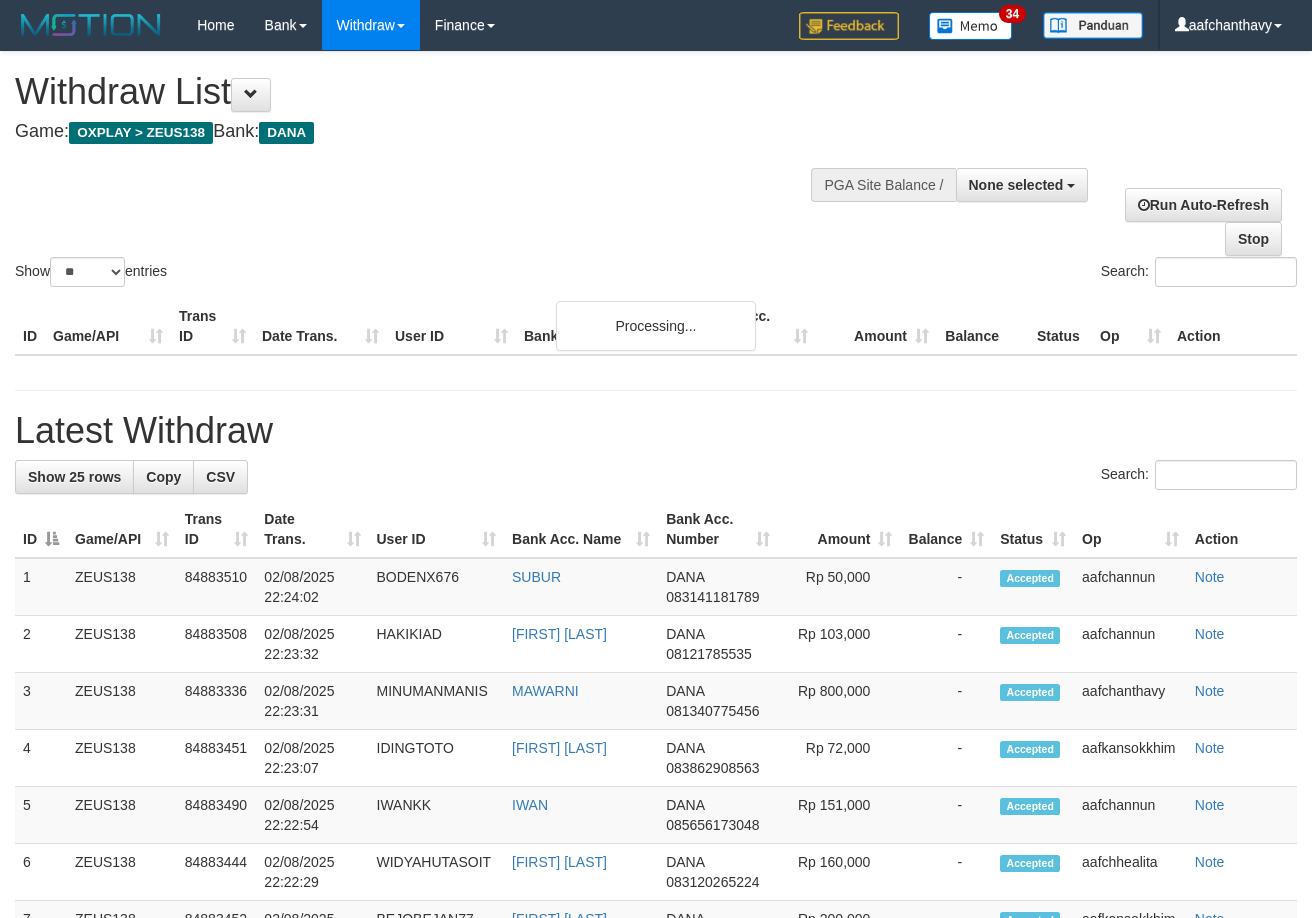 select 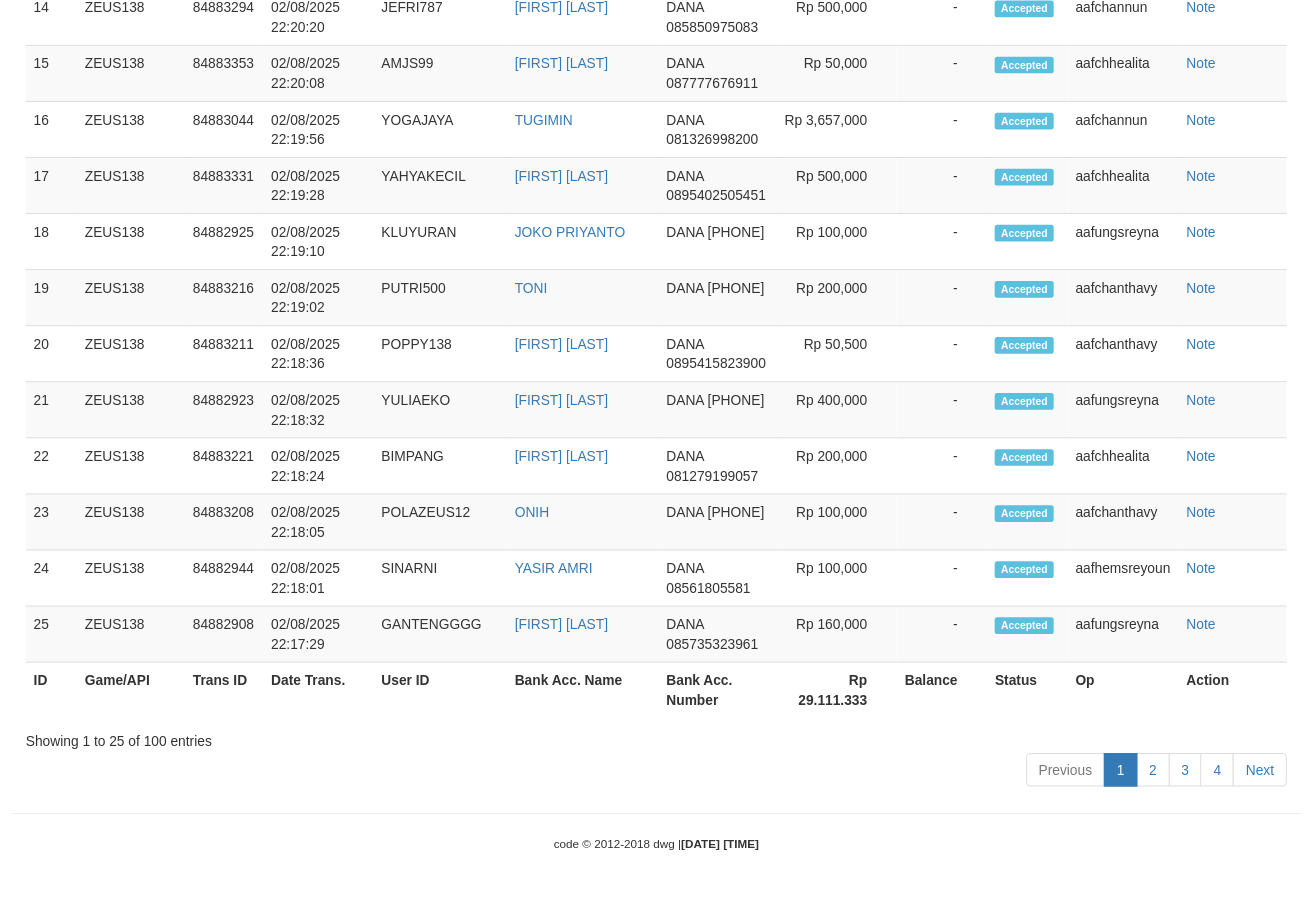 scroll, scrollTop: 1365, scrollLeft: 0, axis: vertical 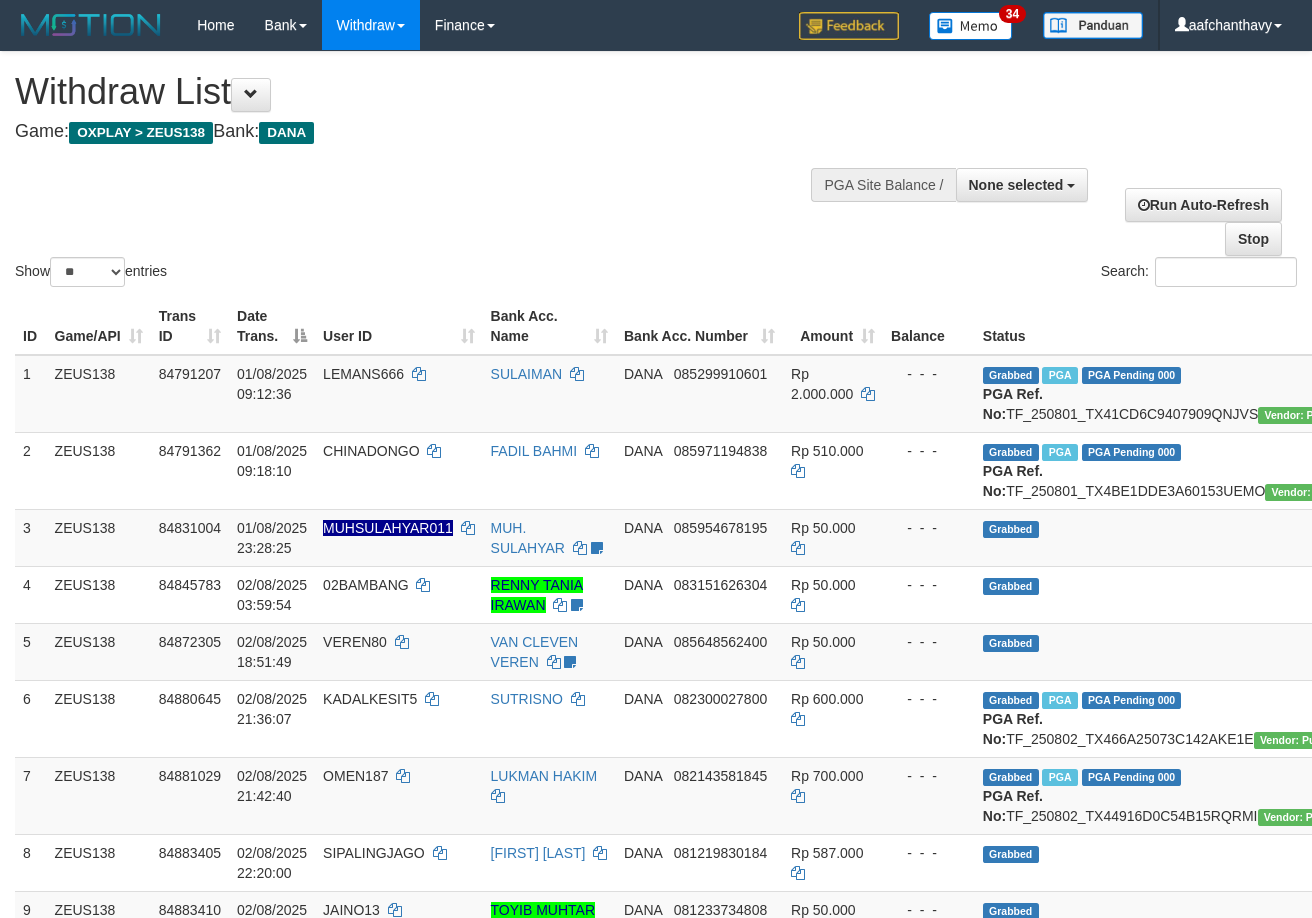 select 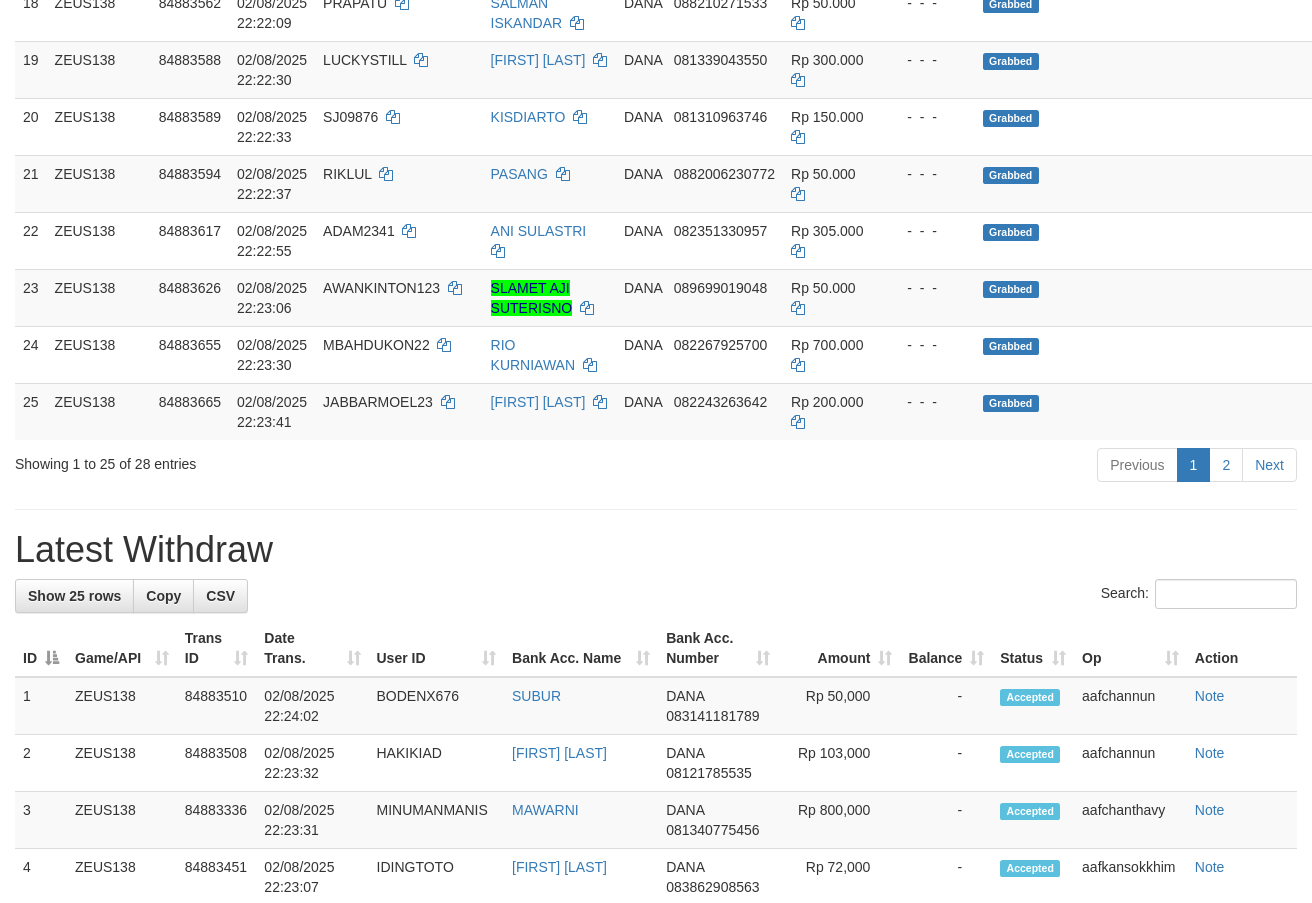 scroll, scrollTop: 1365, scrollLeft: 0, axis: vertical 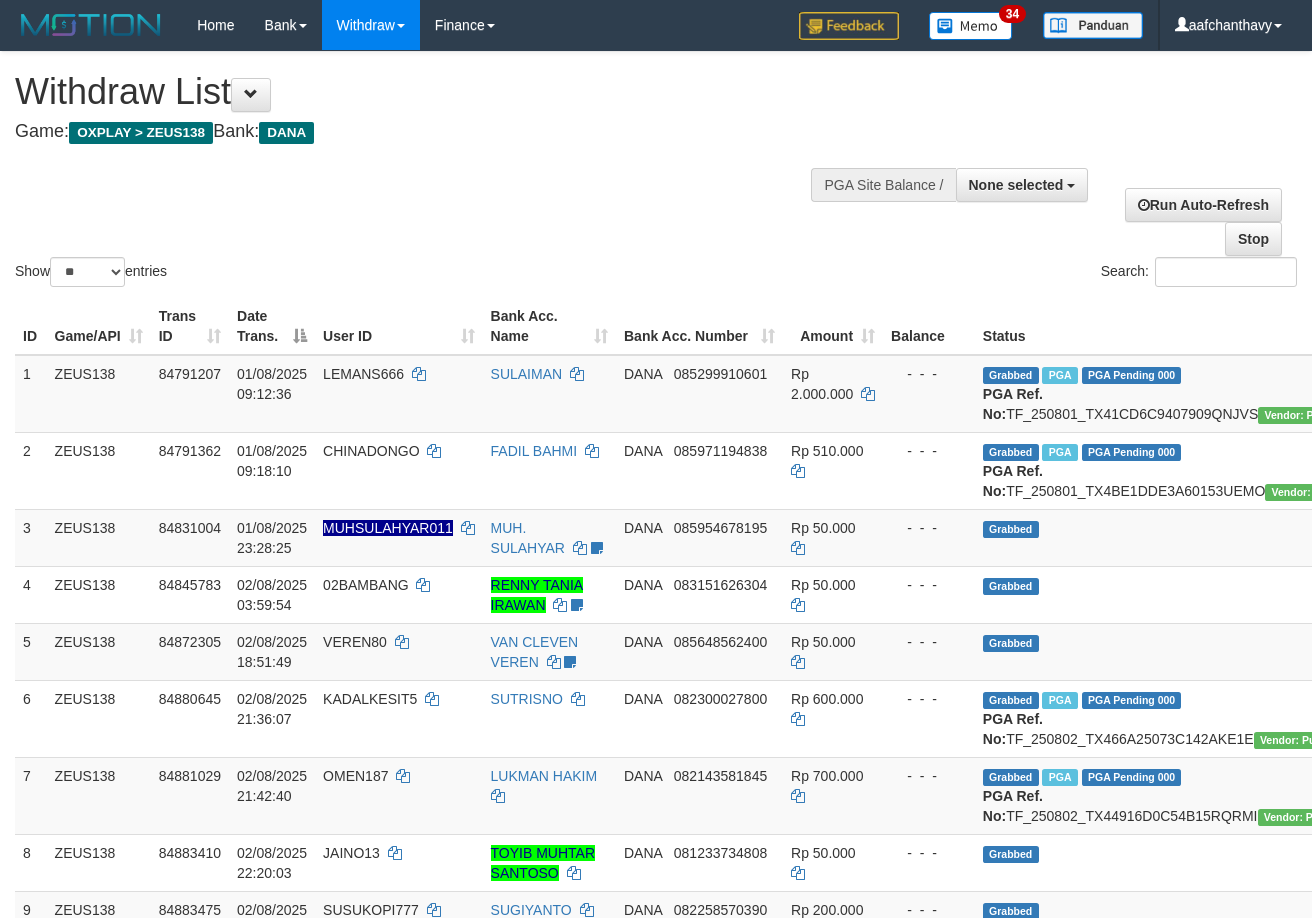 select 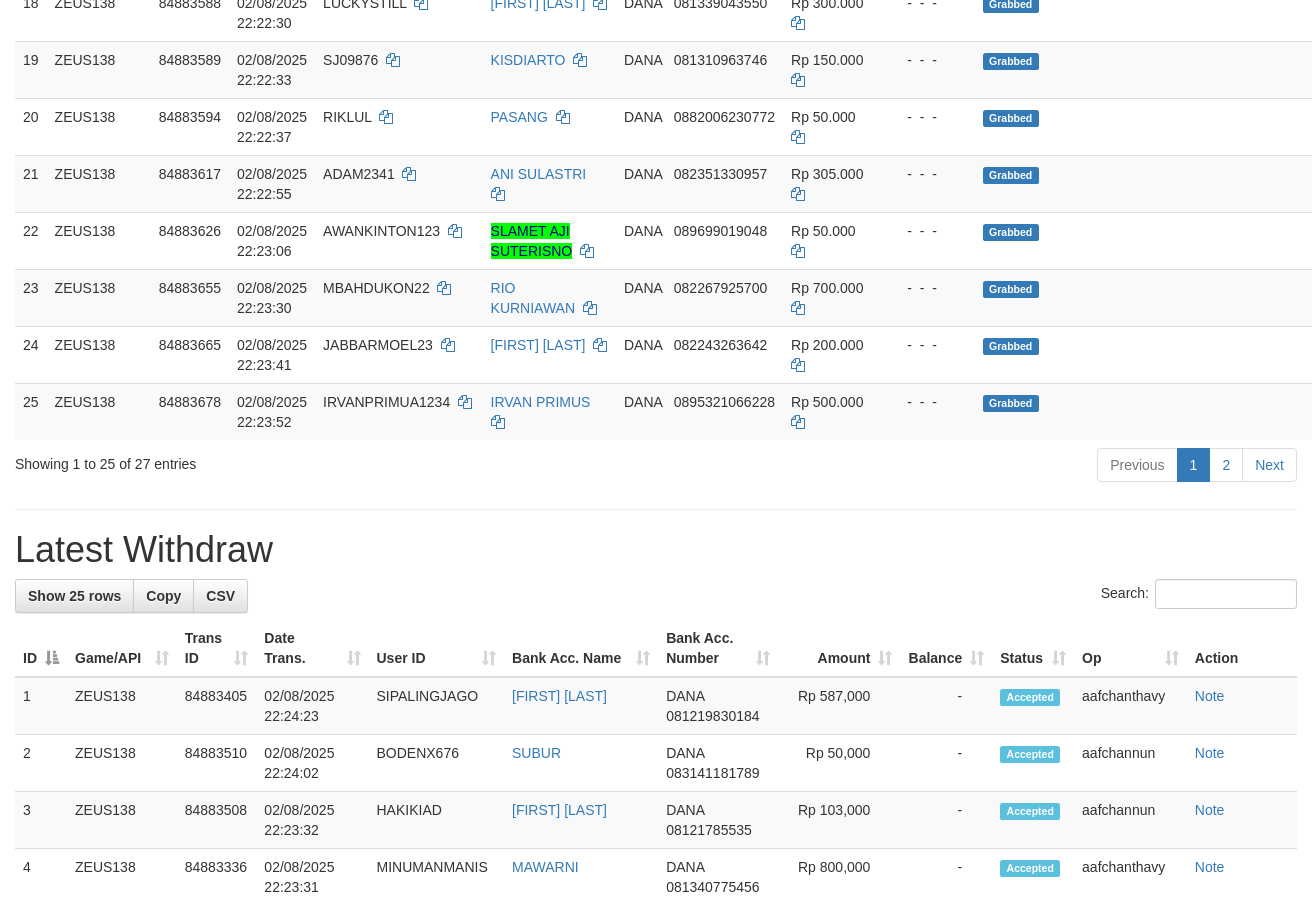 scroll, scrollTop: 1365, scrollLeft: 0, axis: vertical 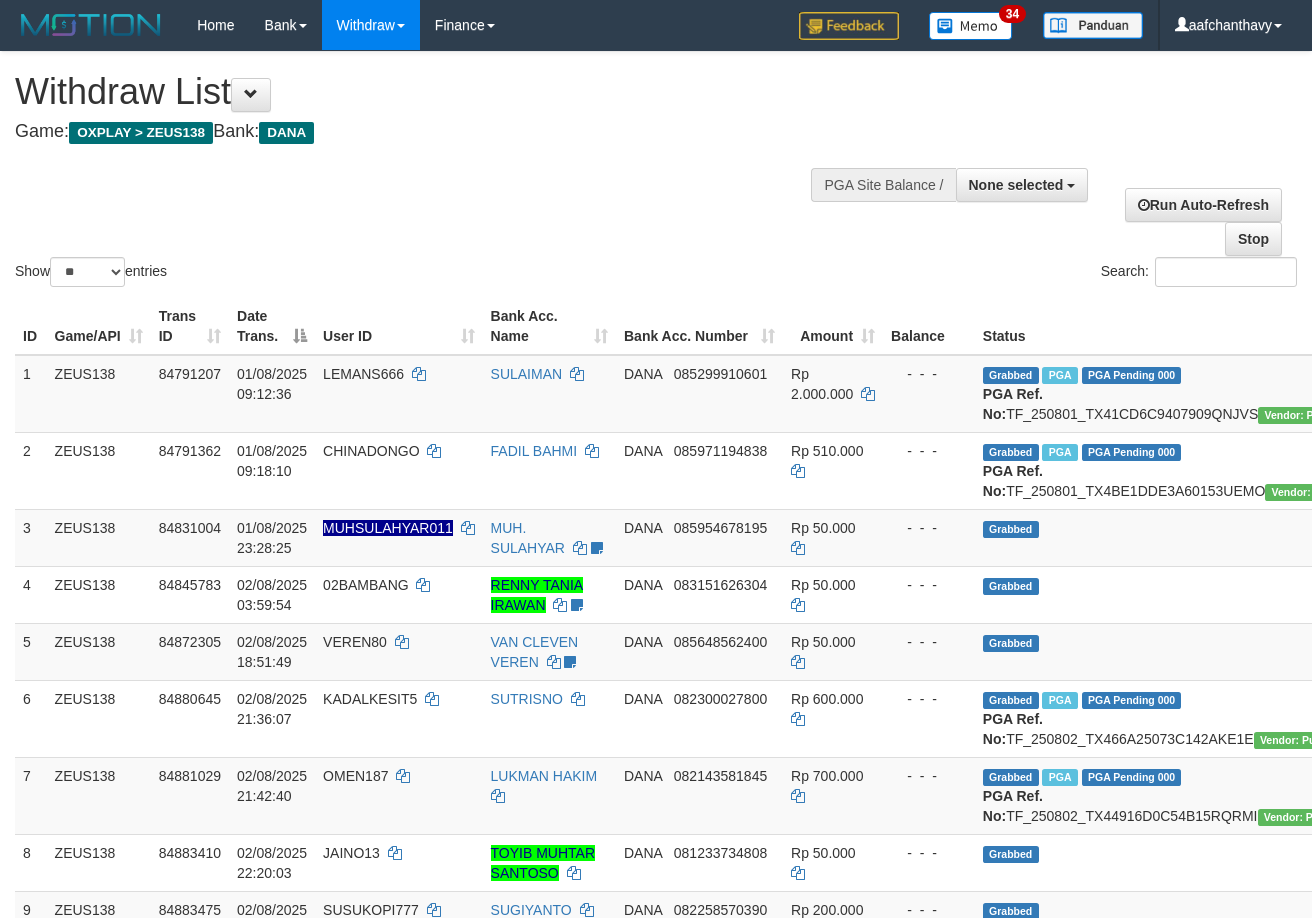 select 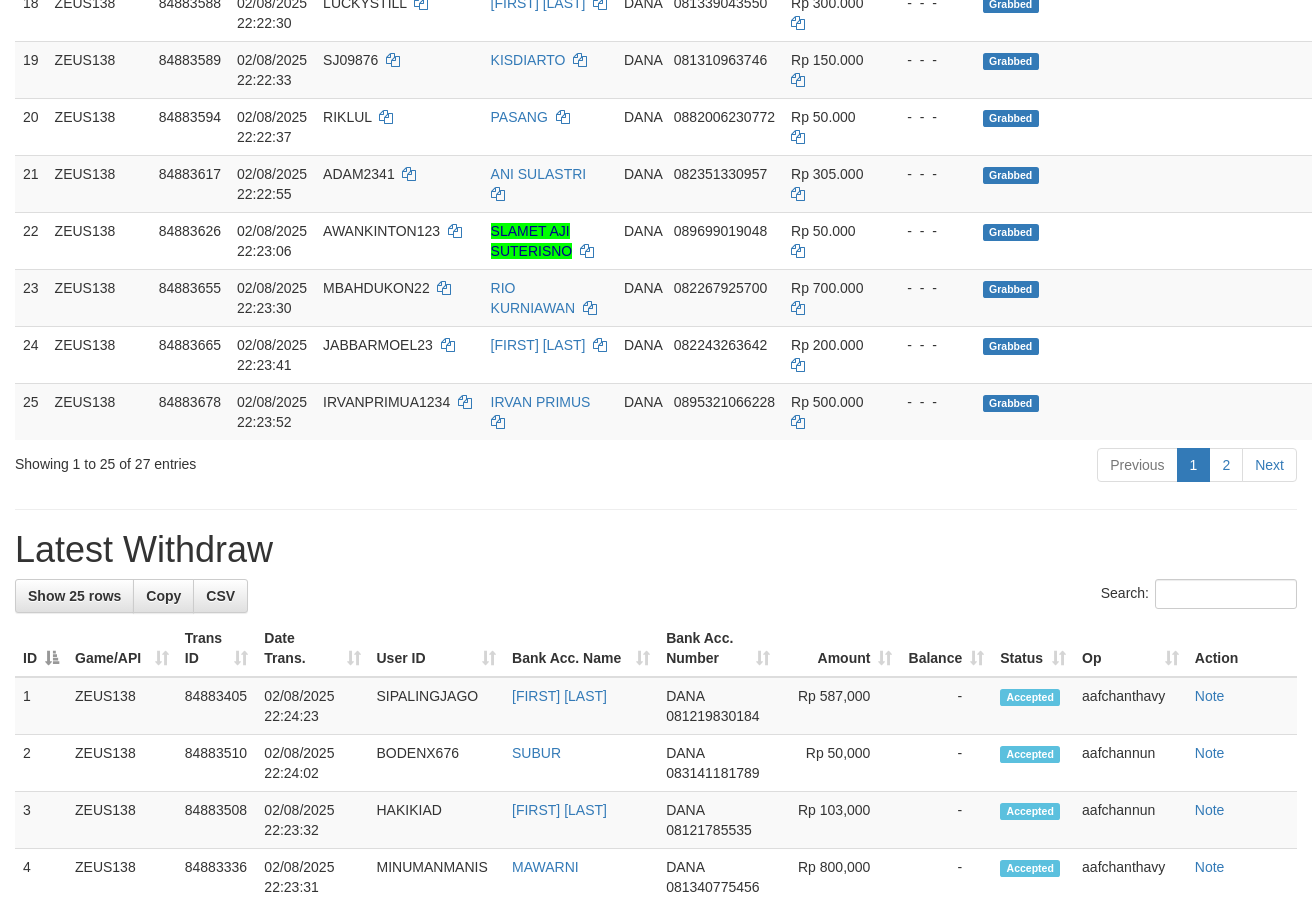 scroll, scrollTop: 1365, scrollLeft: 0, axis: vertical 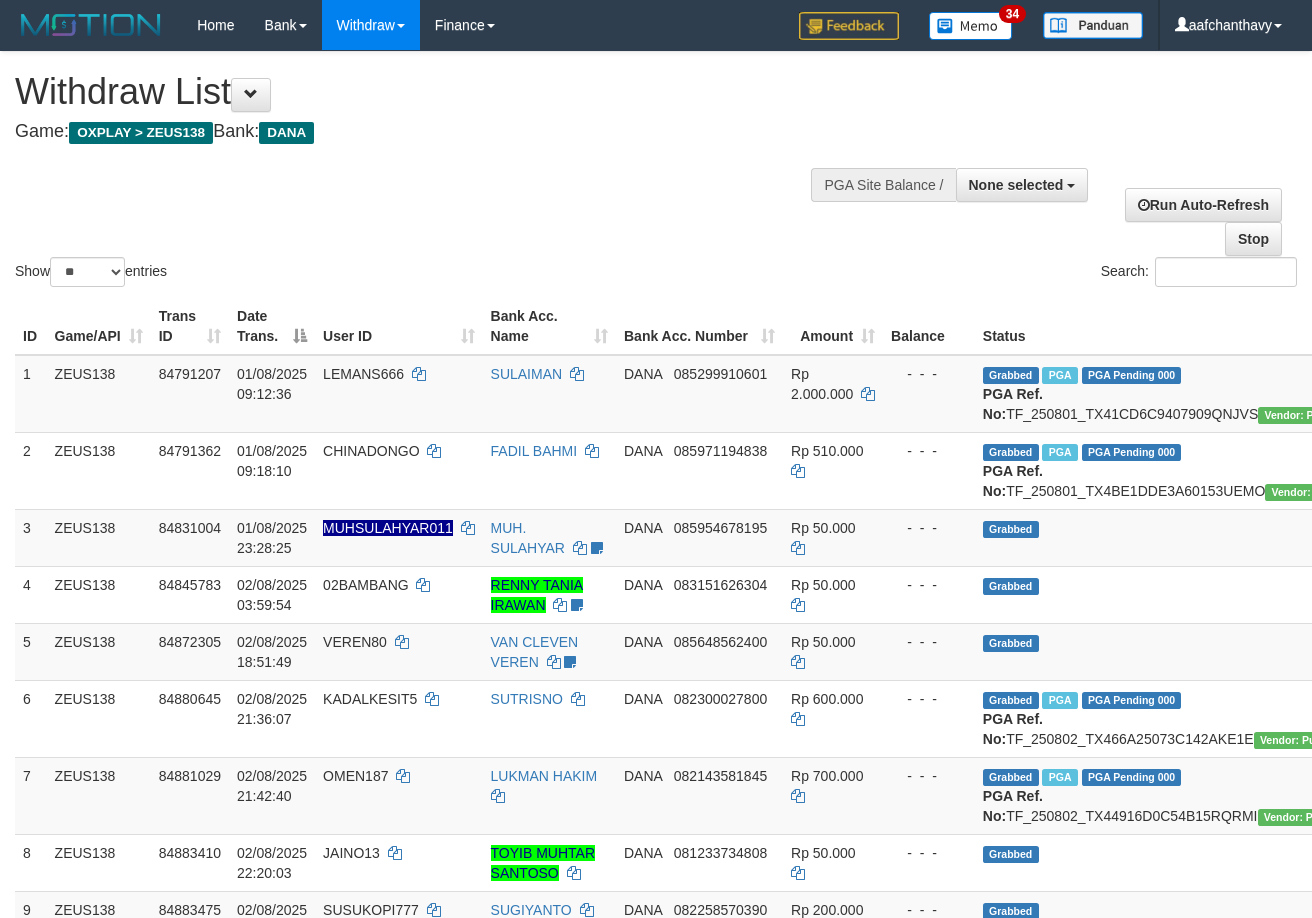 select 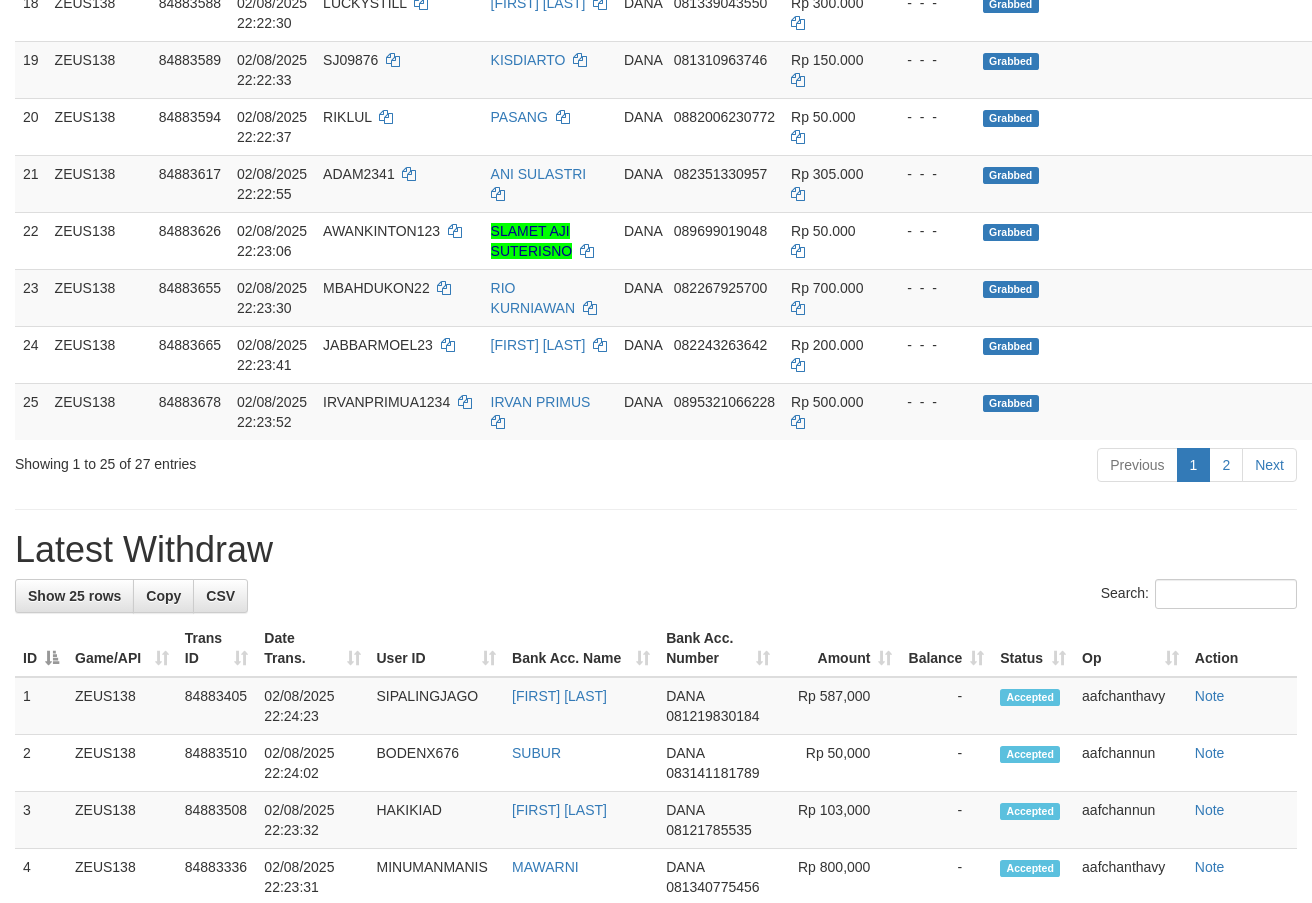 scroll, scrollTop: 1365, scrollLeft: 0, axis: vertical 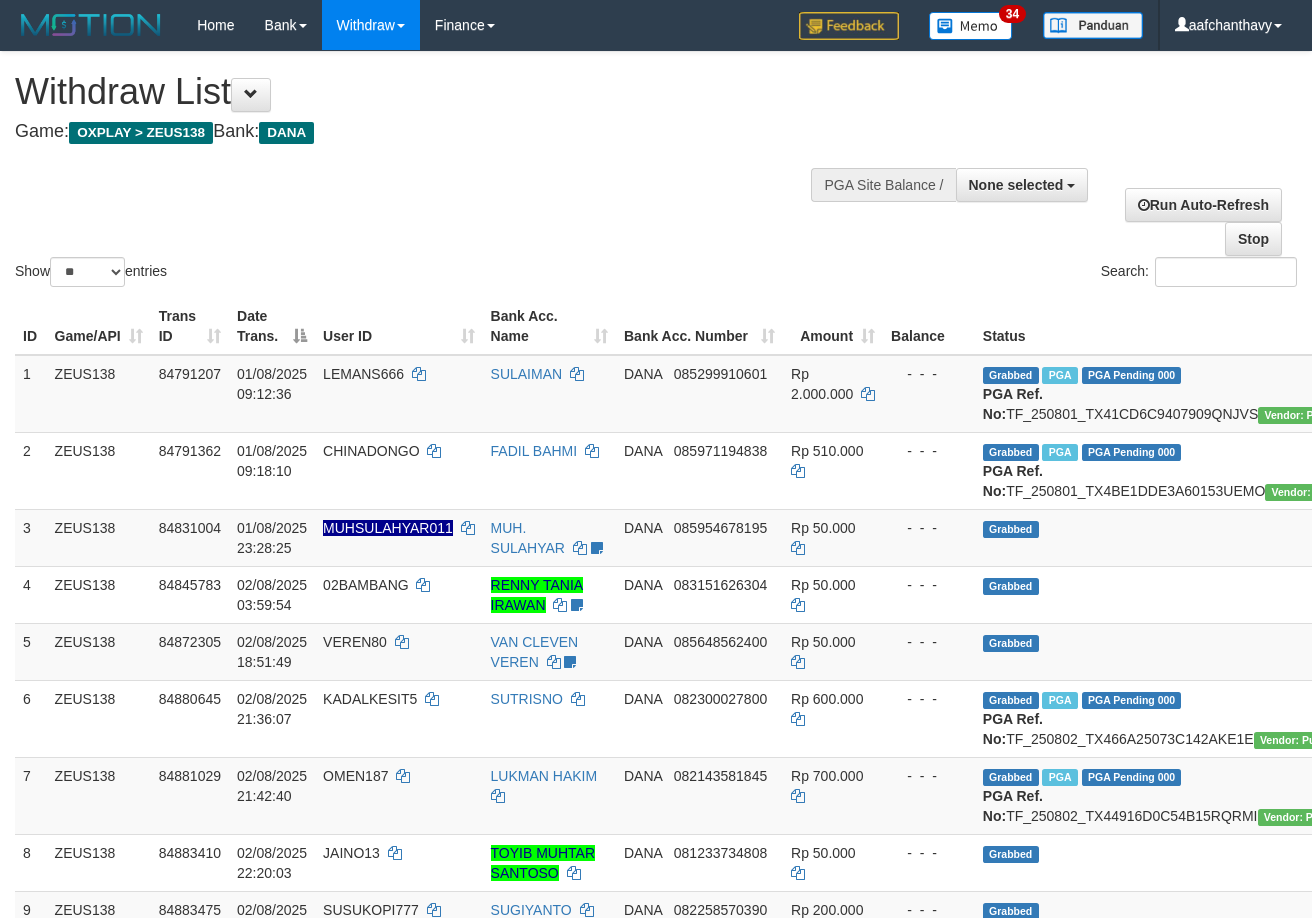 select 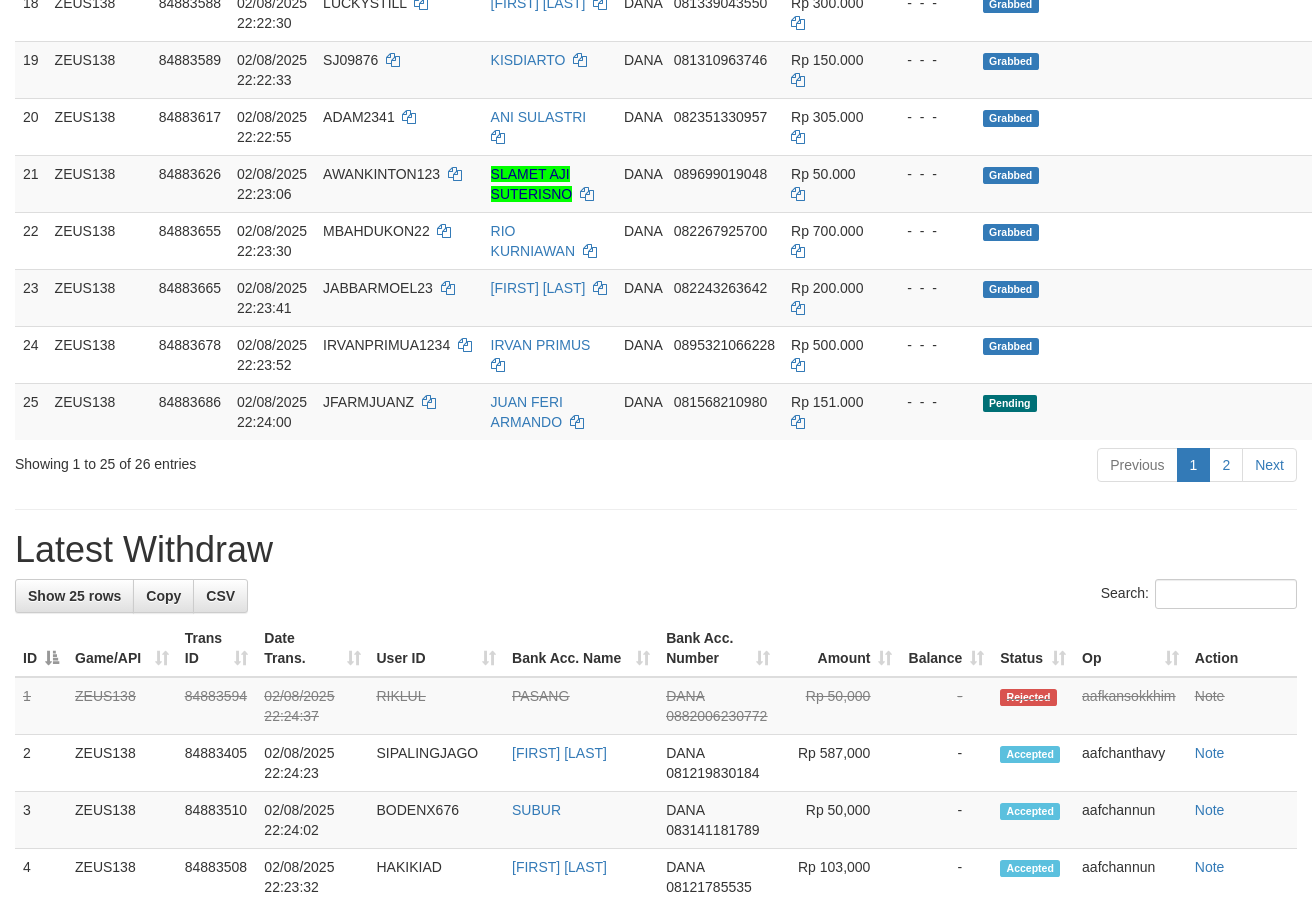 scroll, scrollTop: 1365, scrollLeft: 0, axis: vertical 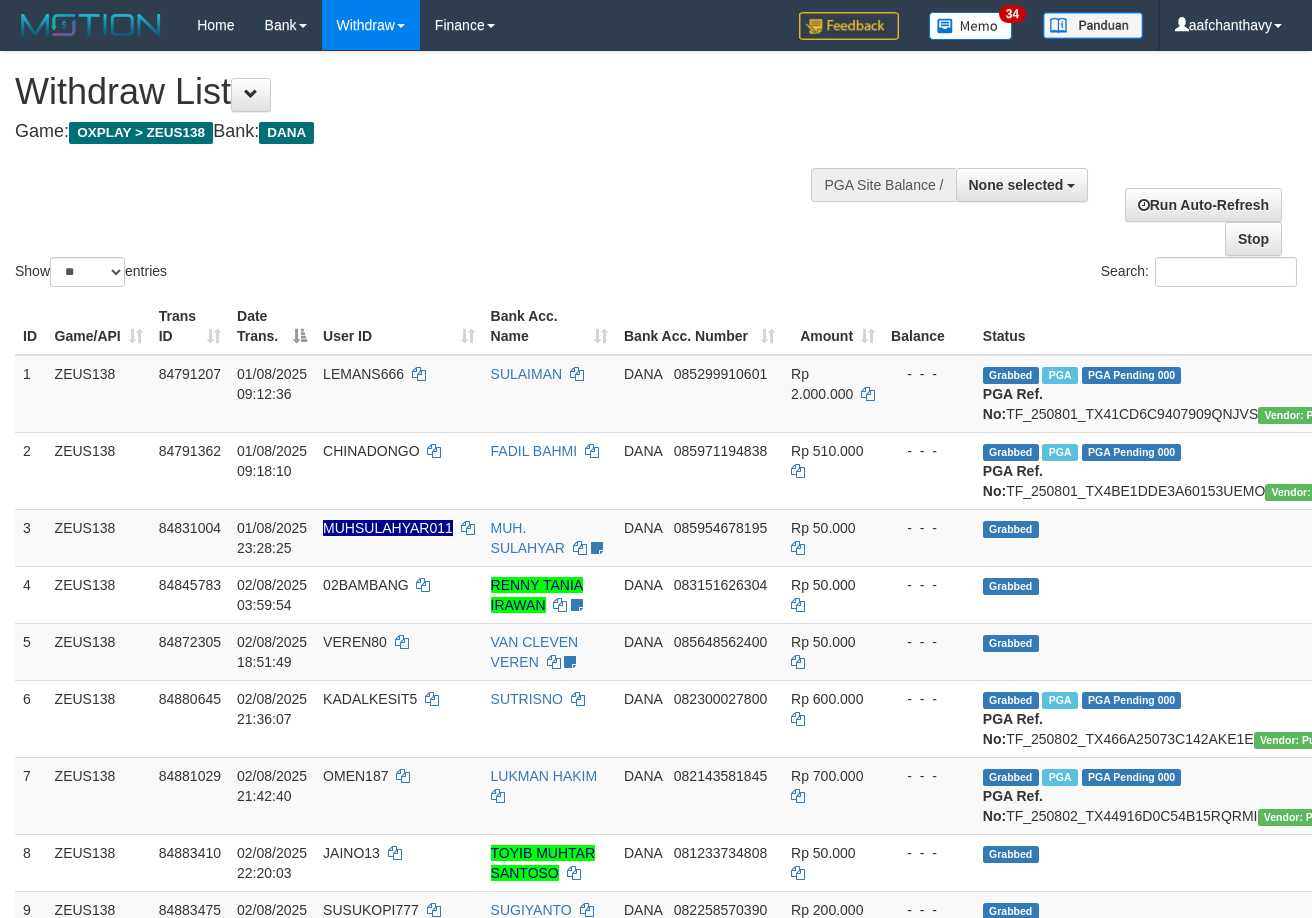 select 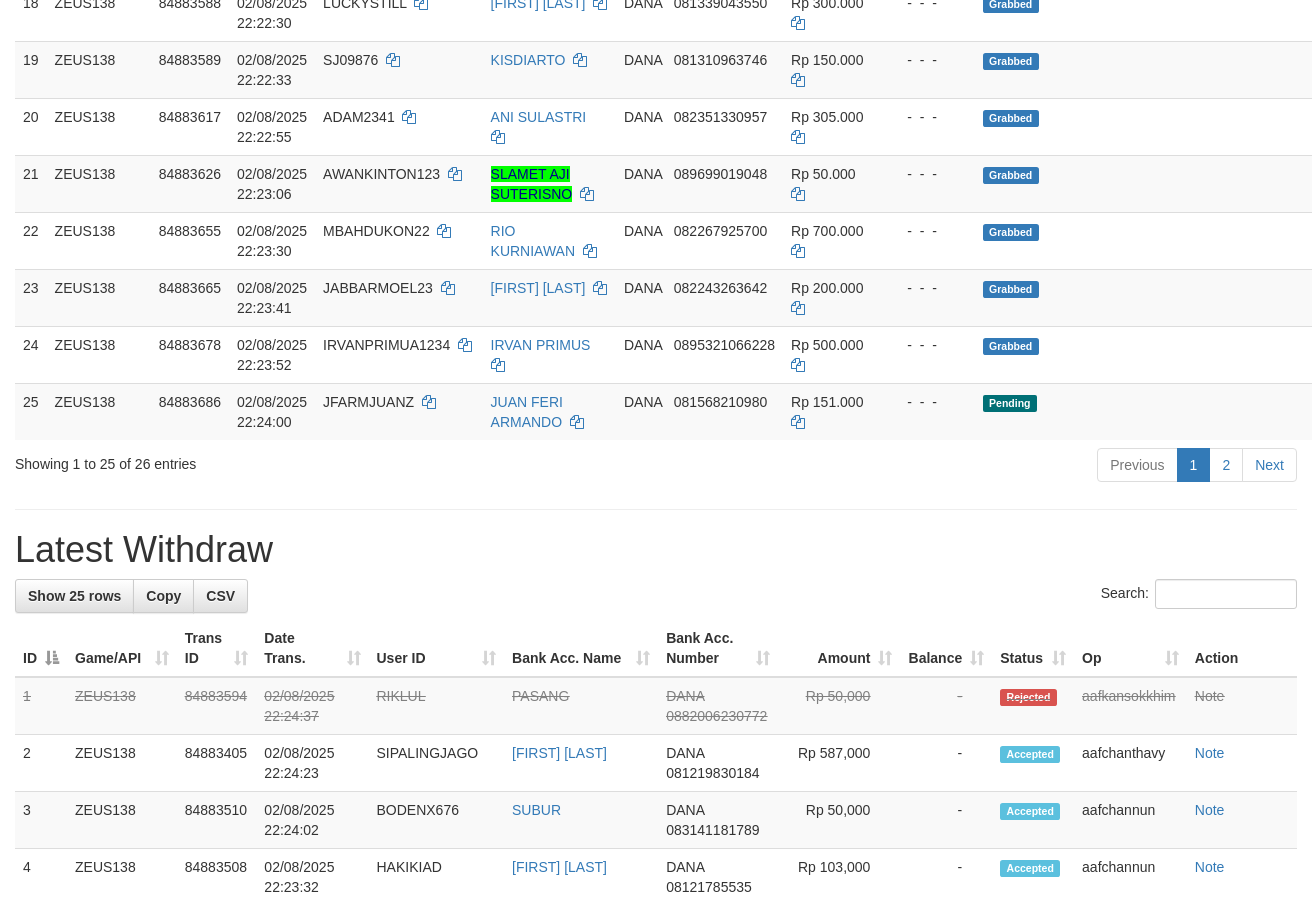 scroll, scrollTop: 1365, scrollLeft: 0, axis: vertical 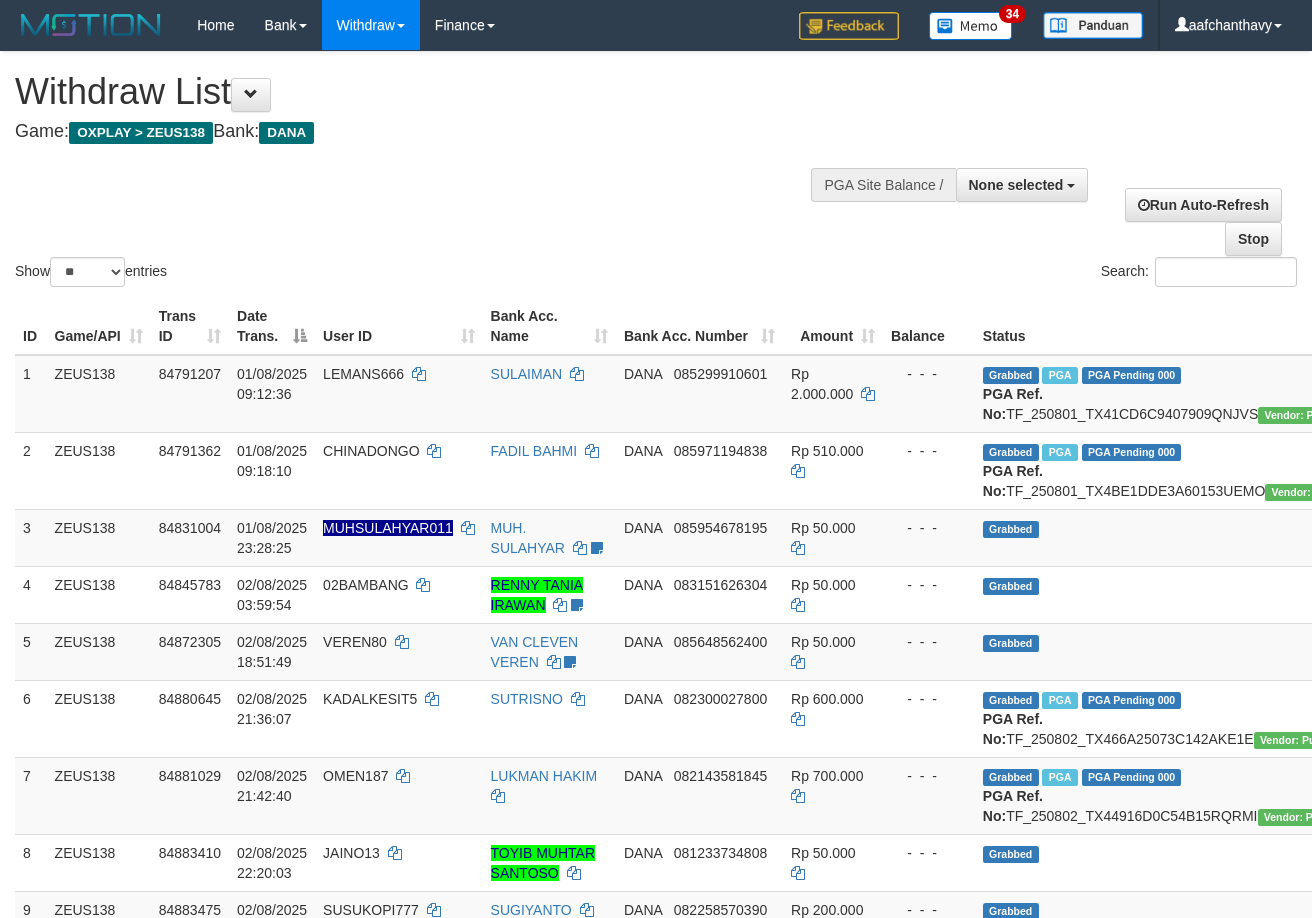 select 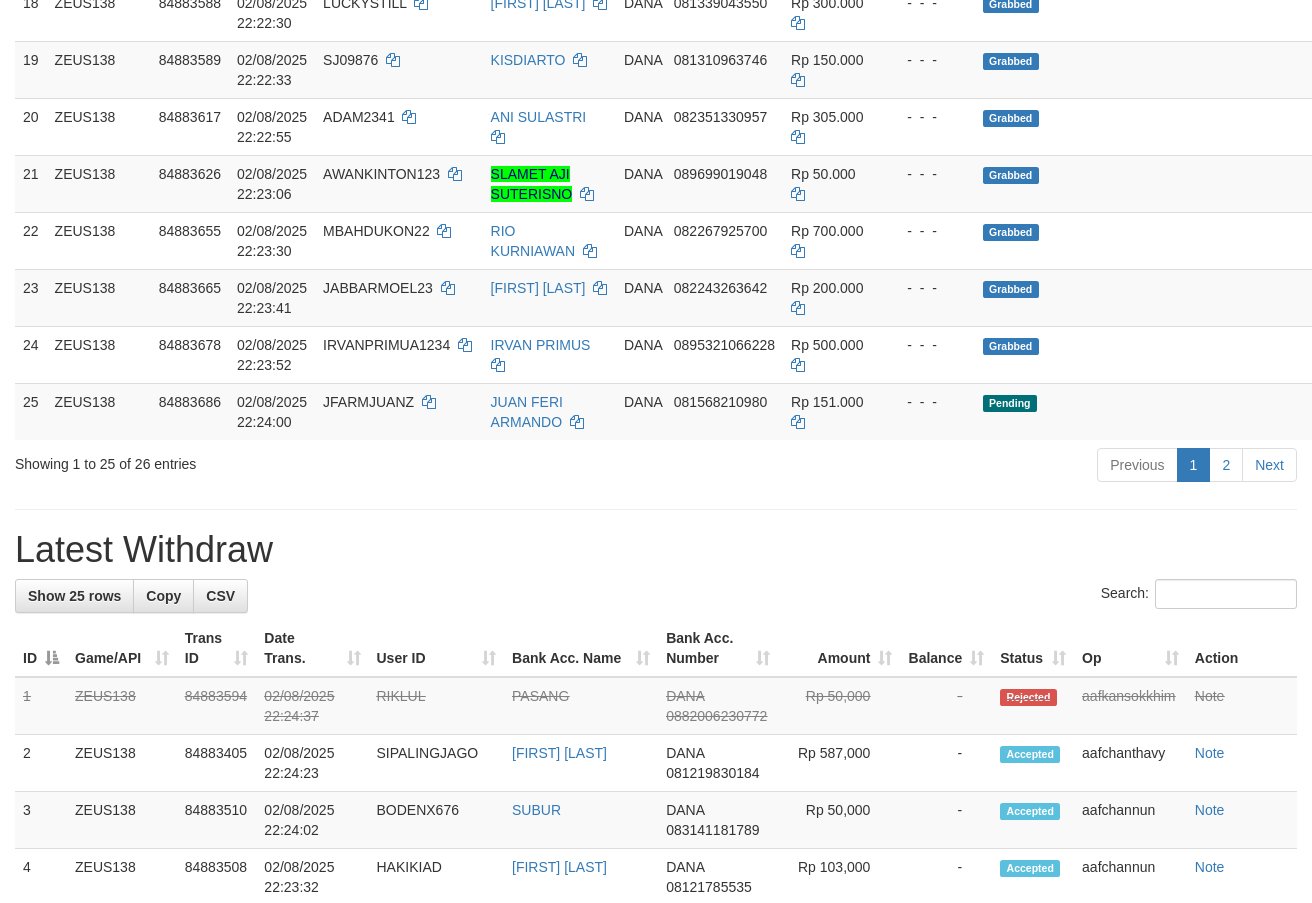 scroll, scrollTop: 1365, scrollLeft: 0, axis: vertical 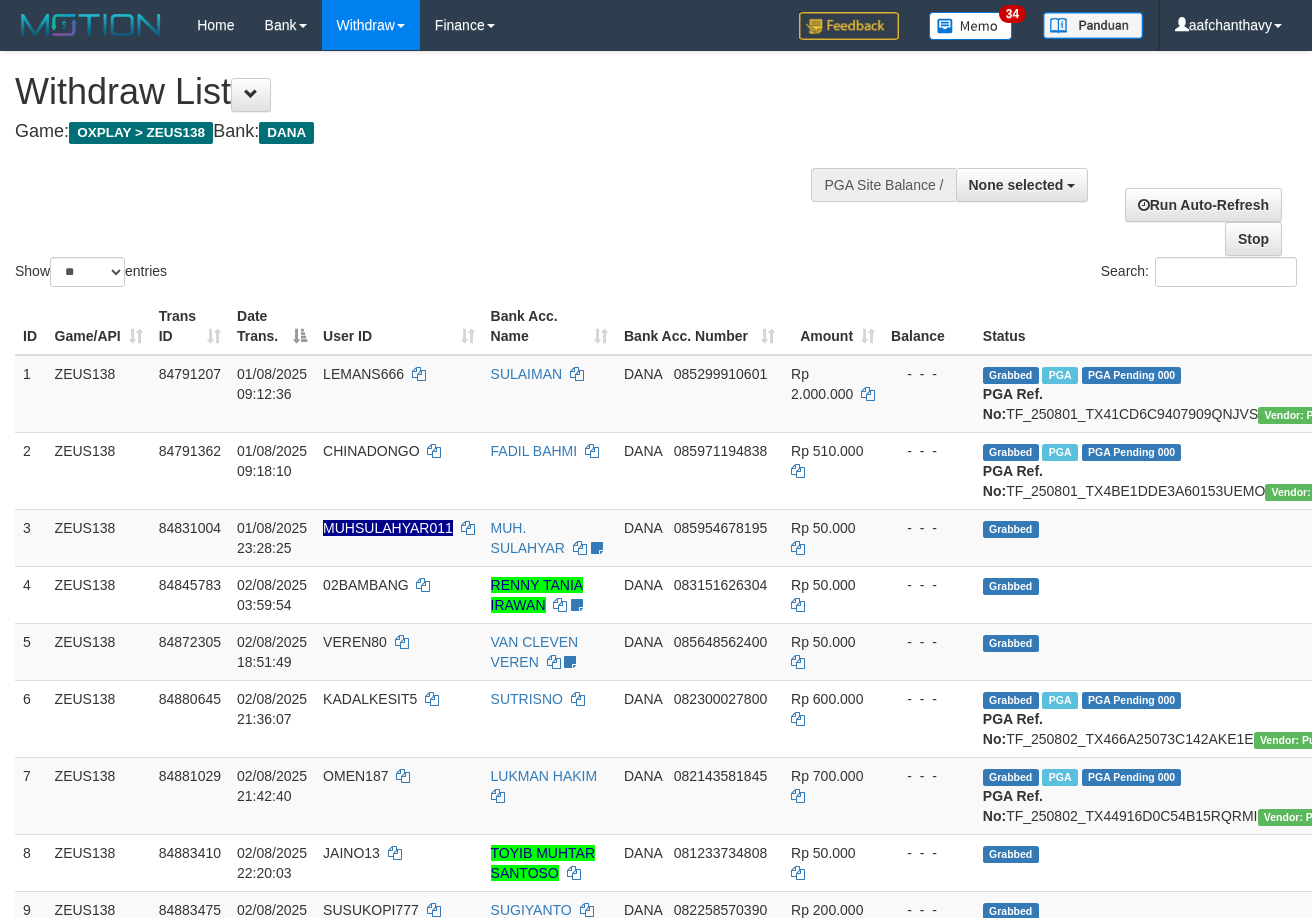 select 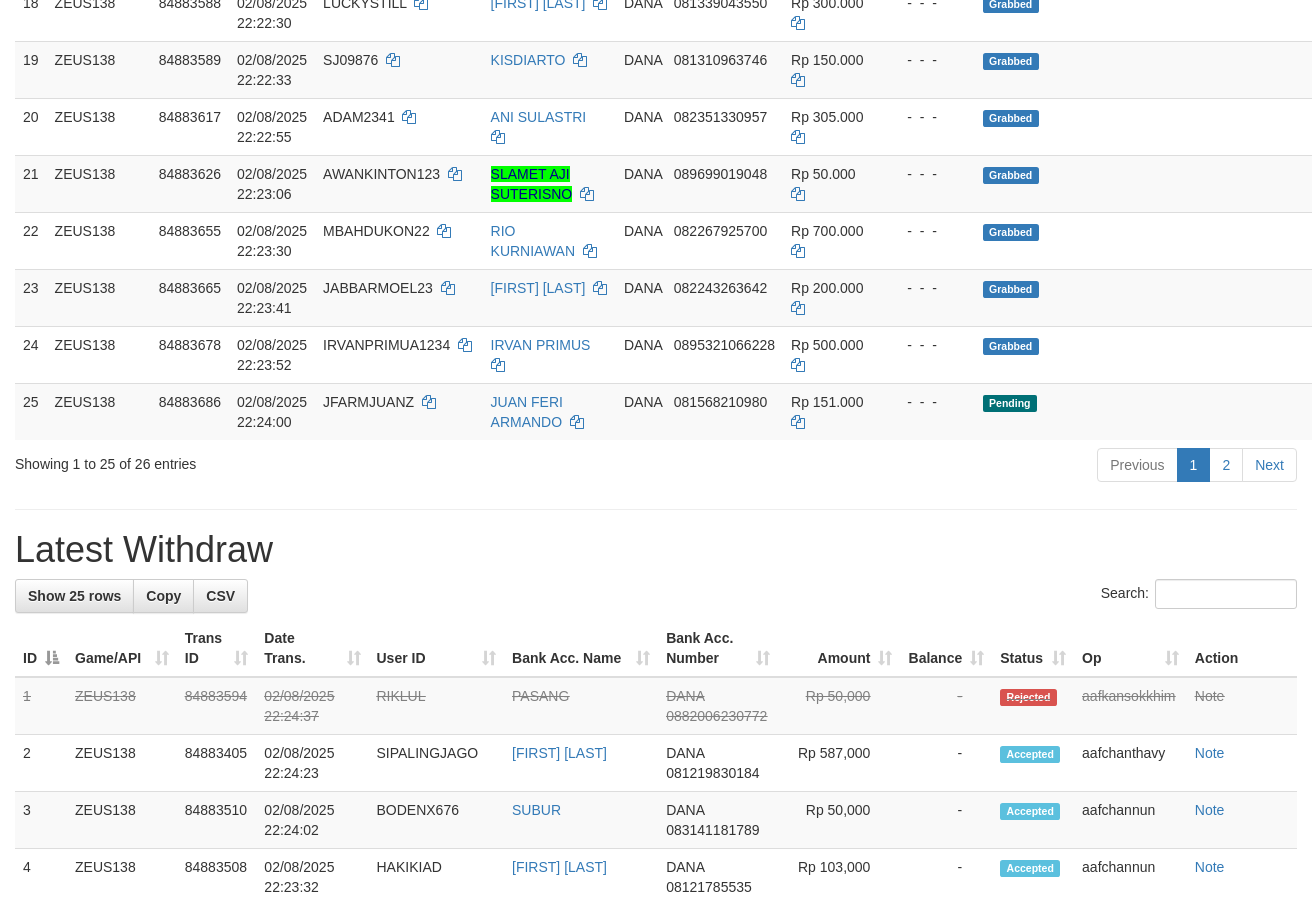 scroll, scrollTop: 1365, scrollLeft: 0, axis: vertical 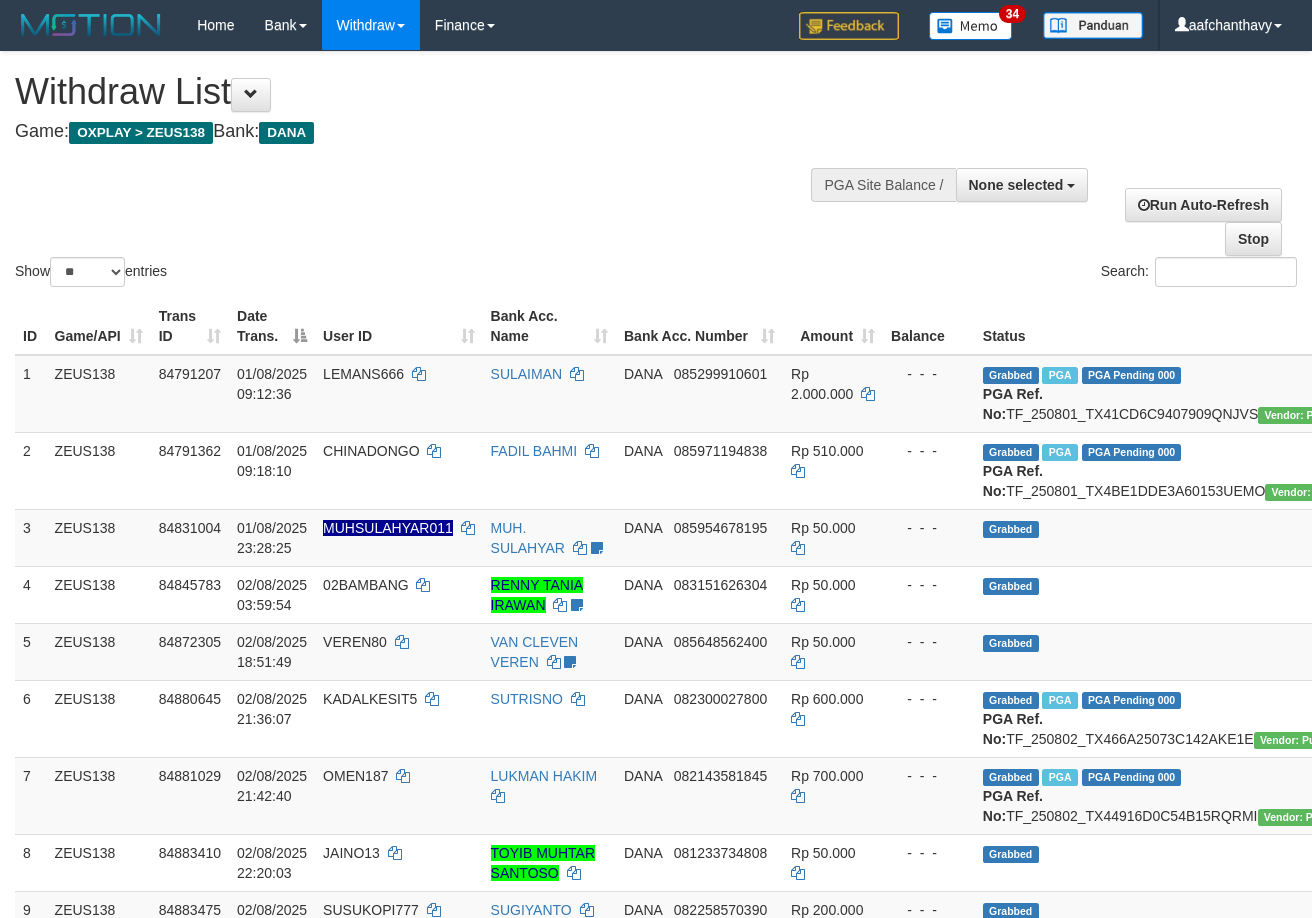 select 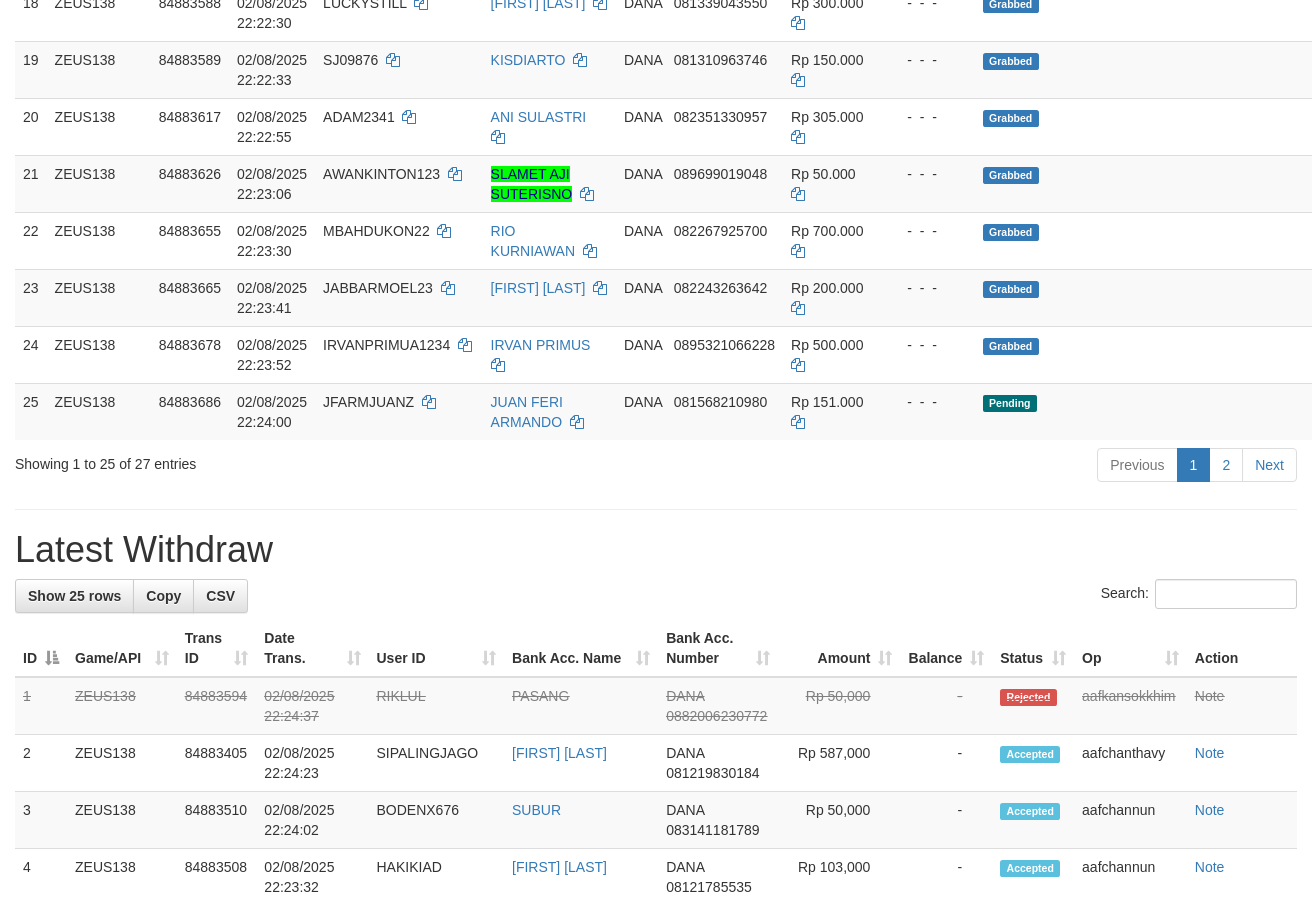 scroll, scrollTop: 1365, scrollLeft: 0, axis: vertical 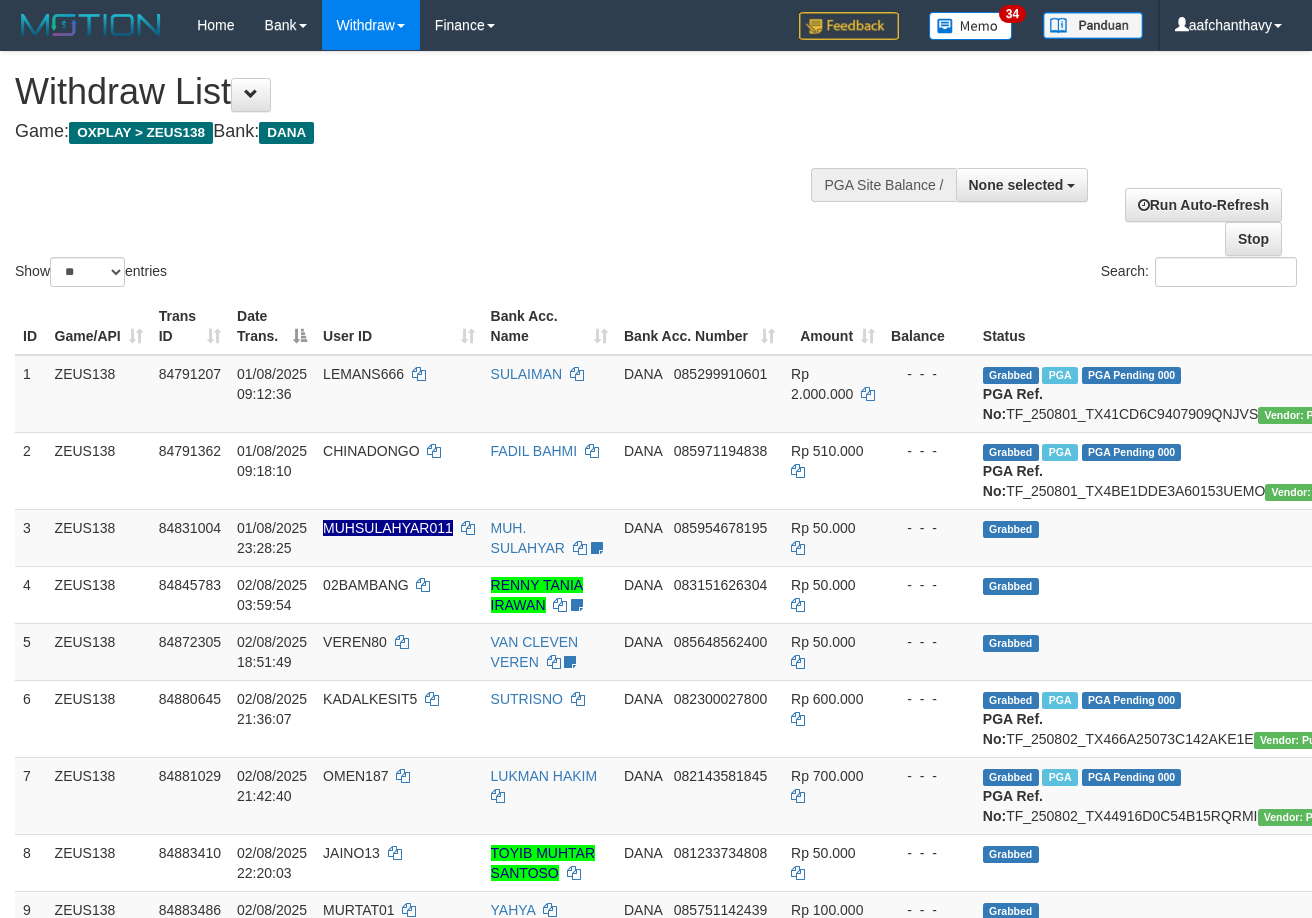 select 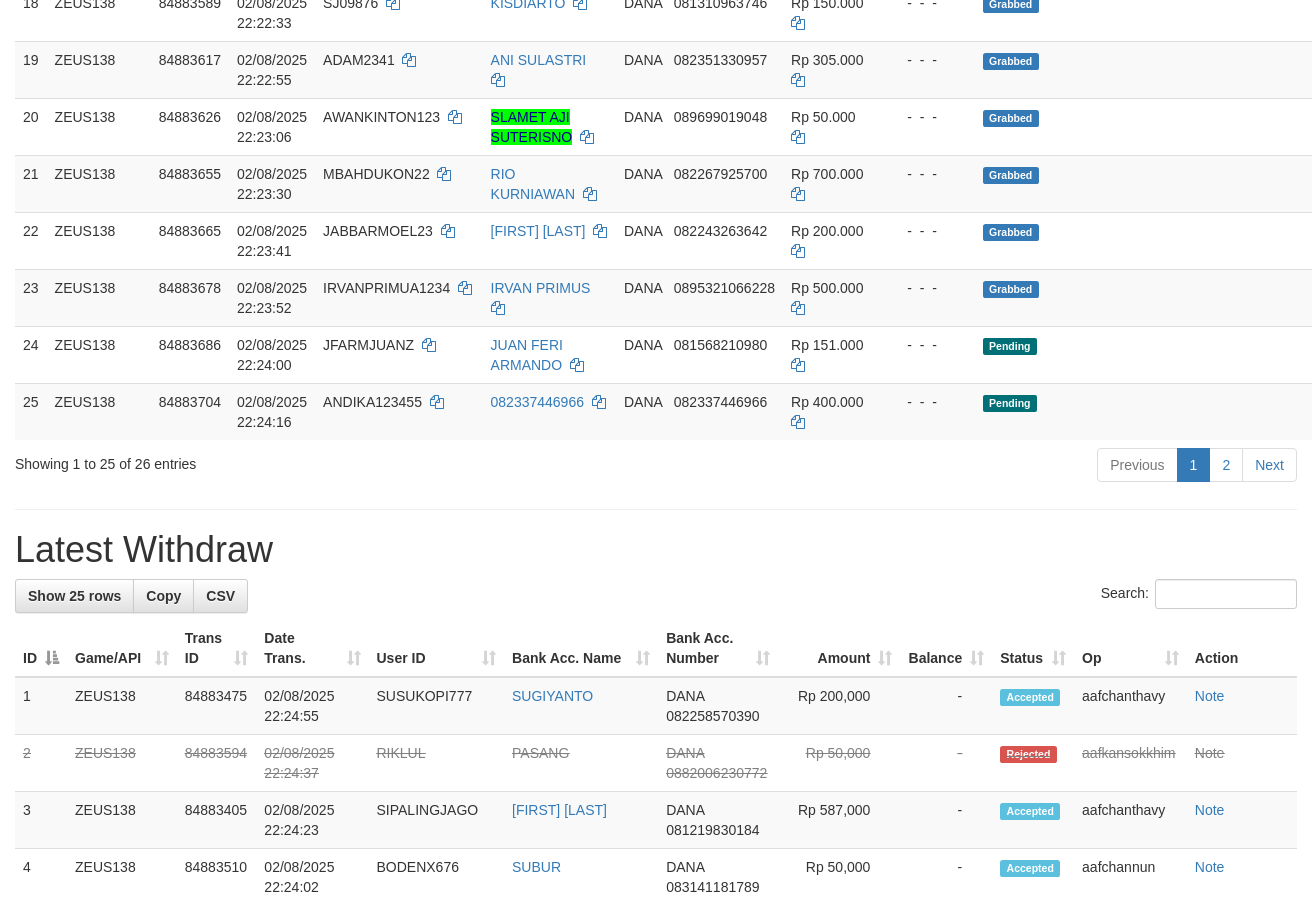 scroll, scrollTop: 1365, scrollLeft: 0, axis: vertical 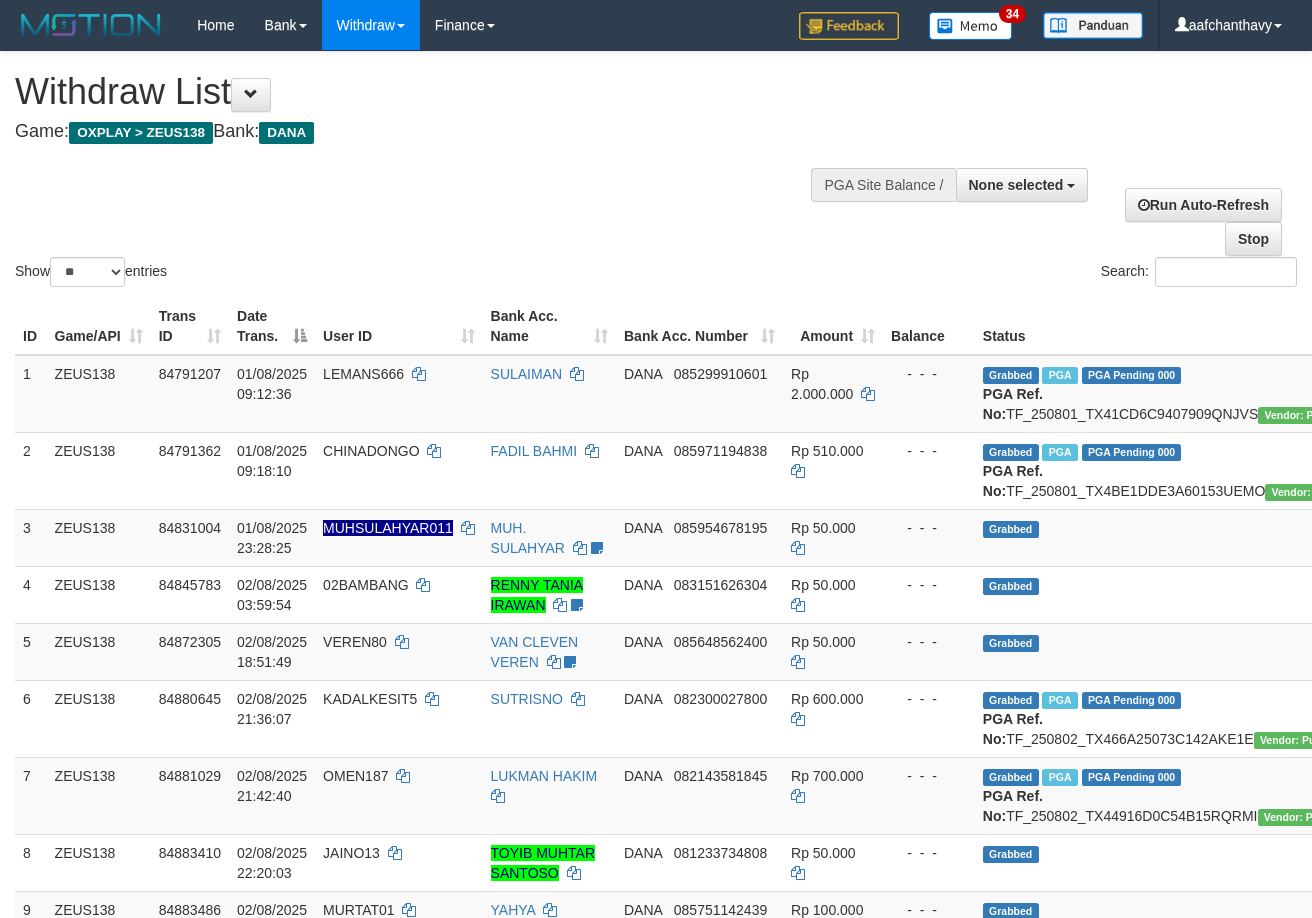 select 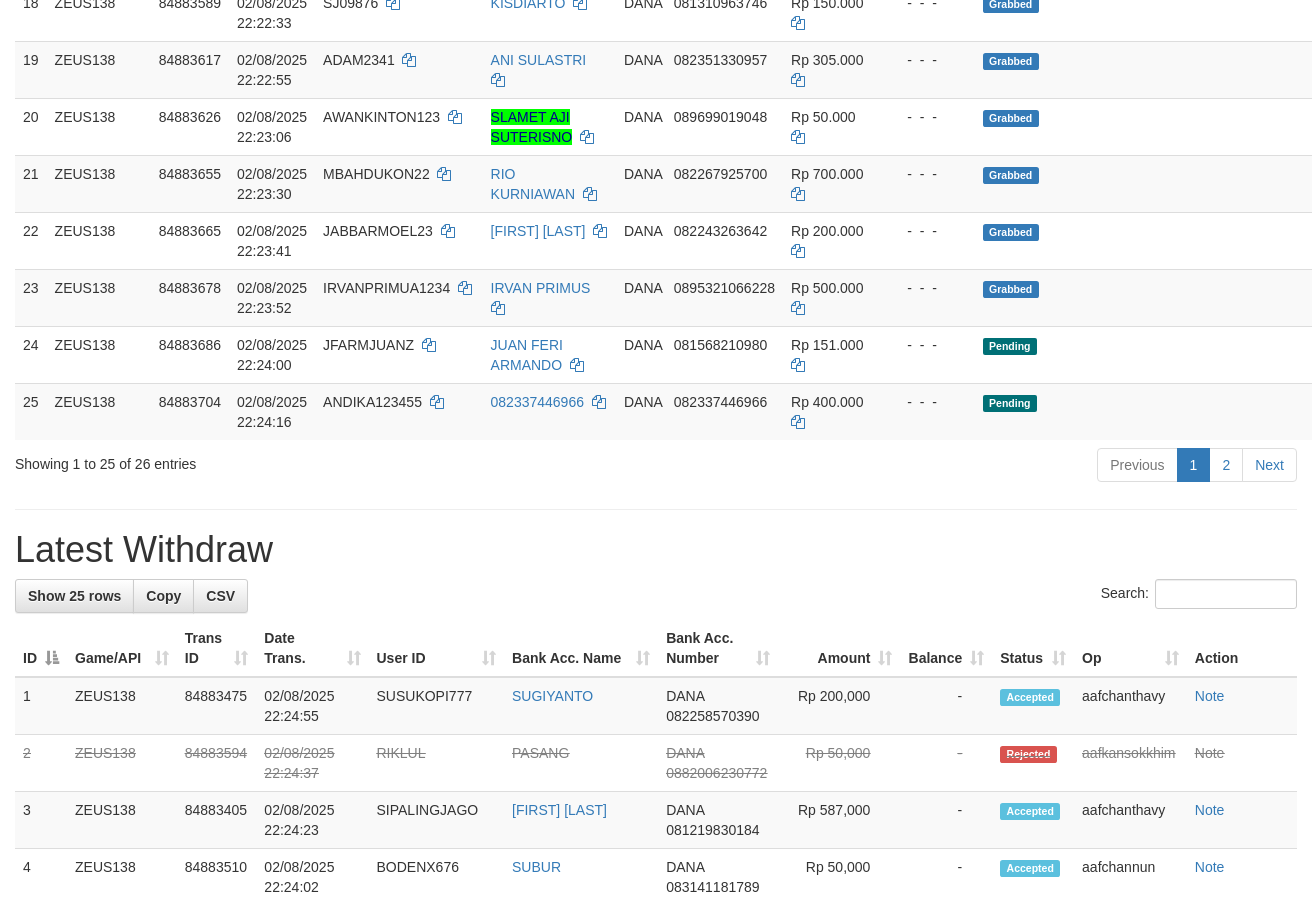 scroll, scrollTop: 1365, scrollLeft: 0, axis: vertical 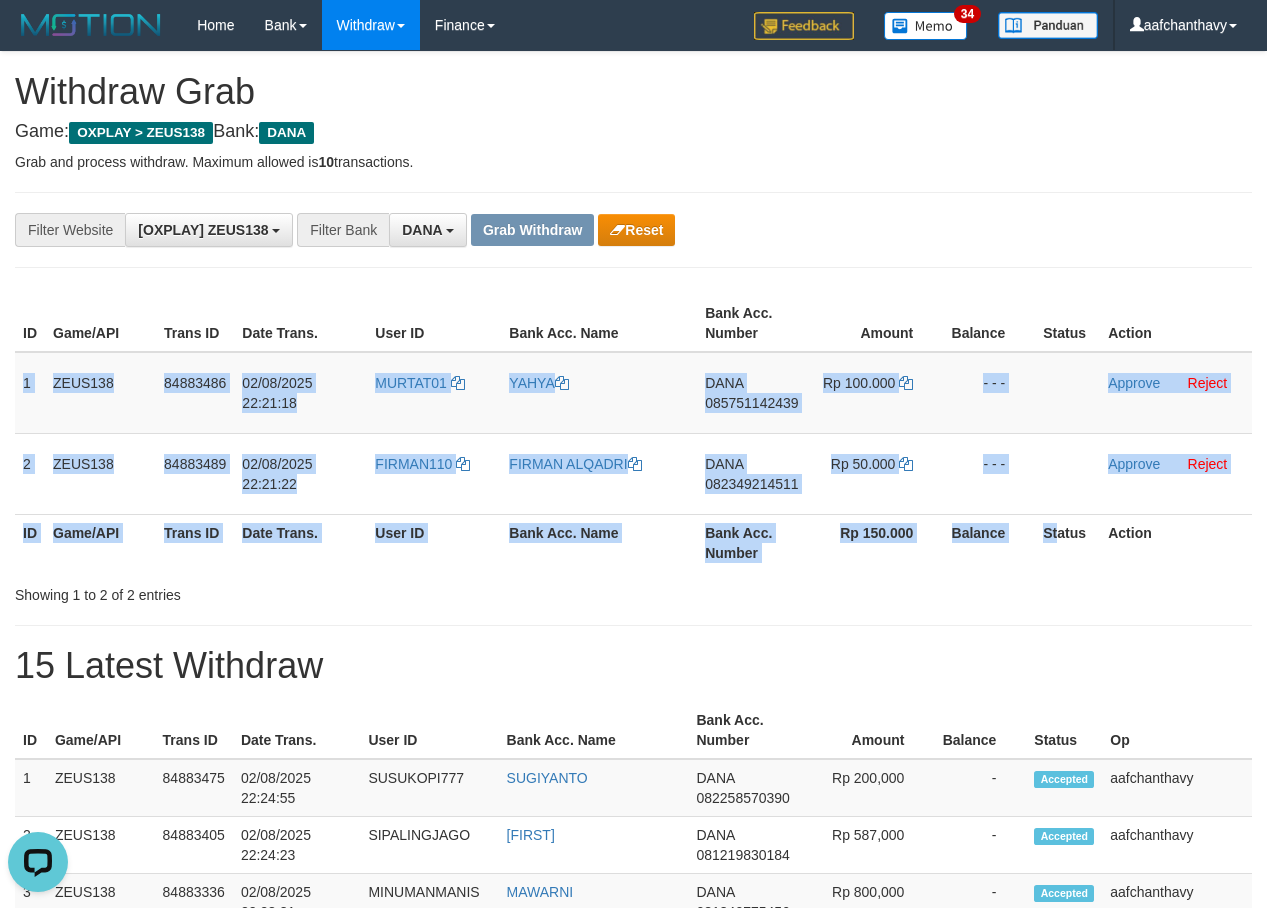 drag, startPoint x: 22, startPoint y: 363, endPoint x: 1058, endPoint y: 518, distance: 1047.5309 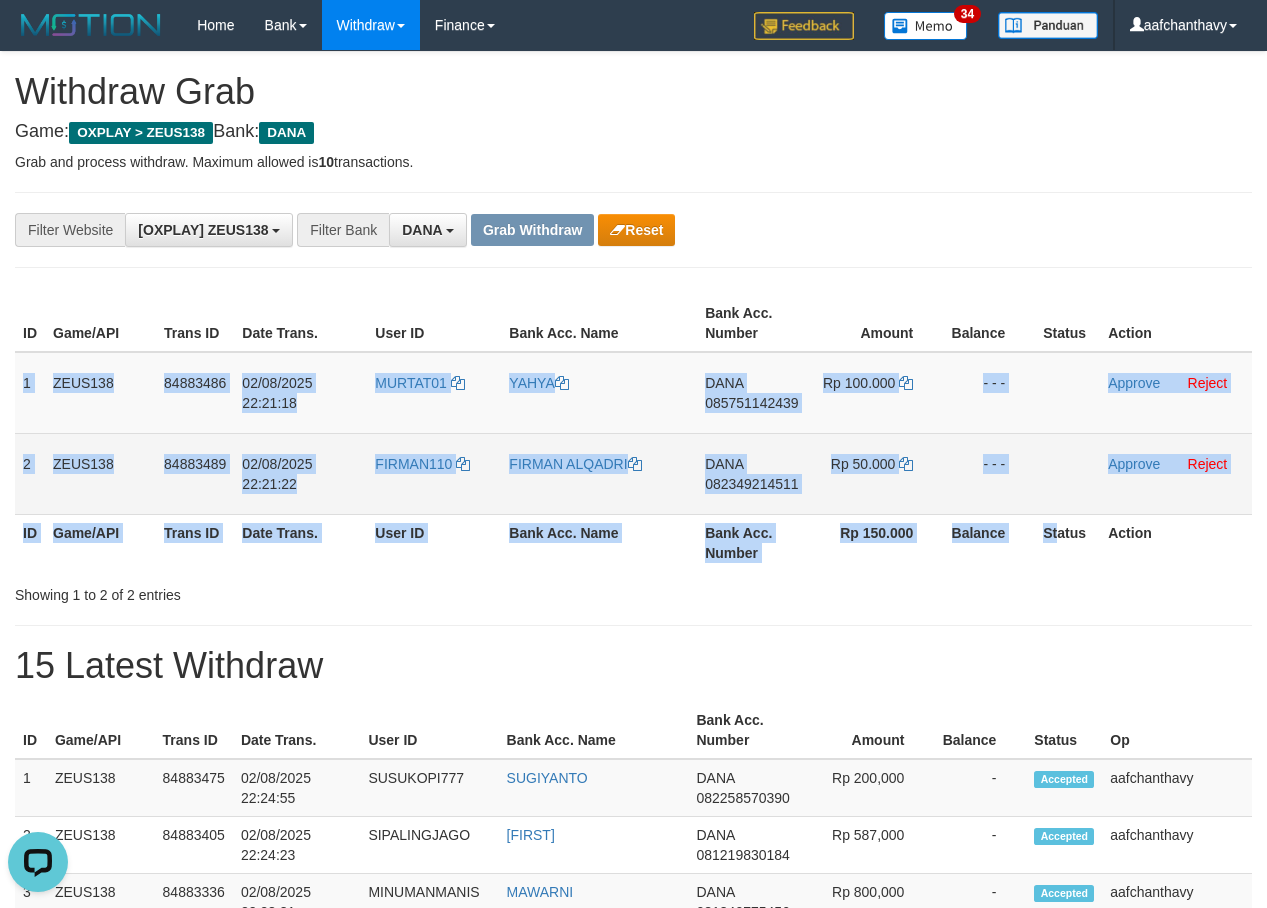 drag, startPoint x: 528, startPoint y: 436, endPoint x: 331, endPoint y: 407, distance: 199.12308 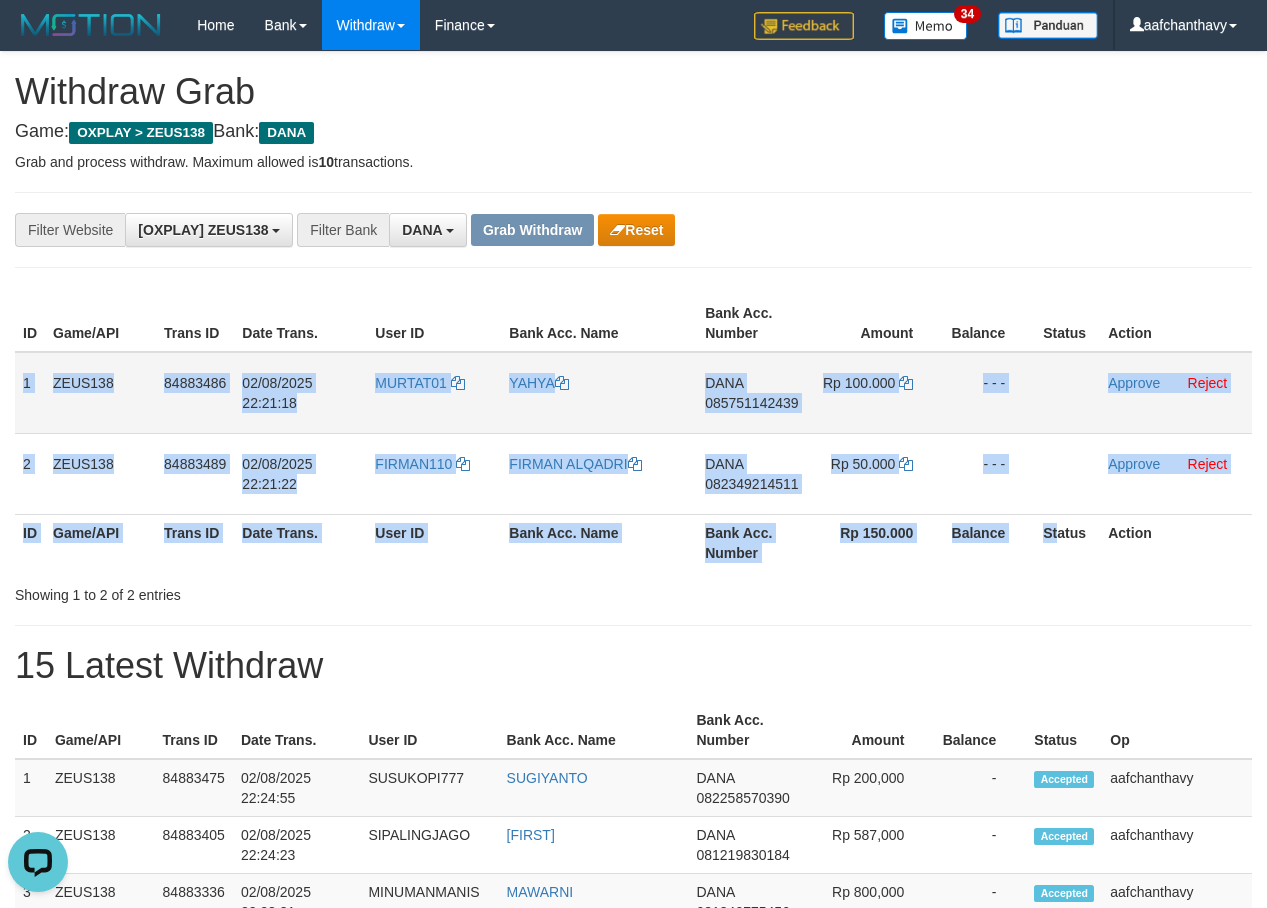 click on "FIRMAN ALQADRI" at bounding box center [599, 473] 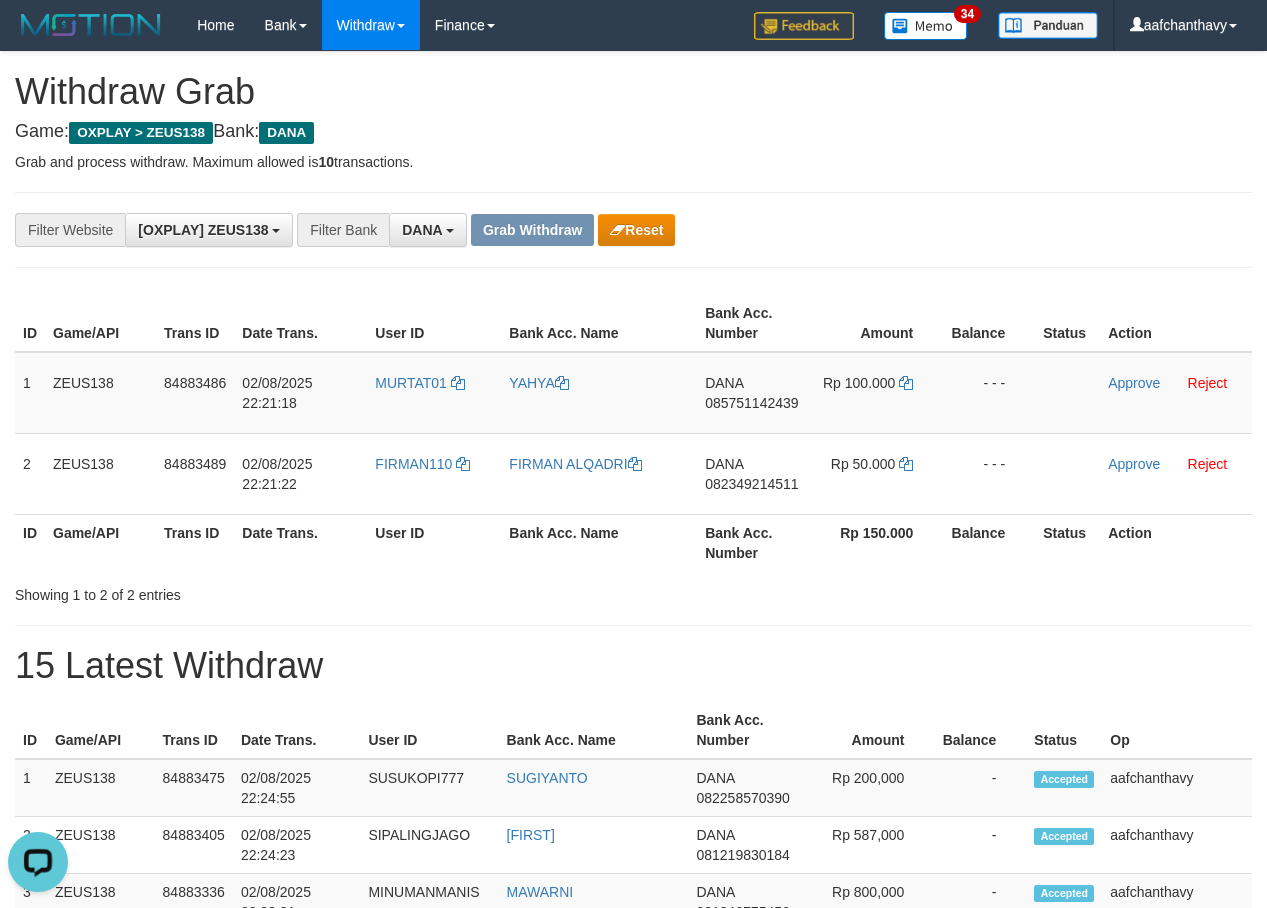 click on "Showing 1 to 2 of 2 entries" at bounding box center (264, 591) 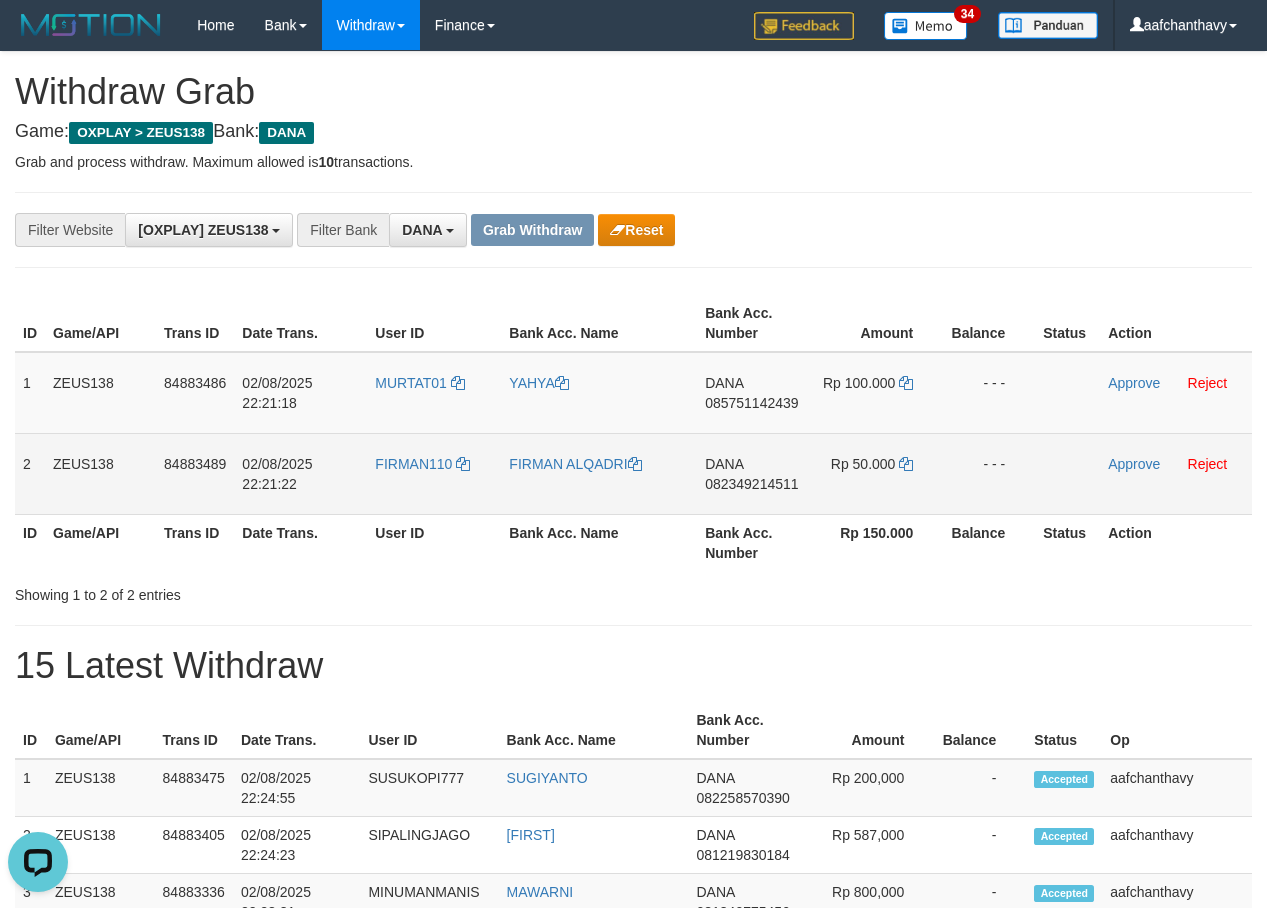 drag, startPoint x: 21, startPoint y: 361, endPoint x: 986, endPoint y: 471, distance: 971.2492 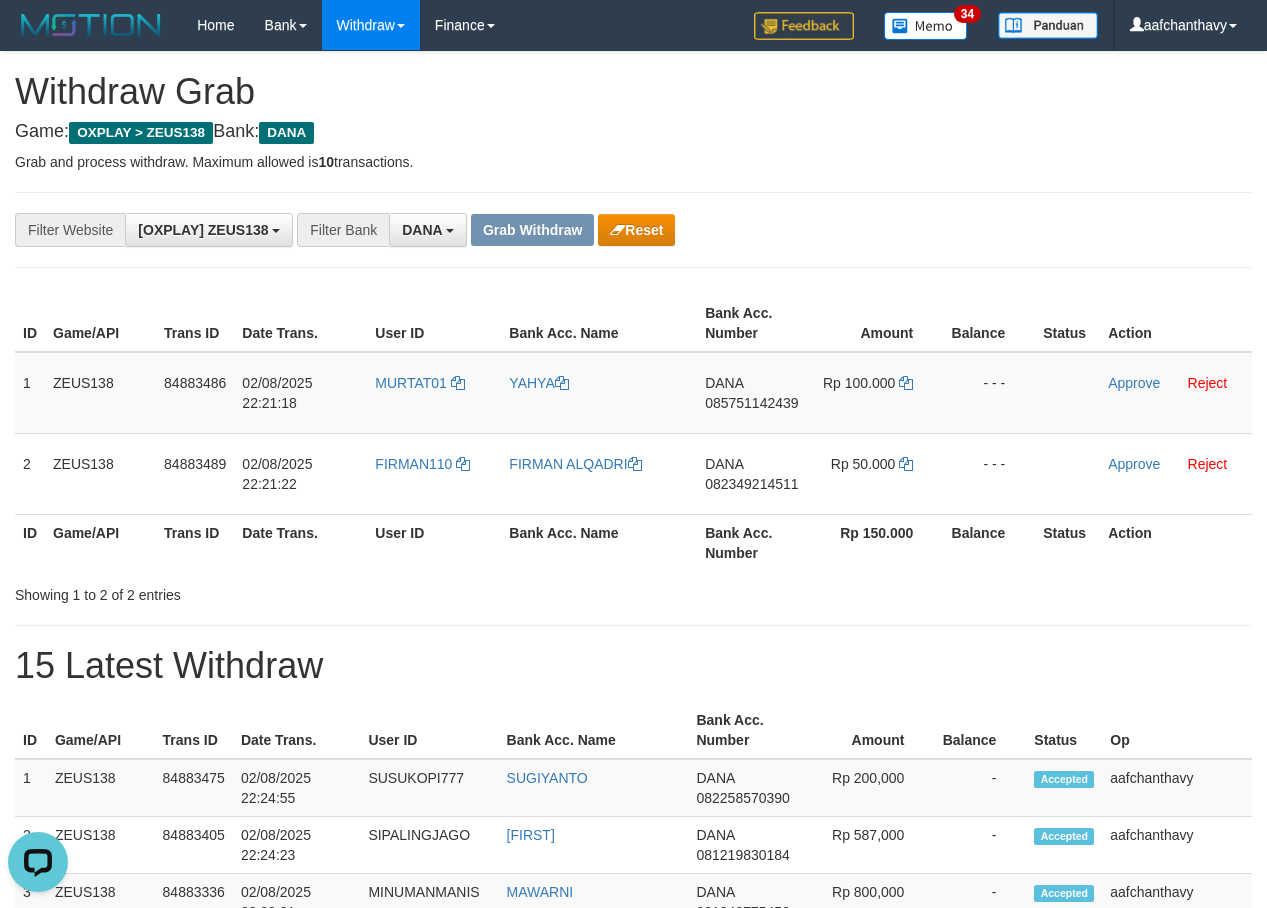 copy on "1
ZEUS138
84883486
02/08/2025 22:21:18
MURTAT01
YAHYA
DANA
085751142439
Rp 100.000
- - -
Approve
Reject
2
ZEUS138
84883489
02/08/2025 22:21:22
FIRMAN110
FIRMAN ALQADRI
DANA
082349214511
Rp 50.000
-" 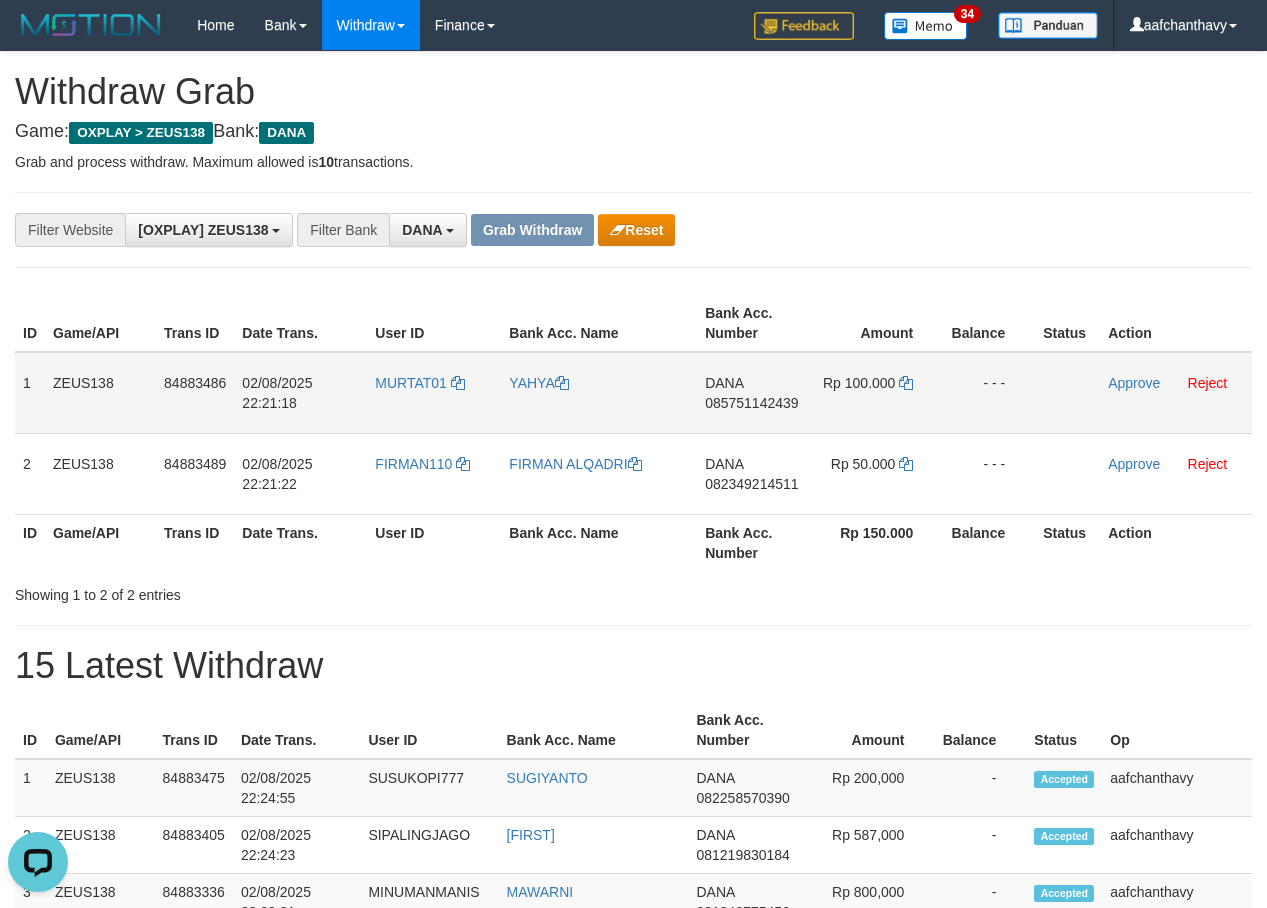 click on "DANA
085751142439" at bounding box center (754, 393) 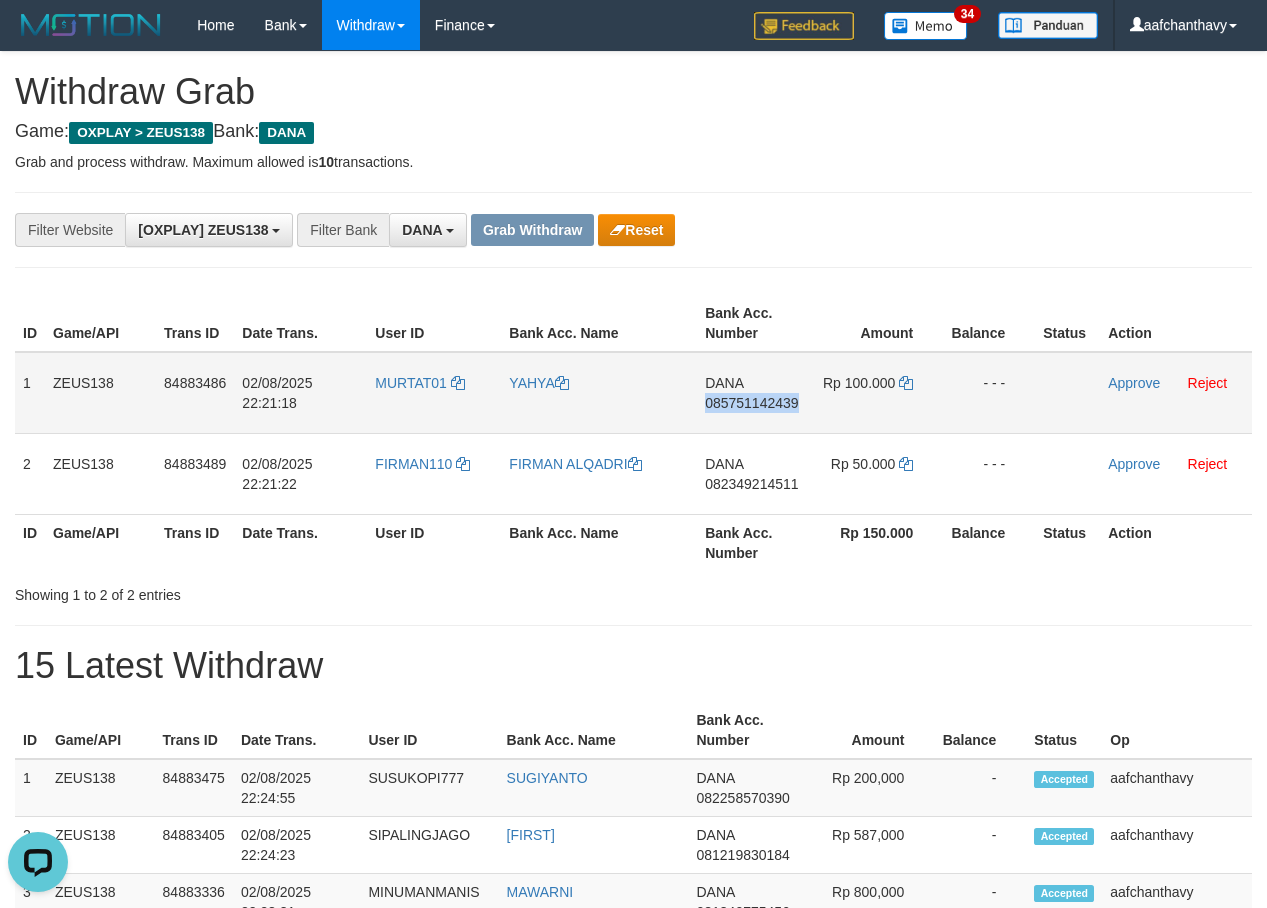 click on "DANA
085751142439" at bounding box center (754, 393) 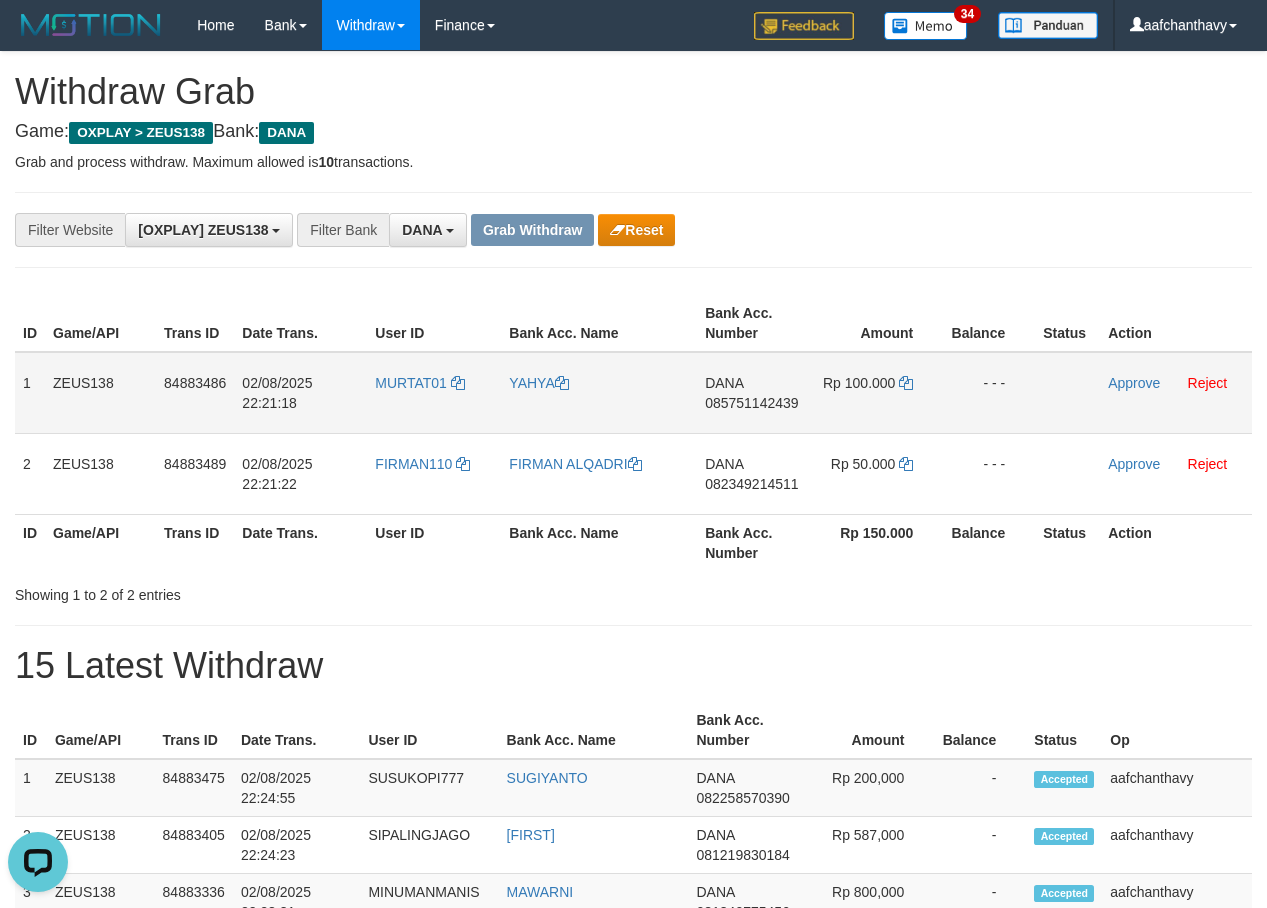 click on "085751142439" at bounding box center [751, 403] 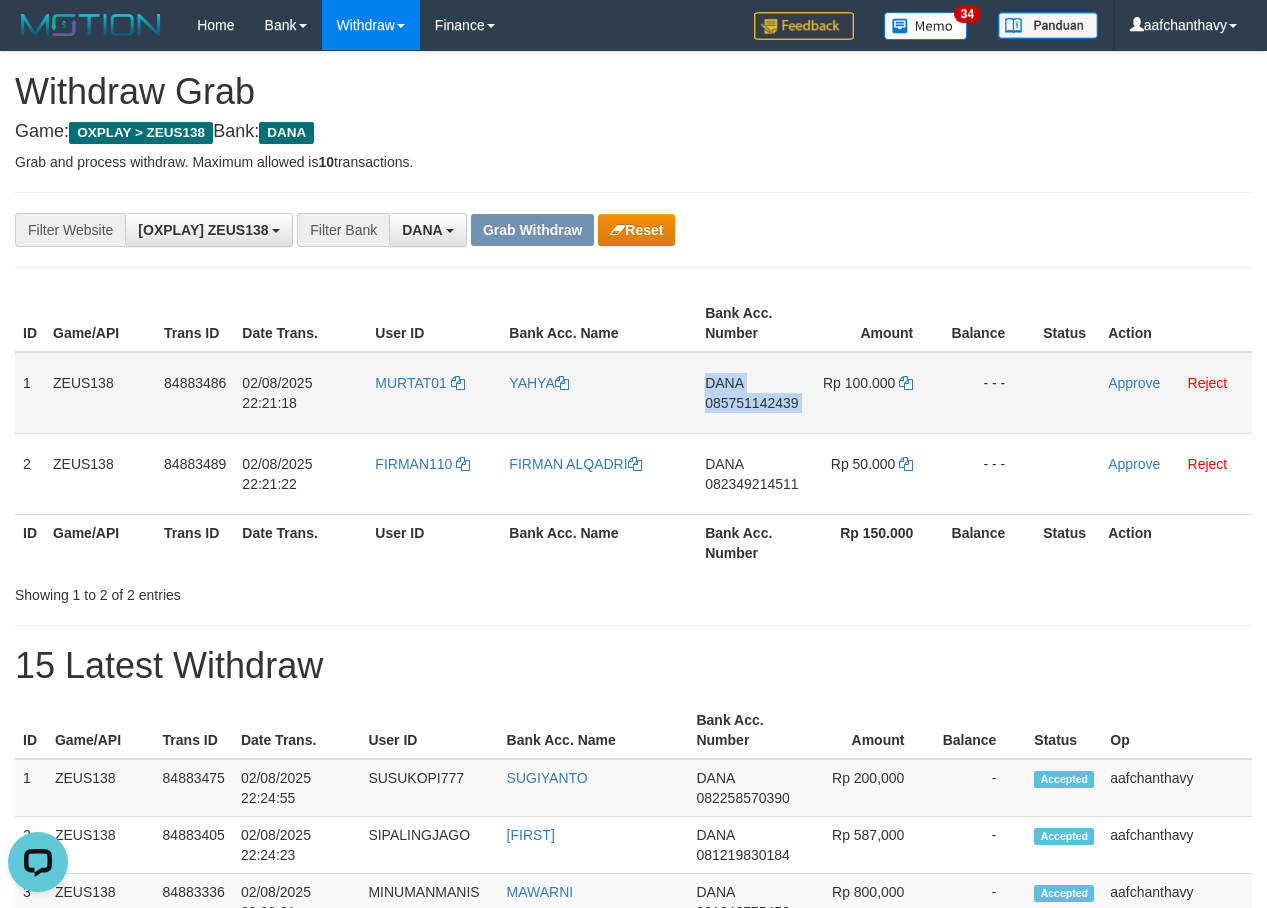 click on "085751142439" at bounding box center (751, 403) 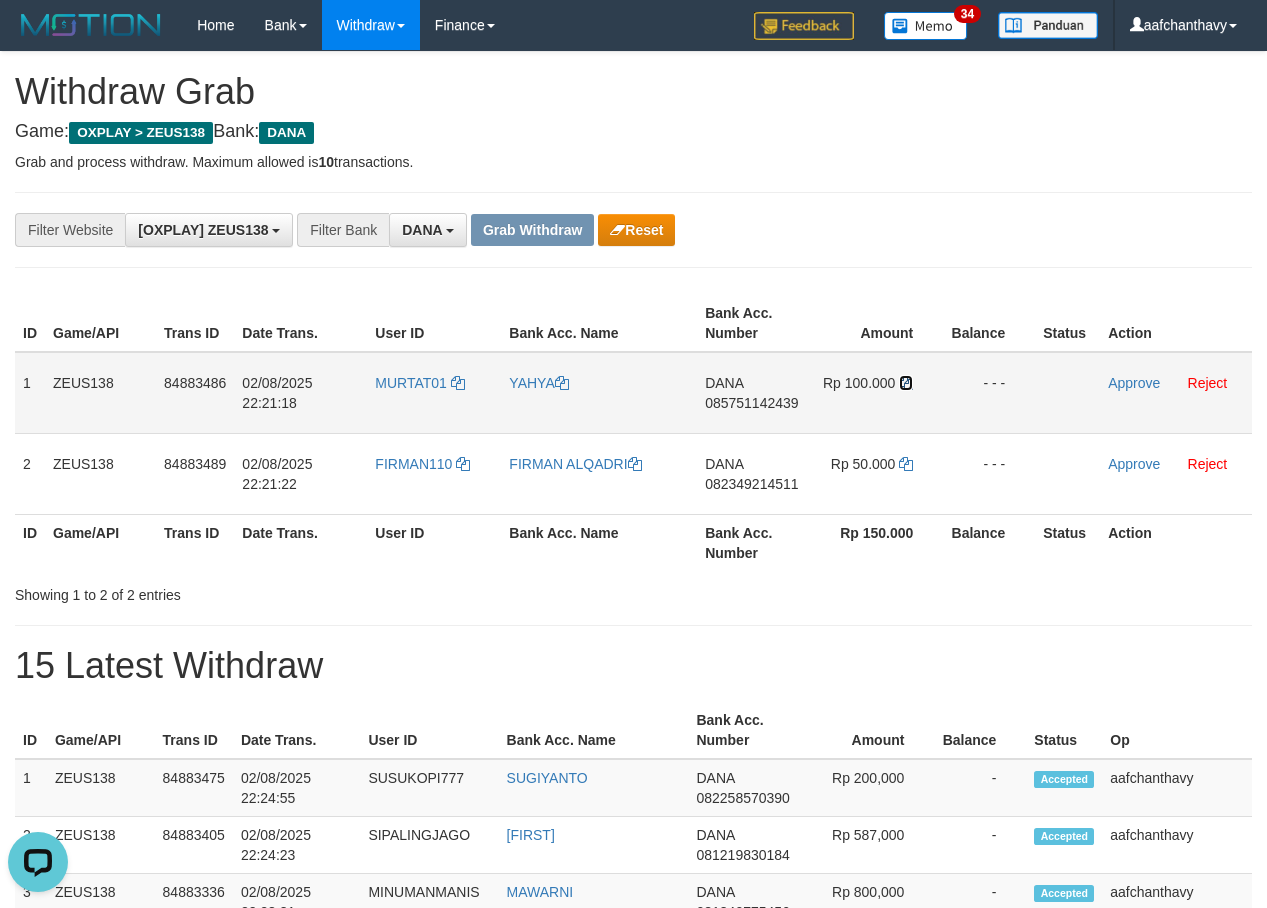 click at bounding box center [906, 383] 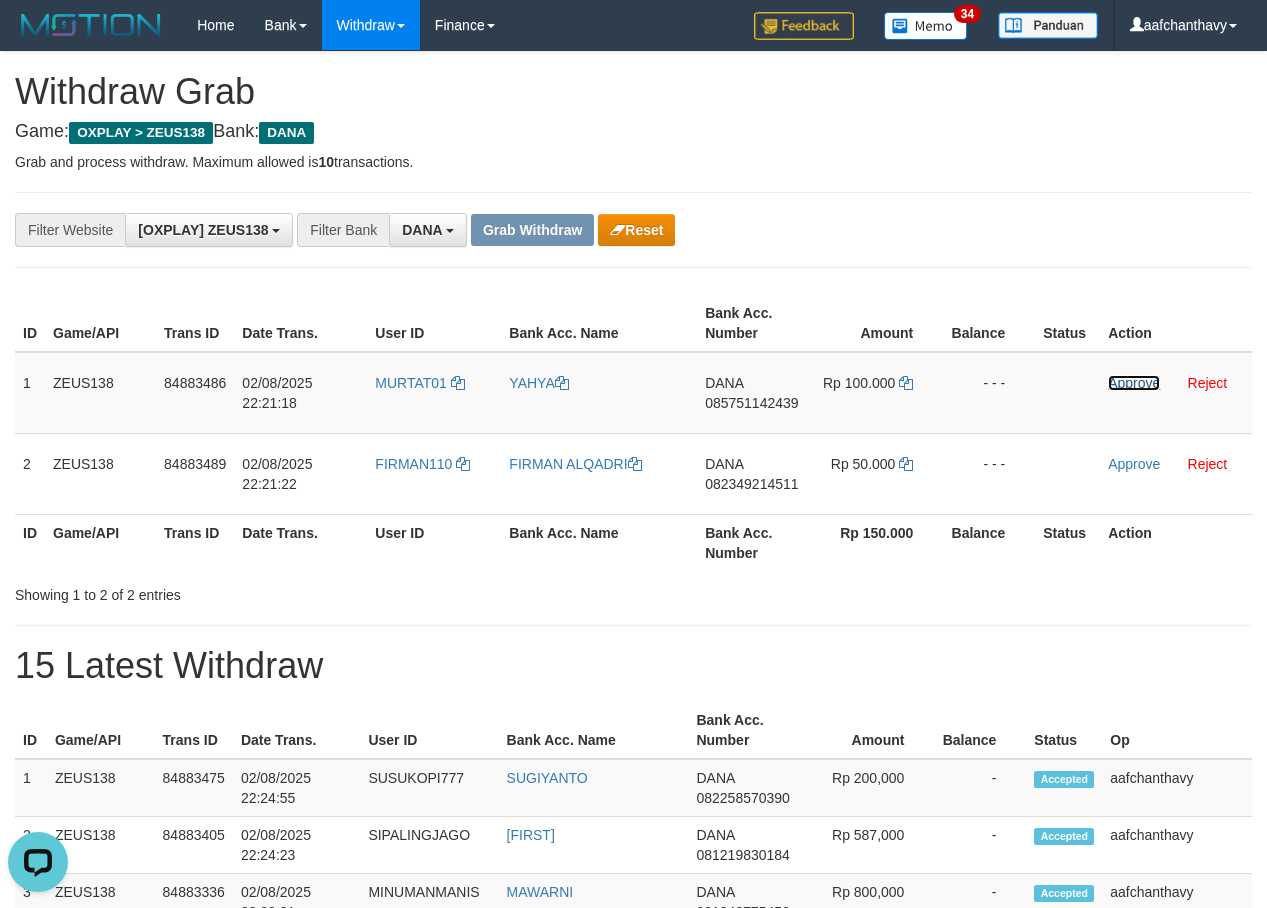 drag, startPoint x: 1122, startPoint y: 377, endPoint x: 738, endPoint y: 200, distance: 422.82974 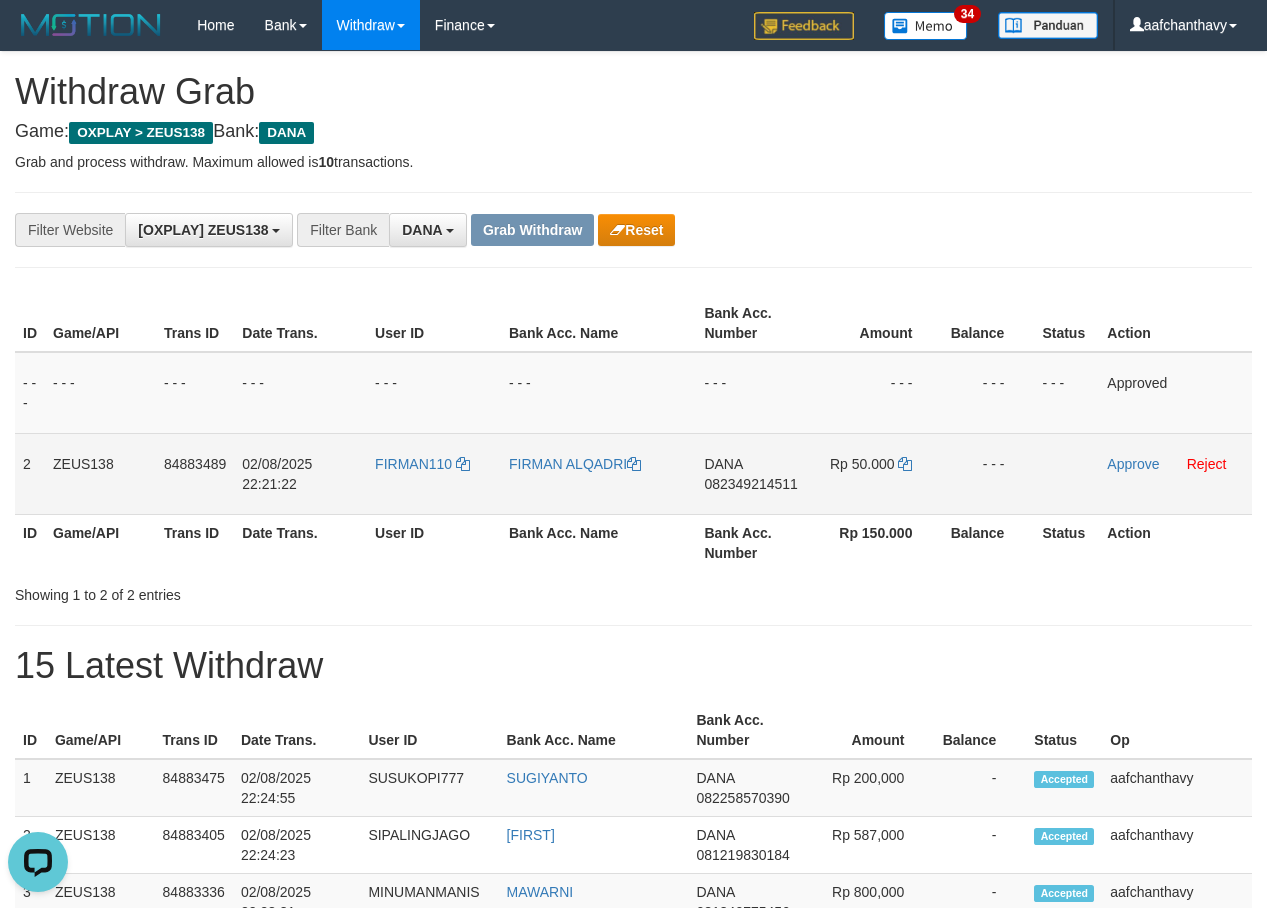 click on "082349214511" at bounding box center [750, 484] 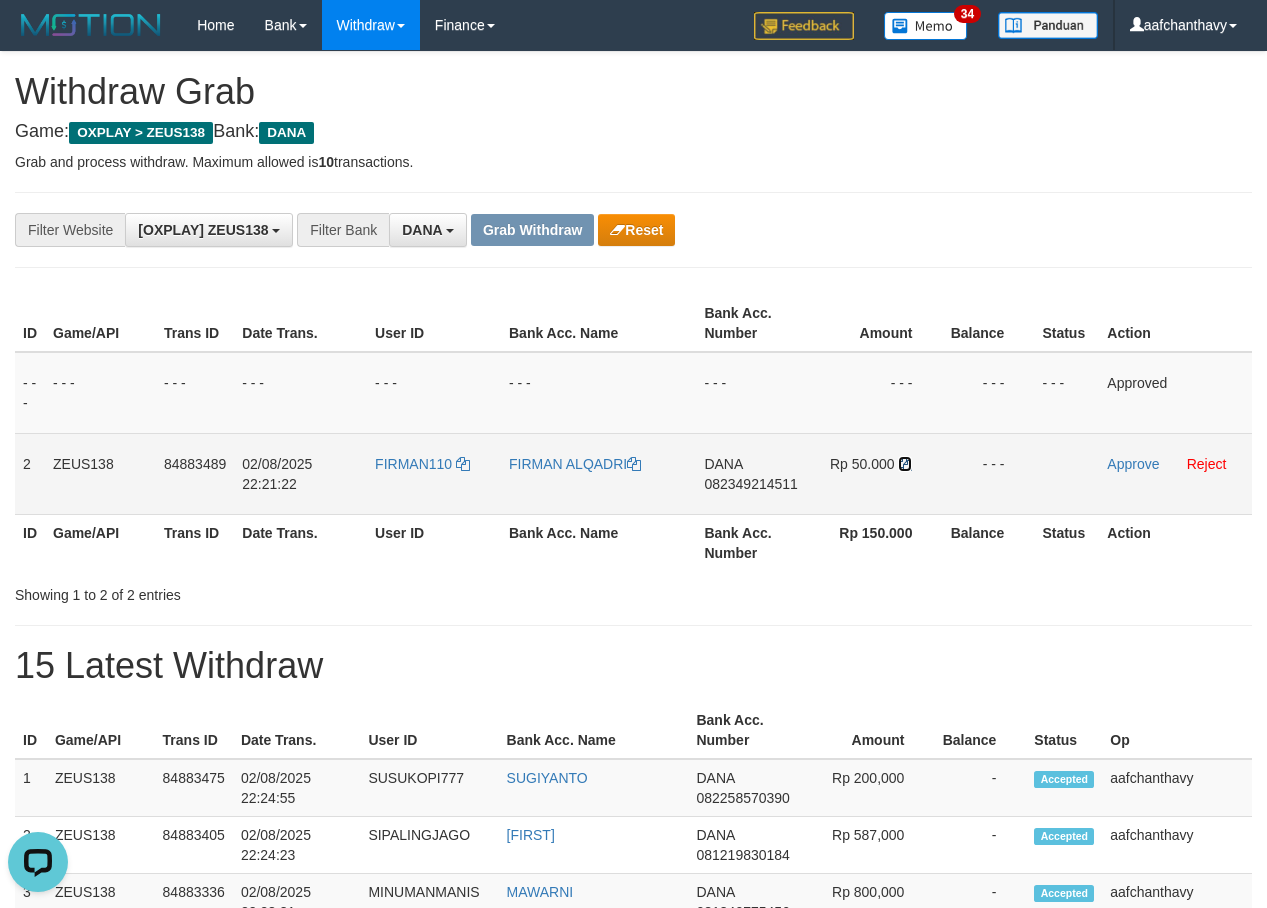 click at bounding box center [905, 464] 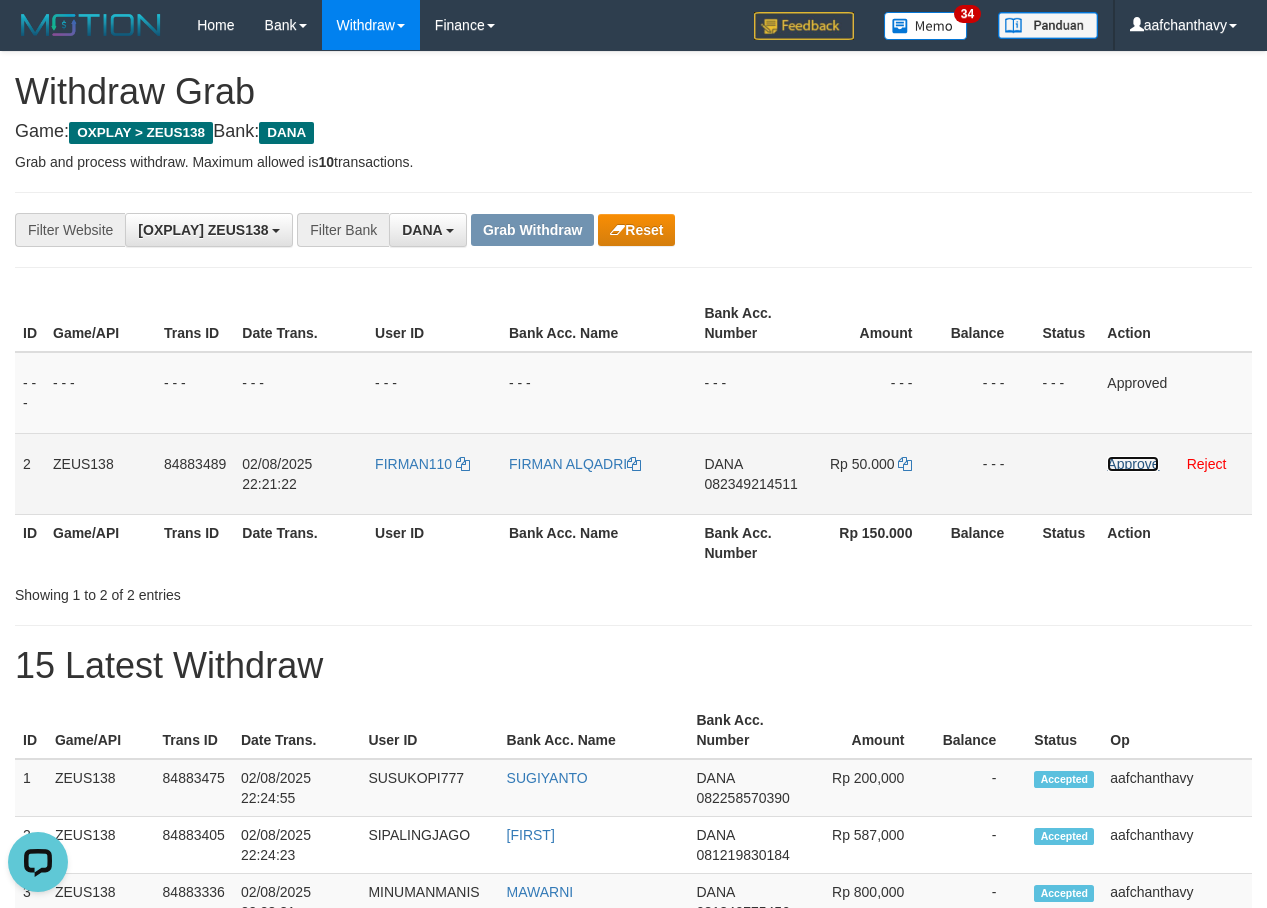 click on "Approve" at bounding box center [1133, 464] 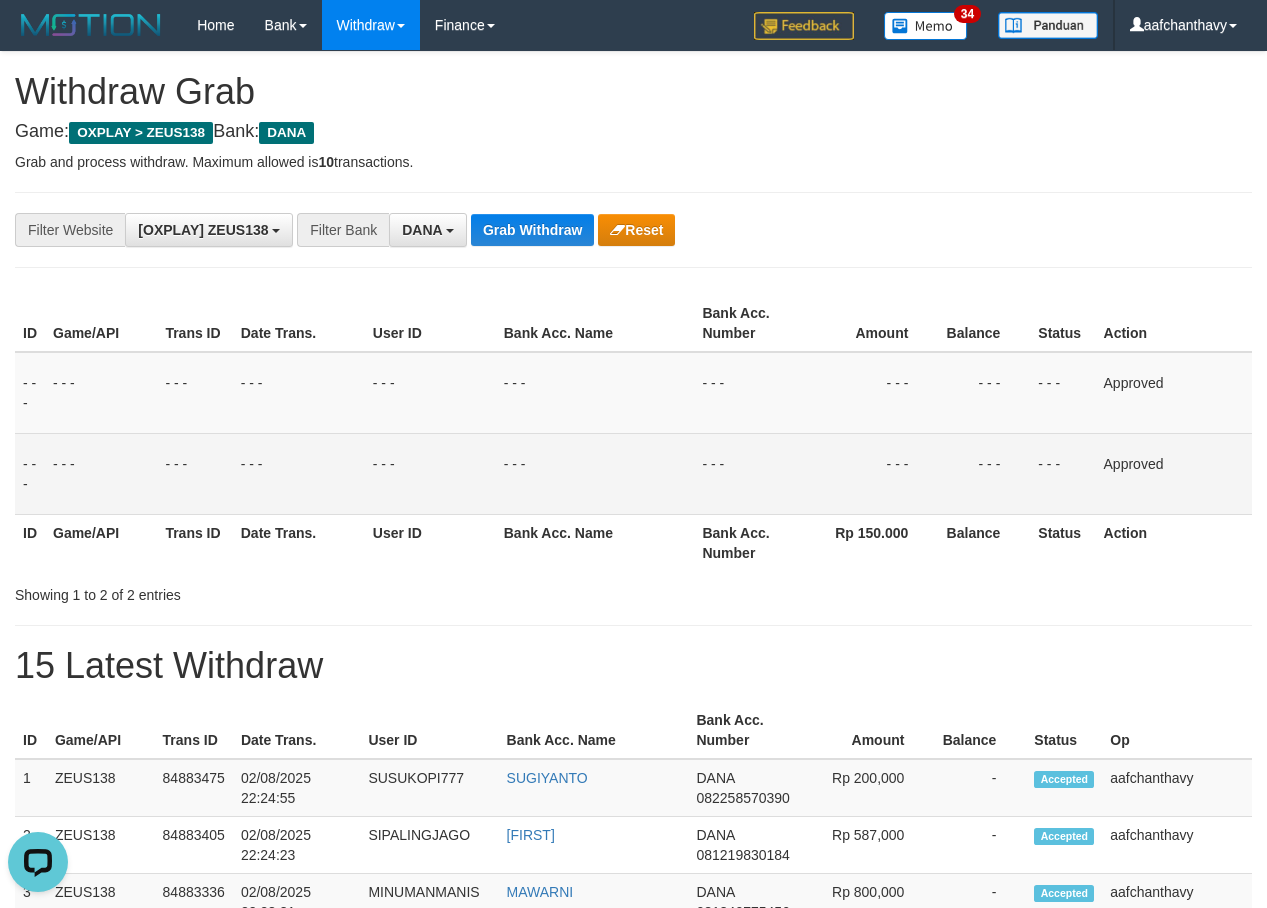 click on "**********" at bounding box center (633, 1163) 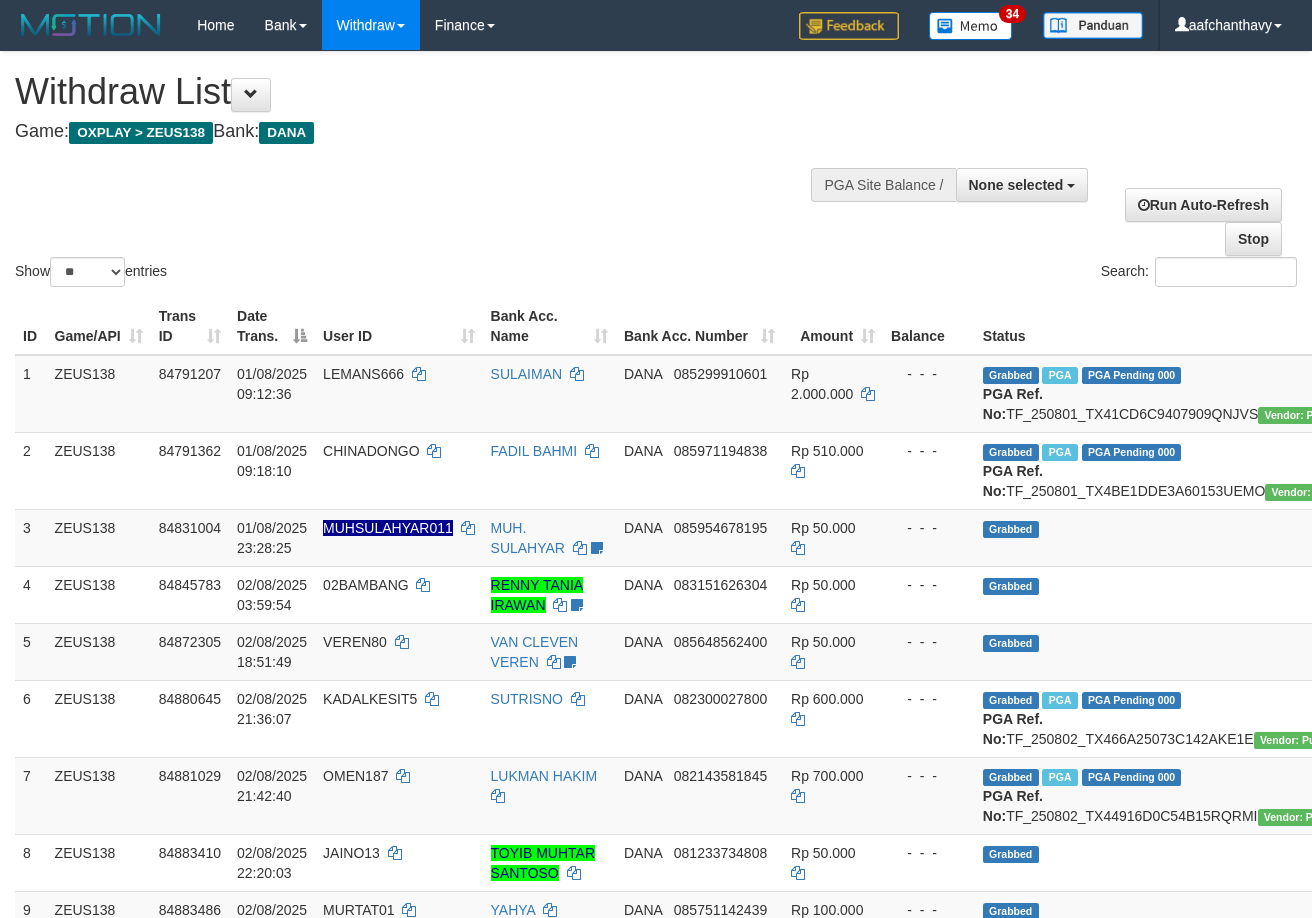 select 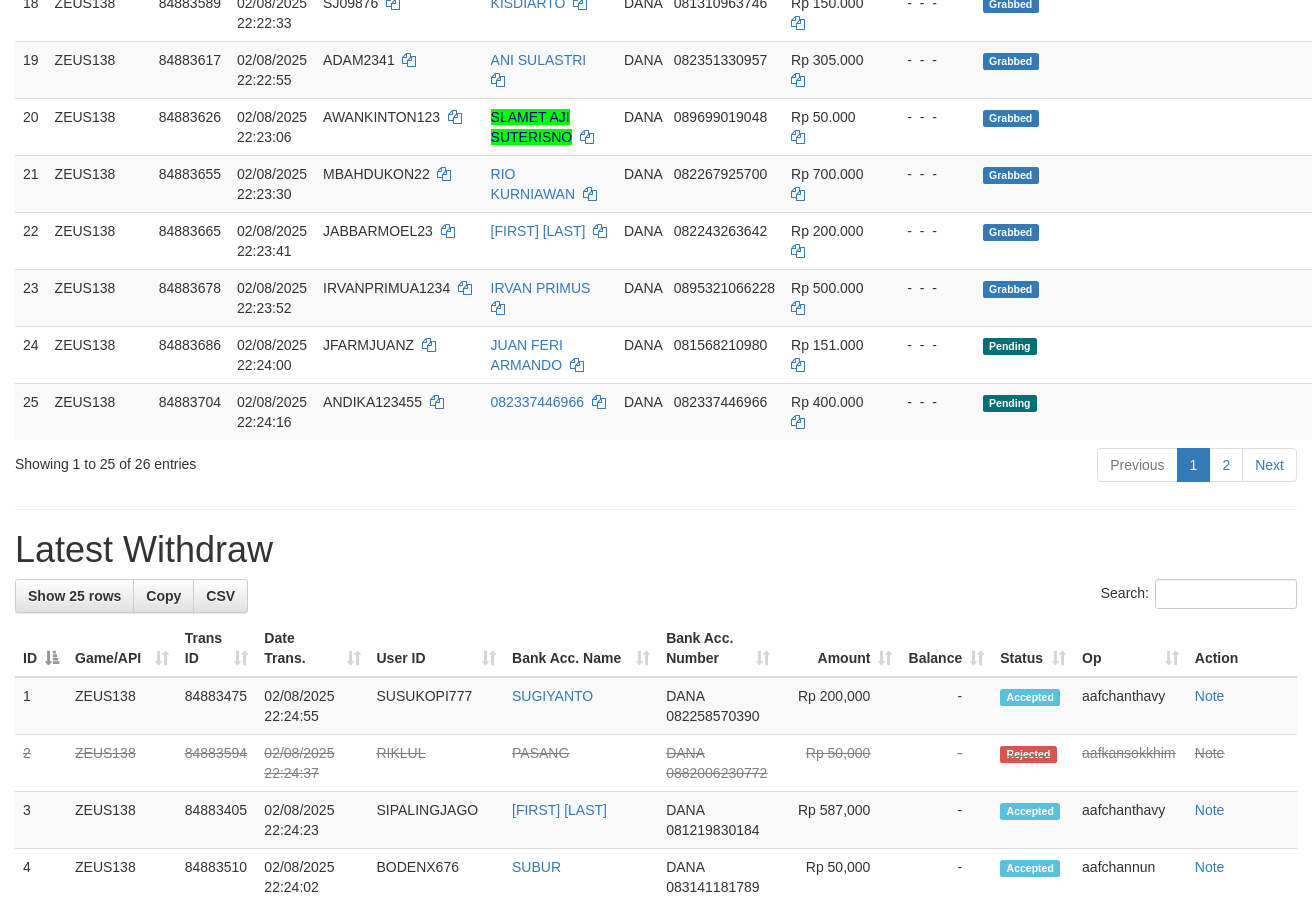 scroll, scrollTop: 1365, scrollLeft: 0, axis: vertical 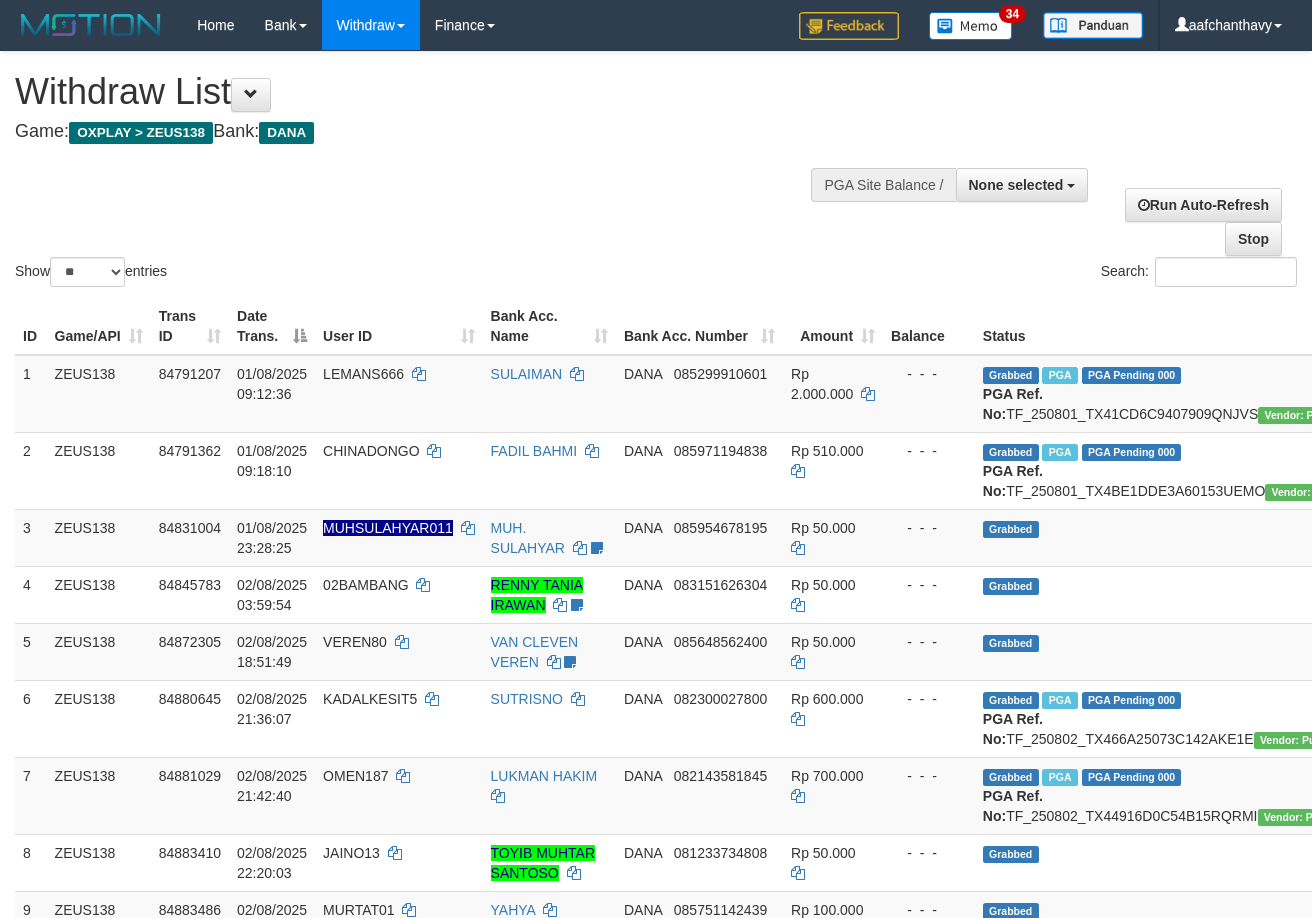 select 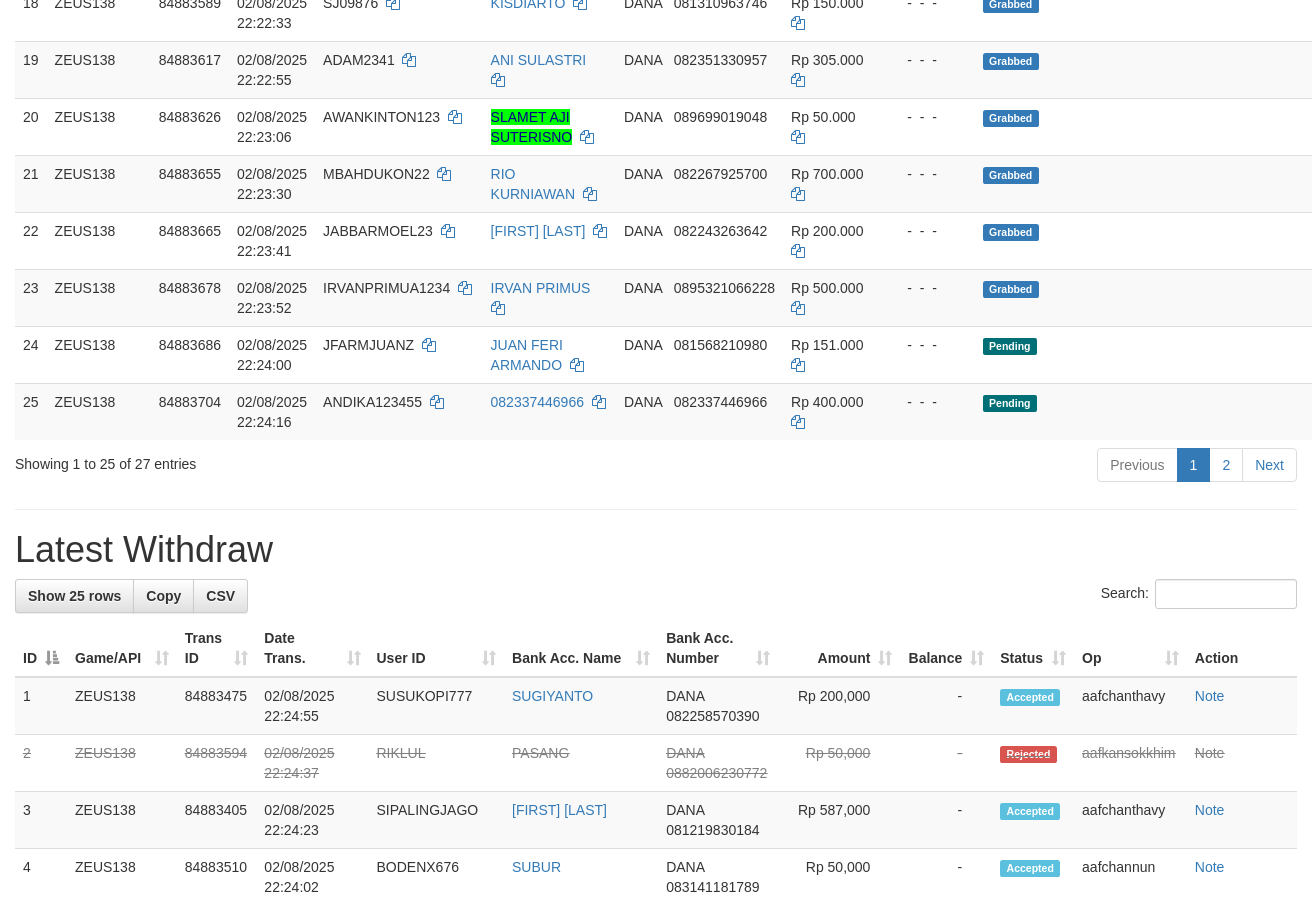 scroll, scrollTop: 1365, scrollLeft: 0, axis: vertical 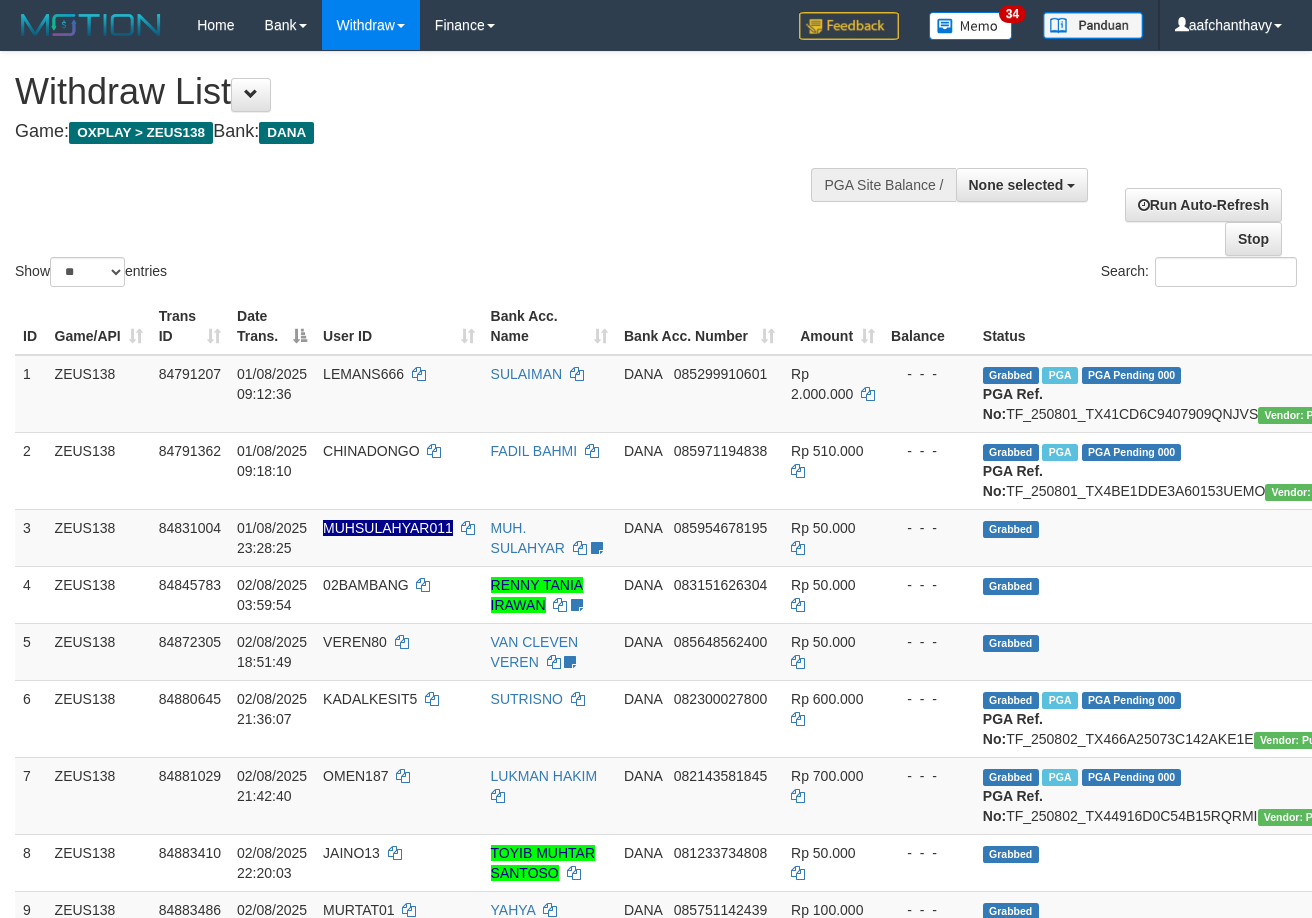 select 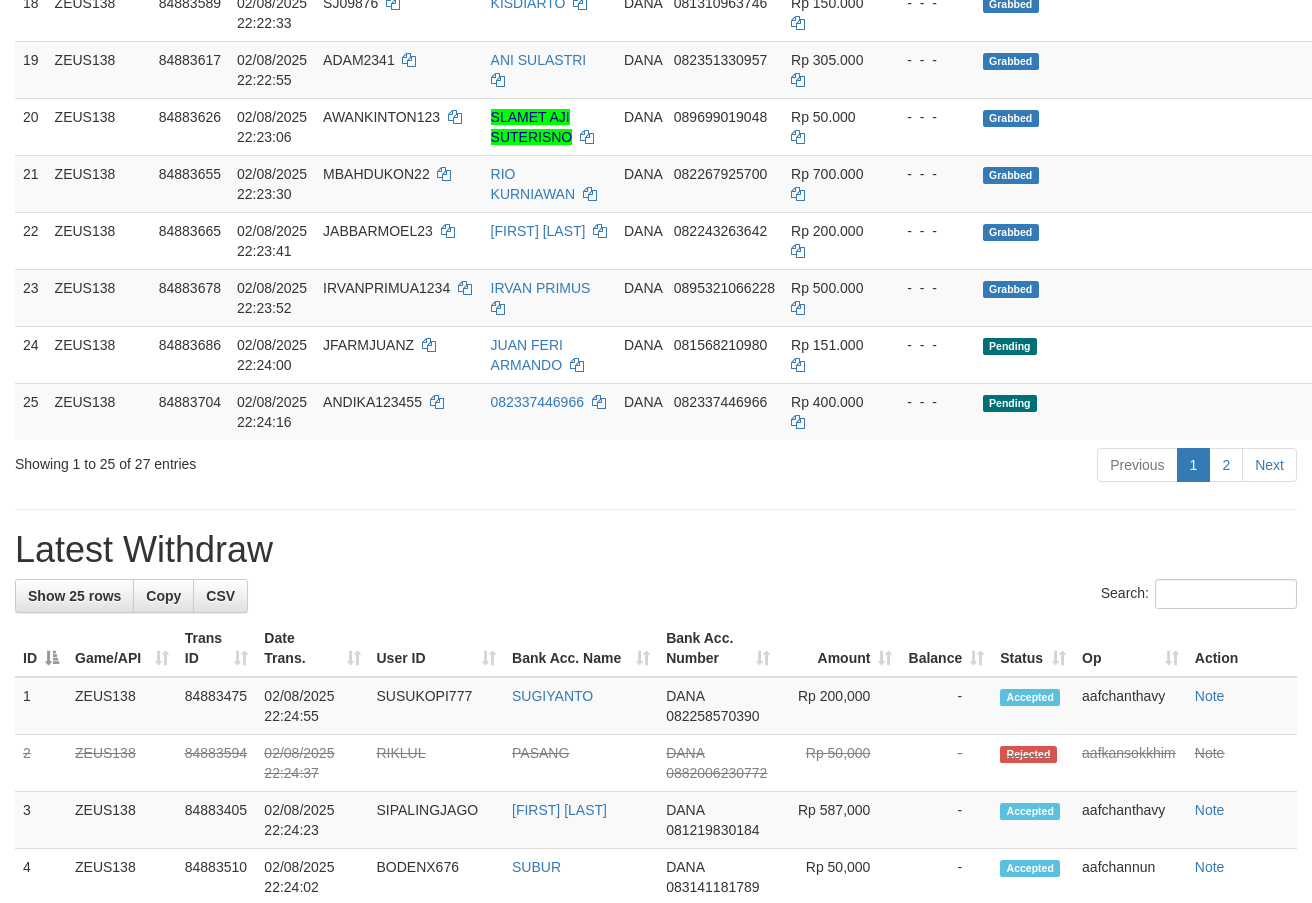 scroll, scrollTop: 1365, scrollLeft: 0, axis: vertical 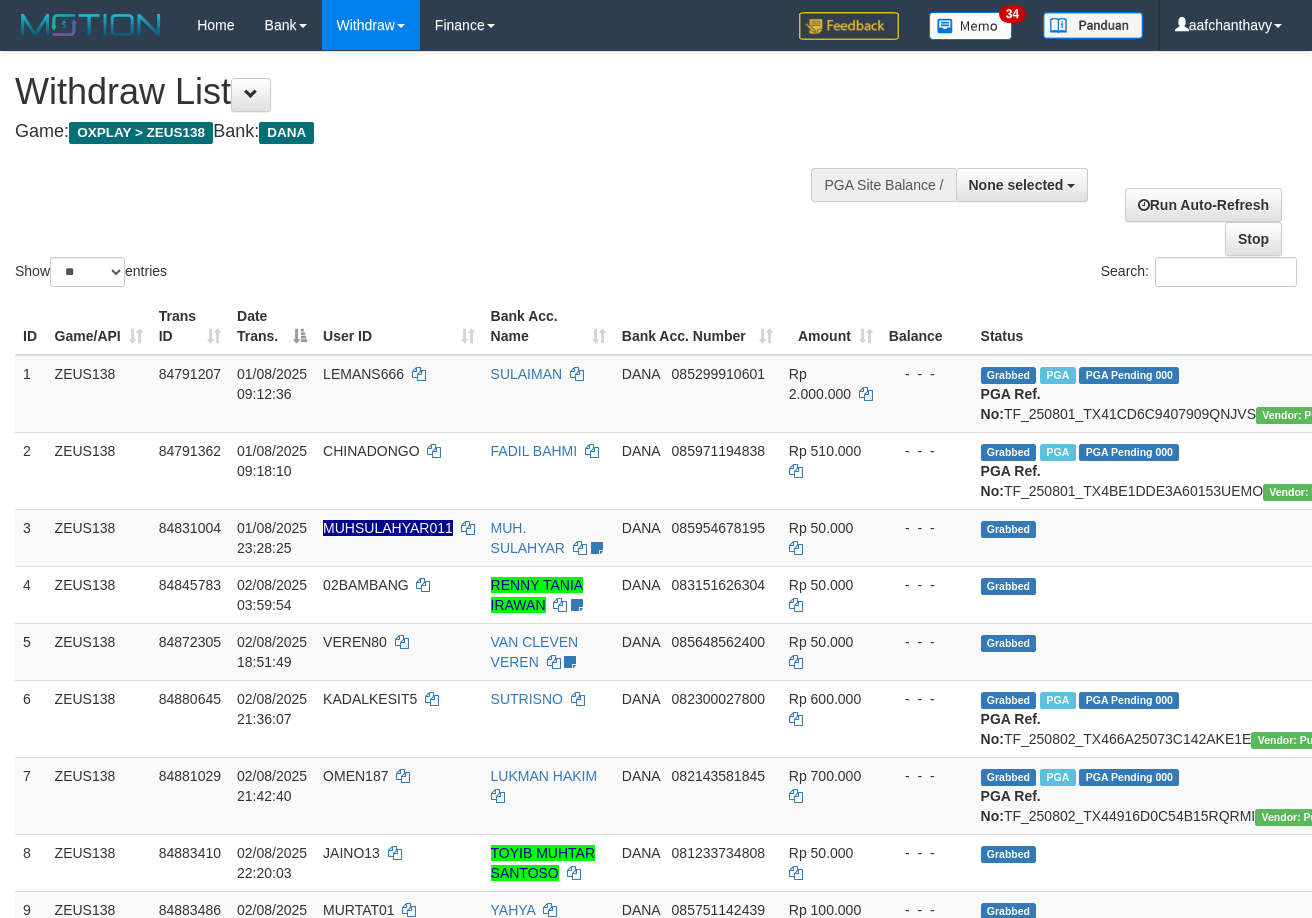 select 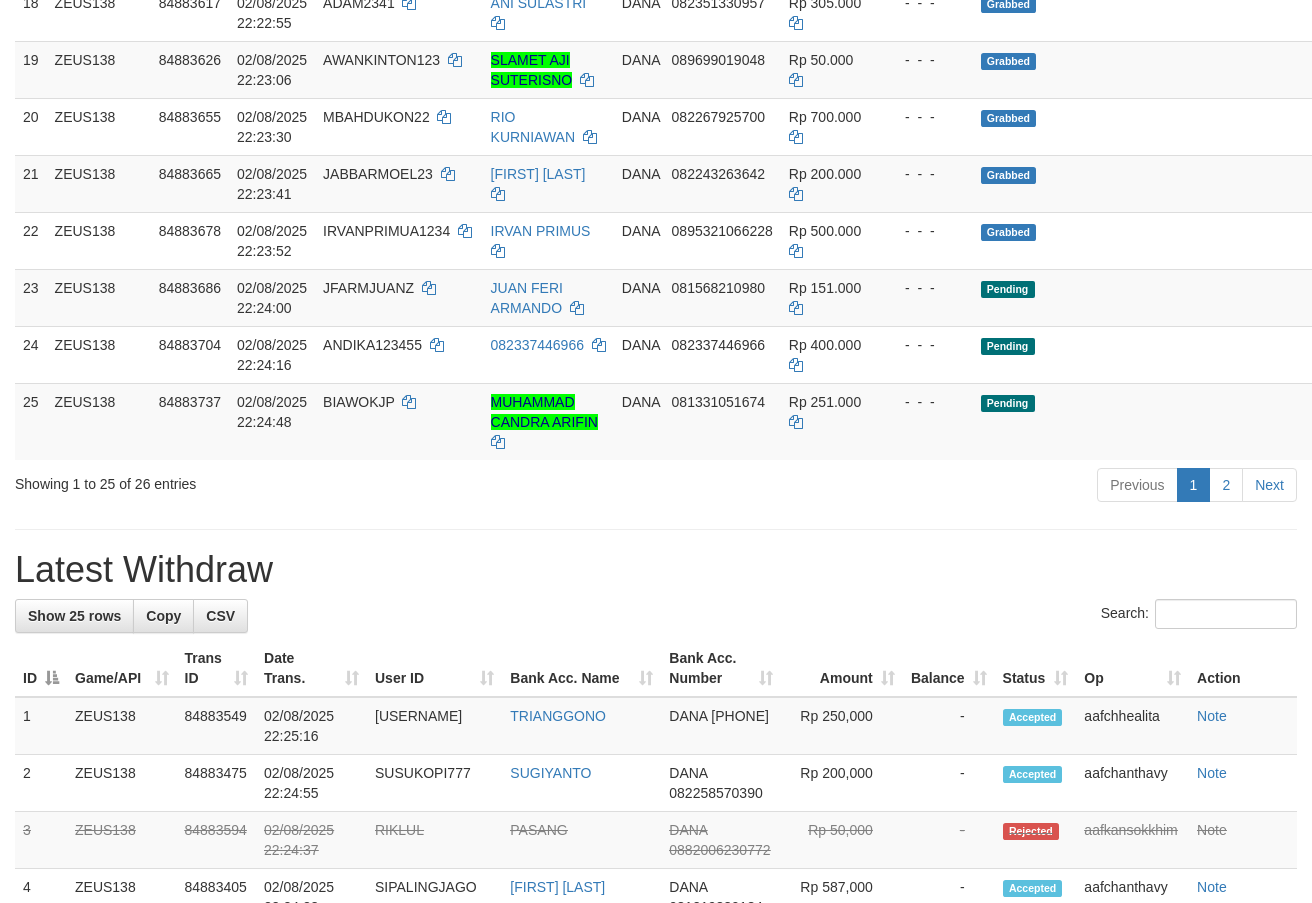 scroll, scrollTop: 1365, scrollLeft: 0, axis: vertical 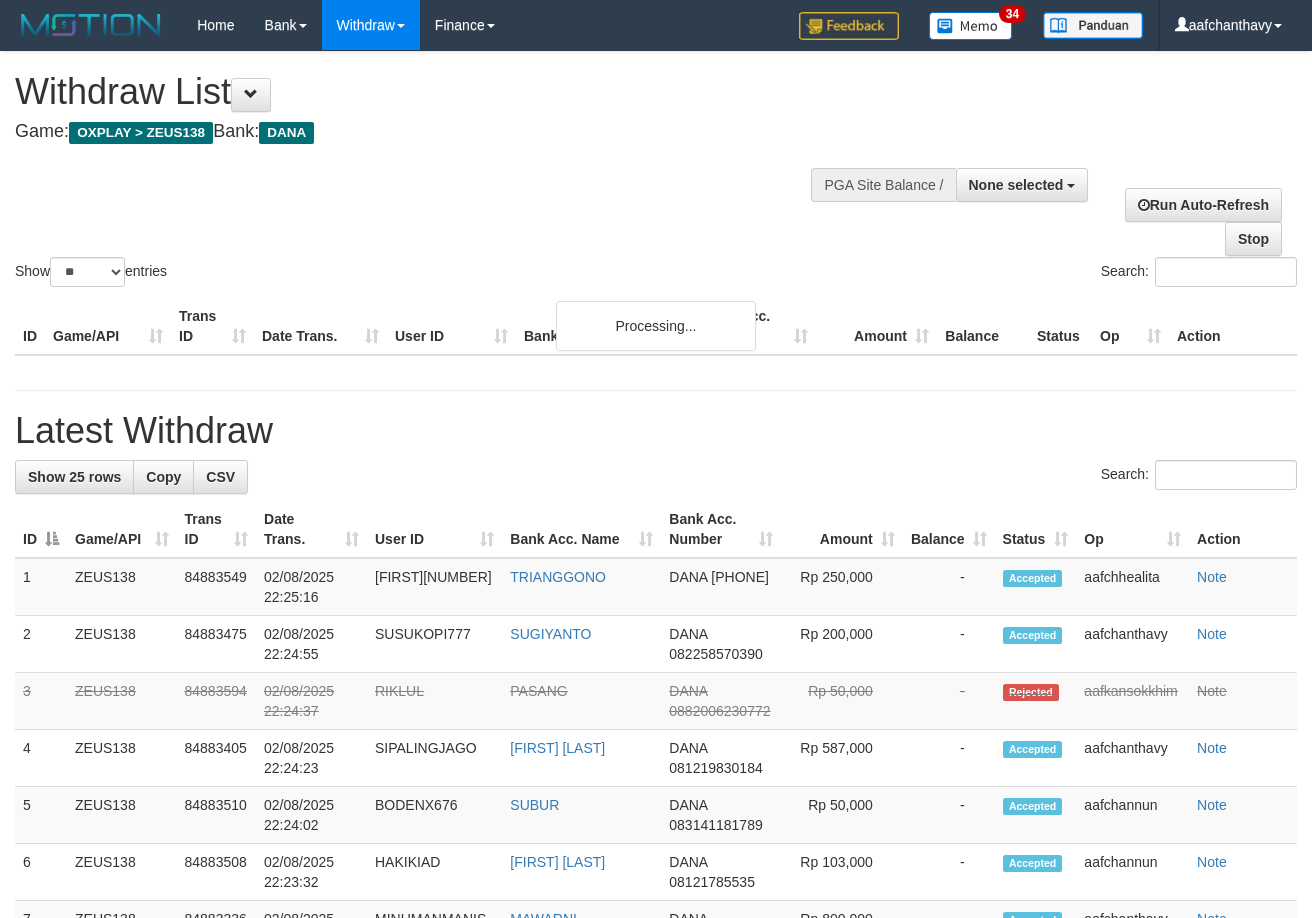 select 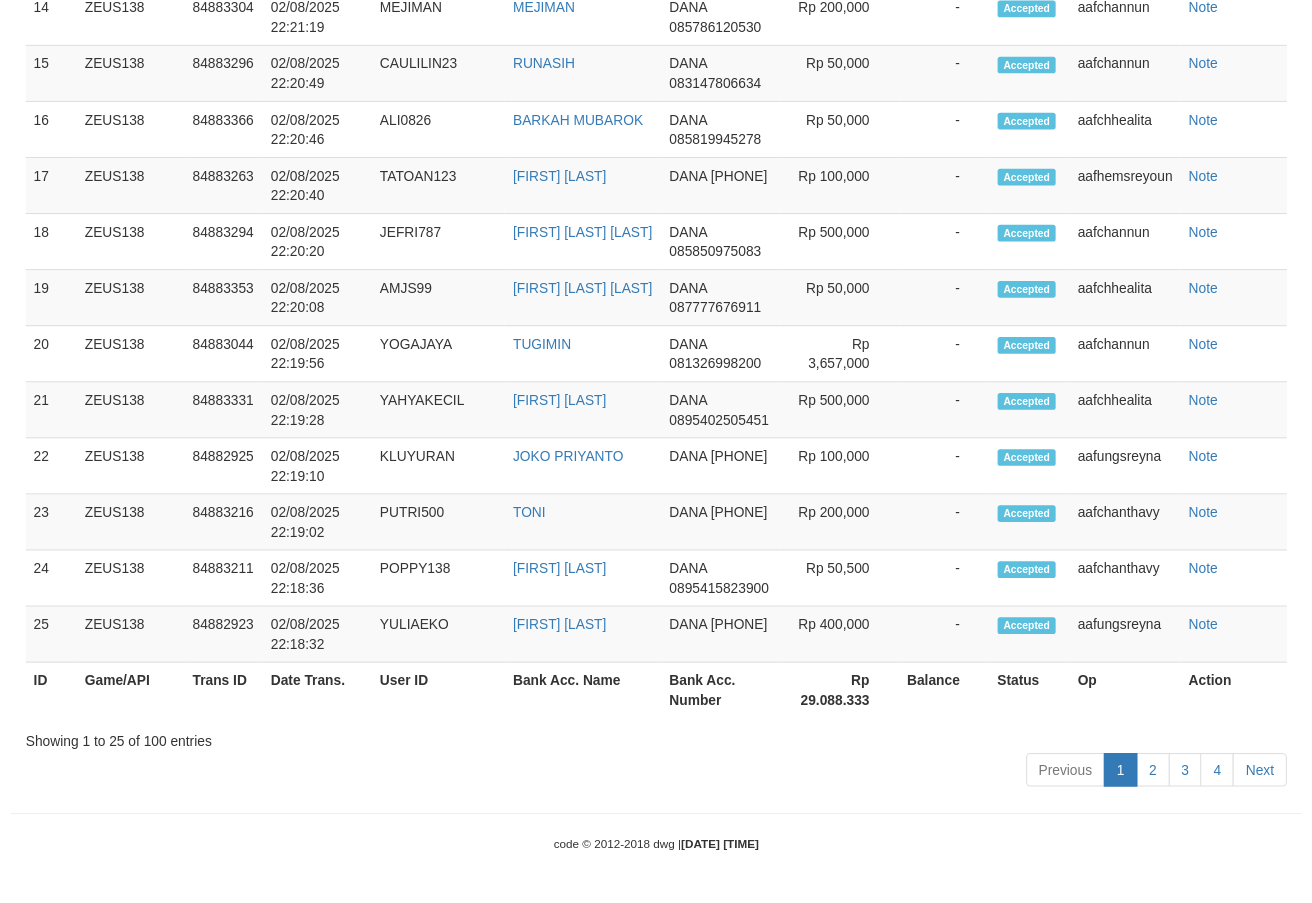 scroll, scrollTop: 1420, scrollLeft: 0, axis: vertical 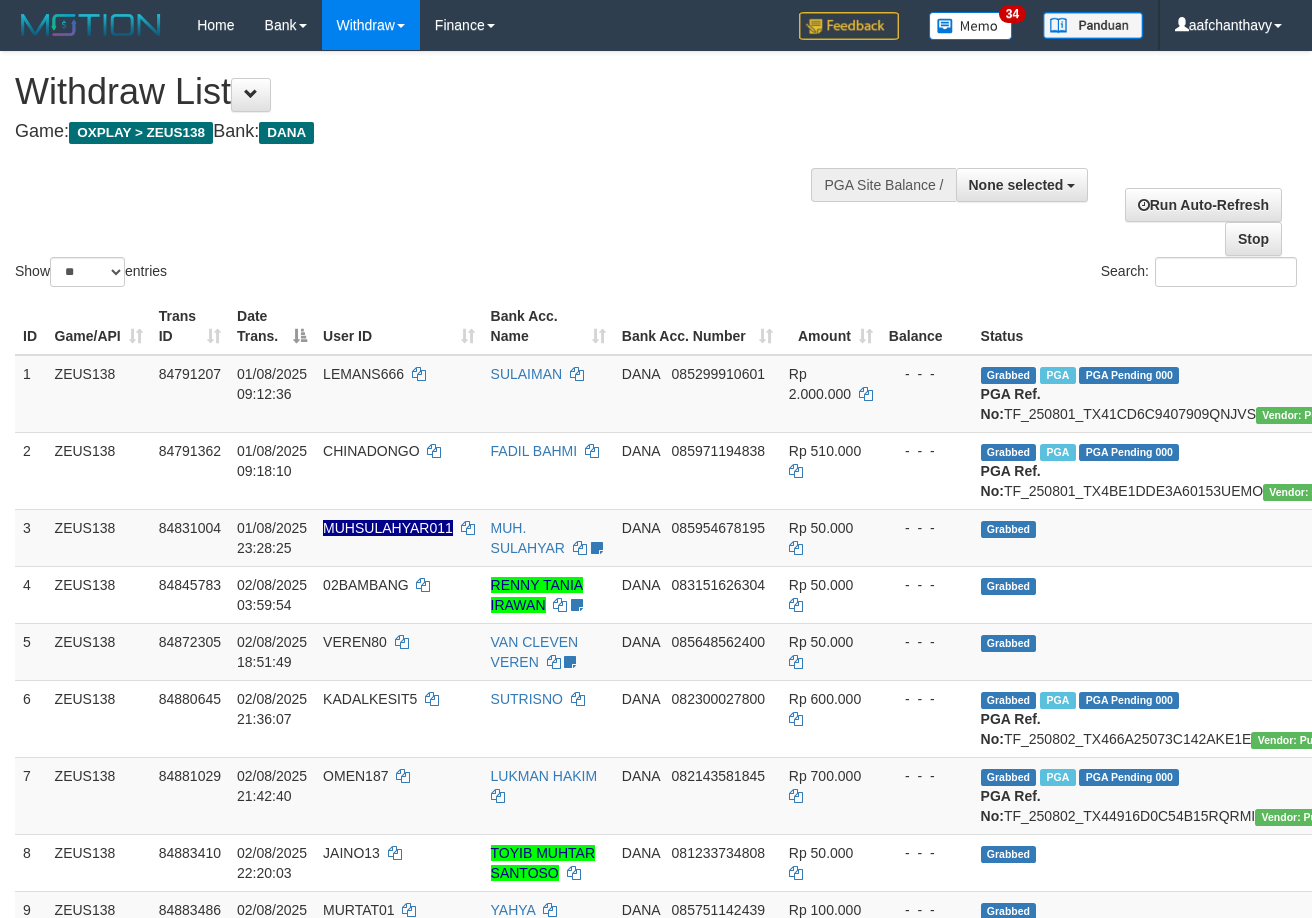 select 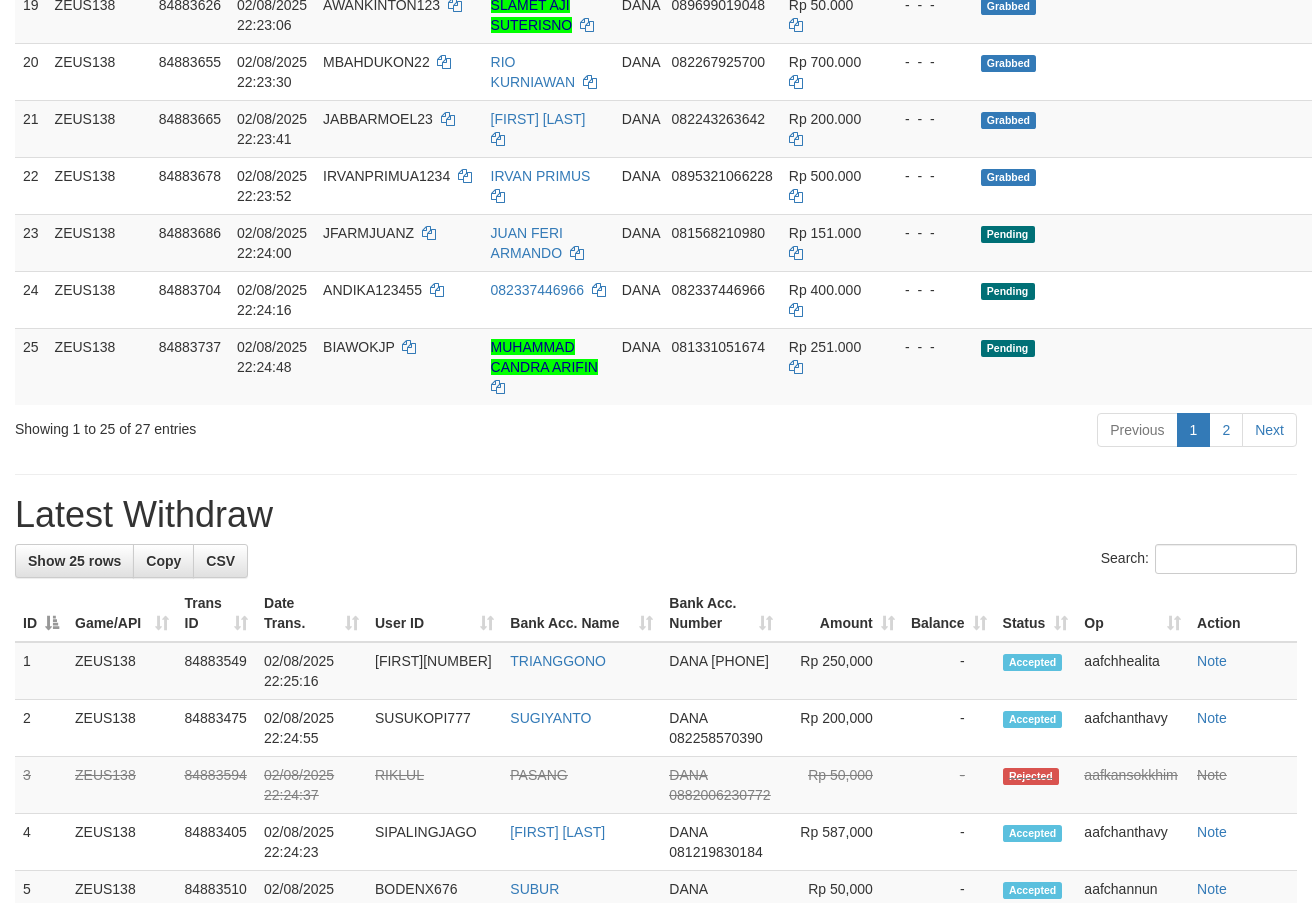 scroll, scrollTop: 1420, scrollLeft: 0, axis: vertical 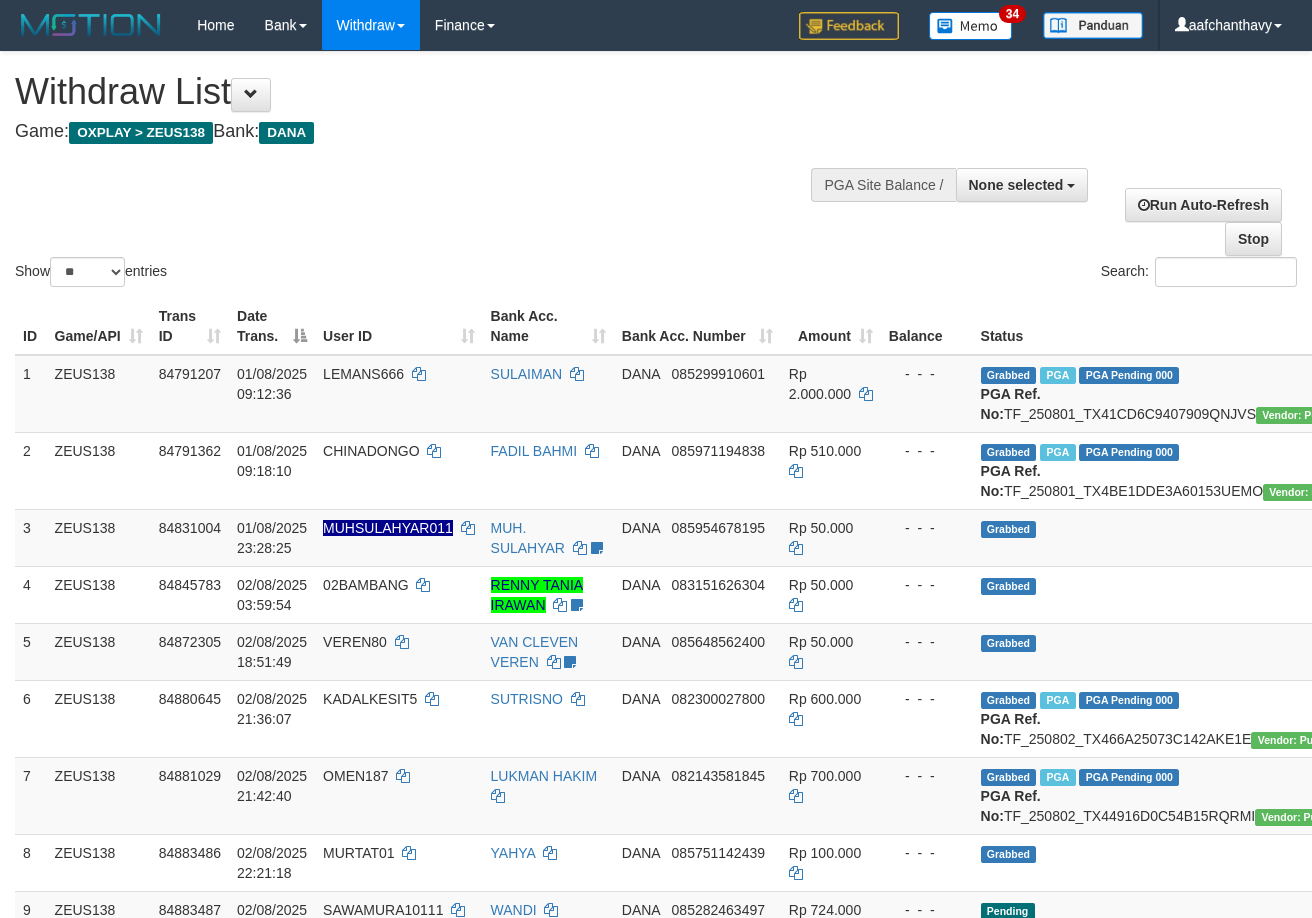 select 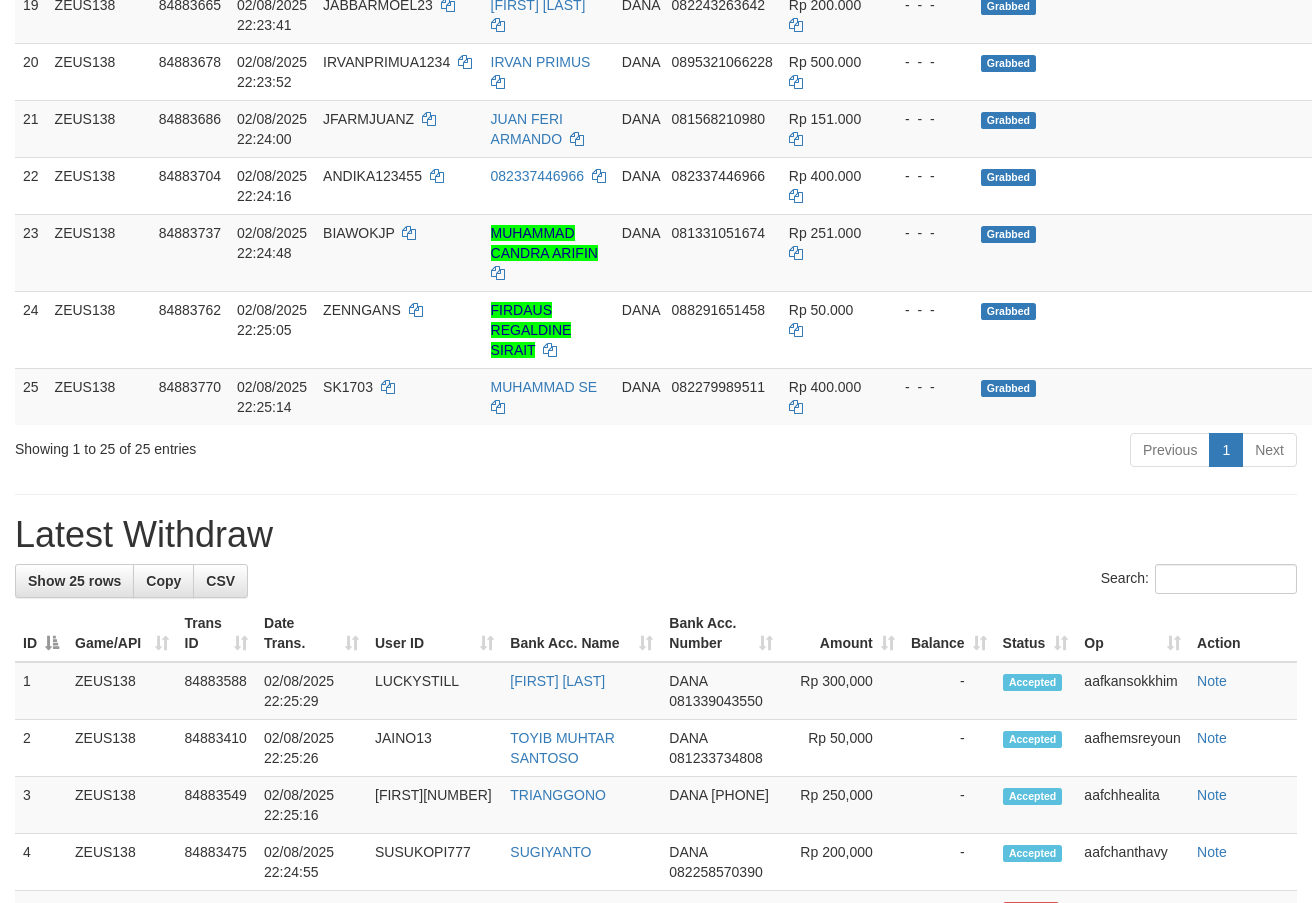 scroll, scrollTop: 1420, scrollLeft: 0, axis: vertical 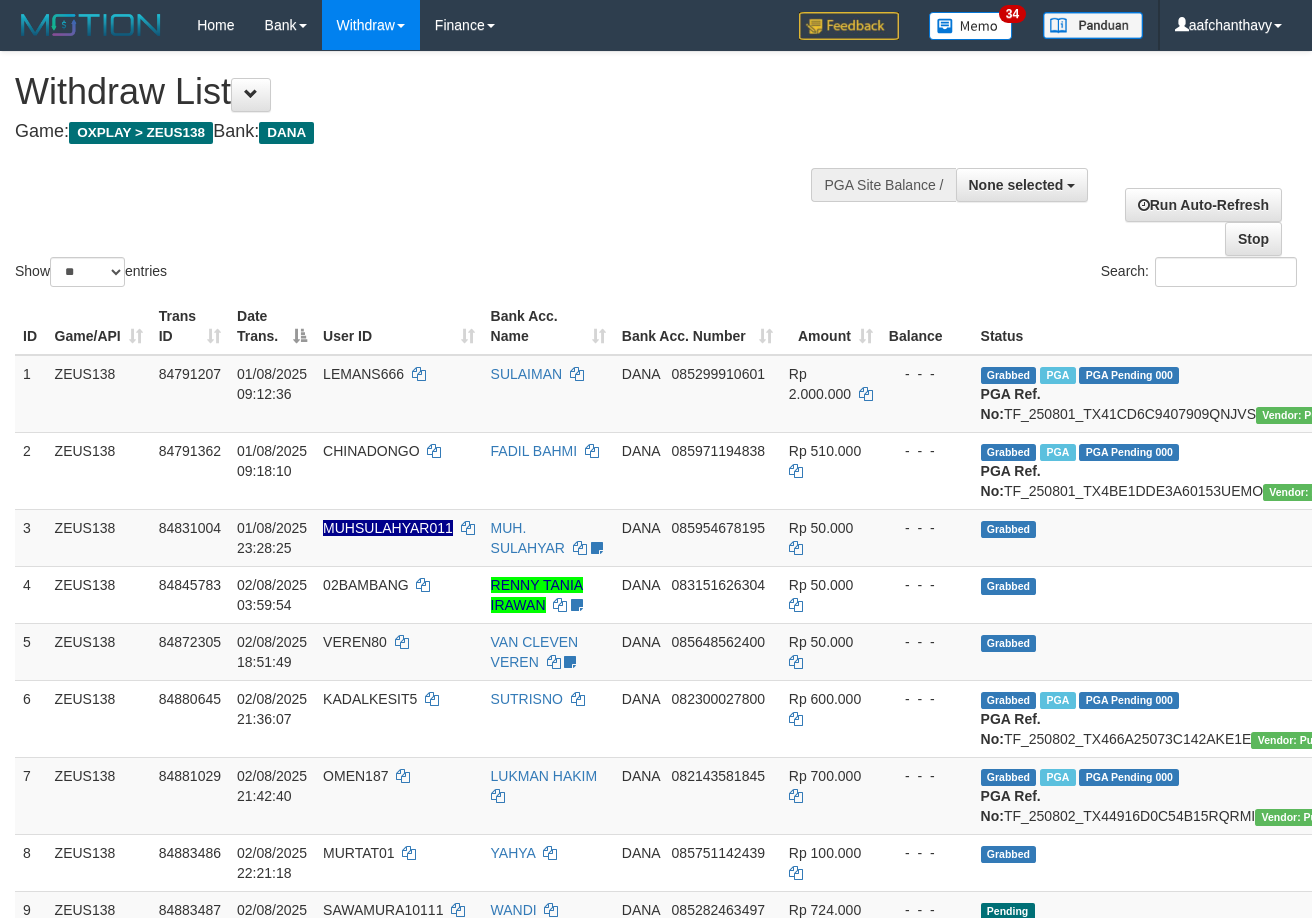 select 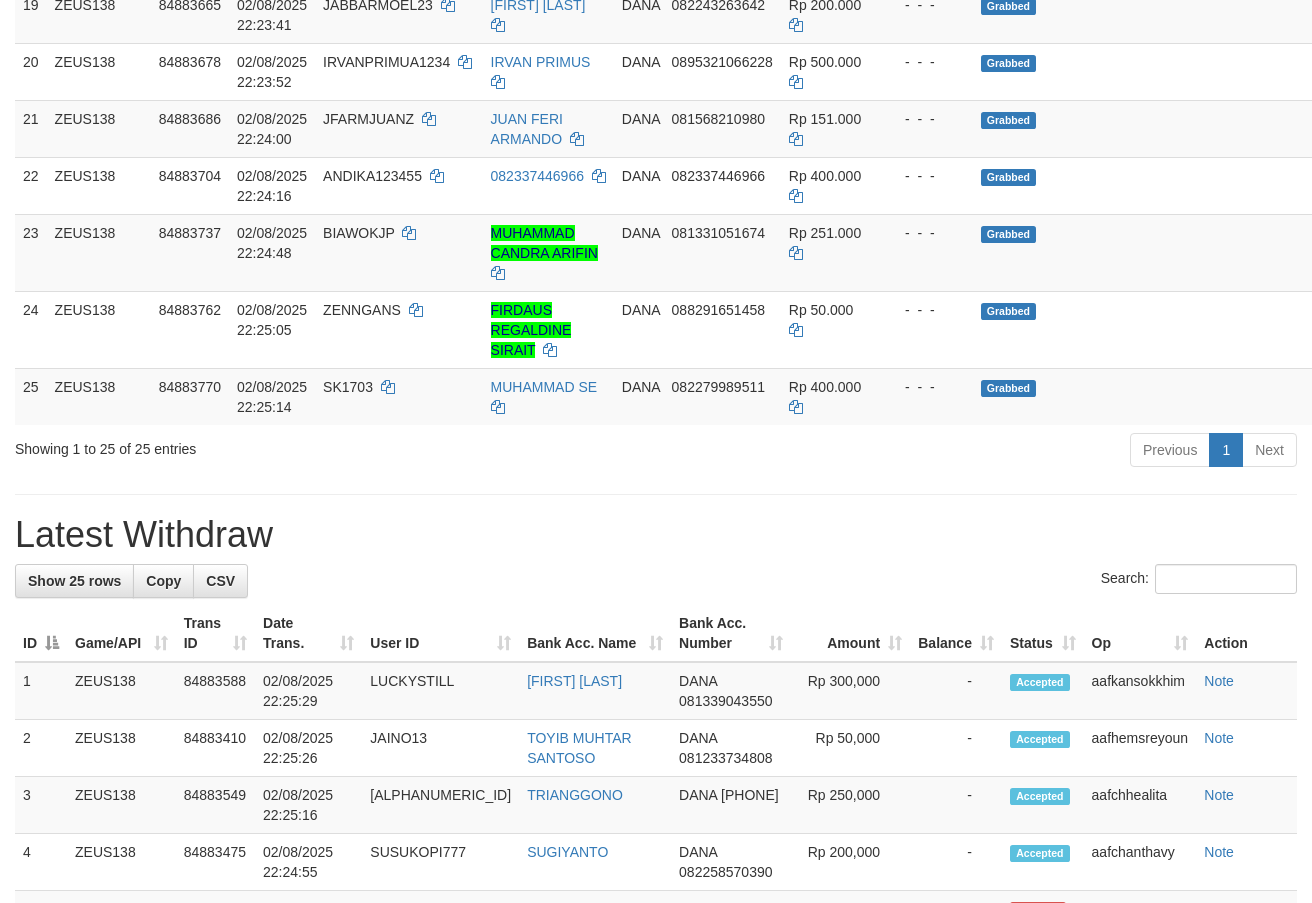 scroll, scrollTop: 1420, scrollLeft: 0, axis: vertical 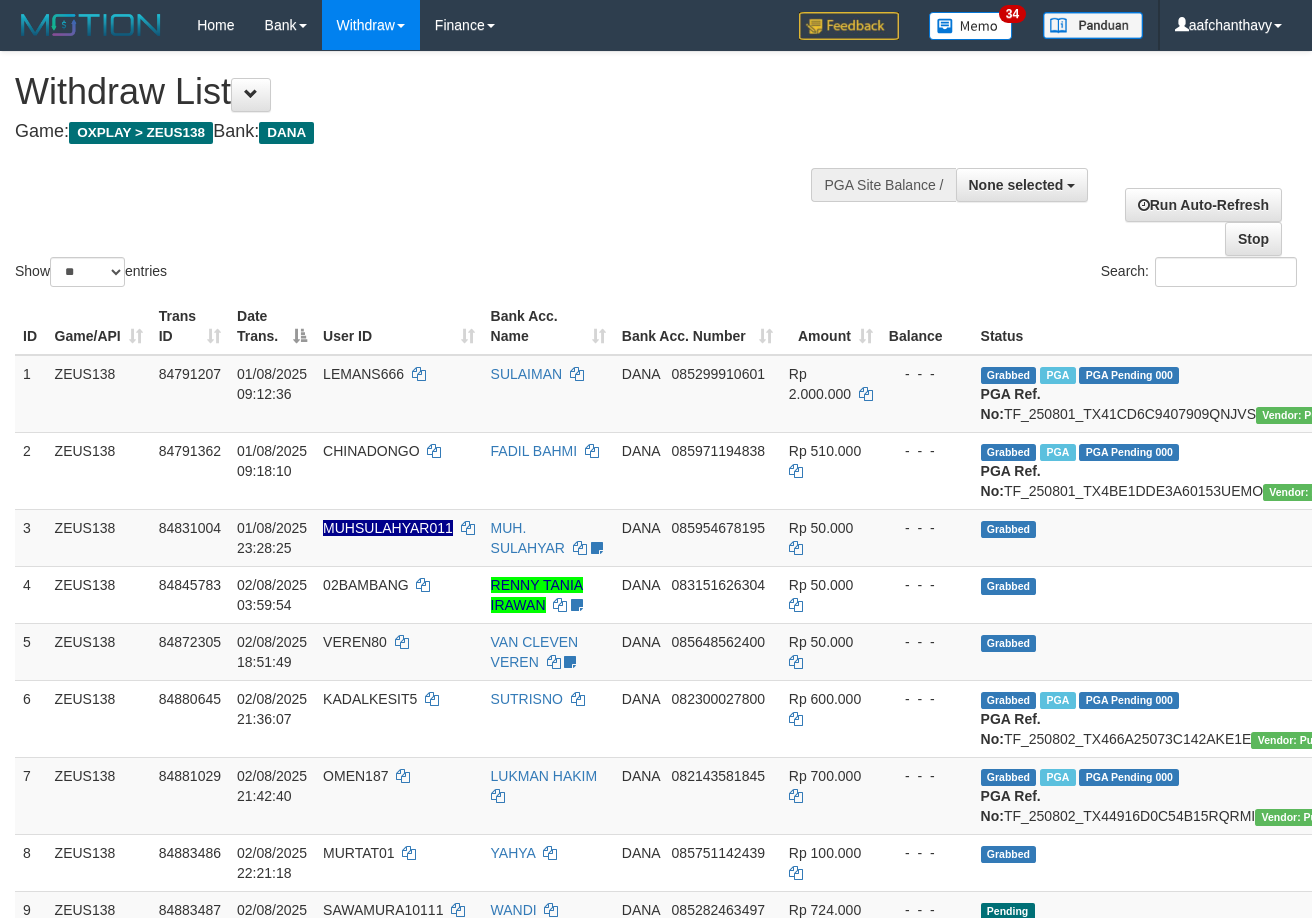 select 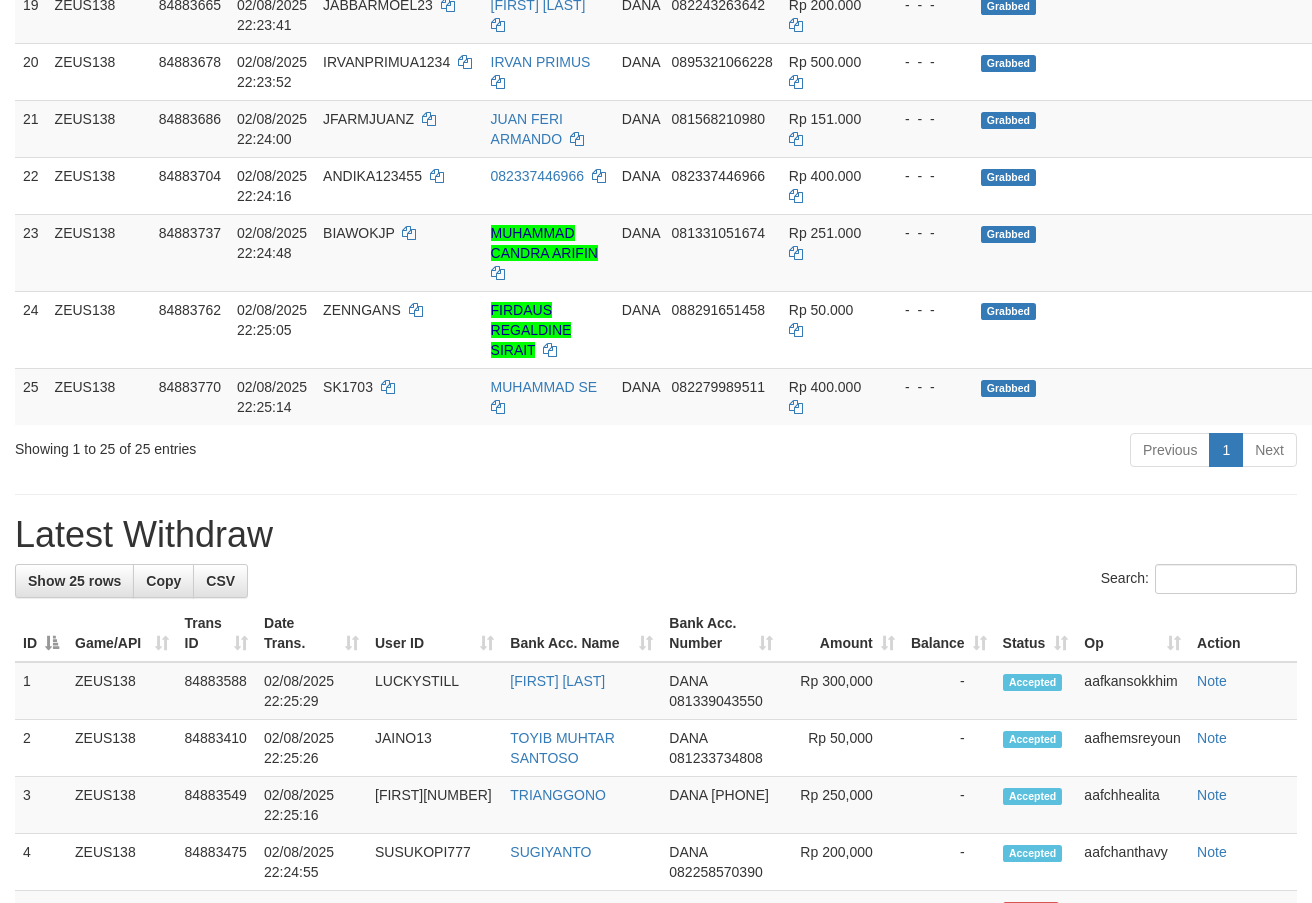 scroll, scrollTop: 1420, scrollLeft: 0, axis: vertical 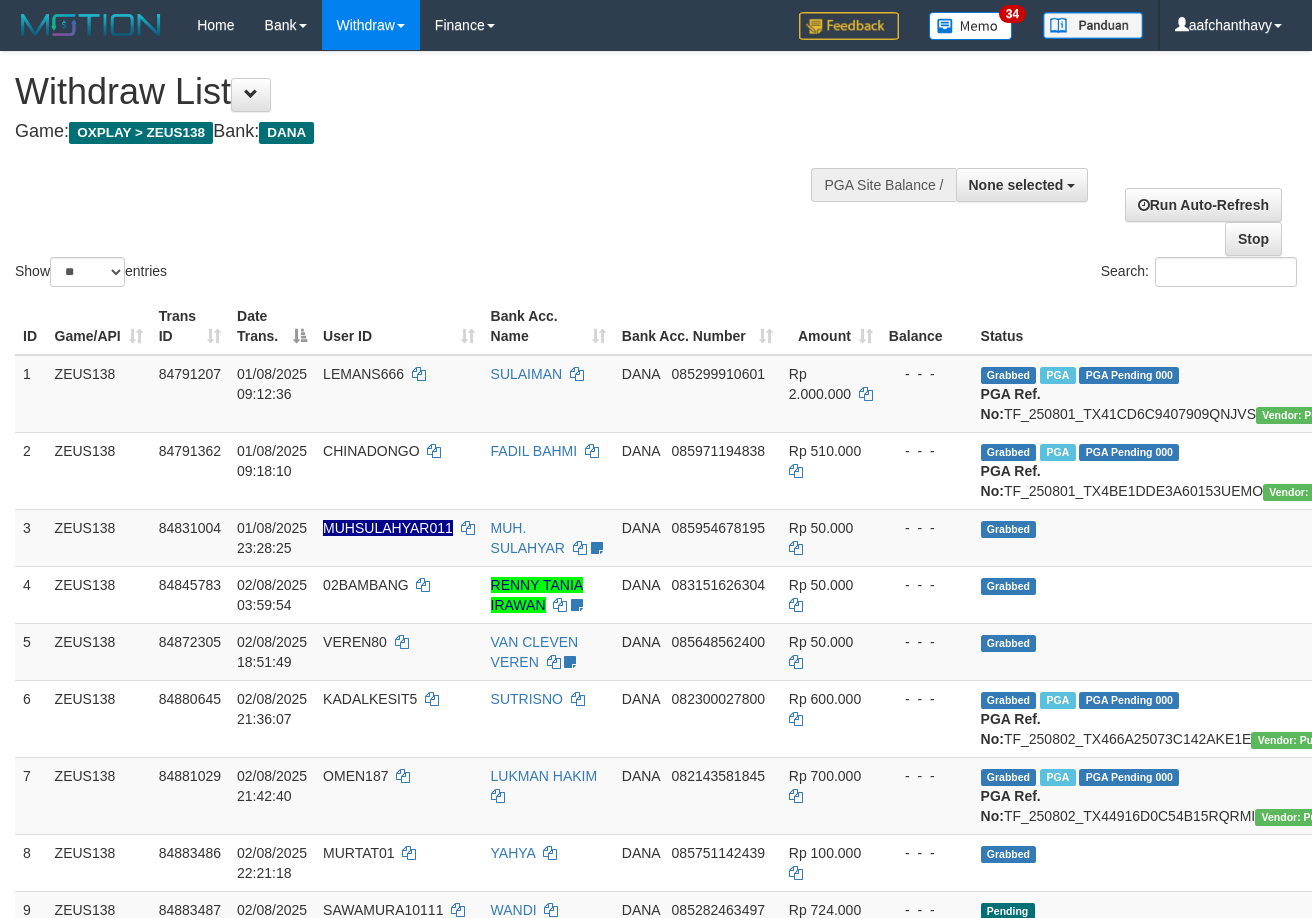 select 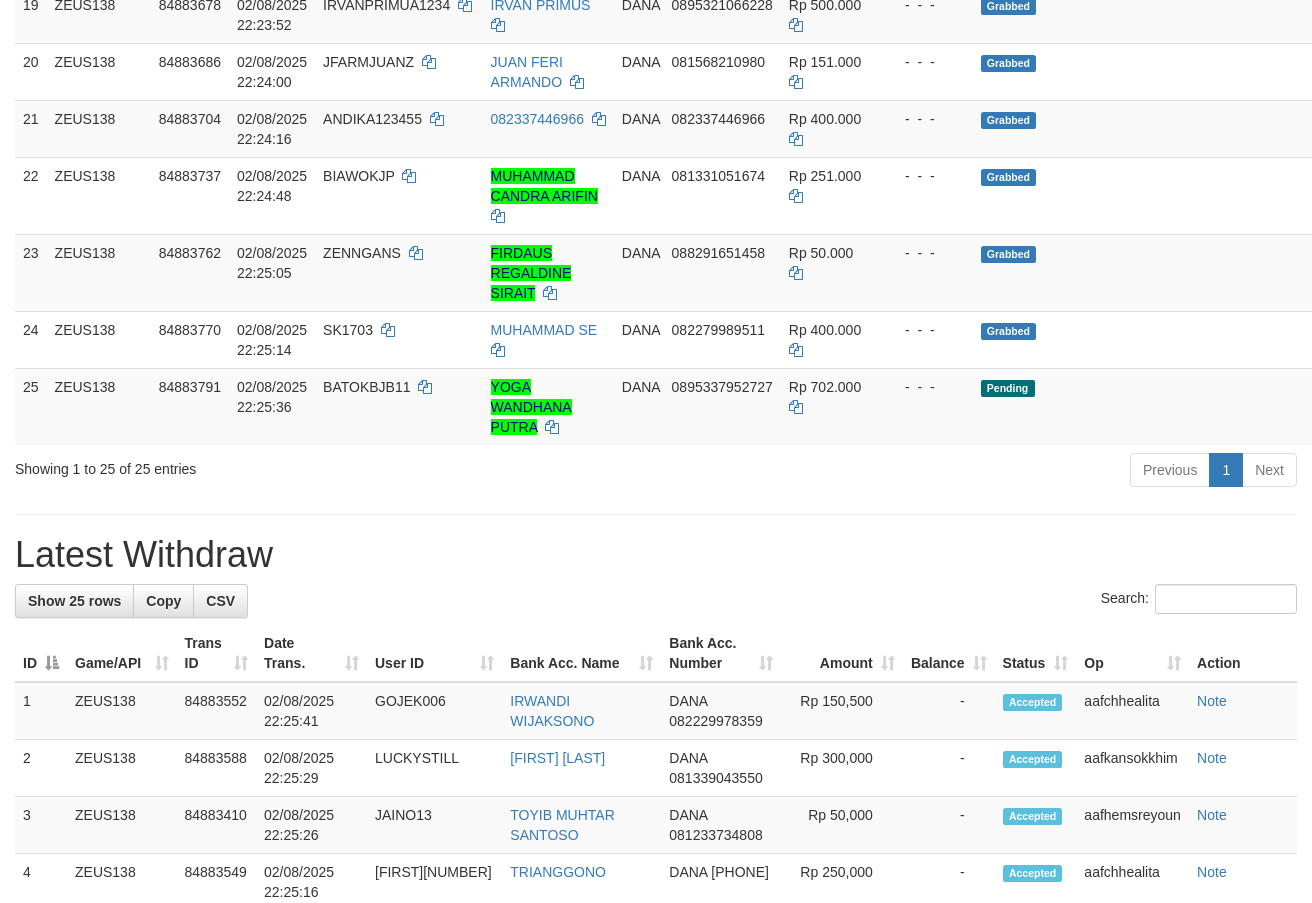 scroll, scrollTop: 1420, scrollLeft: 0, axis: vertical 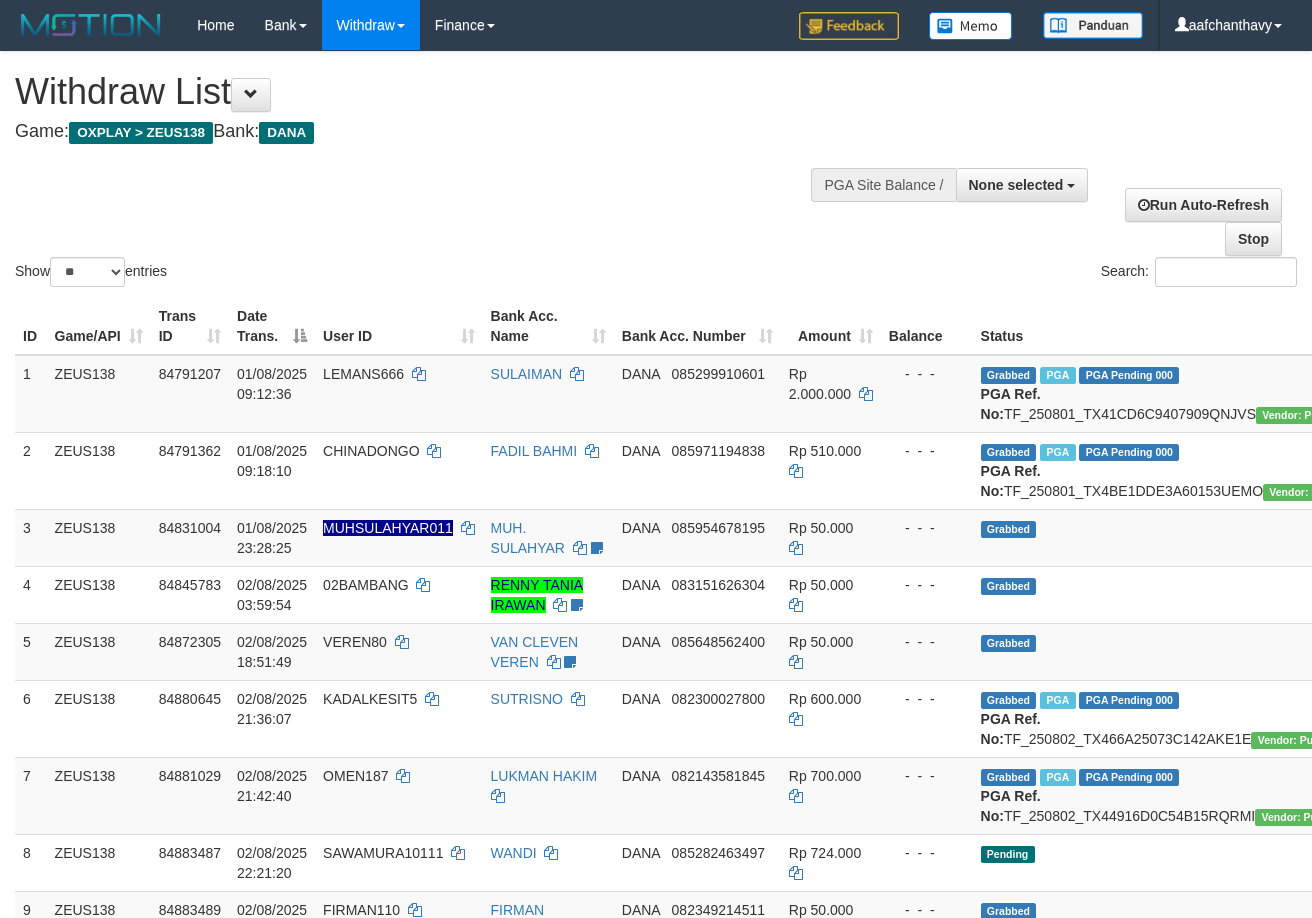 select 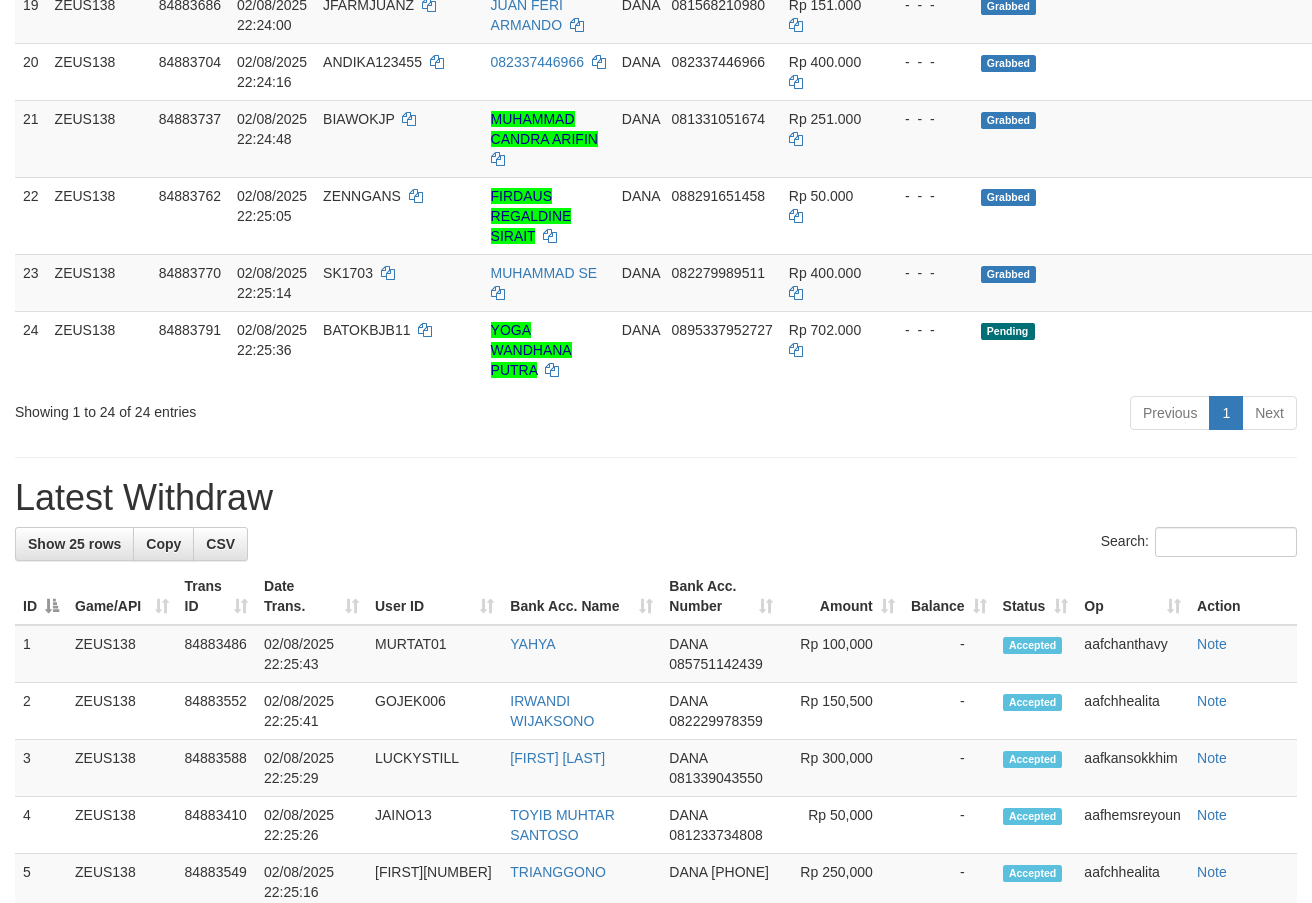 scroll, scrollTop: 1420, scrollLeft: 0, axis: vertical 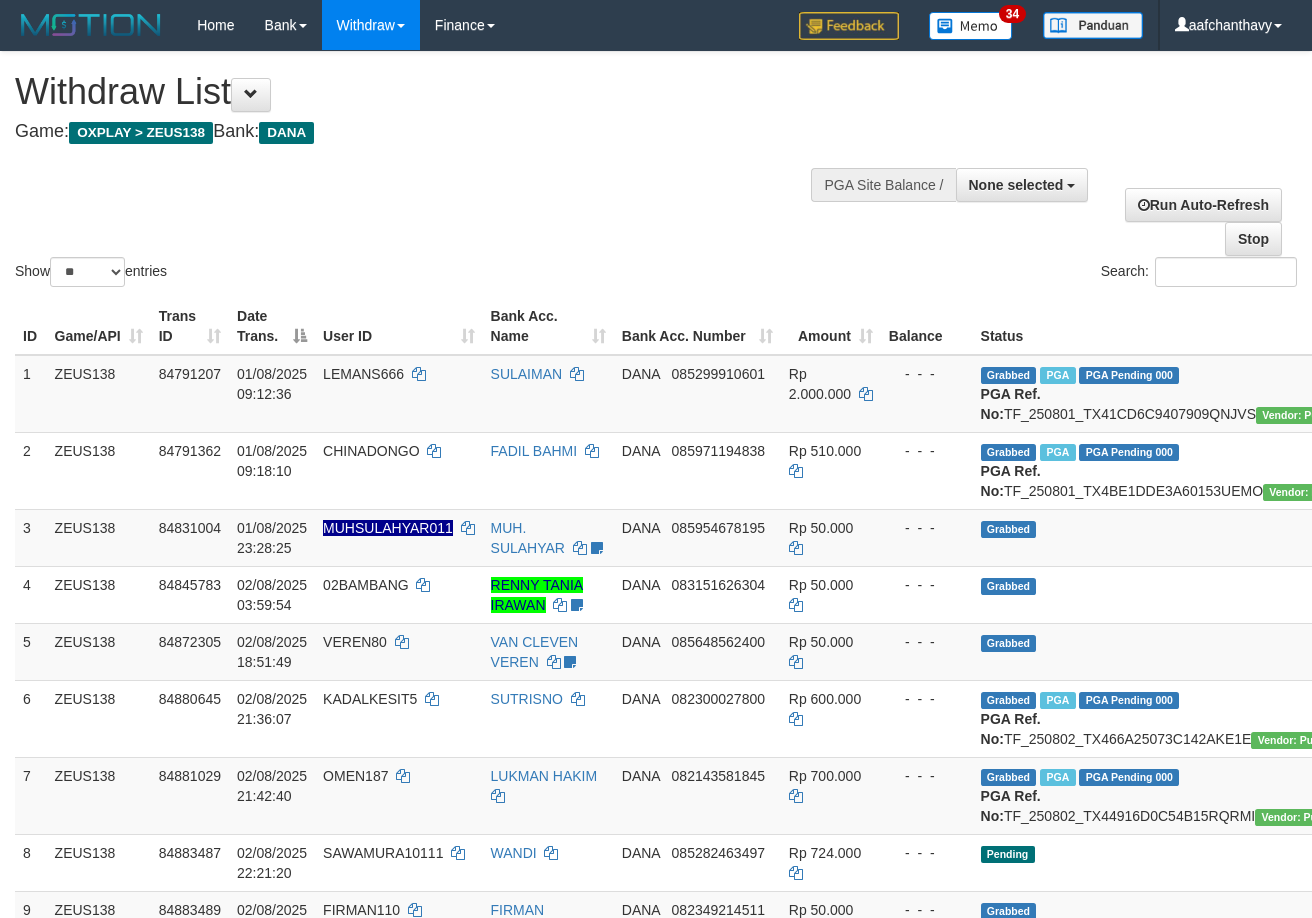 select 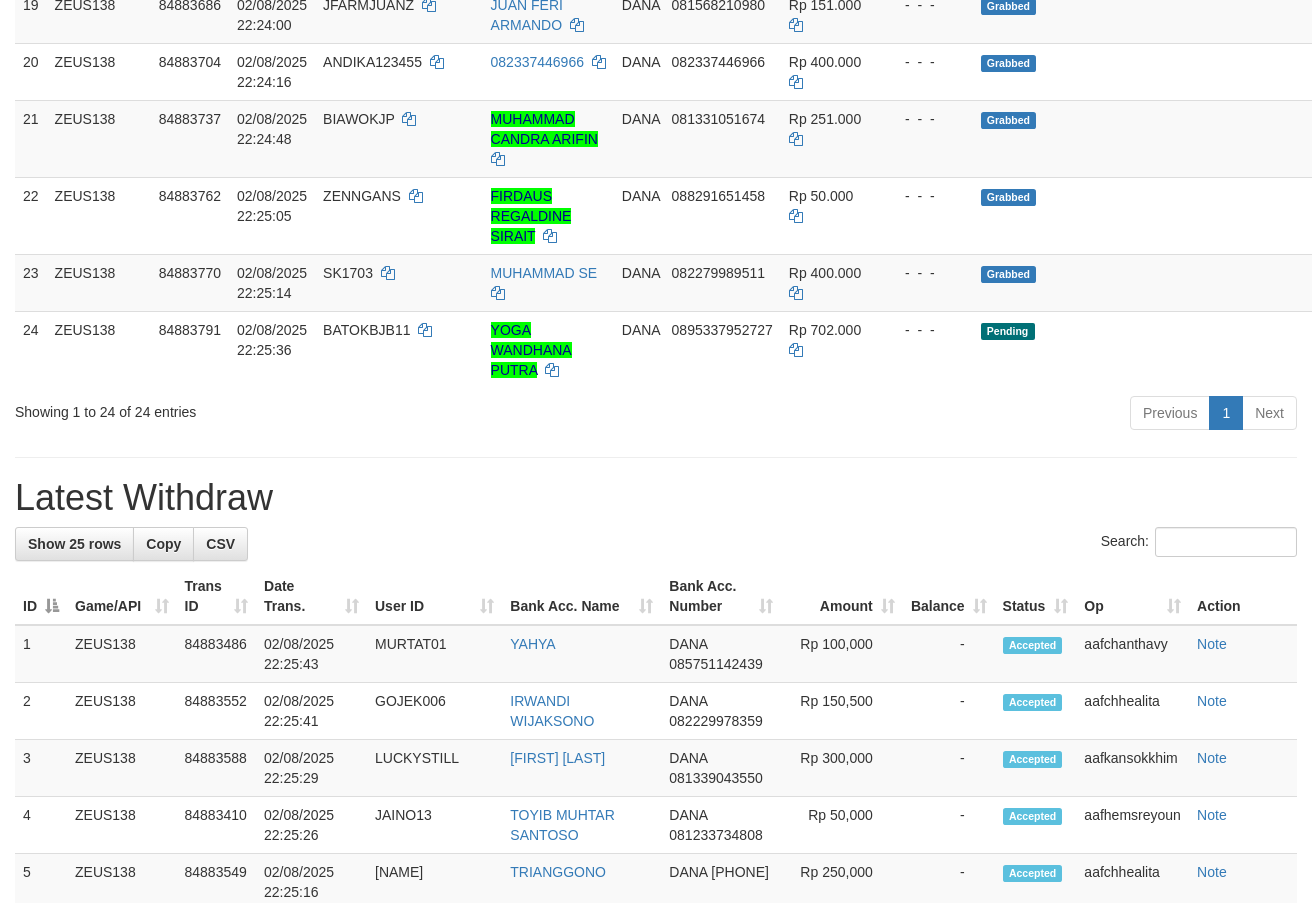 scroll, scrollTop: 1420, scrollLeft: 0, axis: vertical 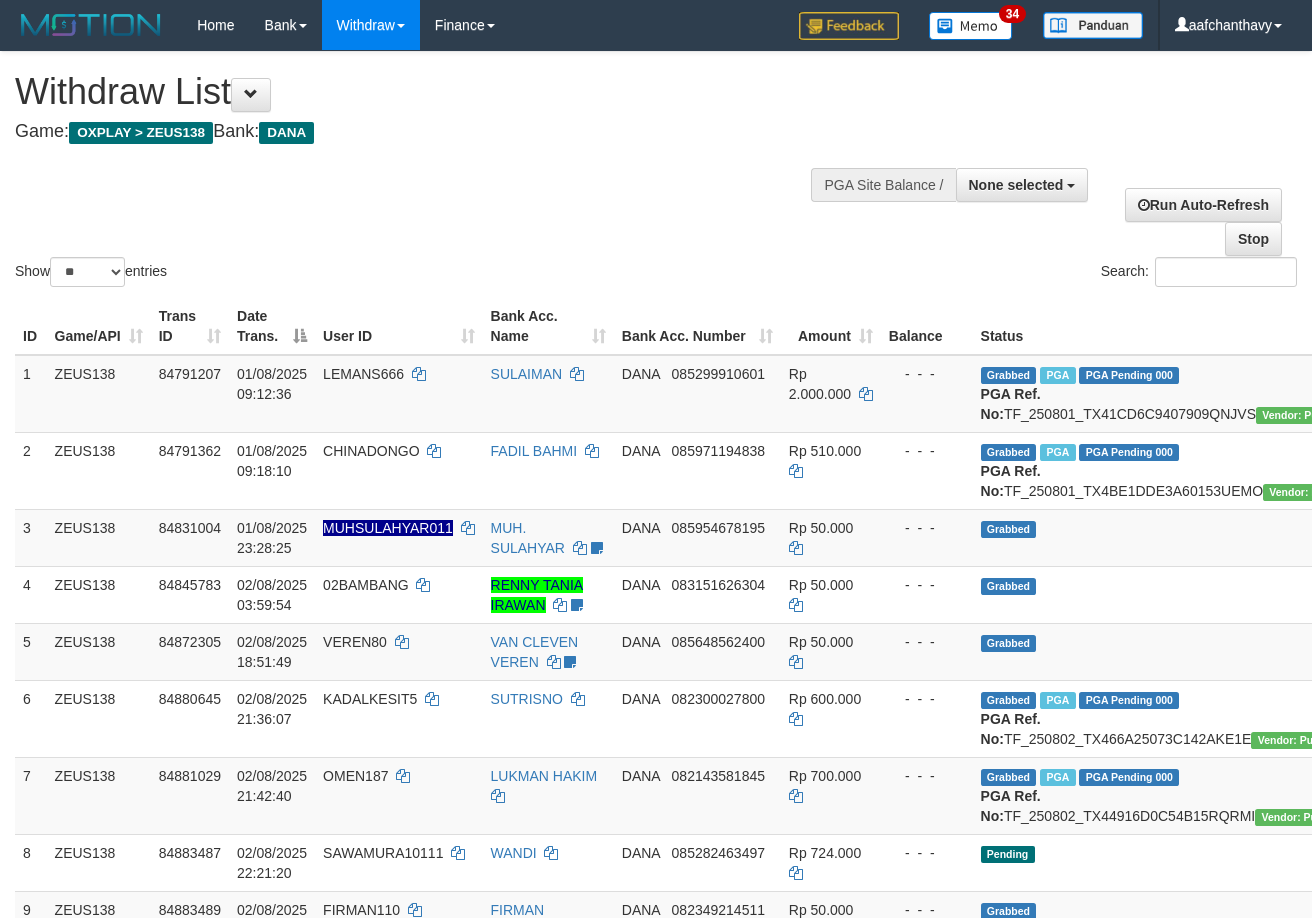 select 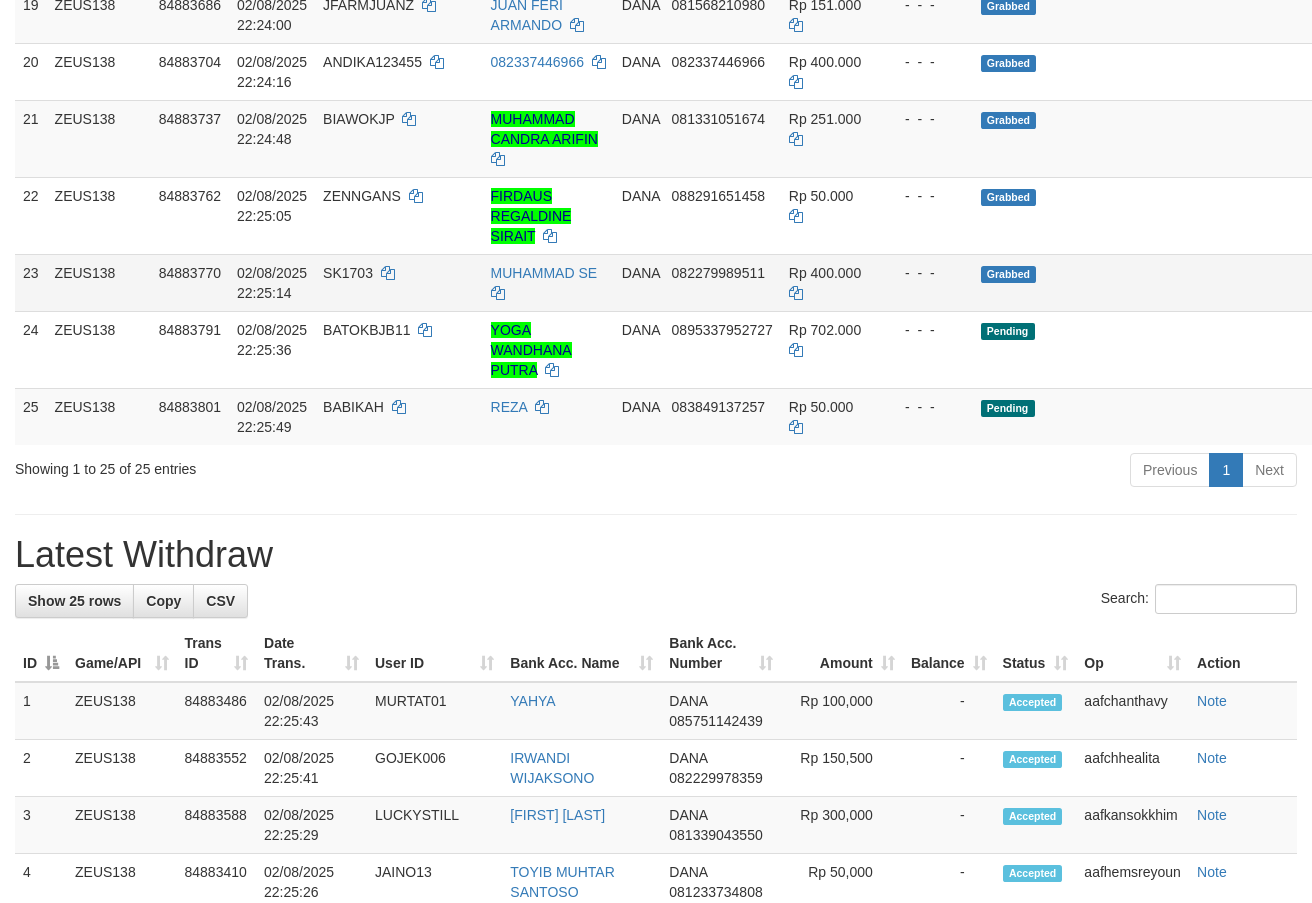 scroll, scrollTop: 1420, scrollLeft: 0, axis: vertical 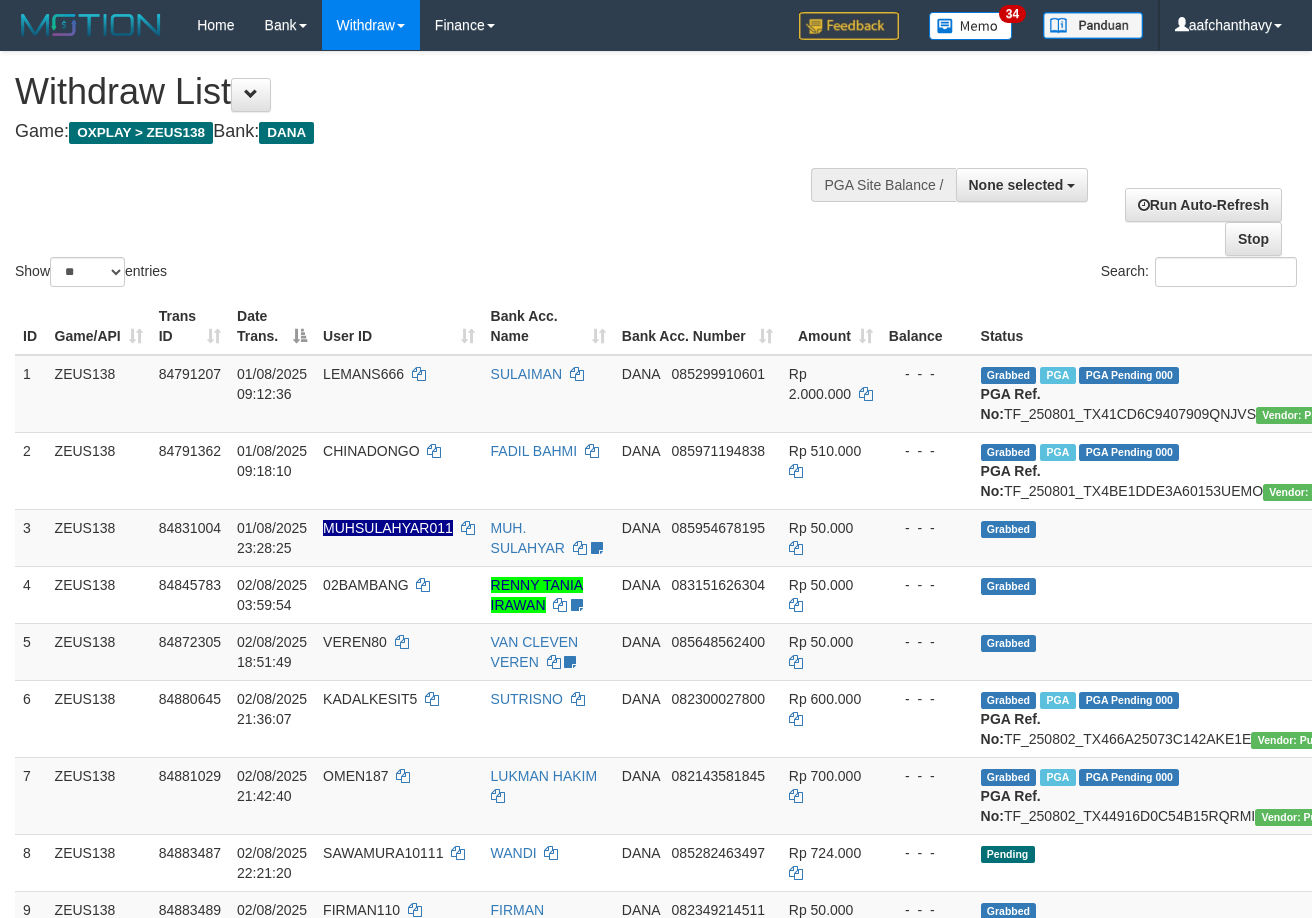 select 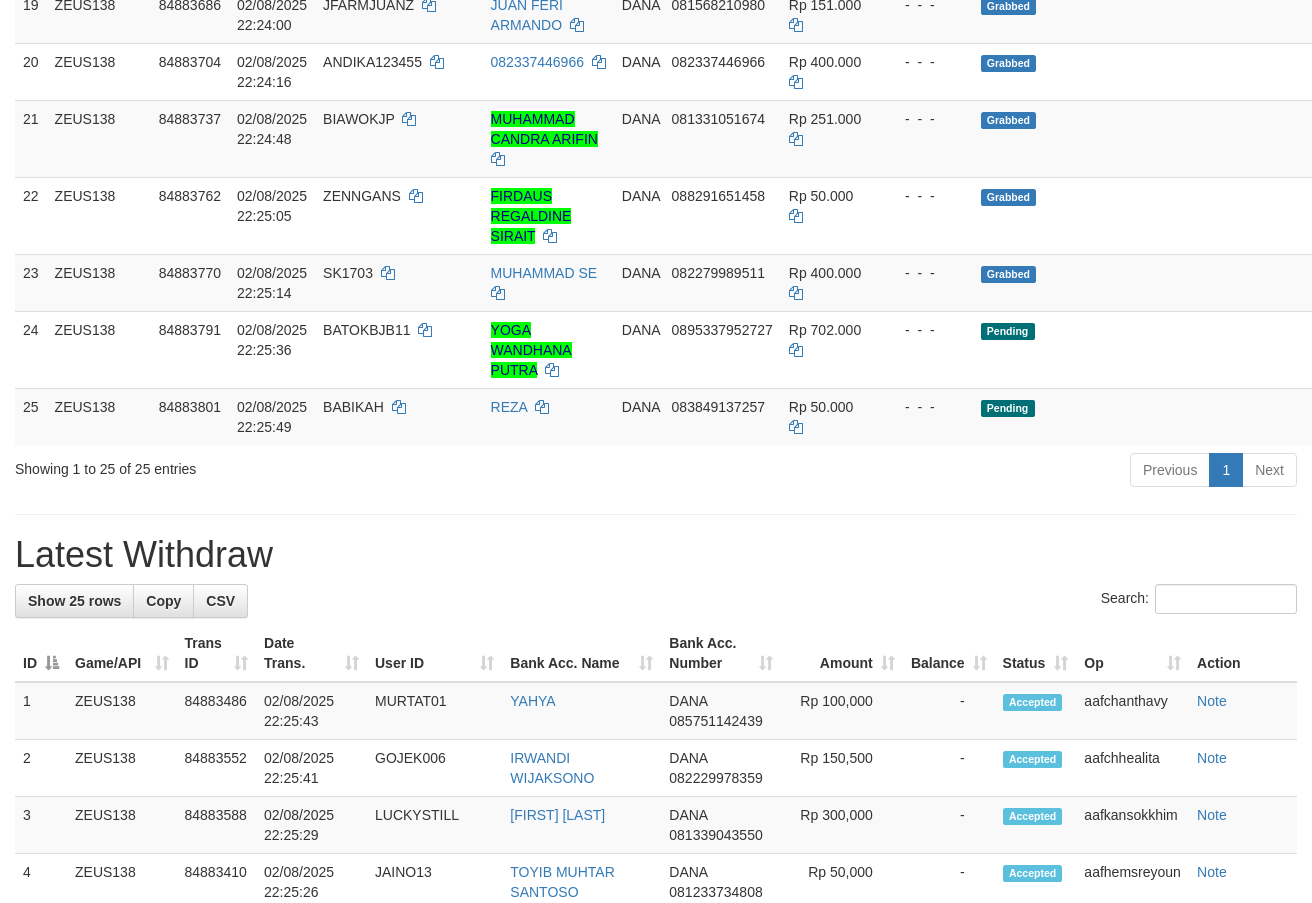 scroll, scrollTop: 1420, scrollLeft: 0, axis: vertical 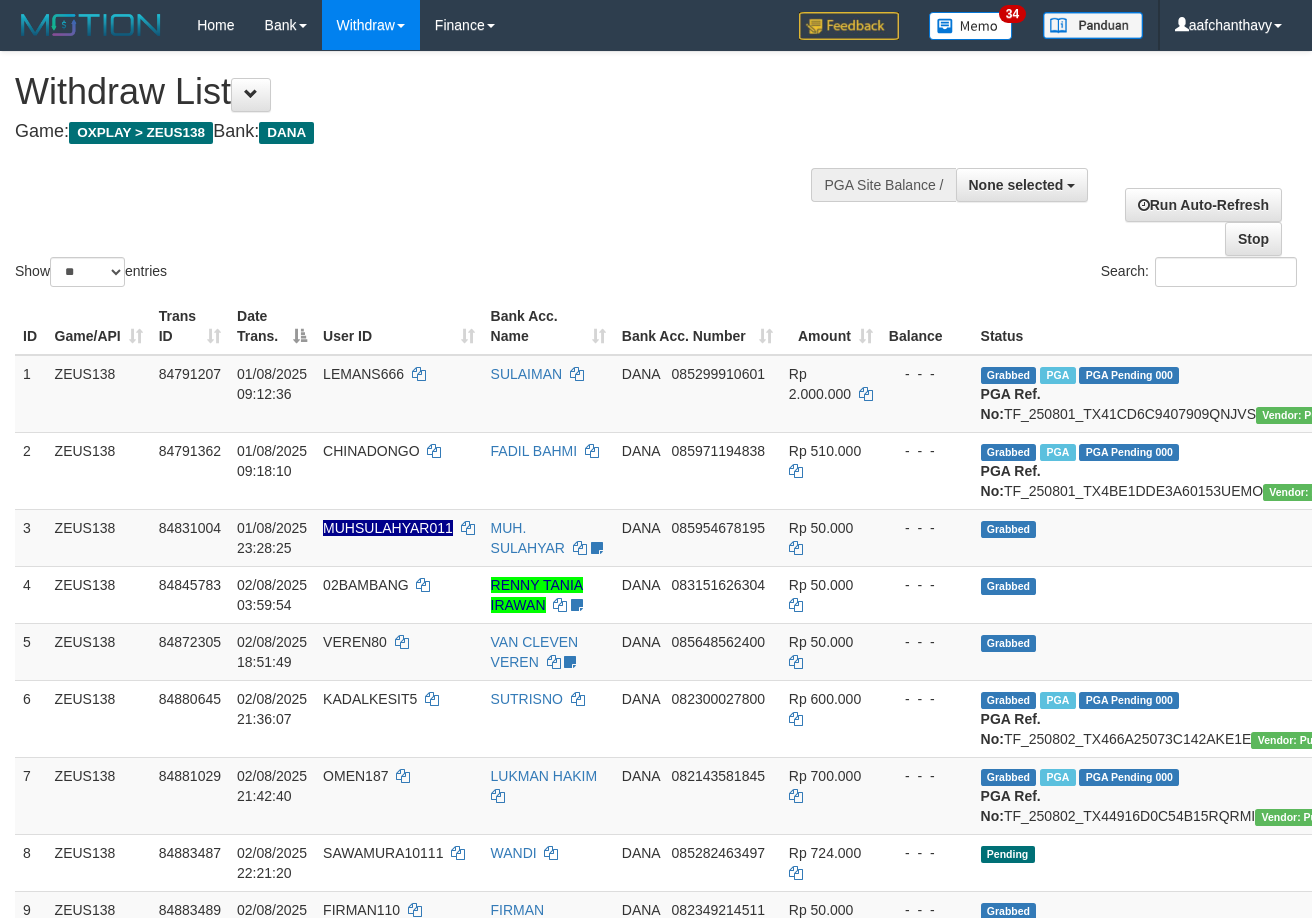 select 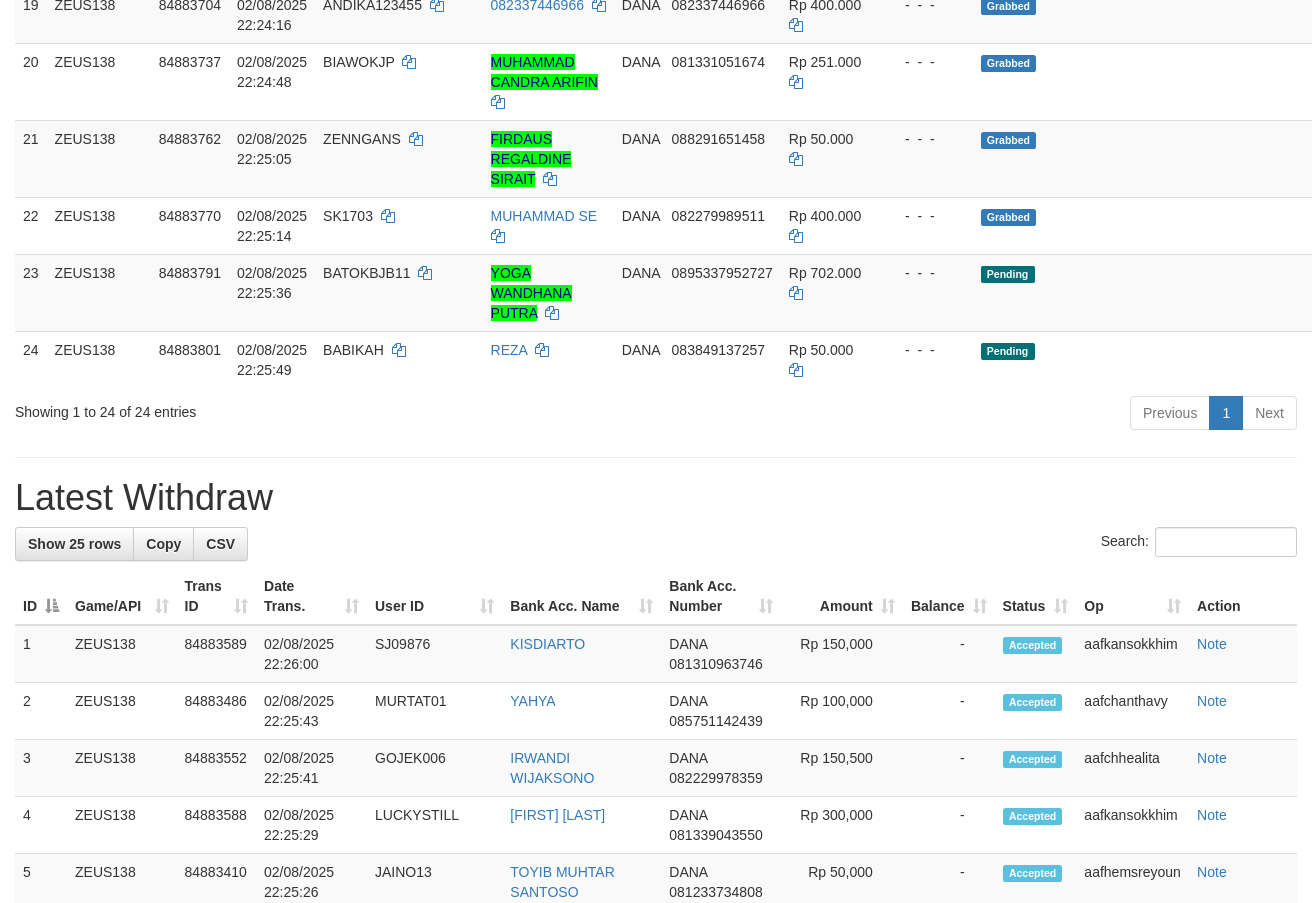 scroll, scrollTop: 1420, scrollLeft: 0, axis: vertical 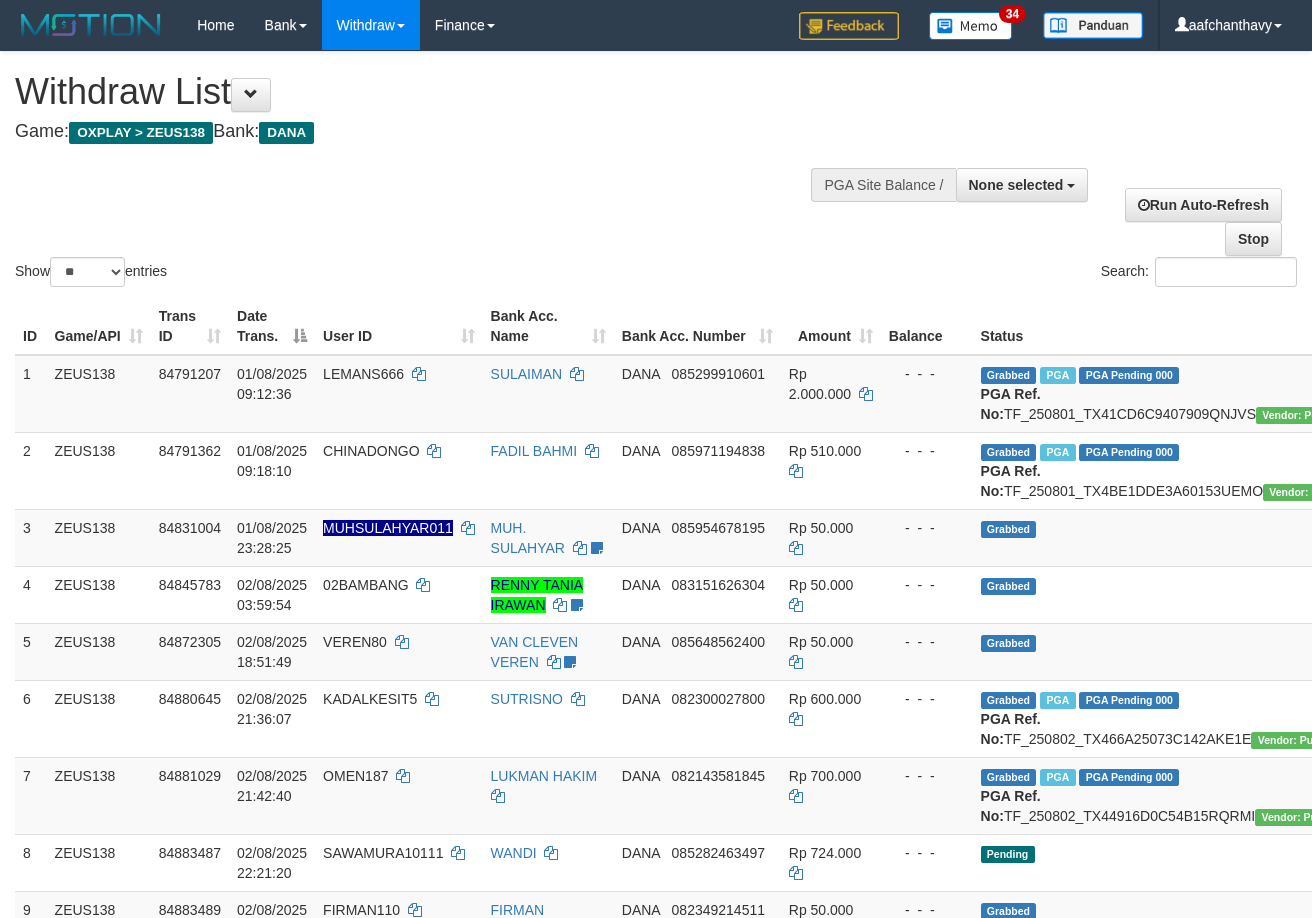 select 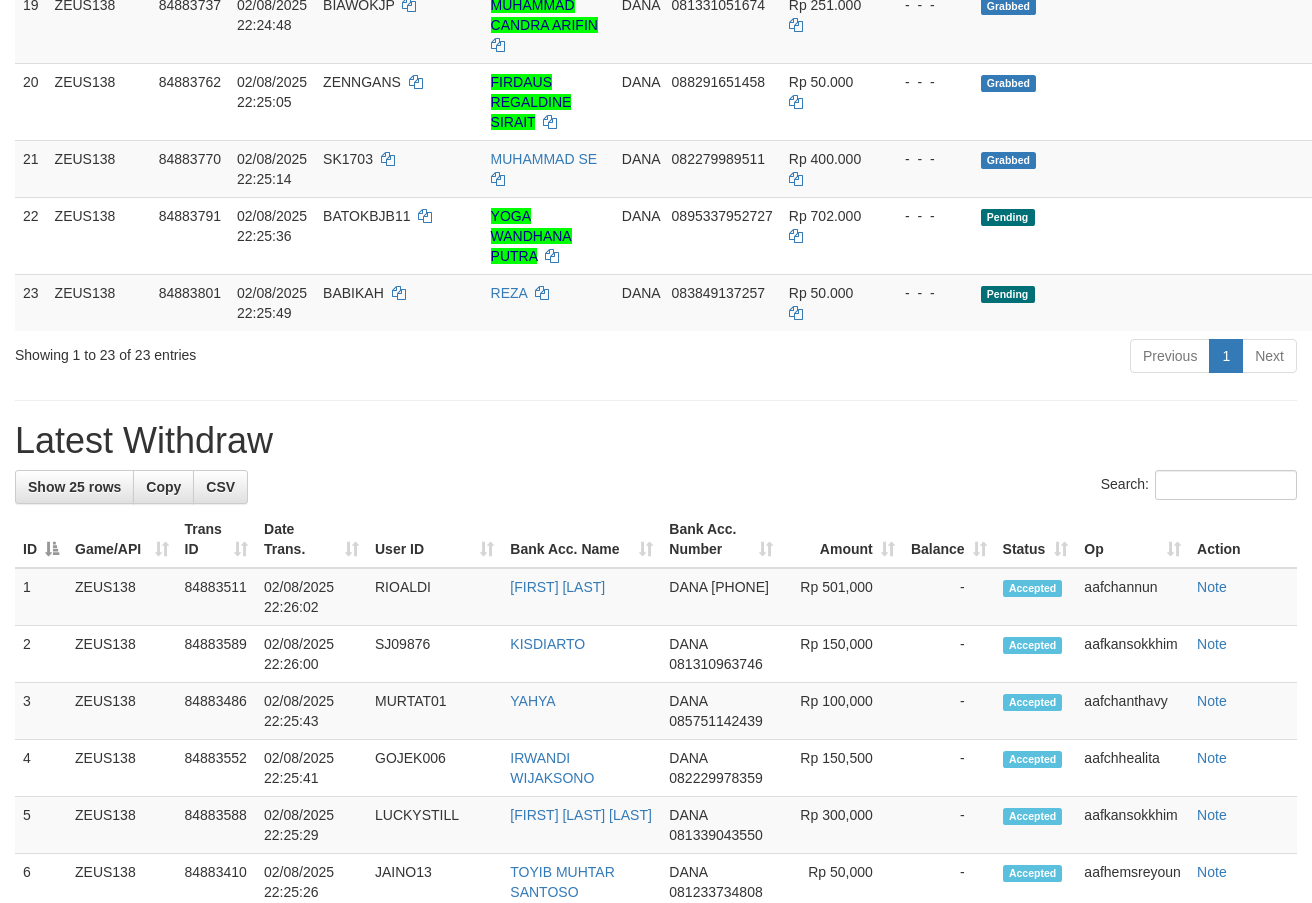 scroll, scrollTop: 1420, scrollLeft: 0, axis: vertical 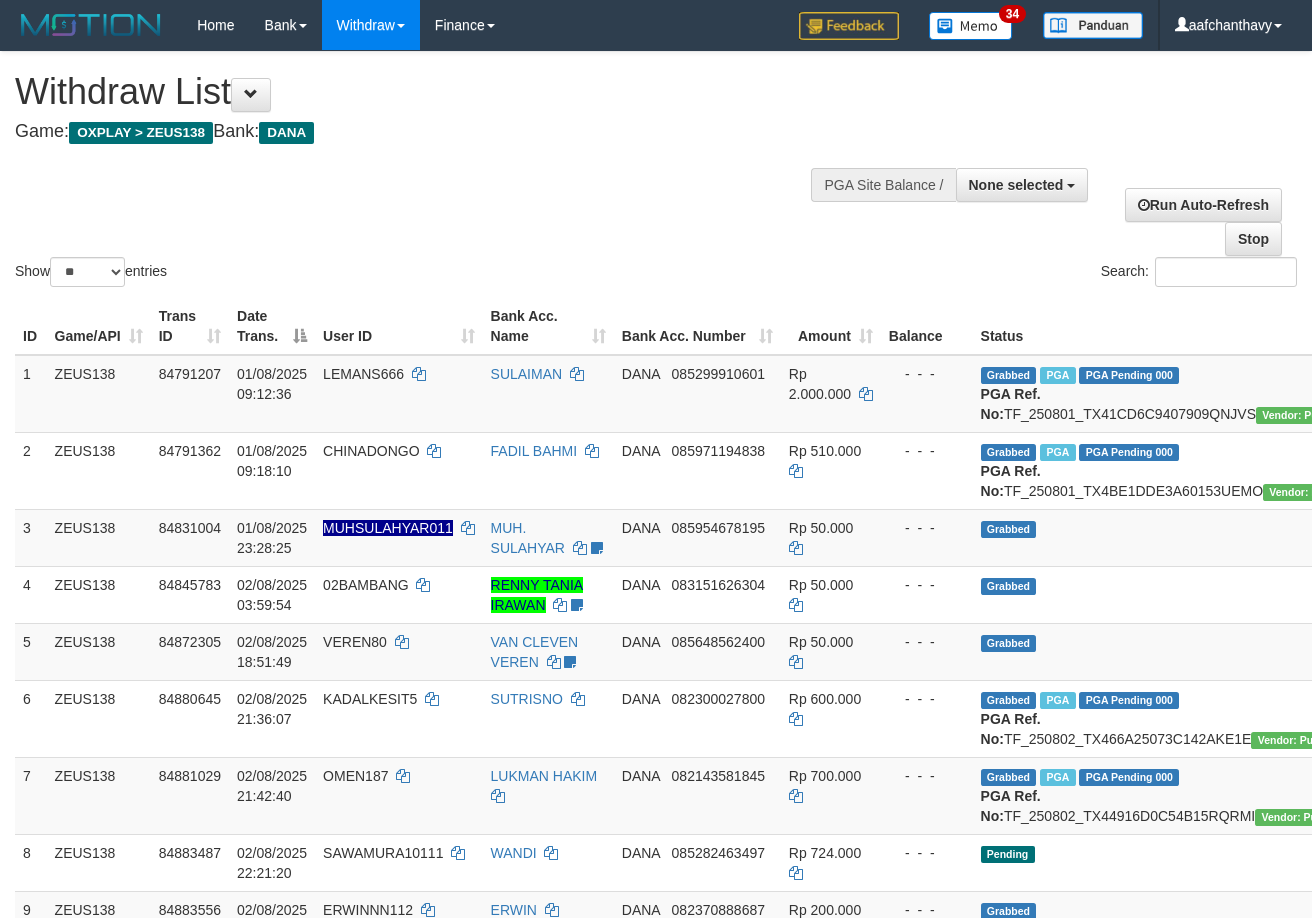 select 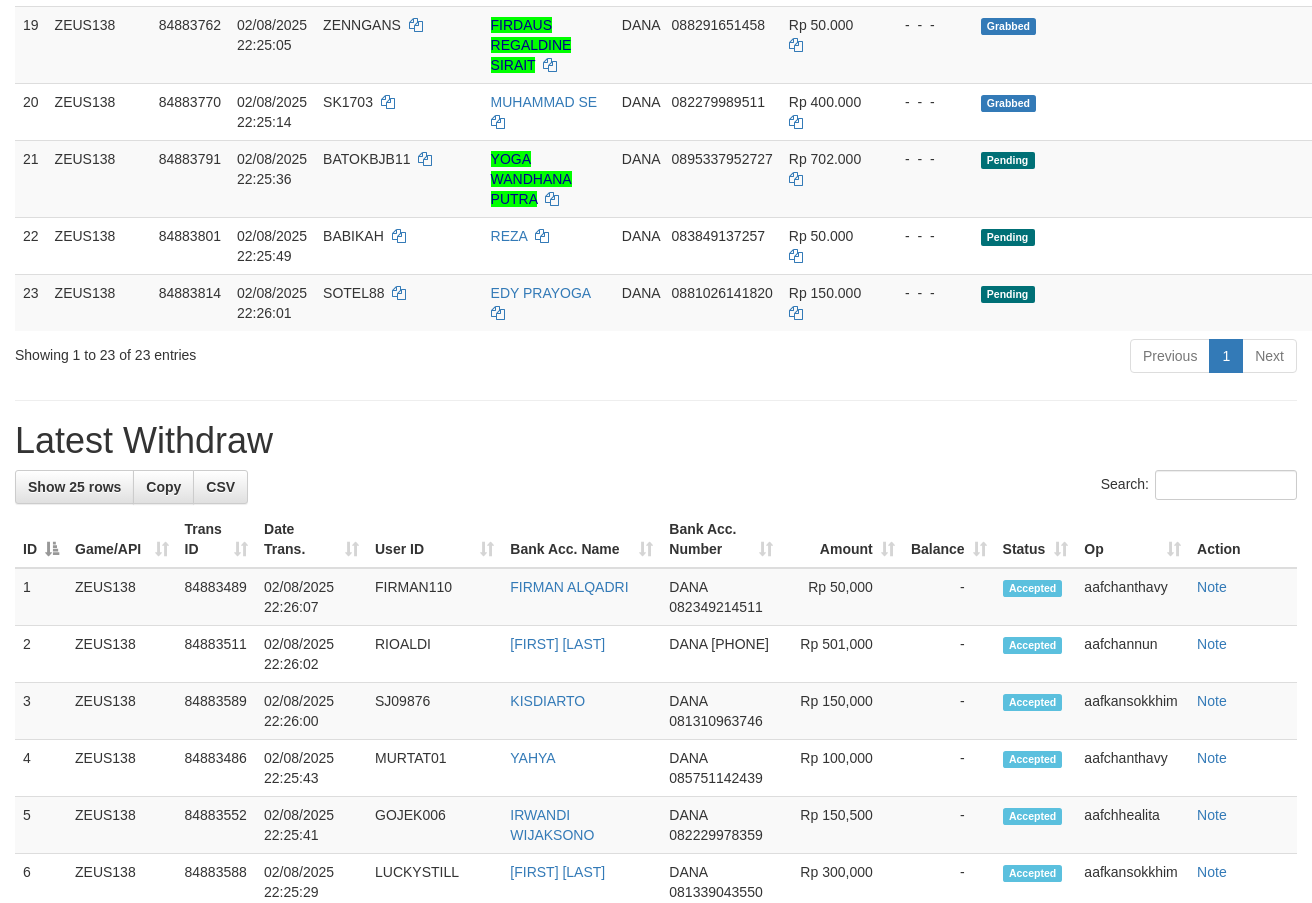 scroll, scrollTop: 1420, scrollLeft: 0, axis: vertical 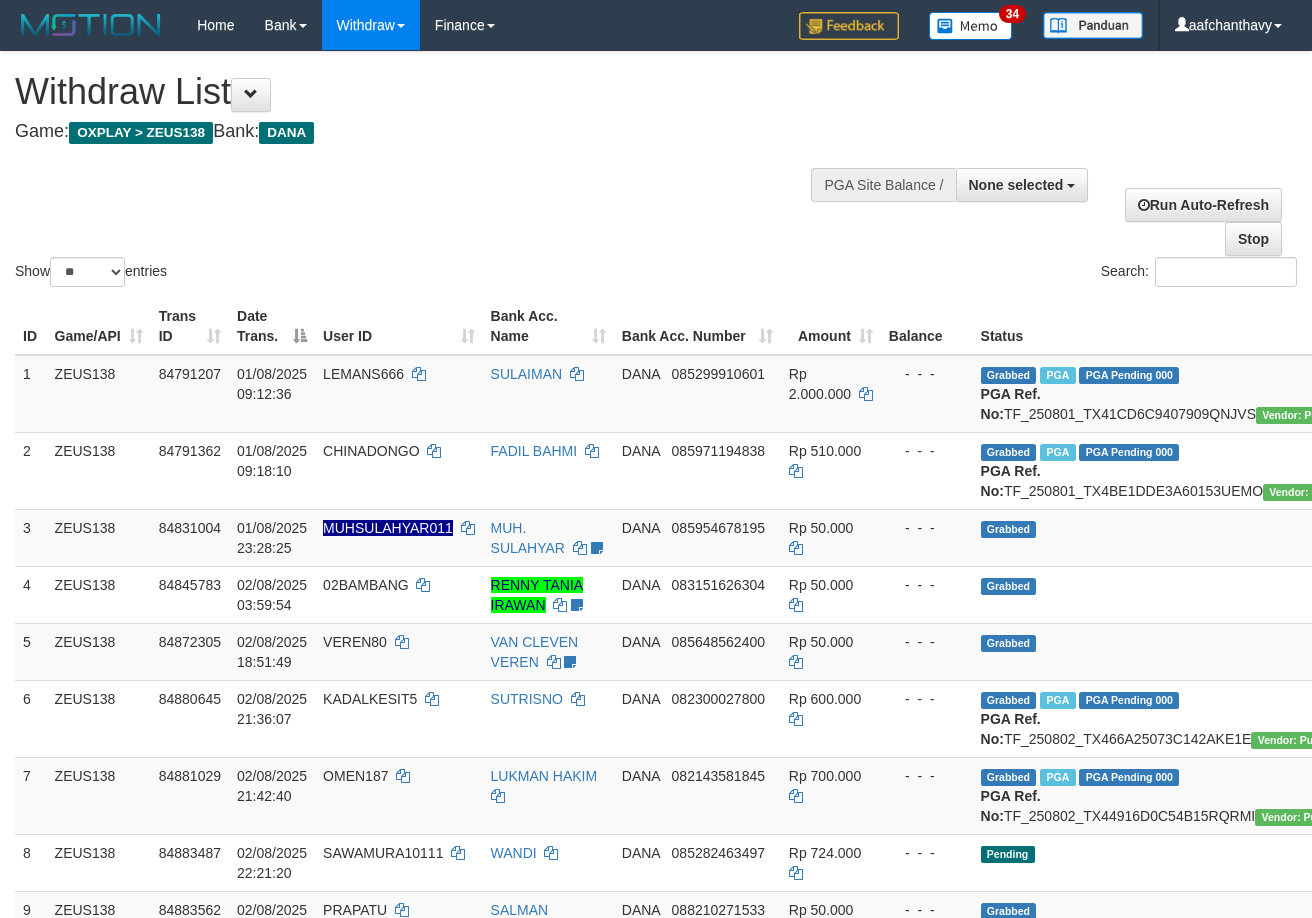 select 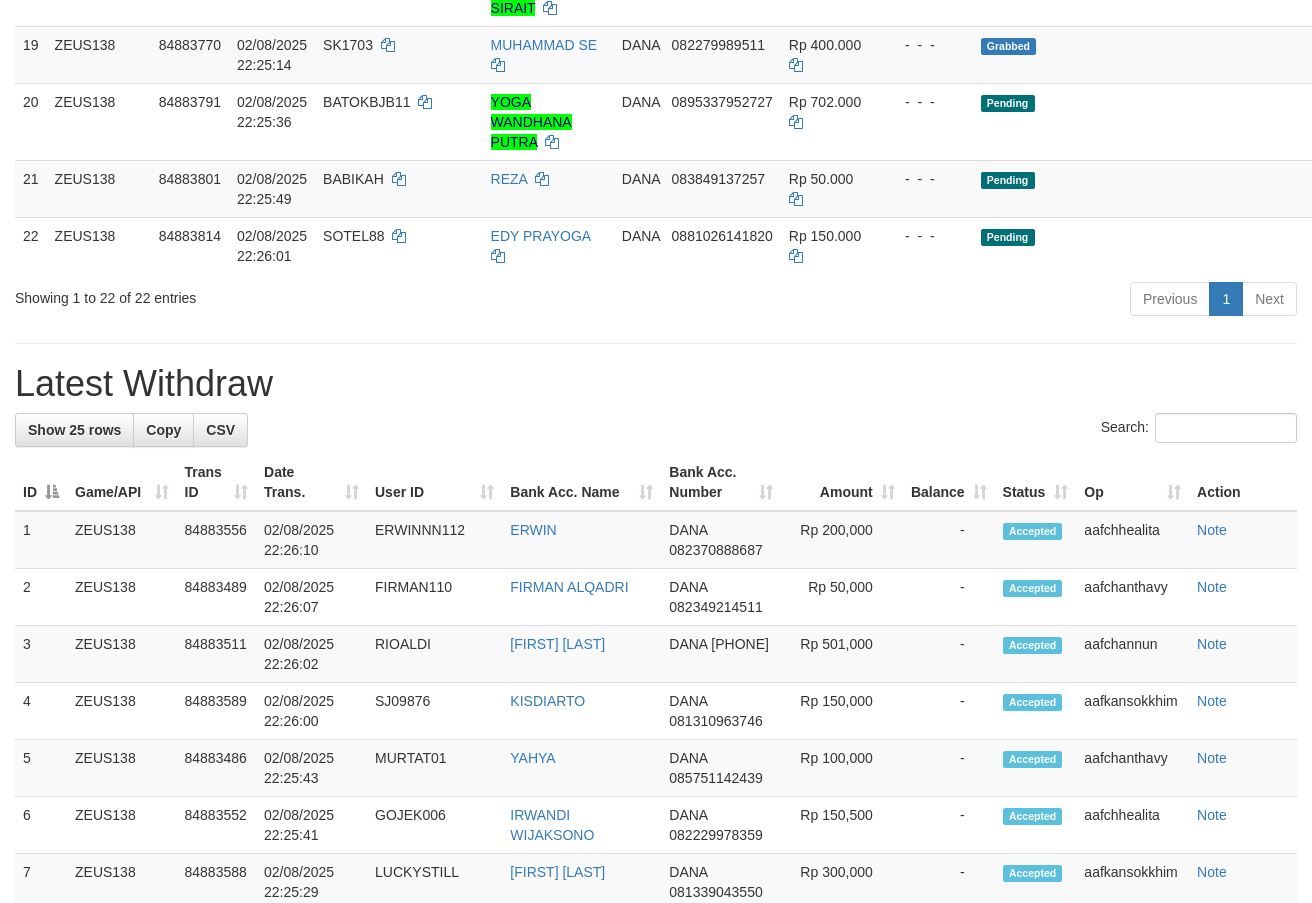 scroll, scrollTop: 1420, scrollLeft: 0, axis: vertical 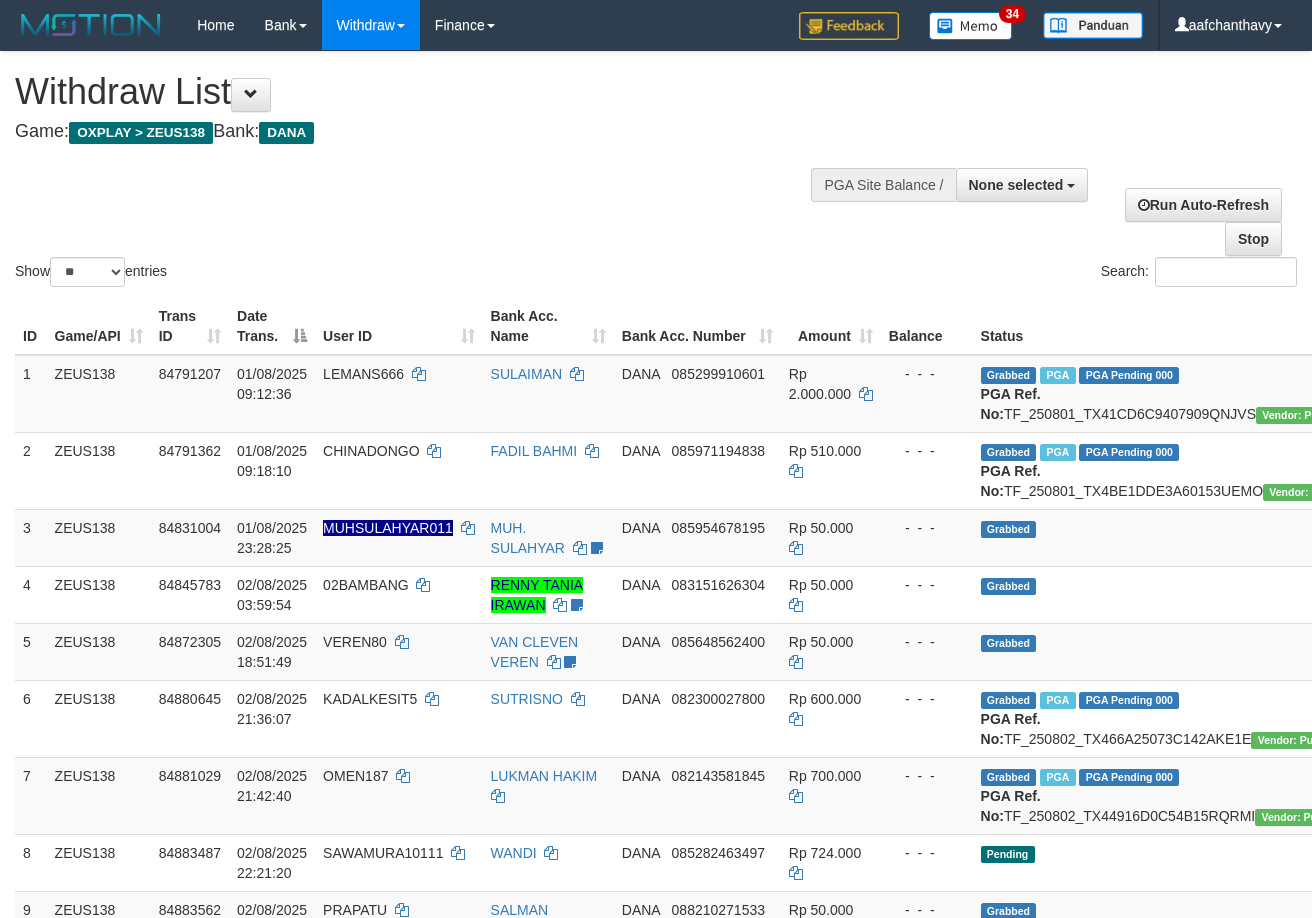 select 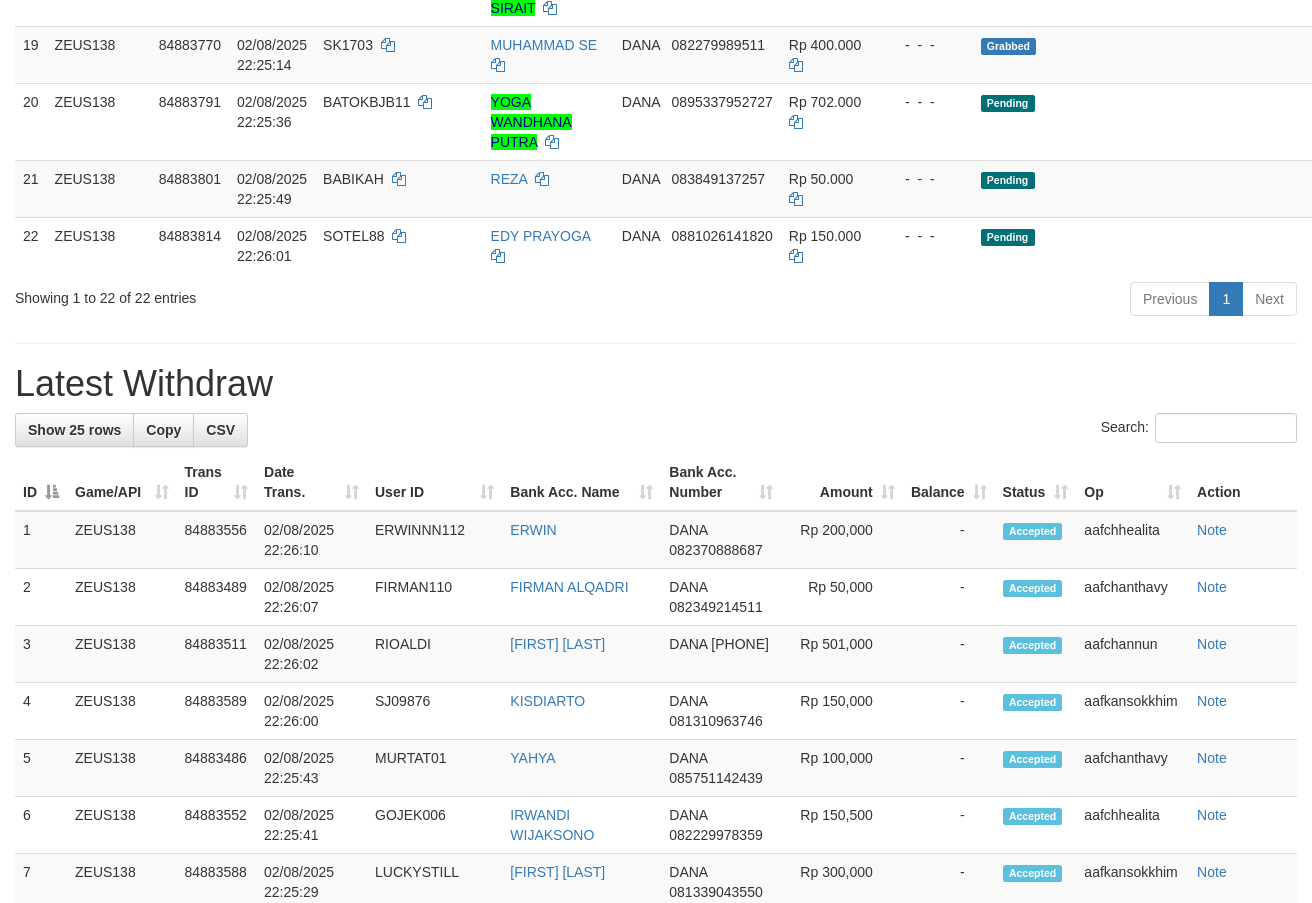 scroll, scrollTop: 1420, scrollLeft: 0, axis: vertical 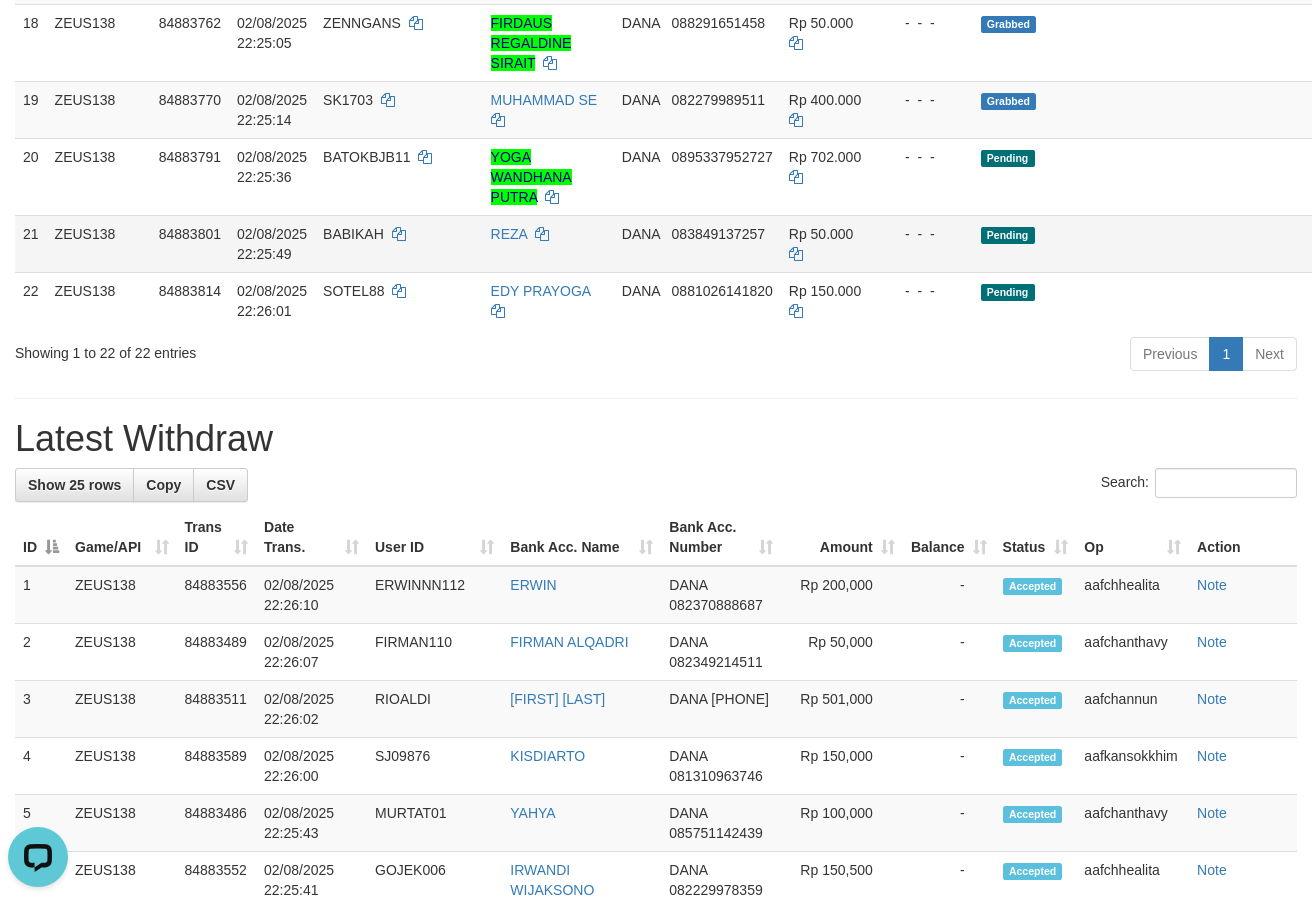 click on "Pending" at bounding box center [1166, 243] 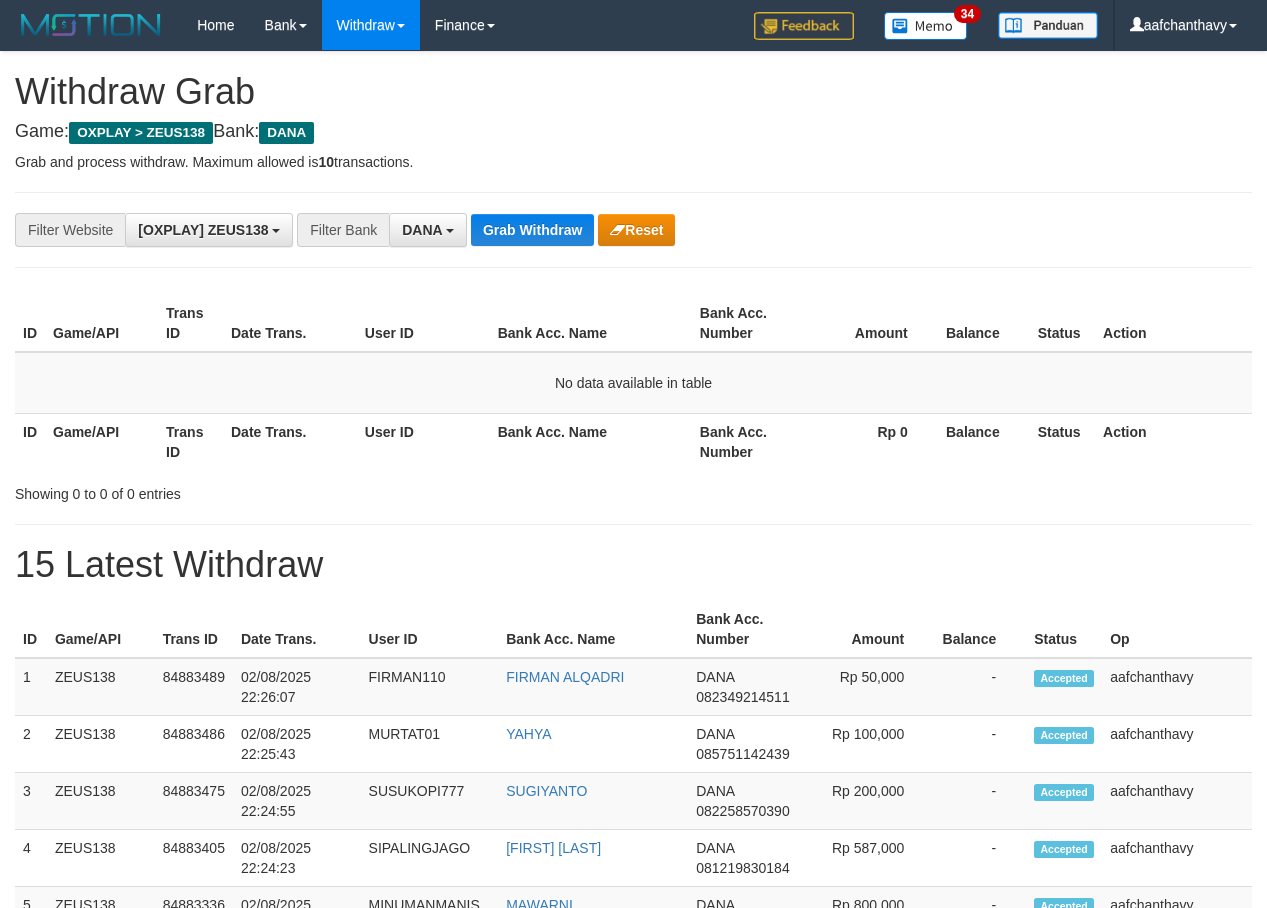 scroll, scrollTop: 0, scrollLeft: 0, axis: both 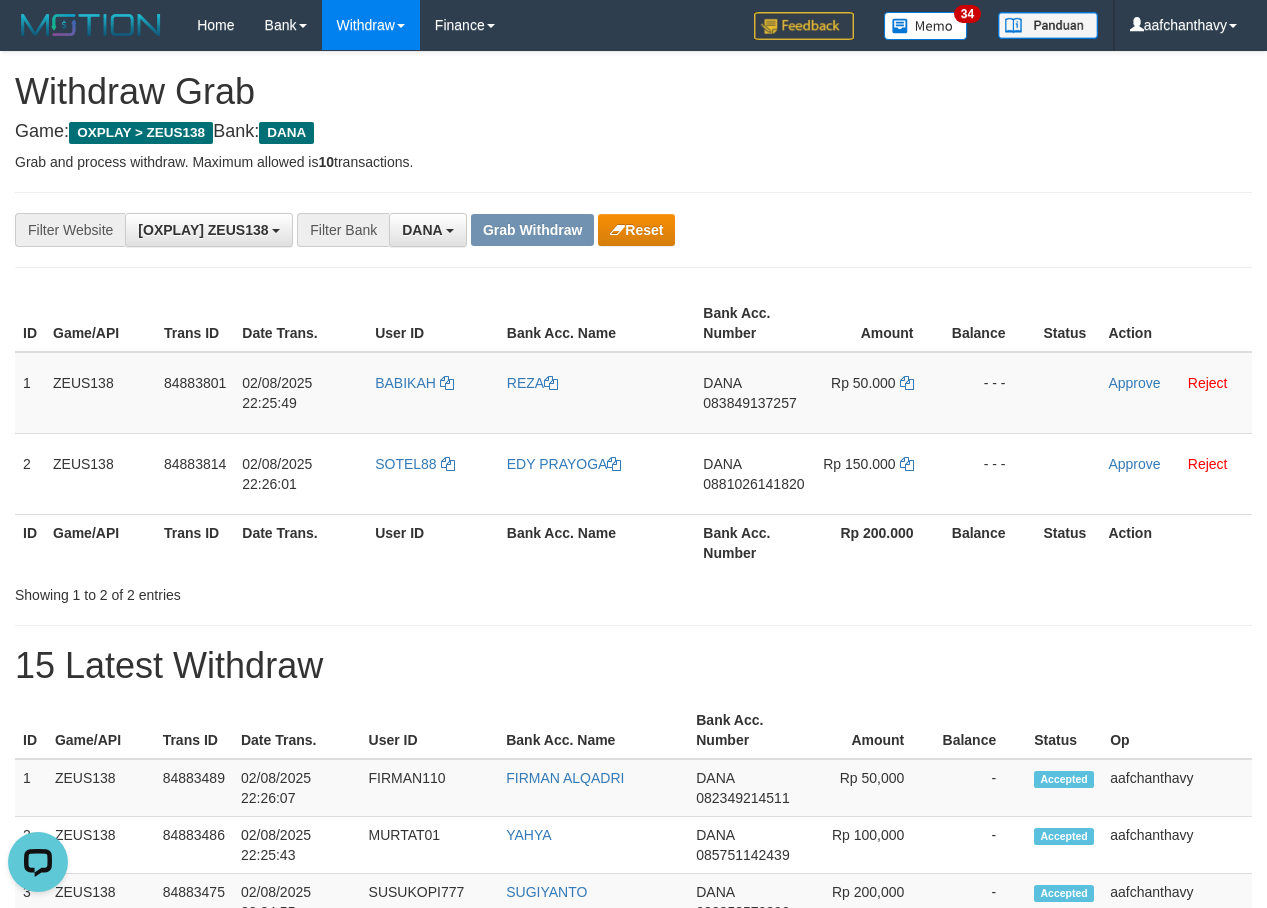 click on "ID Game/API Trans ID Date Trans. User ID Bank Acc. Name Bank Acc. Number Amount Balance Status Action
1
ZEUS138
84883801
02/08/2025 22:25:49
BABIKAH
REZA
DANA
083849137257
Rp 50.000
- - -
Approve
Reject
2
ZEUS138
84883814
02/08/2025 22:26:01
SOTEL88
EDY PRAYOGA
DANA
0881026141820
Rp 150.000
- - -
Approve" at bounding box center (633, 433) 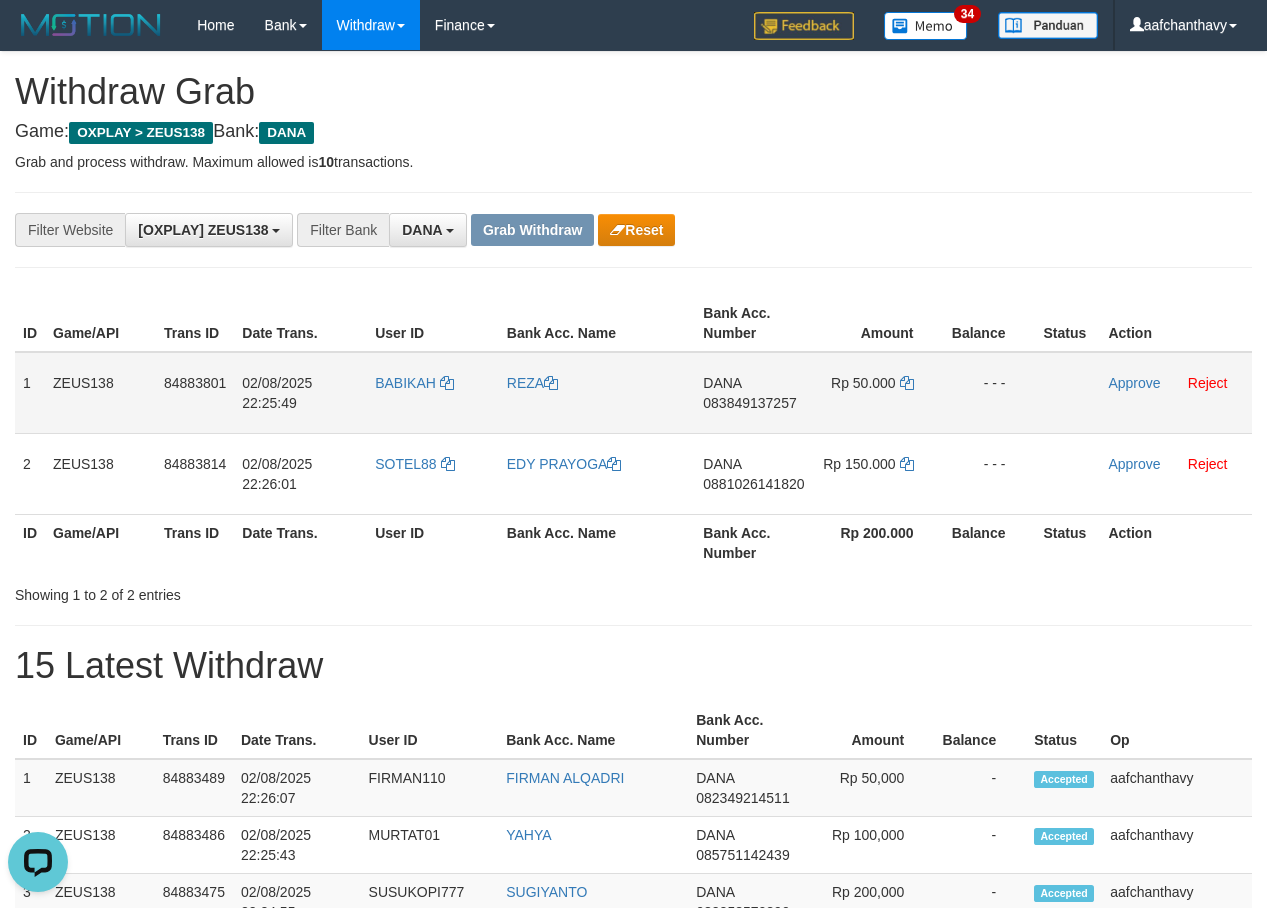click on "BABIKAH" at bounding box center [433, 393] 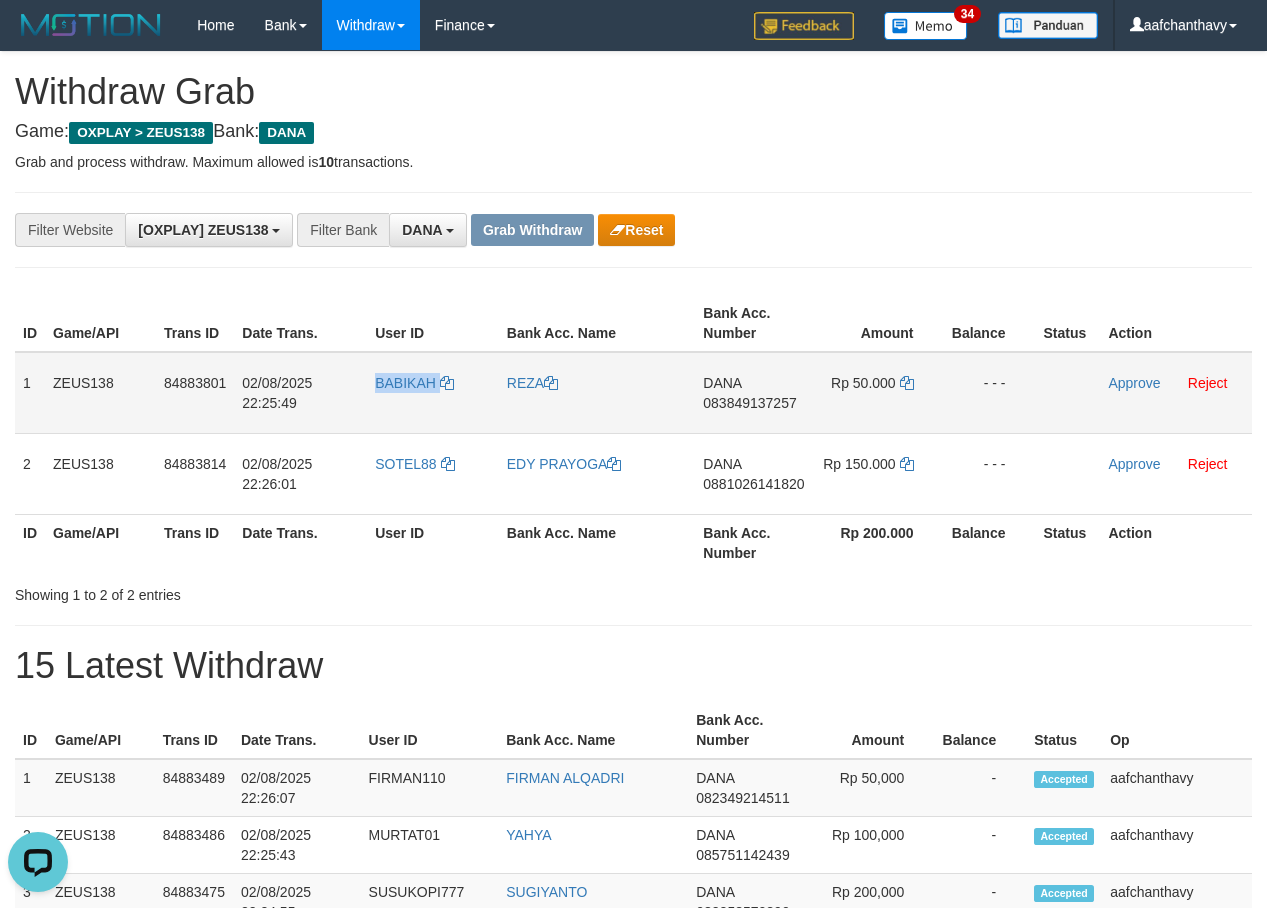 click on "BABIKAH" at bounding box center (433, 393) 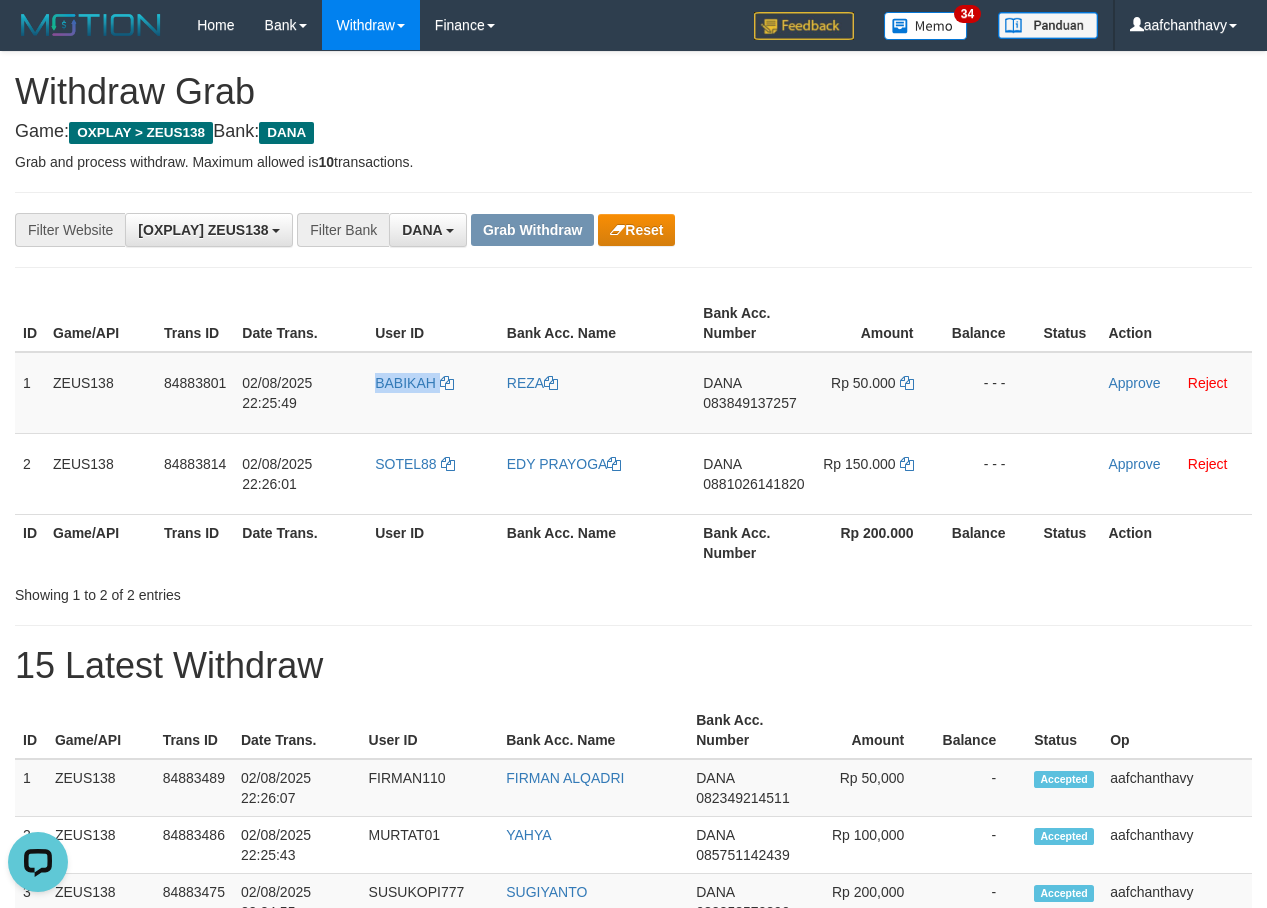 copy on "BABIKAH" 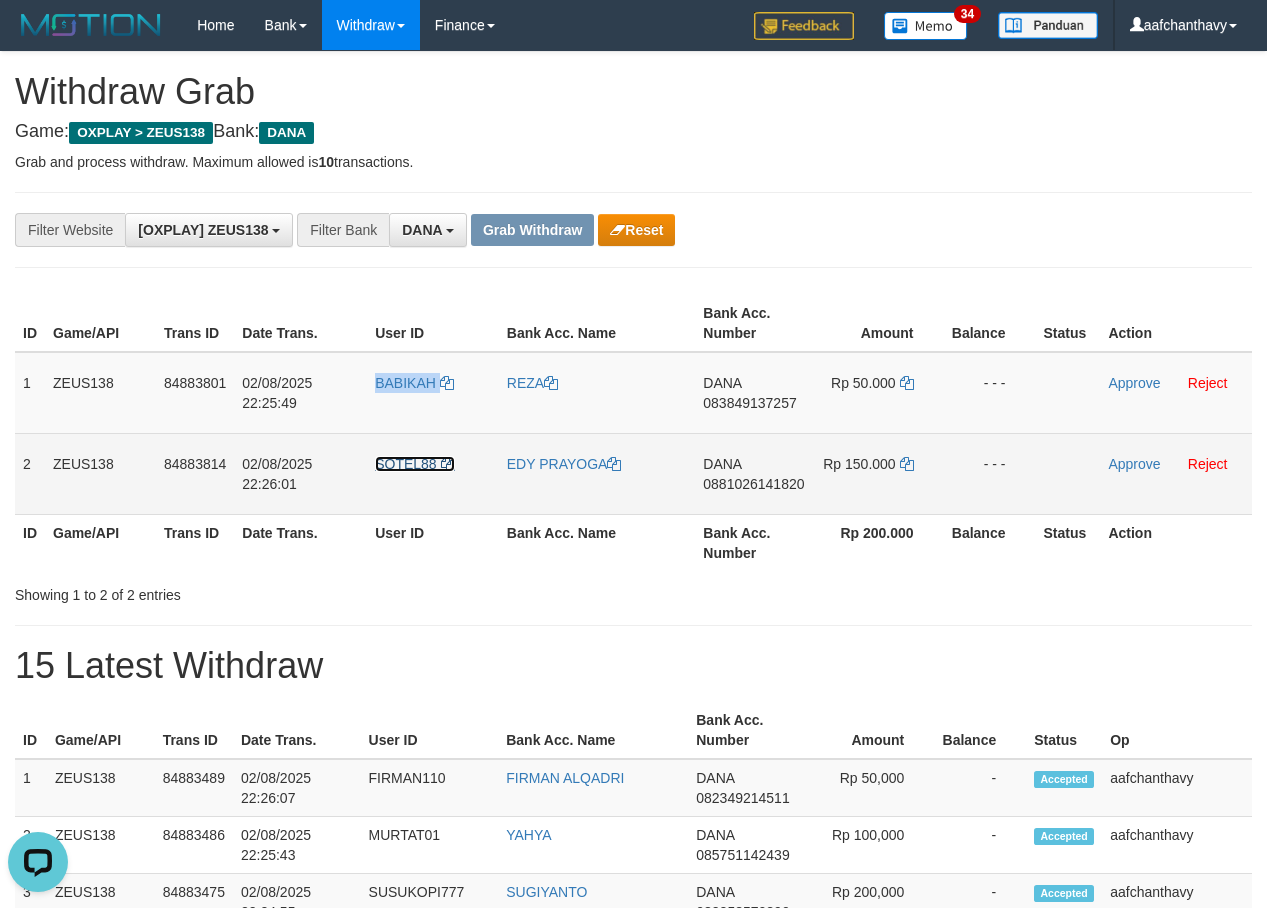 click on "SOTEL88" at bounding box center [405, 464] 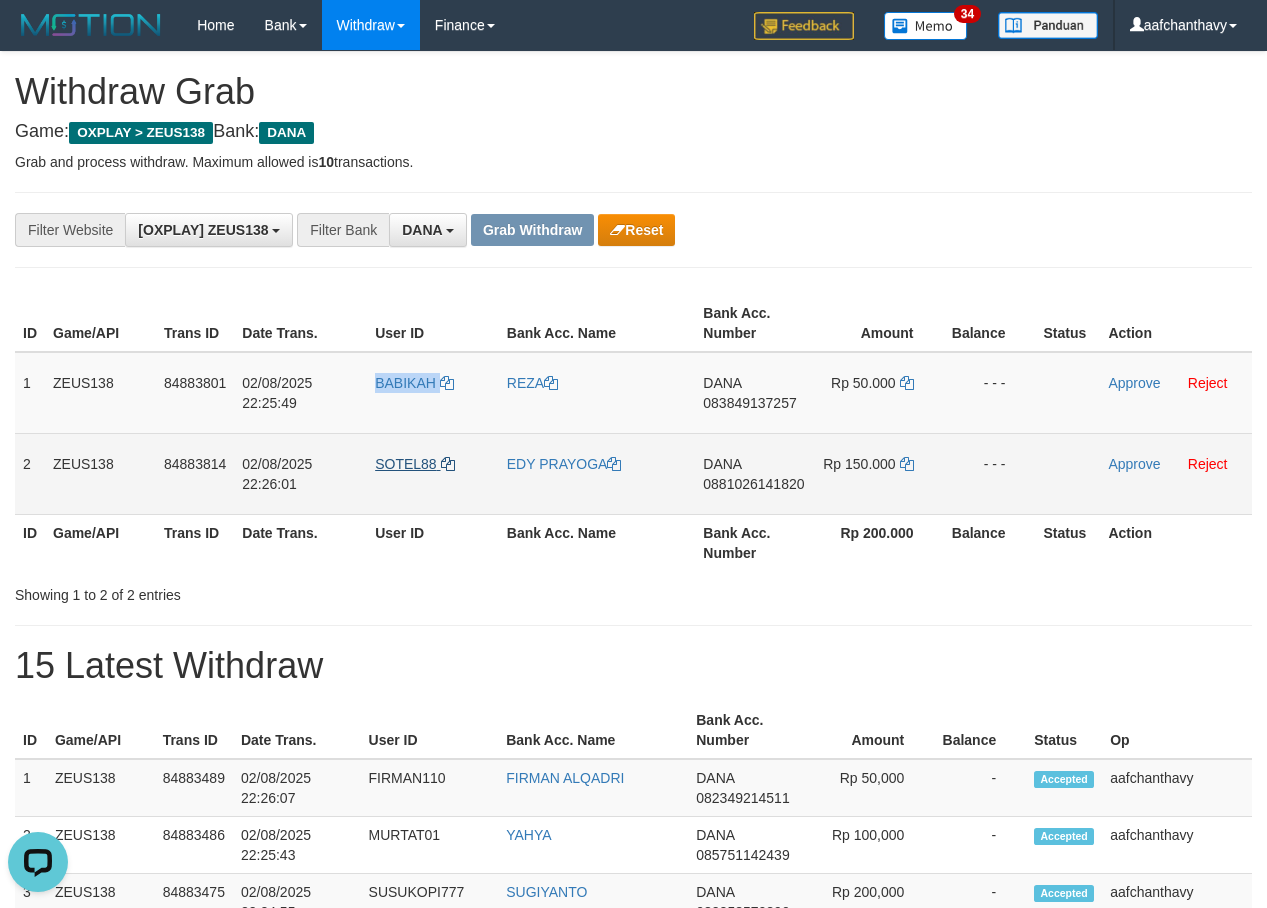 copy on "BABIKAH" 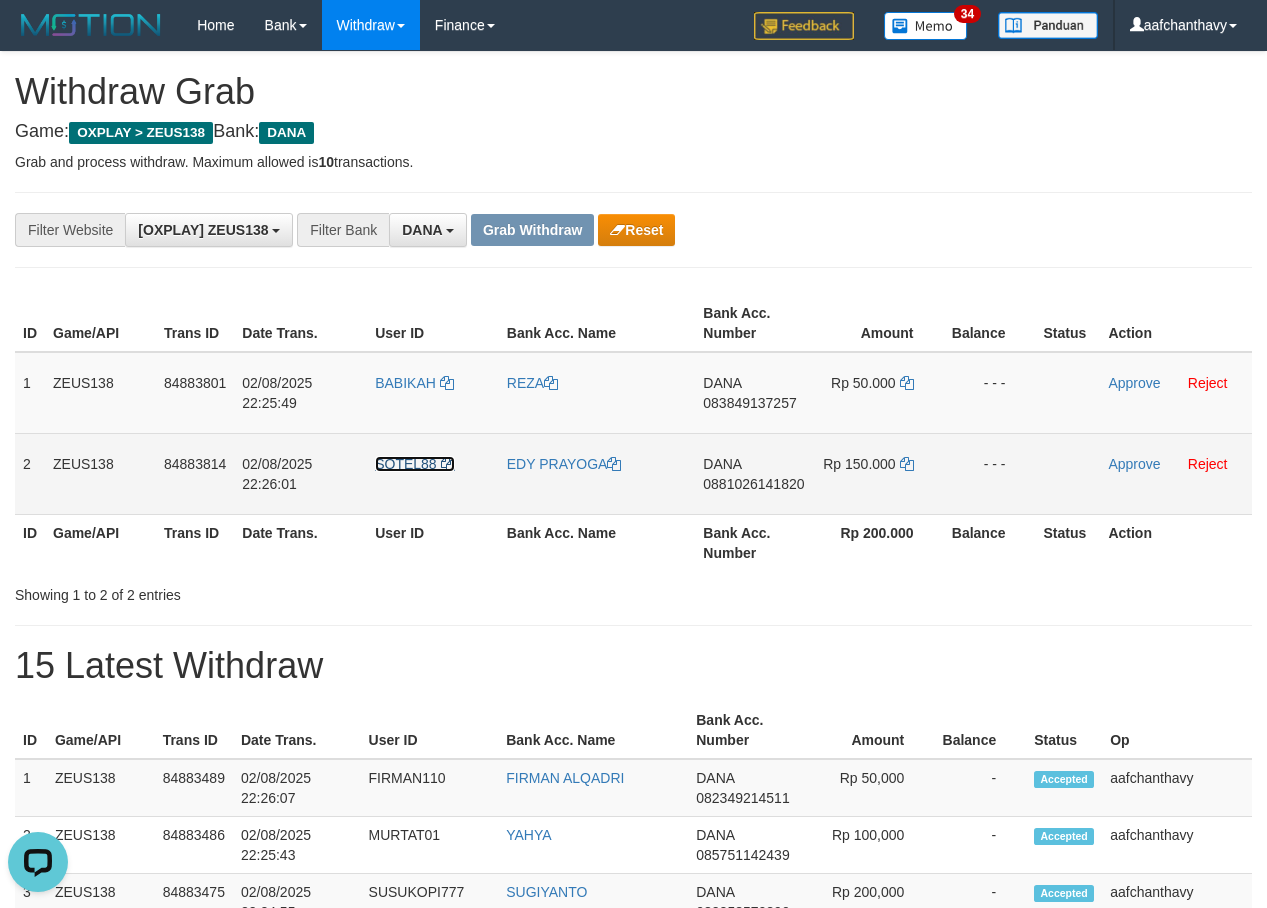 click on "SOTEL88" at bounding box center (405, 464) 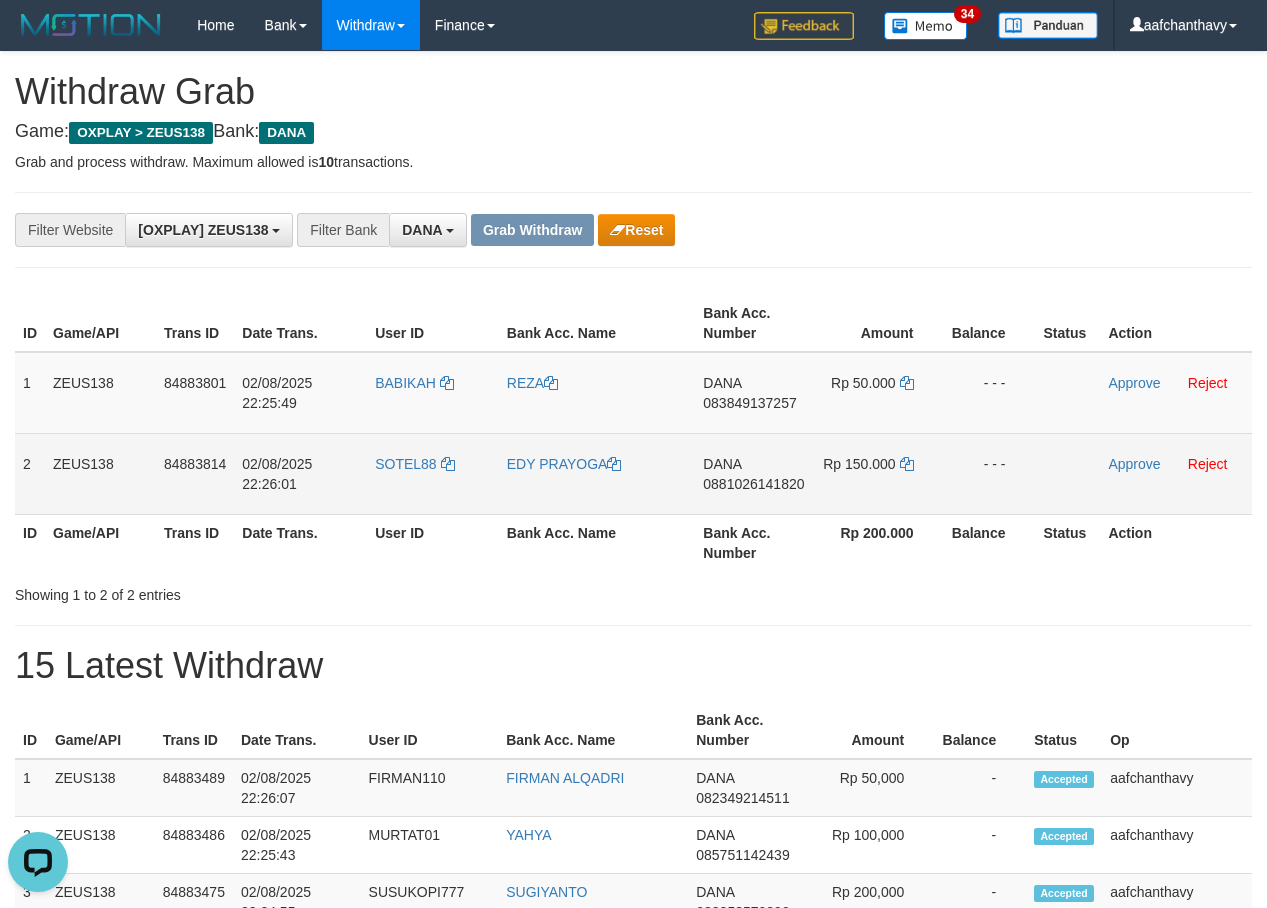 click on "SOTEL88" at bounding box center [433, 473] 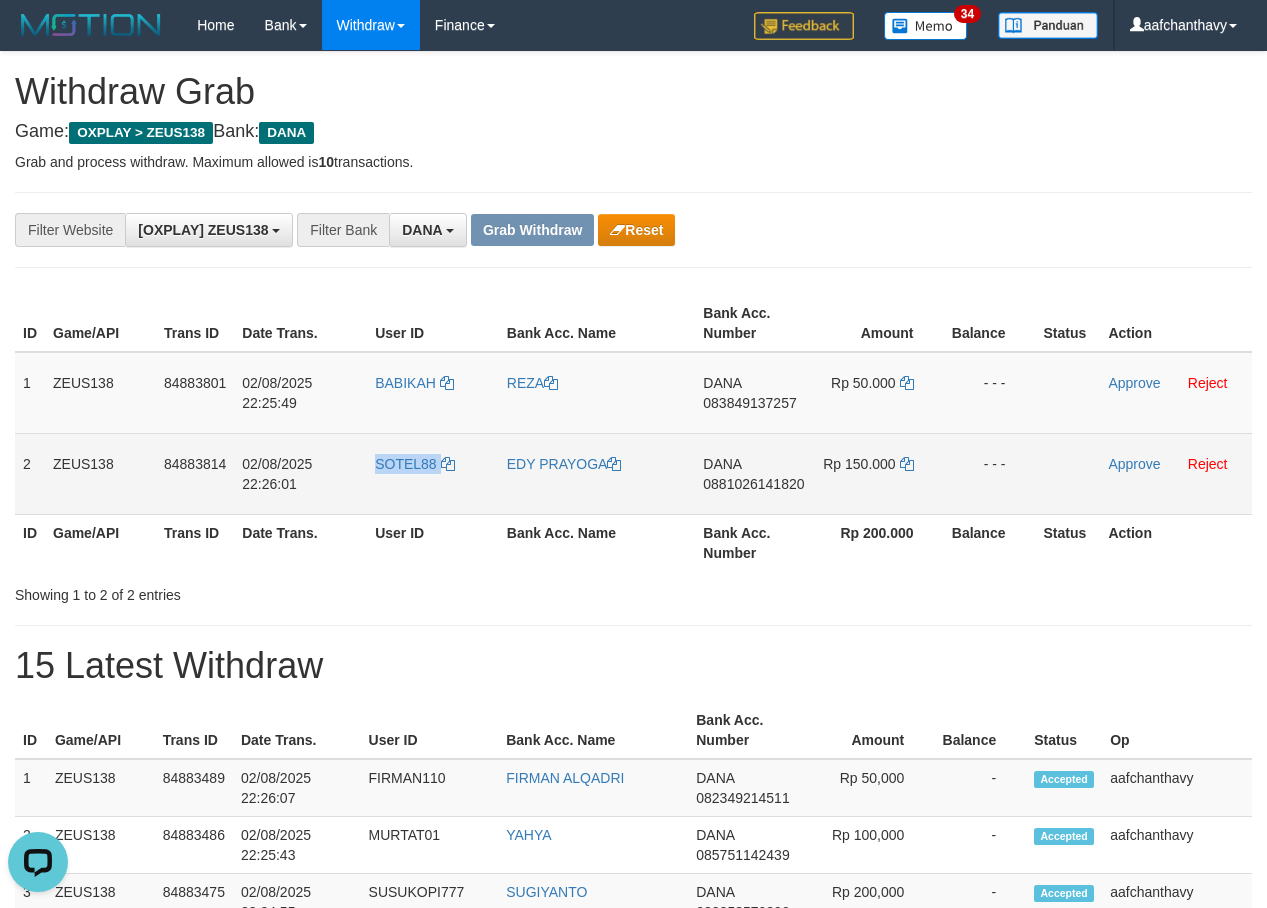 click on "SOTEL88" at bounding box center (433, 473) 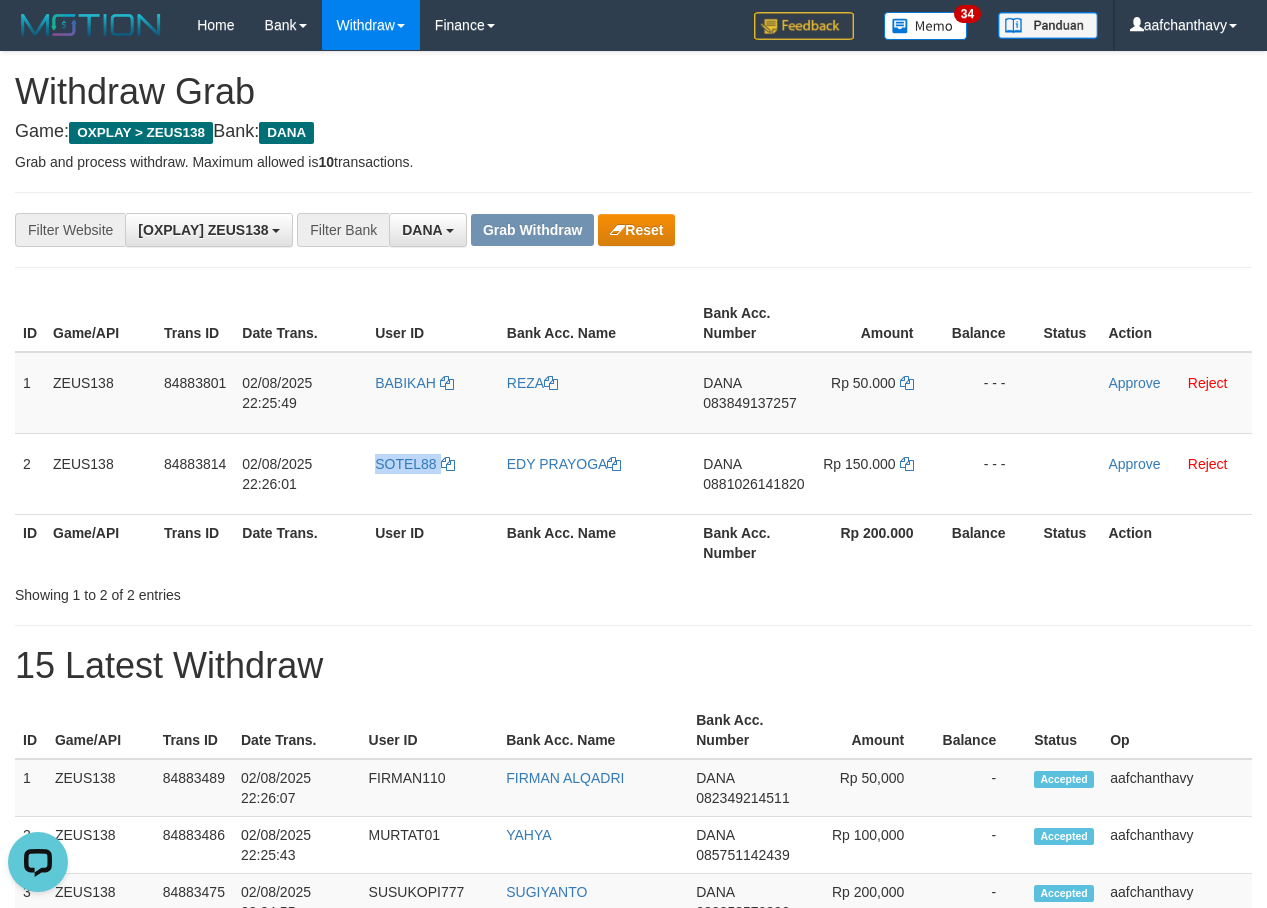 copy on "SOTEL88" 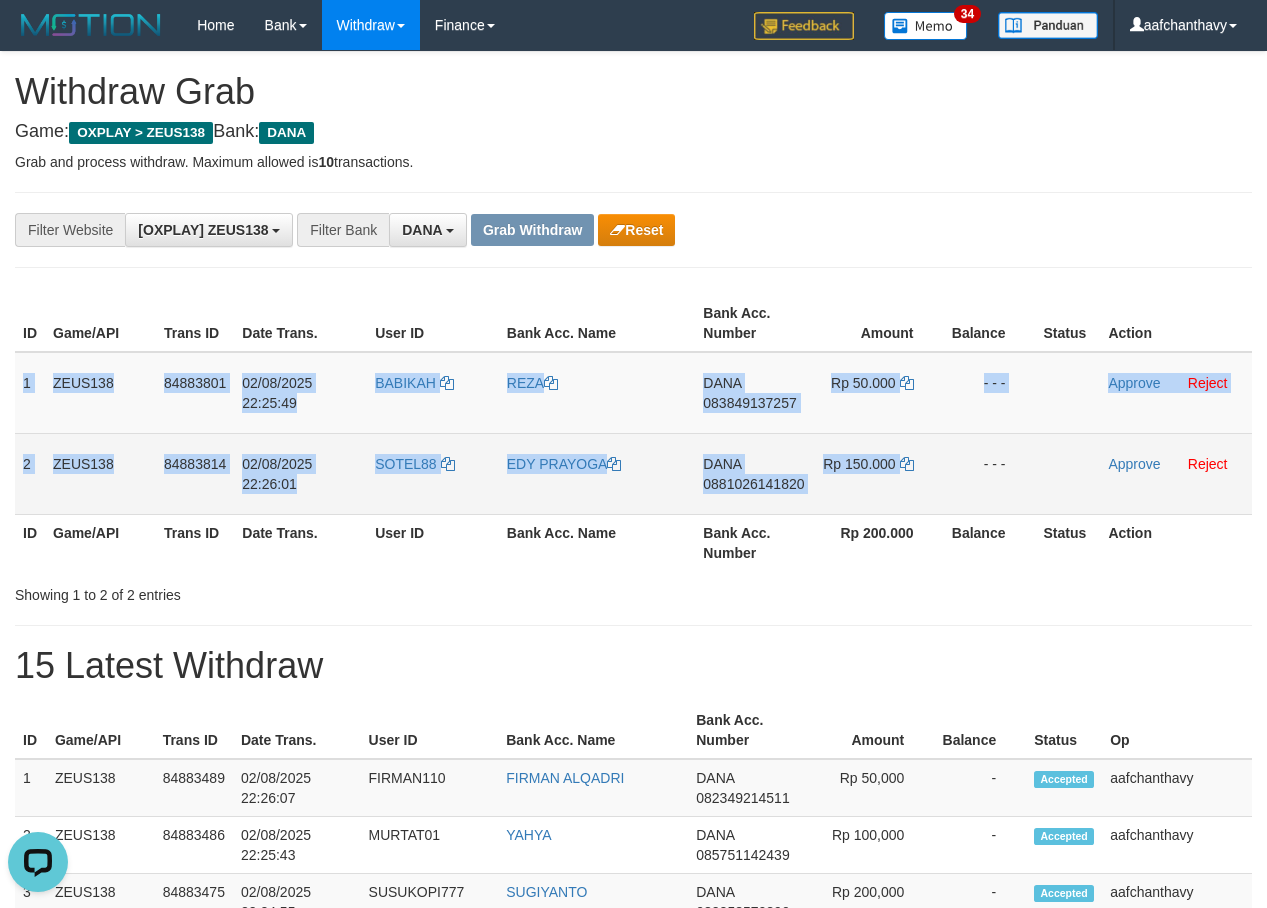 drag, startPoint x: 22, startPoint y: 383, endPoint x: 1054, endPoint y: 464, distance: 1035.174 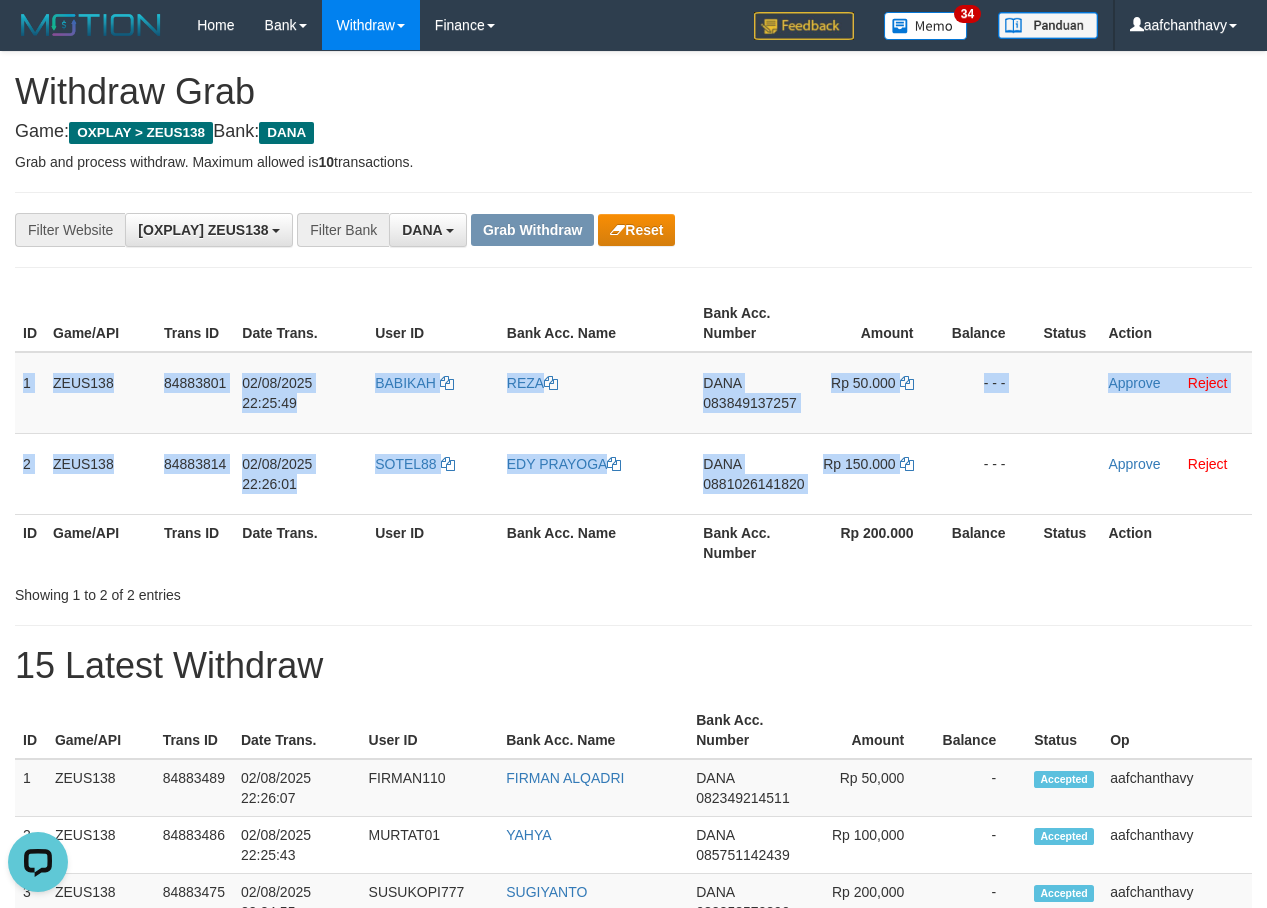 copy on "1
ZEUS138
84883801
02/08/2025 22:25:49
BABIKAH
REZA
DANA
083849137257
Rp 50.000
- - -
Approve
Reject
2
ZEUS138
84883814
02/08/2025 22:26:01
SOTEL88
EDY PRAYOGA
DANA
0881026141820
Rp 150.000
- -" 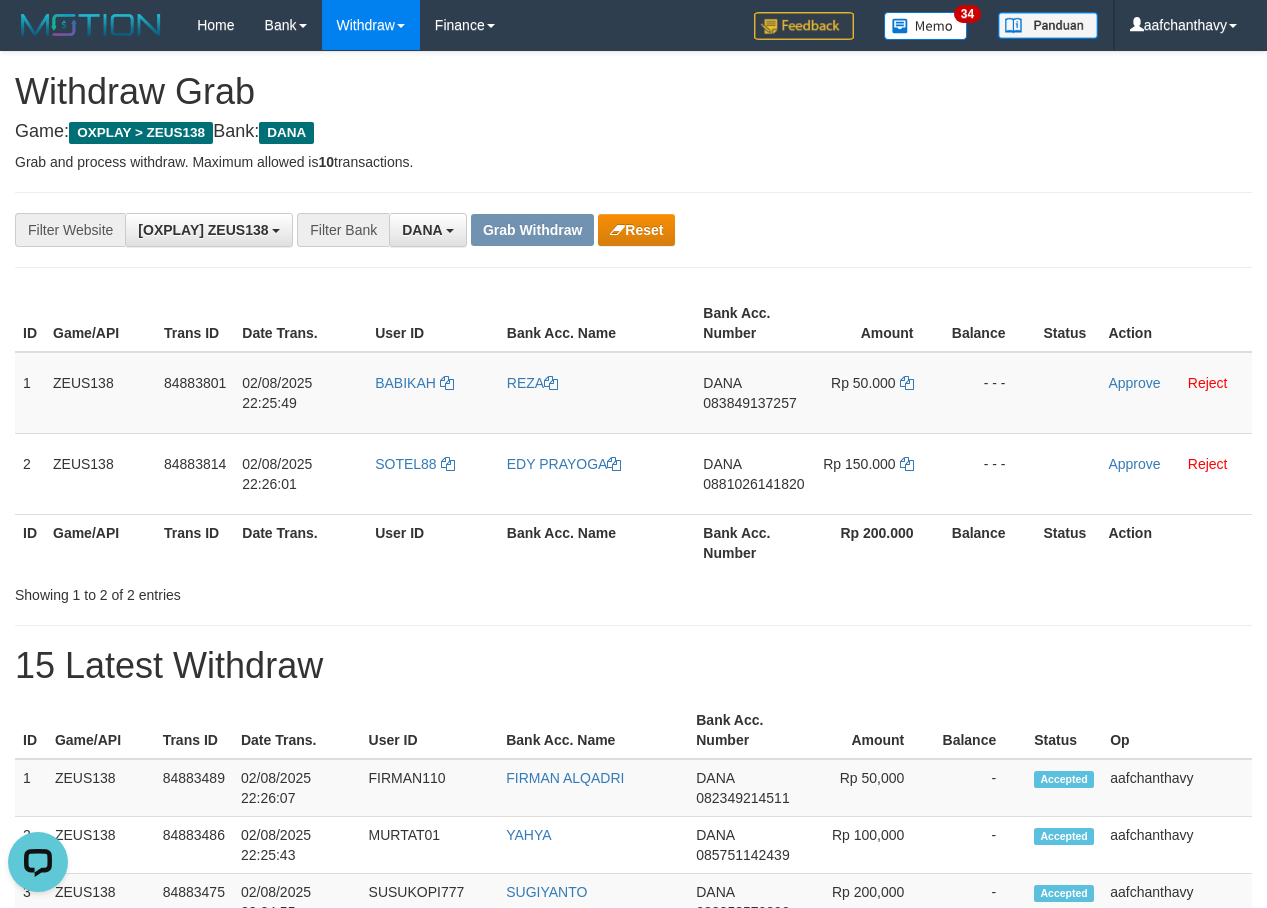 drag, startPoint x: 1127, startPoint y: 217, endPoint x: 1277, endPoint y: 220, distance: 150.03 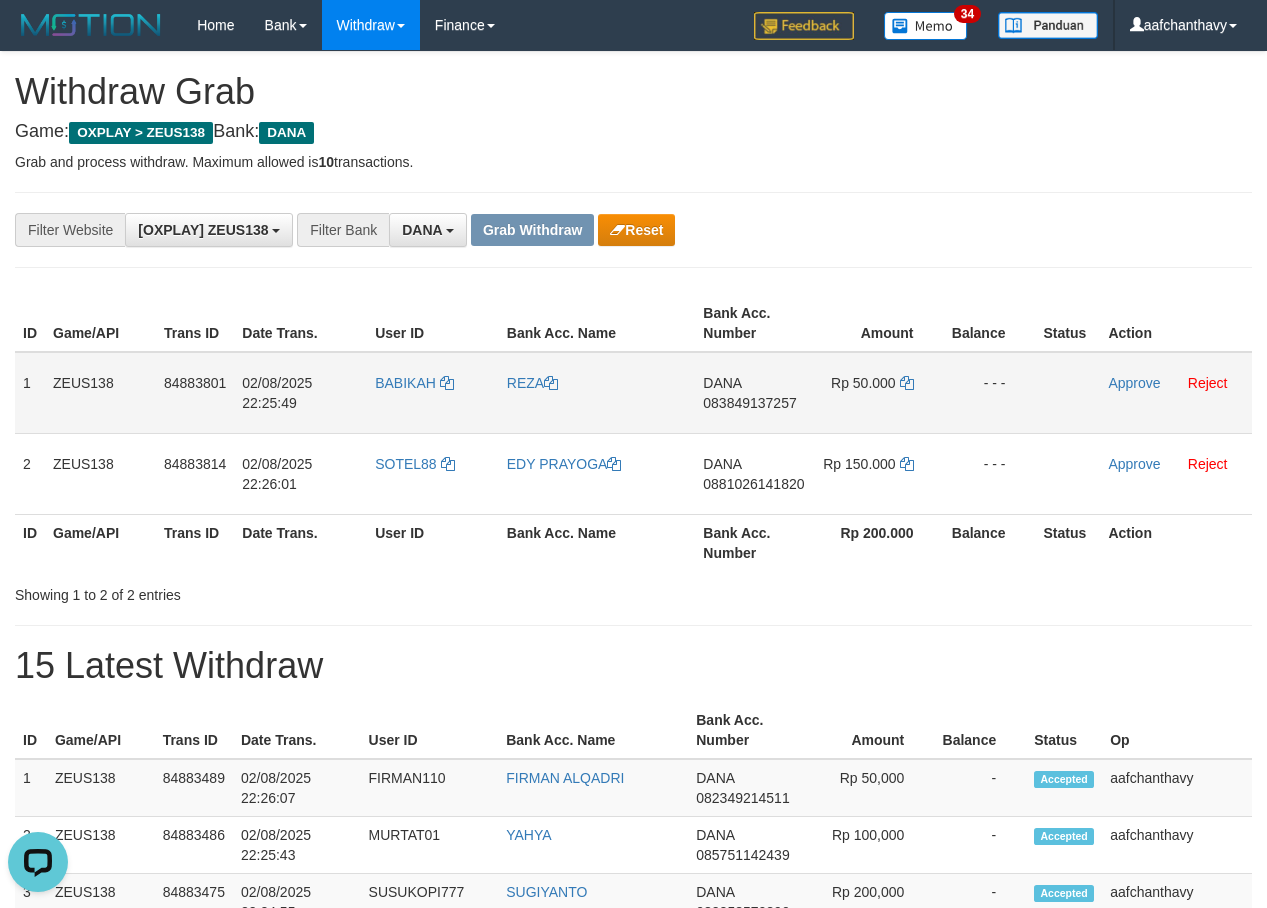 click on "083849137257" at bounding box center [749, 403] 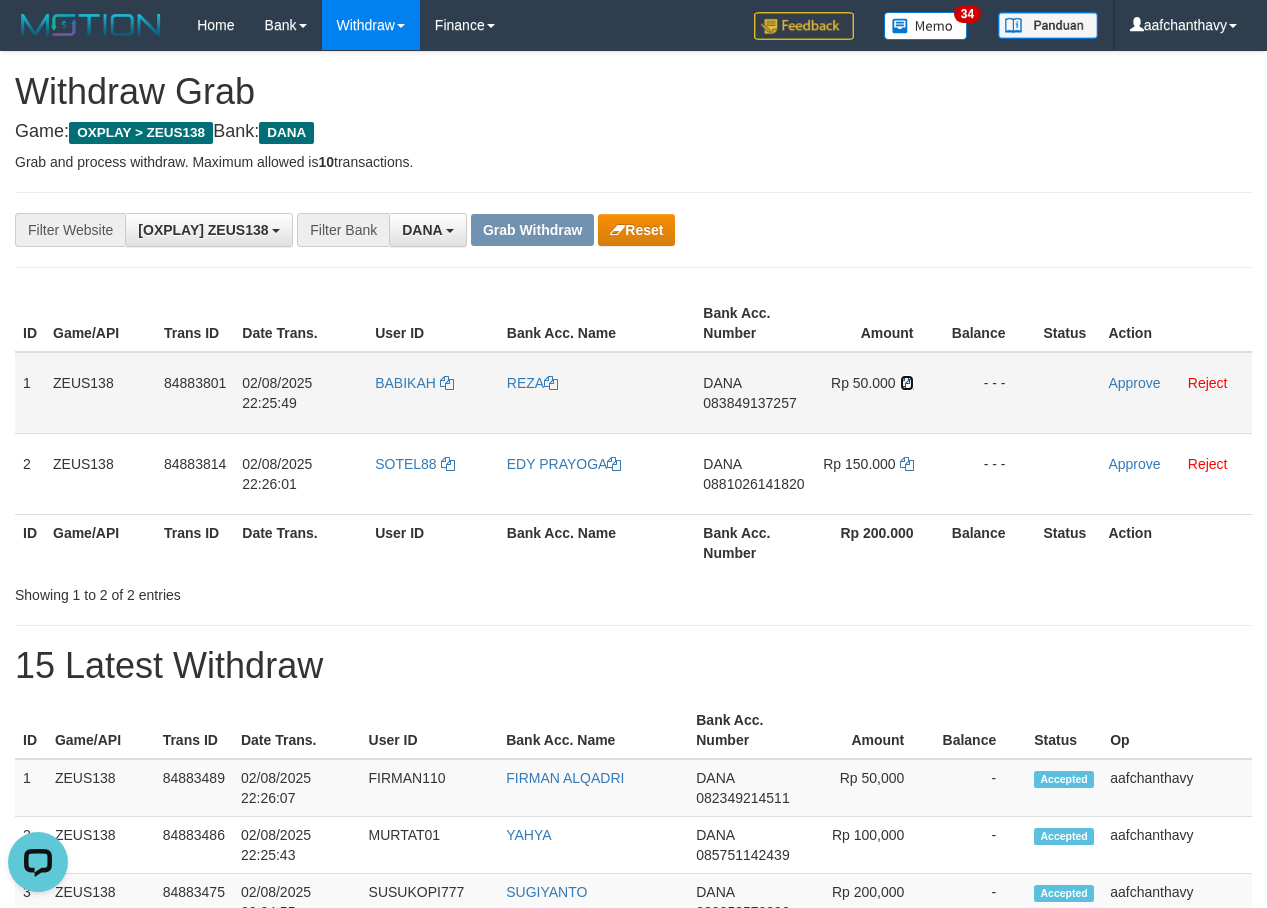 click at bounding box center (907, 383) 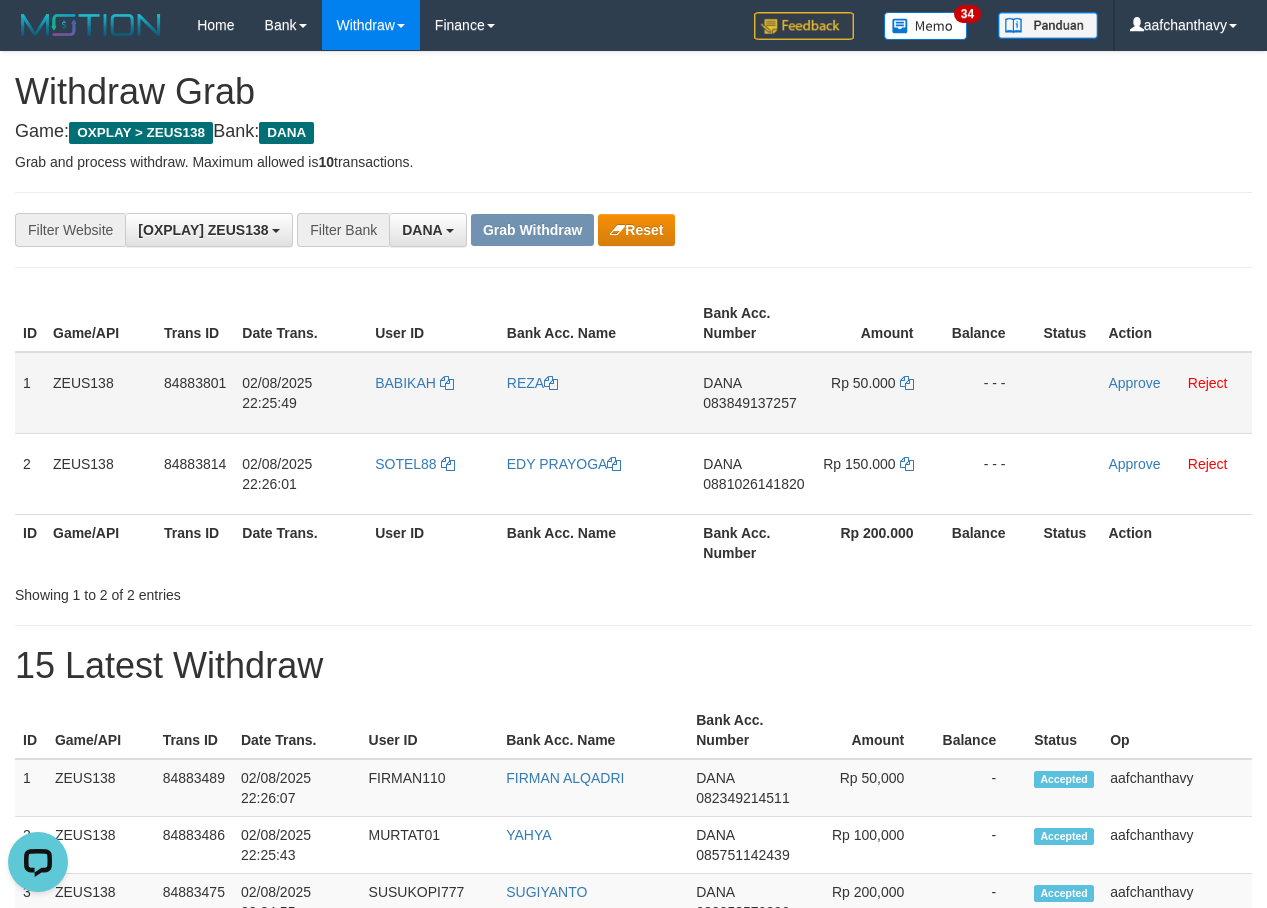 click on "BABIKAH" at bounding box center (433, 393) 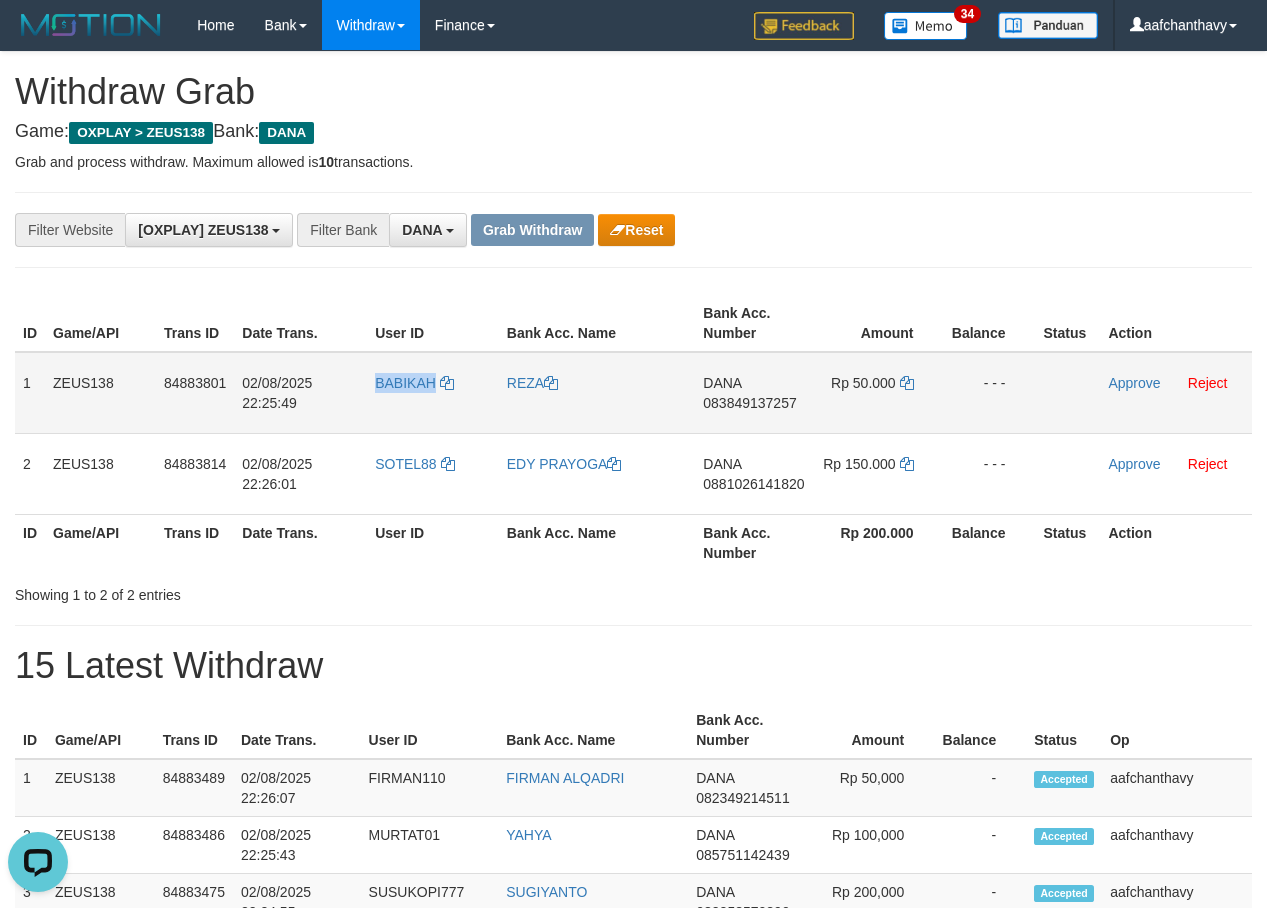 click on "BABIKAH" at bounding box center [433, 393] 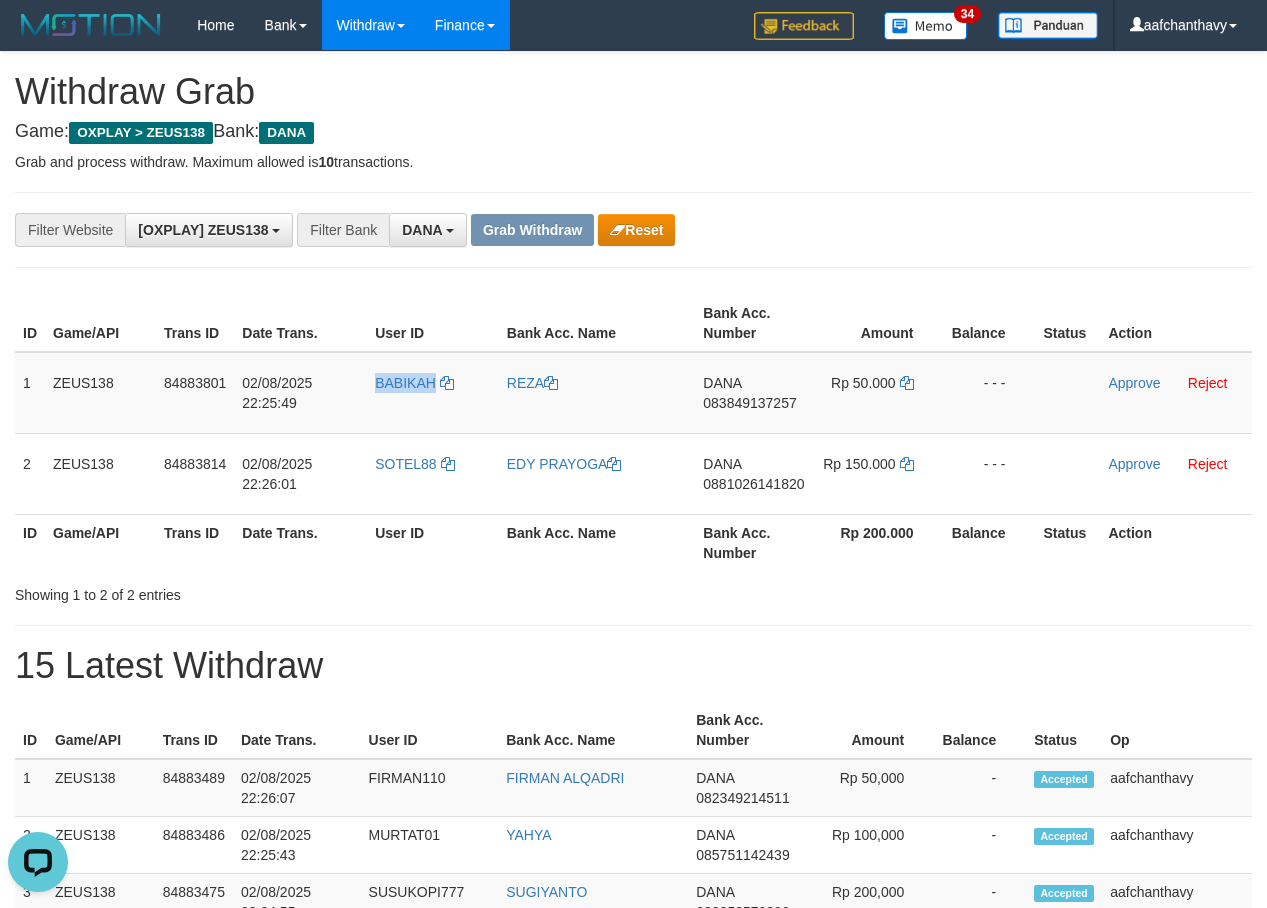 copy on "BABIKAH" 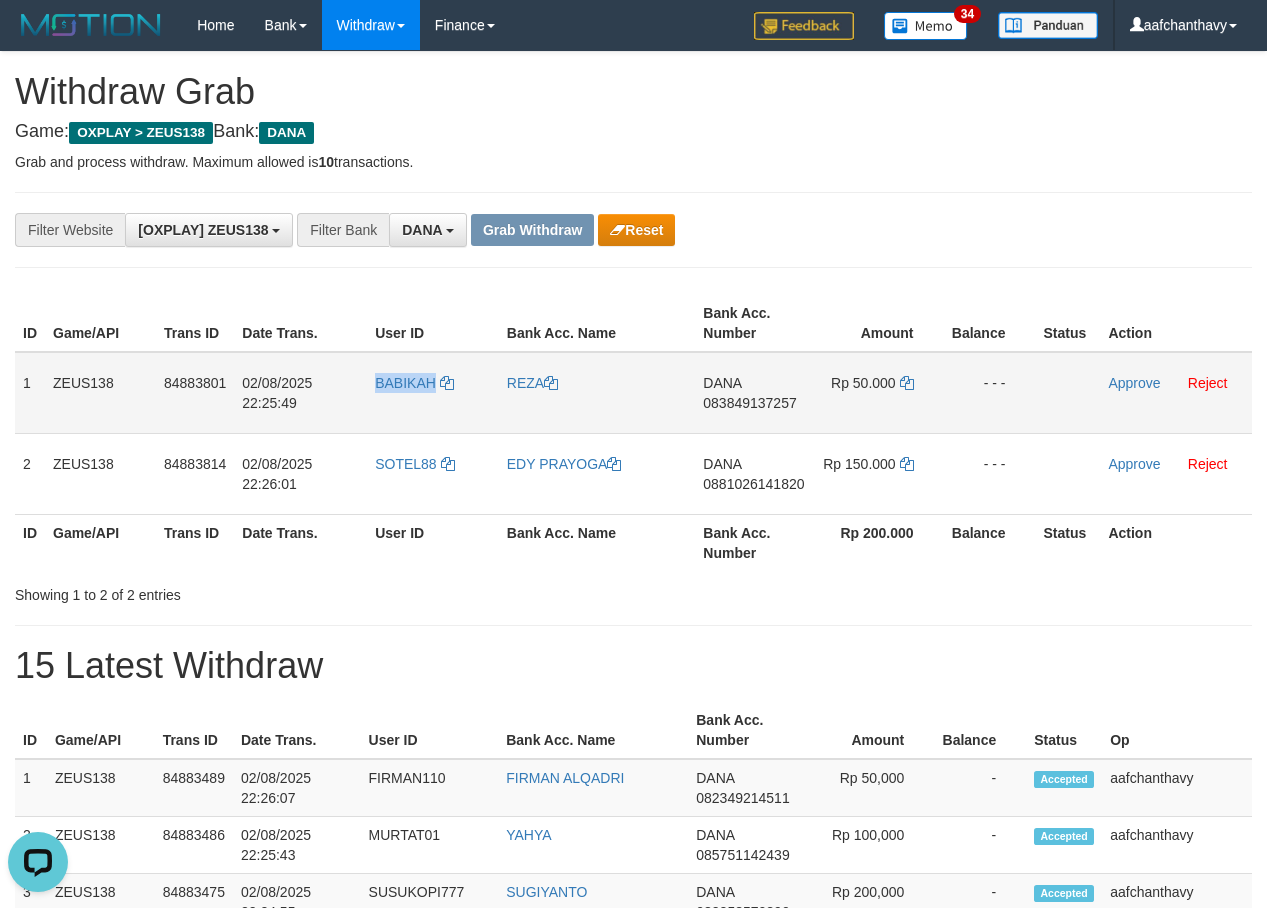 click on "BABIKAH" at bounding box center [433, 393] 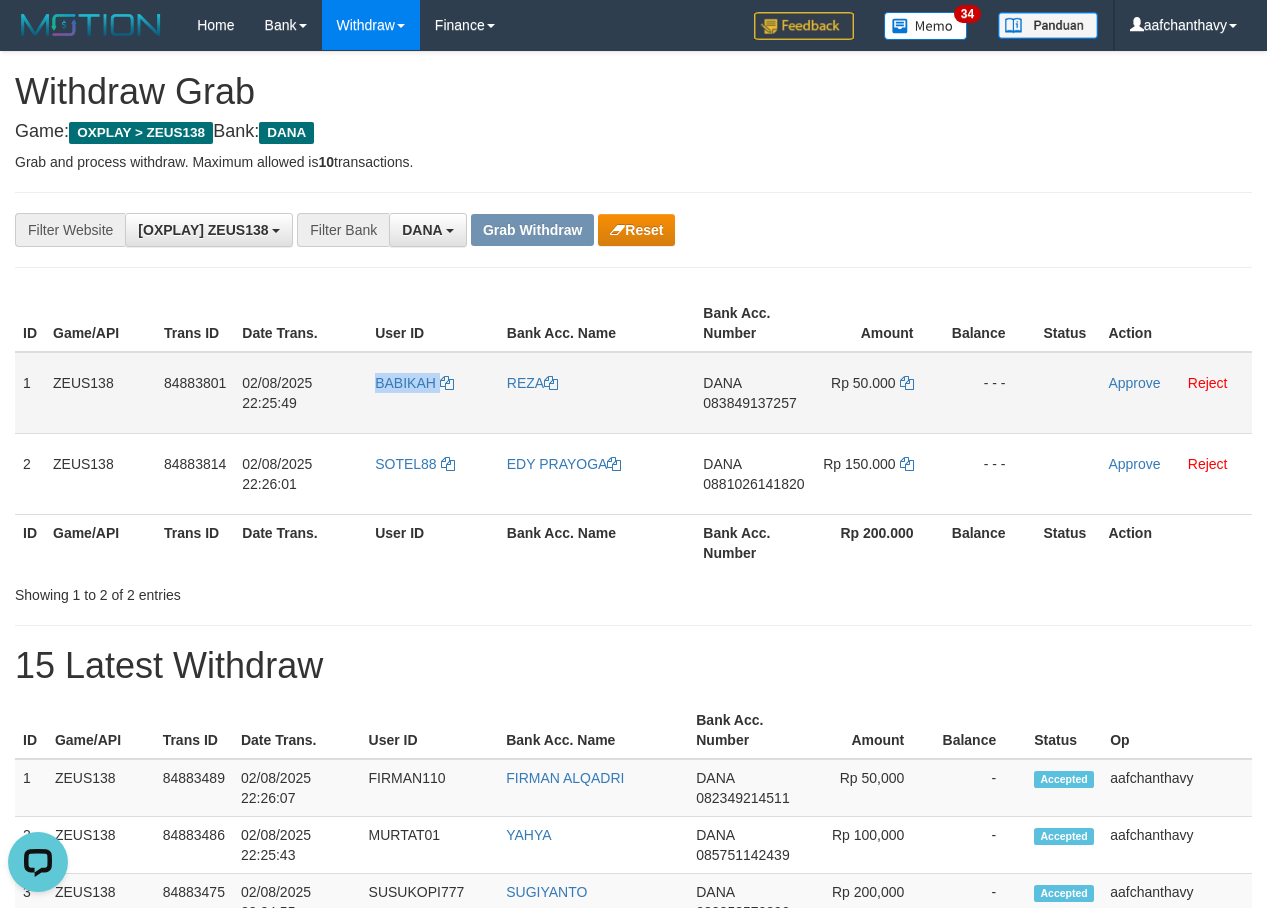 click on "BABIKAH" at bounding box center (433, 393) 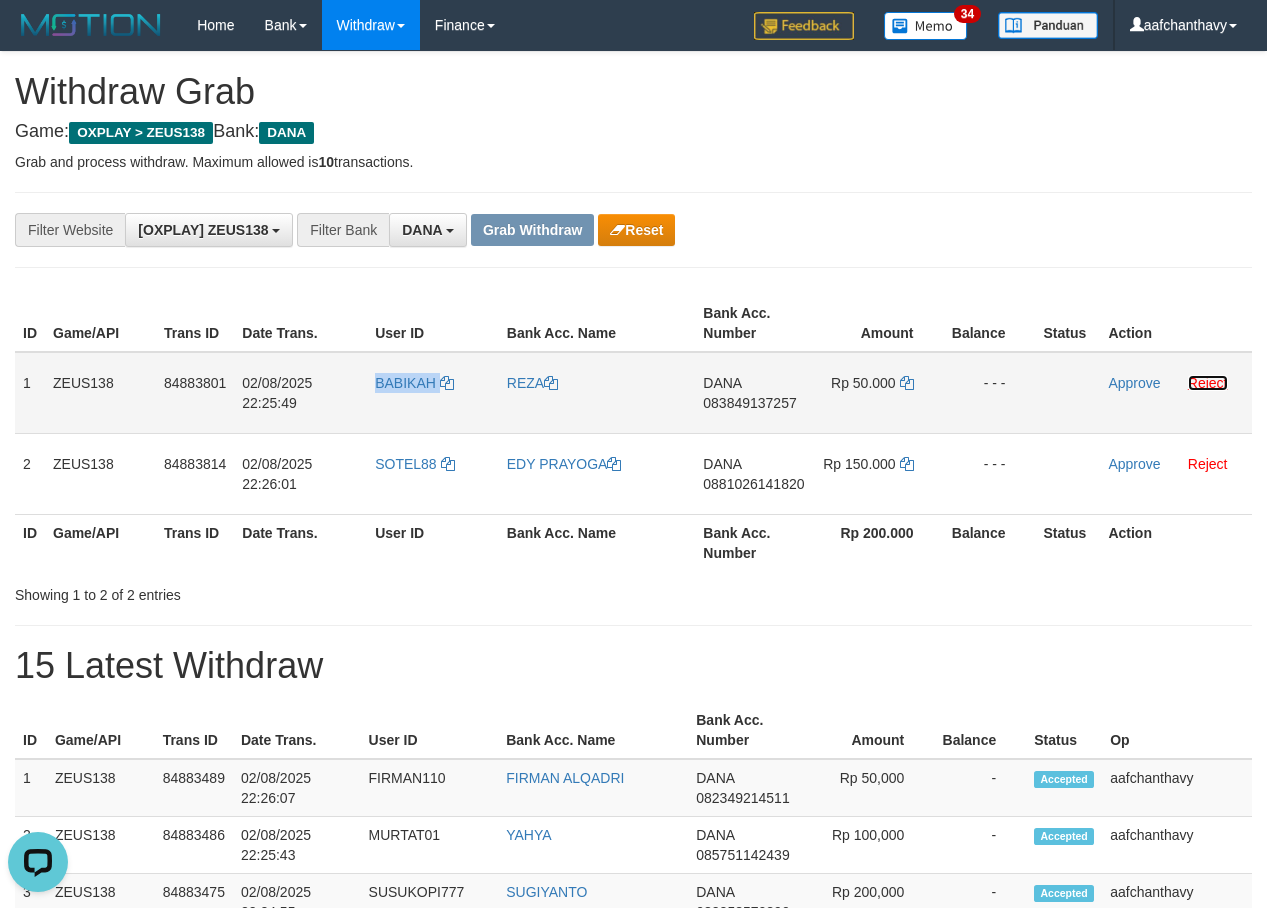 click on "Reject" at bounding box center (1208, 383) 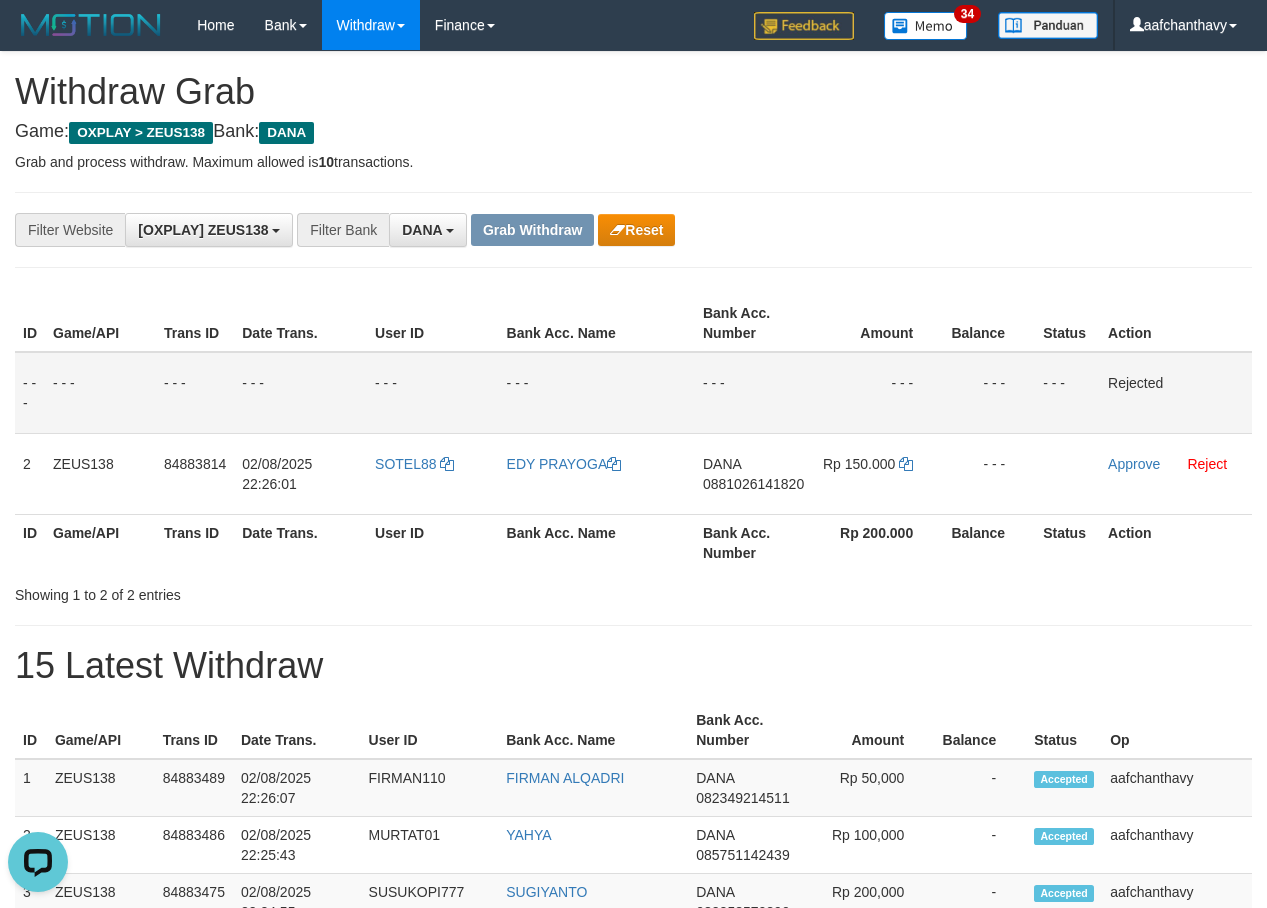 click on "ID Game/API Trans ID Date Trans. User ID Bank Acc. Name Bank Acc. Number Amount Balance Status Action
- - -
- - -
- - -
- - -
- - -
- - -
- - -
- - -
- - -
- - -
Rejected
2
ZEUS138
84883814
02/08/2025 22:26:01
SOTEL88
EDY PRAYOGA
DANA
0881026141820
Rp 150.000
- - -
Approve
Reject
ID Game/API Trans ID Date Trans. User ID Bank Acc. Name Bank Acc. Number Rp 200.000 Balance Status Action" at bounding box center (633, 433) 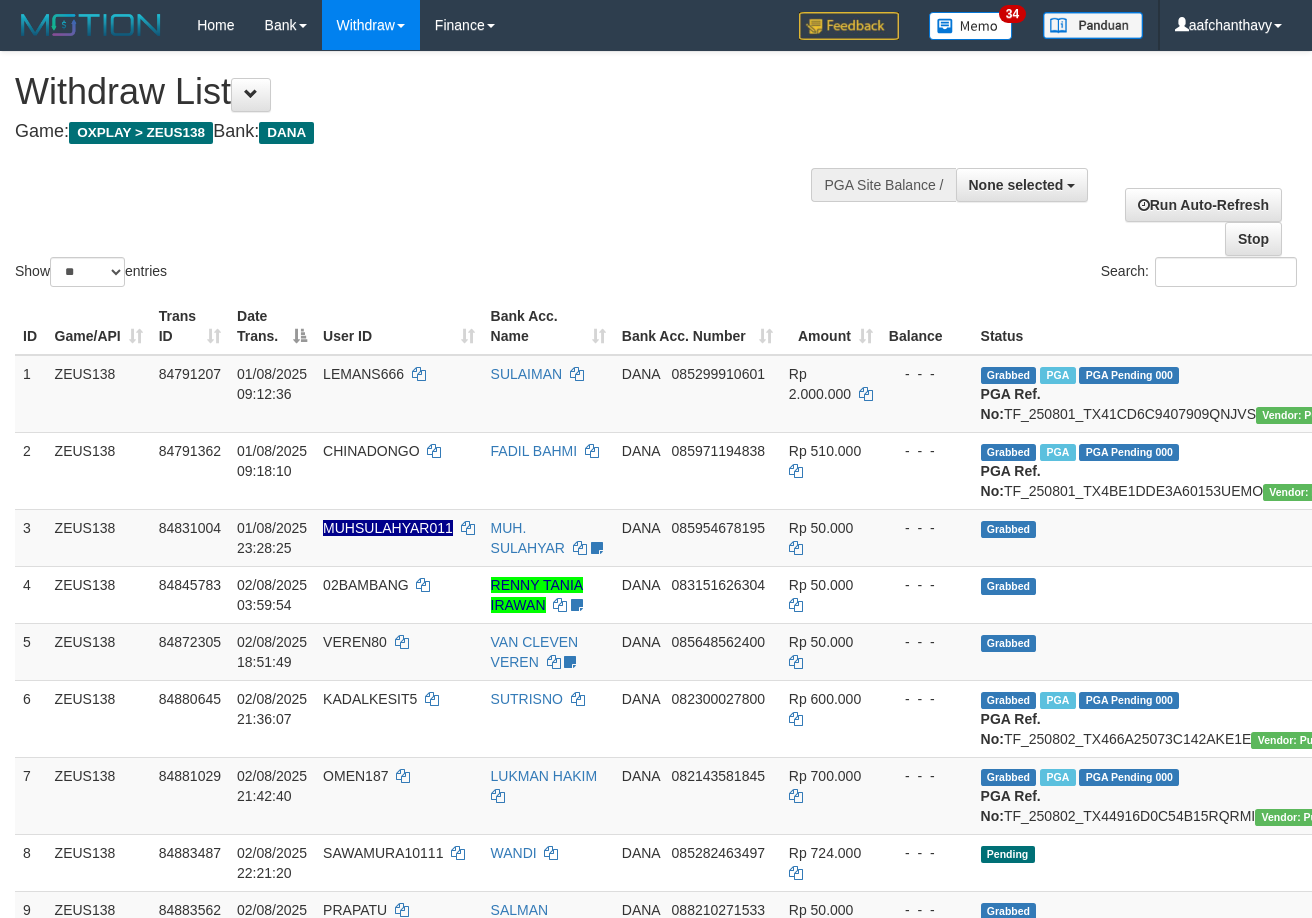 select 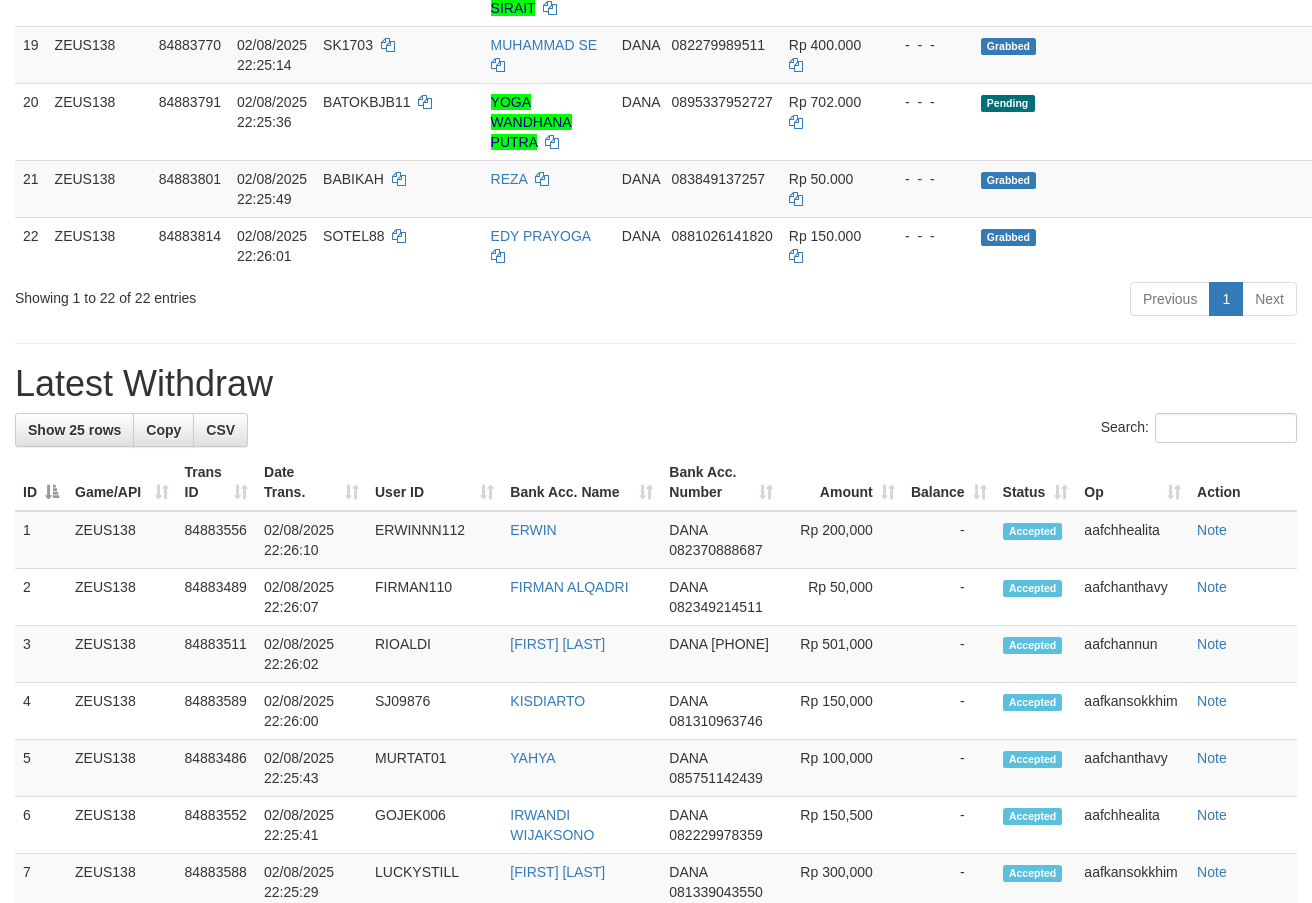 scroll, scrollTop: 1420, scrollLeft: 0, axis: vertical 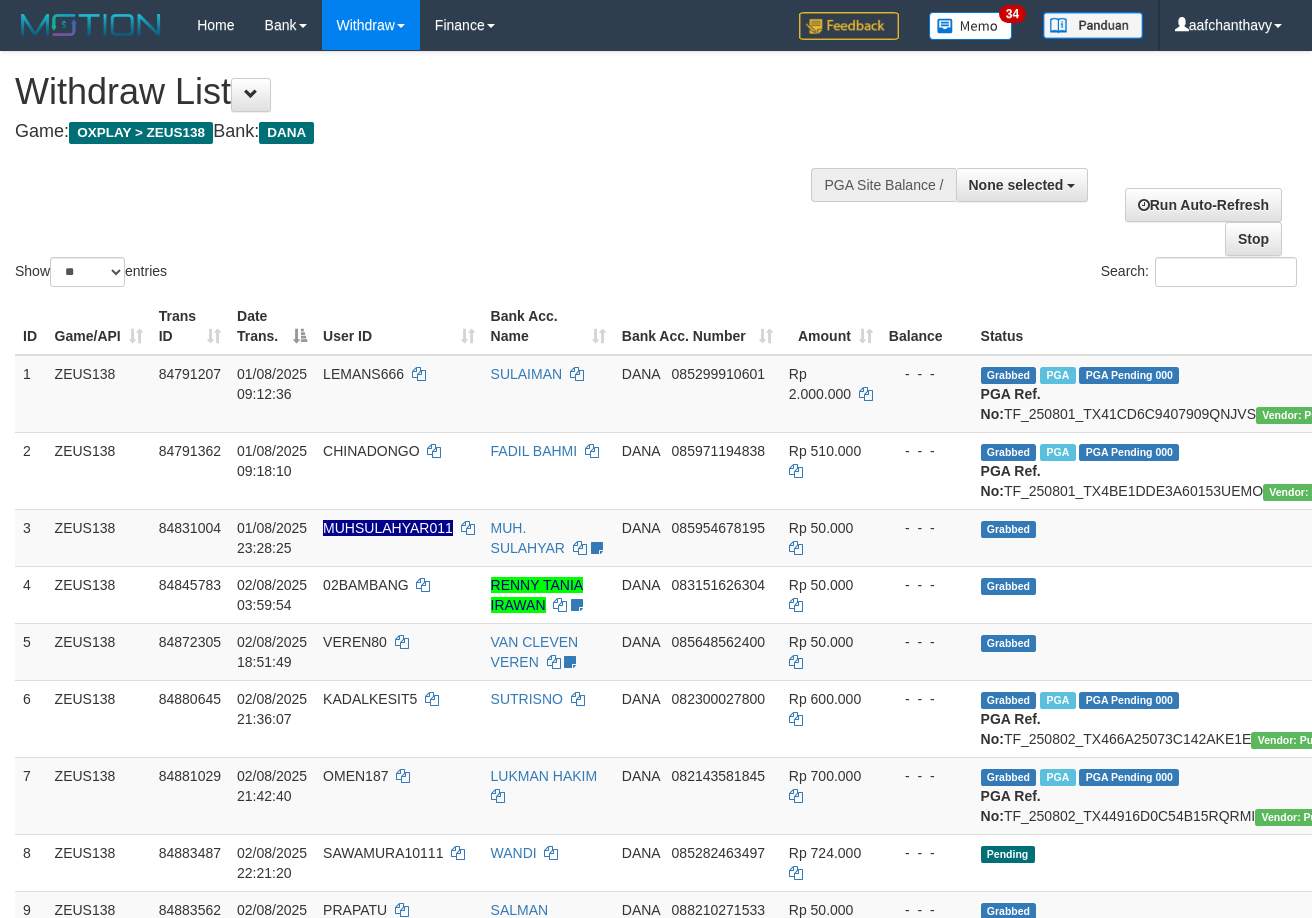 select 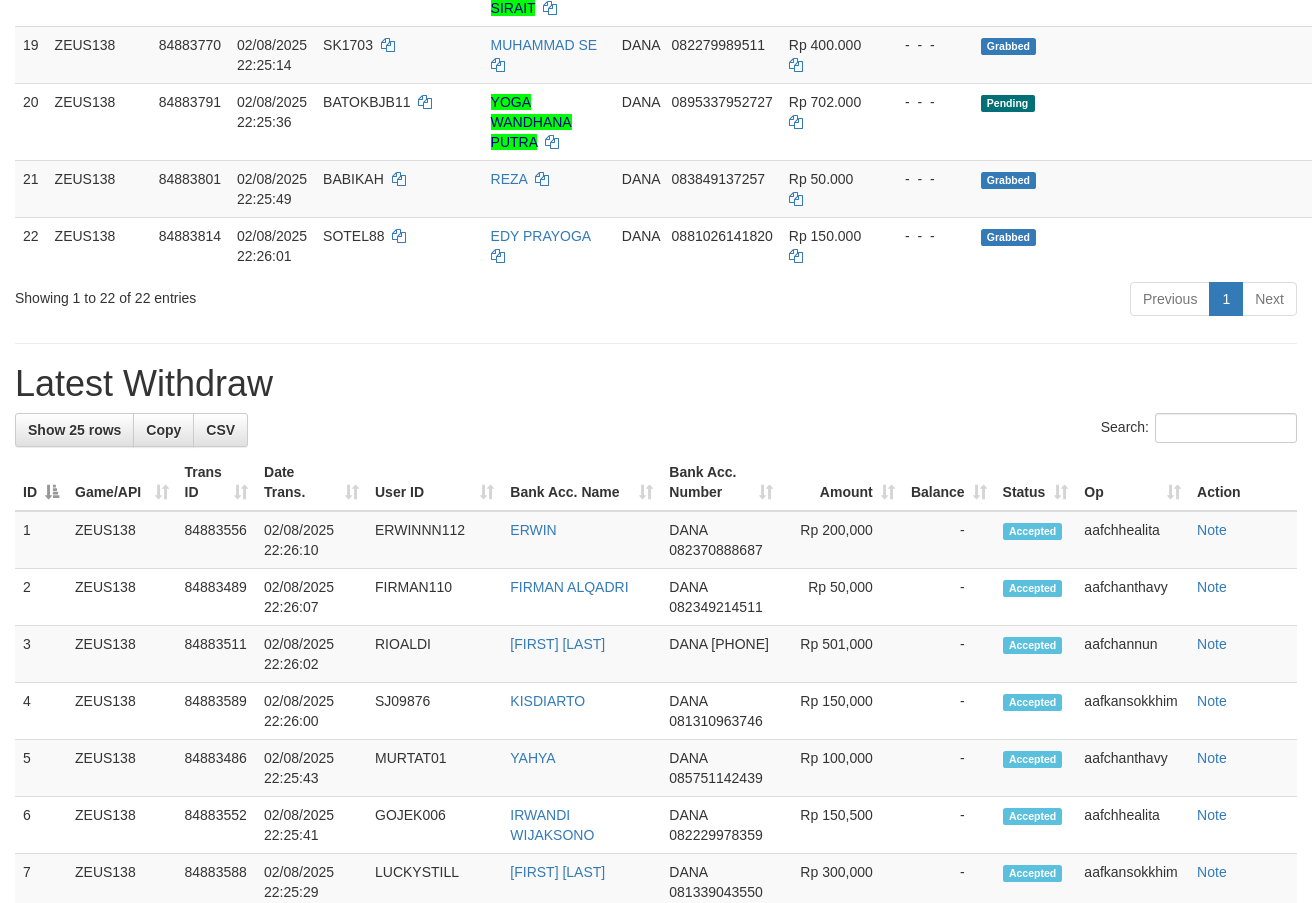scroll, scrollTop: 1420, scrollLeft: 0, axis: vertical 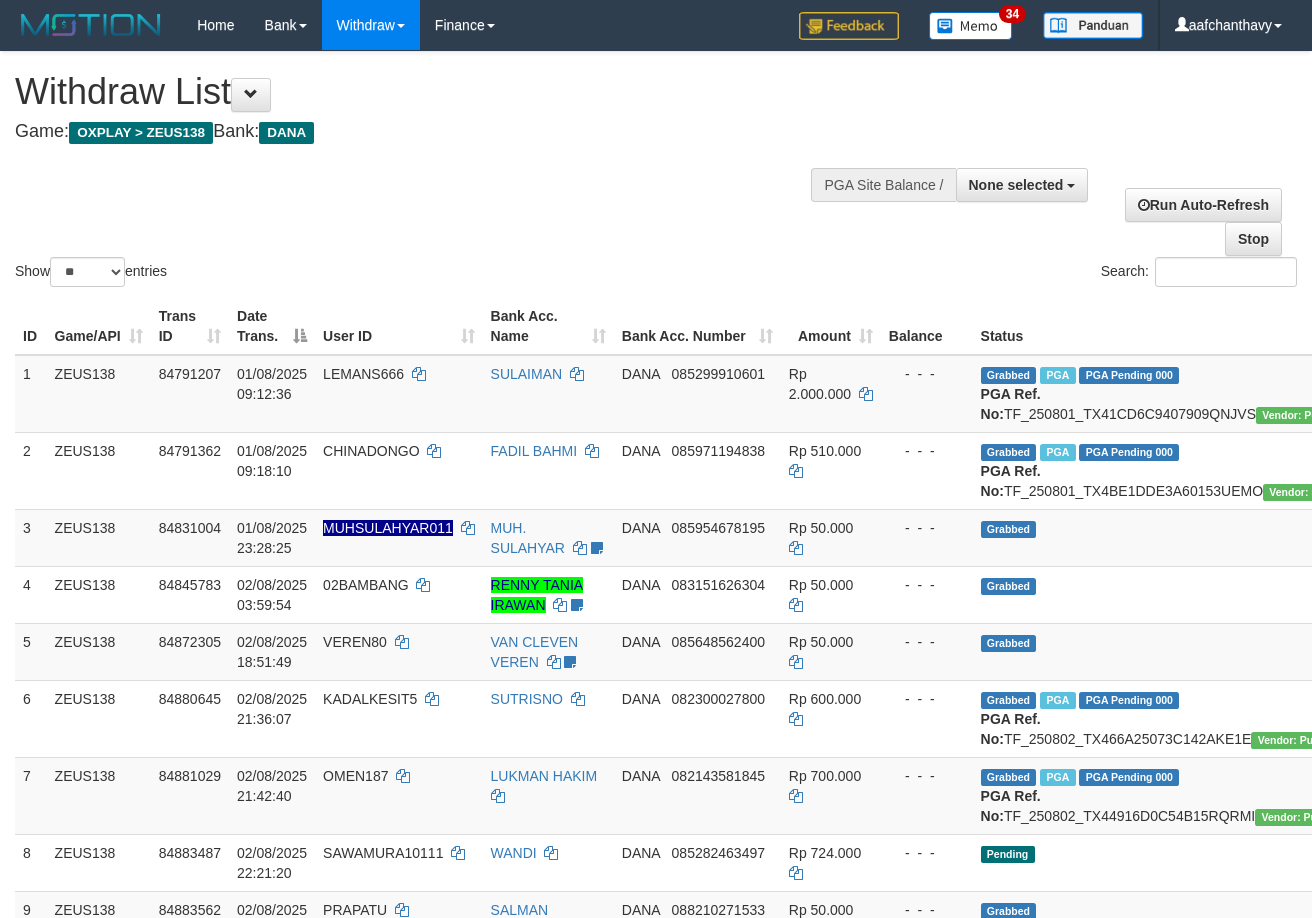 select 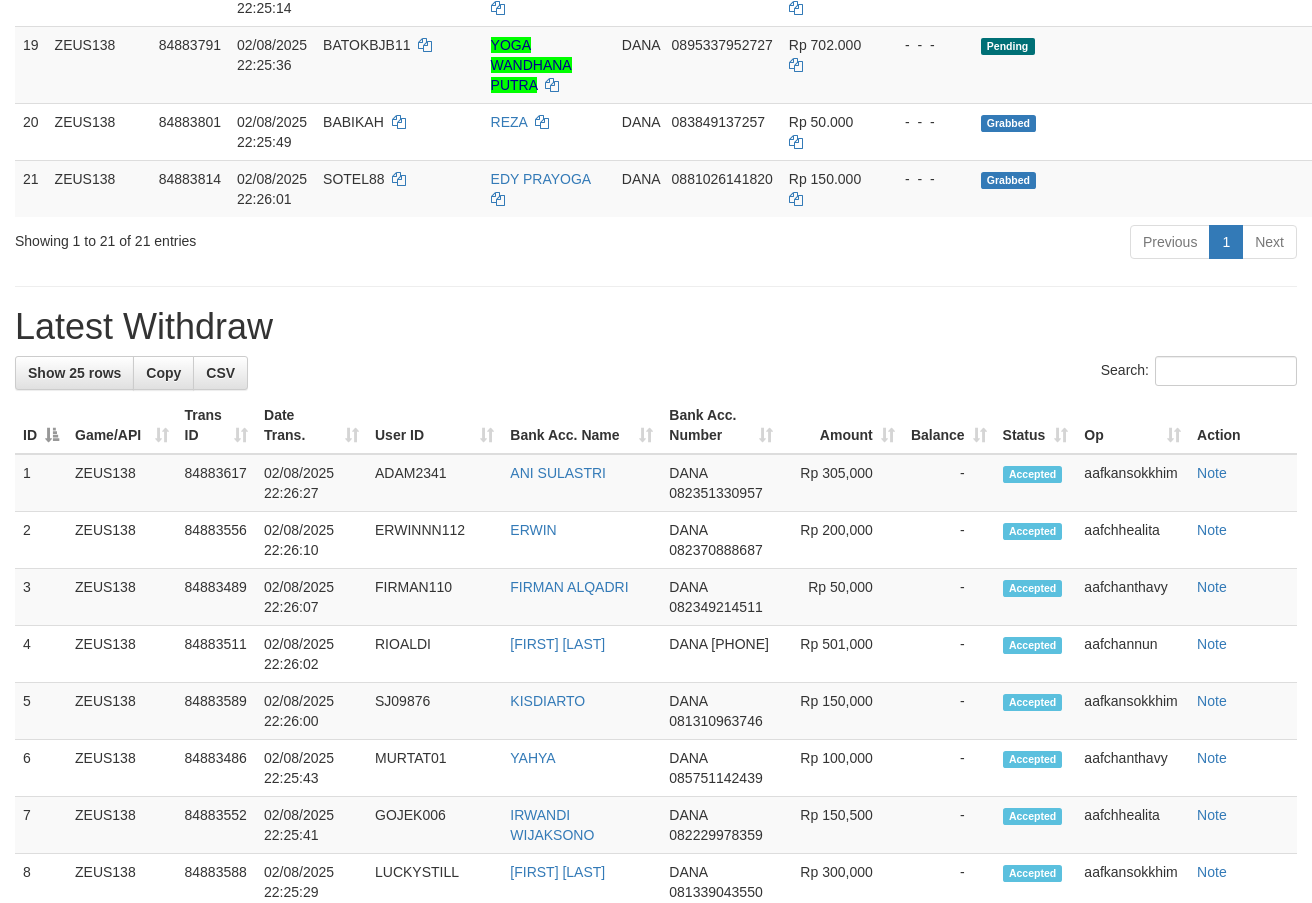 scroll, scrollTop: 1420, scrollLeft: 0, axis: vertical 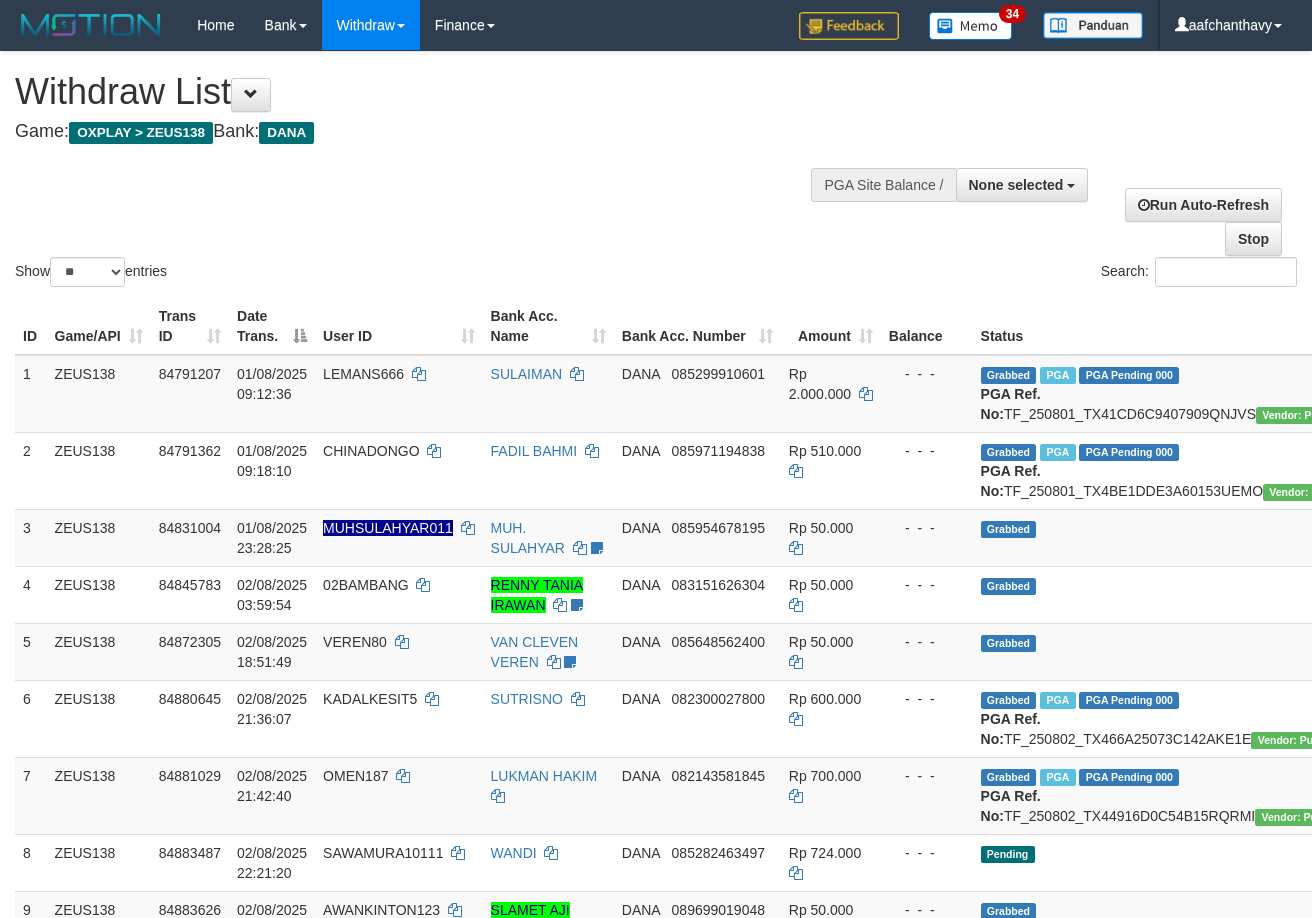 select 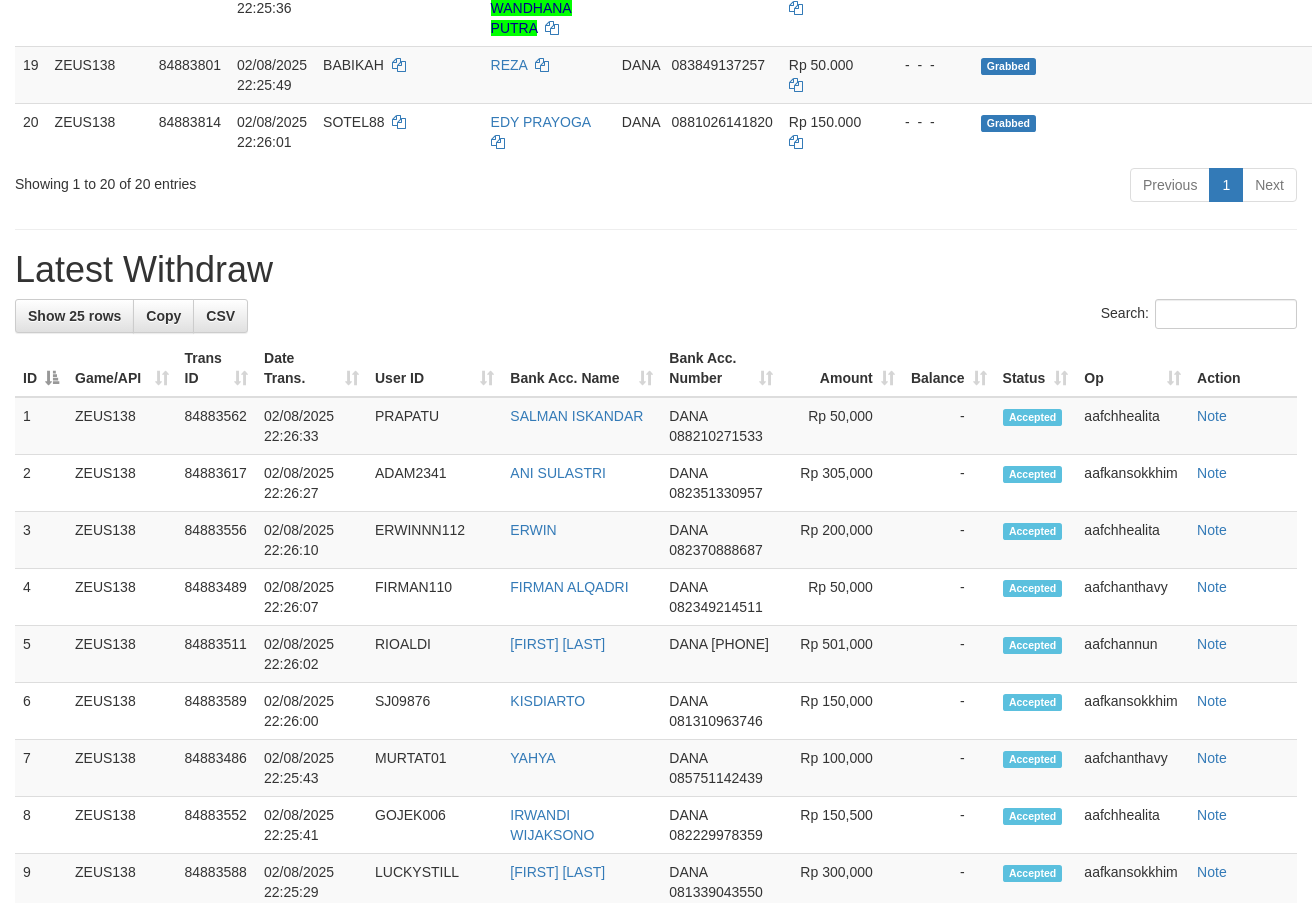 scroll, scrollTop: 1420, scrollLeft: 0, axis: vertical 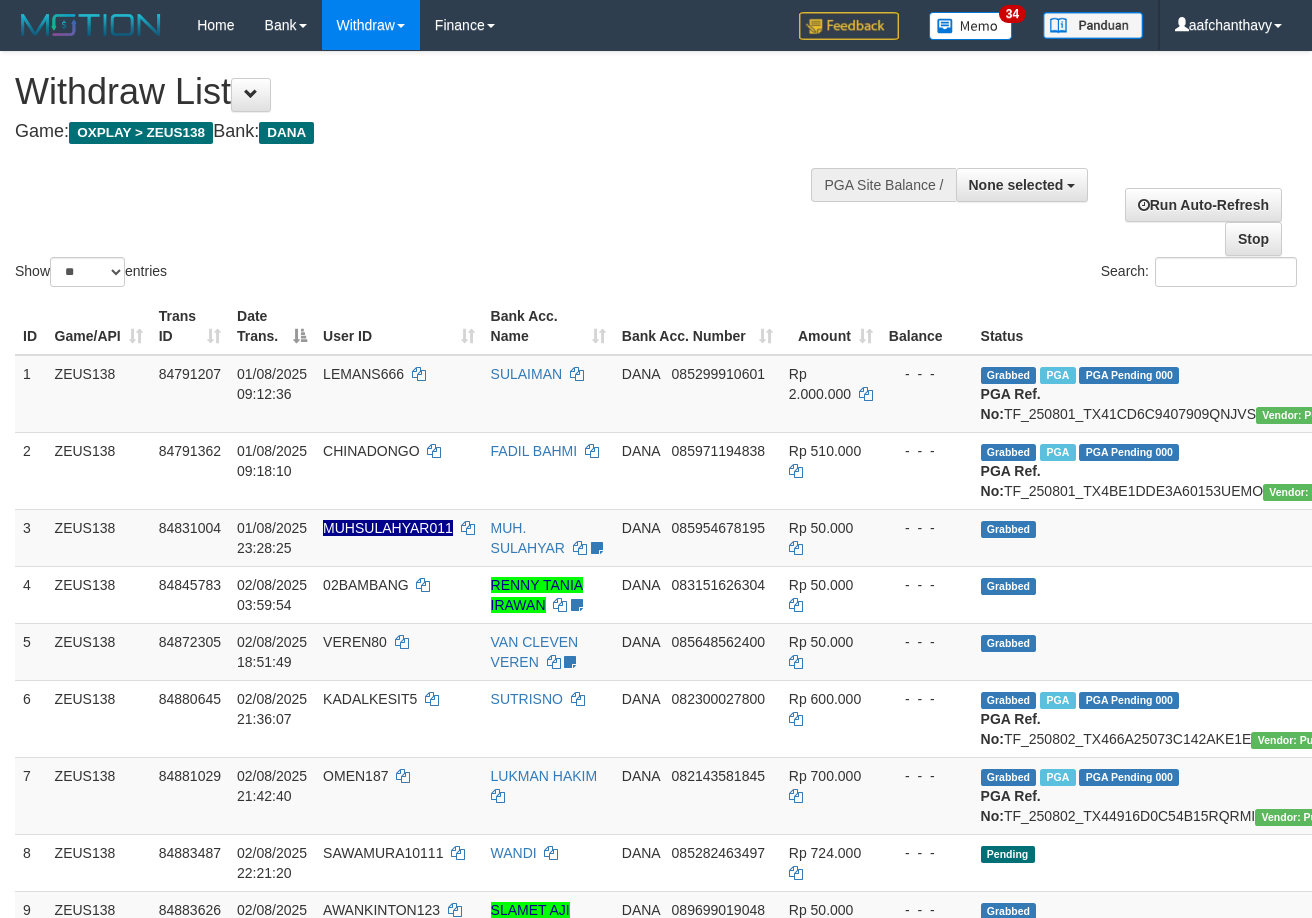 select 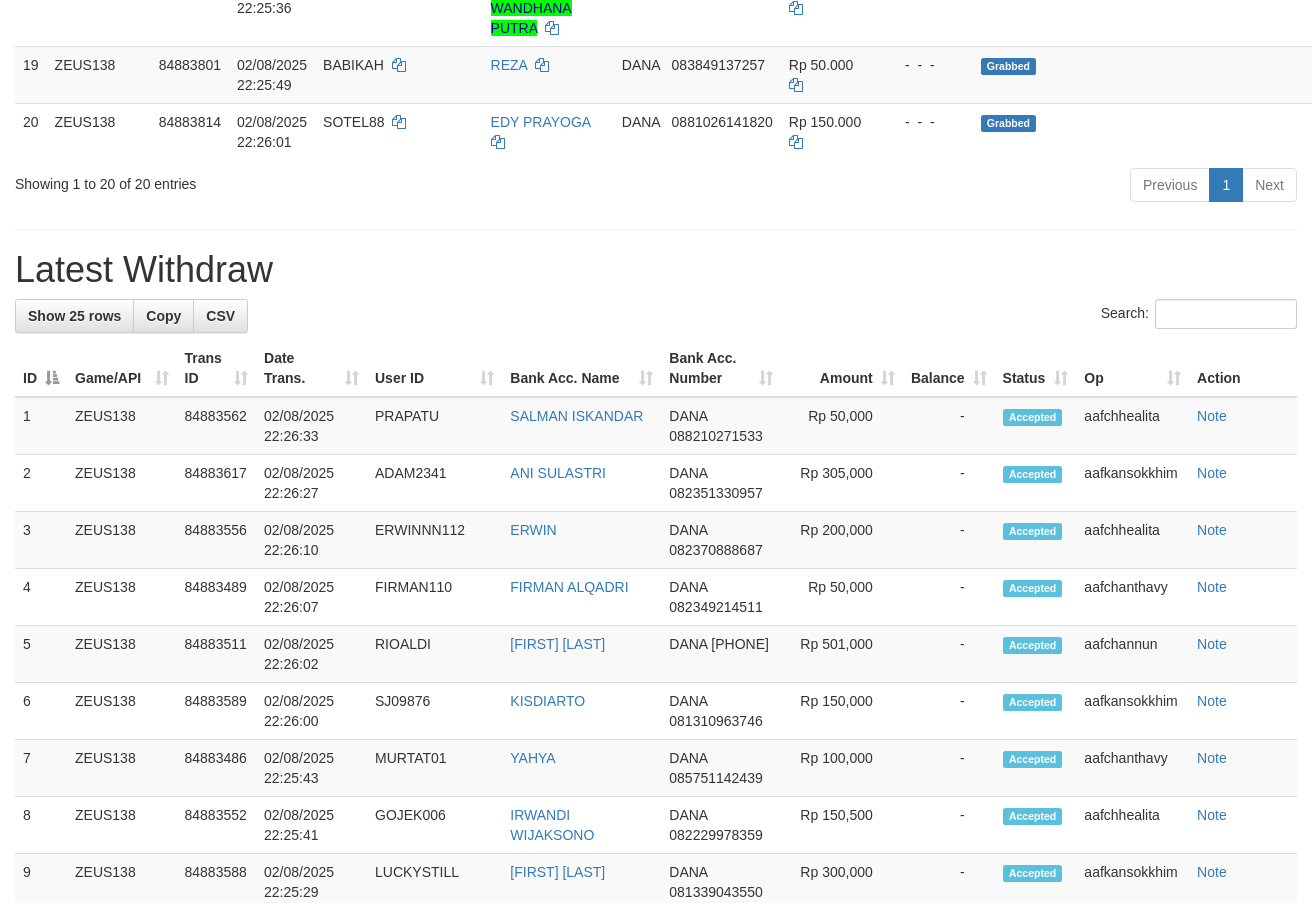 scroll, scrollTop: 1420, scrollLeft: 0, axis: vertical 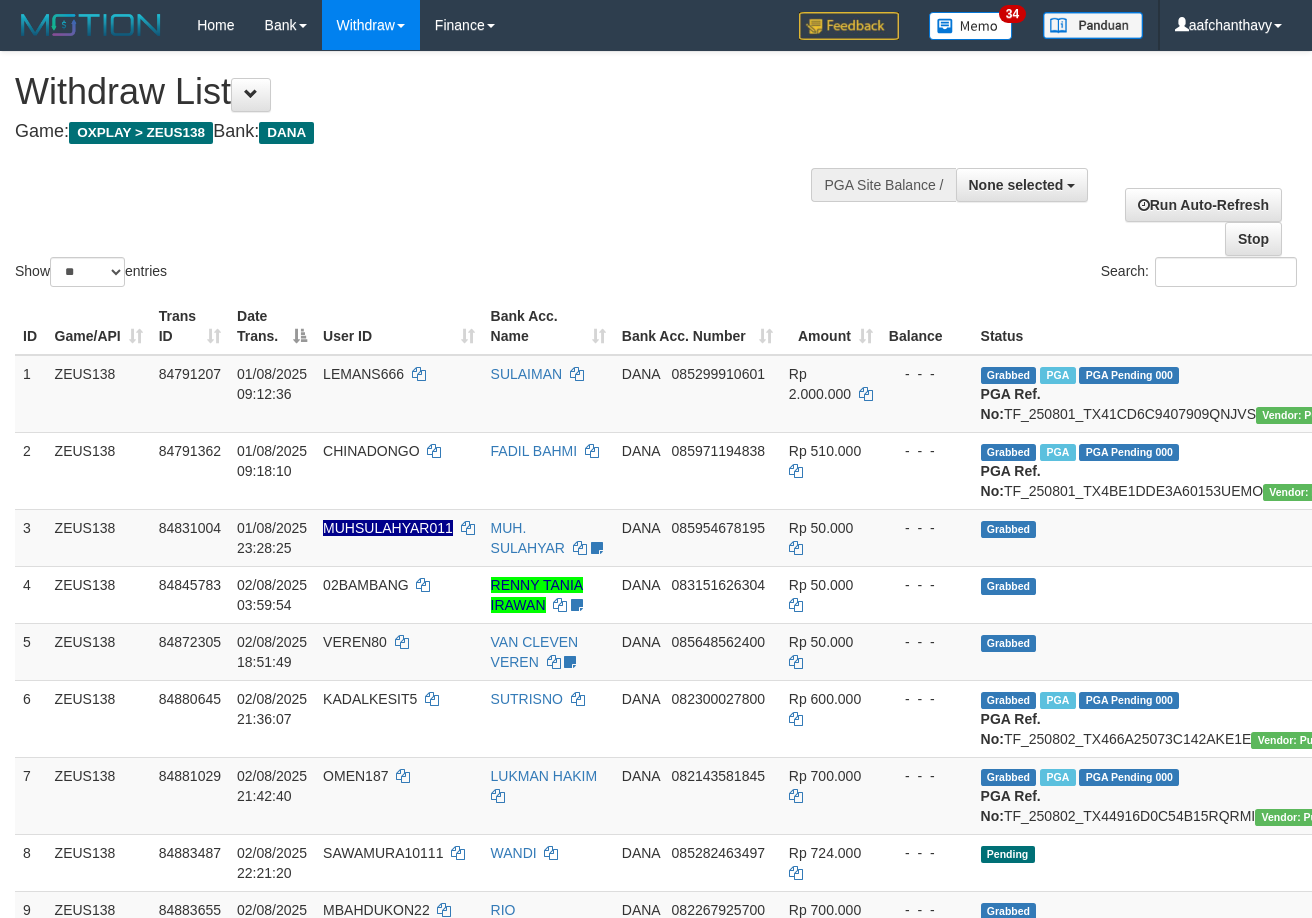 select 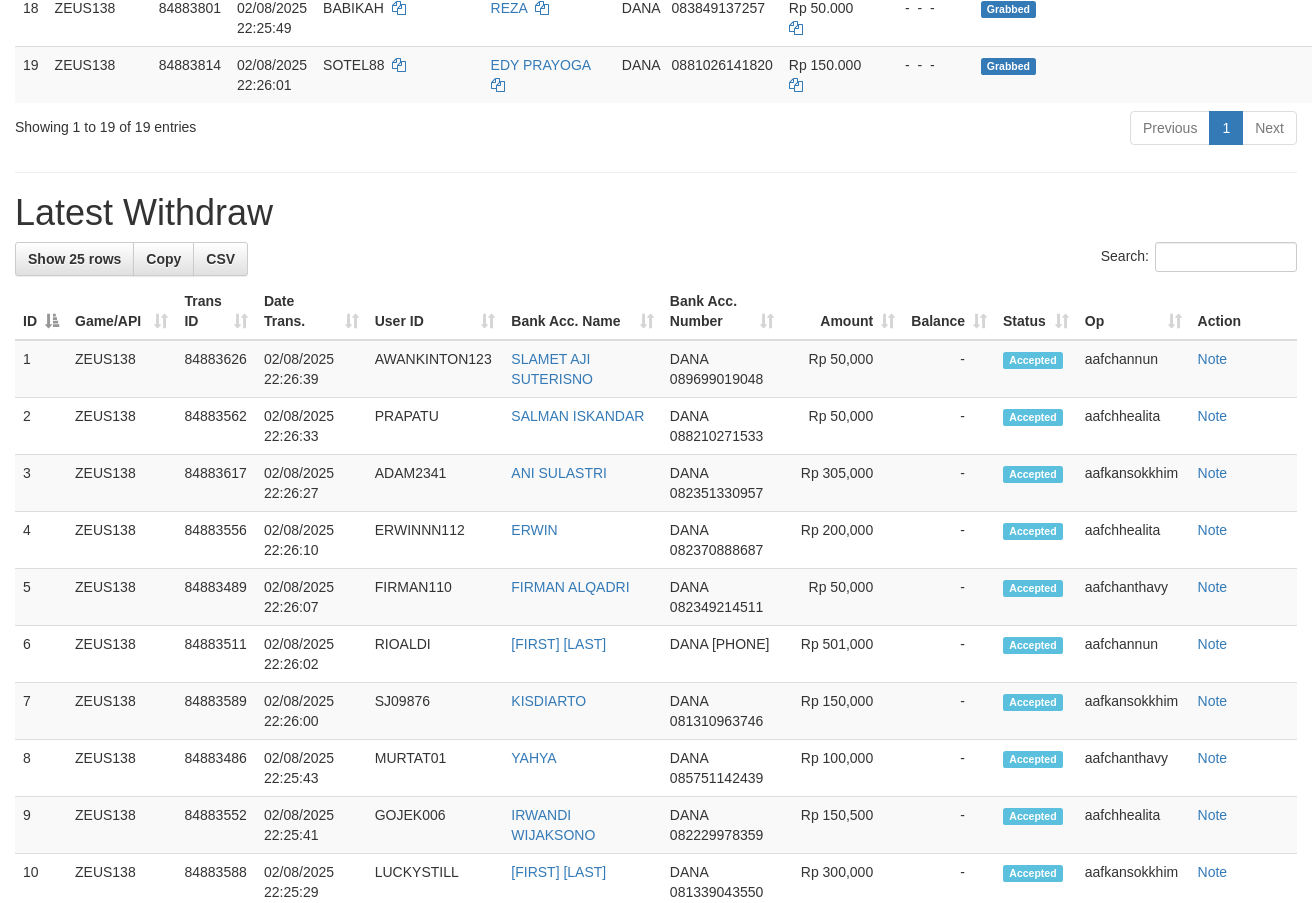 scroll, scrollTop: 1420, scrollLeft: 0, axis: vertical 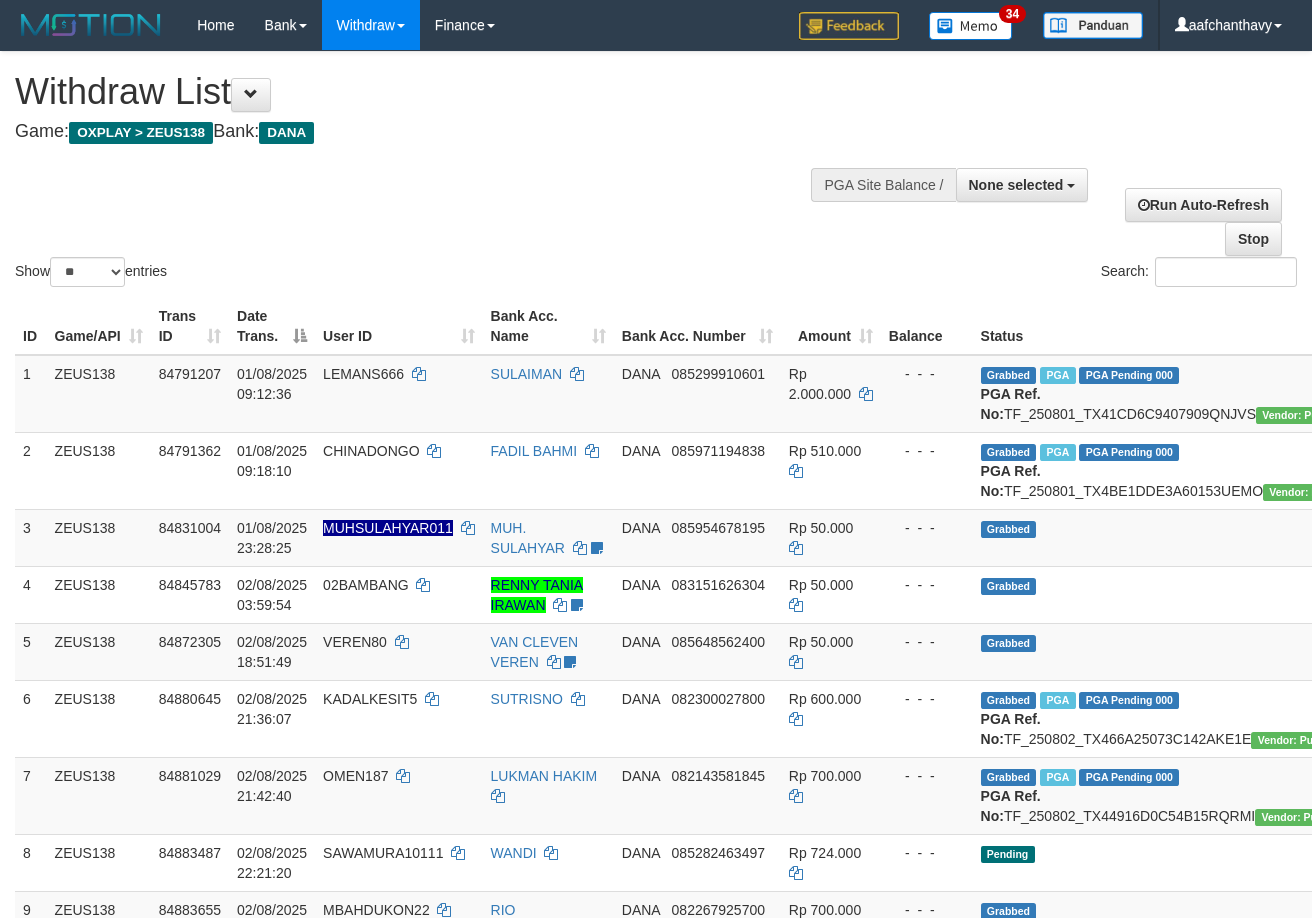 select 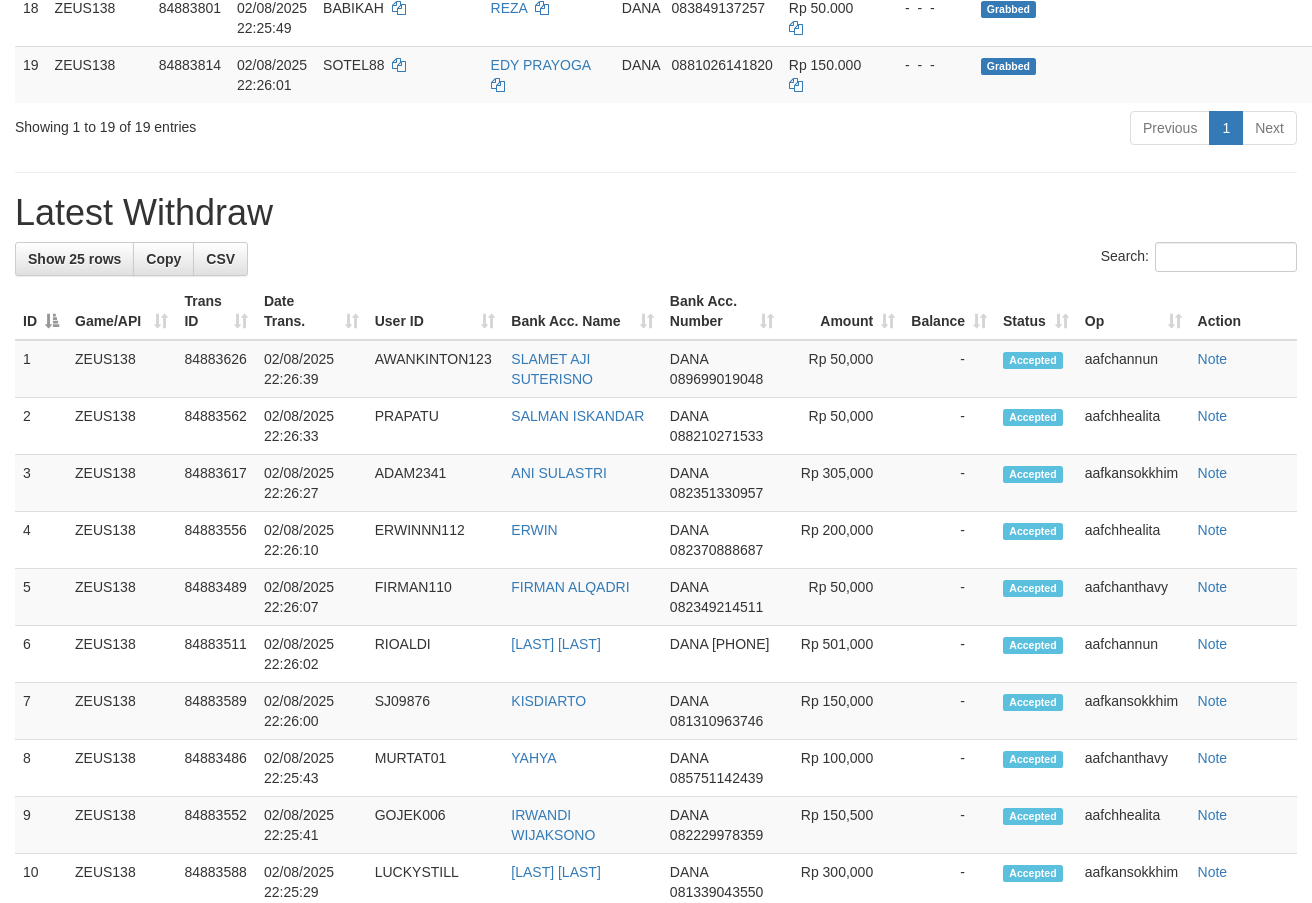 scroll, scrollTop: 1420, scrollLeft: 0, axis: vertical 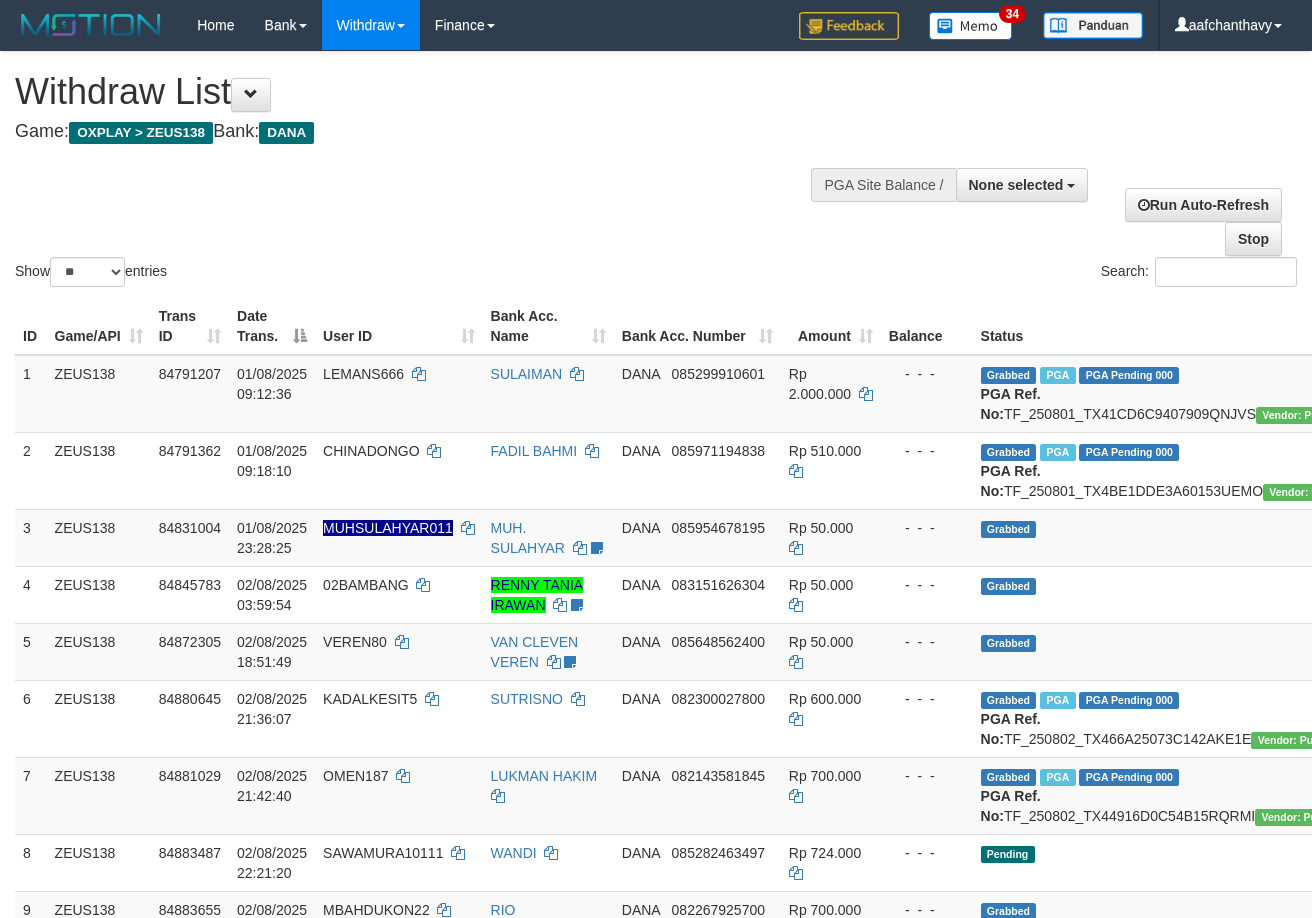 select 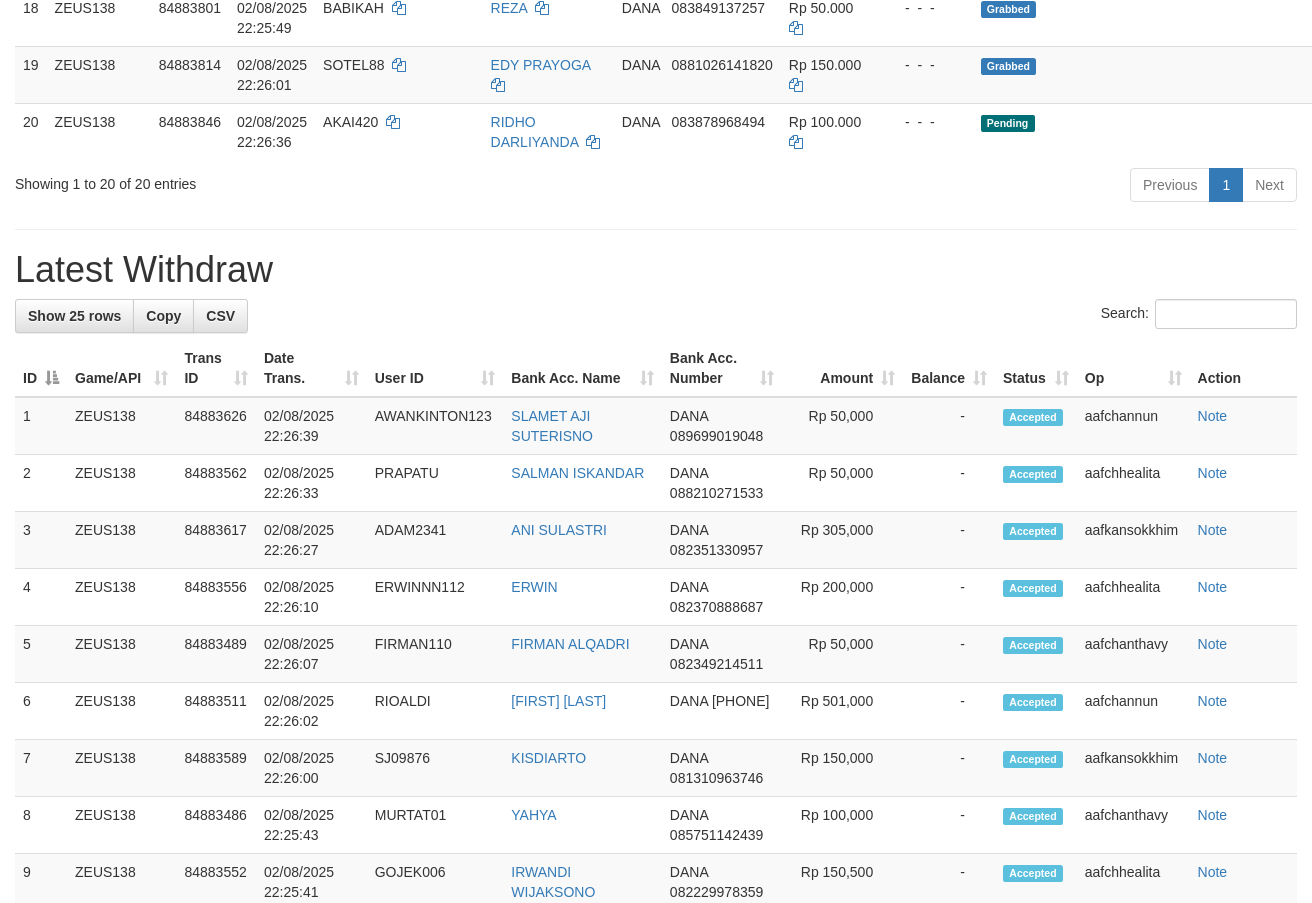 scroll, scrollTop: 1420, scrollLeft: 0, axis: vertical 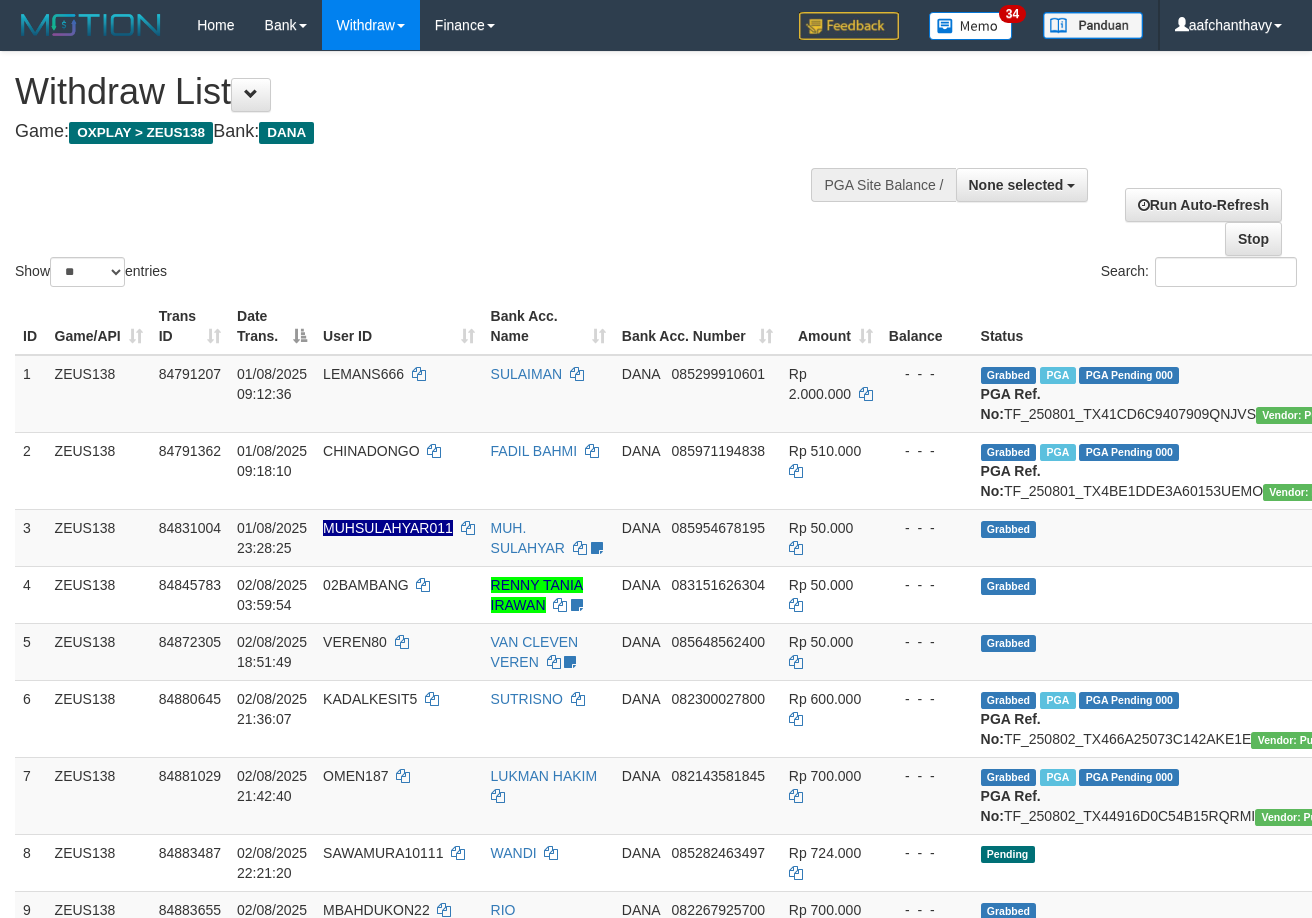 select 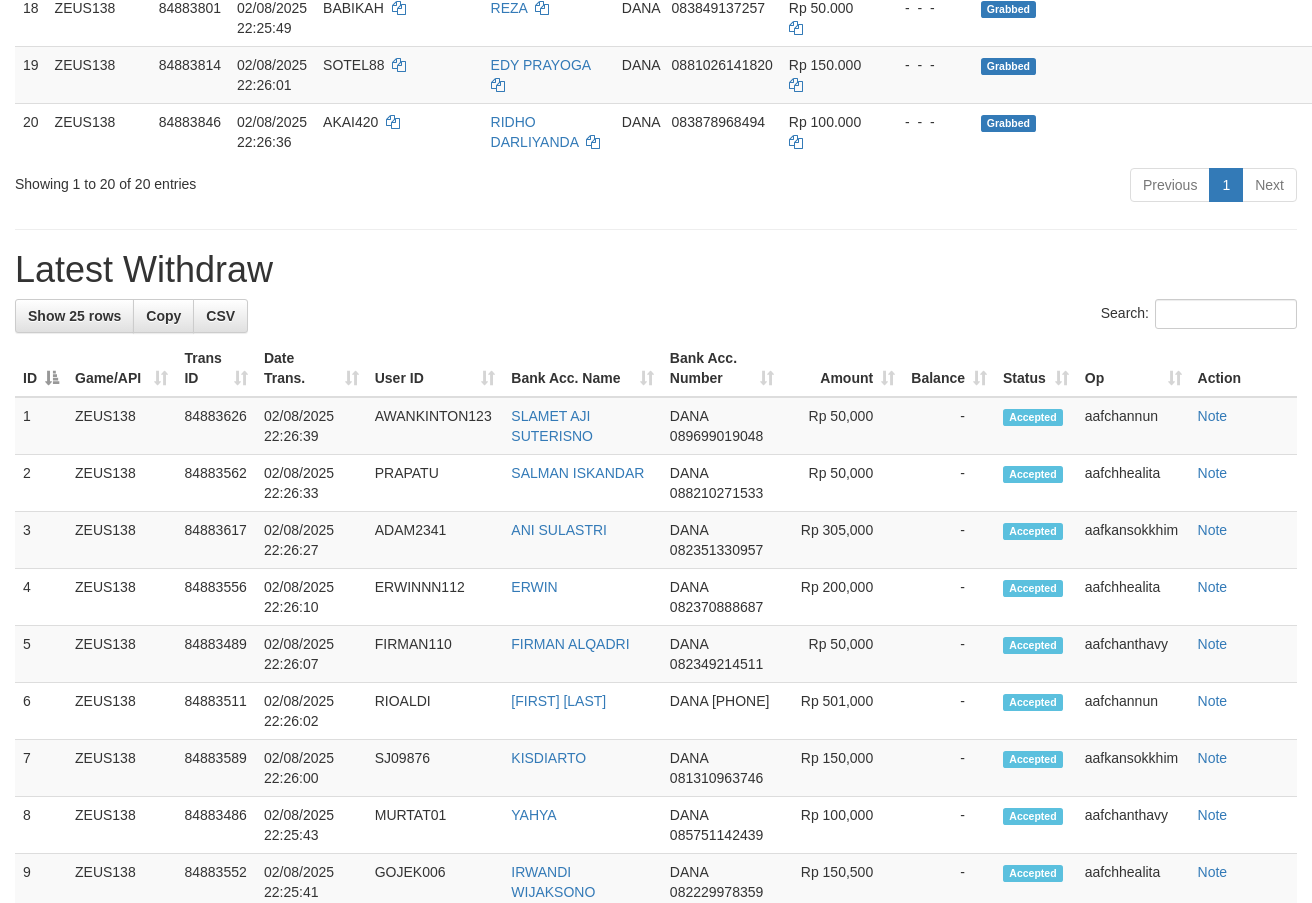 scroll, scrollTop: 1420, scrollLeft: 0, axis: vertical 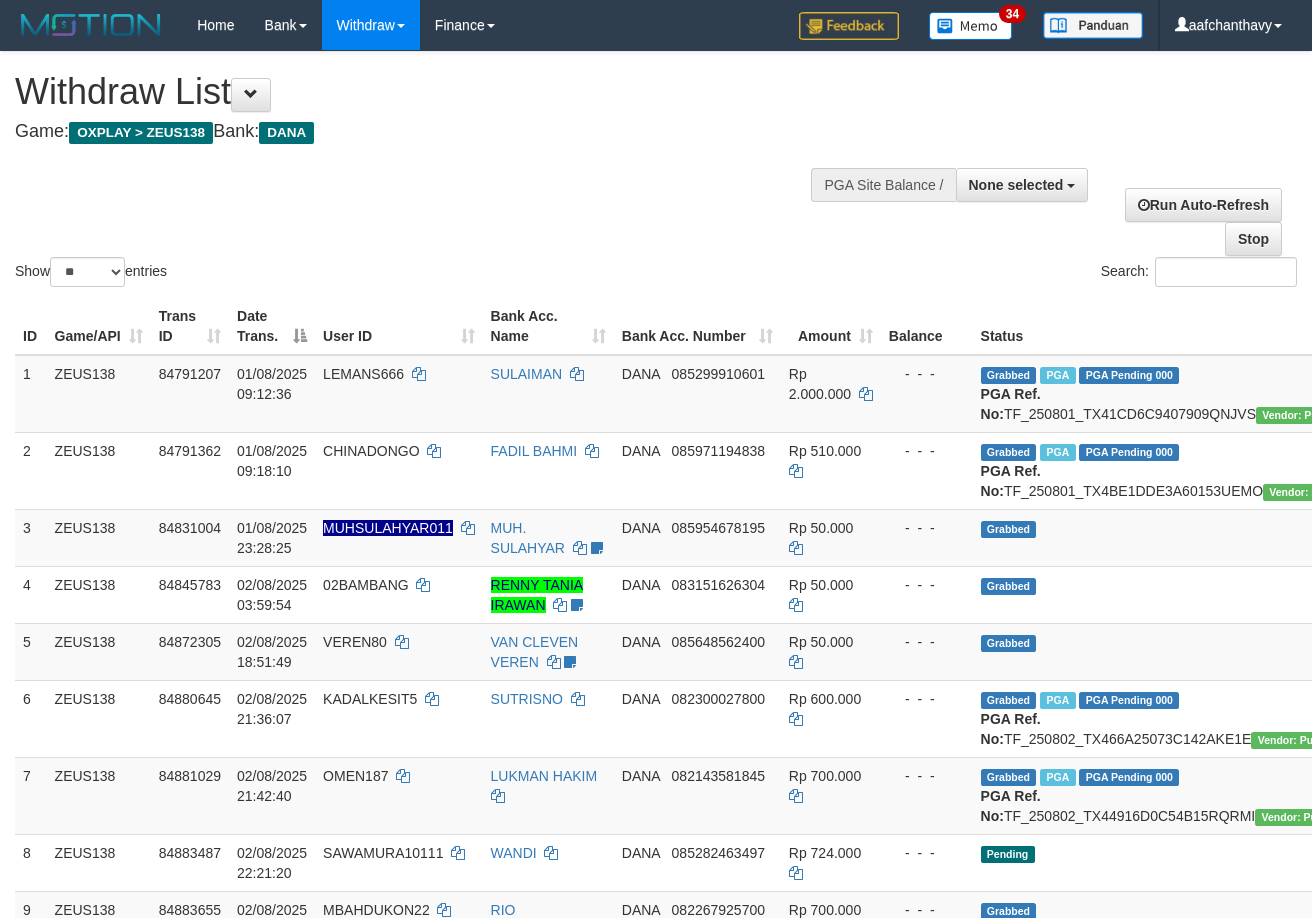 select 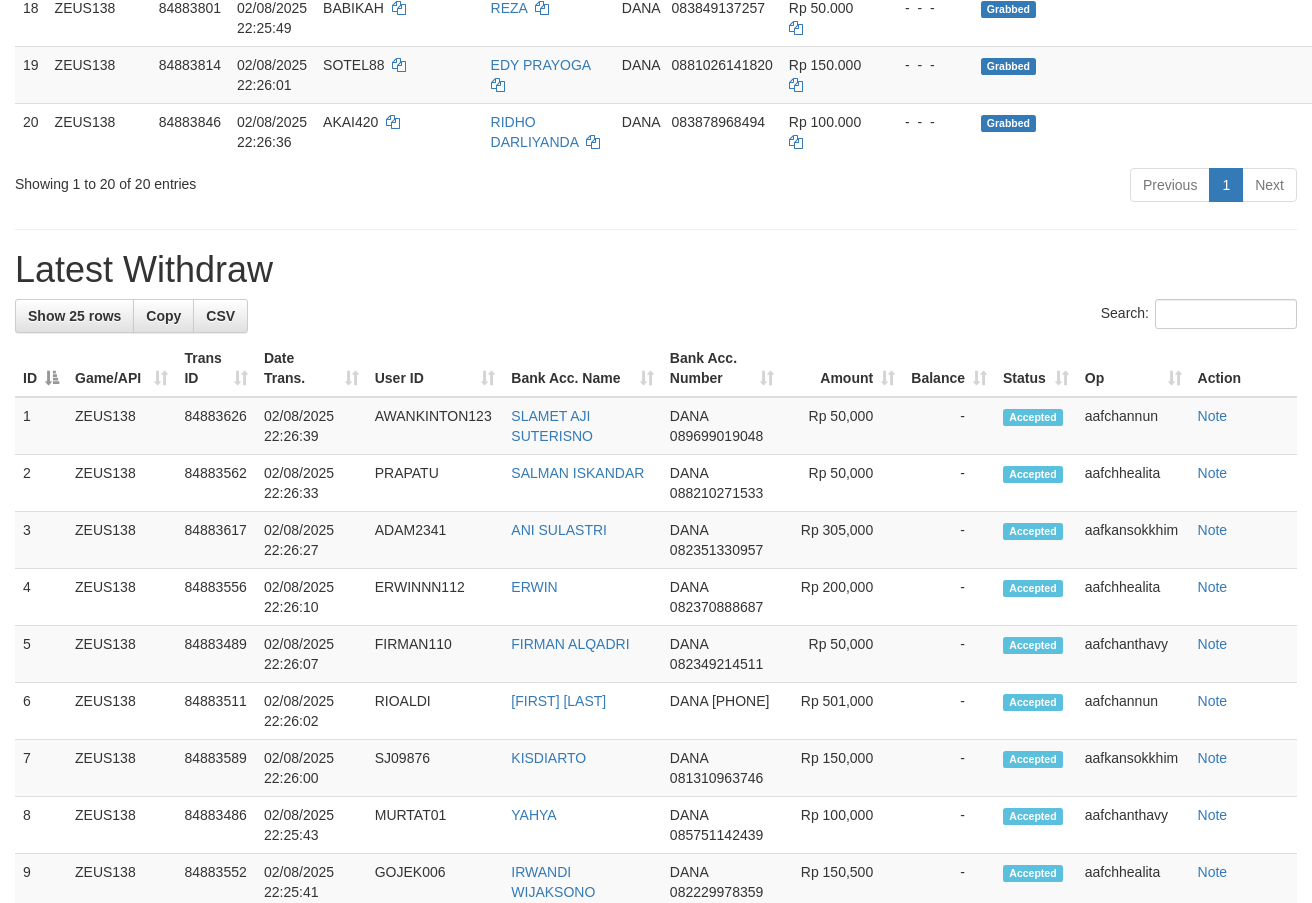 scroll, scrollTop: 1420, scrollLeft: 0, axis: vertical 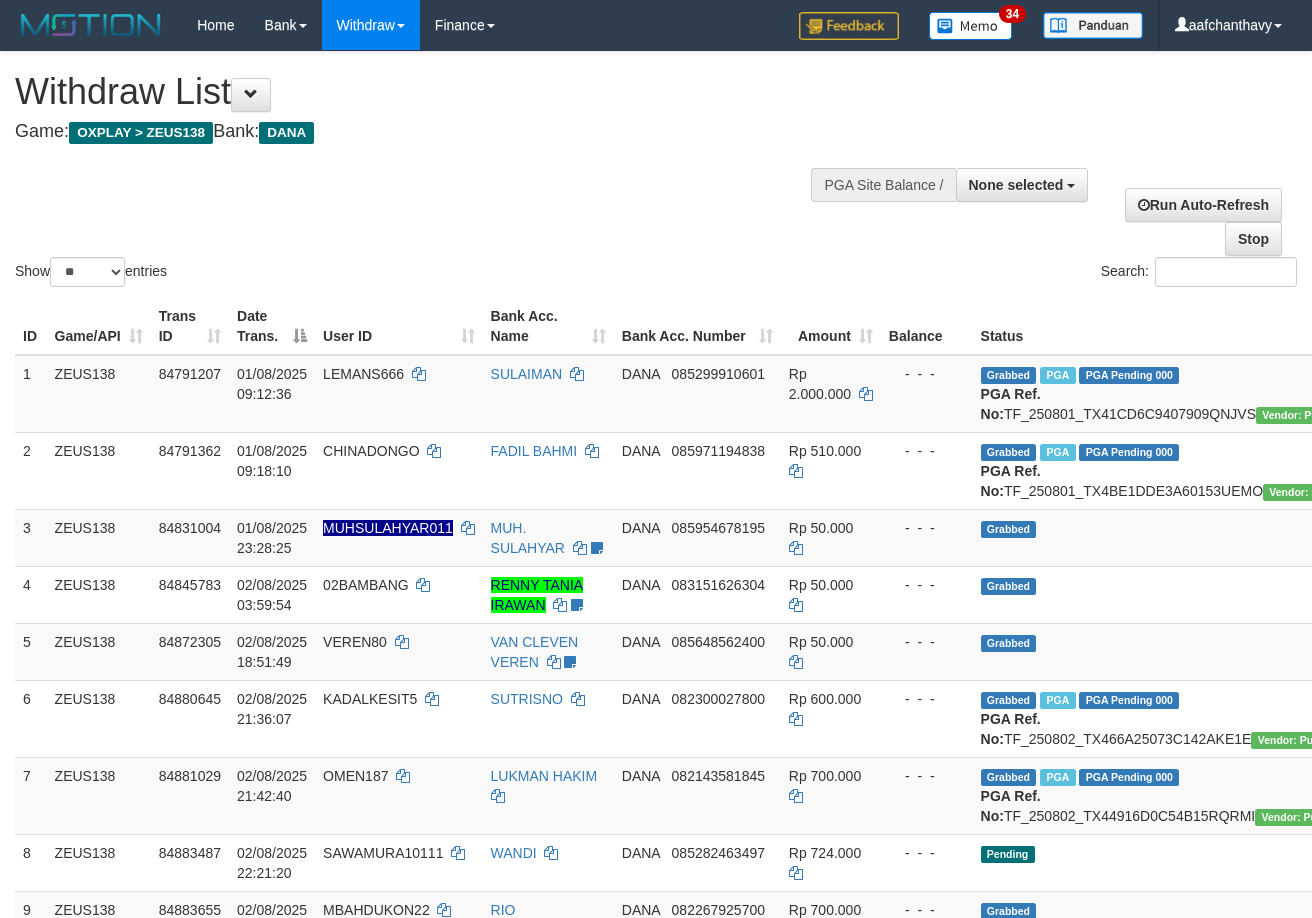 select 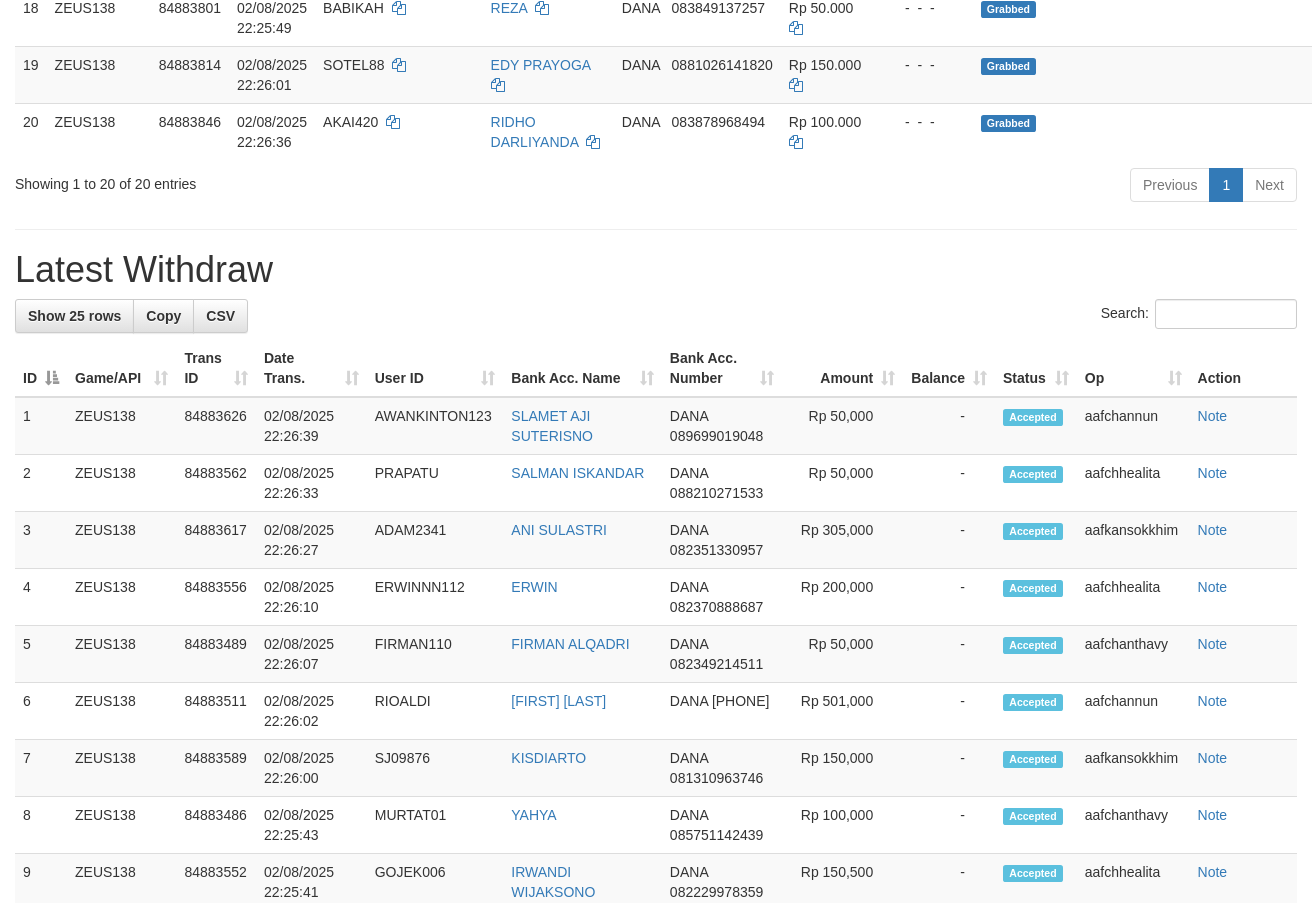 scroll, scrollTop: 1420, scrollLeft: 0, axis: vertical 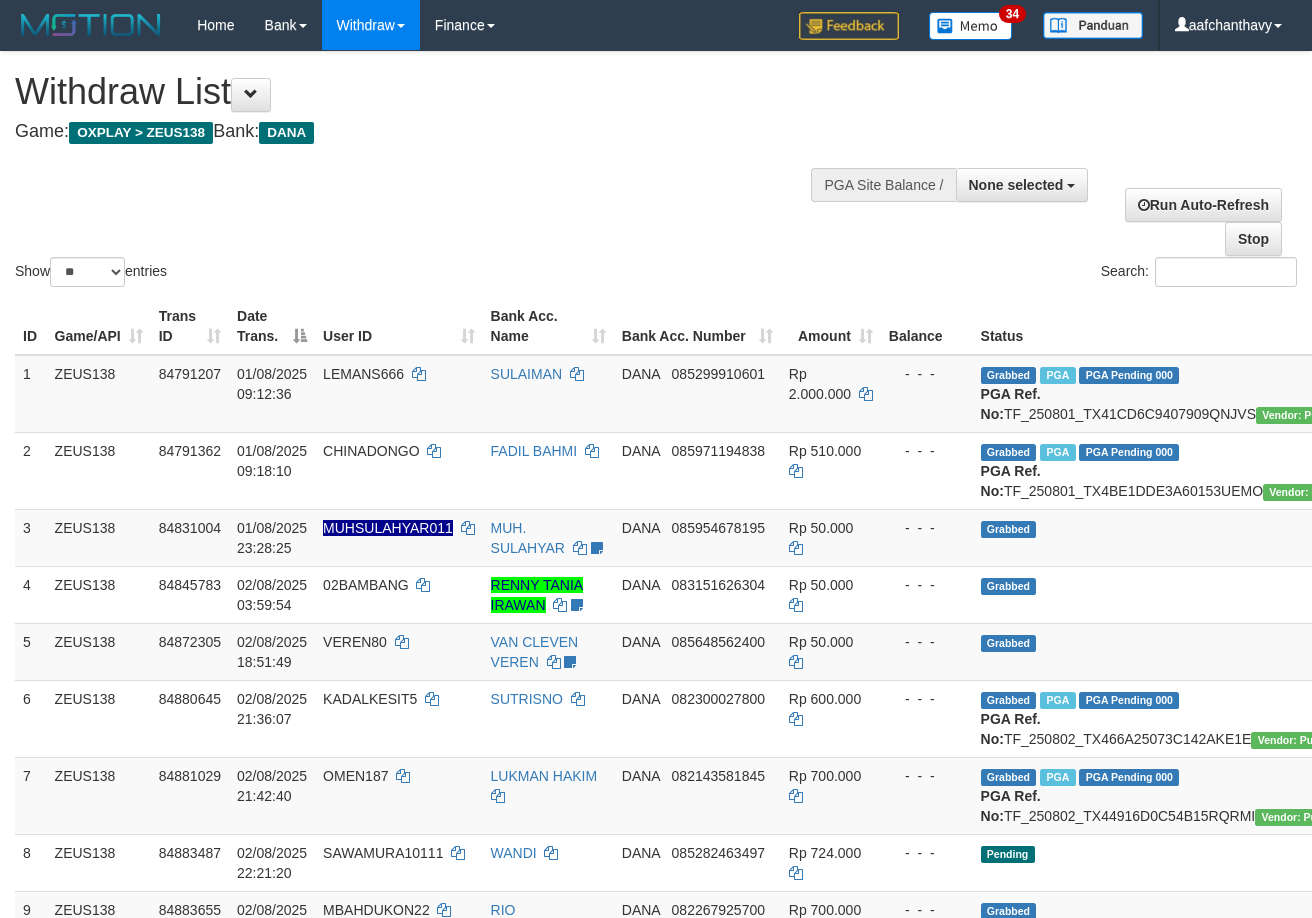 select 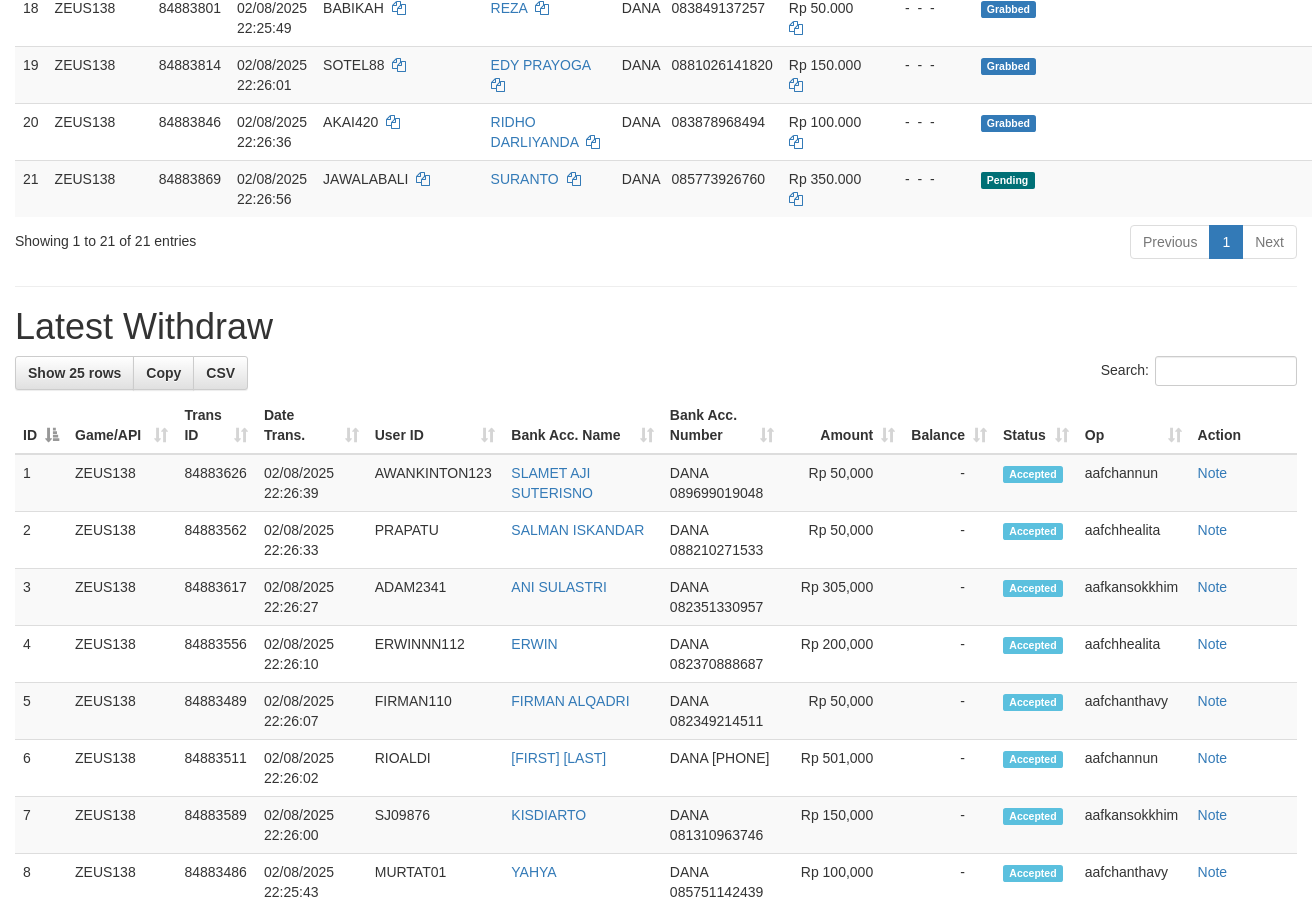 scroll, scrollTop: 1420, scrollLeft: 0, axis: vertical 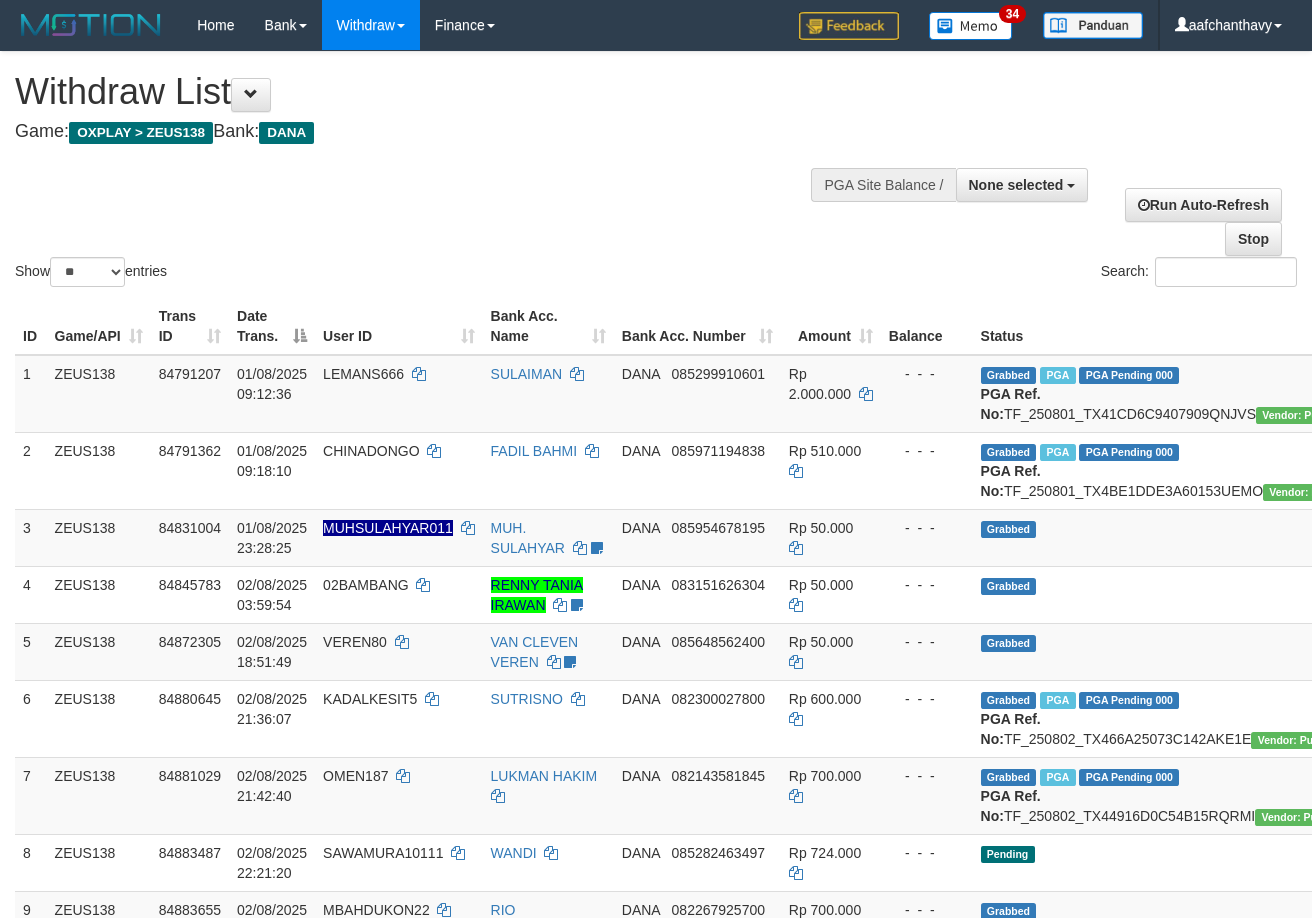 select 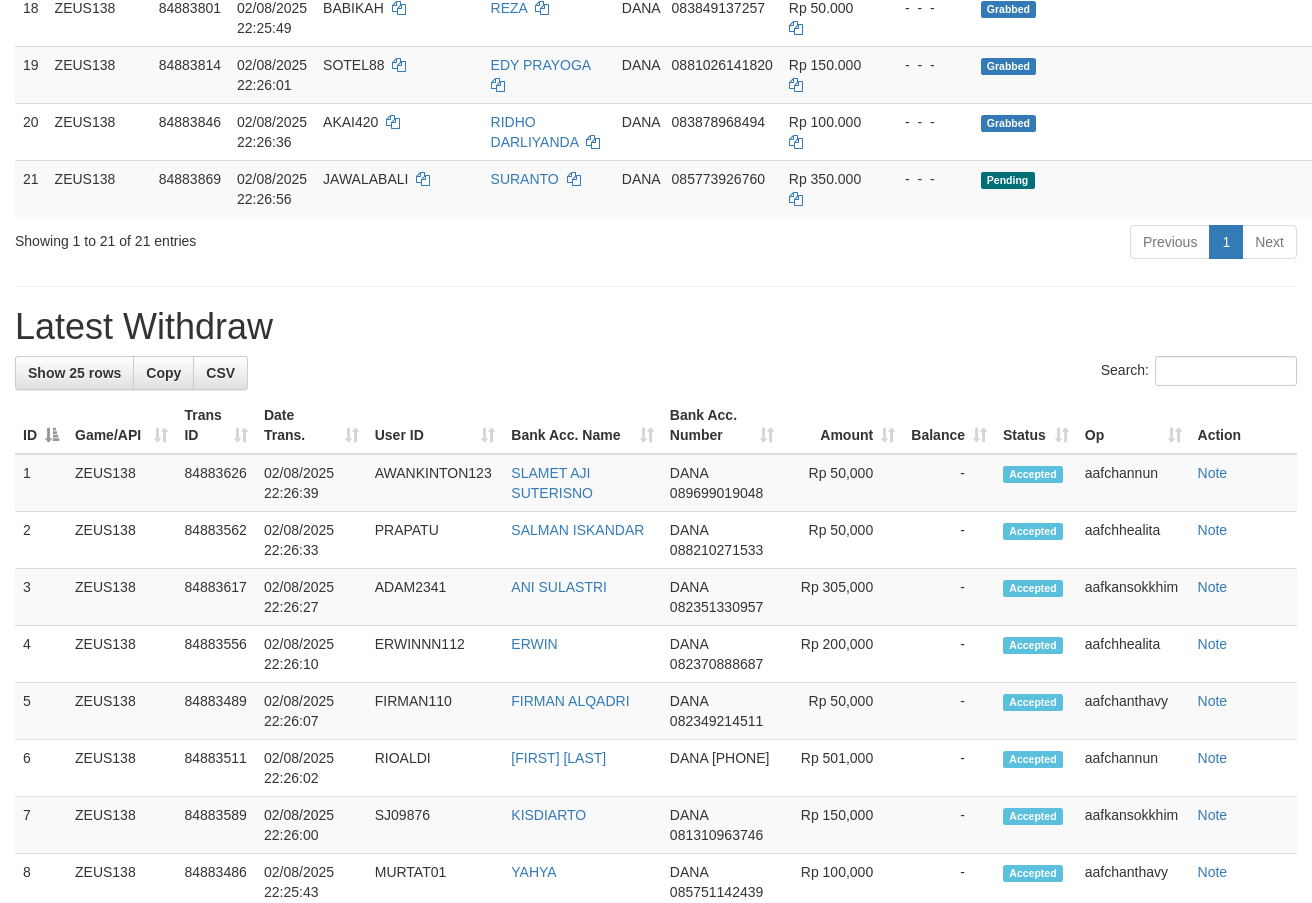 scroll, scrollTop: 1420, scrollLeft: 0, axis: vertical 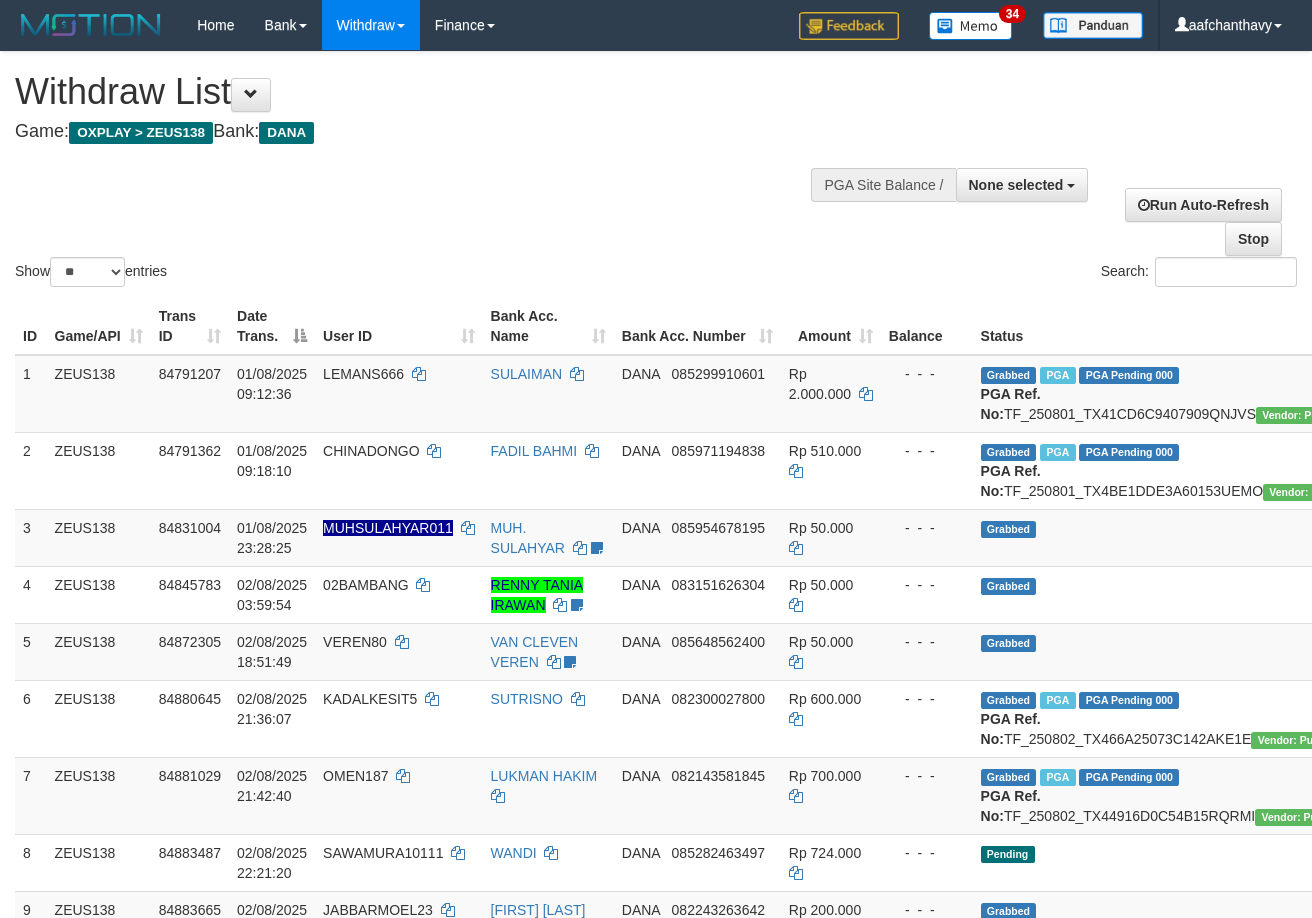 select 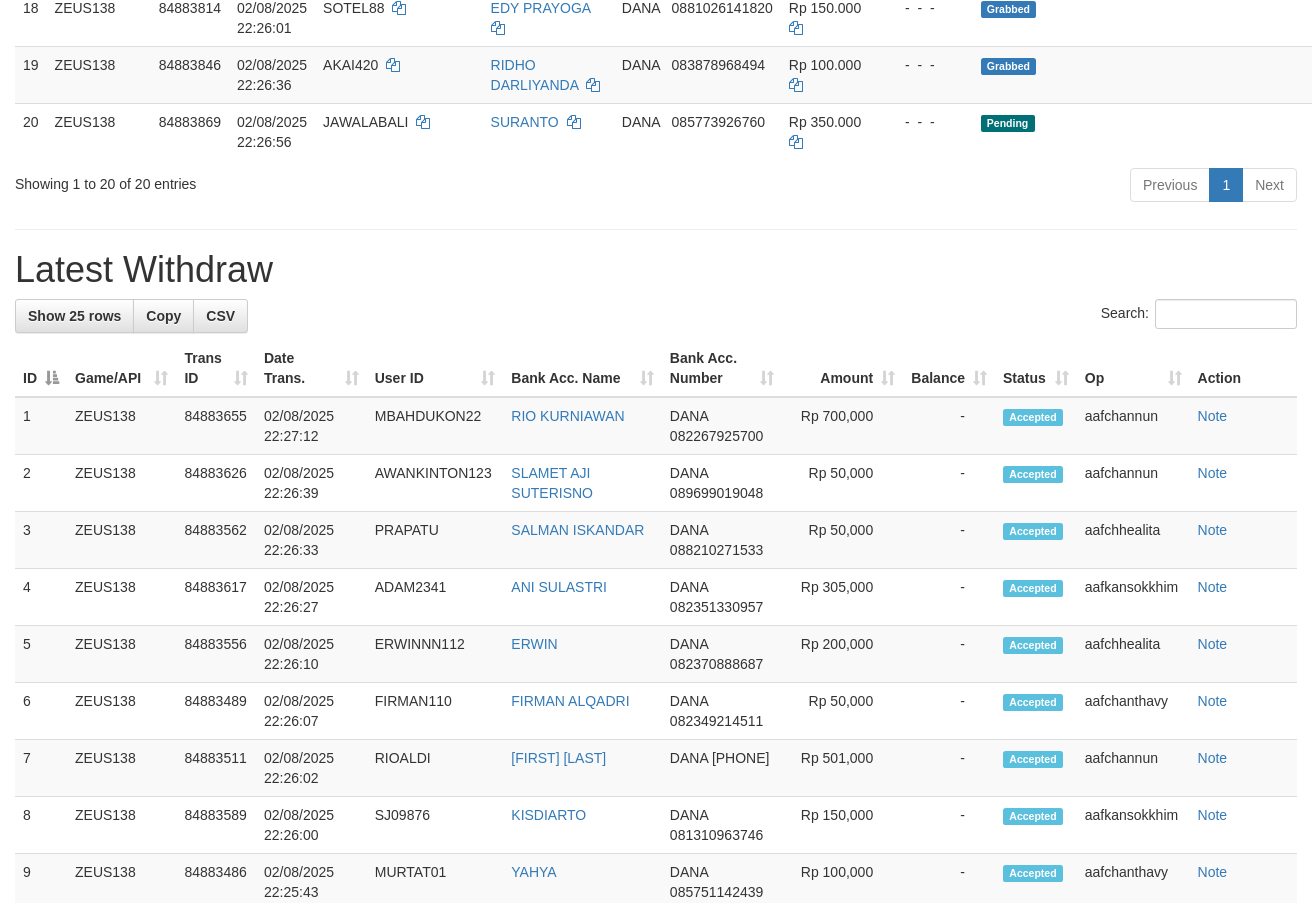scroll, scrollTop: 1420, scrollLeft: 0, axis: vertical 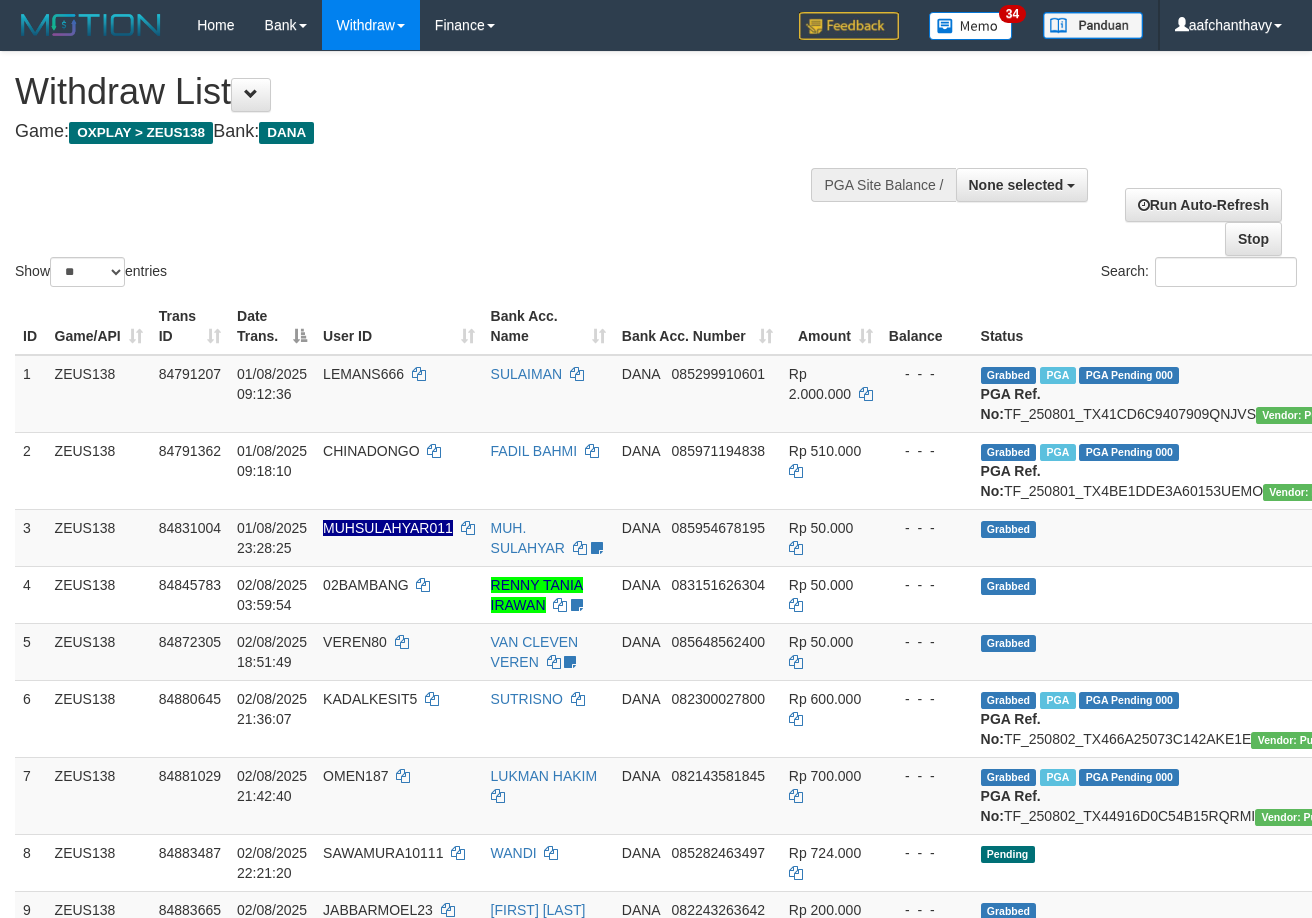 select 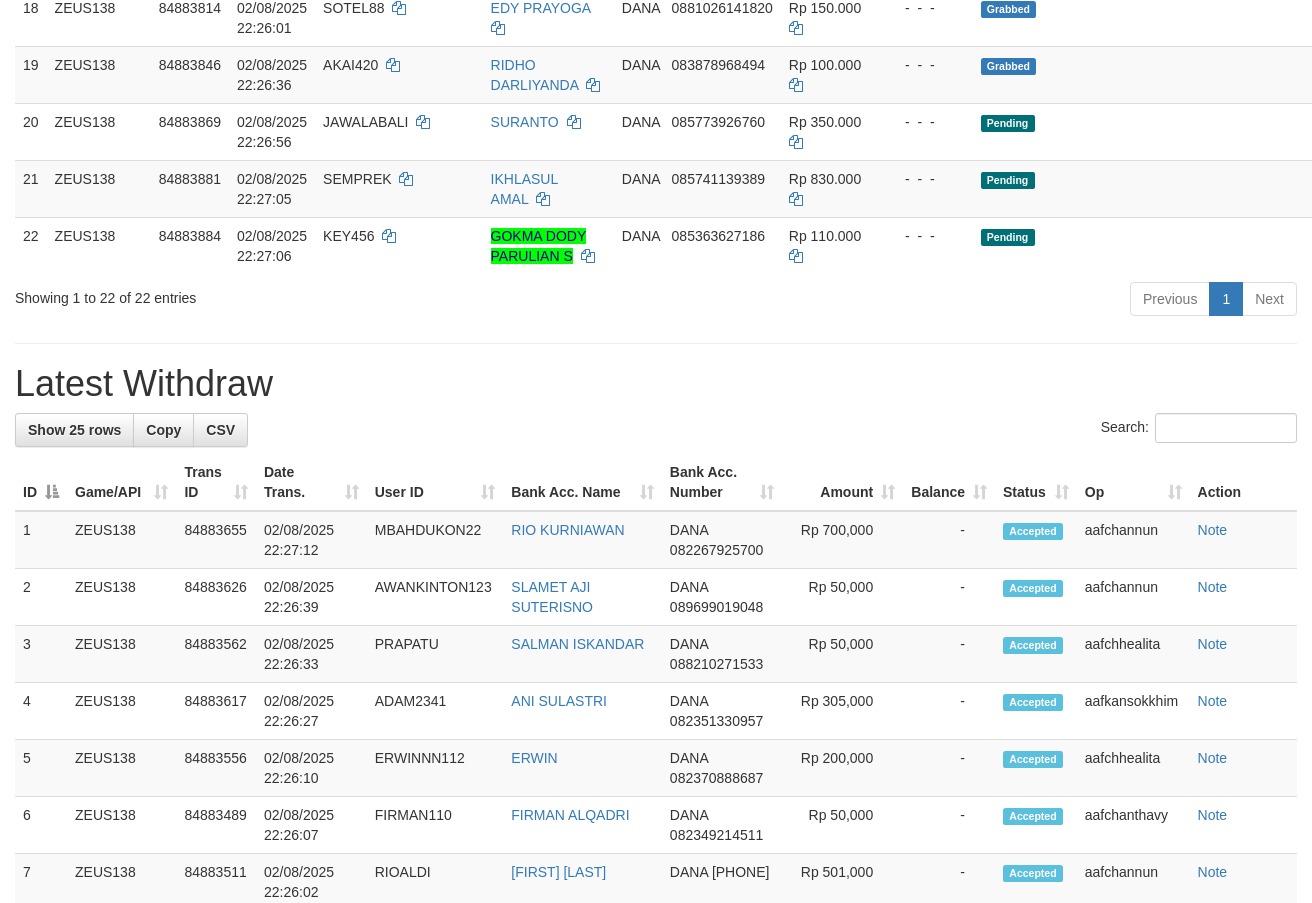 scroll, scrollTop: 1420, scrollLeft: 0, axis: vertical 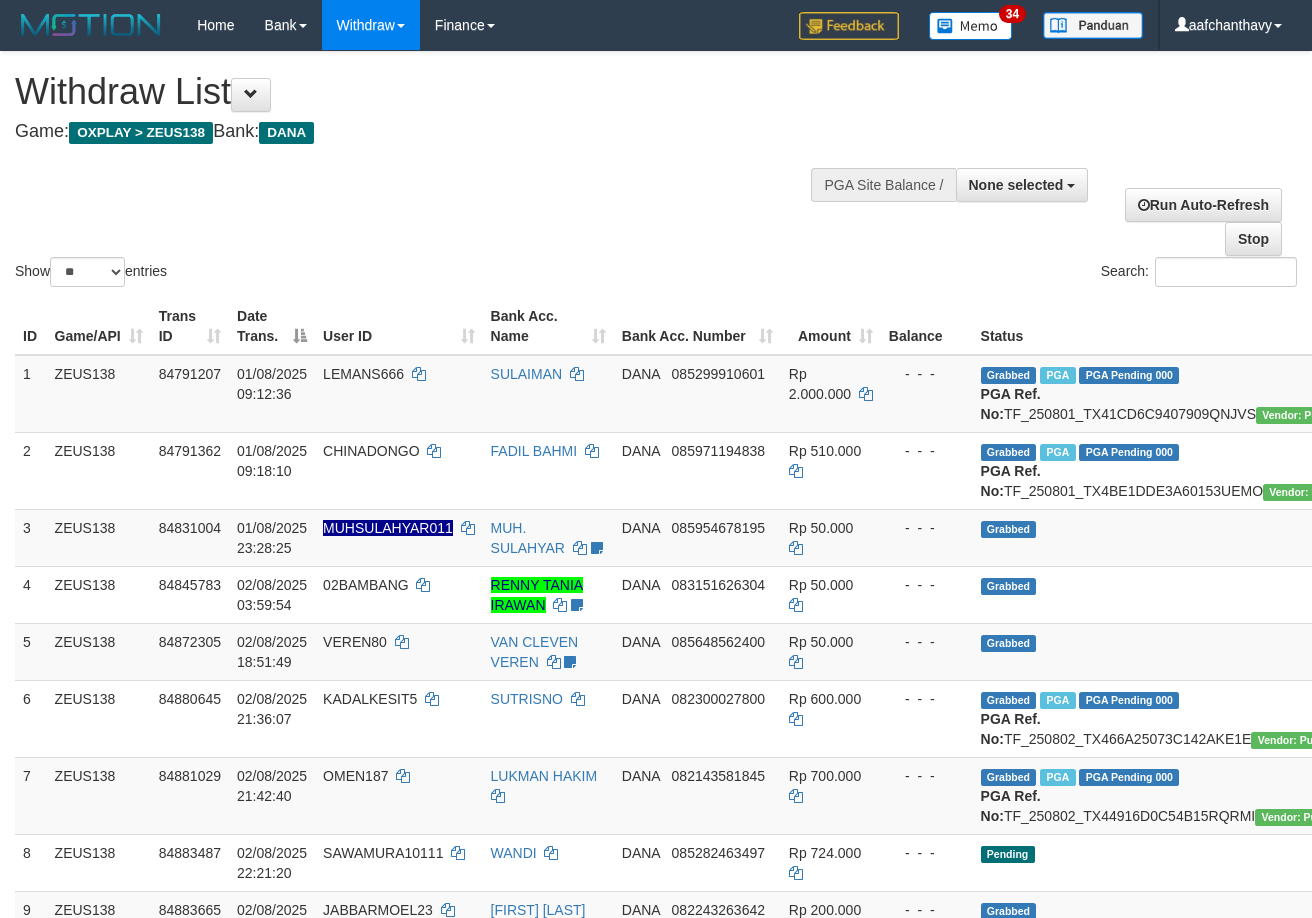 select 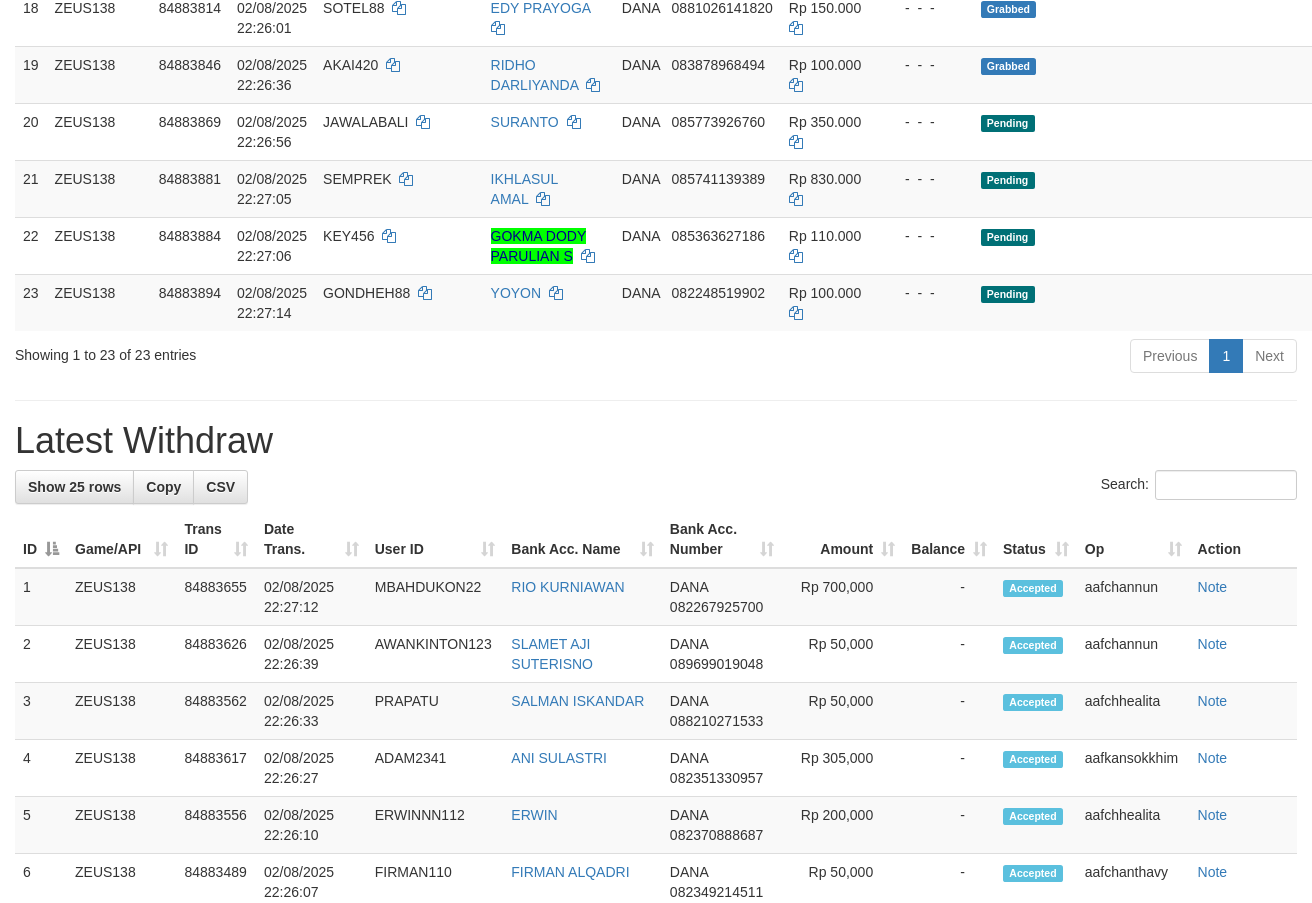 scroll, scrollTop: 1420, scrollLeft: 0, axis: vertical 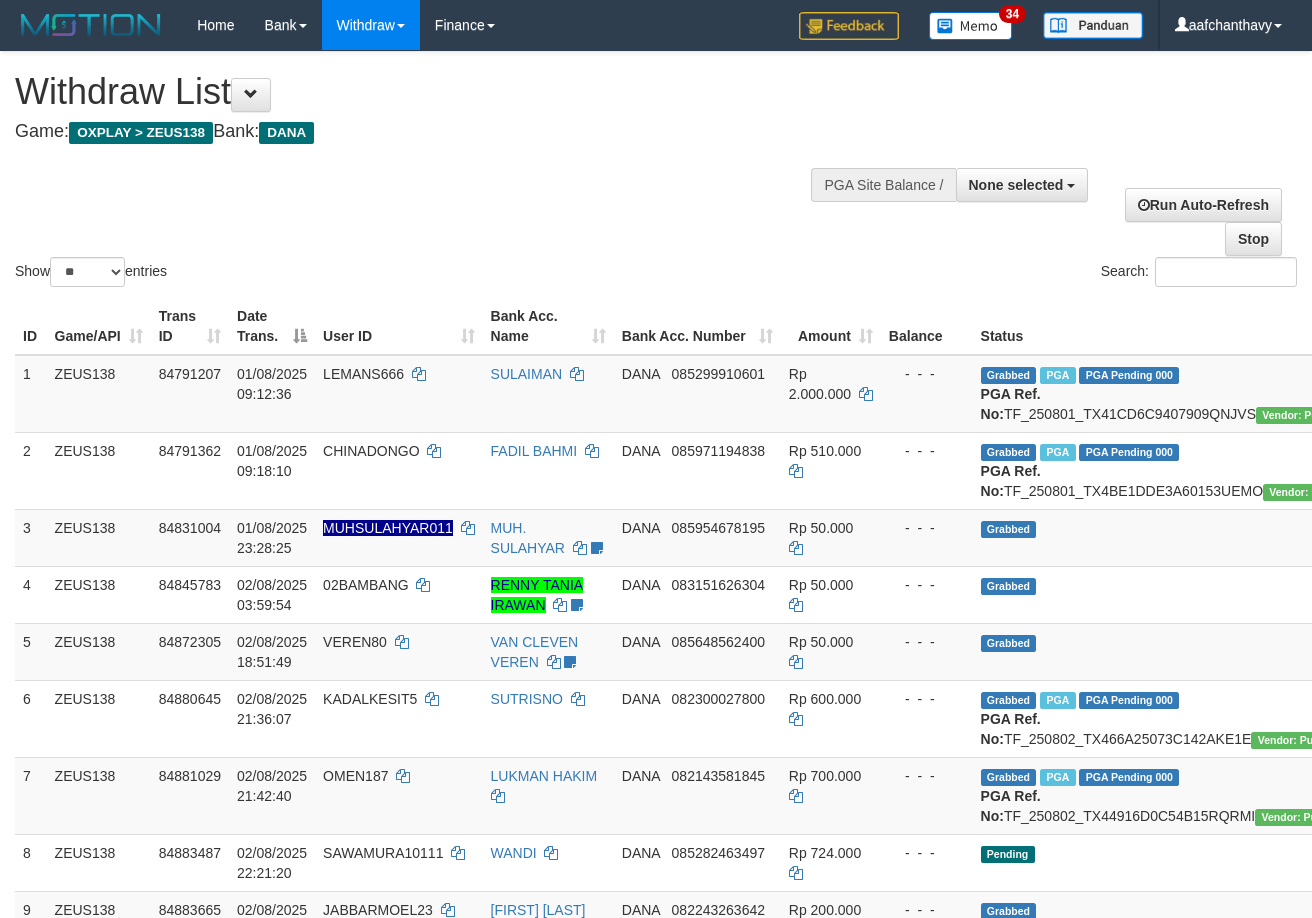 select 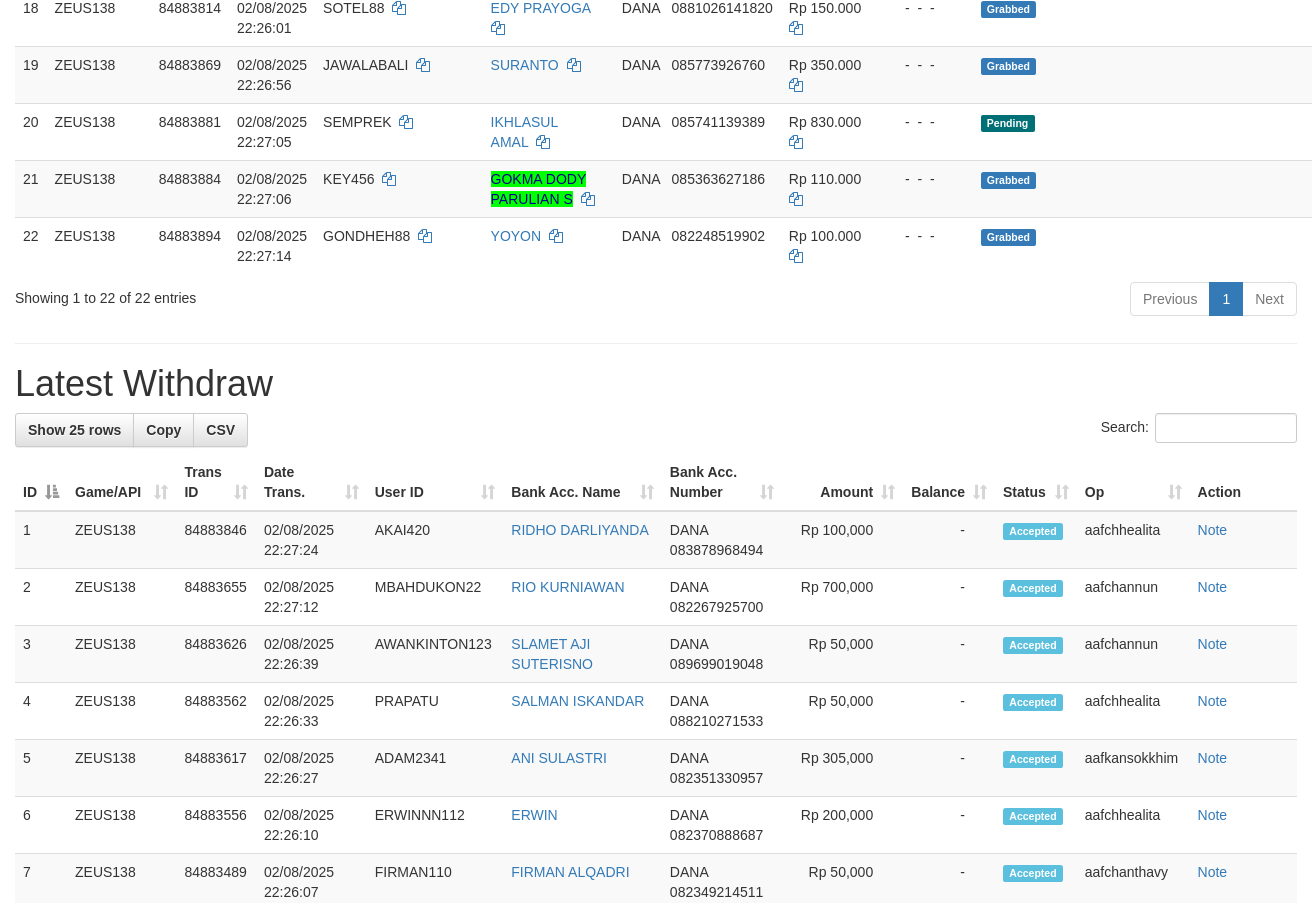 scroll, scrollTop: 1420, scrollLeft: 0, axis: vertical 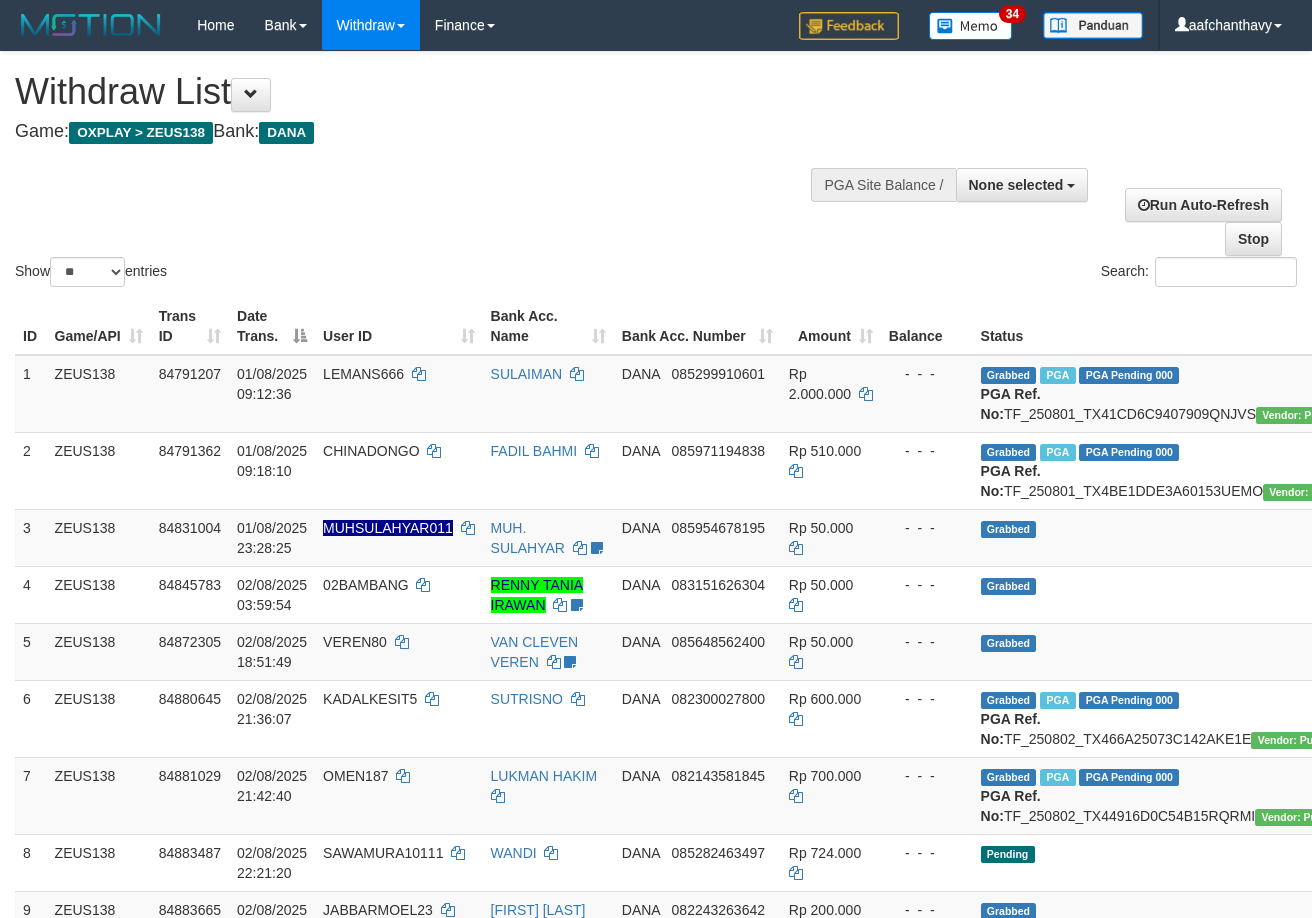 select 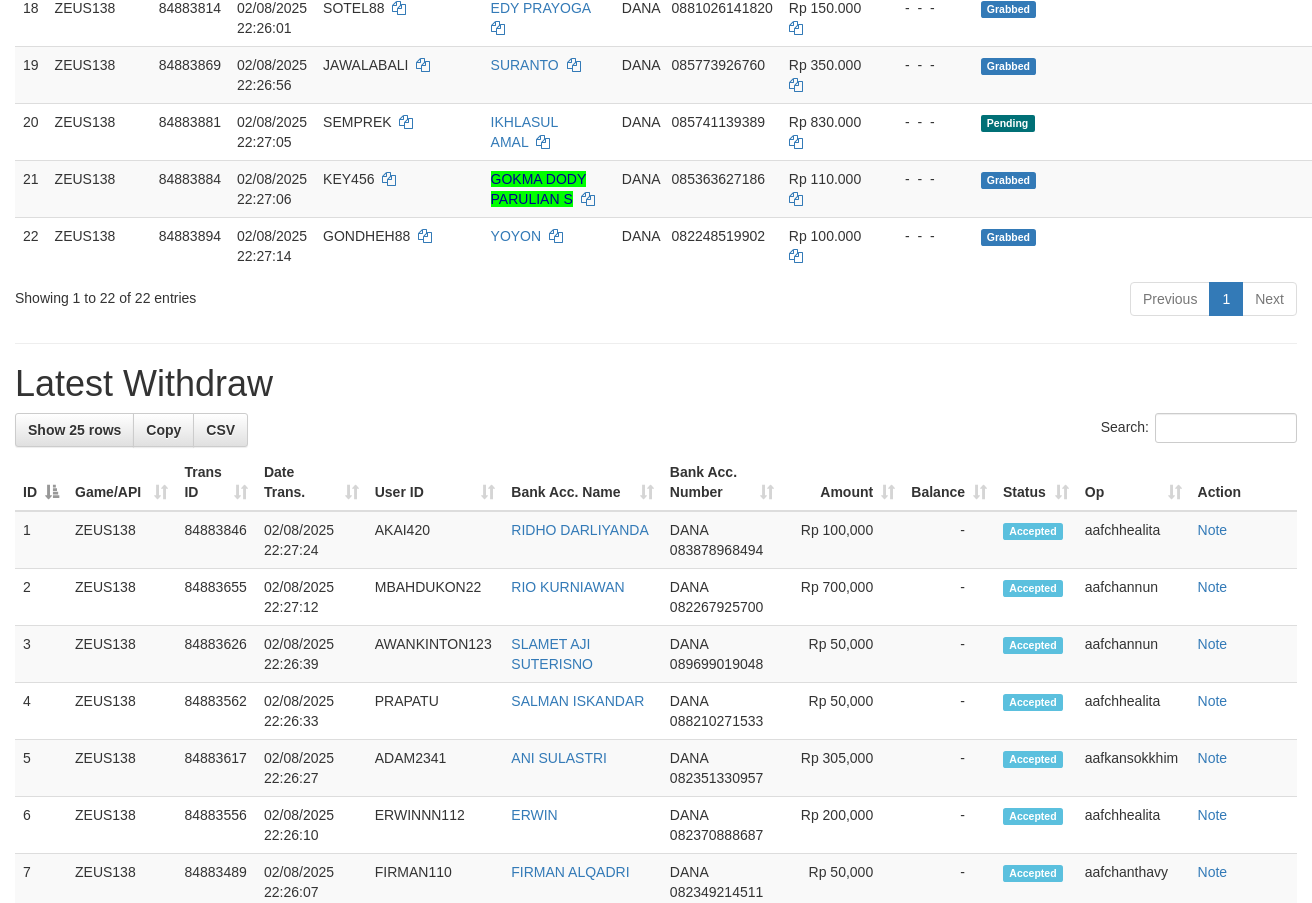 scroll, scrollTop: 1420, scrollLeft: 0, axis: vertical 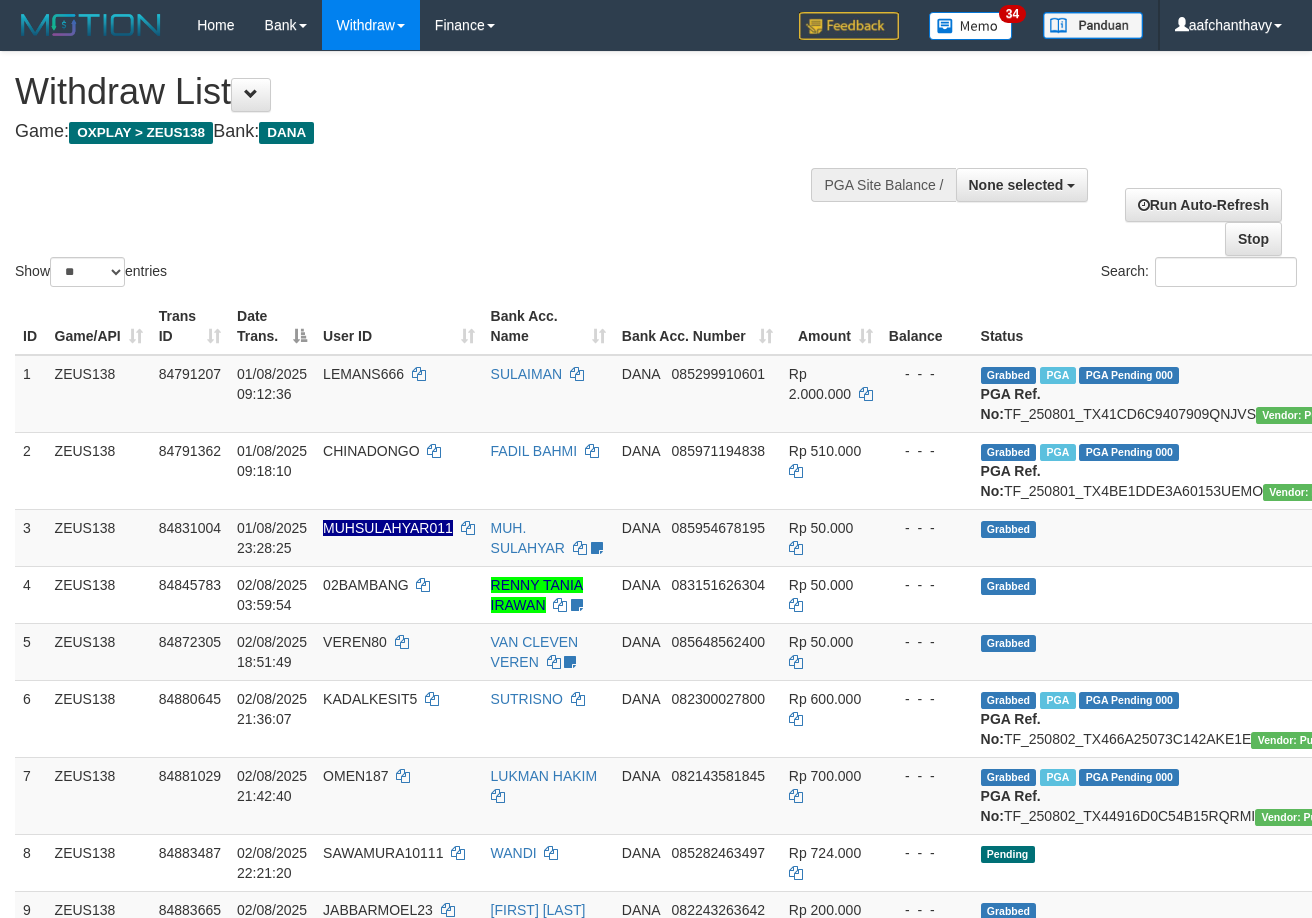 select 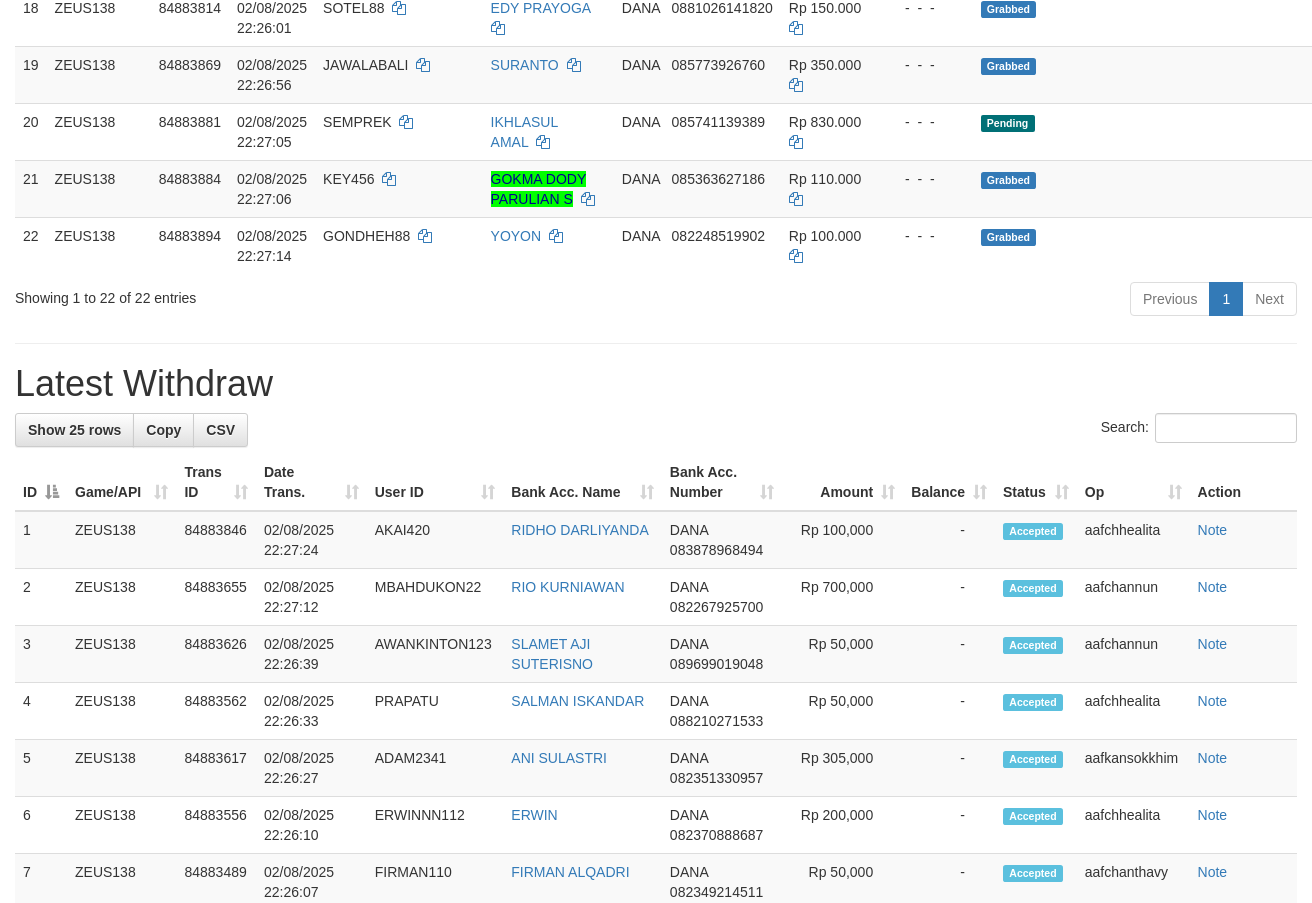 scroll, scrollTop: 1420, scrollLeft: 0, axis: vertical 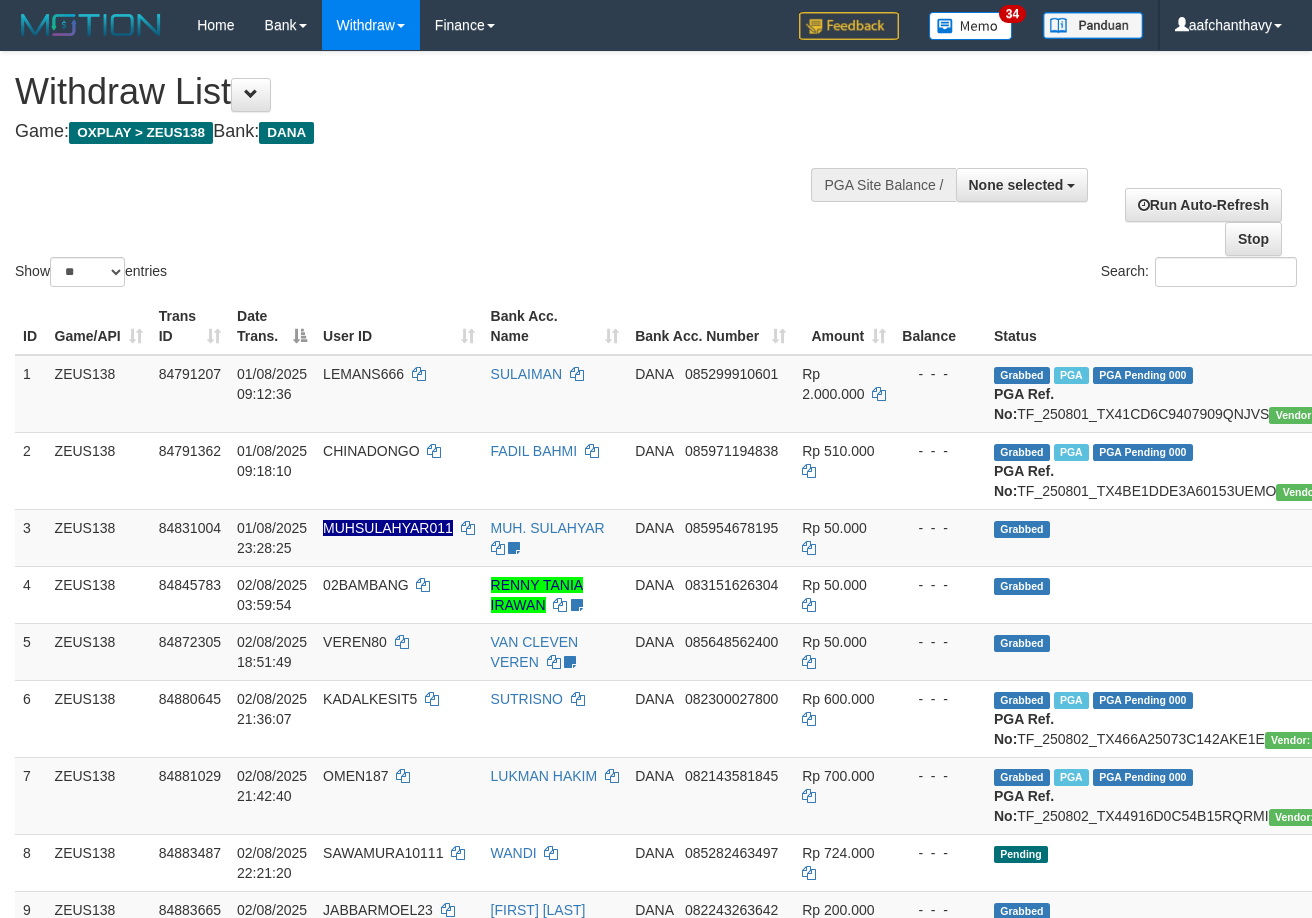 select 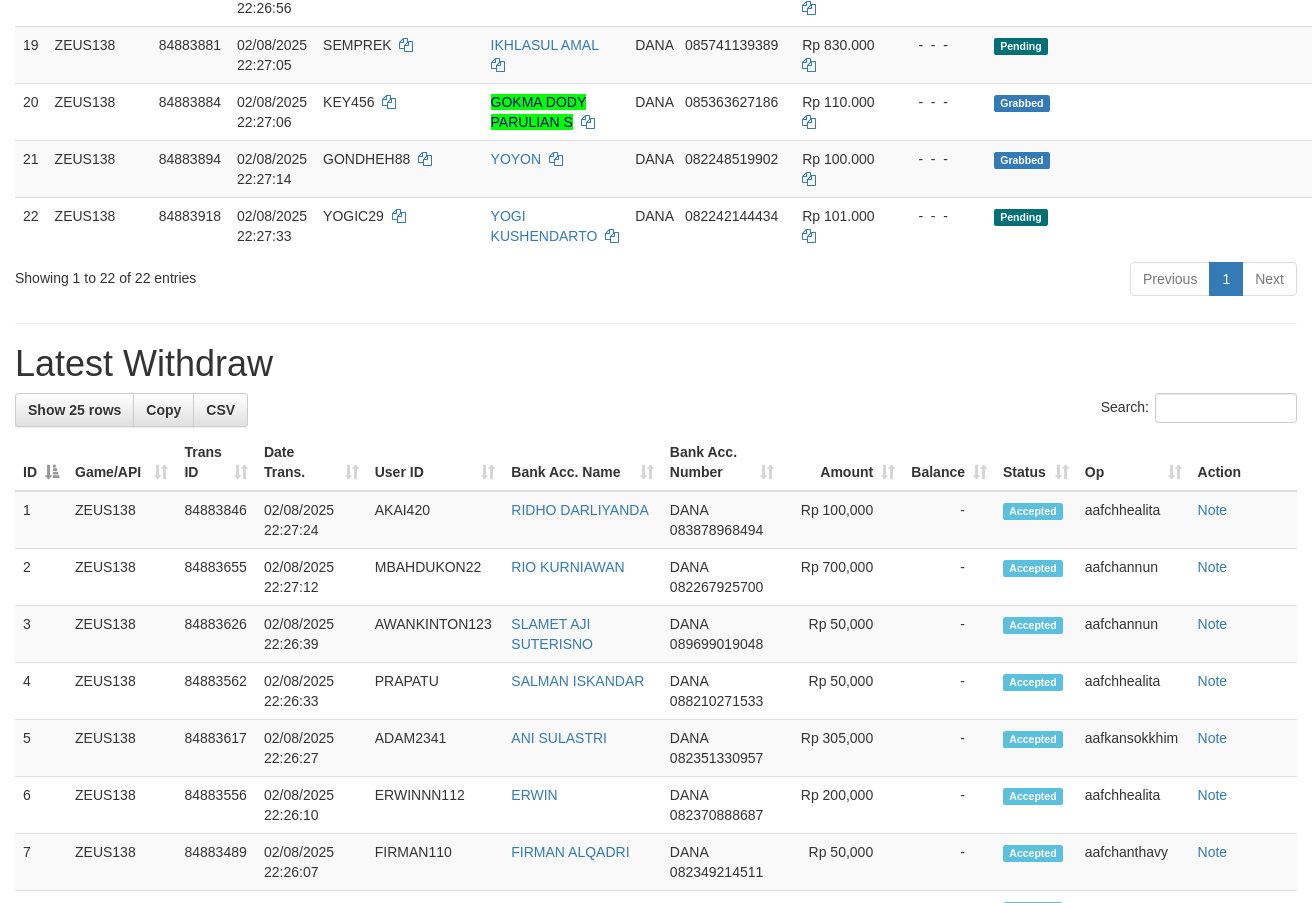scroll, scrollTop: 1420, scrollLeft: 0, axis: vertical 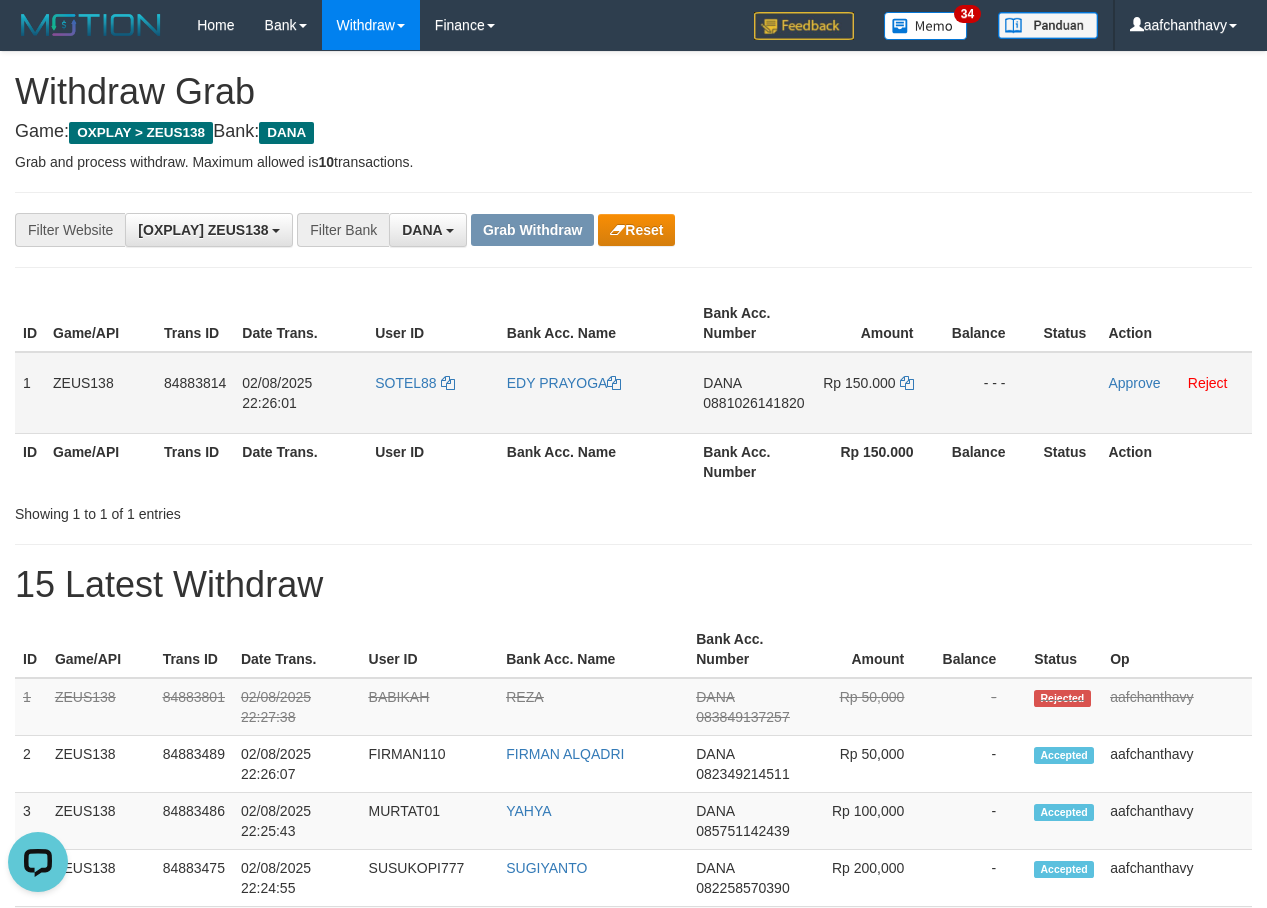 click on "0881026141820" at bounding box center (753, 403) 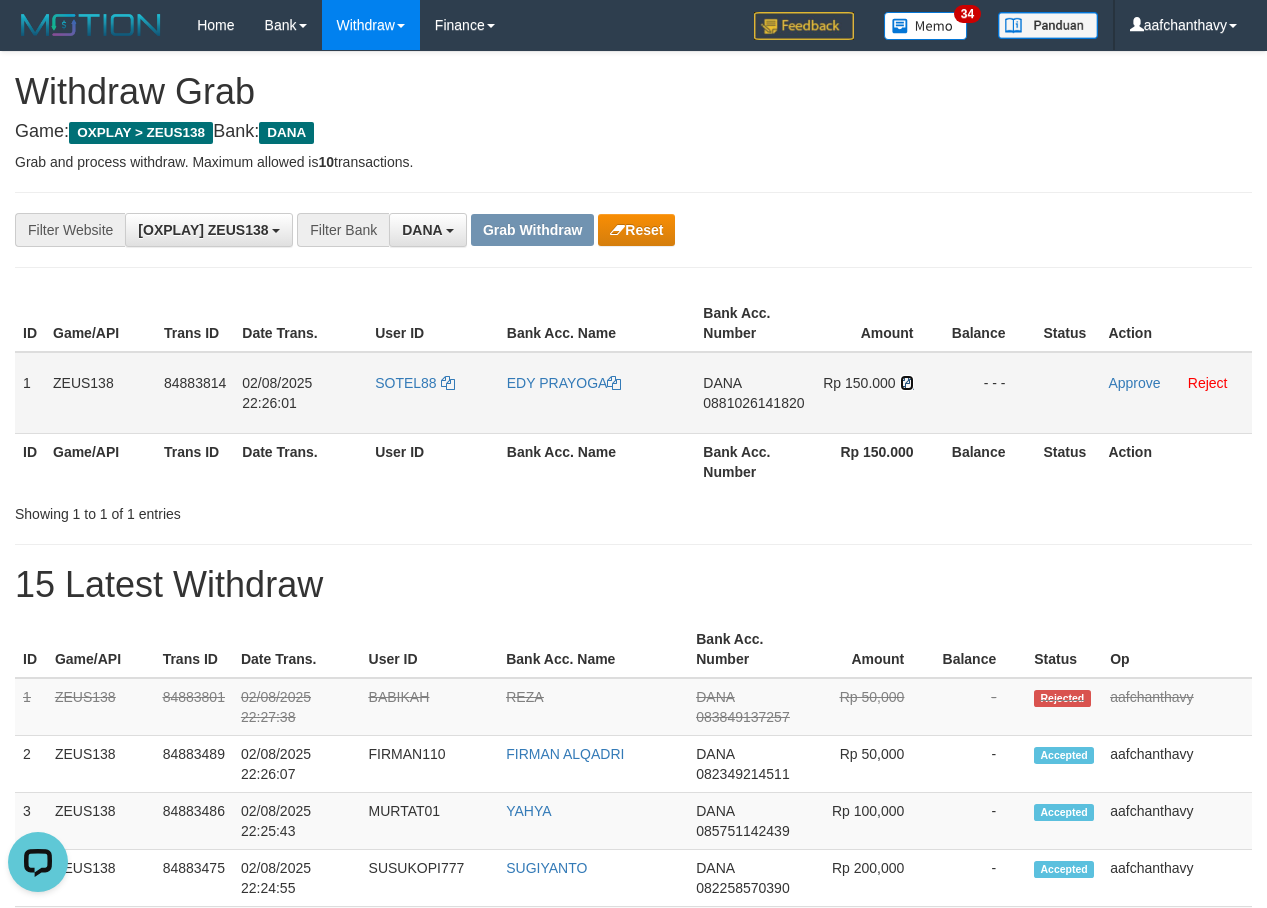 click at bounding box center [907, 383] 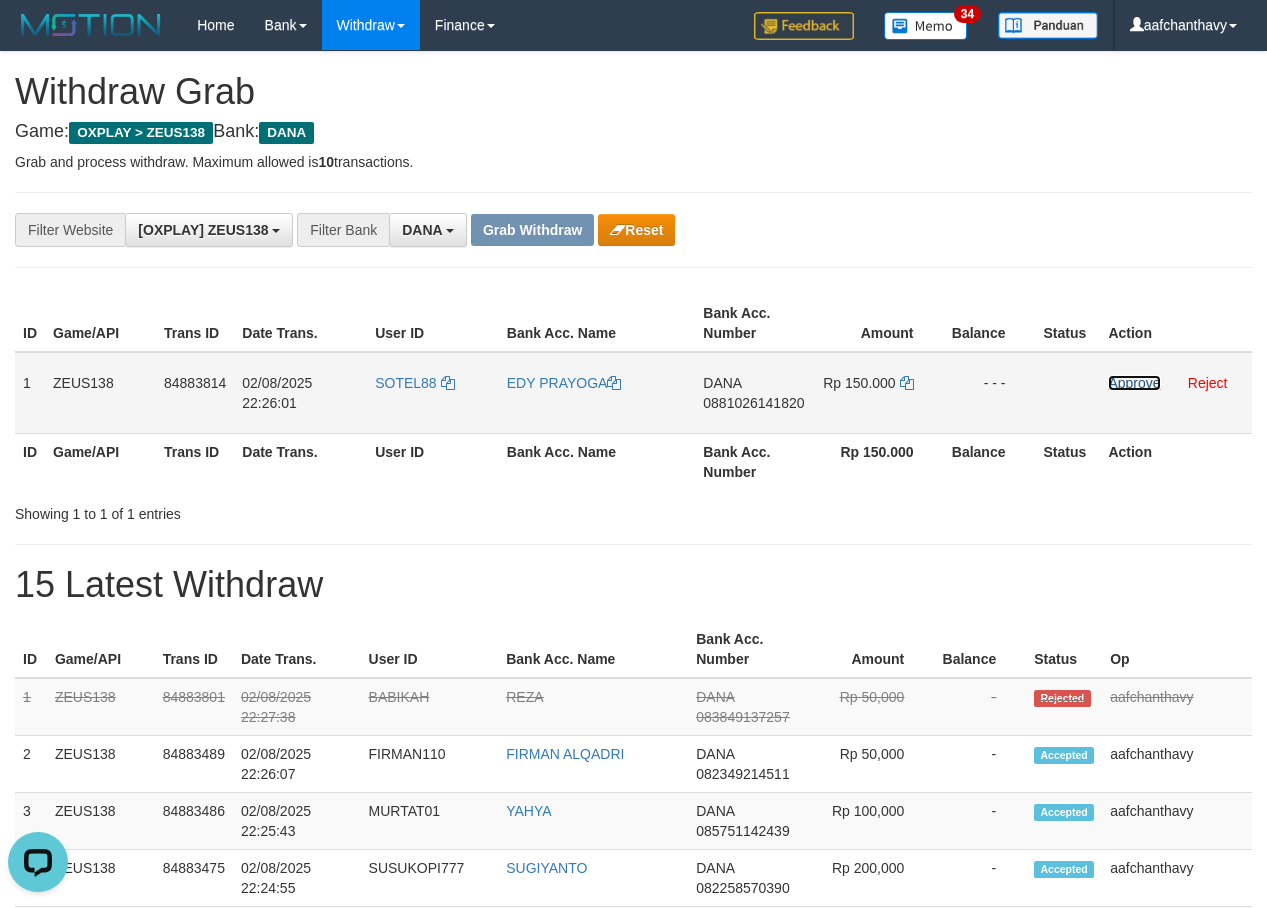 click on "Approve" at bounding box center [1134, 383] 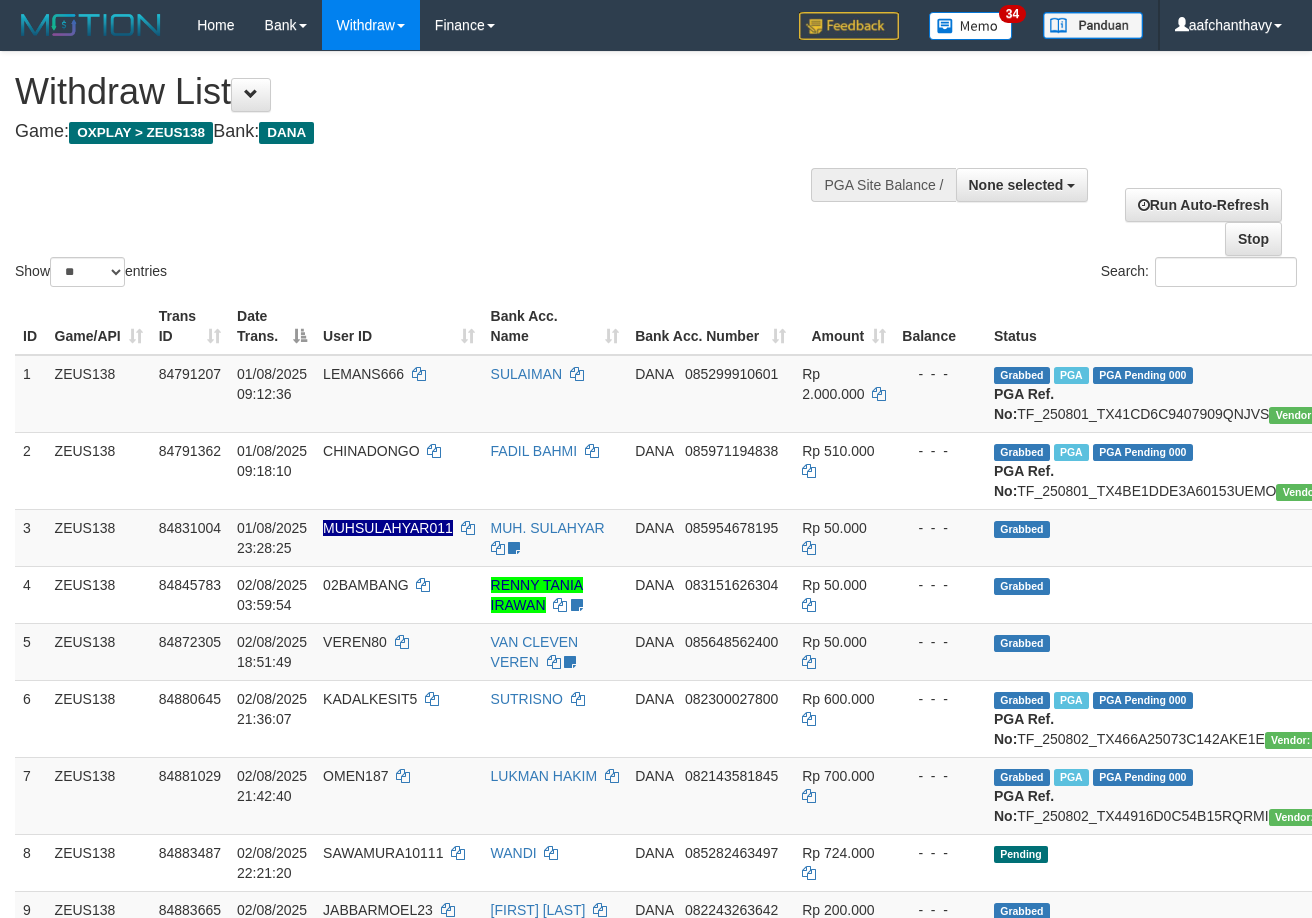 select 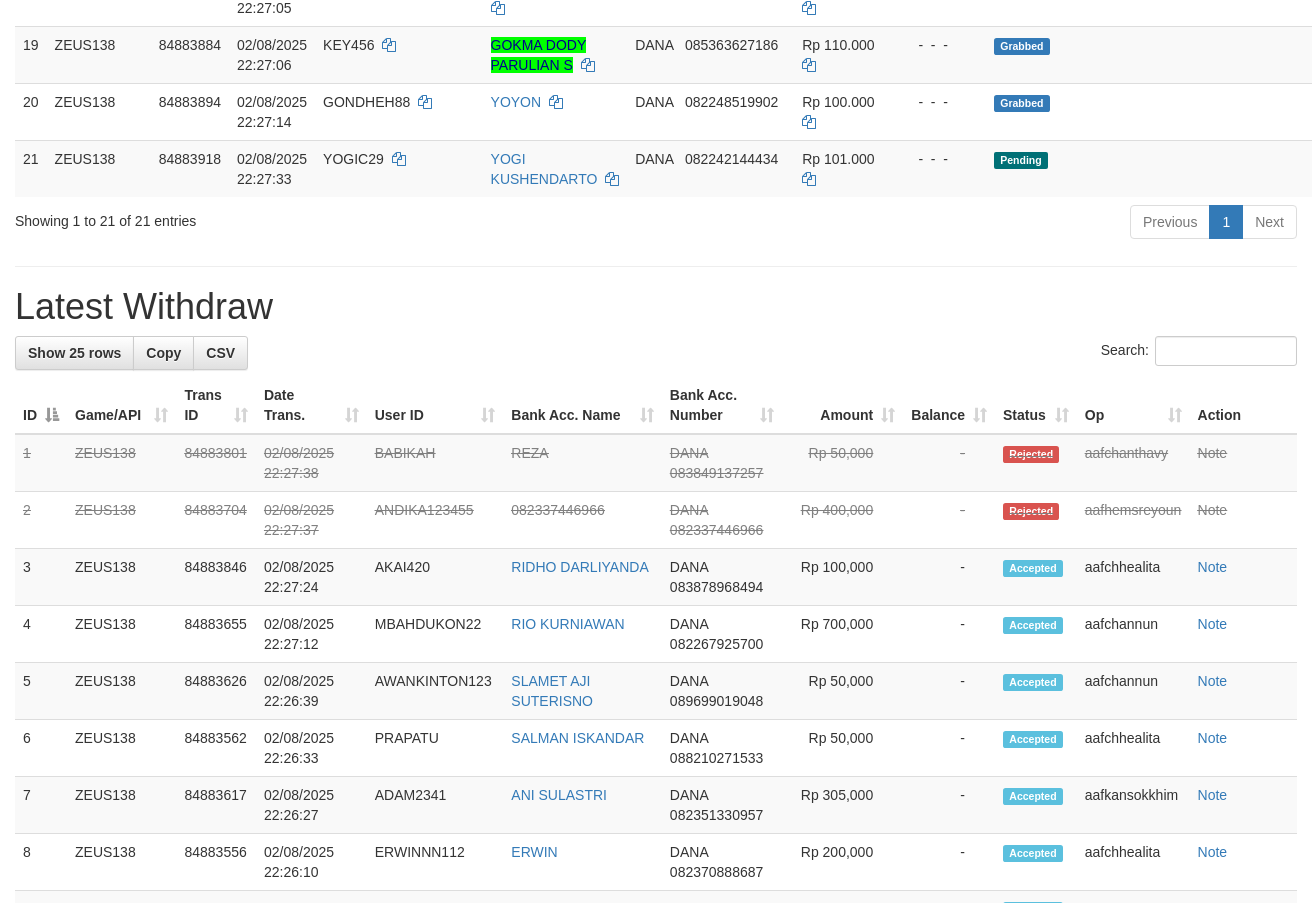 scroll, scrollTop: 1420, scrollLeft: 0, axis: vertical 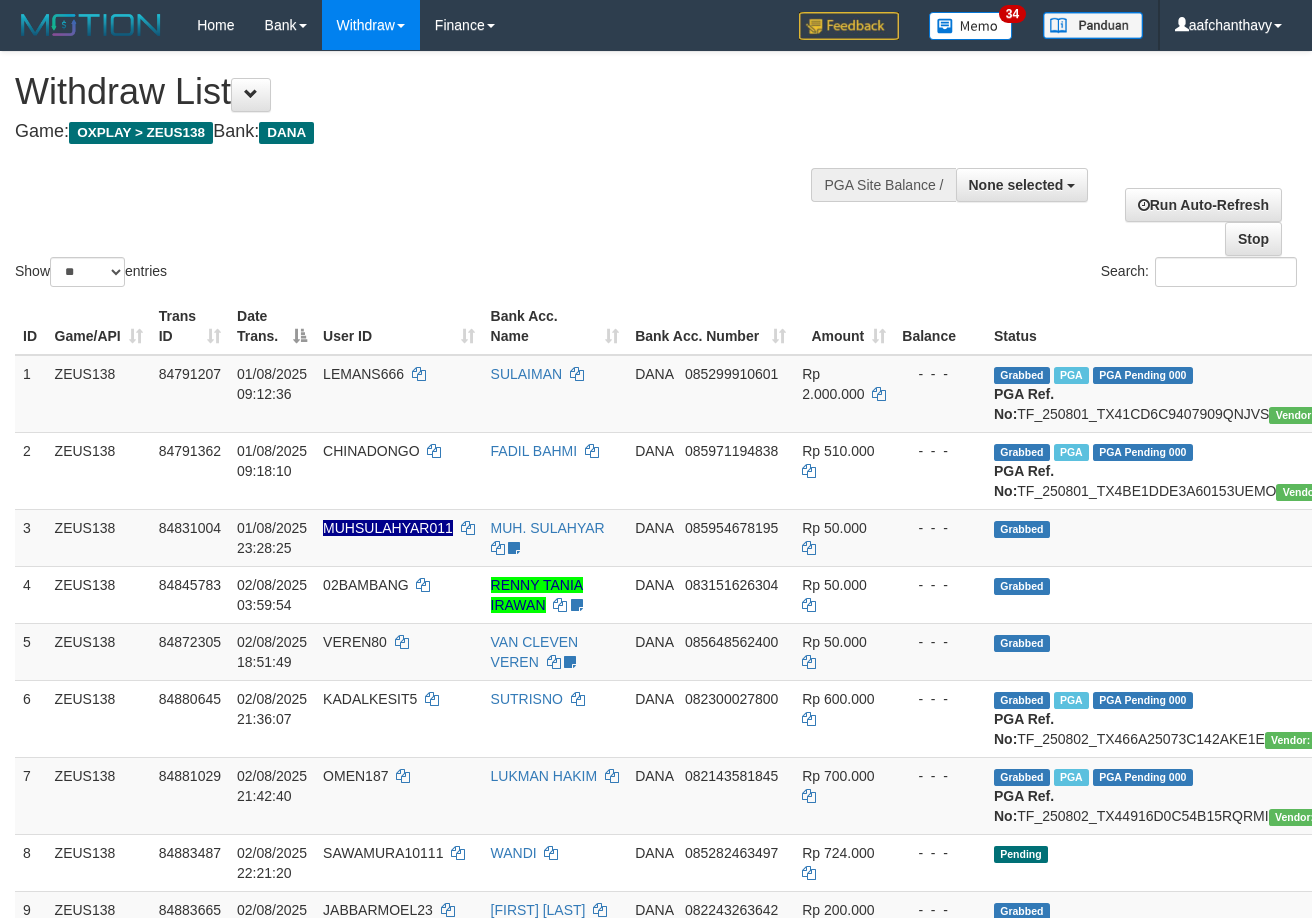 select 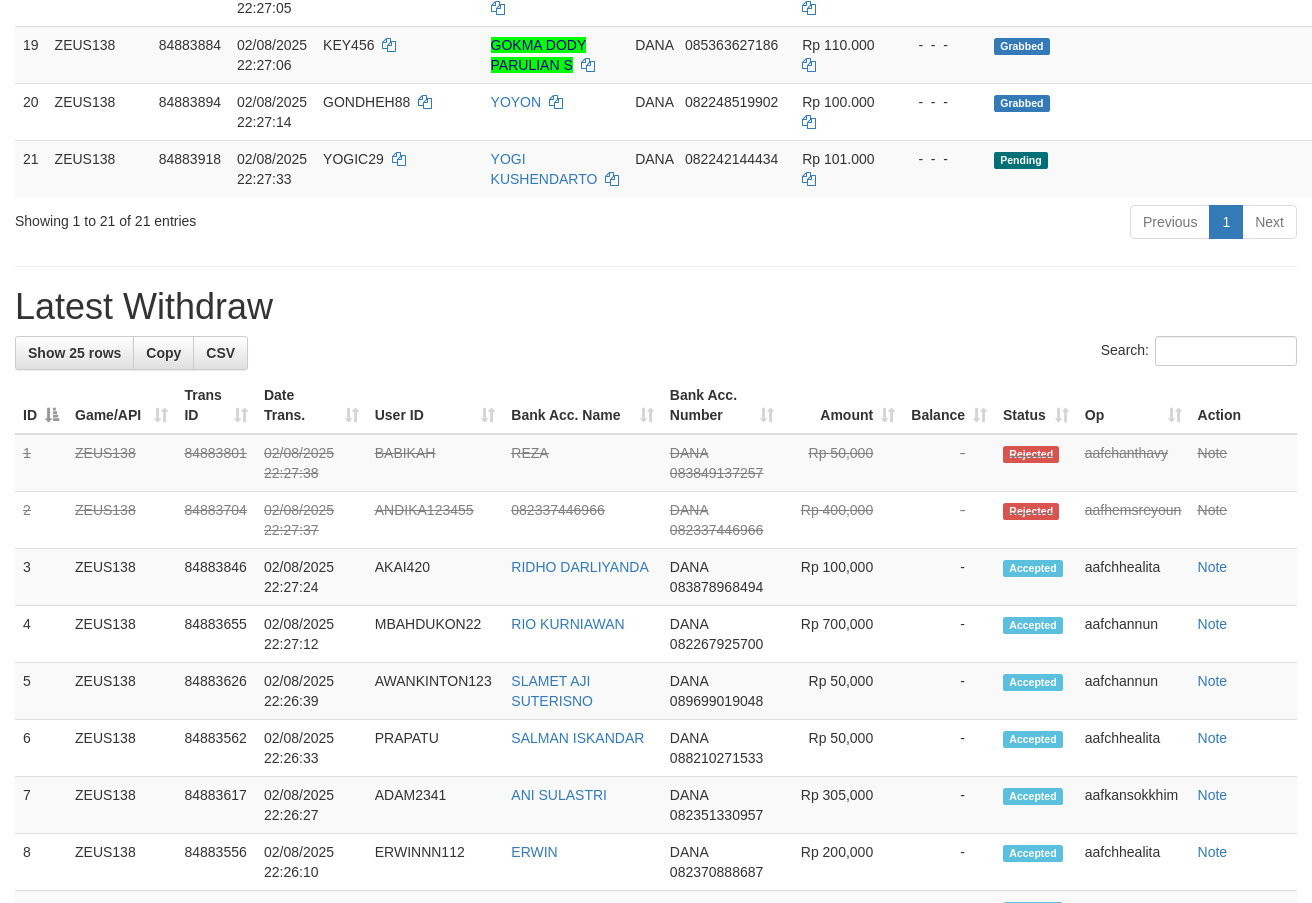 scroll, scrollTop: 1420, scrollLeft: 0, axis: vertical 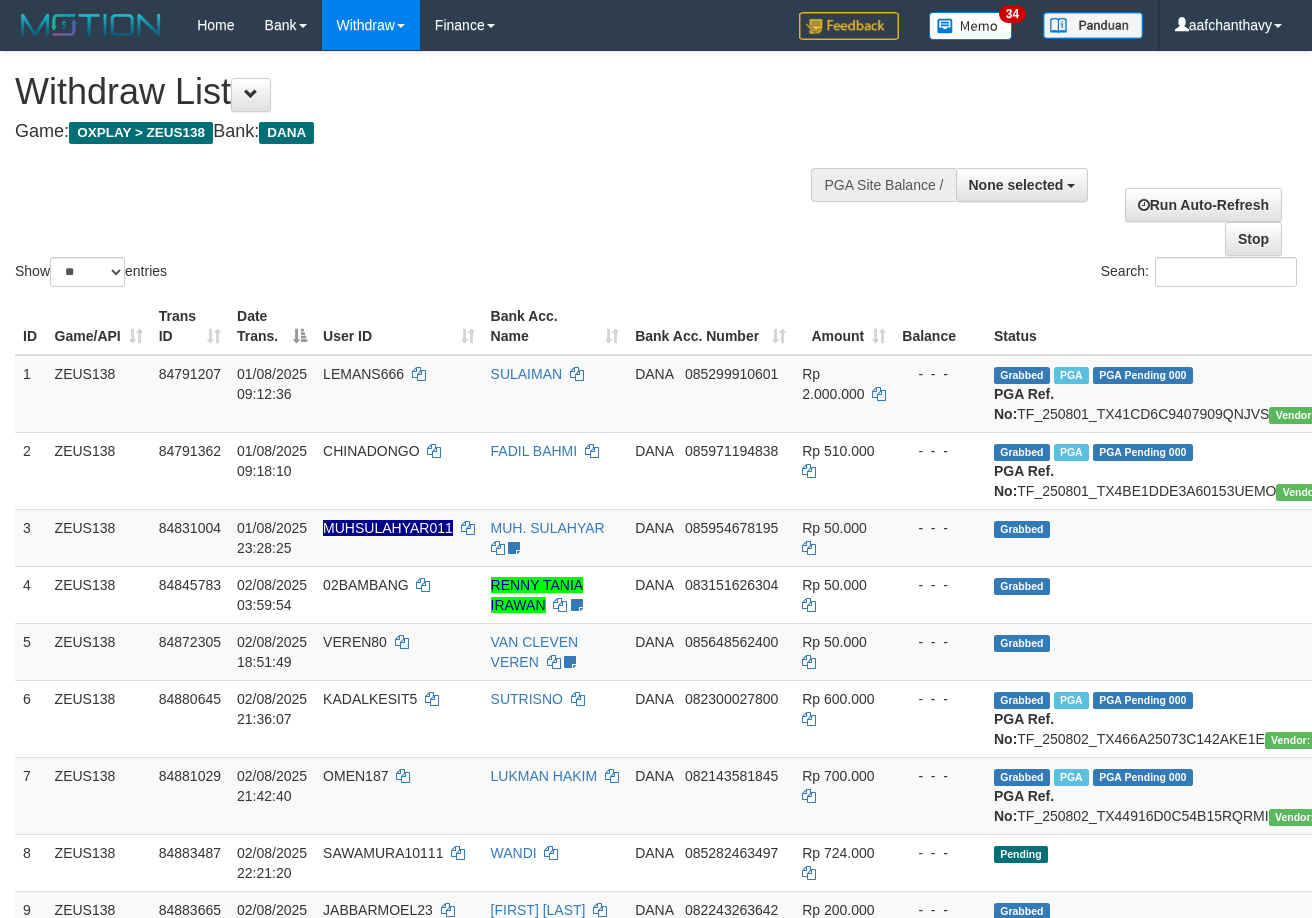 select 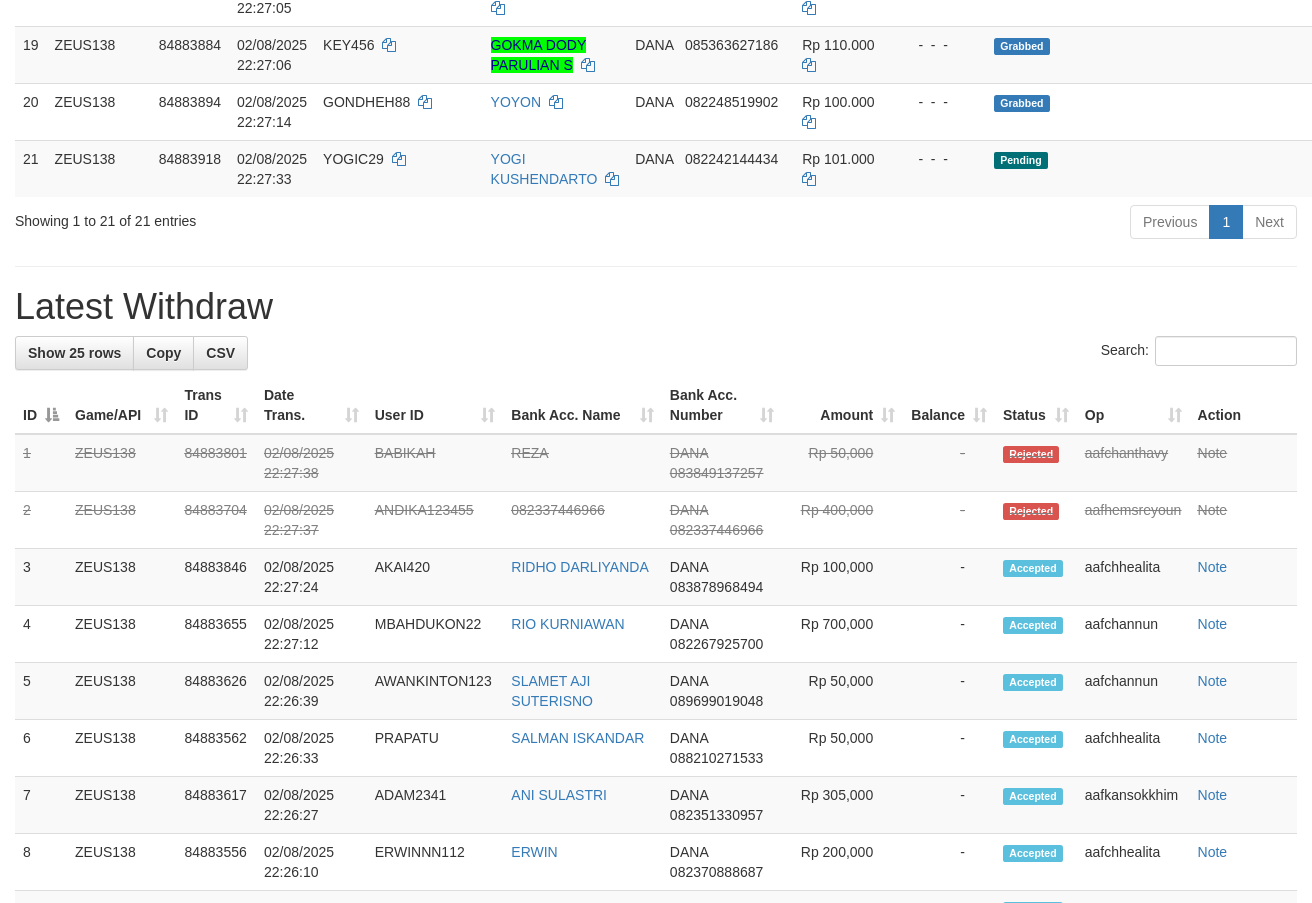 scroll, scrollTop: 1420, scrollLeft: 0, axis: vertical 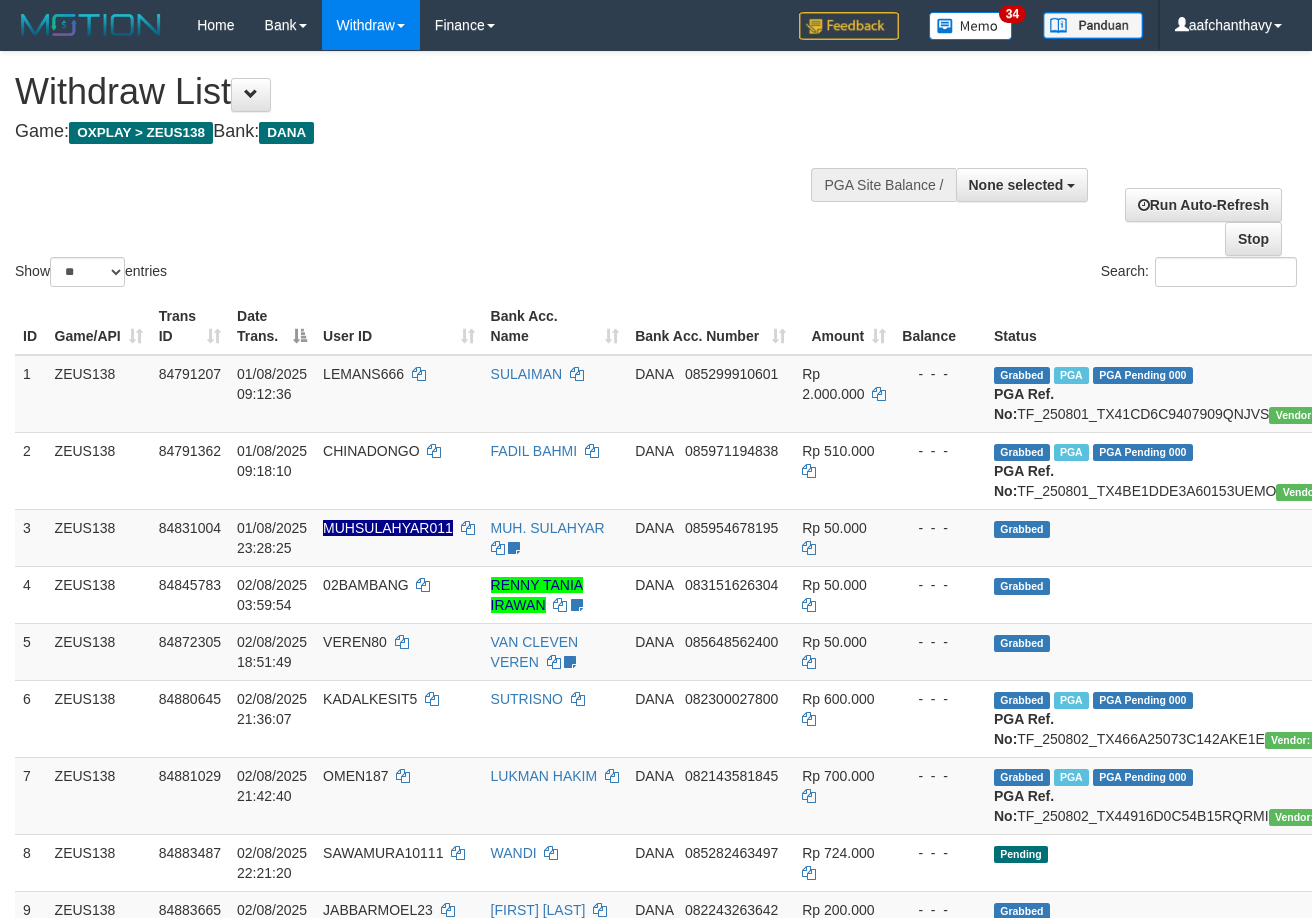 select 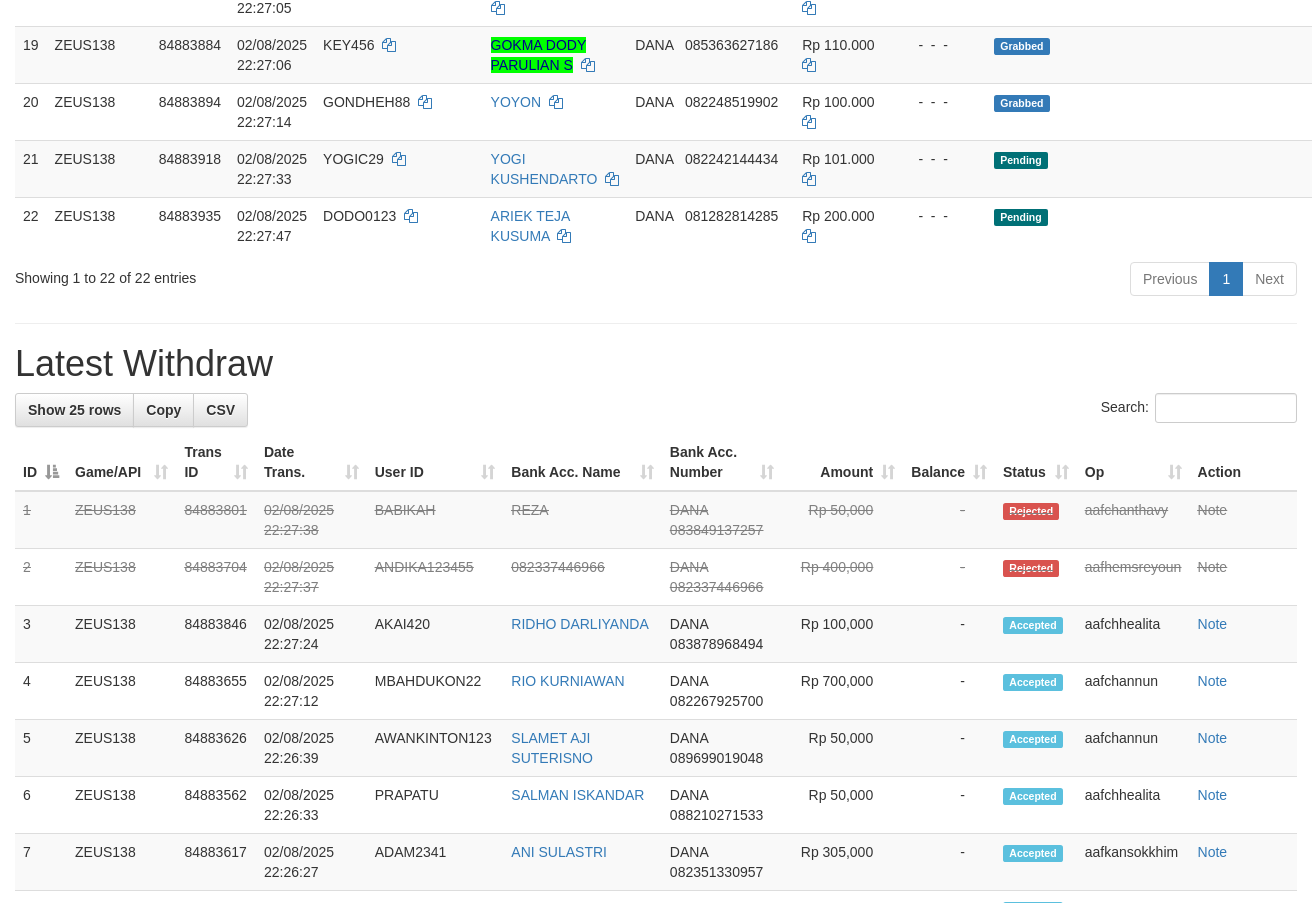 scroll, scrollTop: 1420, scrollLeft: 0, axis: vertical 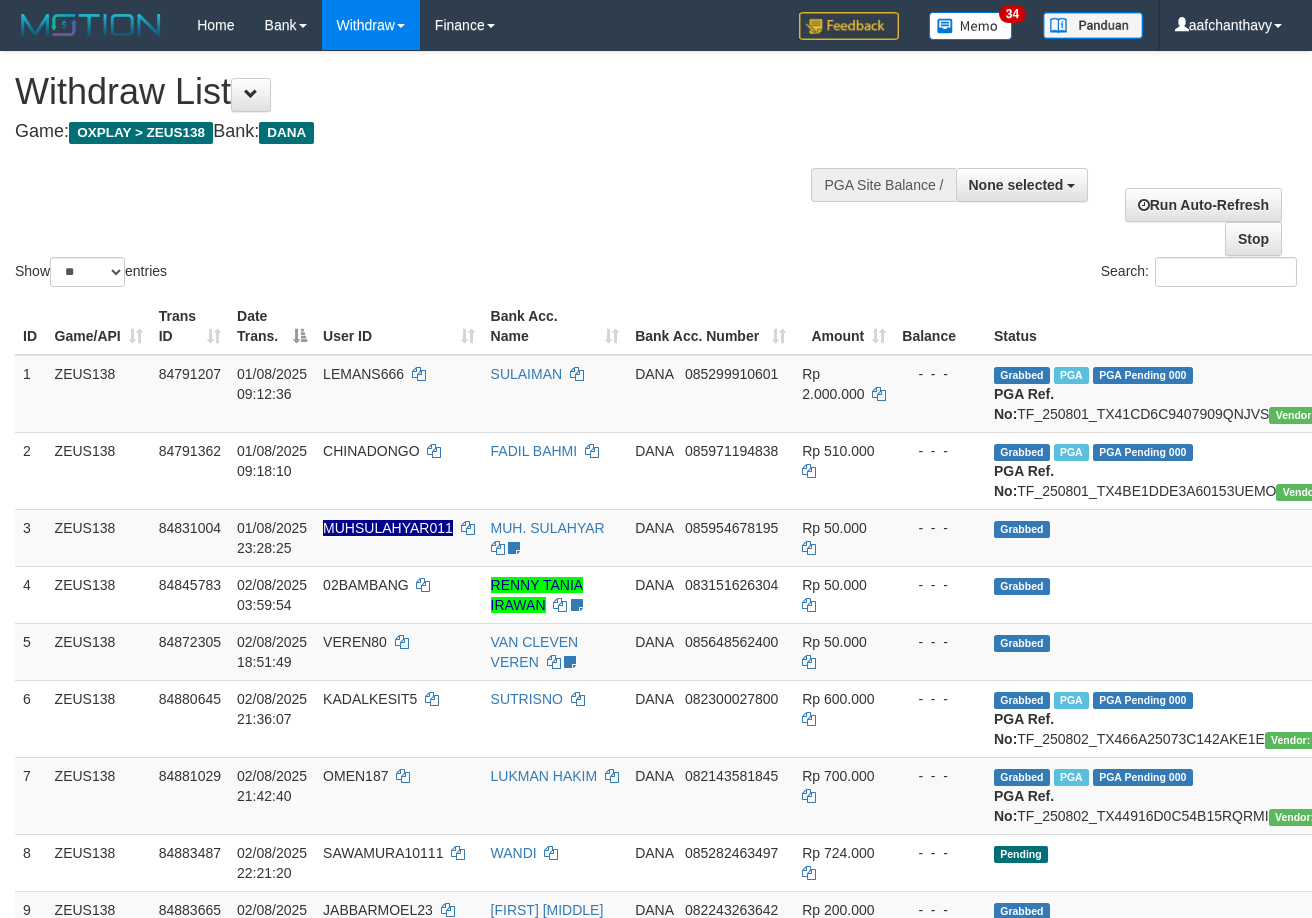 select 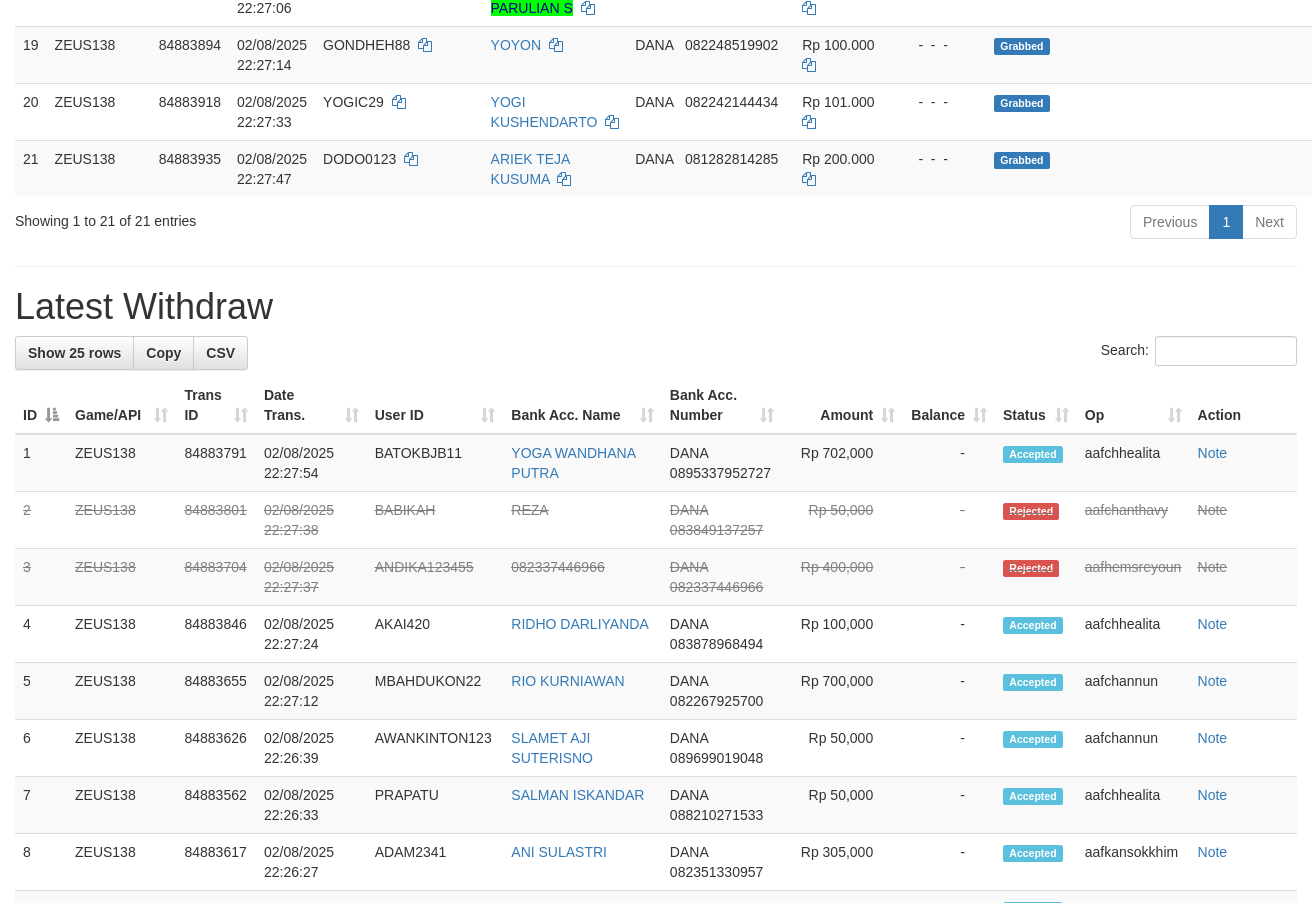 scroll, scrollTop: 1420, scrollLeft: 0, axis: vertical 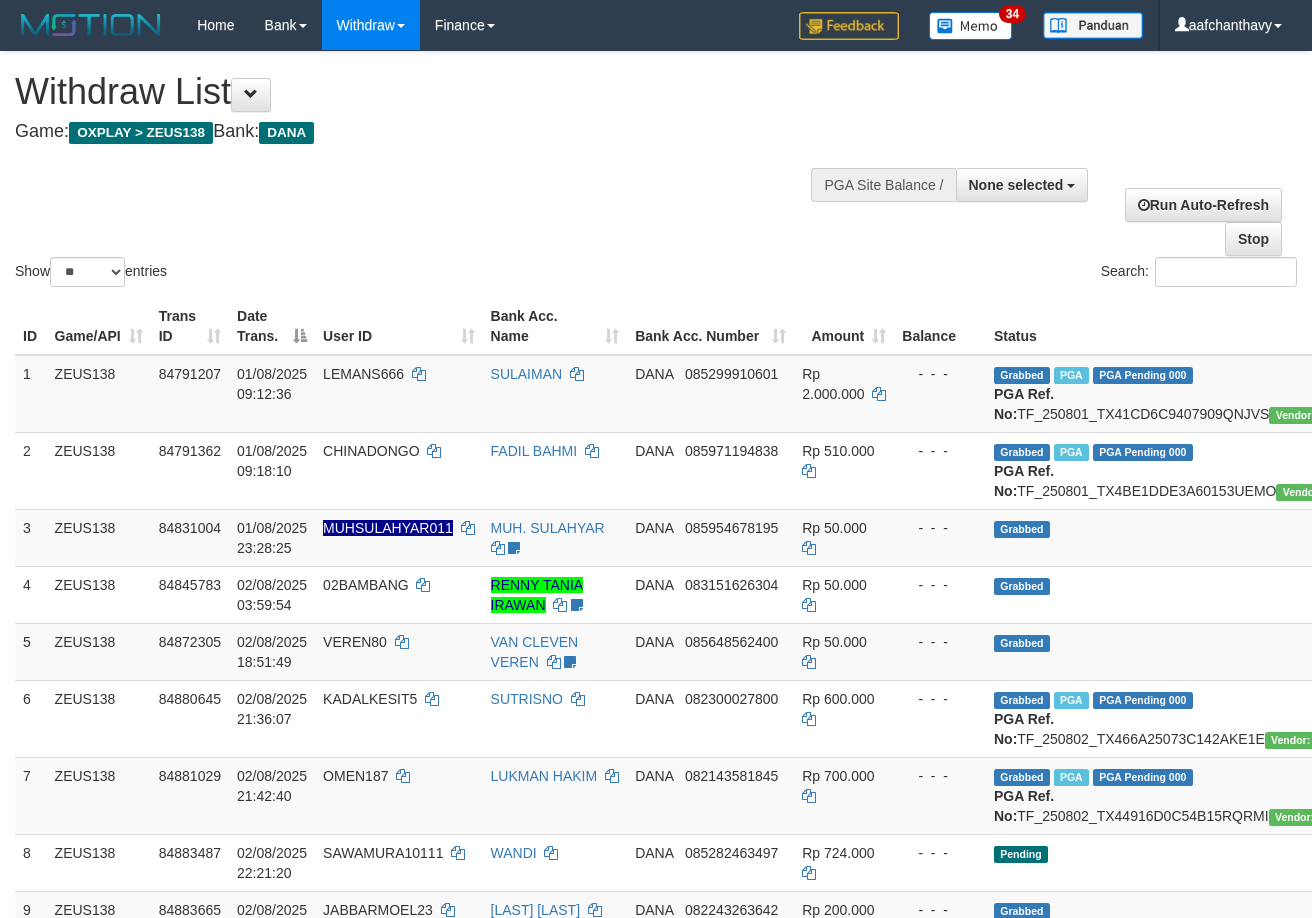 select 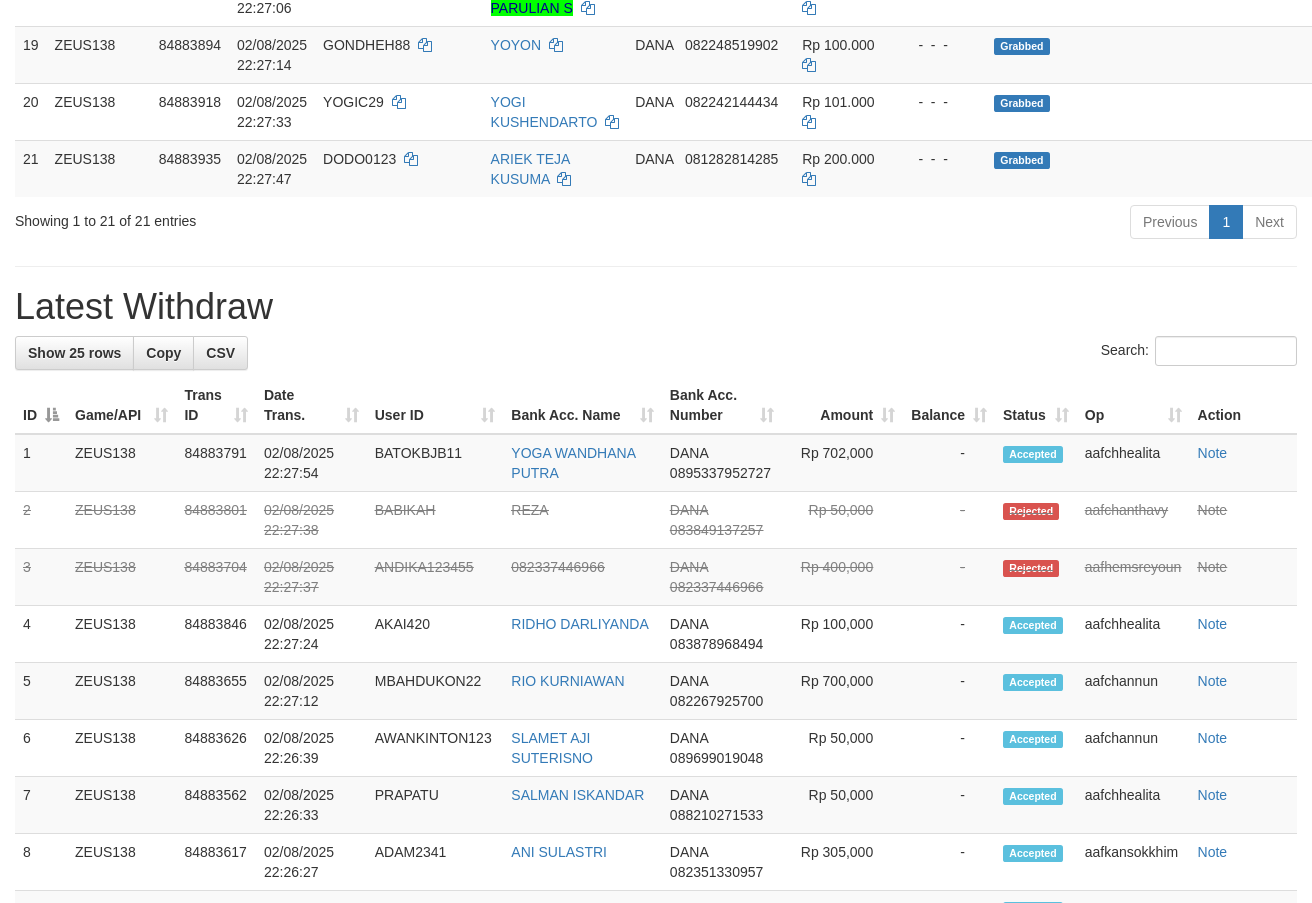 scroll, scrollTop: 1420, scrollLeft: 0, axis: vertical 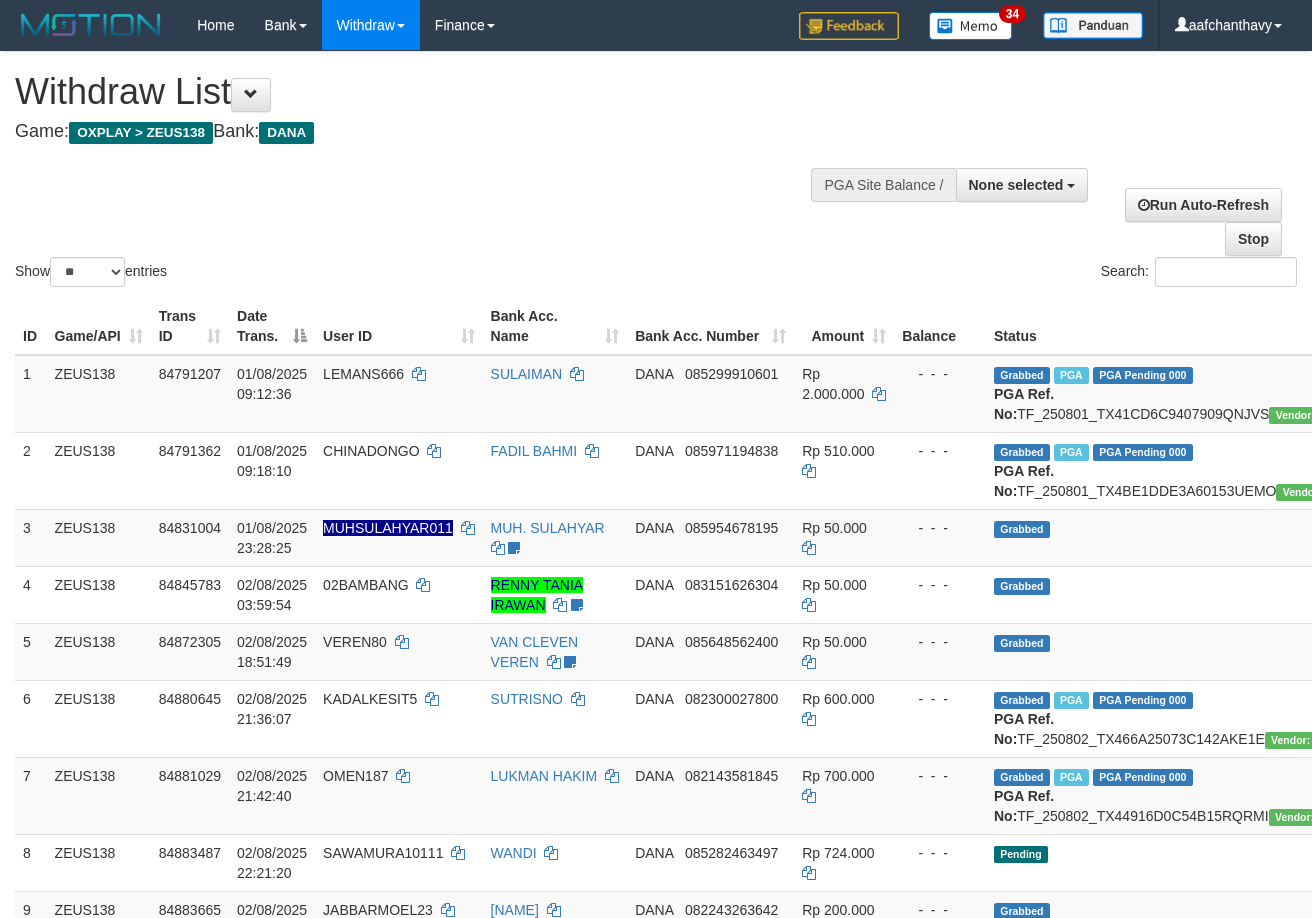 select 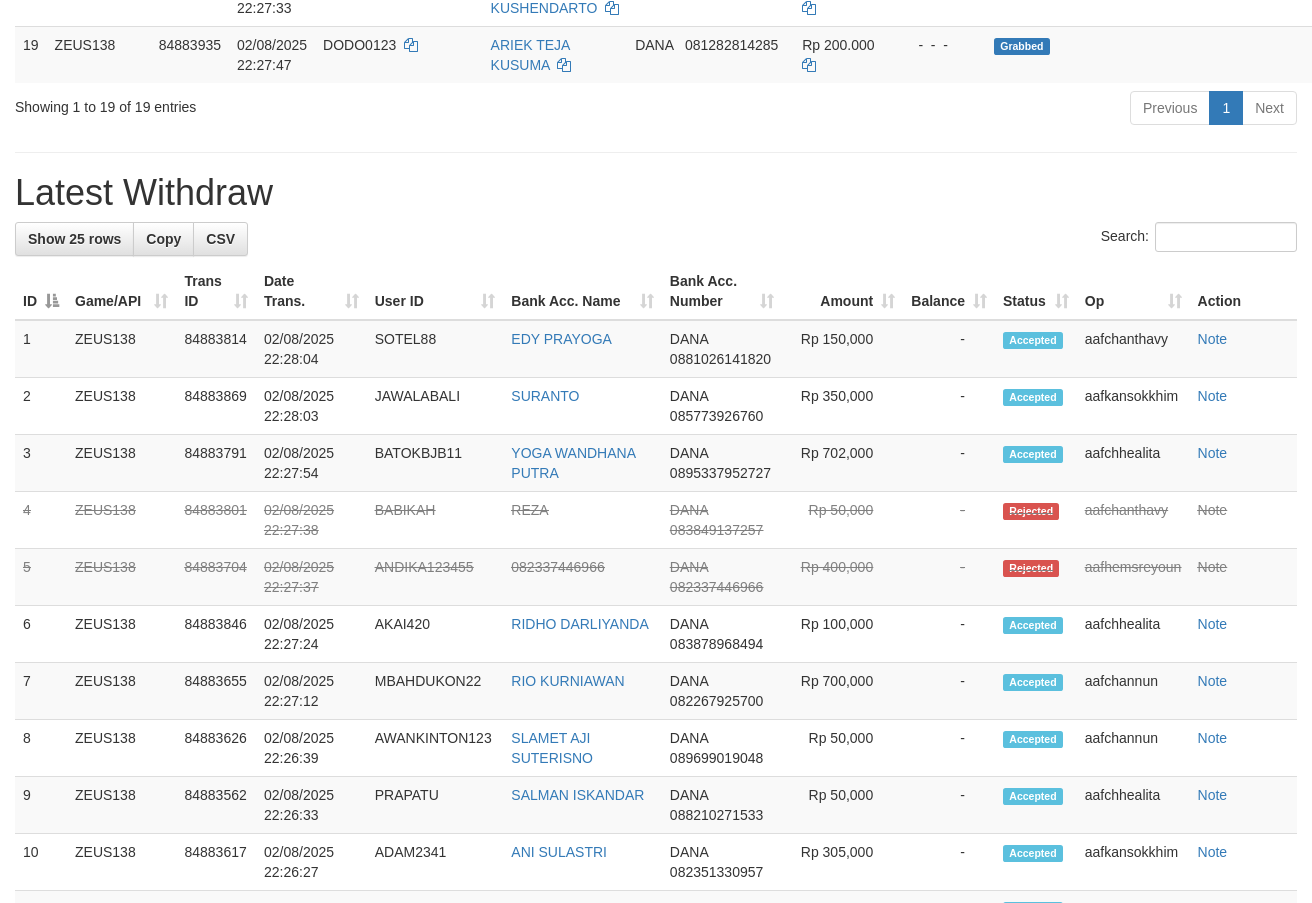 scroll, scrollTop: 1420, scrollLeft: 0, axis: vertical 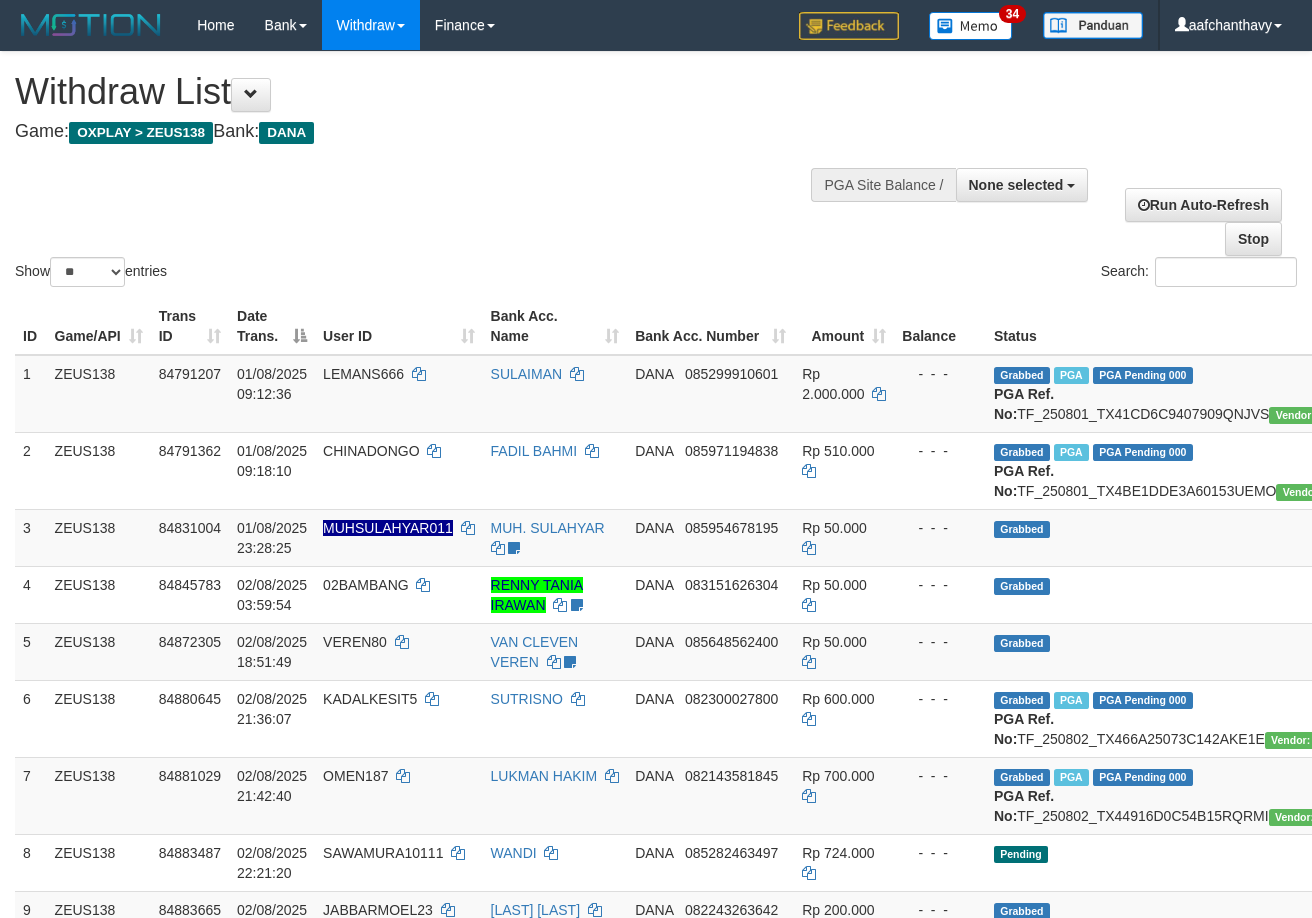 select 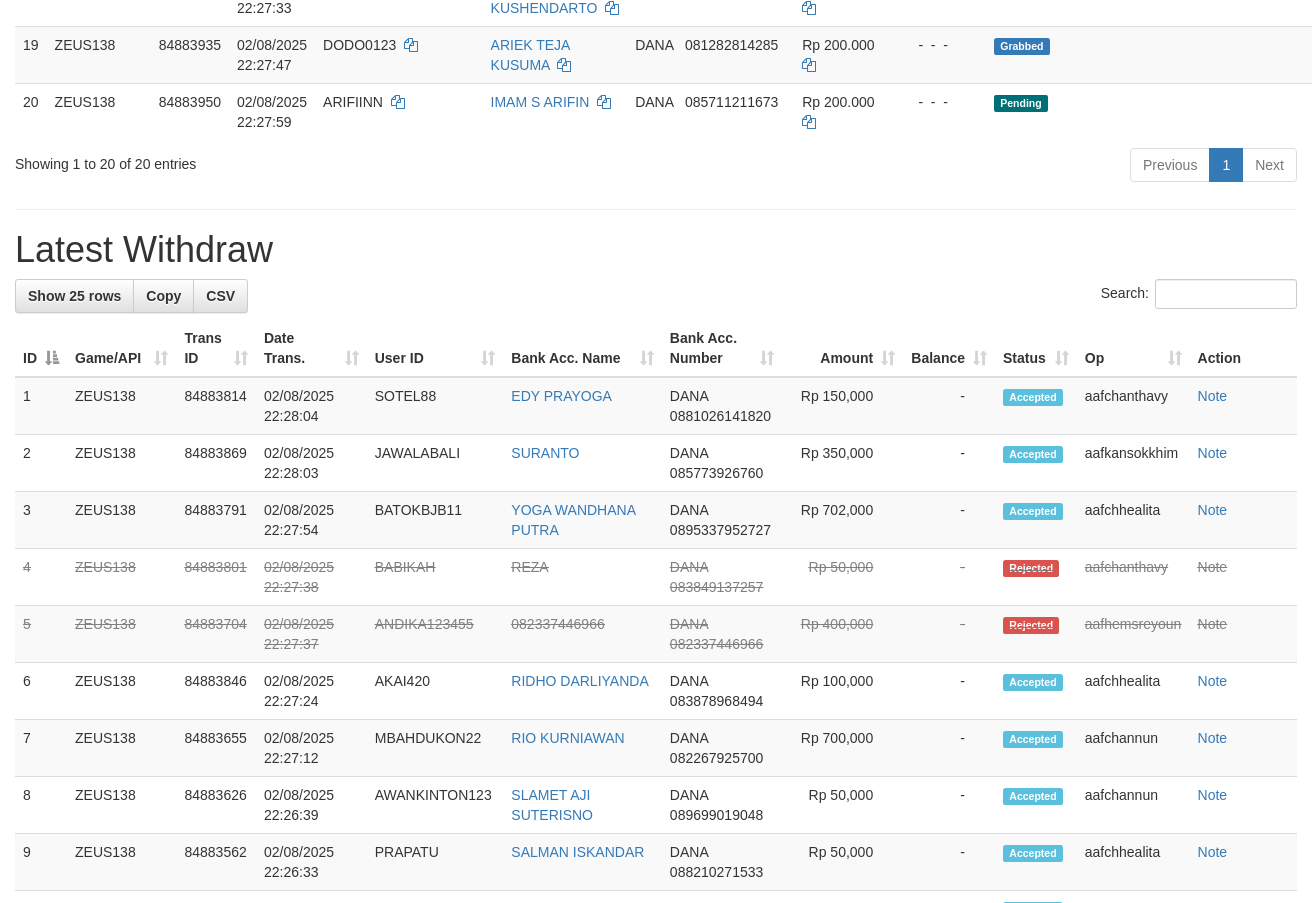 scroll, scrollTop: 1420, scrollLeft: 0, axis: vertical 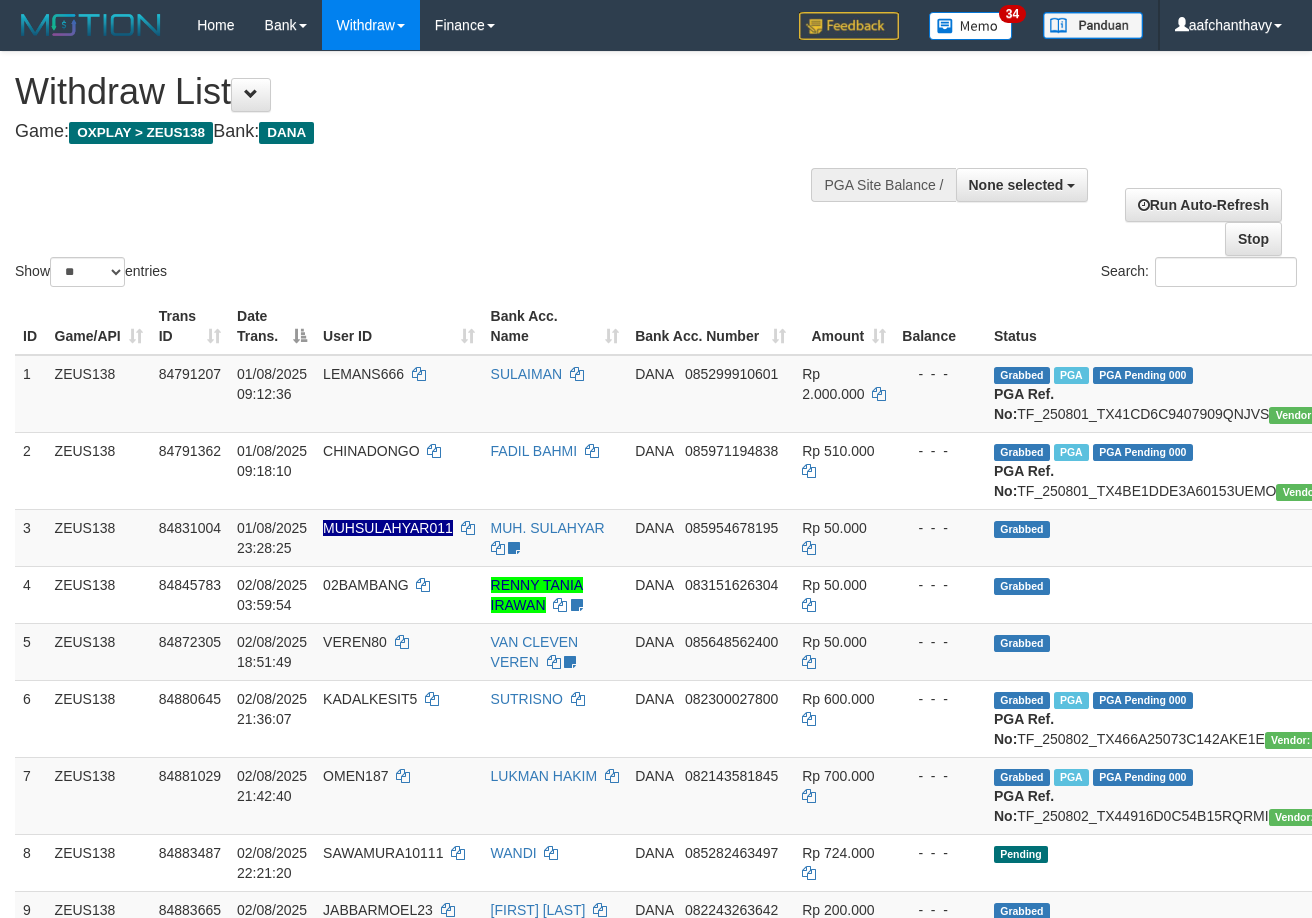 select 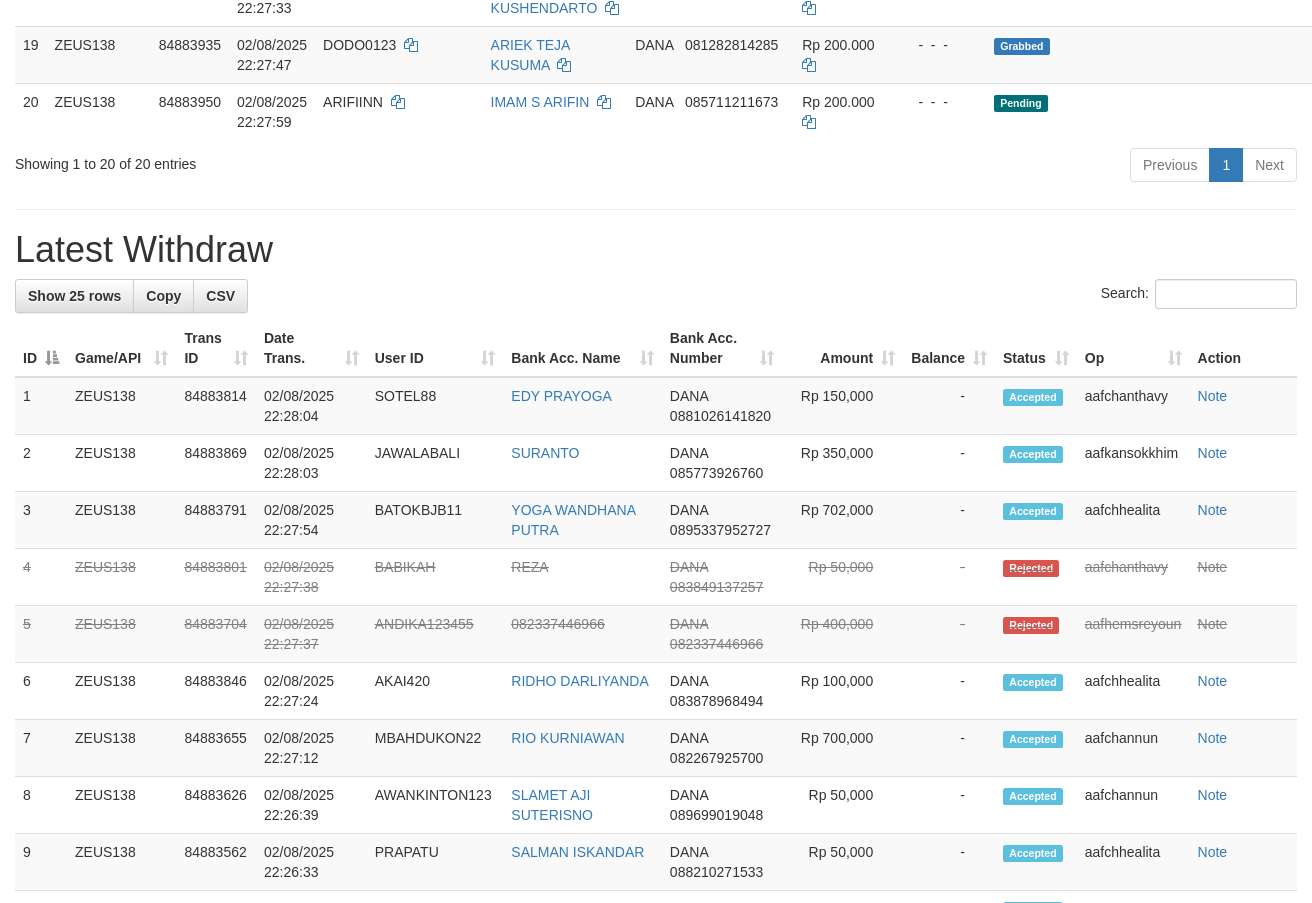 scroll, scrollTop: 1420, scrollLeft: 0, axis: vertical 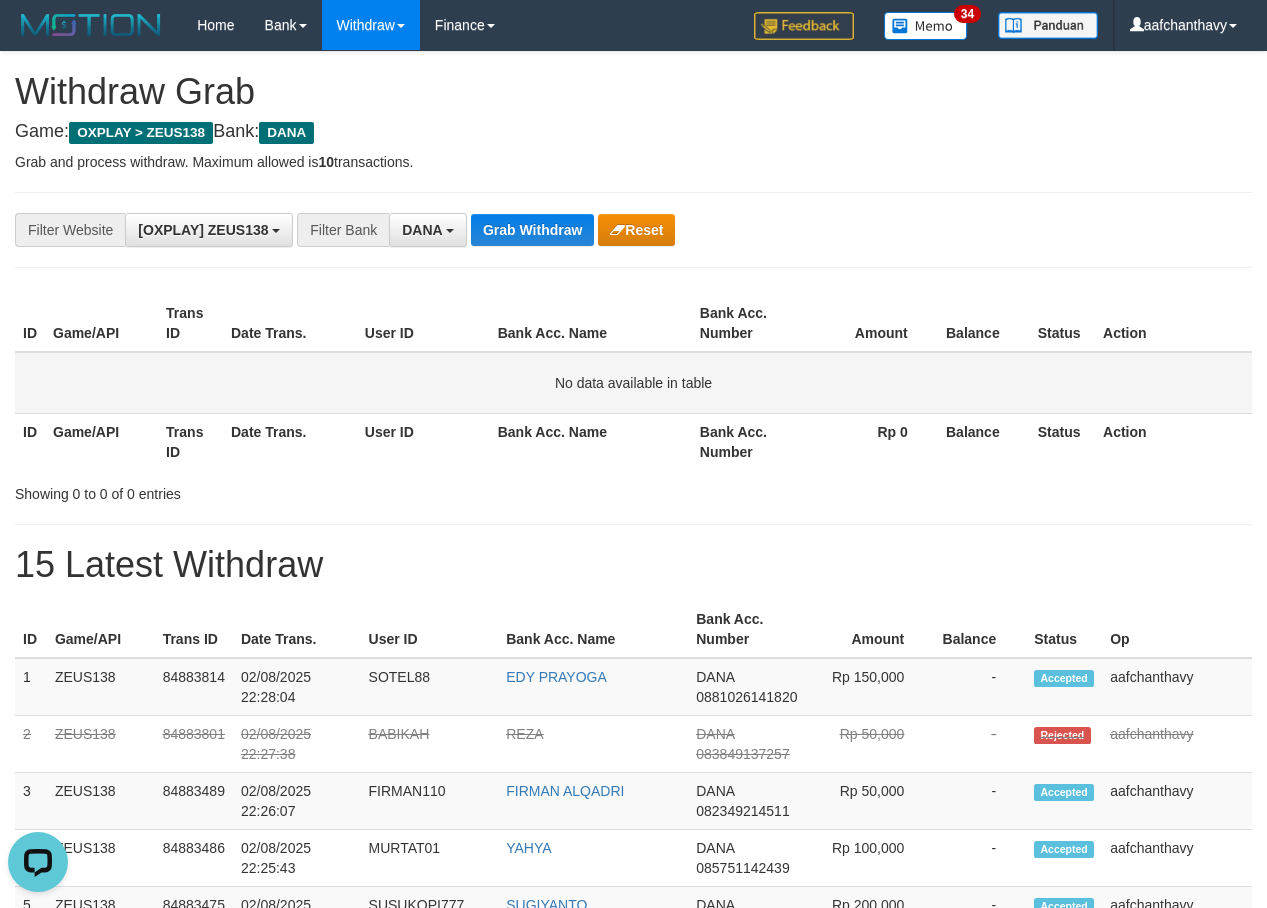 drag, startPoint x: 2, startPoint y: 360, endPoint x: 35, endPoint y: 371, distance: 34.785053 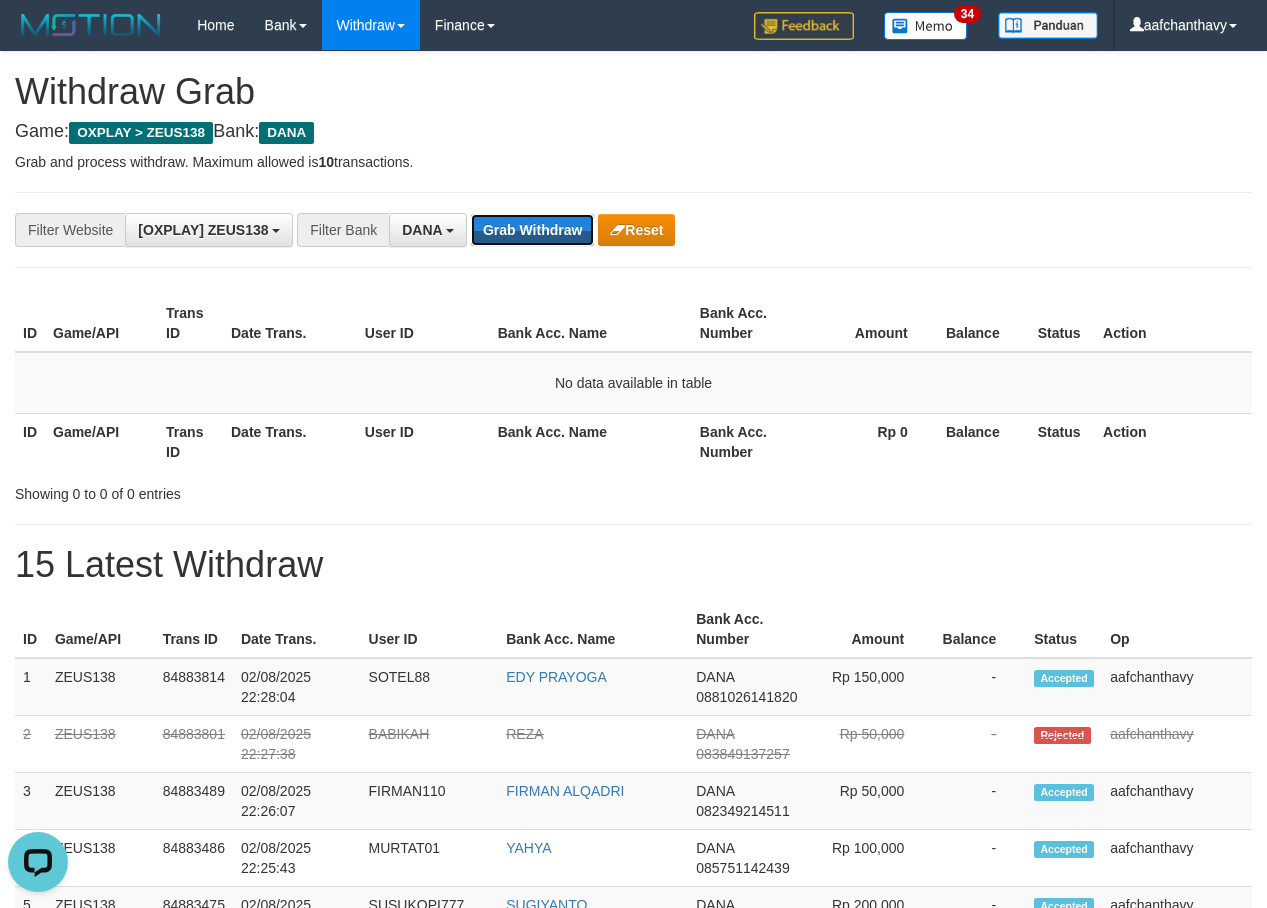 drag, startPoint x: 543, startPoint y: 227, endPoint x: 581, endPoint y: 285, distance: 69.339745 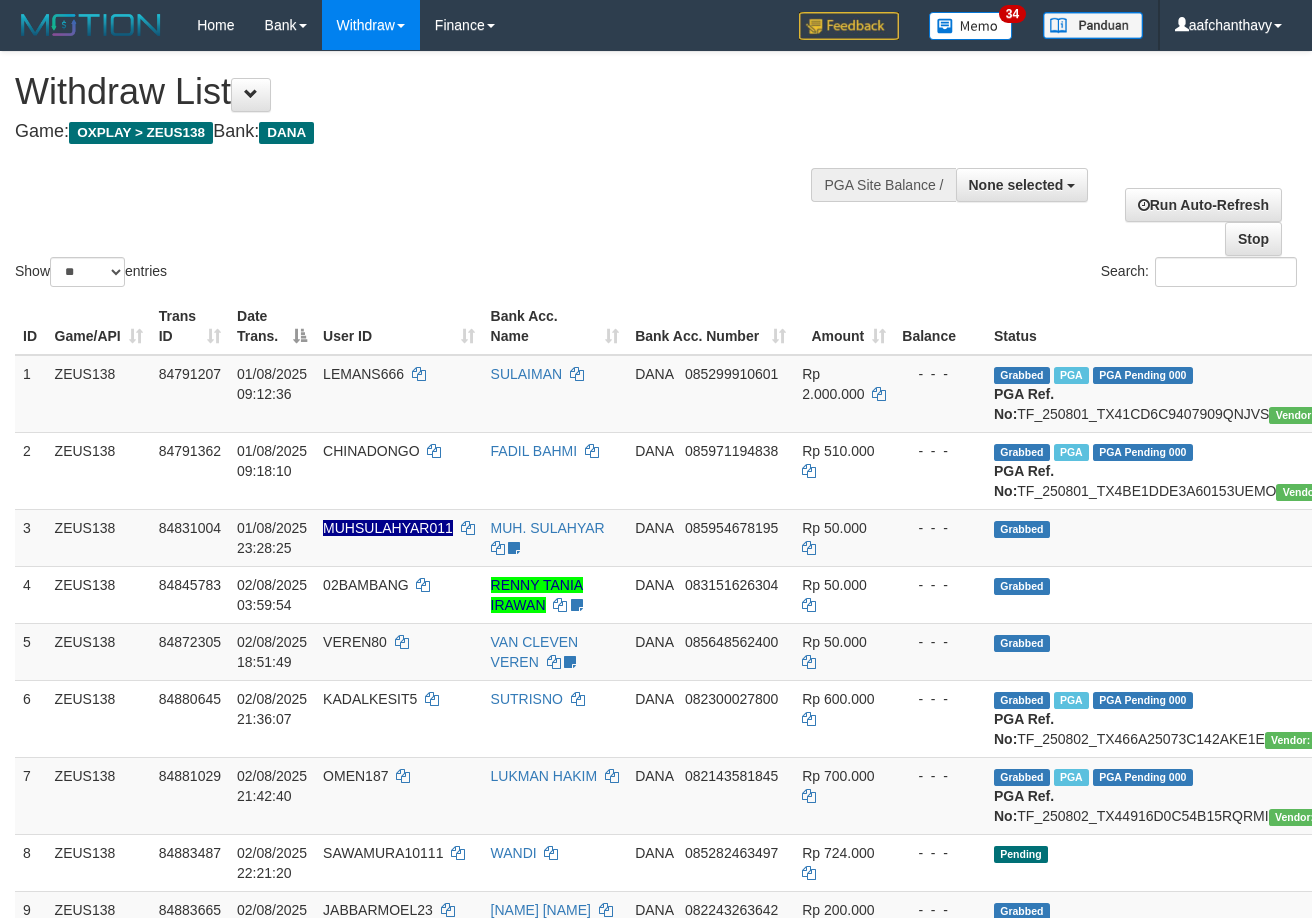 select 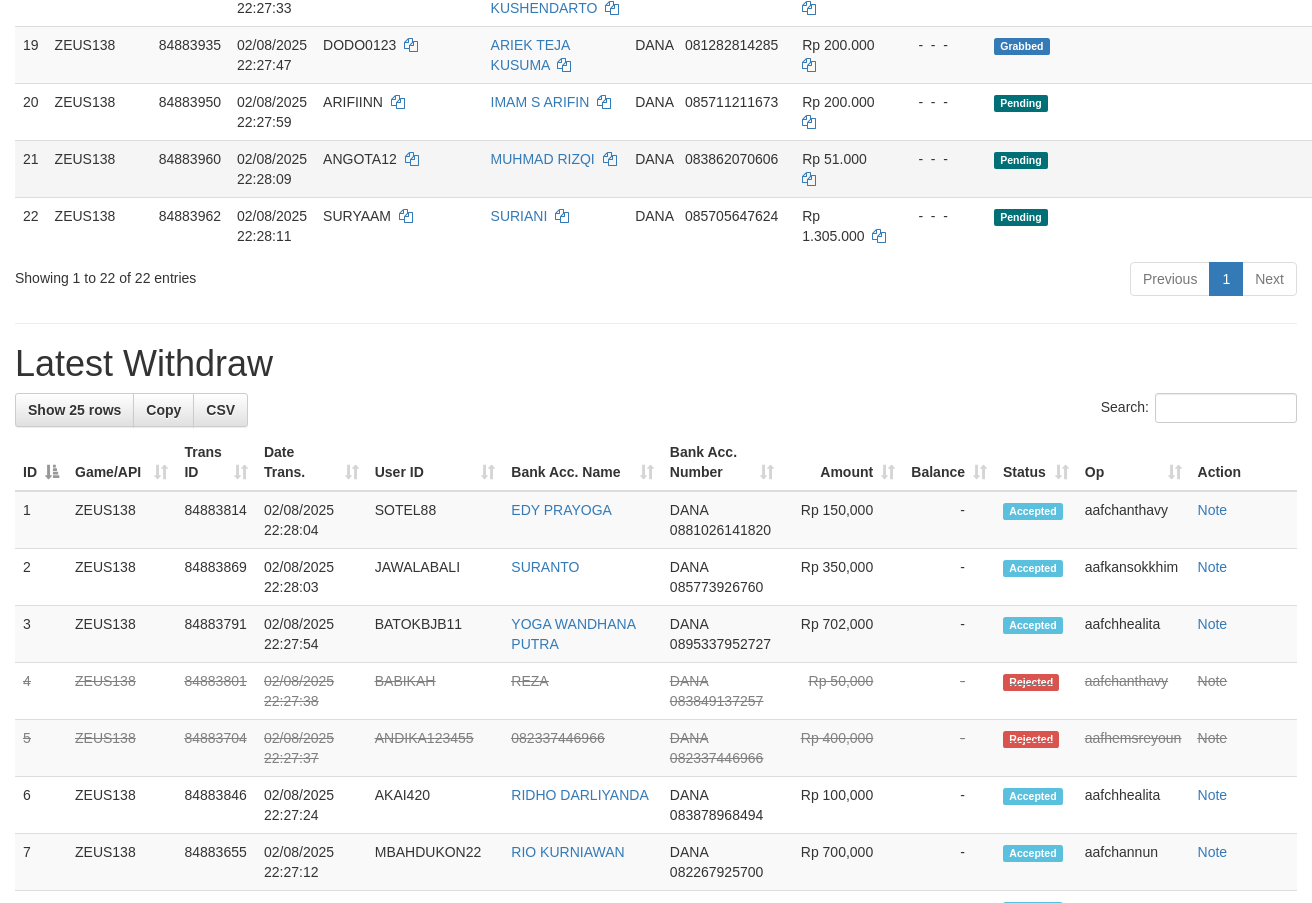 click on "Pending" at bounding box center [1179, 168] 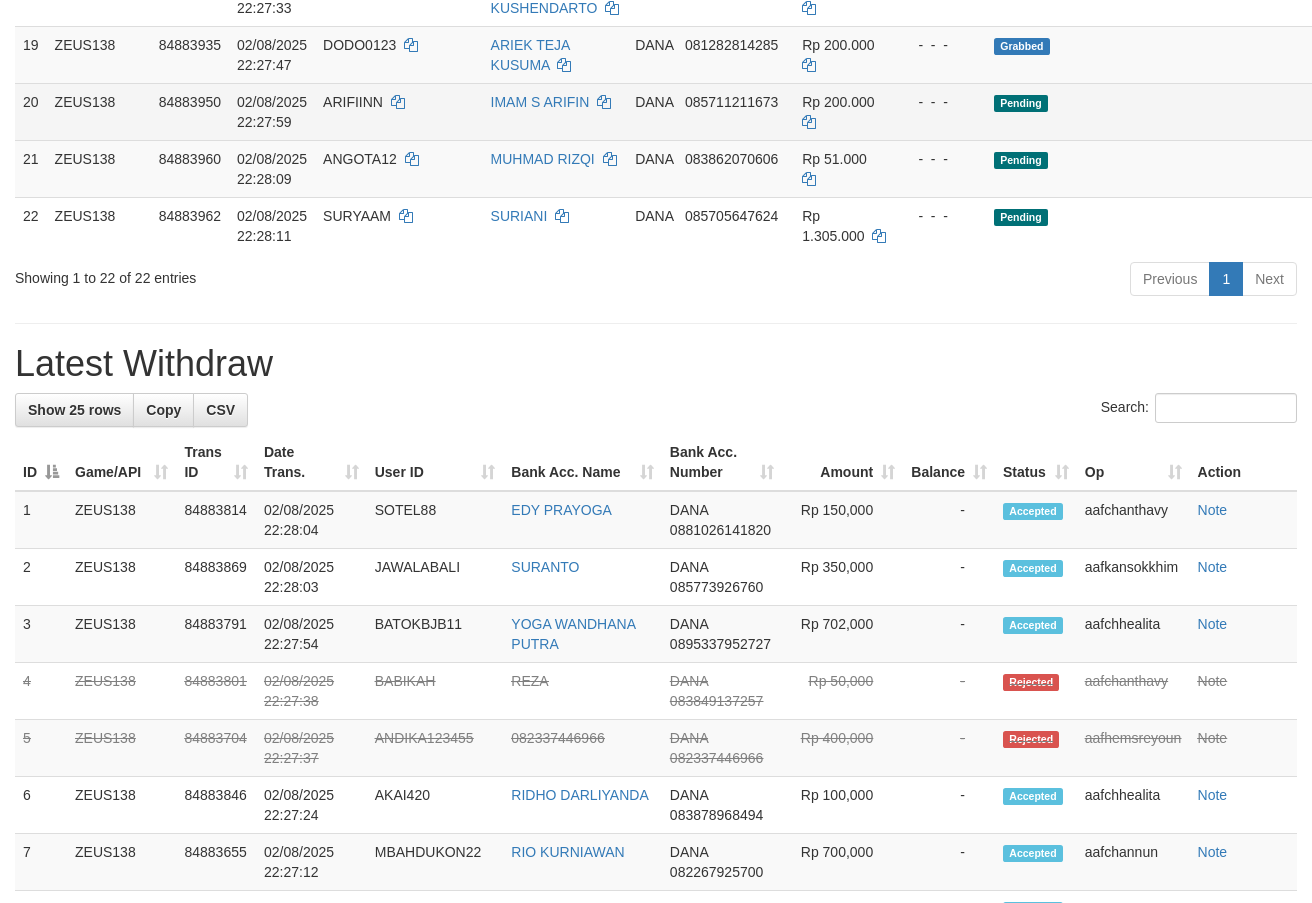 scroll, scrollTop: 1420, scrollLeft: 0, axis: vertical 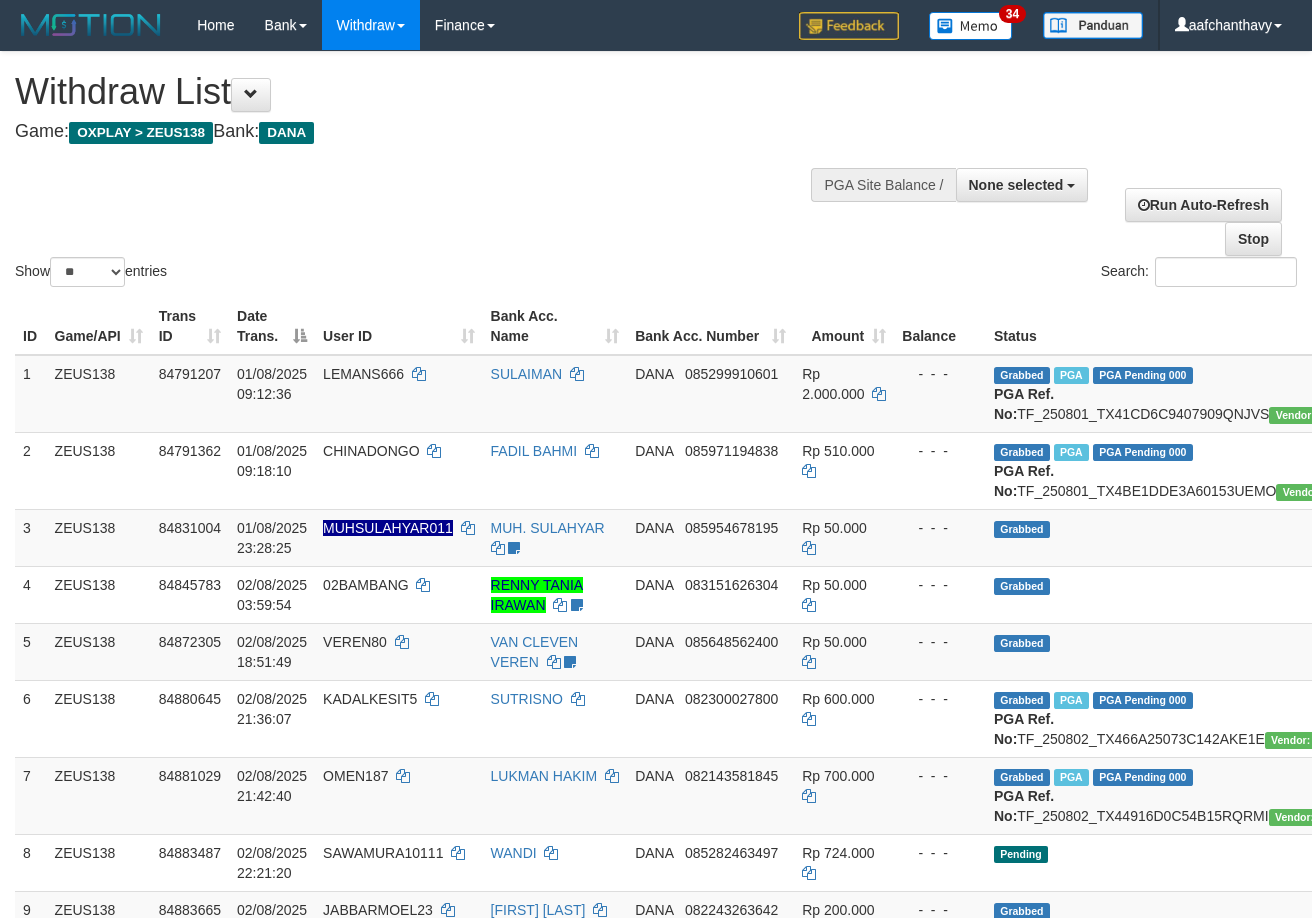 select 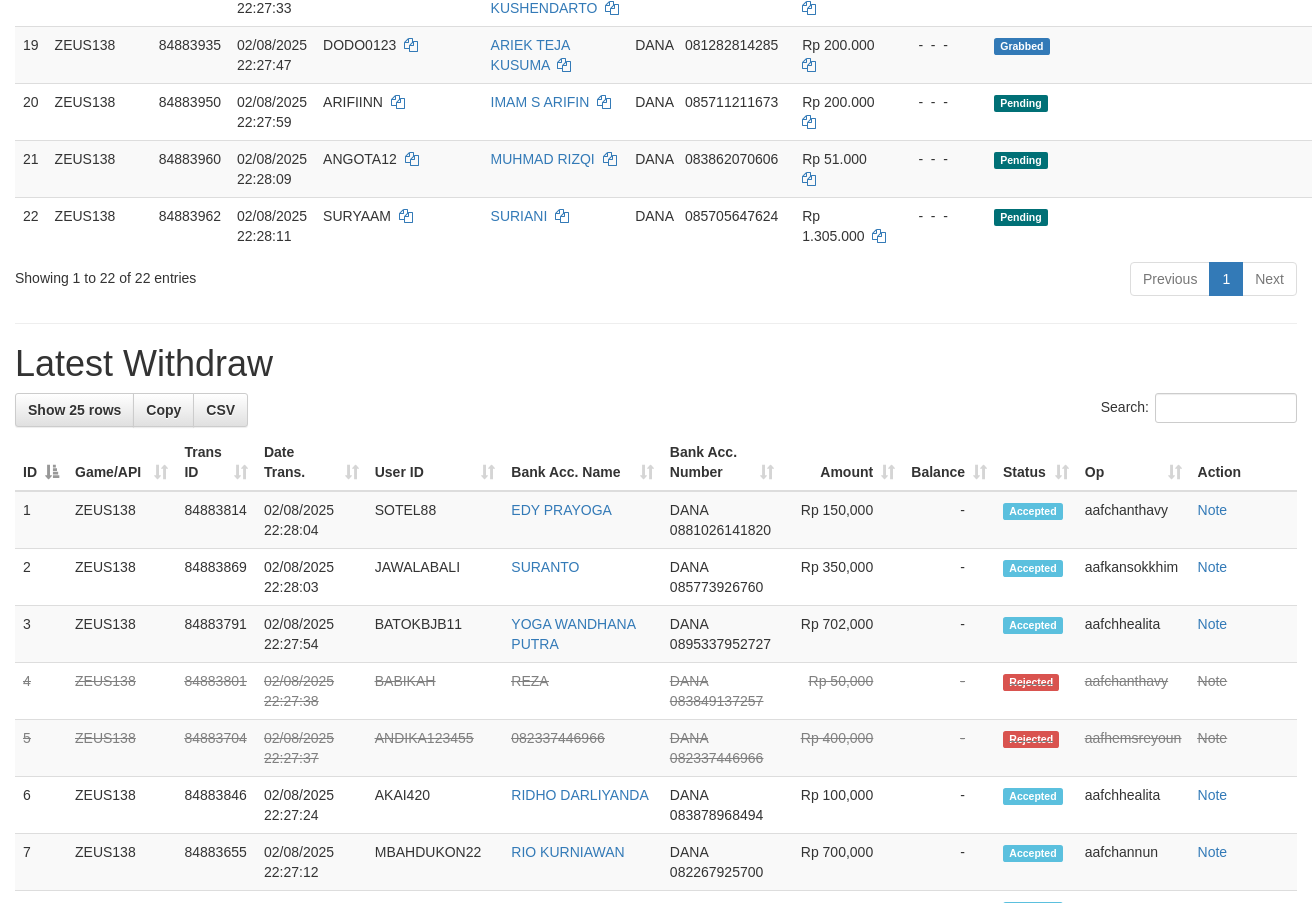 scroll, scrollTop: 1420, scrollLeft: 0, axis: vertical 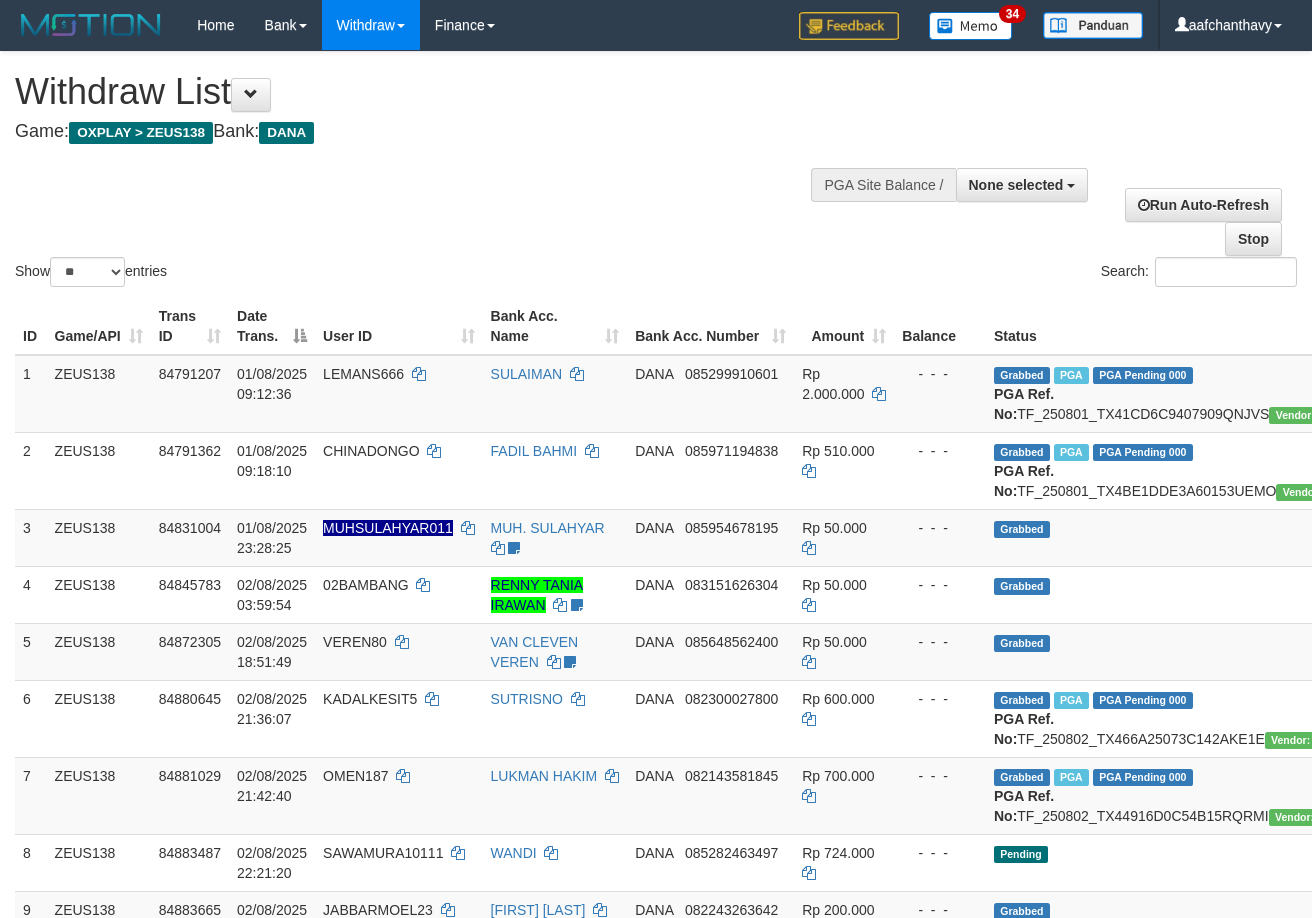 select 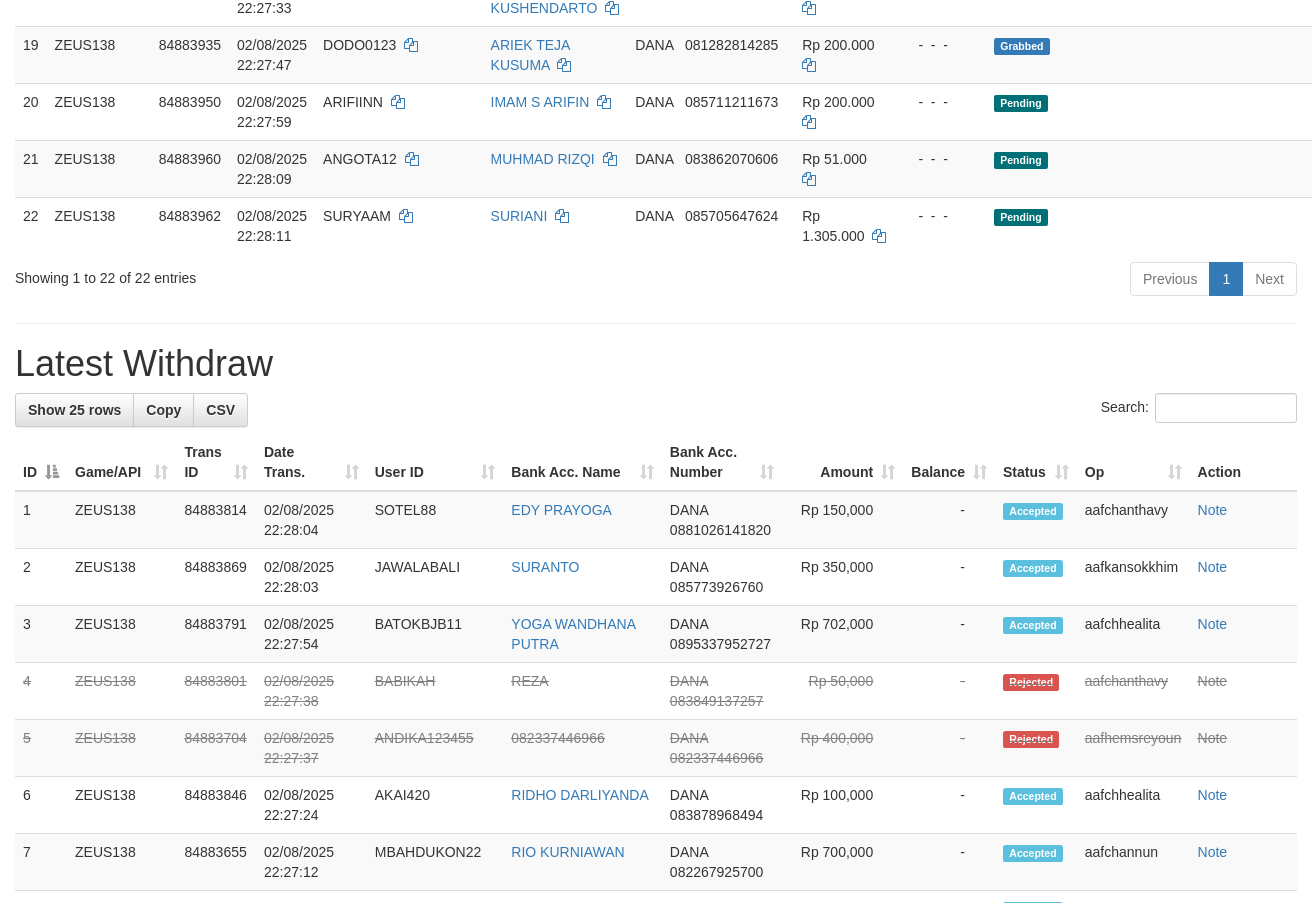 scroll, scrollTop: 1420, scrollLeft: 0, axis: vertical 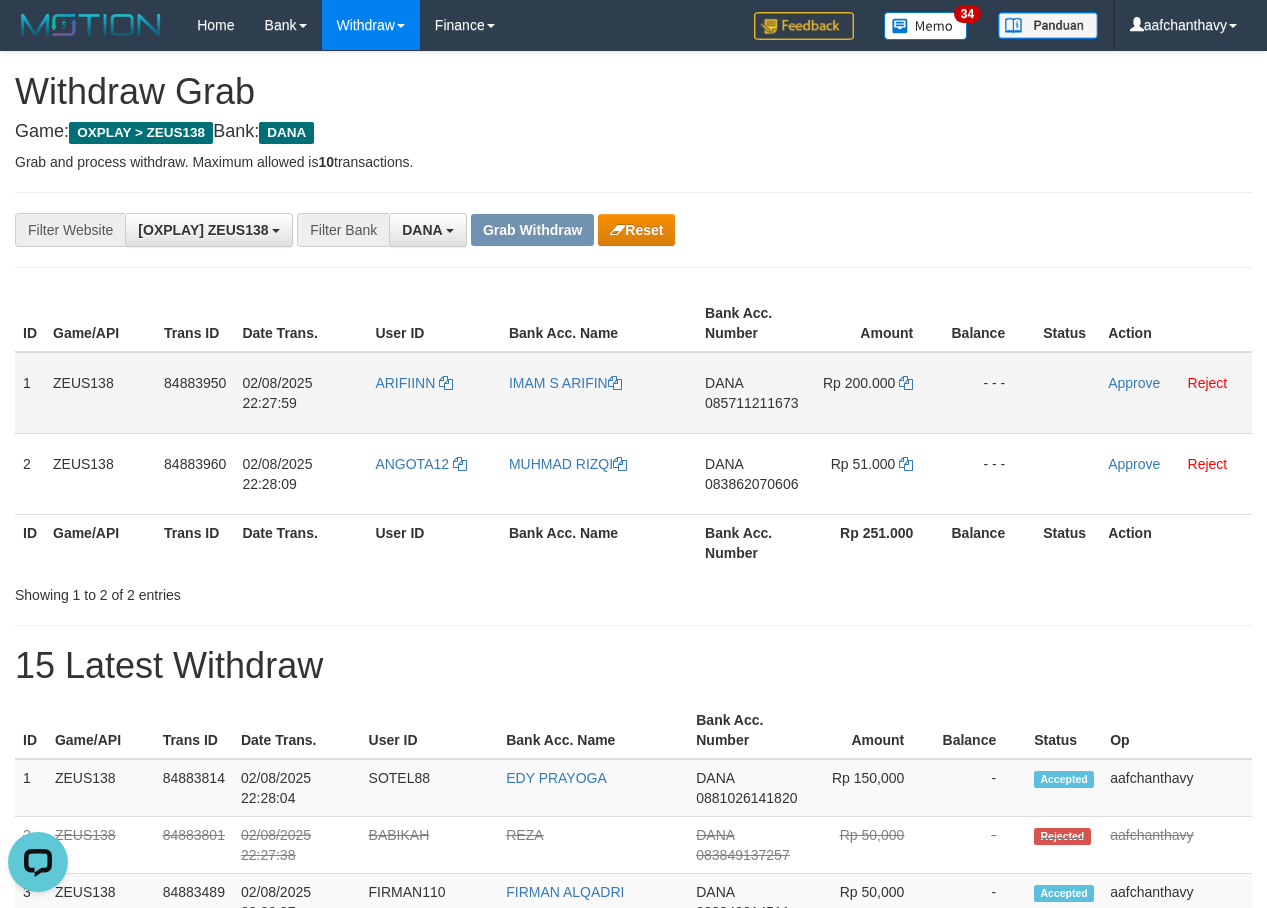 click on "ARIFIINN" at bounding box center [434, 393] 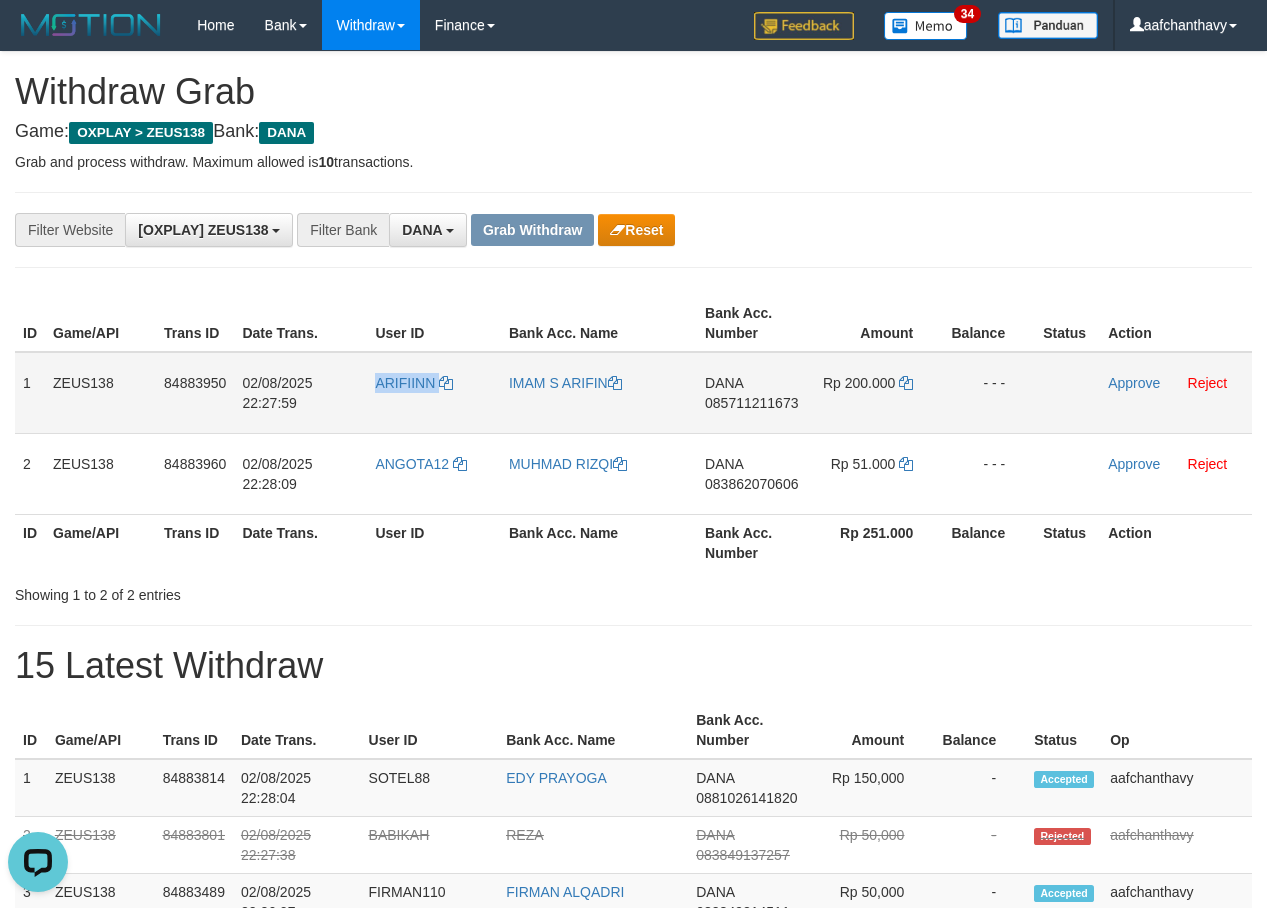 click on "ARIFIINN" at bounding box center (434, 393) 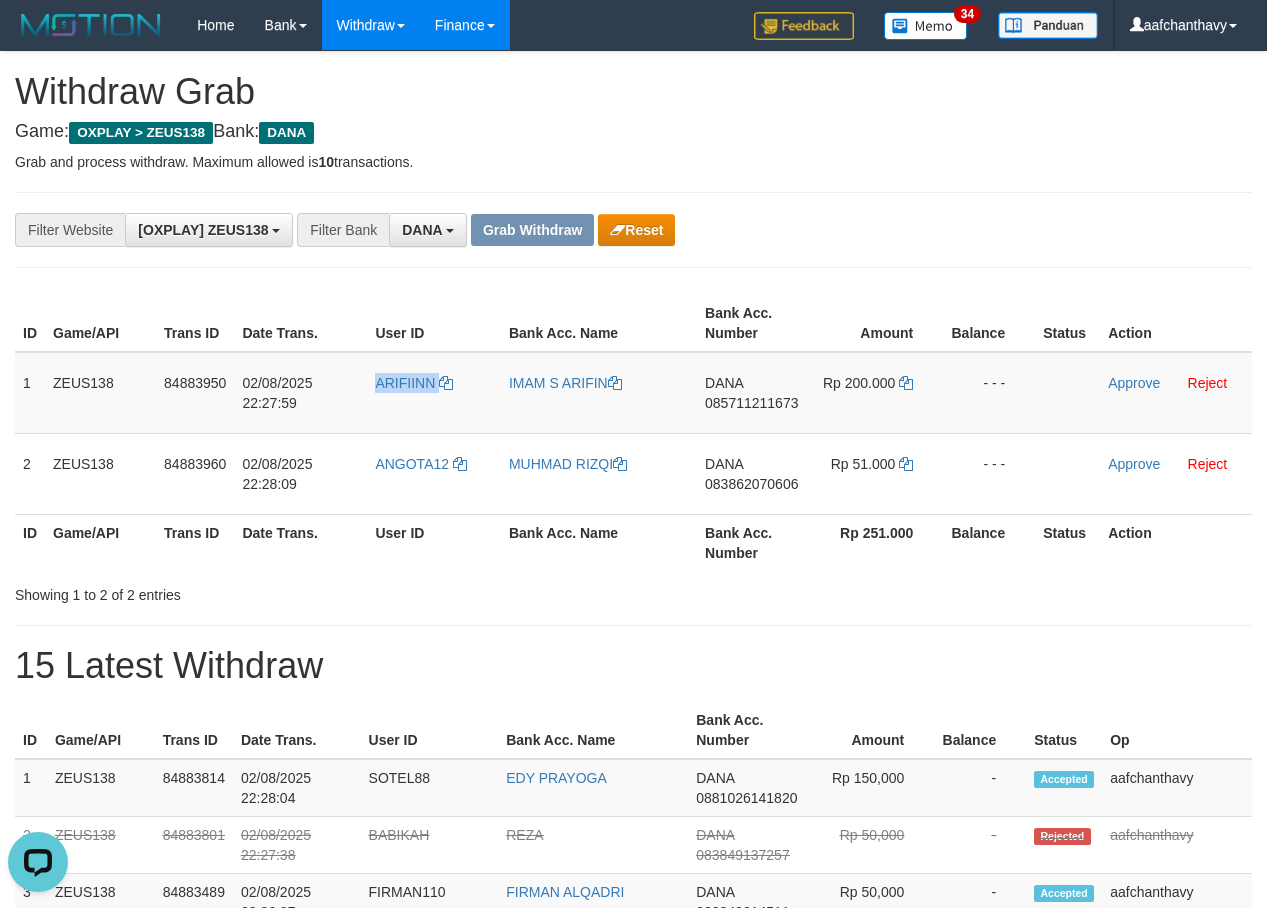 copy on "ARIFIINN" 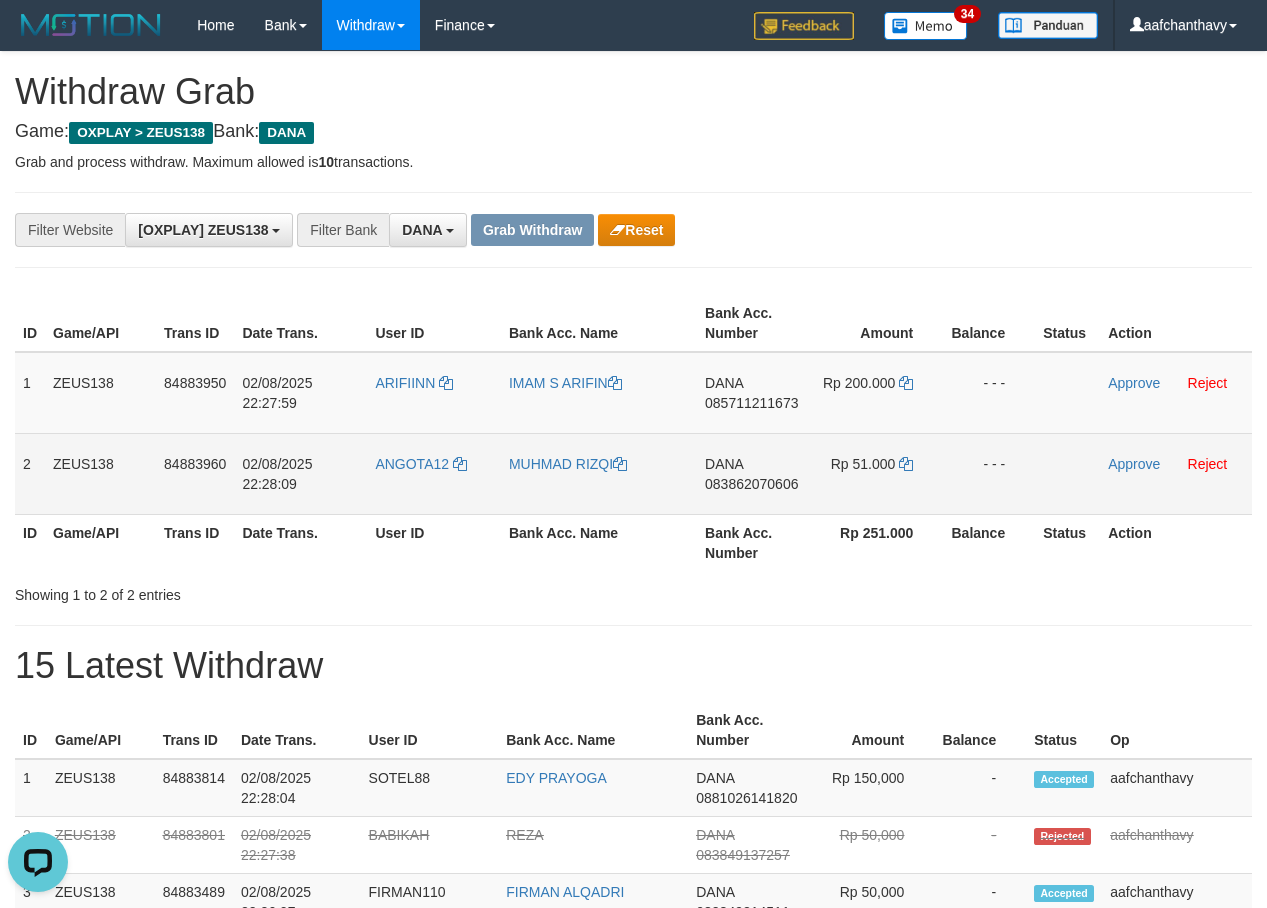 click on "ANGOTA12" at bounding box center [434, 473] 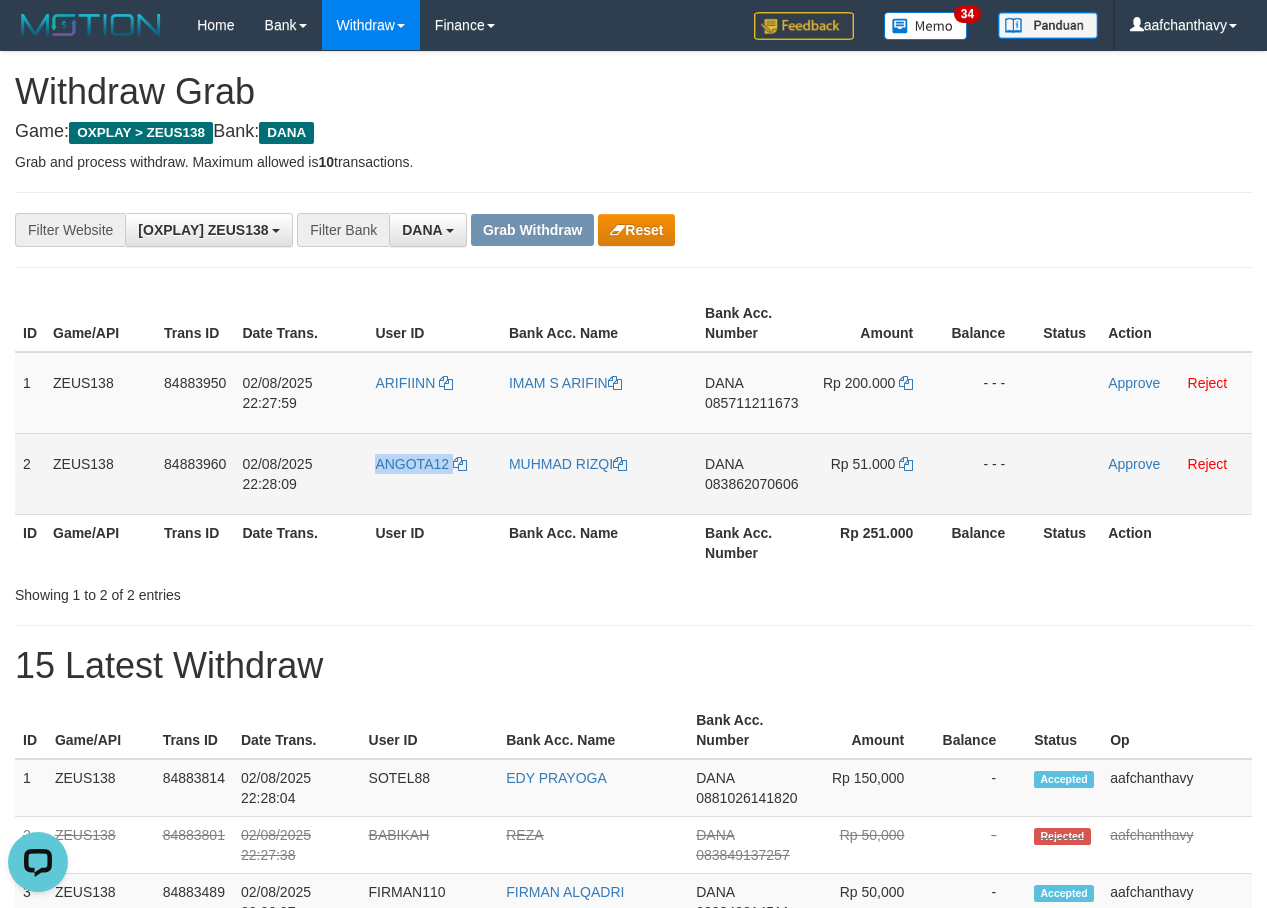 click on "ANGOTA12" at bounding box center [434, 473] 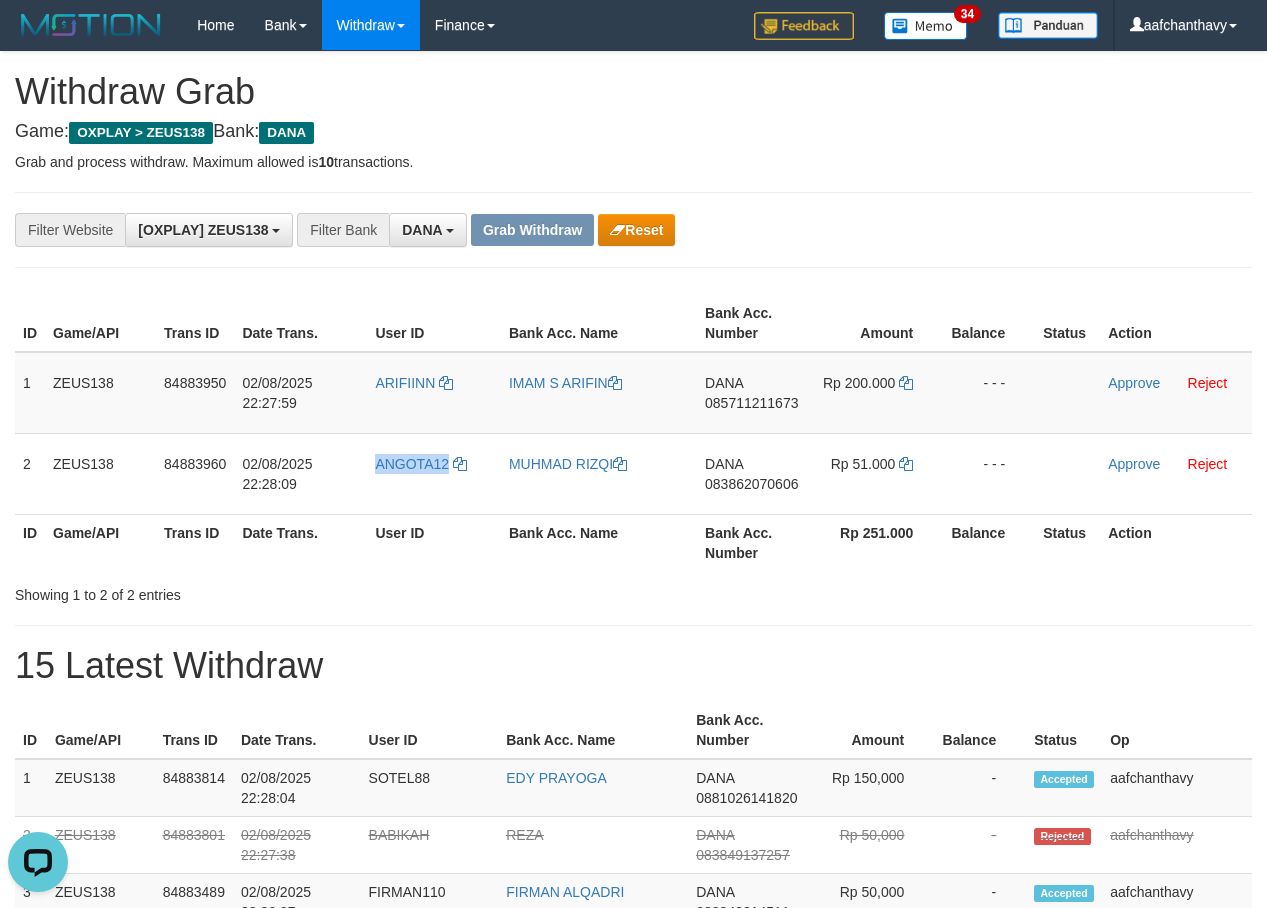 copy on "ANGOTA12" 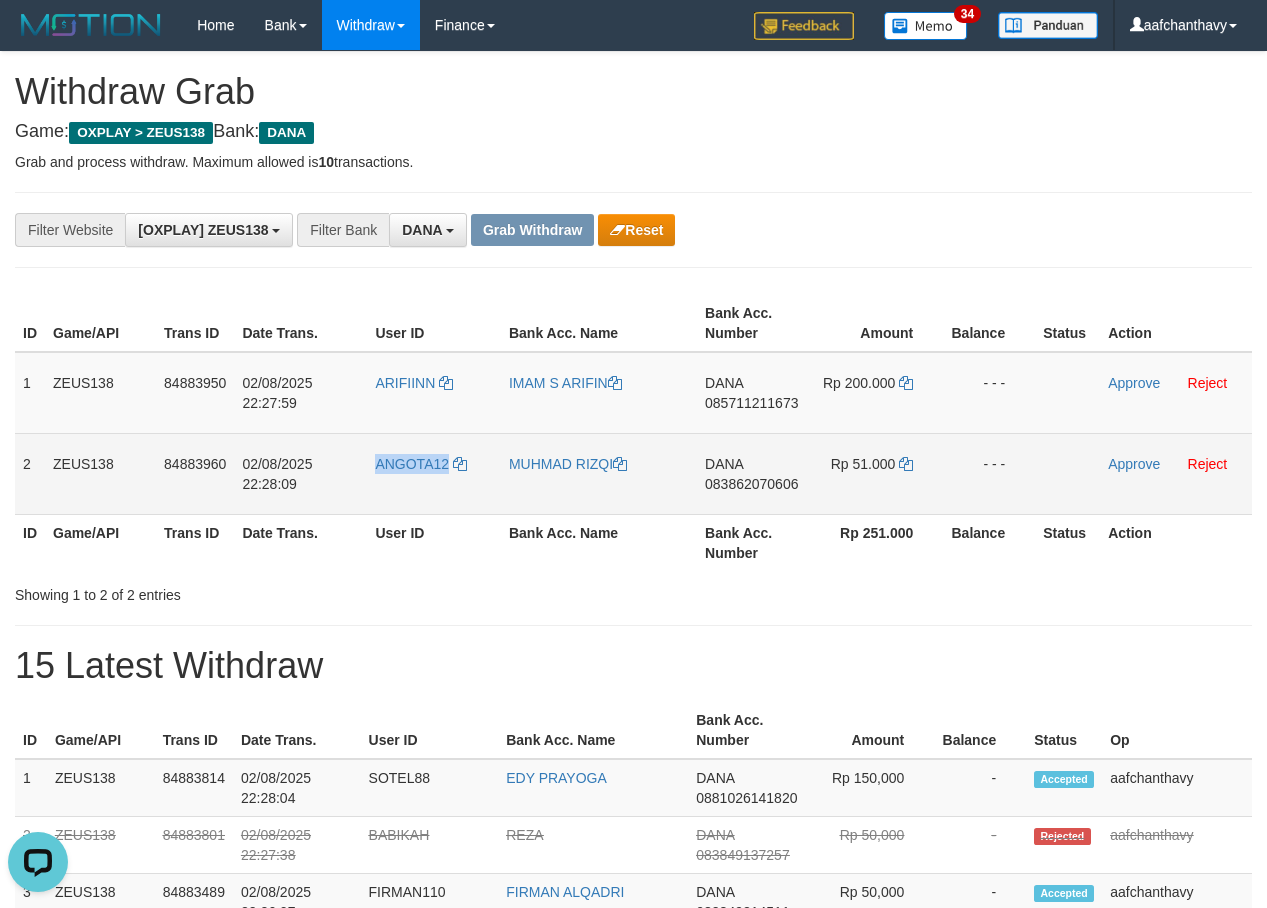 click on "ANGOTA12" at bounding box center [434, 473] 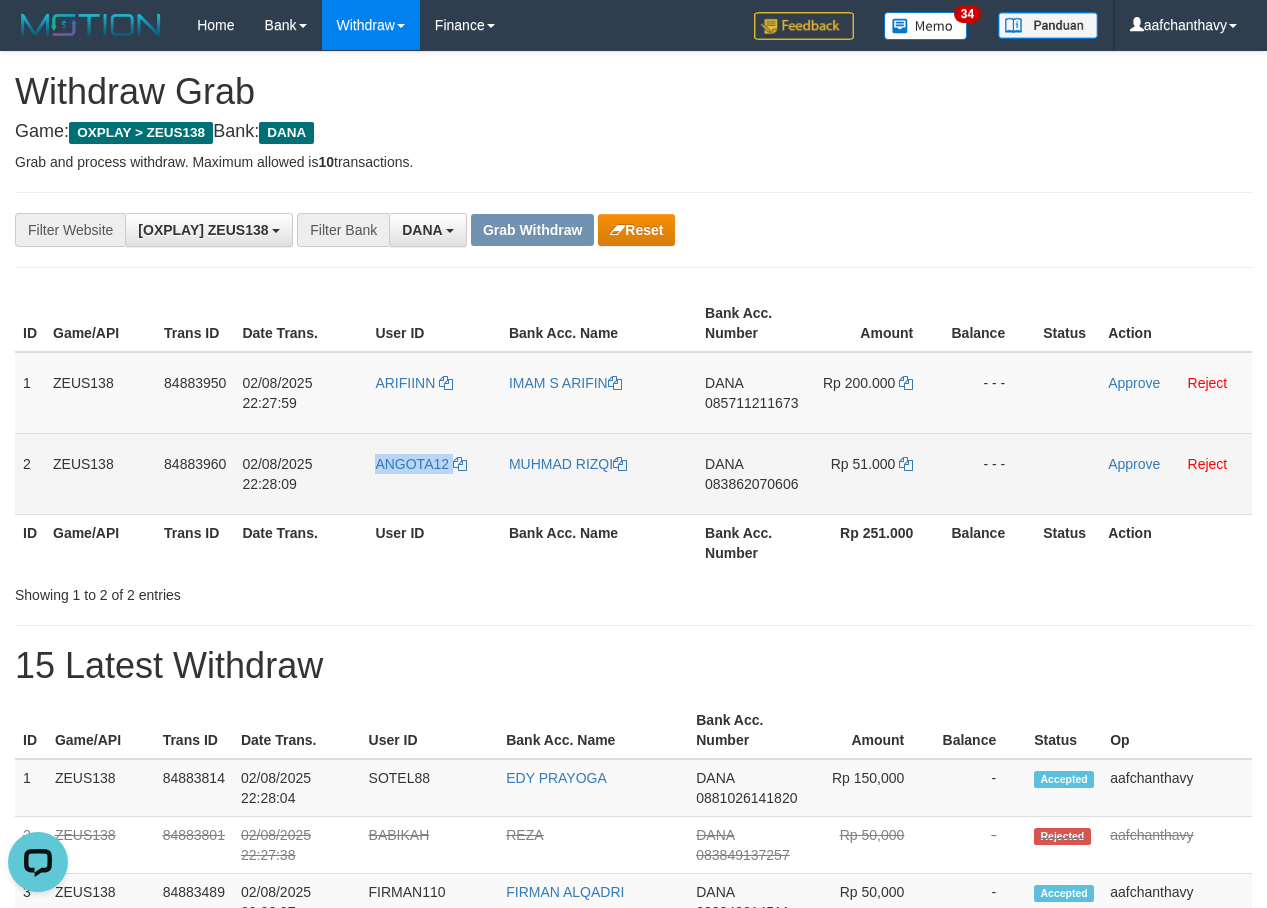 click on "ANGOTA12" at bounding box center [434, 473] 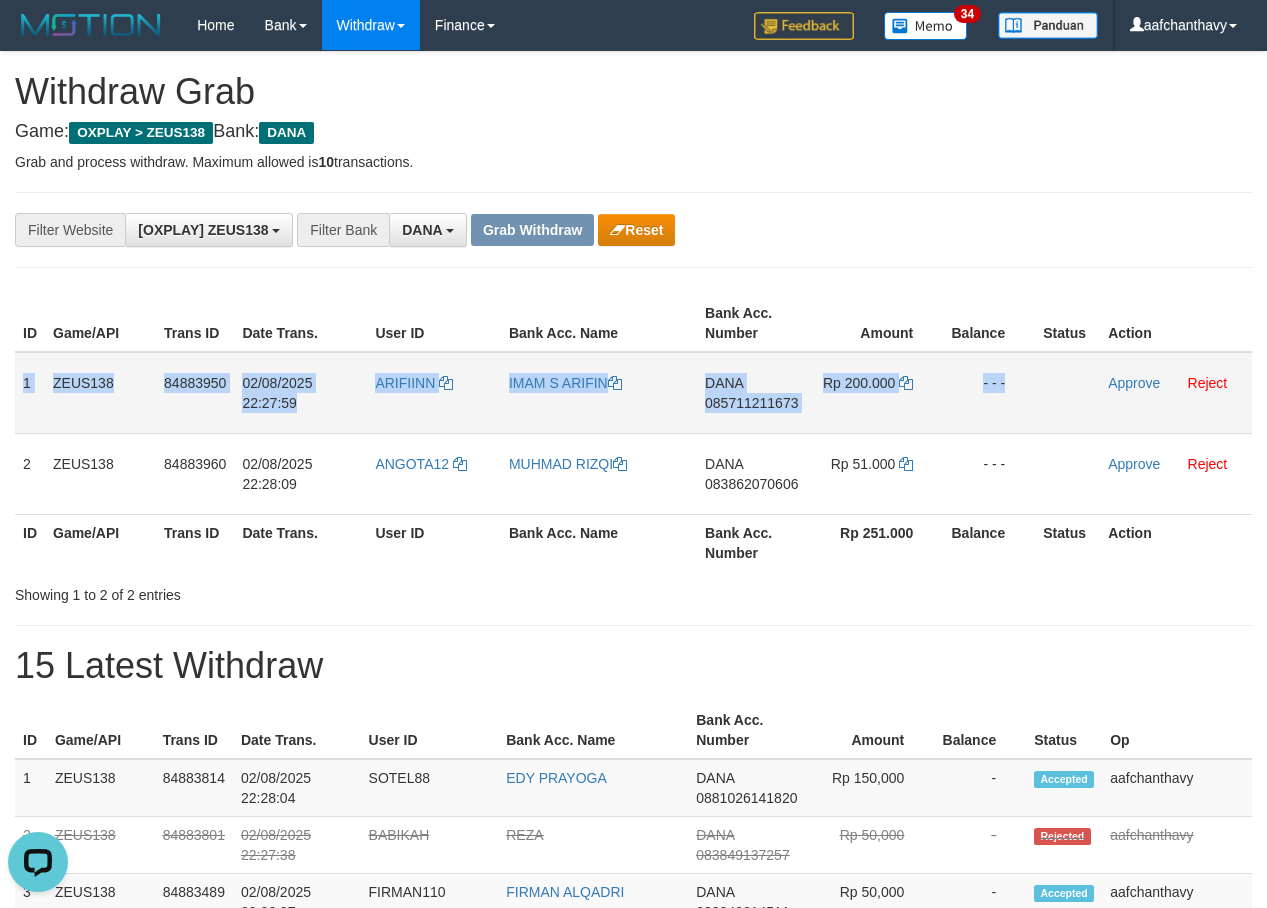 drag, startPoint x: 23, startPoint y: 361, endPoint x: 1050, endPoint y: 362, distance: 1027.0005 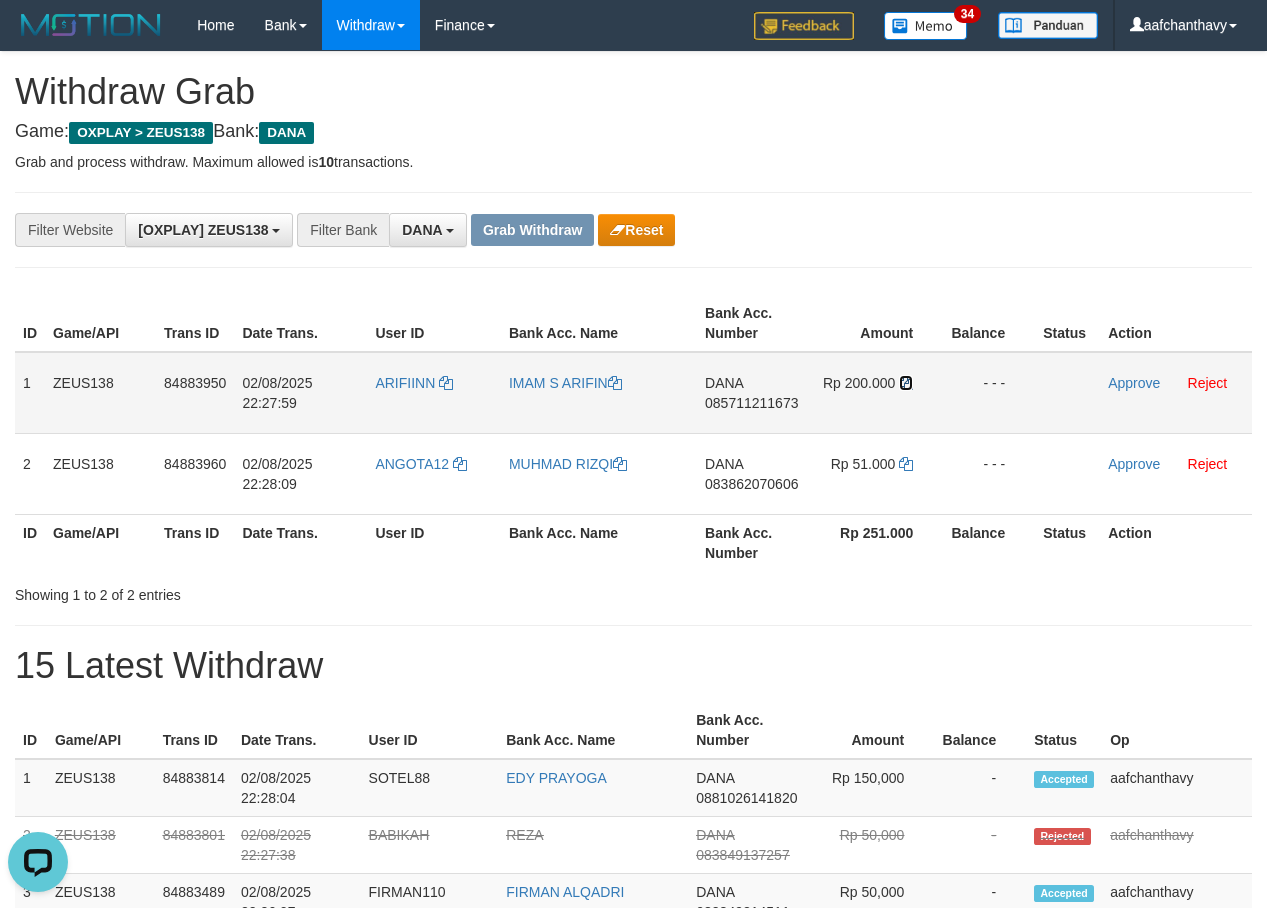 drag, startPoint x: 901, startPoint y: 378, endPoint x: 968, endPoint y: 396, distance: 69.375786 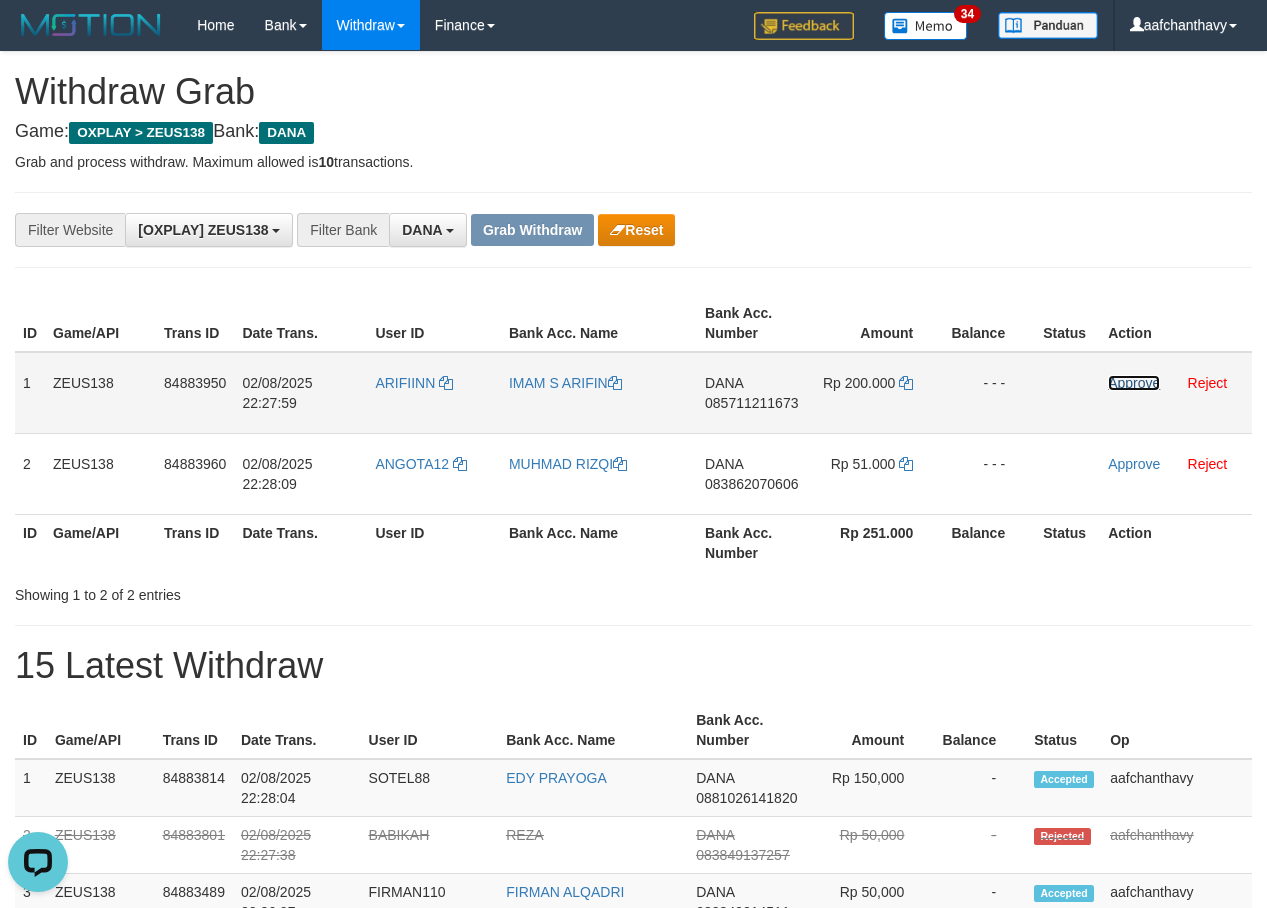 click on "Approve" at bounding box center [1134, 383] 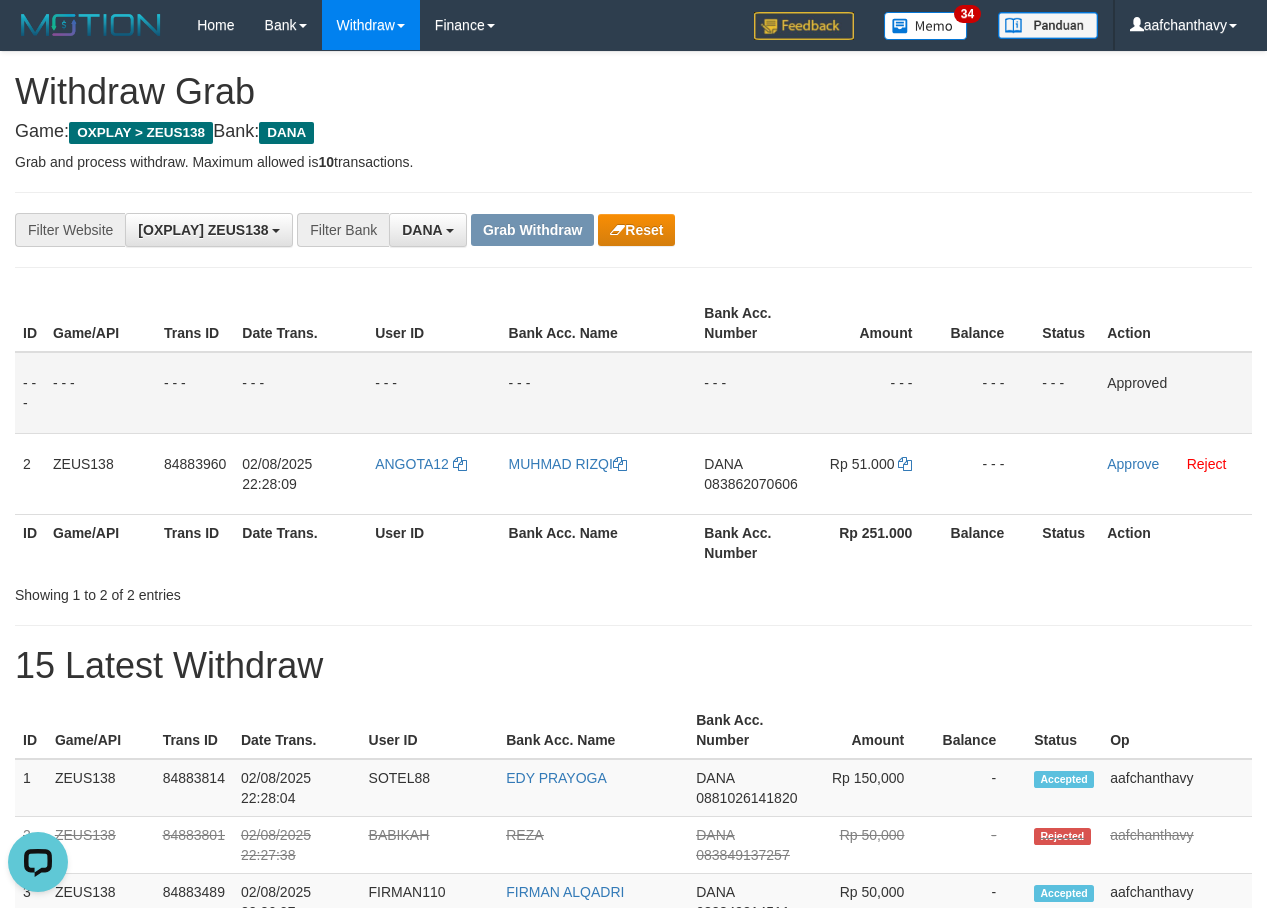 click on "Grab and process withdraw.
Maximum allowed is  10  transactions." at bounding box center [633, 162] 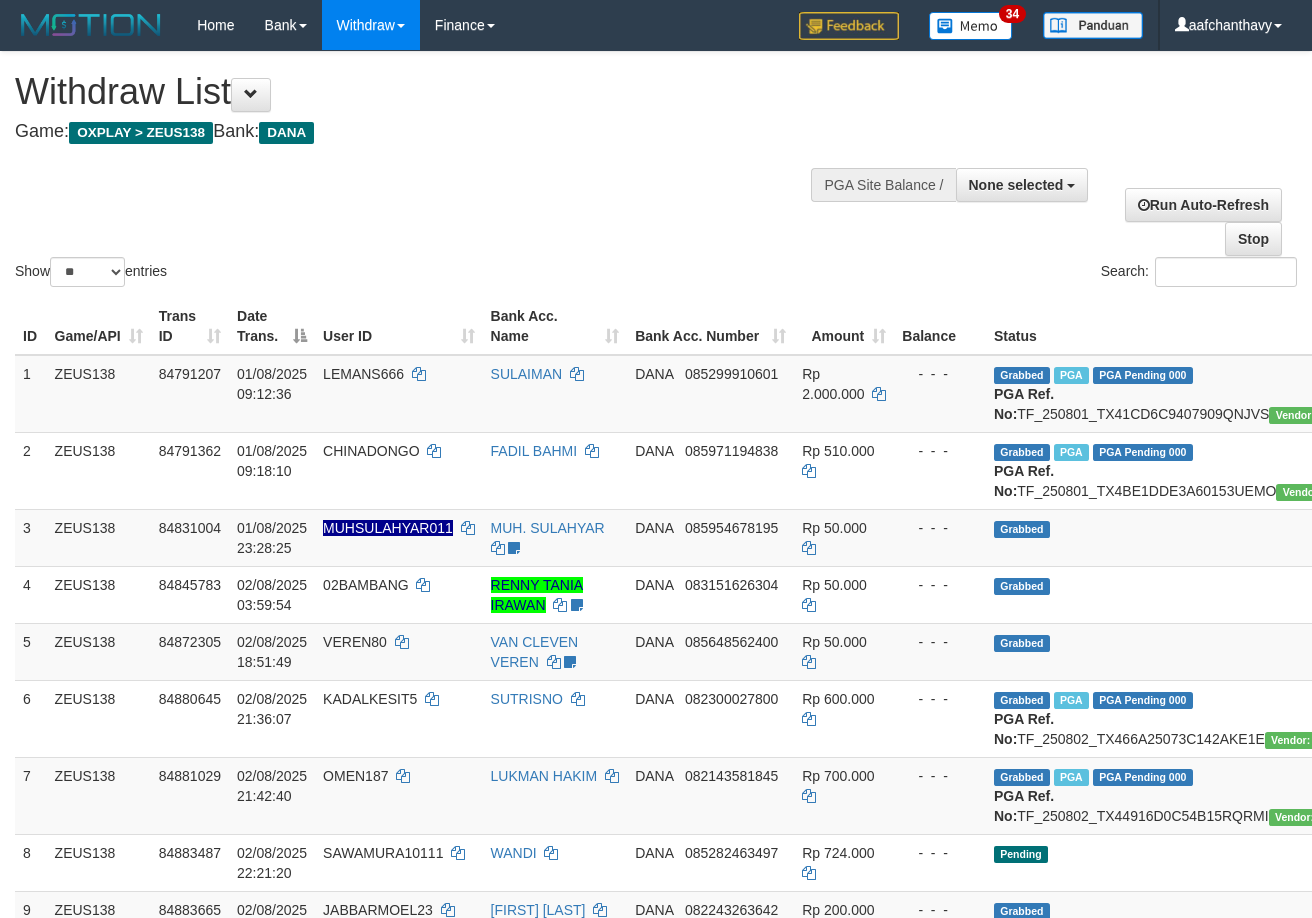 select 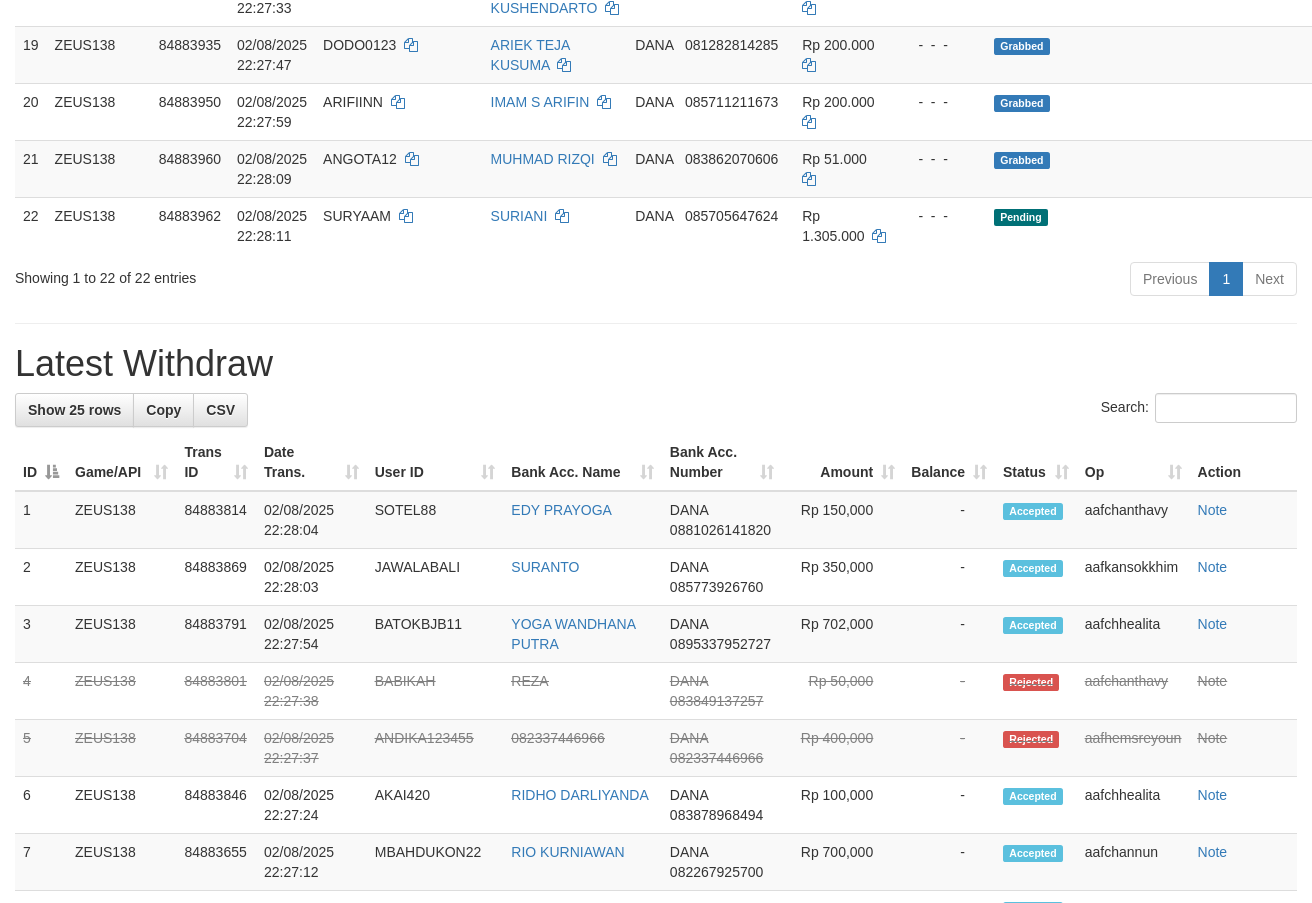 scroll, scrollTop: 1420, scrollLeft: 0, axis: vertical 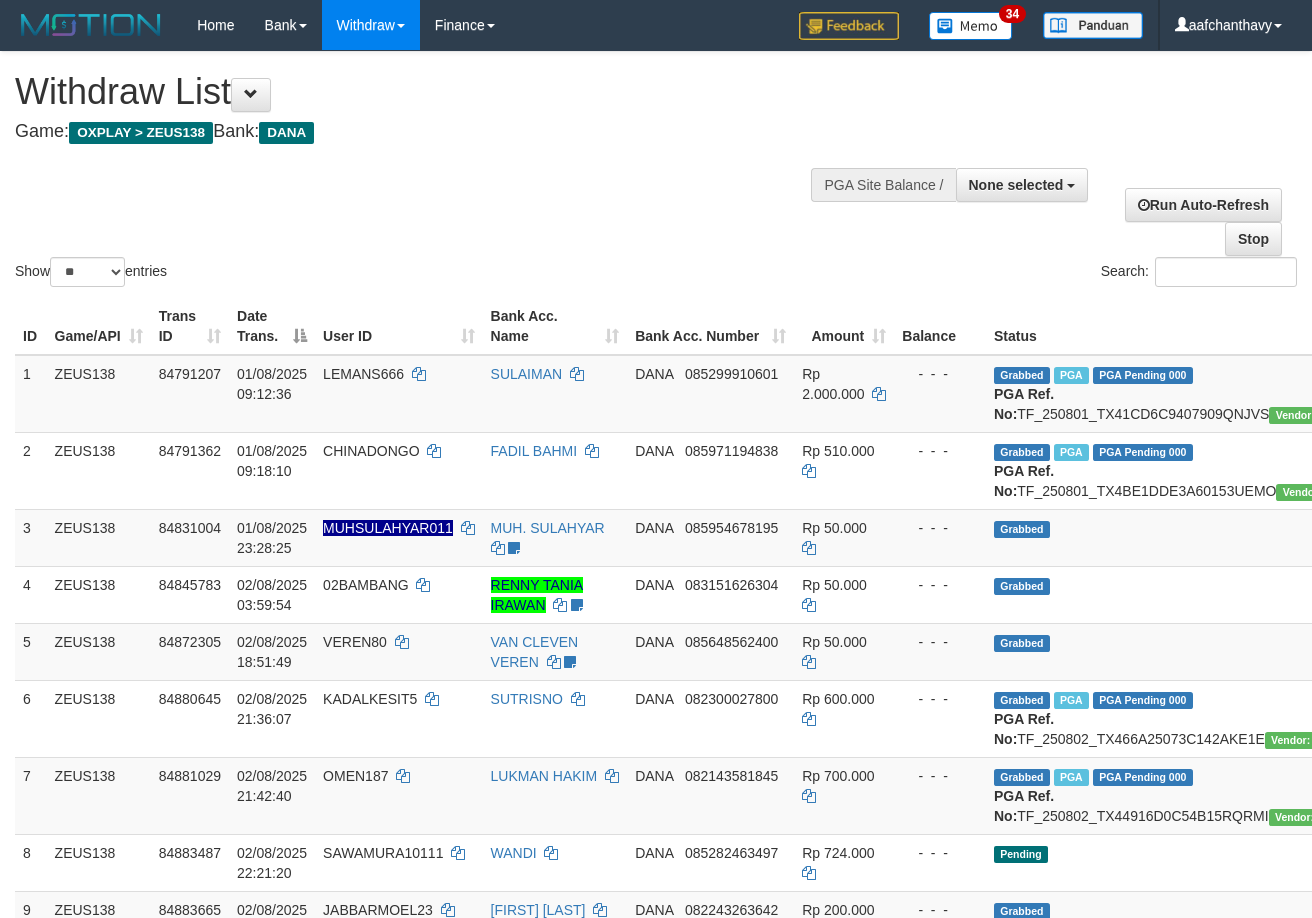 select 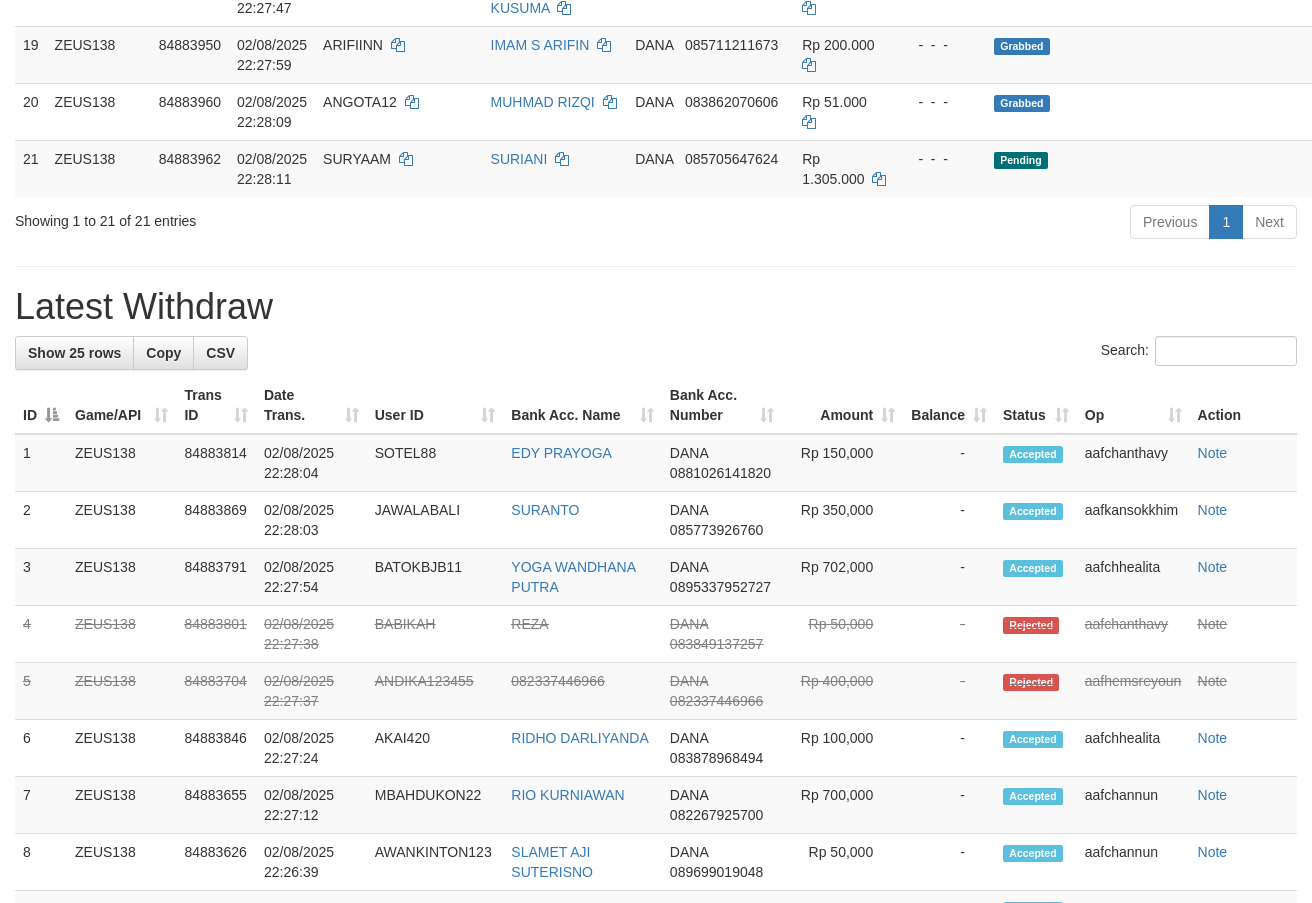 scroll, scrollTop: 1420, scrollLeft: 0, axis: vertical 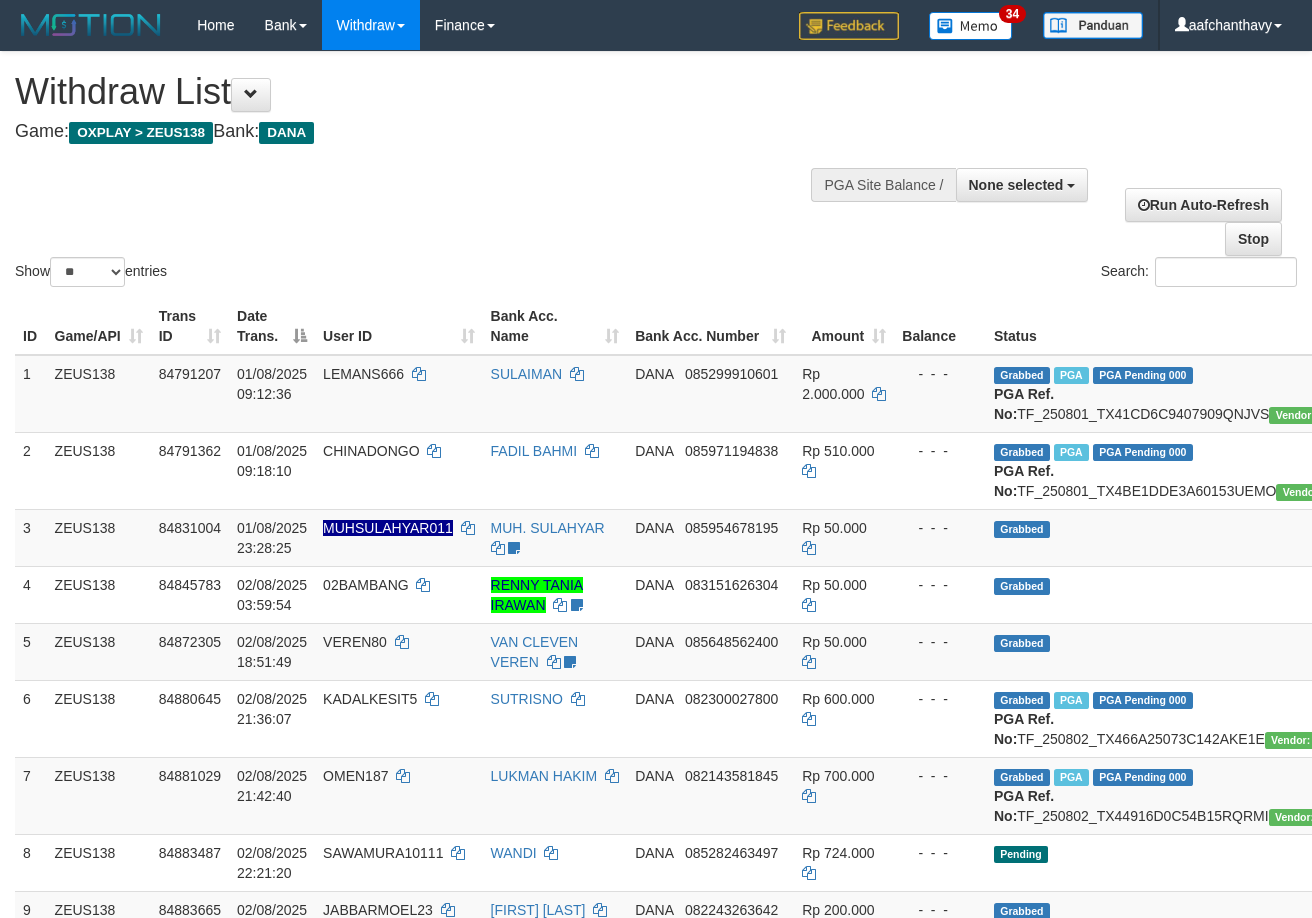 select 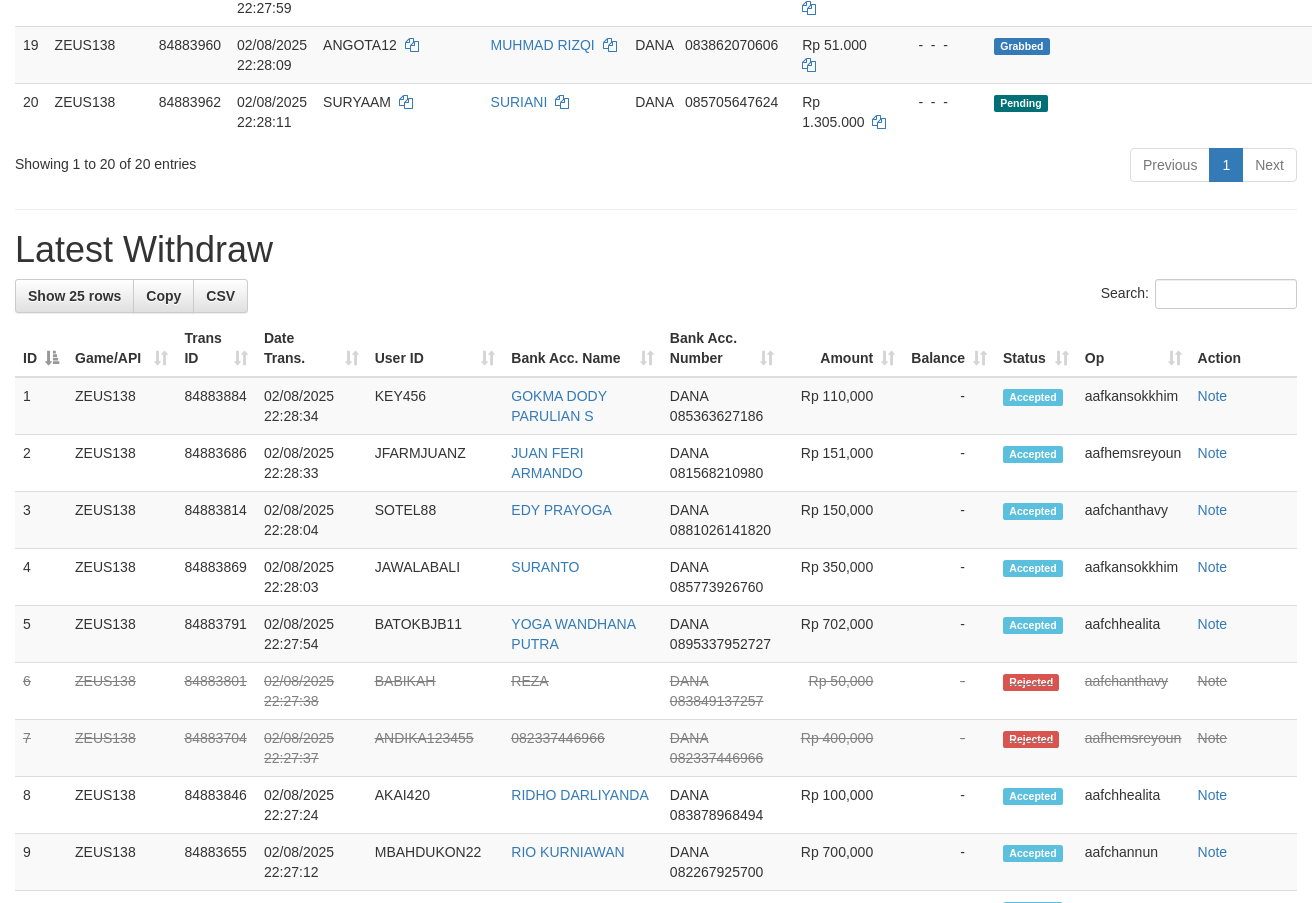 scroll, scrollTop: 1420, scrollLeft: 0, axis: vertical 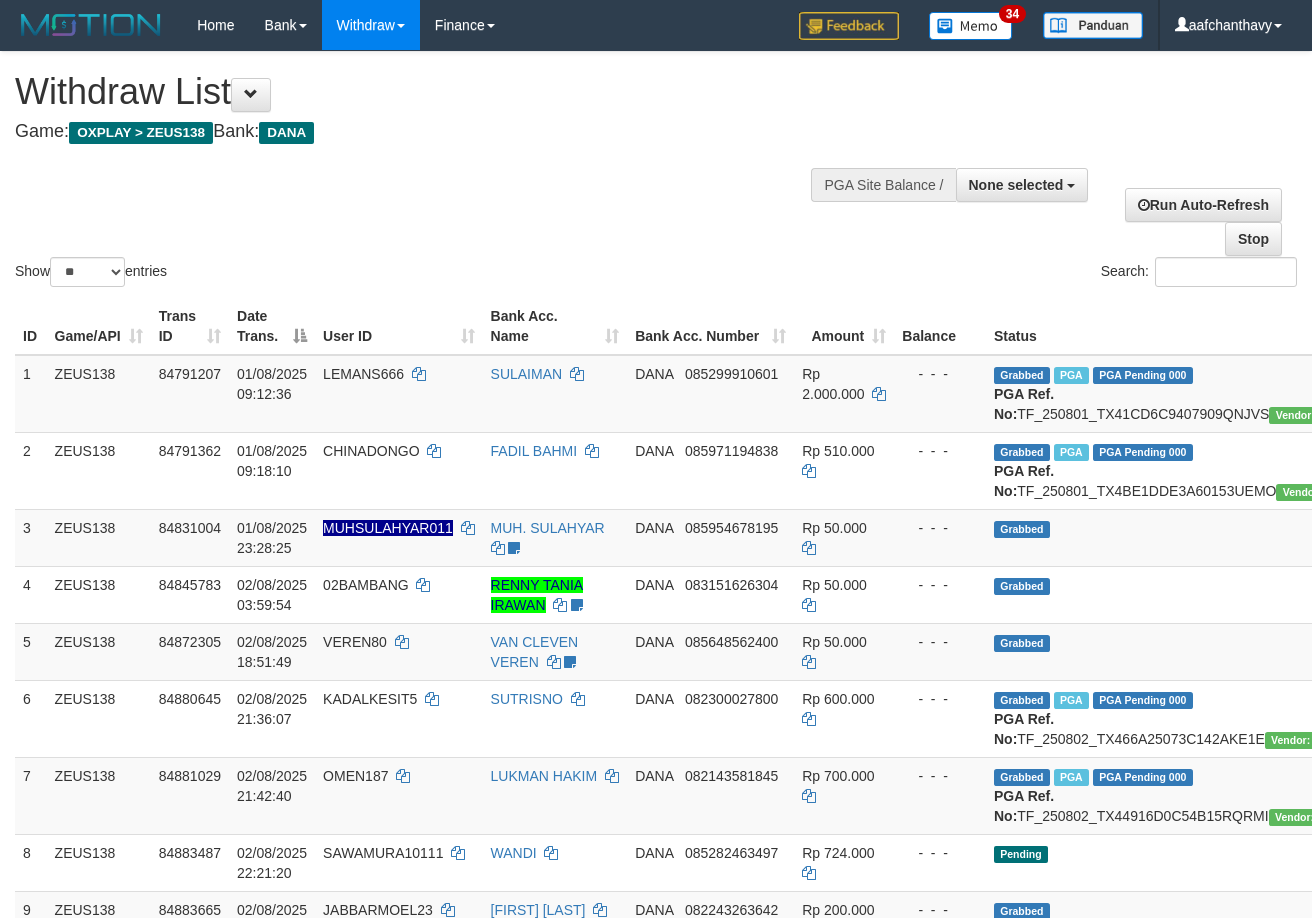 select 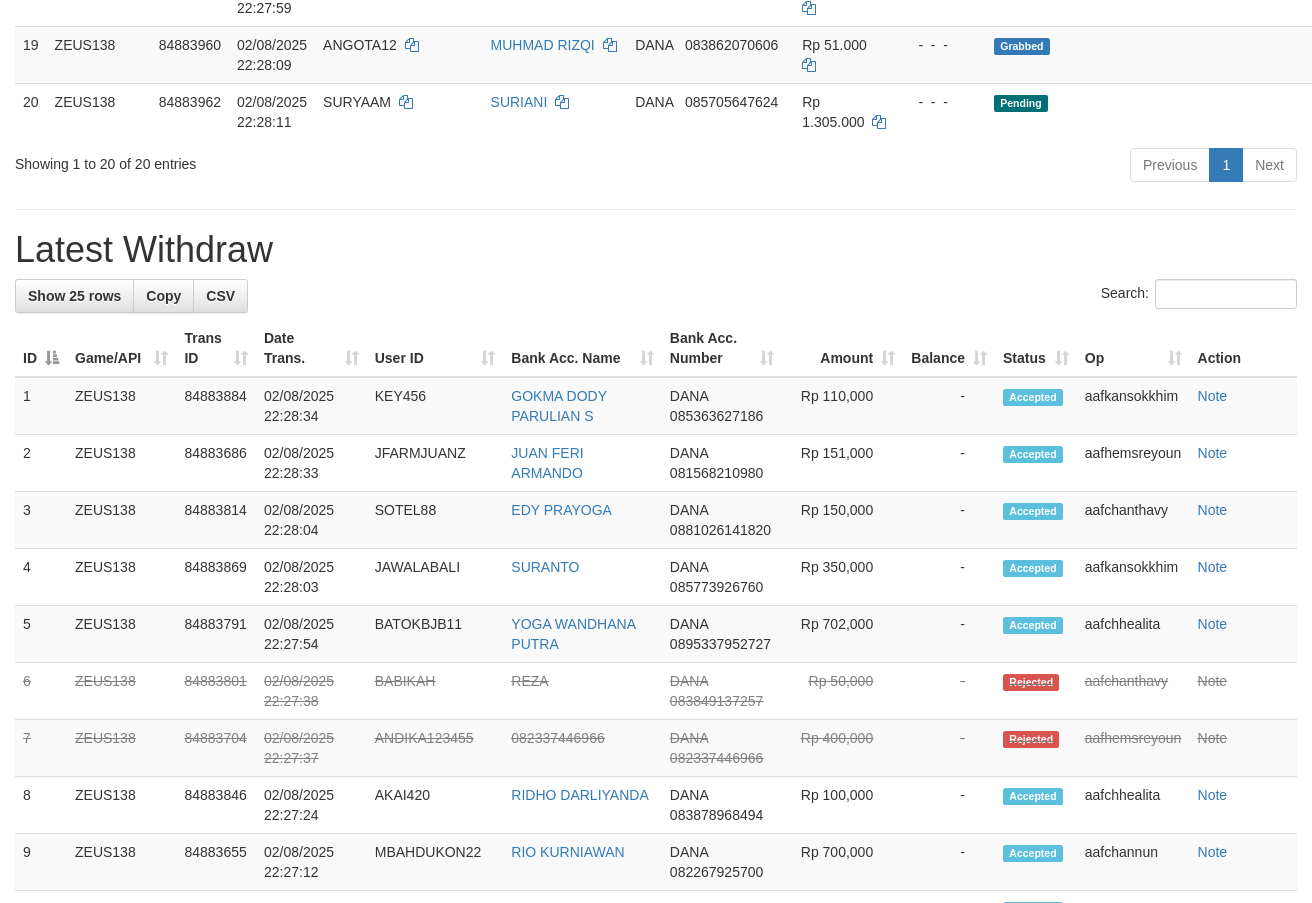 scroll, scrollTop: 1420, scrollLeft: 0, axis: vertical 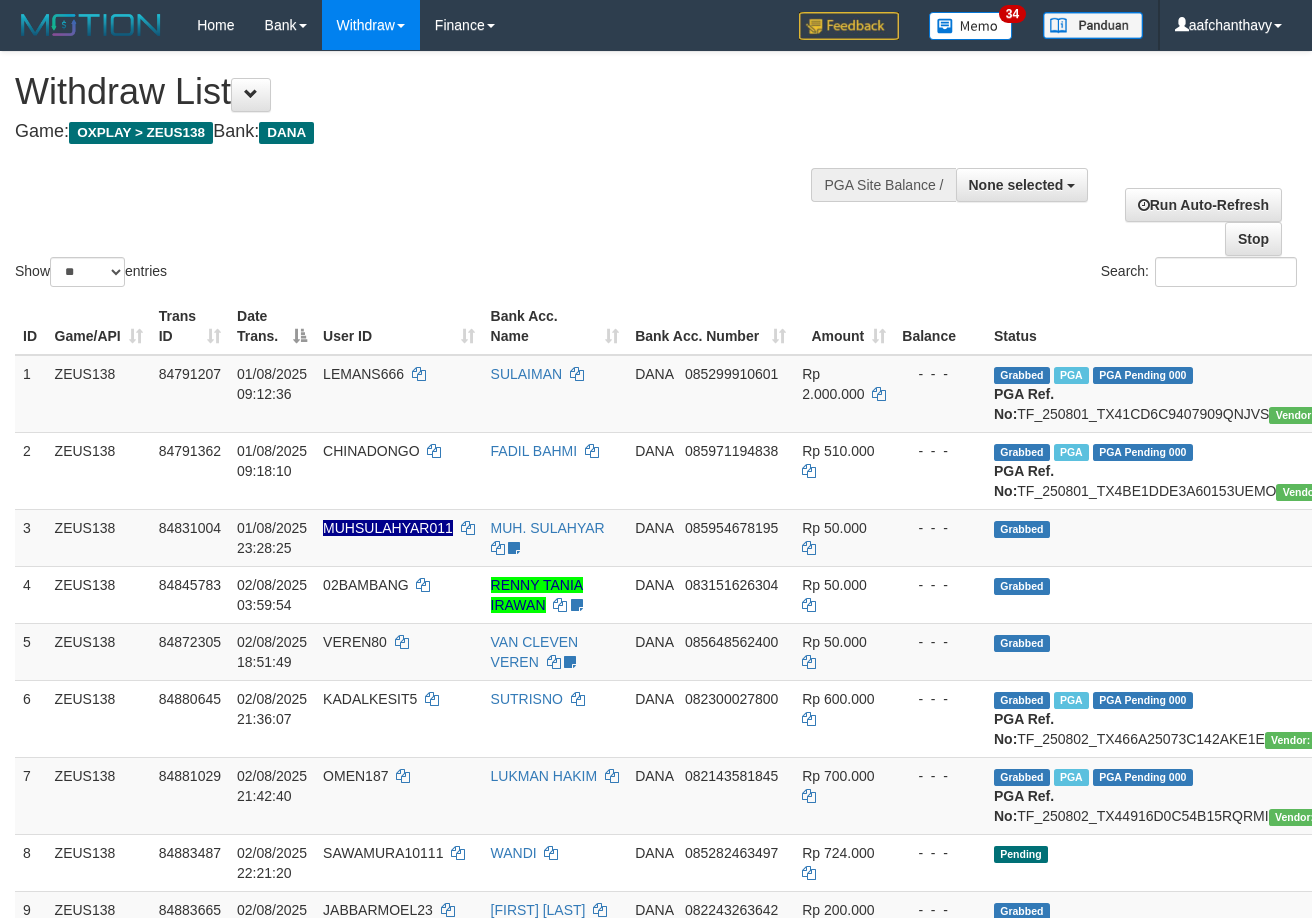 select 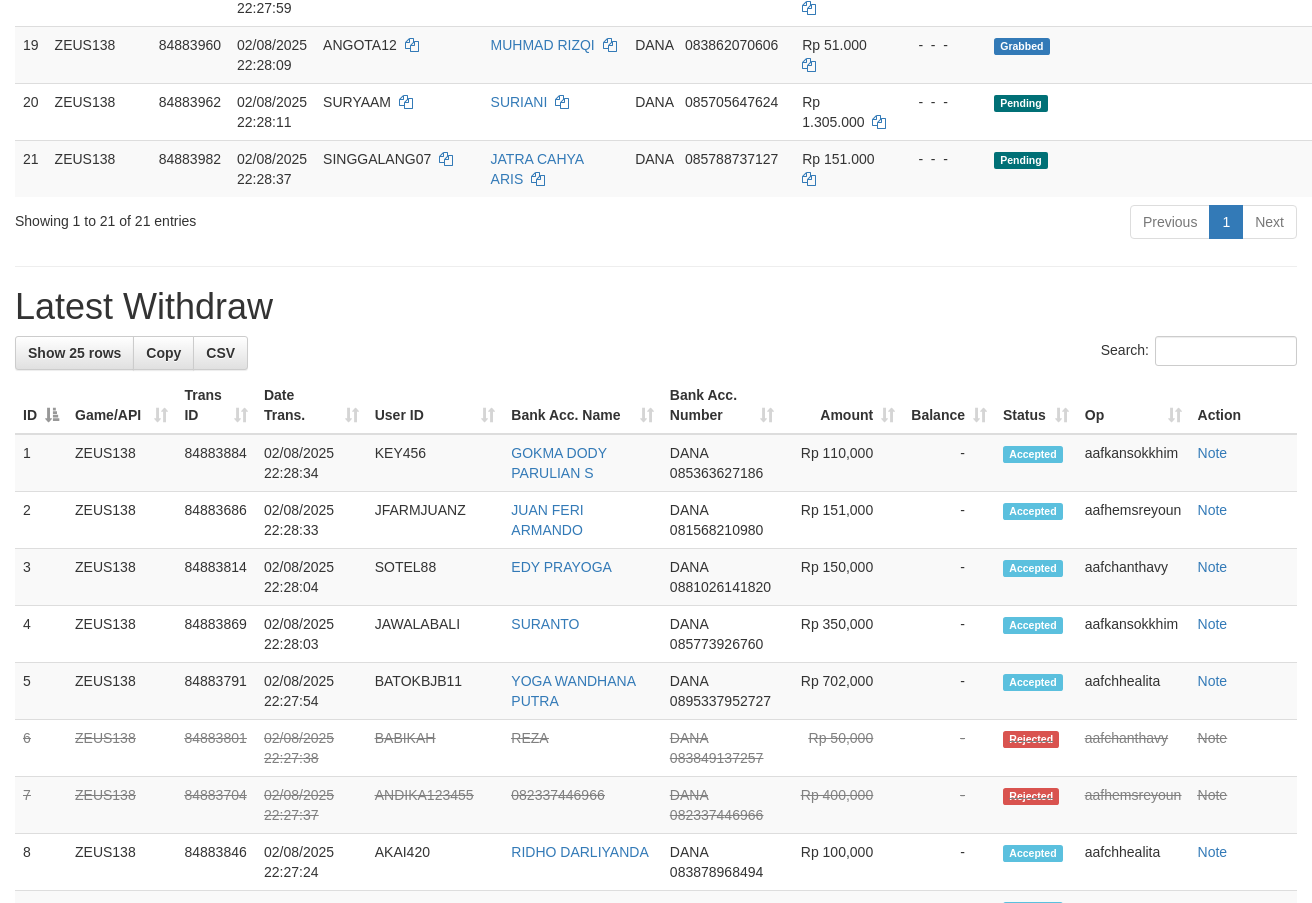 scroll, scrollTop: 1420, scrollLeft: 0, axis: vertical 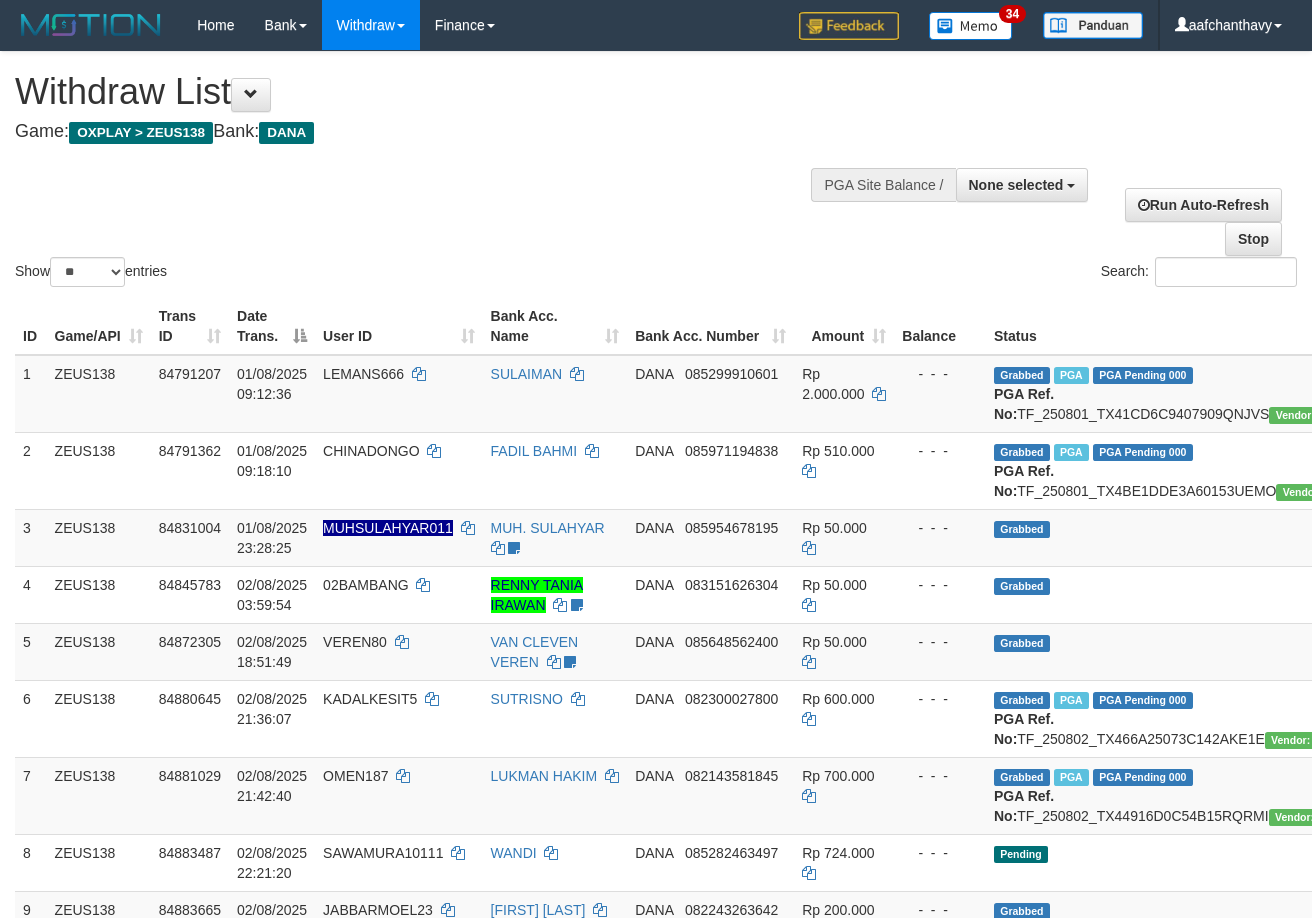 select 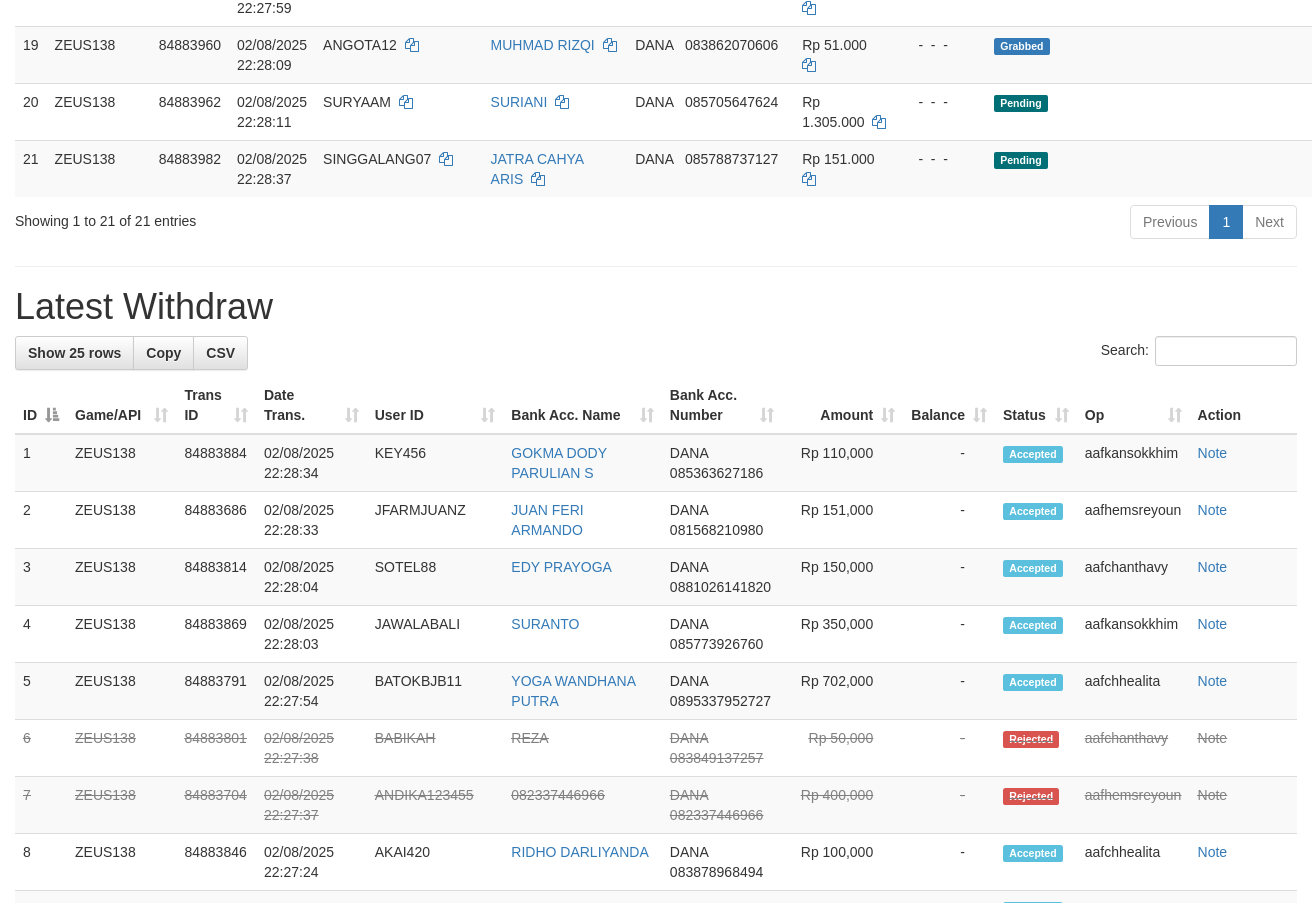 scroll, scrollTop: 1420, scrollLeft: 0, axis: vertical 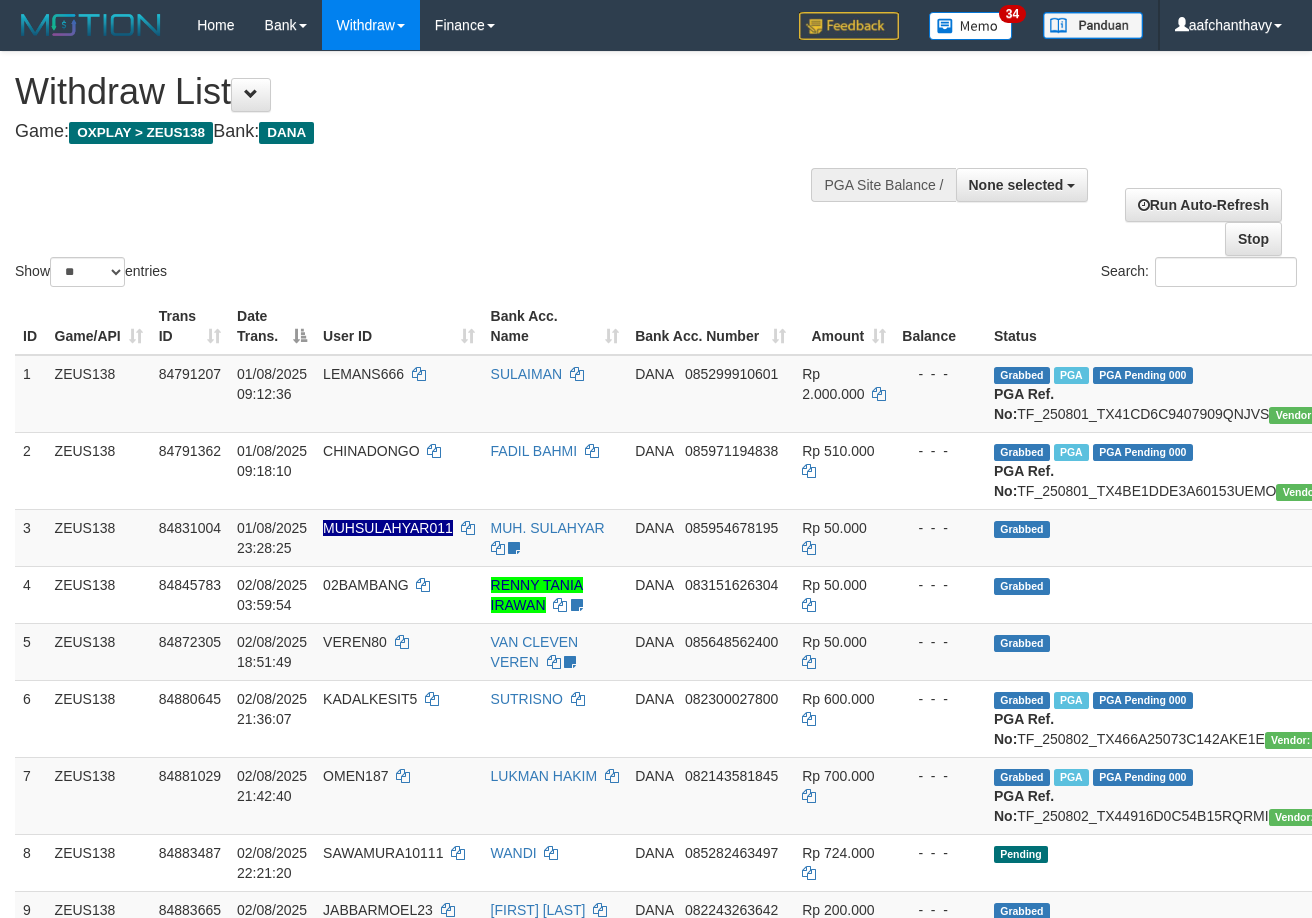 select 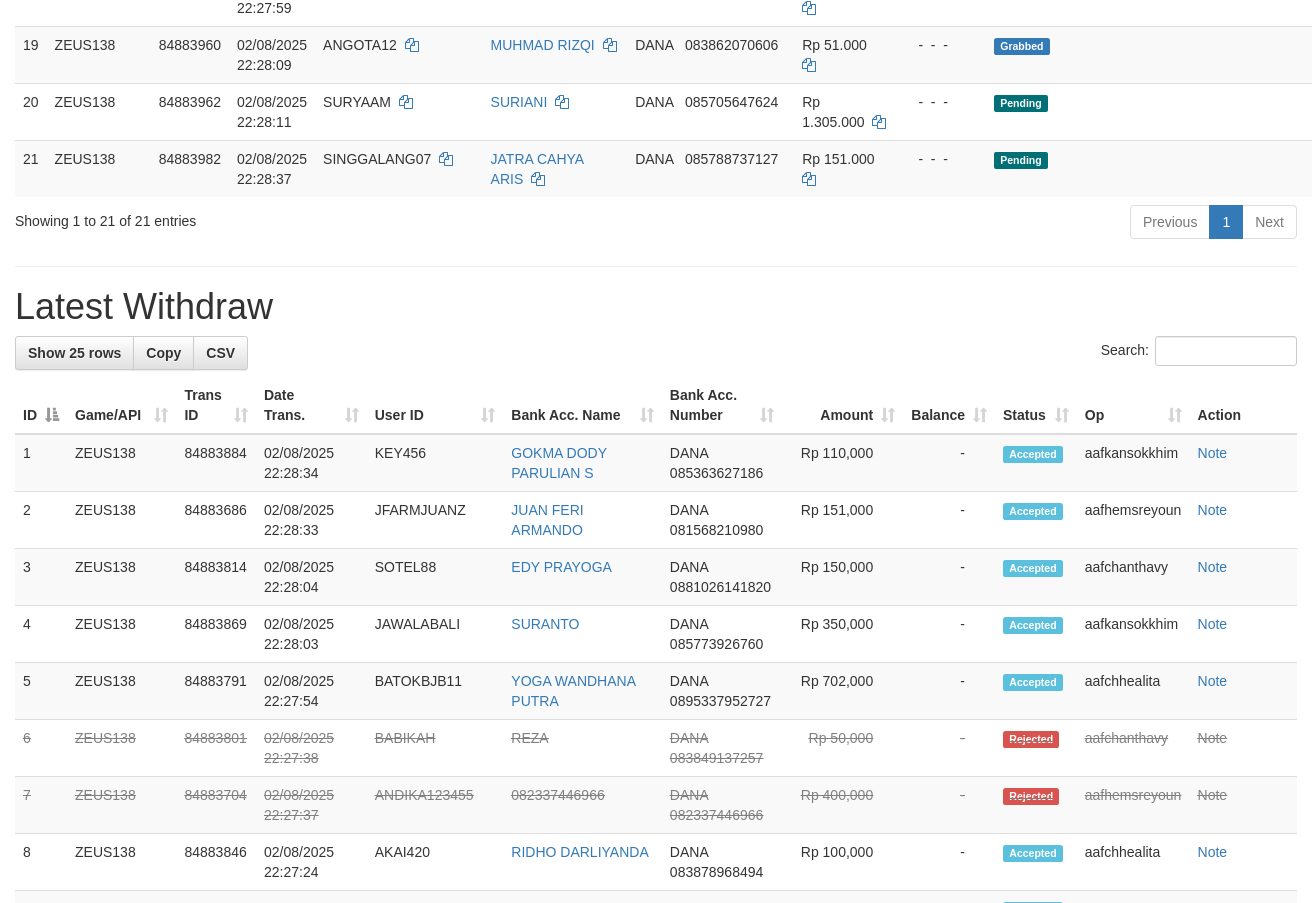 scroll, scrollTop: 1420, scrollLeft: 0, axis: vertical 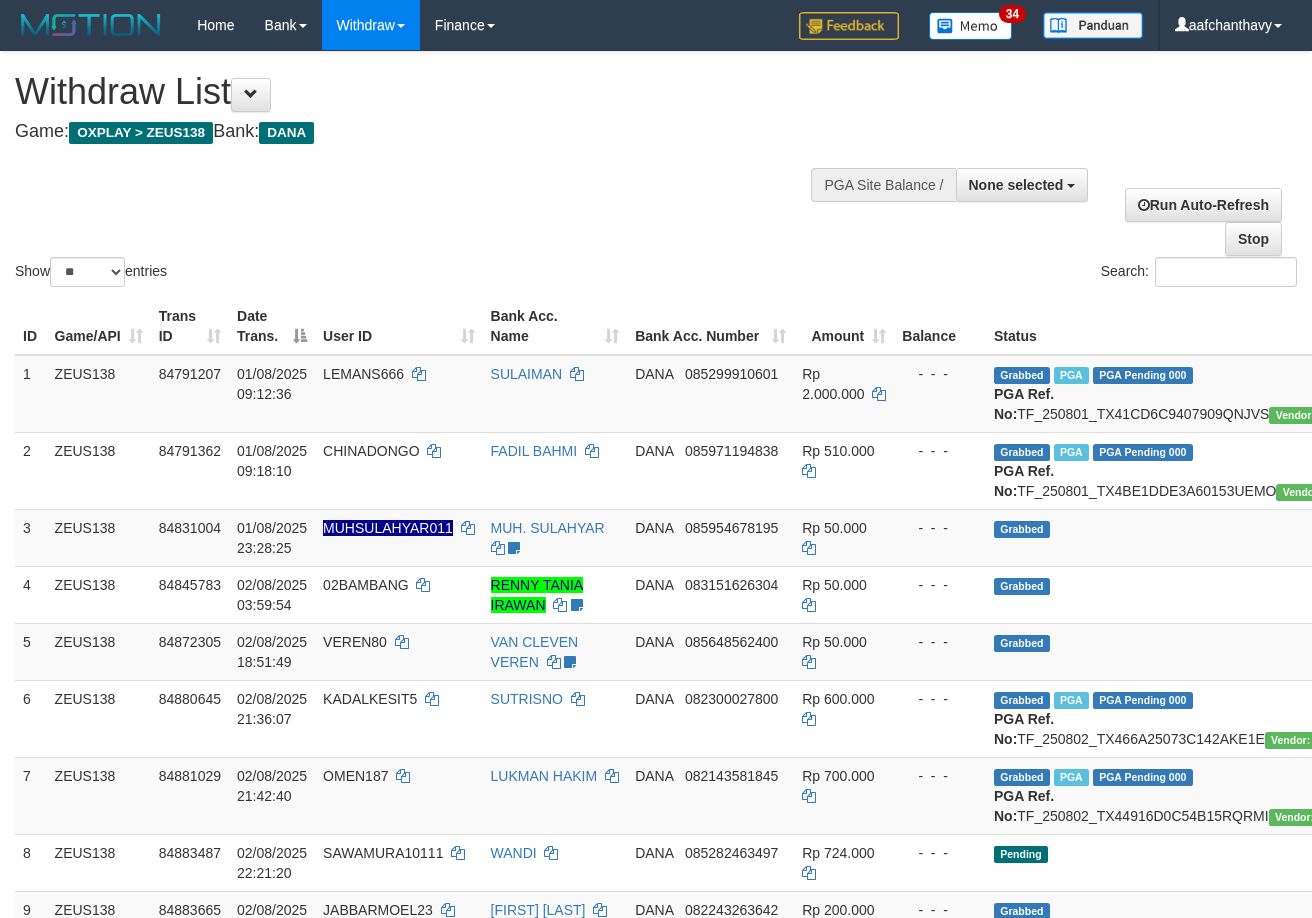 select 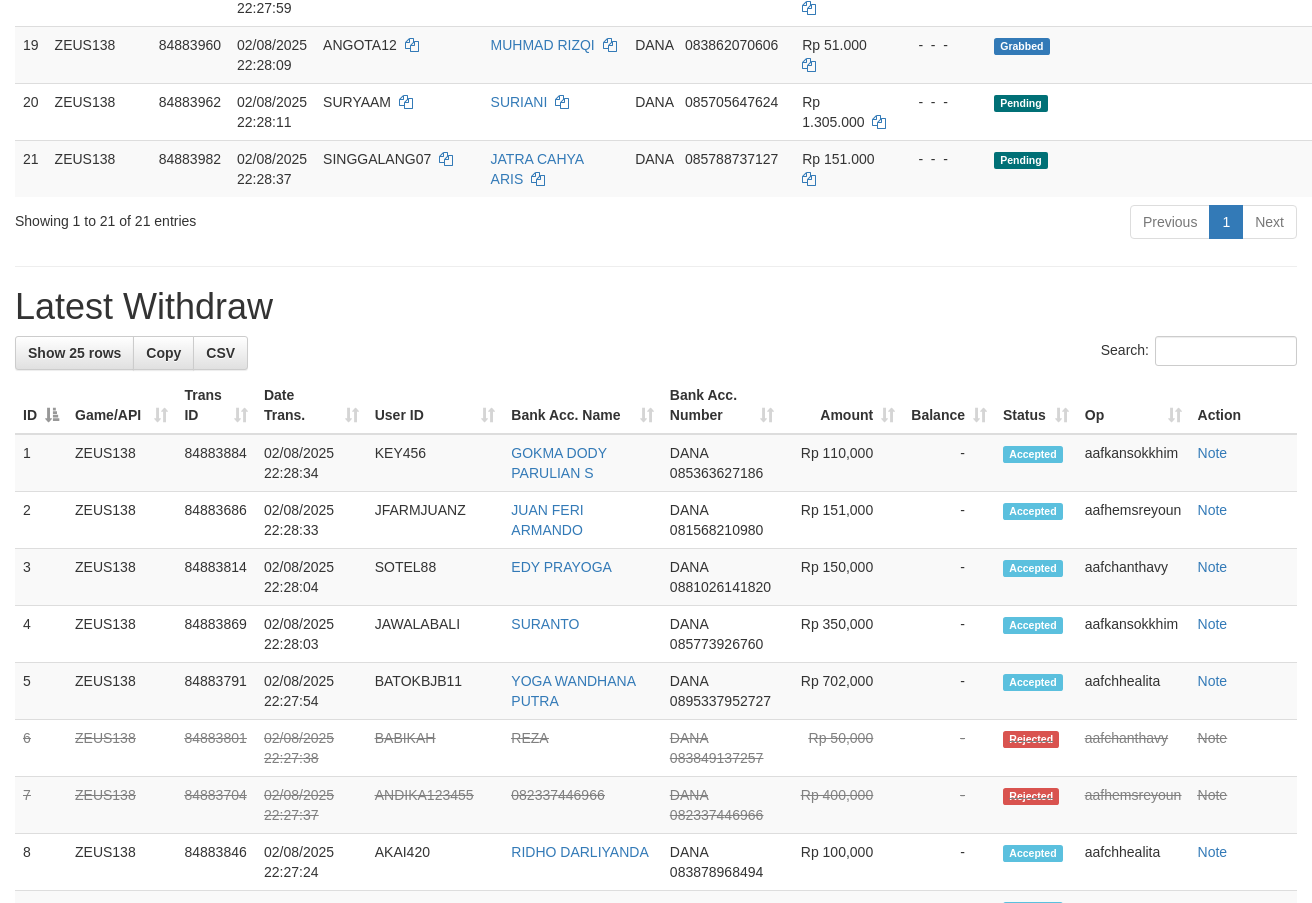 scroll, scrollTop: 1420, scrollLeft: 0, axis: vertical 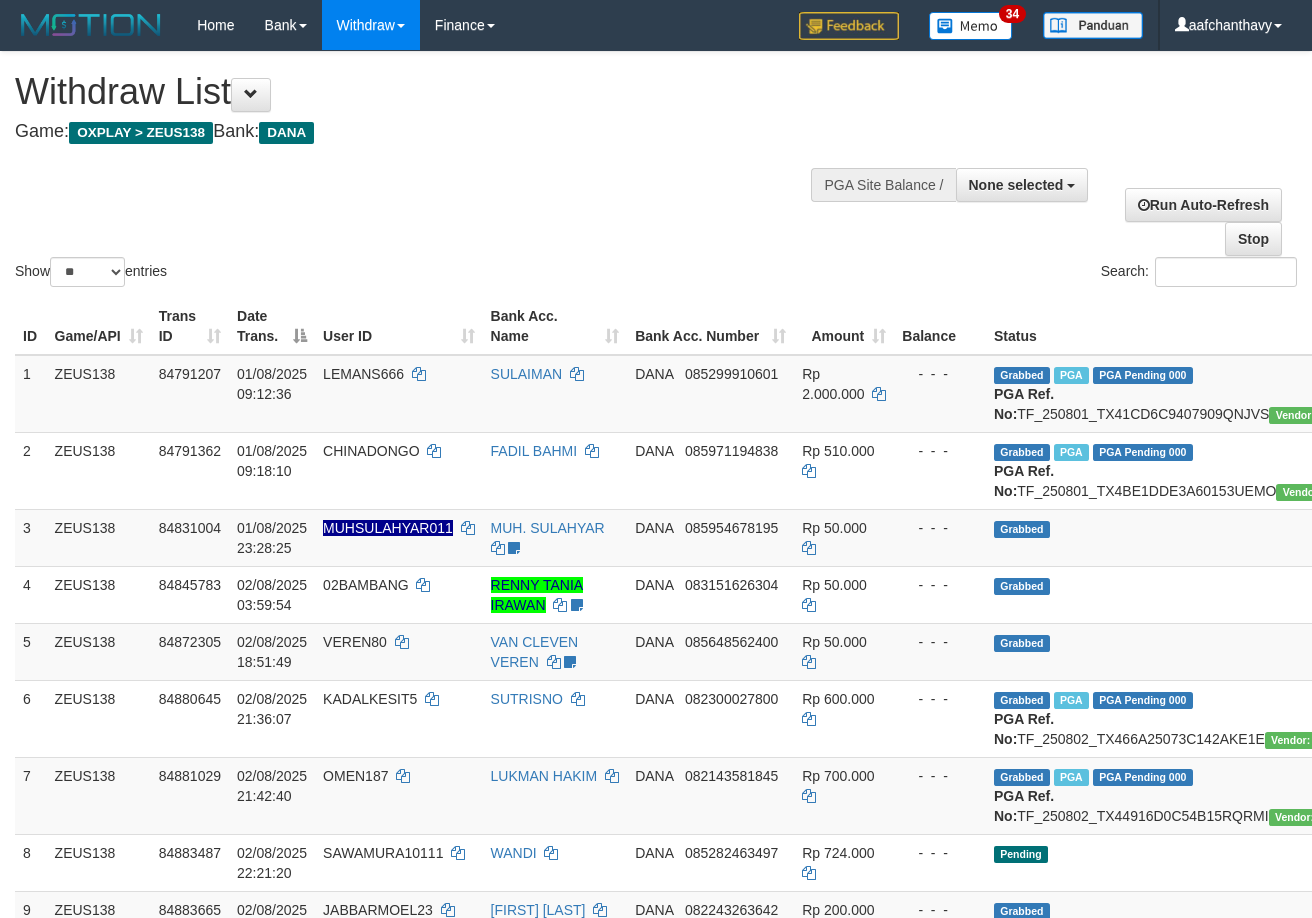 select 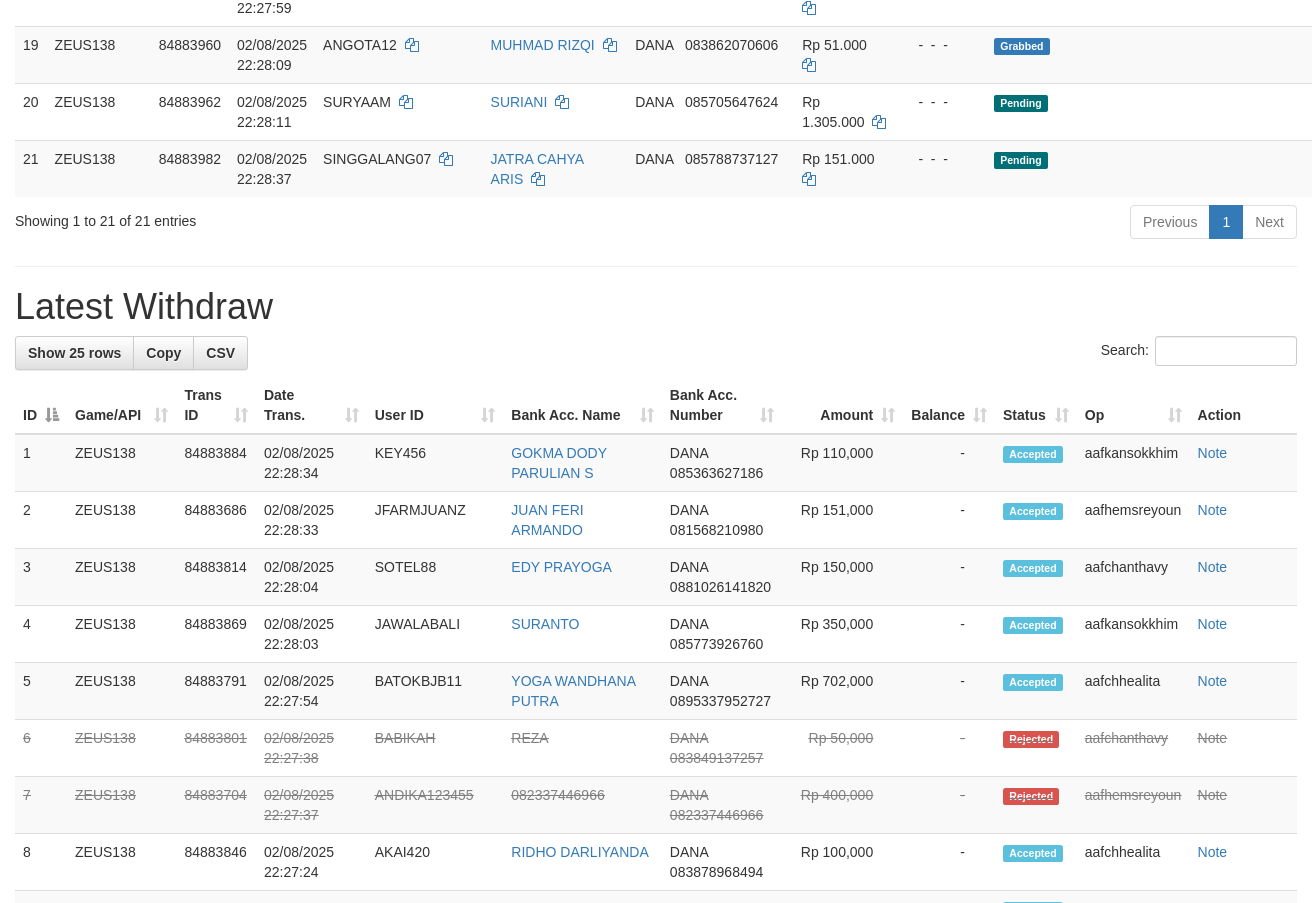 scroll, scrollTop: 1420, scrollLeft: 0, axis: vertical 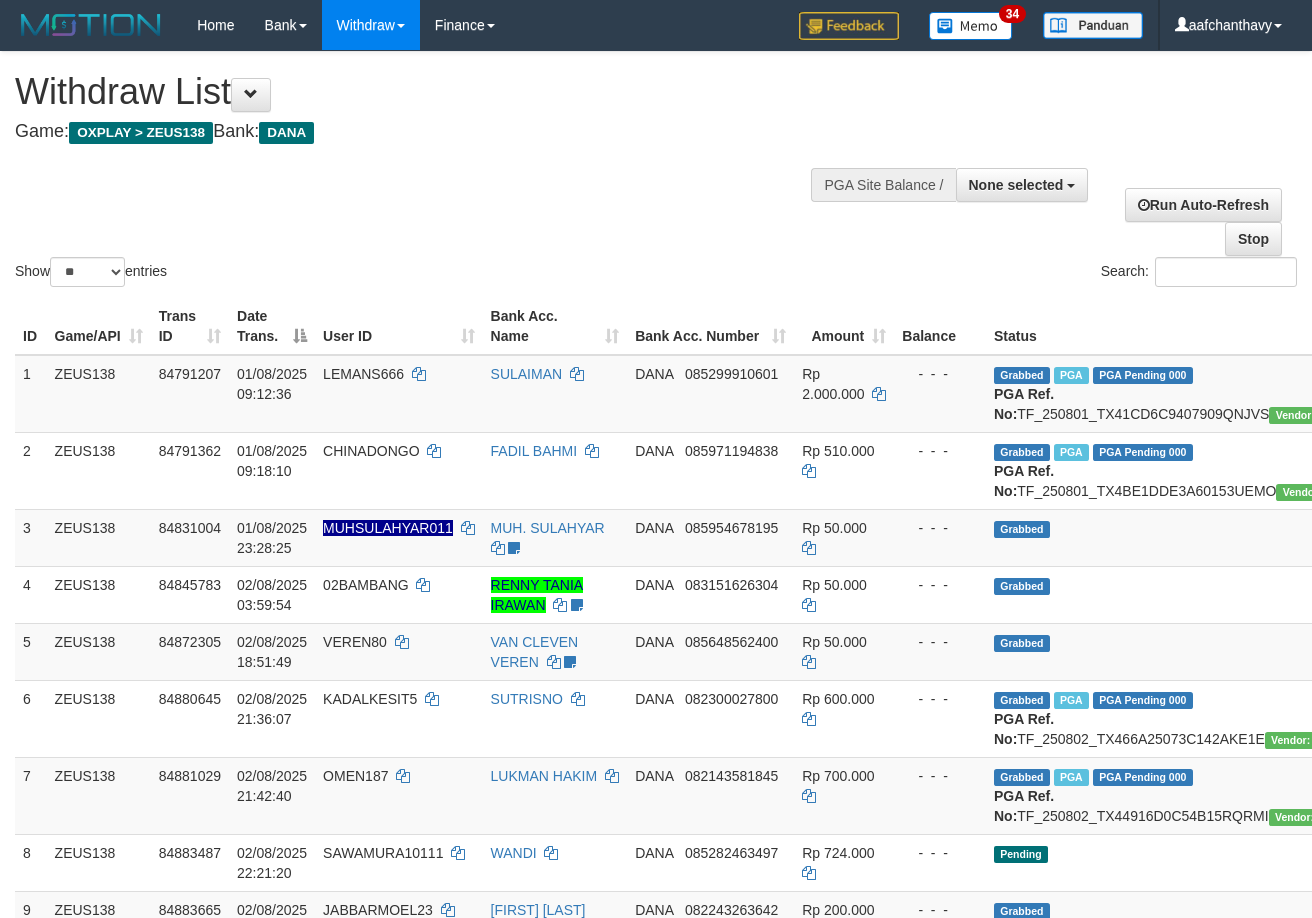 select 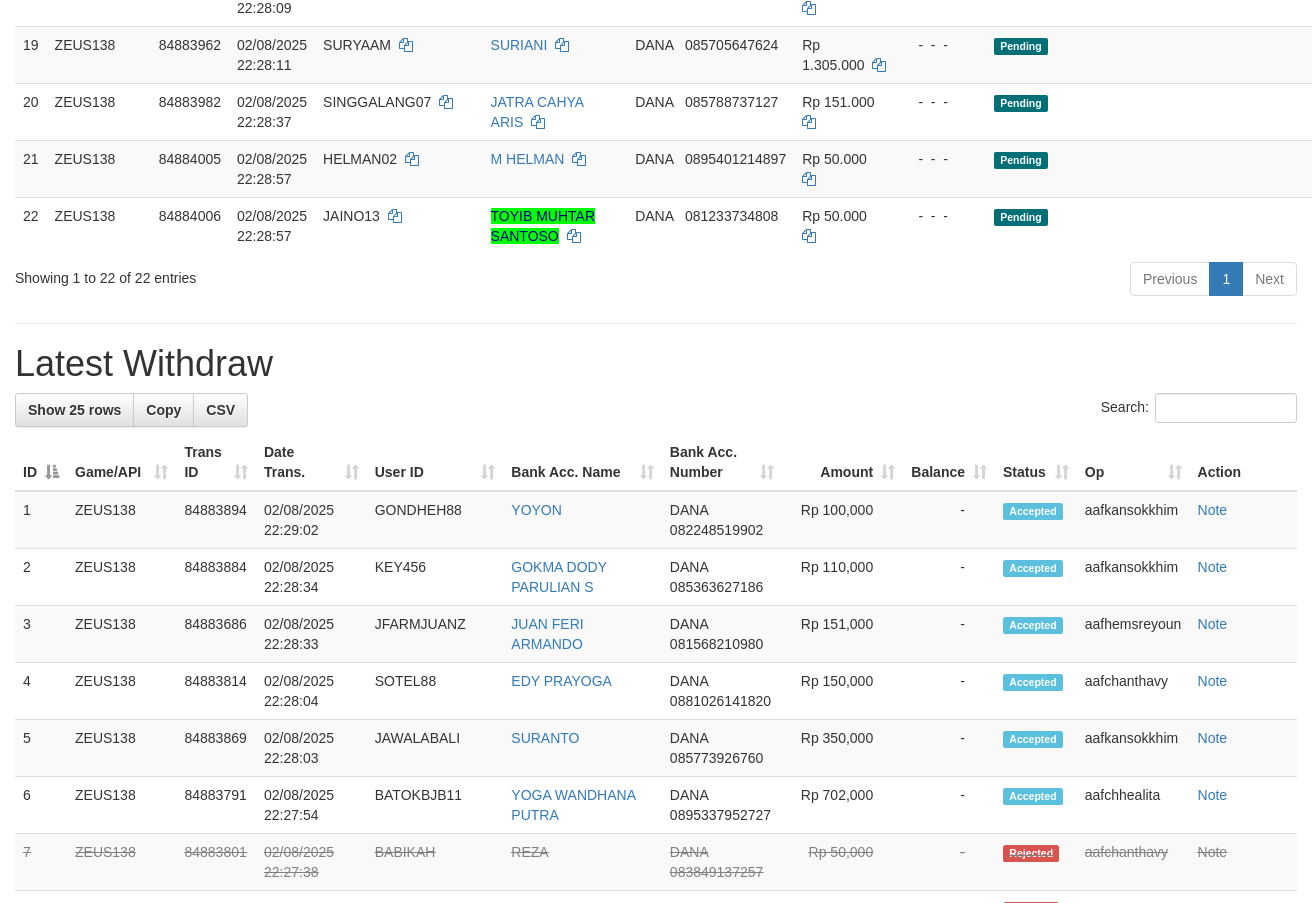 scroll, scrollTop: 1420, scrollLeft: 0, axis: vertical 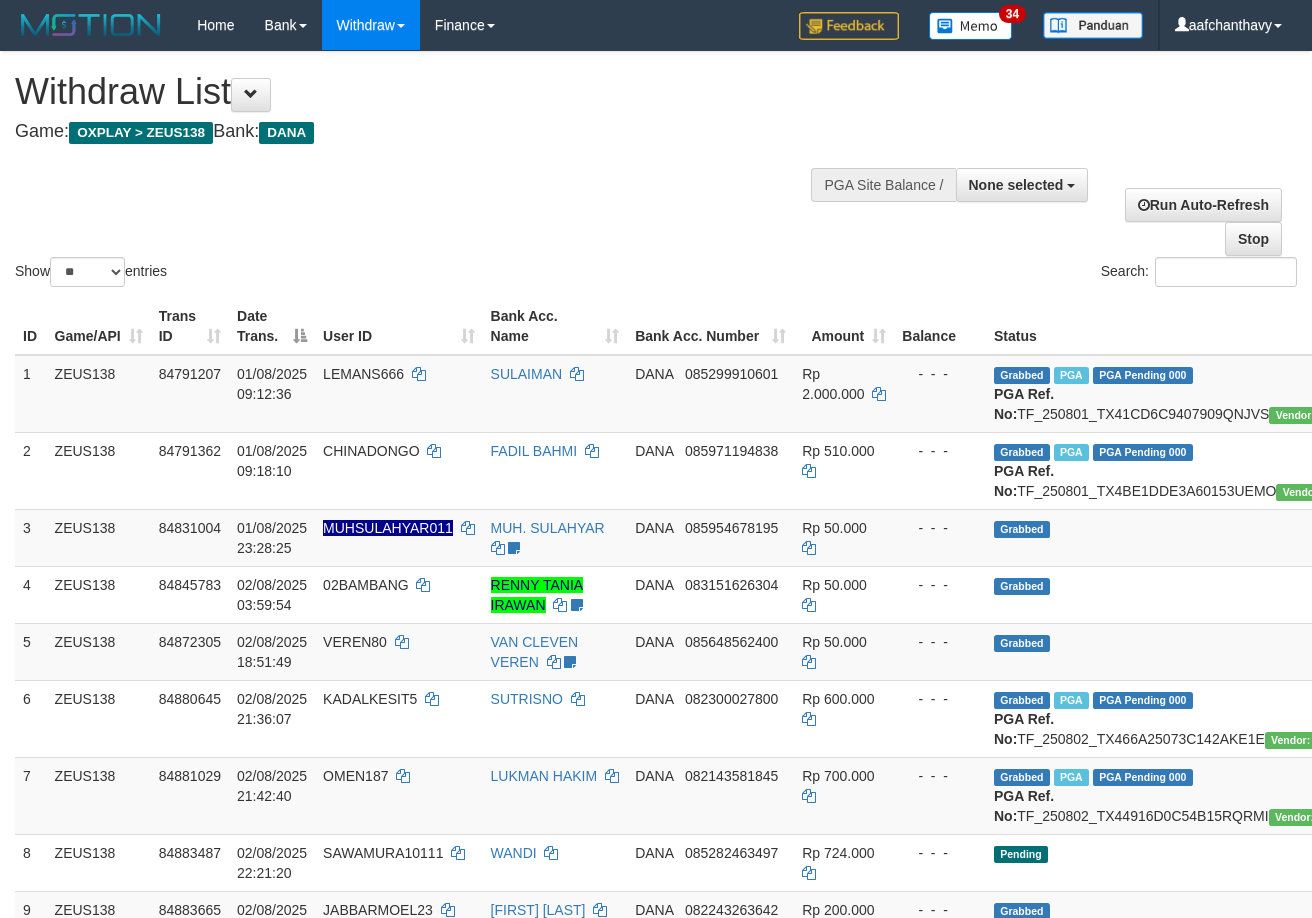 select 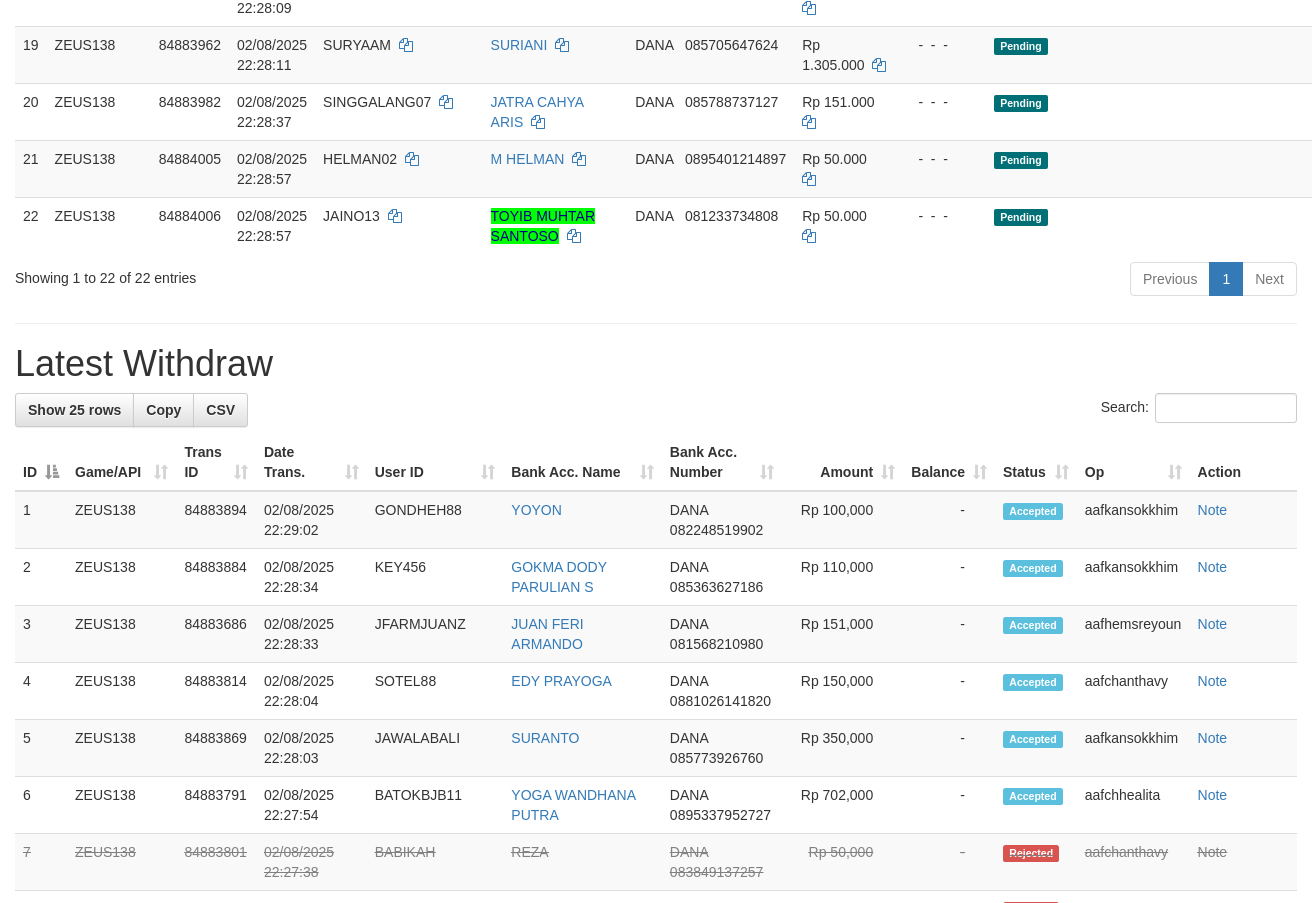 scroll, scrollTop: 1420, scrollLeft: 0, axis: vertical 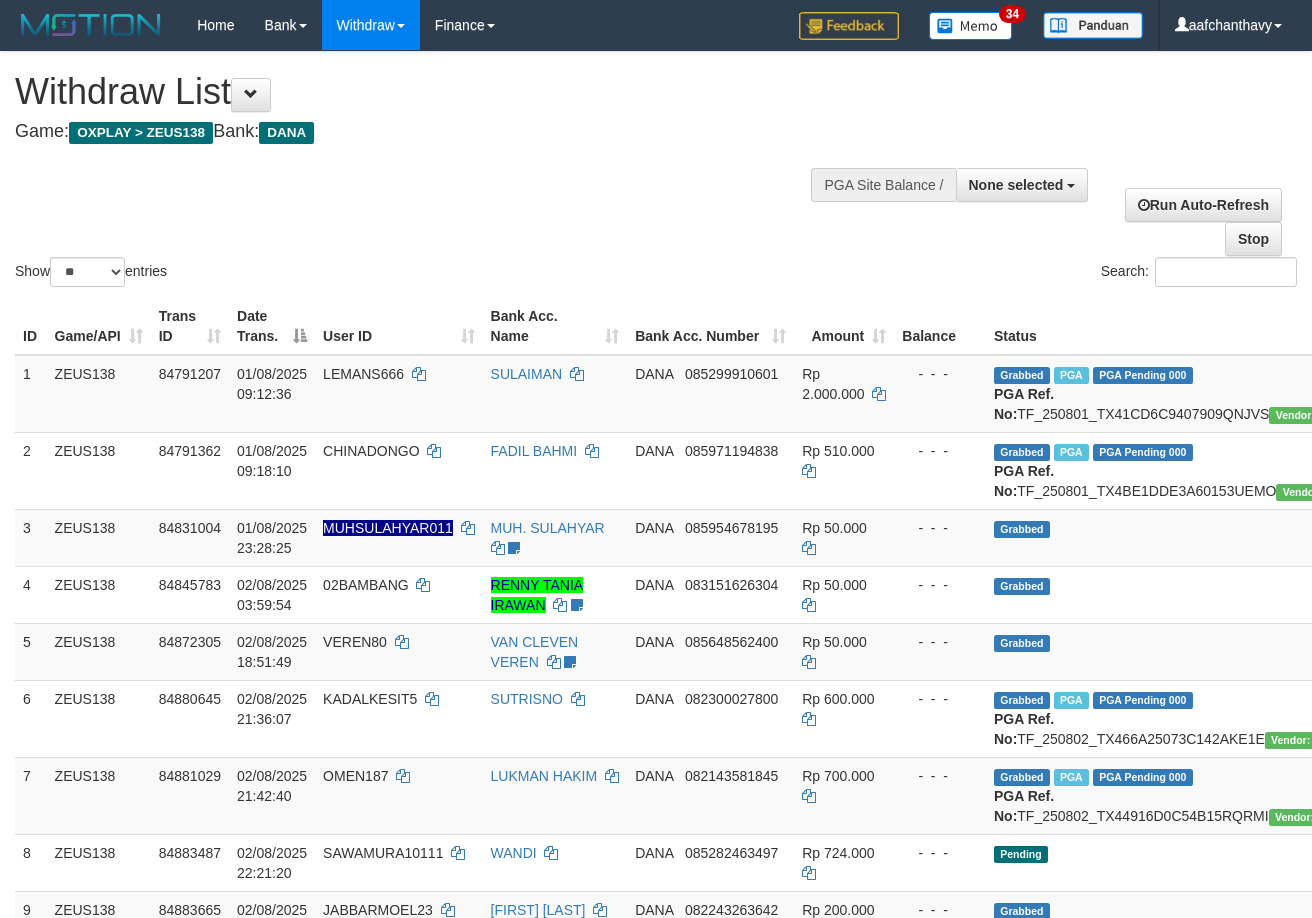 select 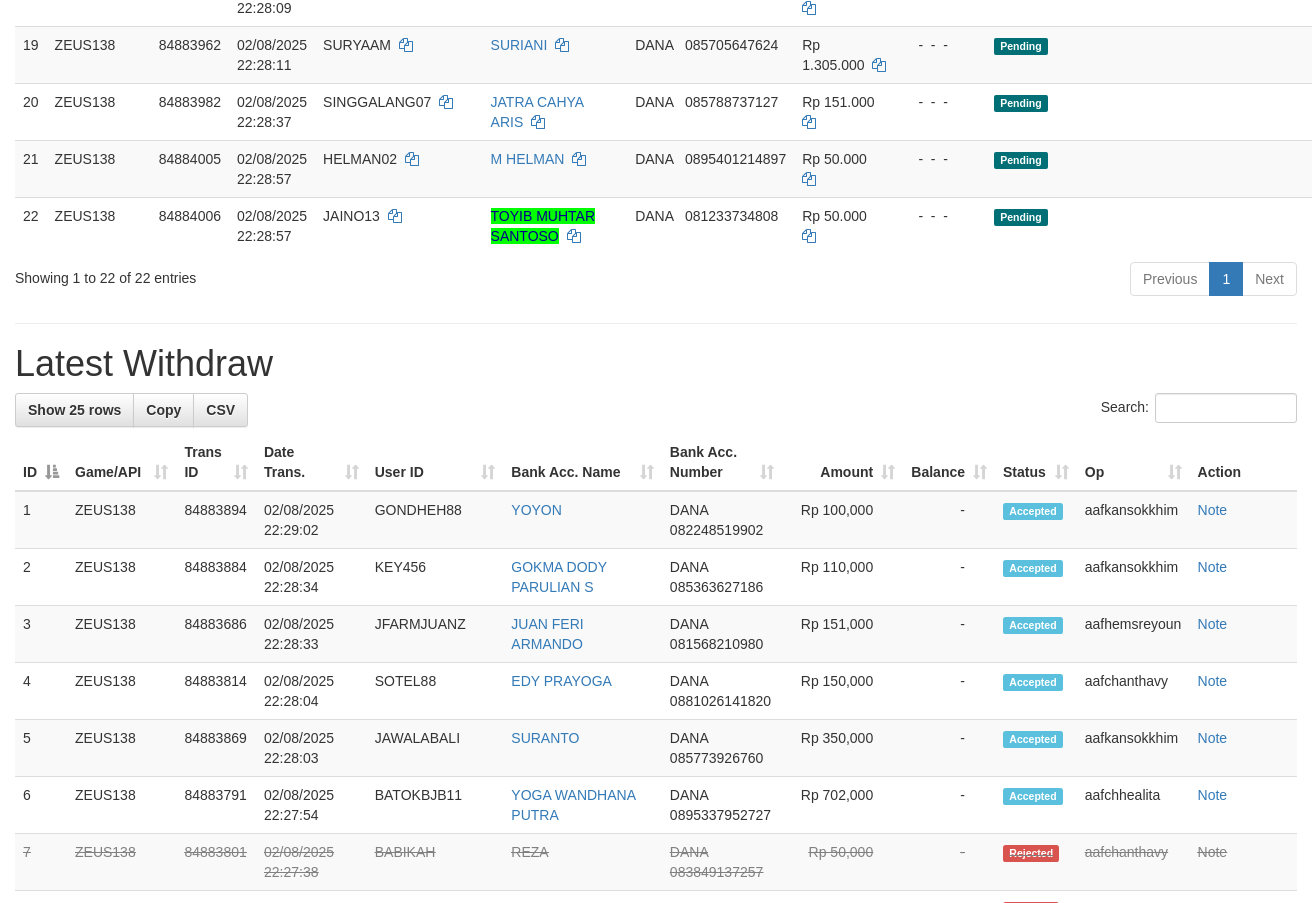 scroll, scrollTop: 1420, scrollLeft: 0, axis: vertical 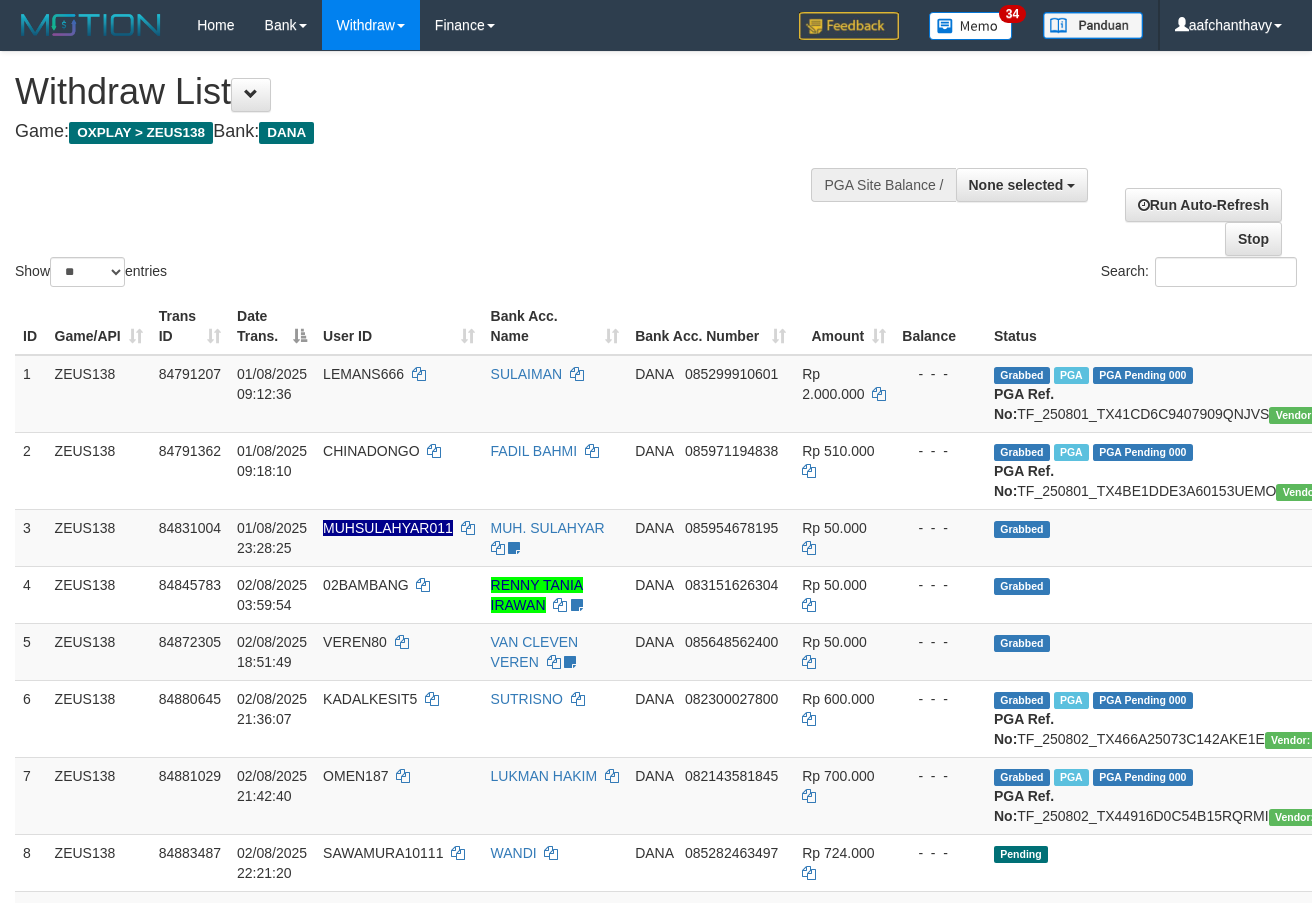 select 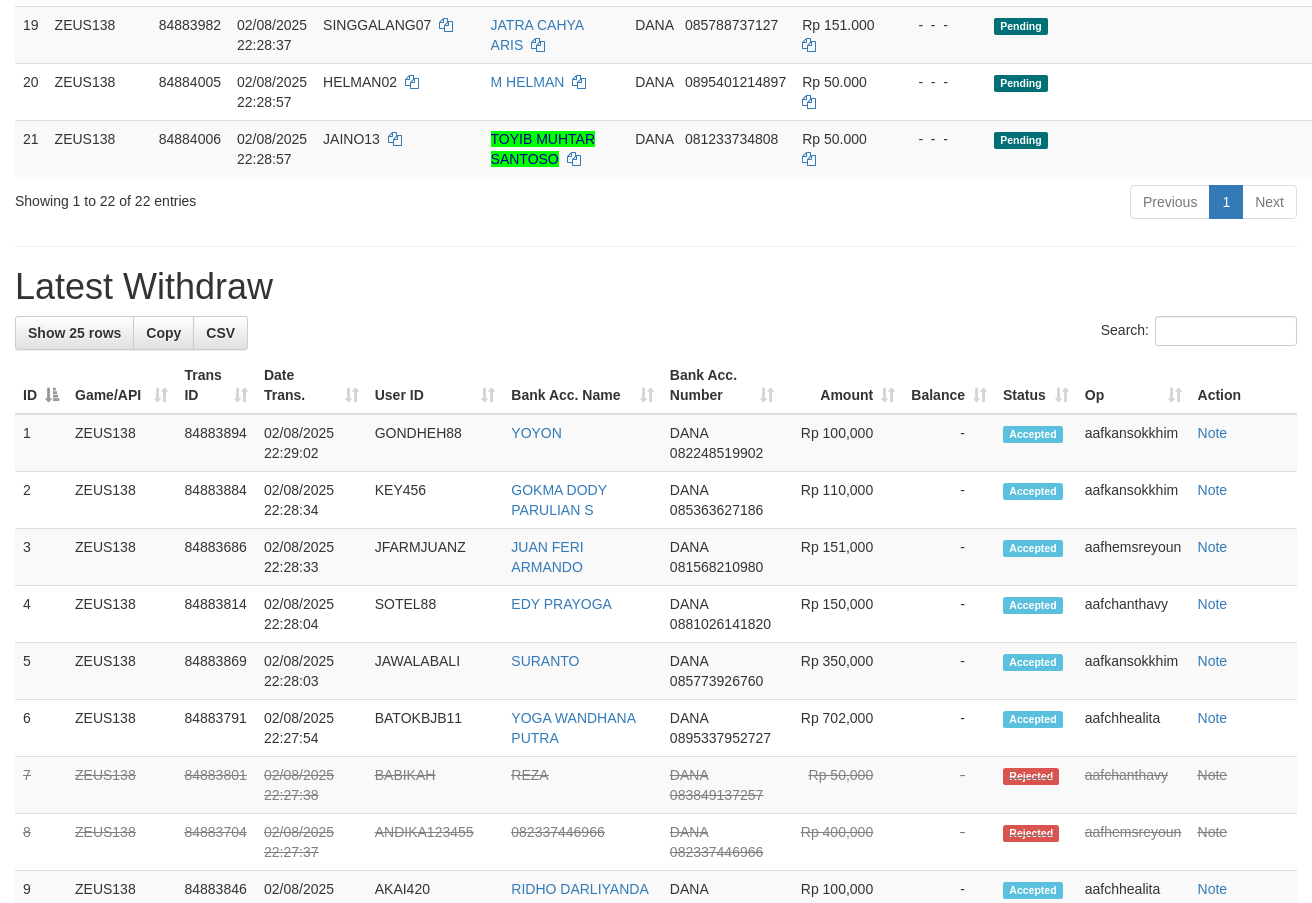 scroll, scrollTop: 1420, scrollLeft: 0, axis: vertical 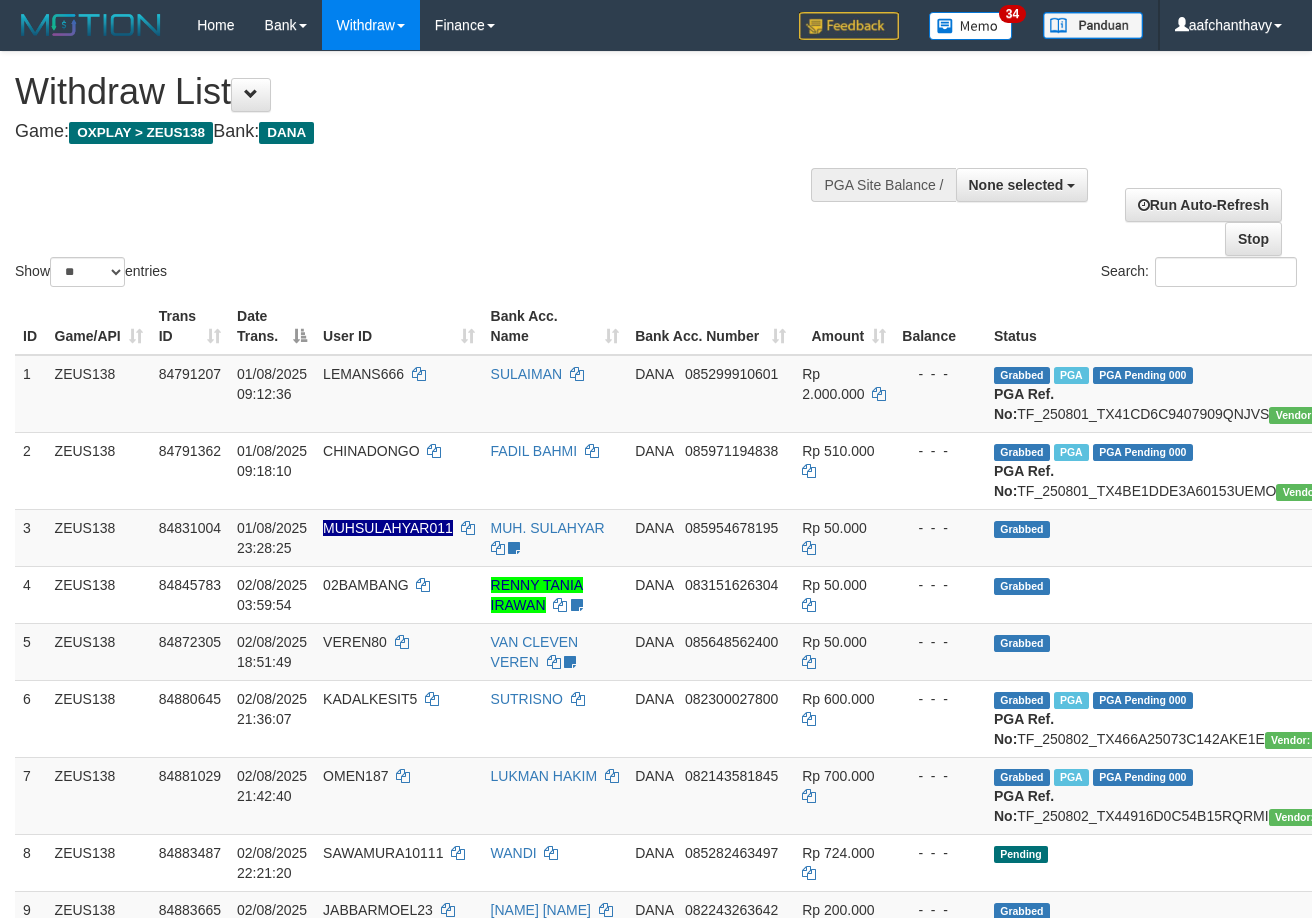 select 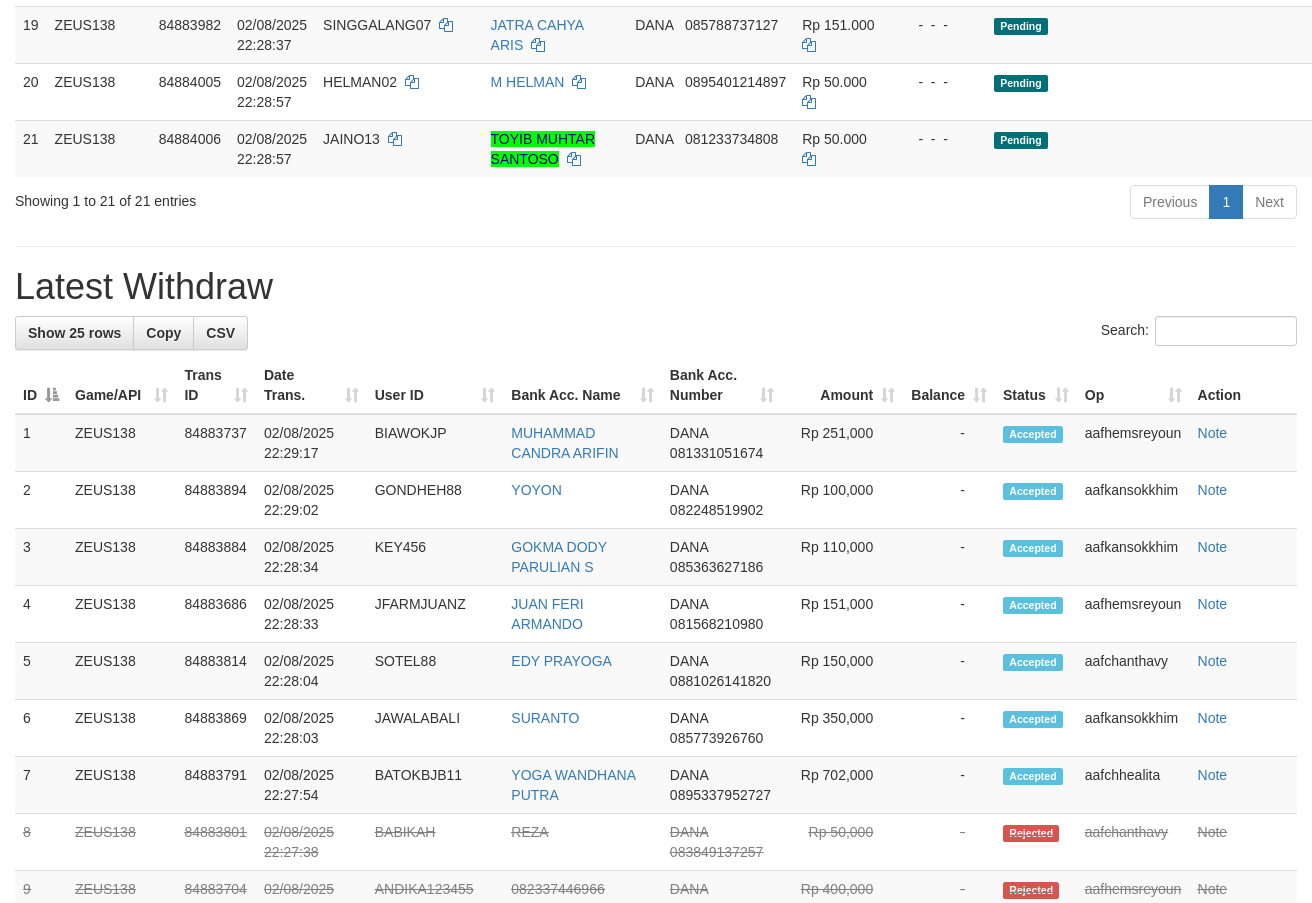 scroll, scrollTop: 1420, scrollLeft: 0, axis: vertical 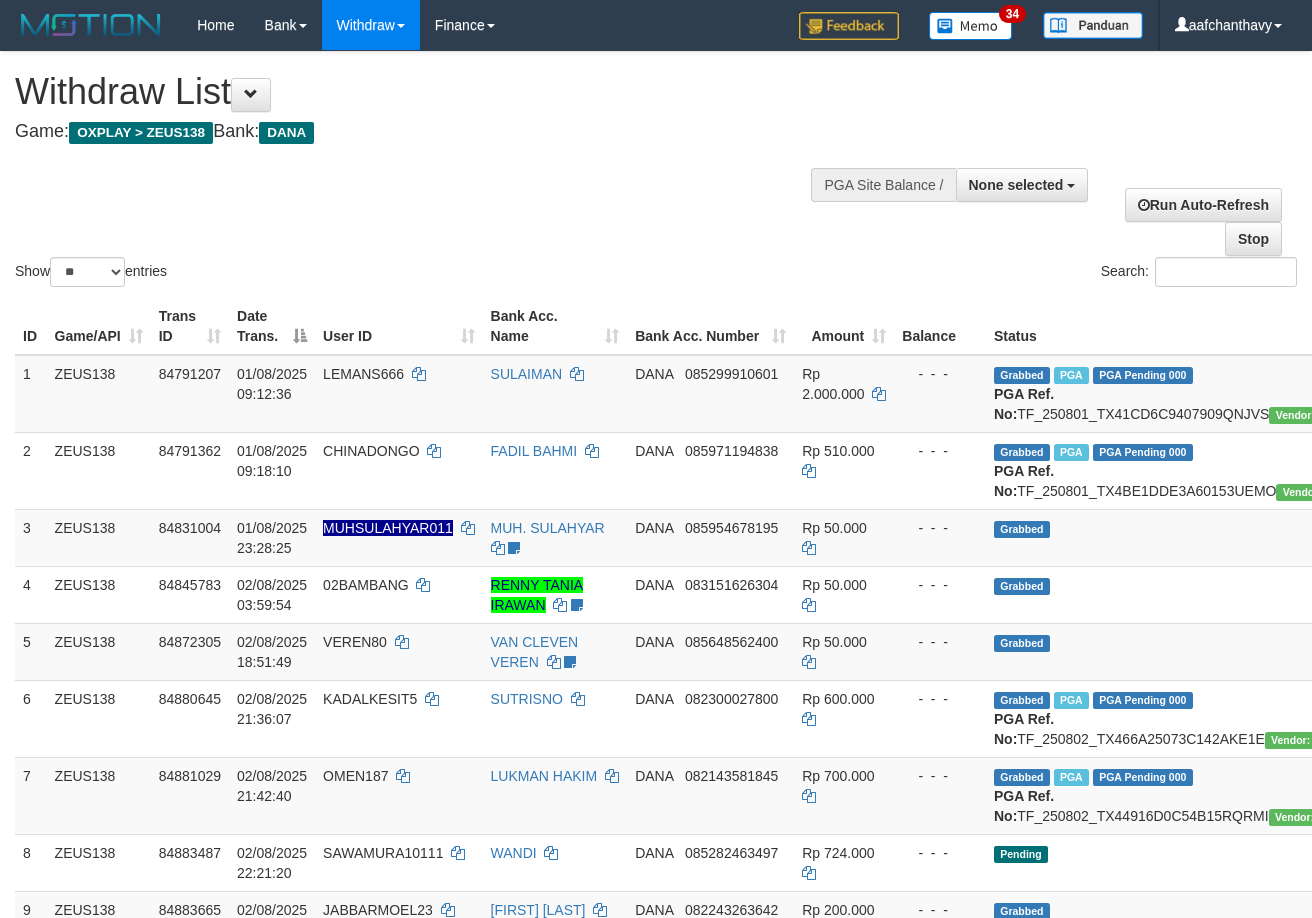 select 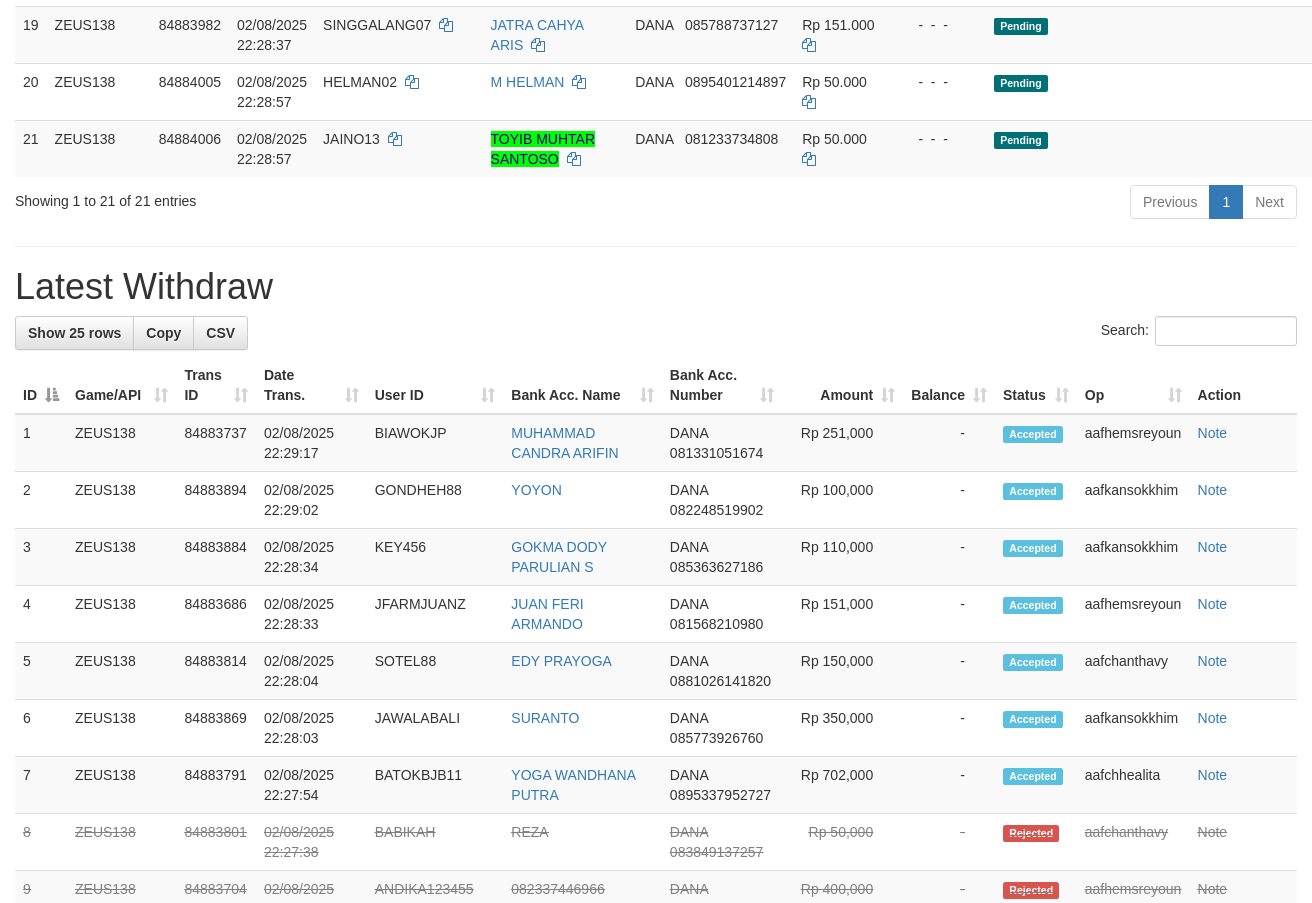 scroll, scrollTop: 1420, scrollLeft: 0, axis: vertical 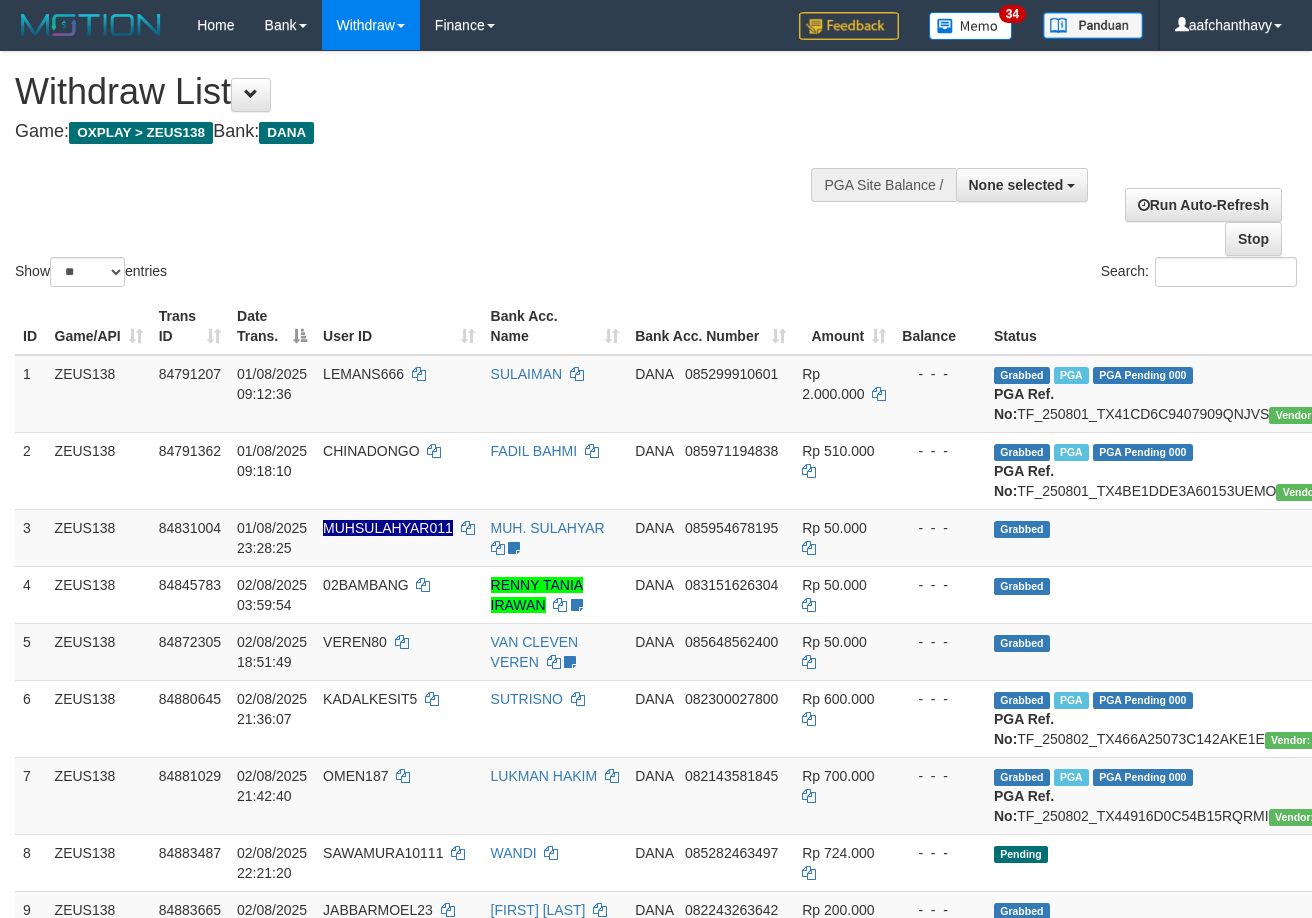 select 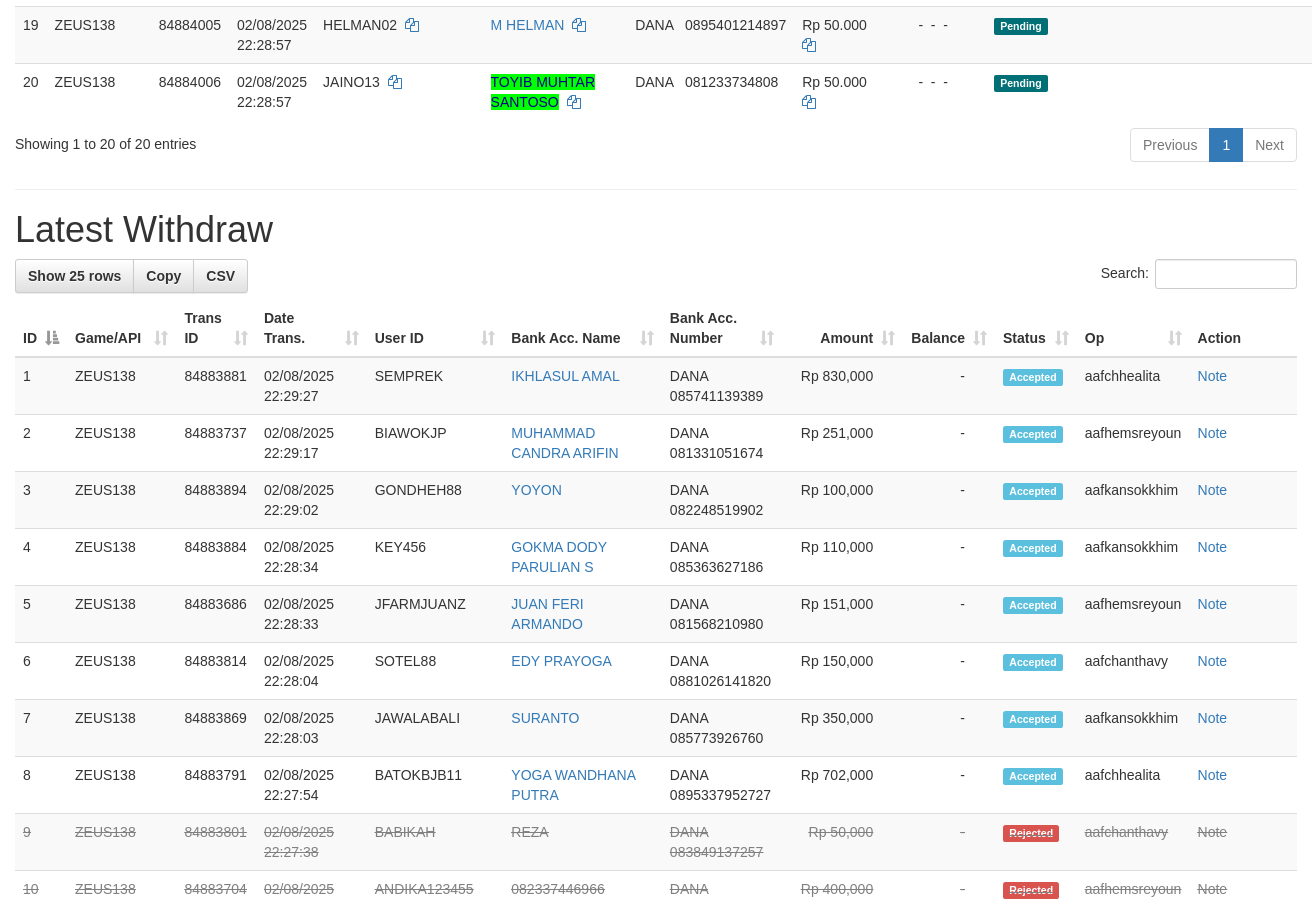 scroll, scrollTop: 1420, scrollLeft: 0, axis: vertical 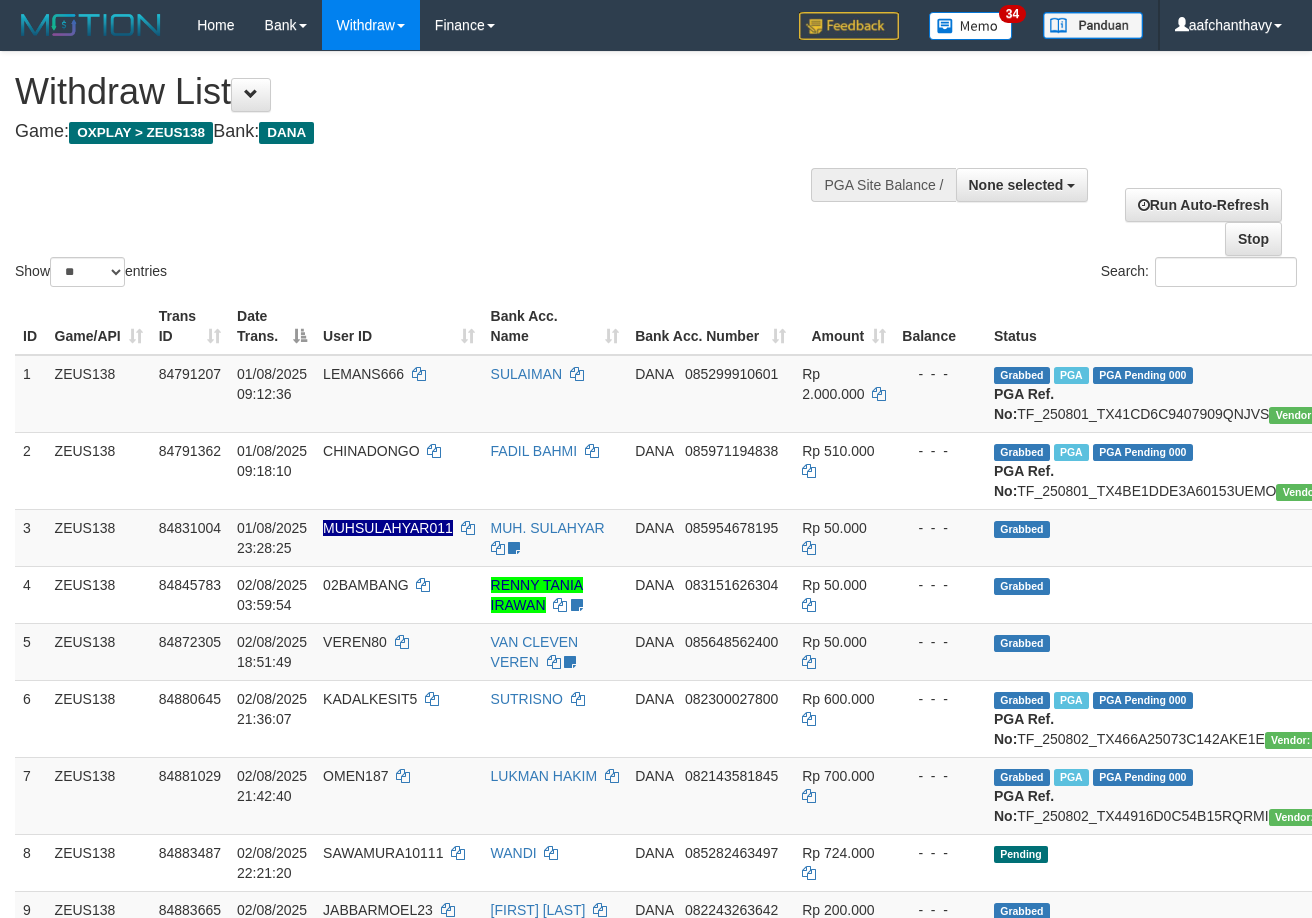 select 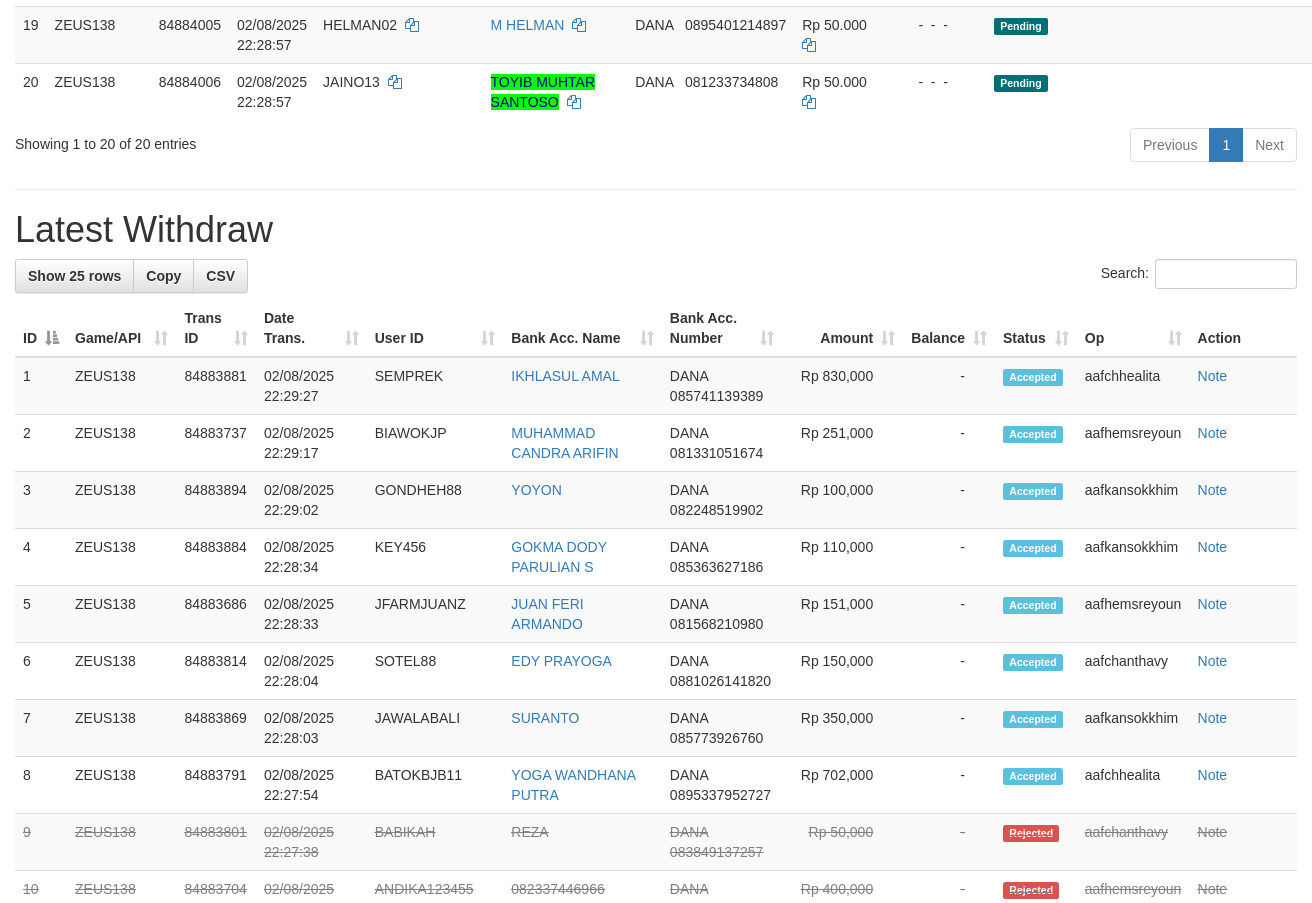 scroll, scrollTop: 1420, scrollLeft: 0, axis: vertical 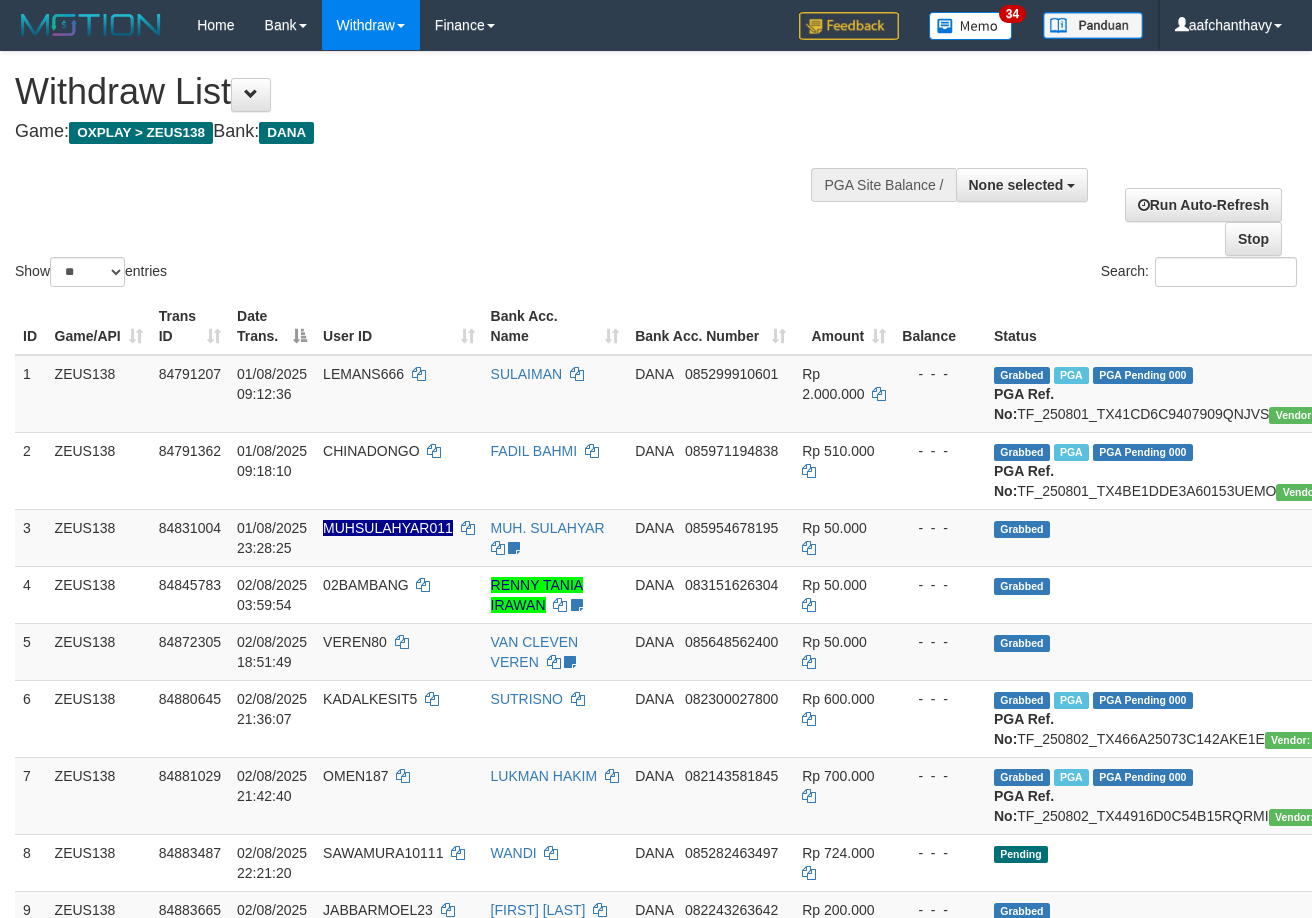 select 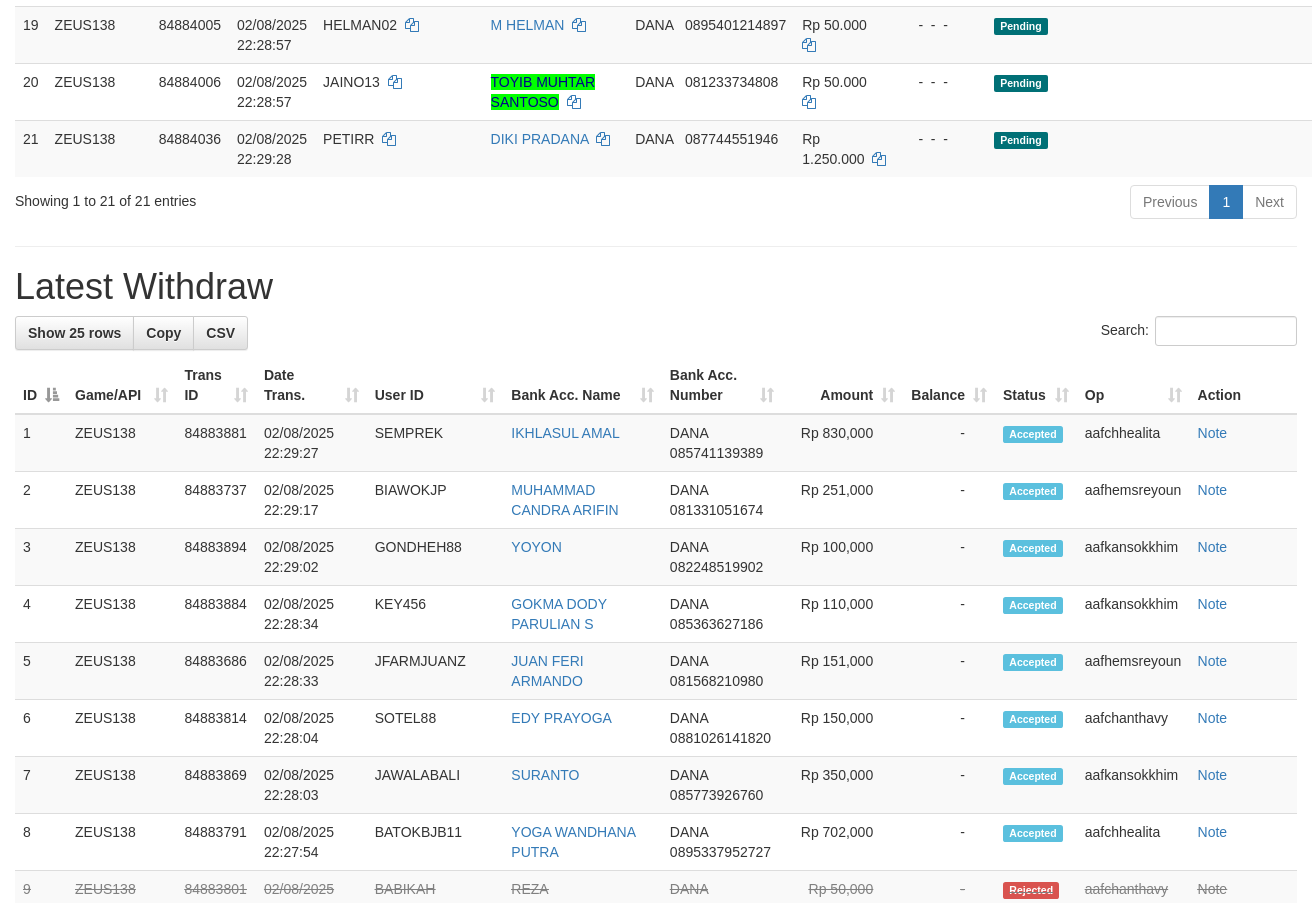 scroll, scrollTop: 1420, scrollLeft: 0, axis: vertical 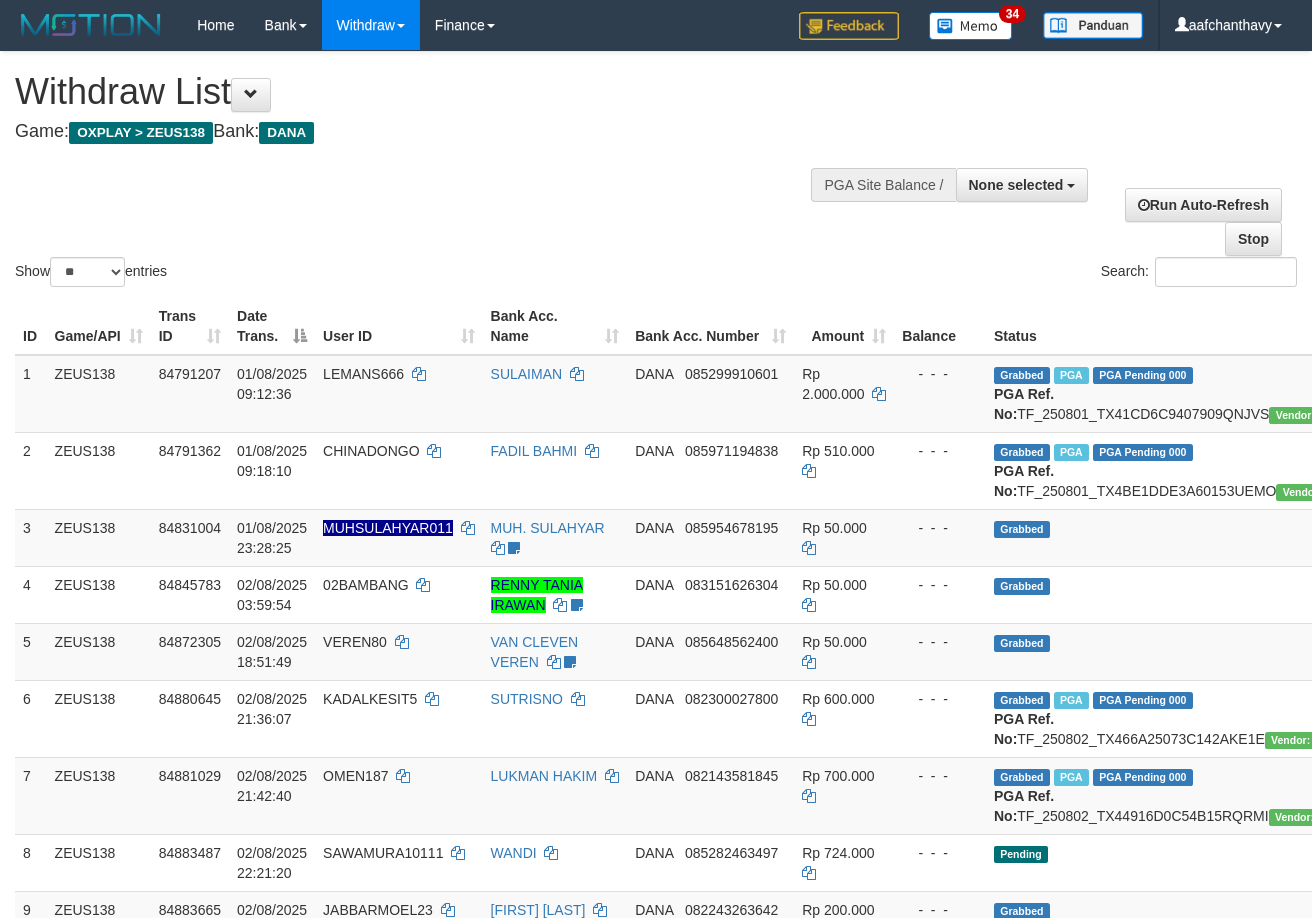 select 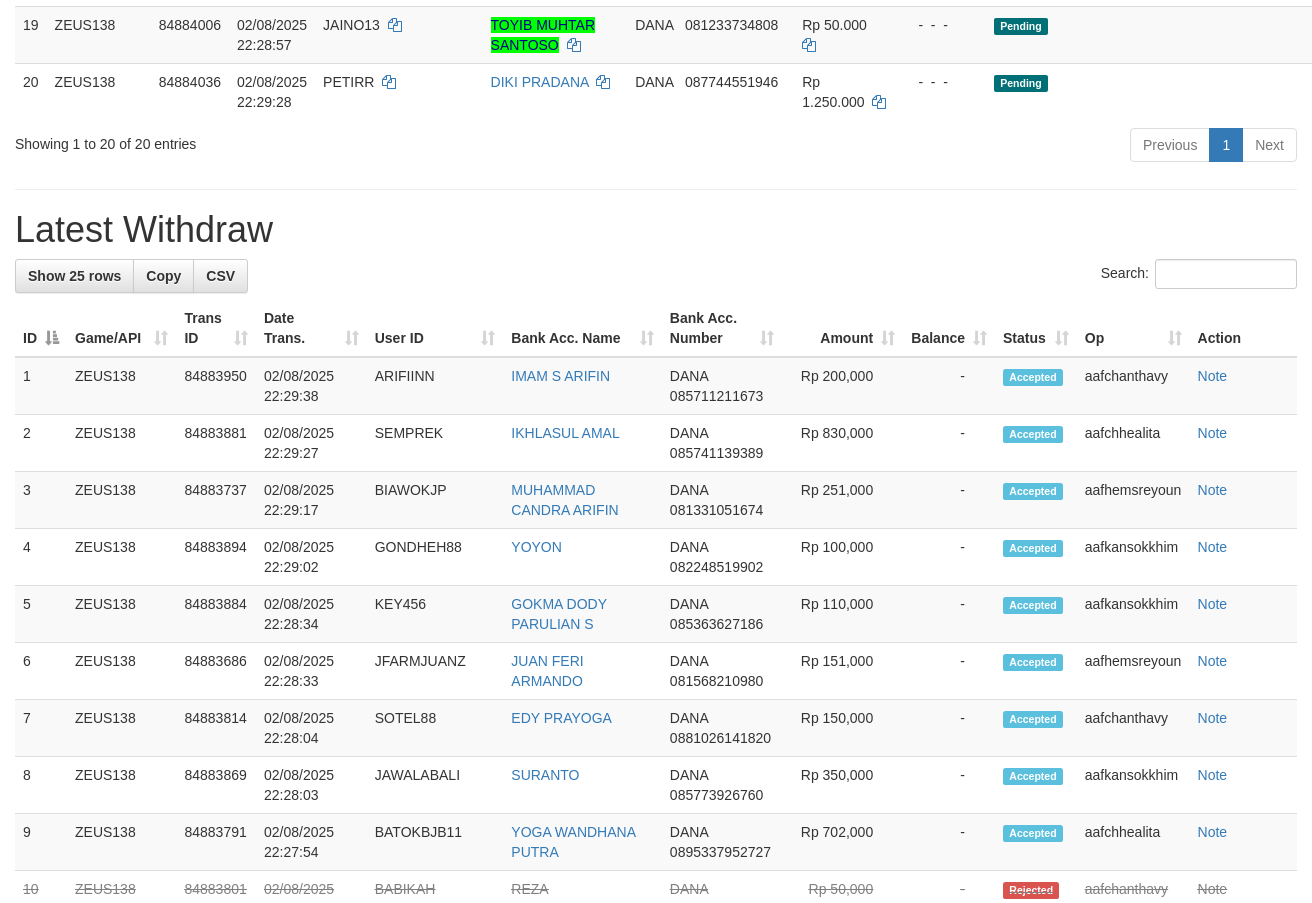 scroll, scrollTop: 1420, scrollLeft: 0, axis: vertical 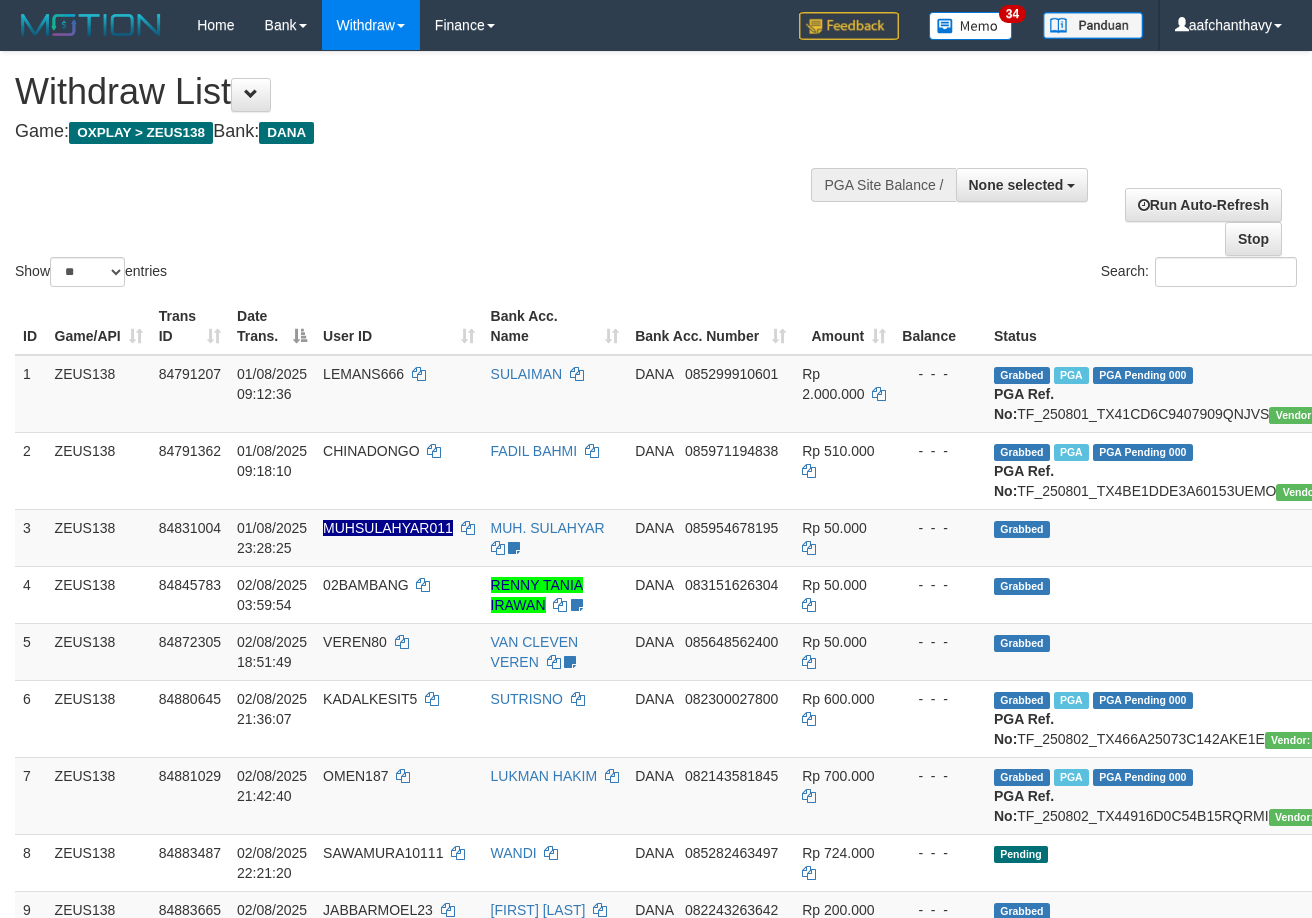 select 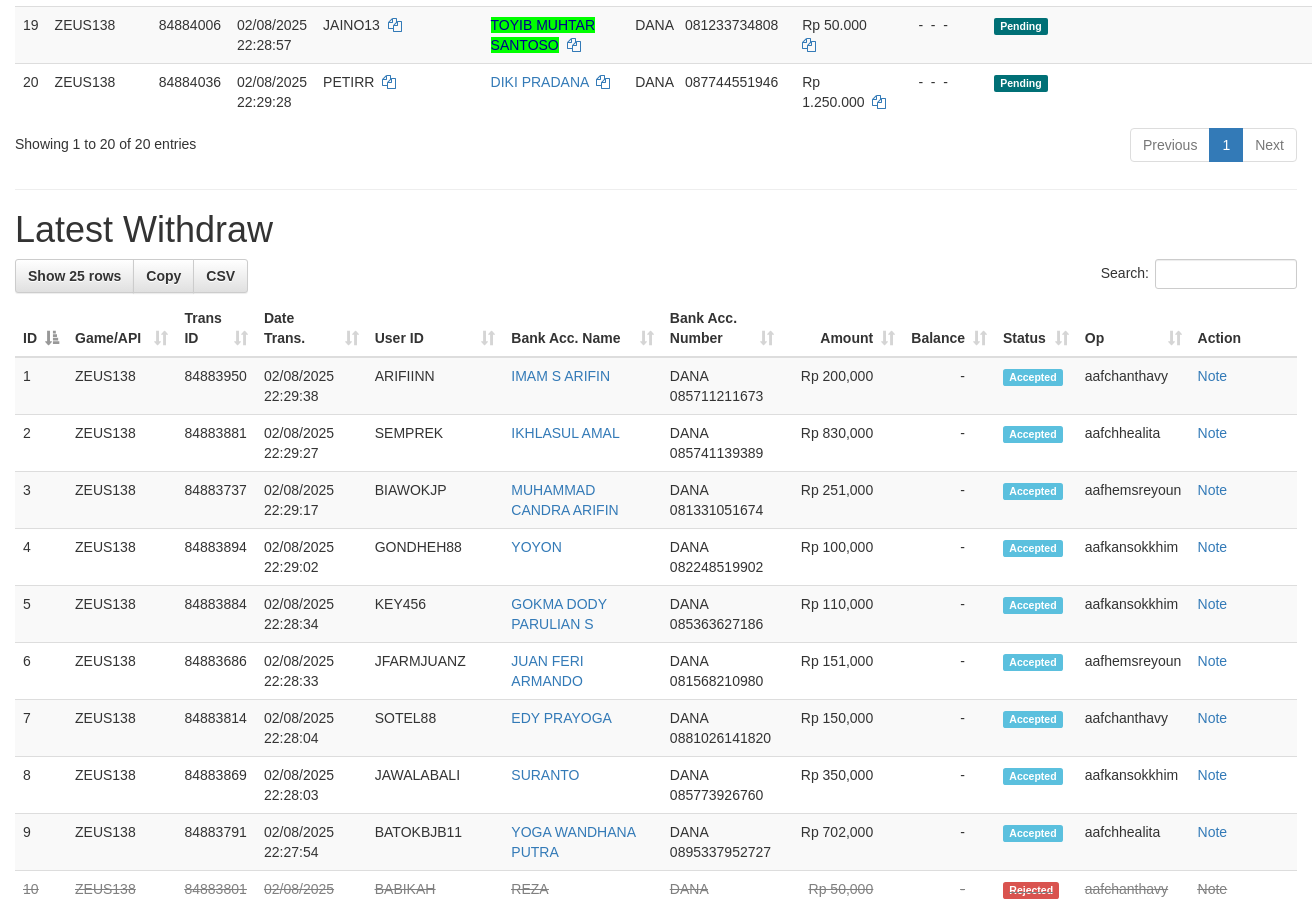 scroll, scrollTop: 1420, scrollLeft: 0, axis: vertical 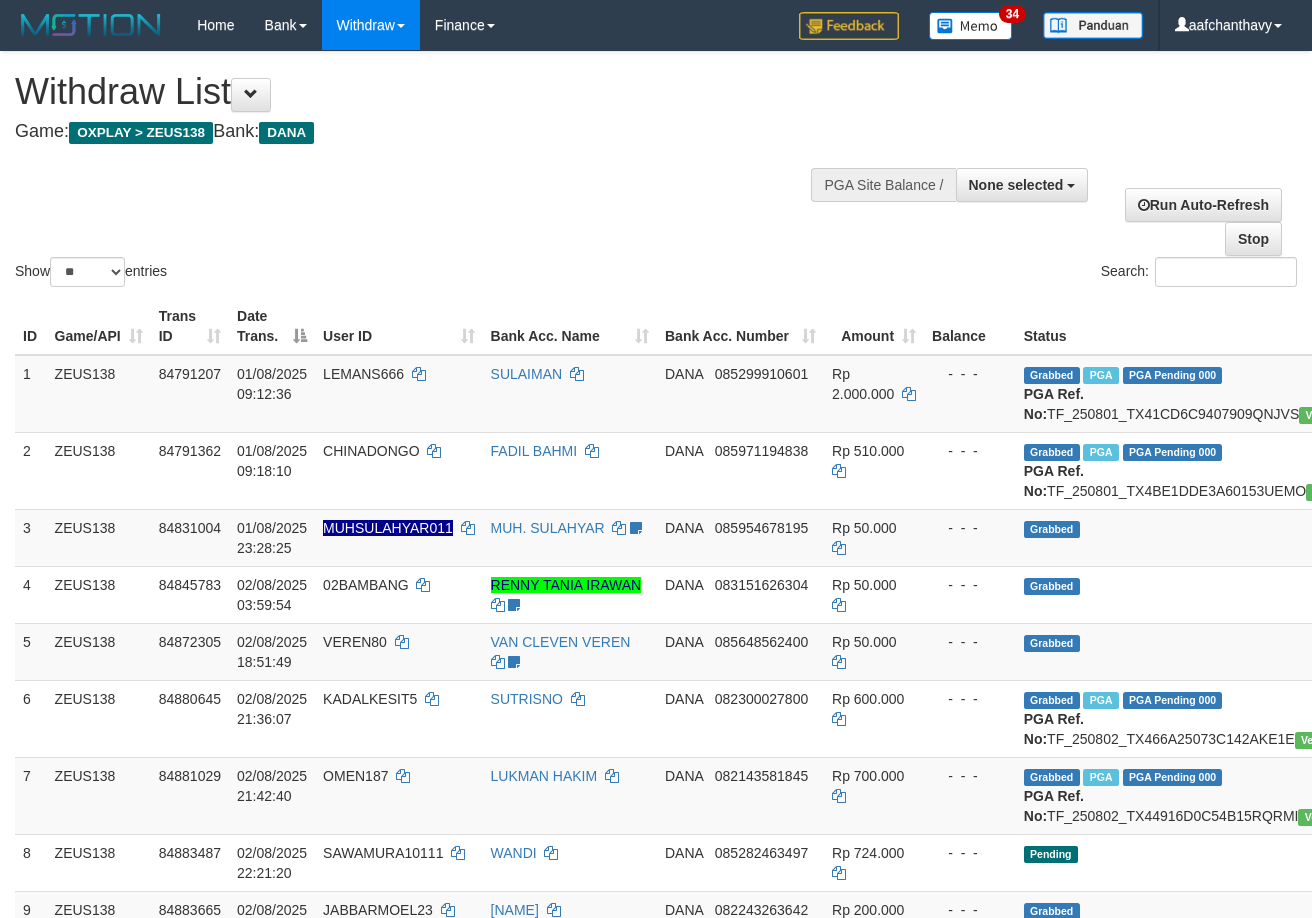 select 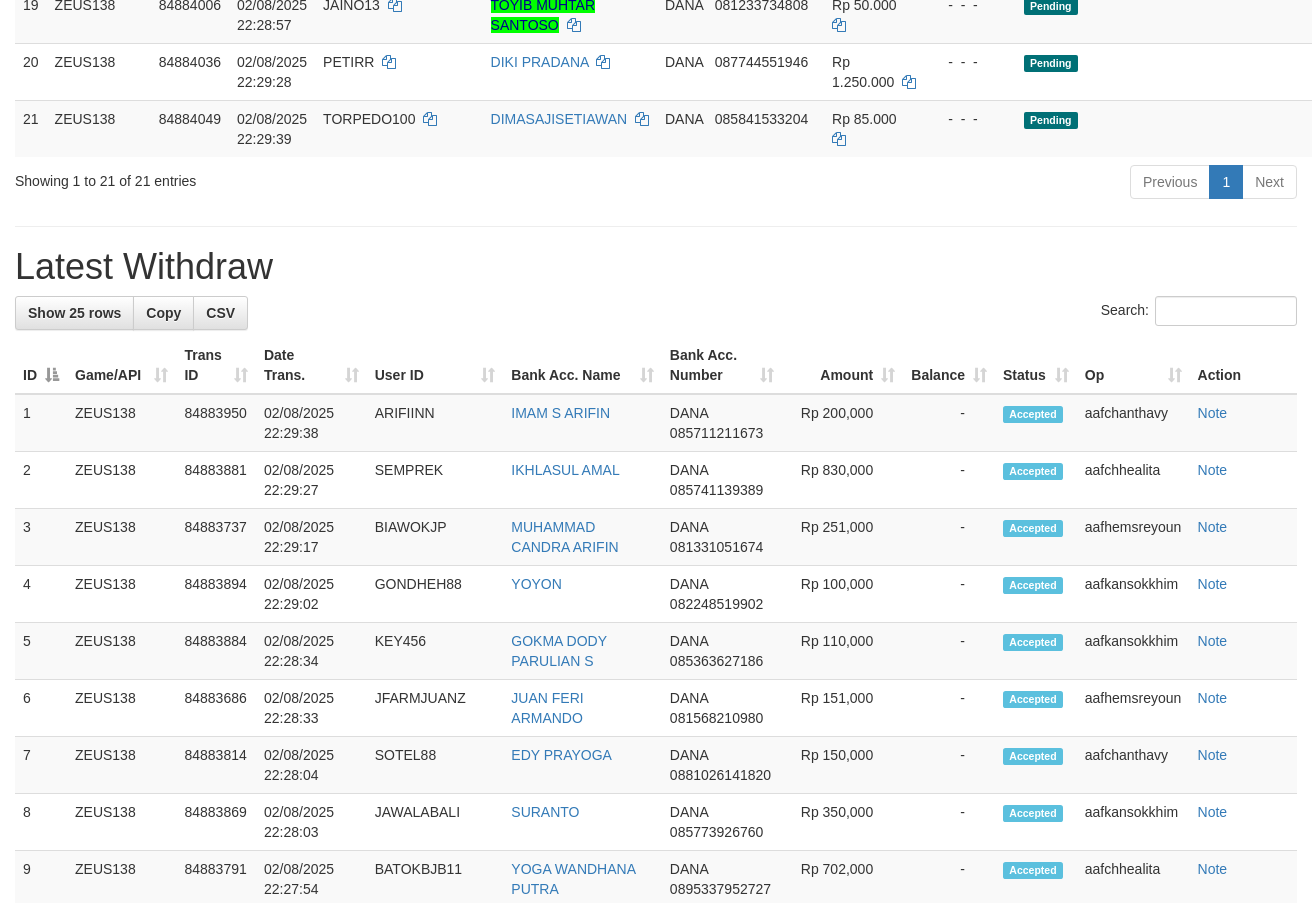 scroll, scrollTop: 1420, scrollLeft: 0, axis: vertical 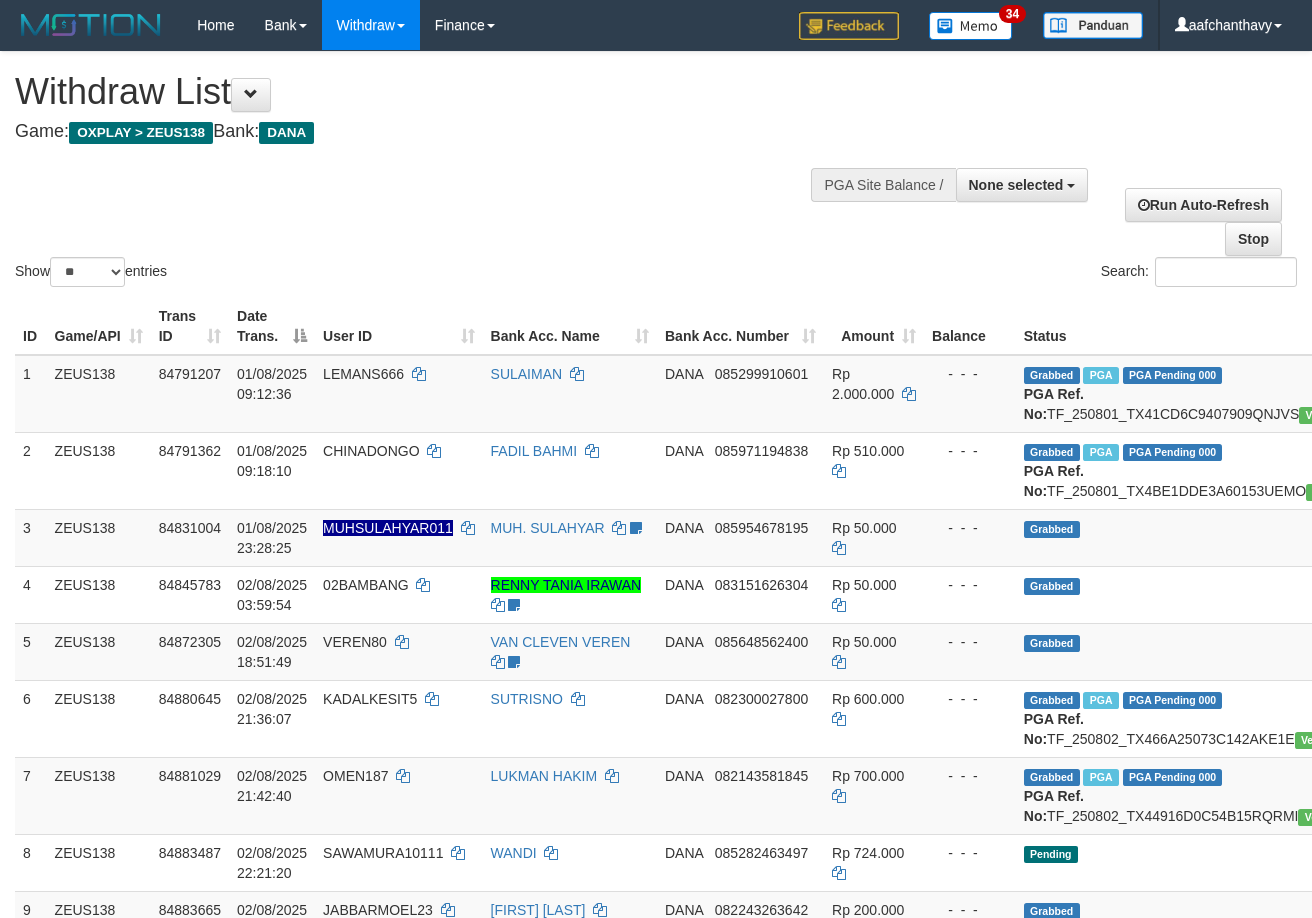 select 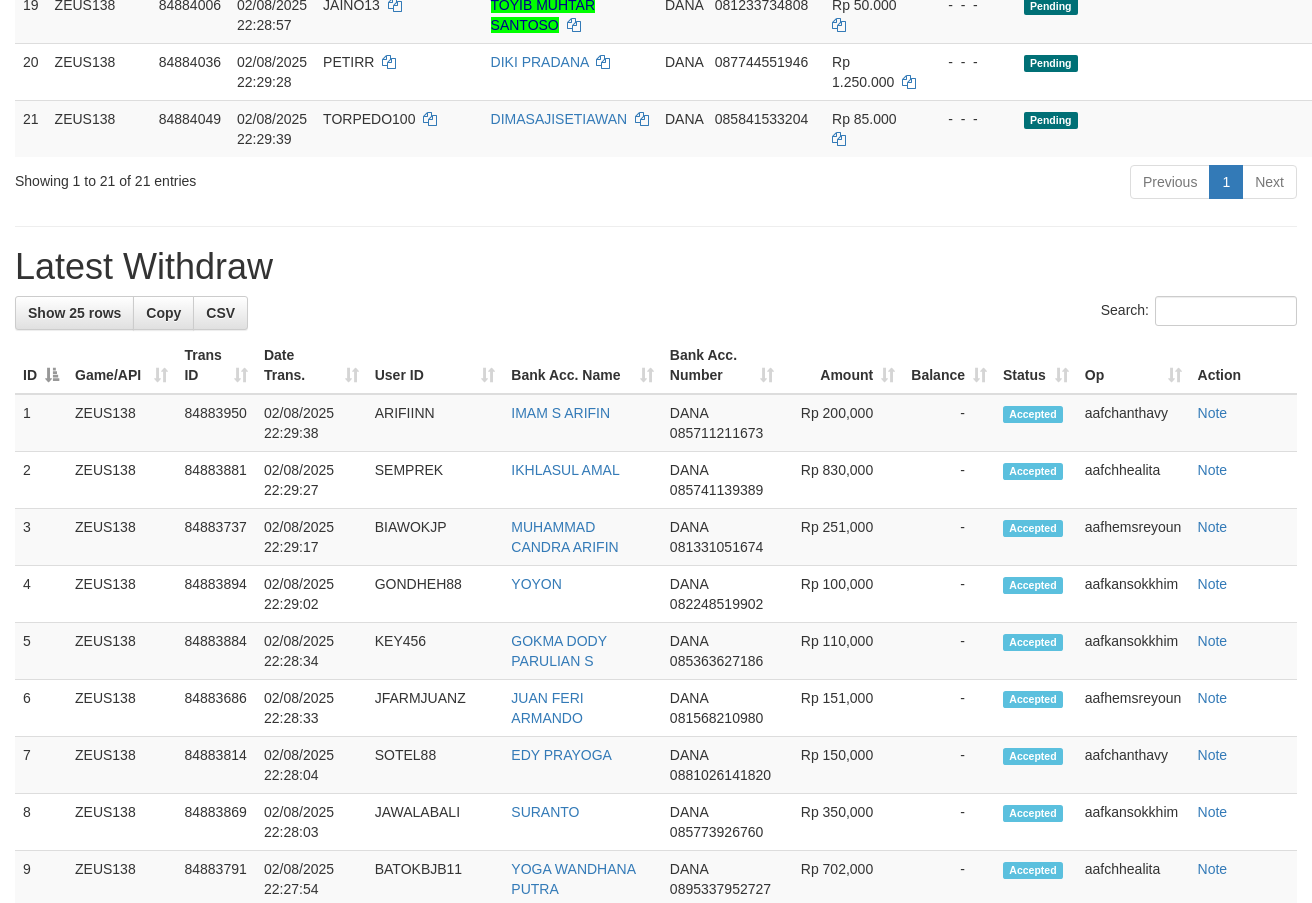 scroll, scrollTop: 1420, scrollLeft: 0, axis: vertical 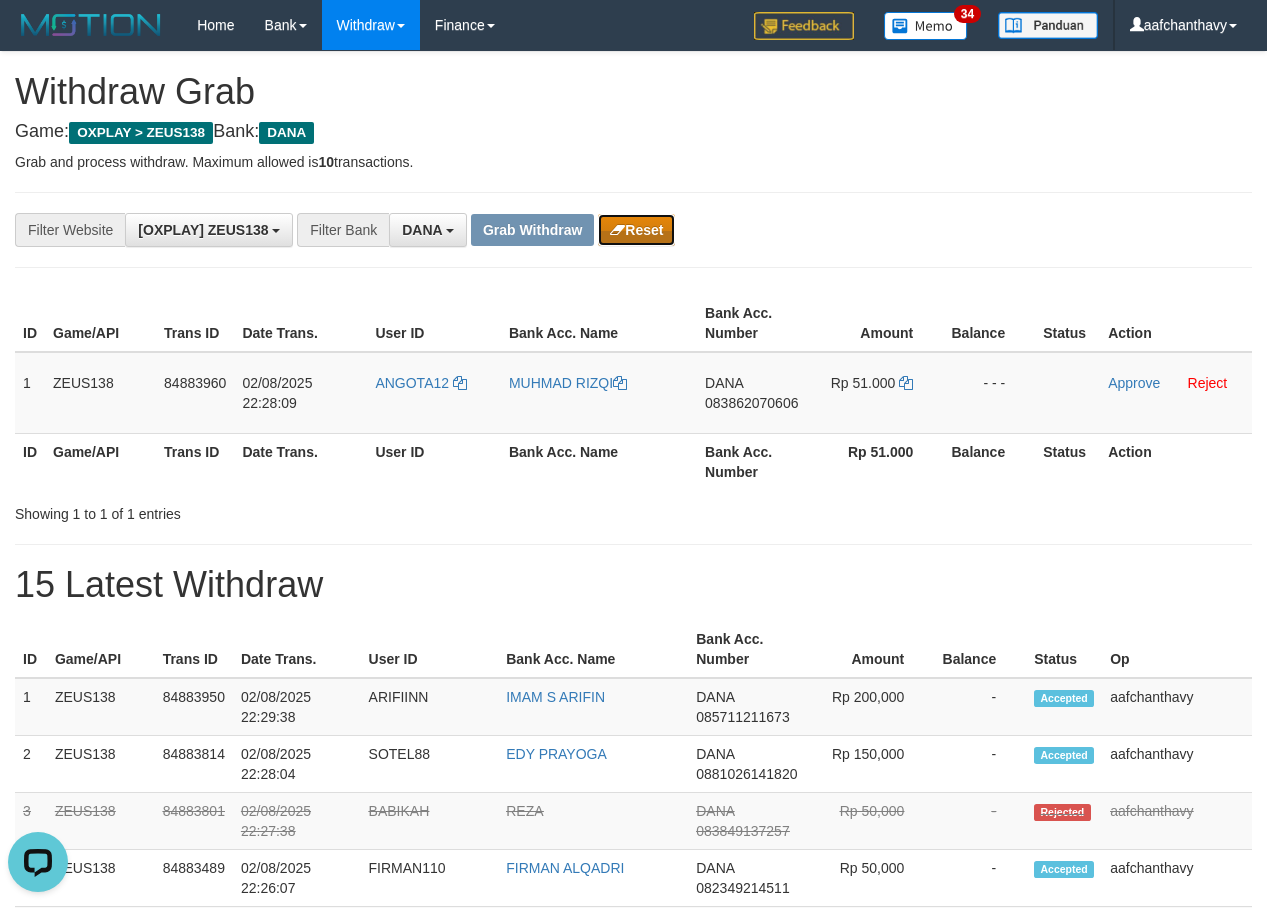 click on "Reset" at bounding box center [636, 230] 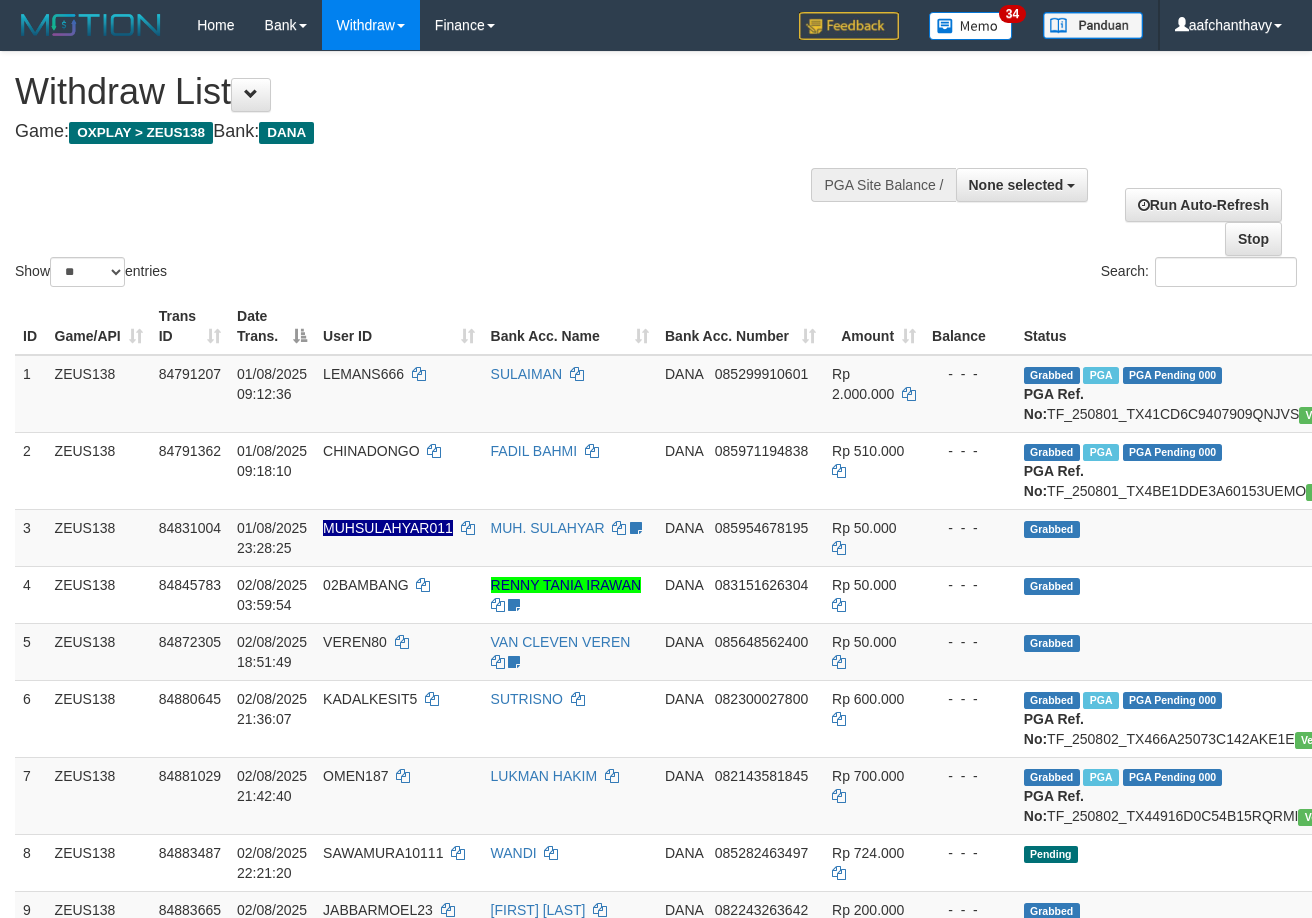 select 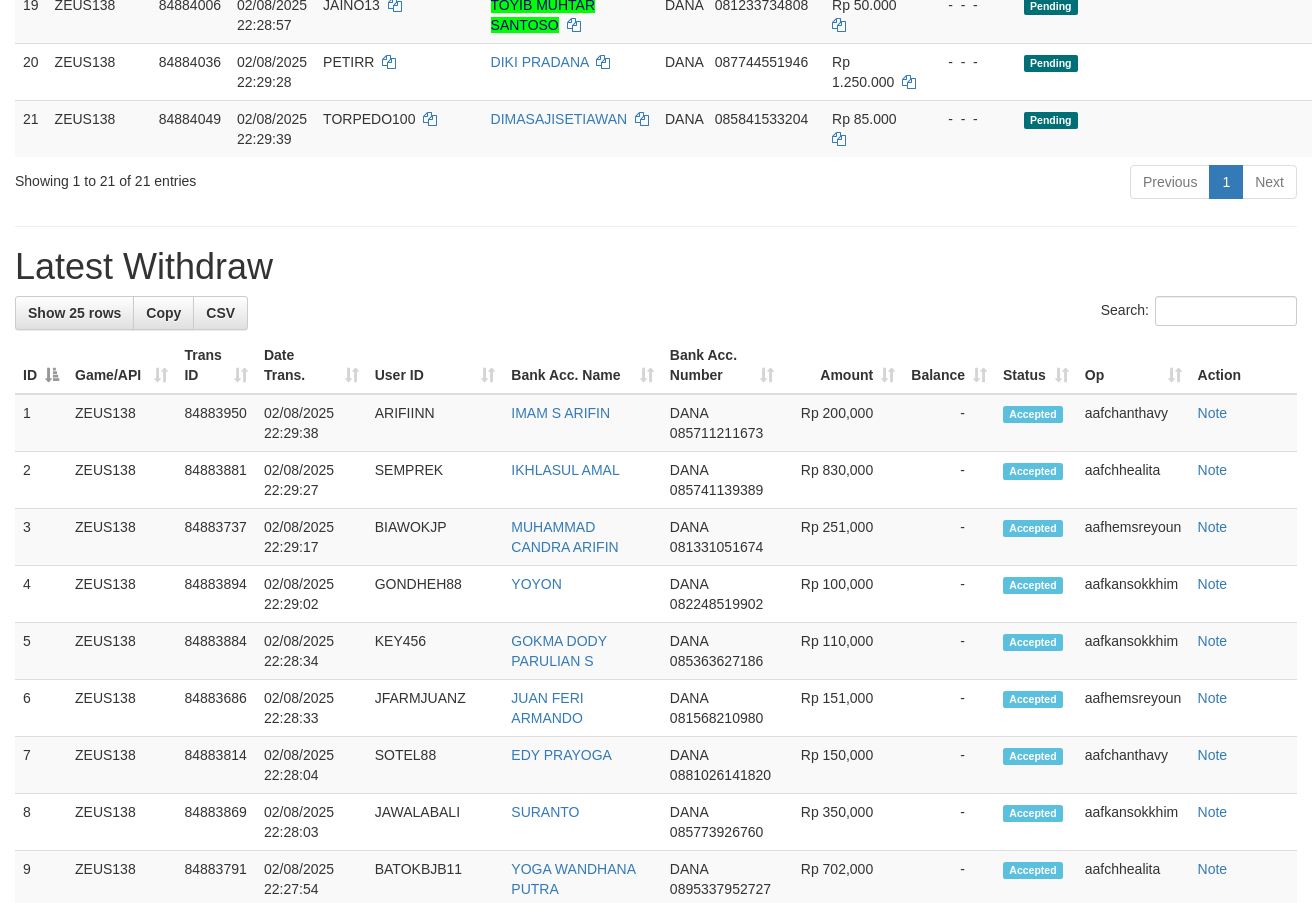 scroll, scrollTop: 1420, scrollLeft: 0, axis: vertical 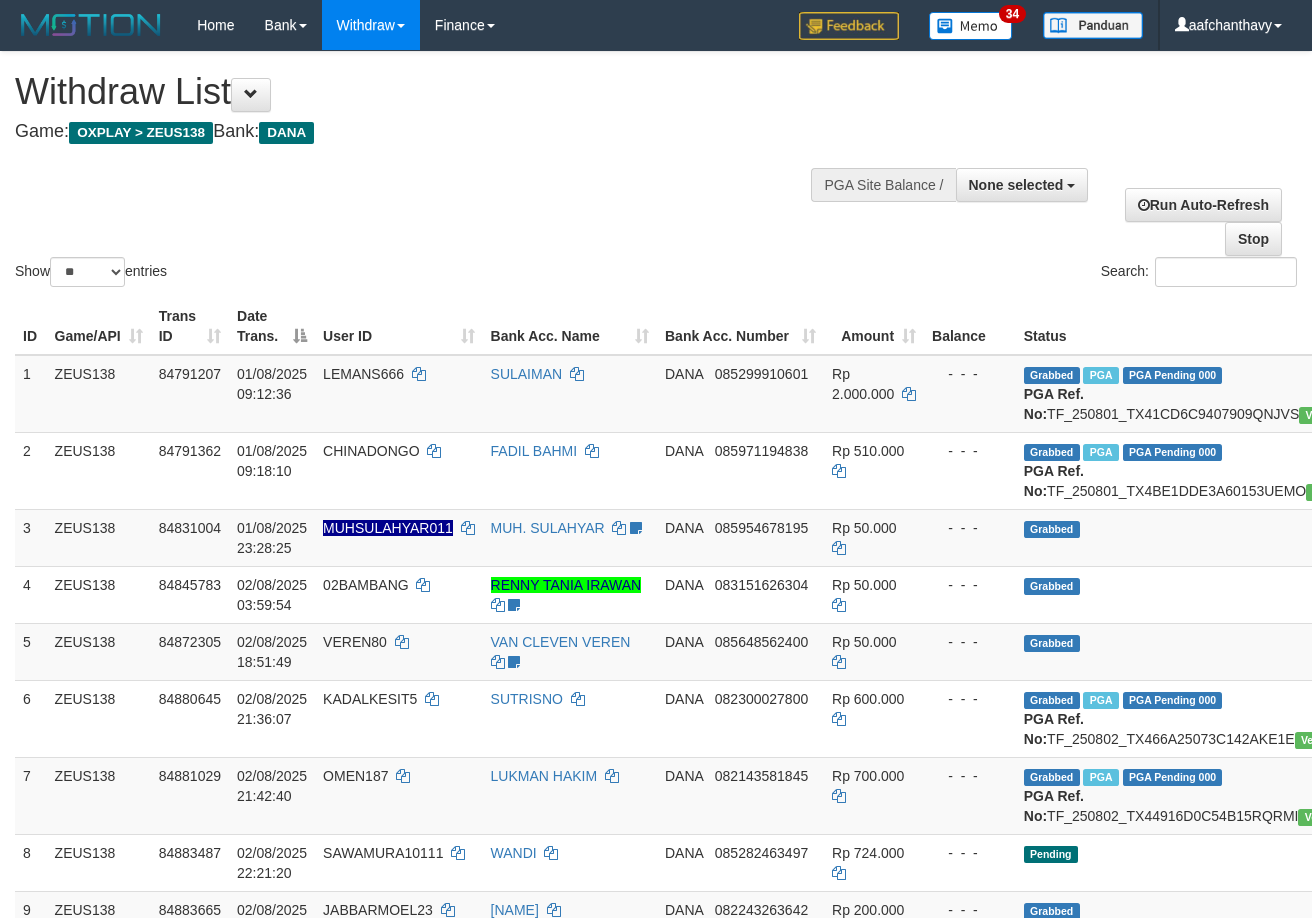 select 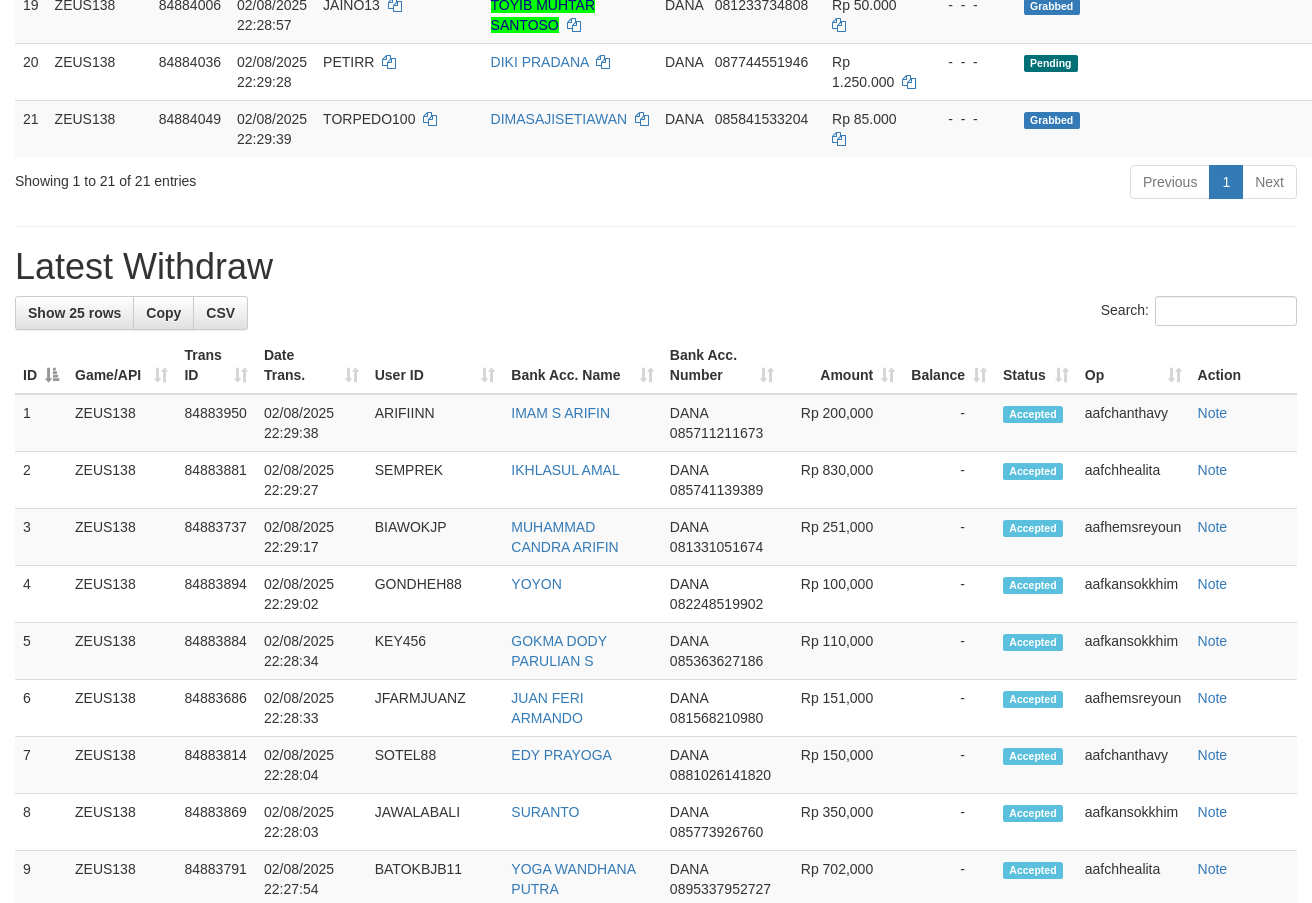 scroll, scrollTop: 1420, scrollLeft: 0, axis: vertical 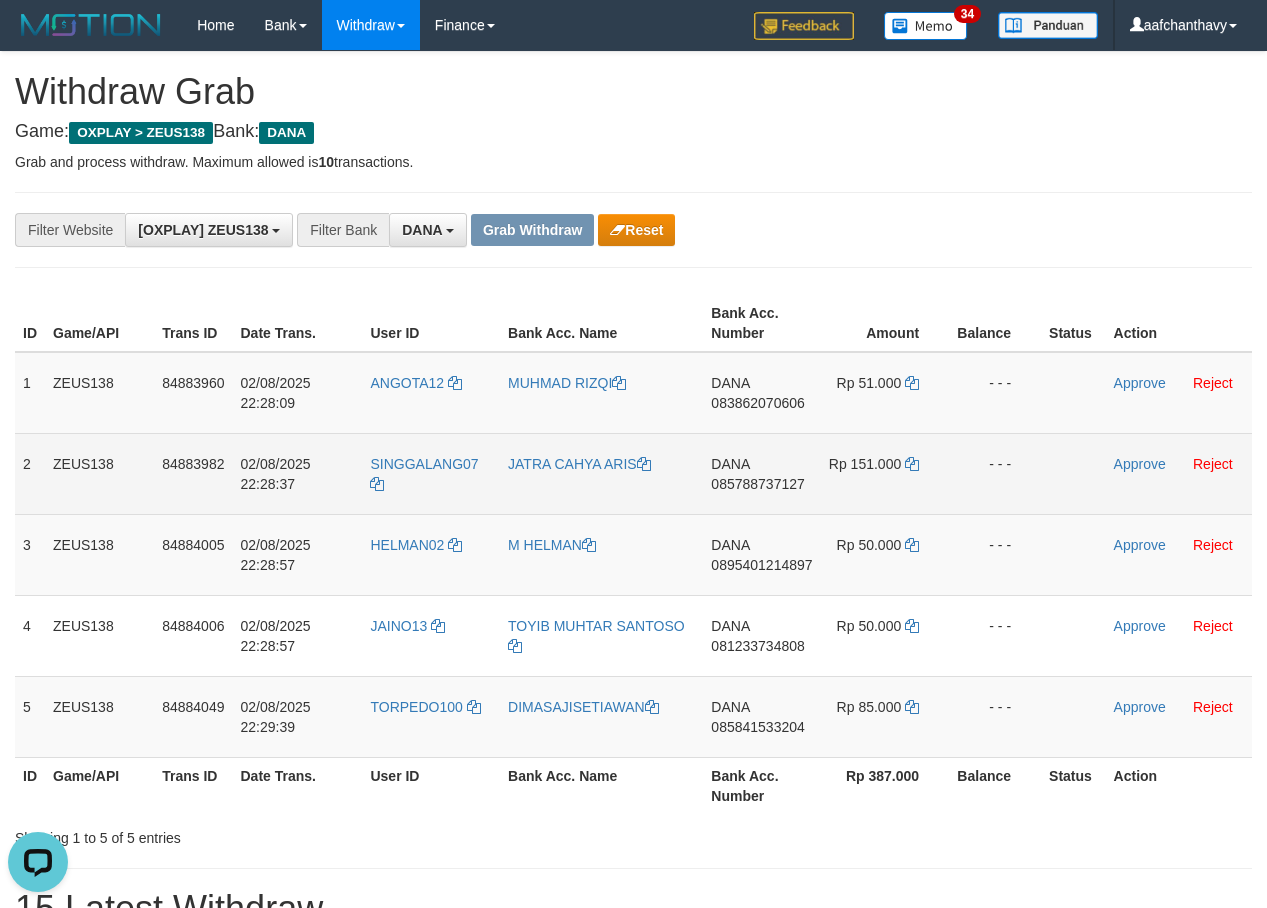 click on "SINGGALANG07" at bounding box center (431, 473) 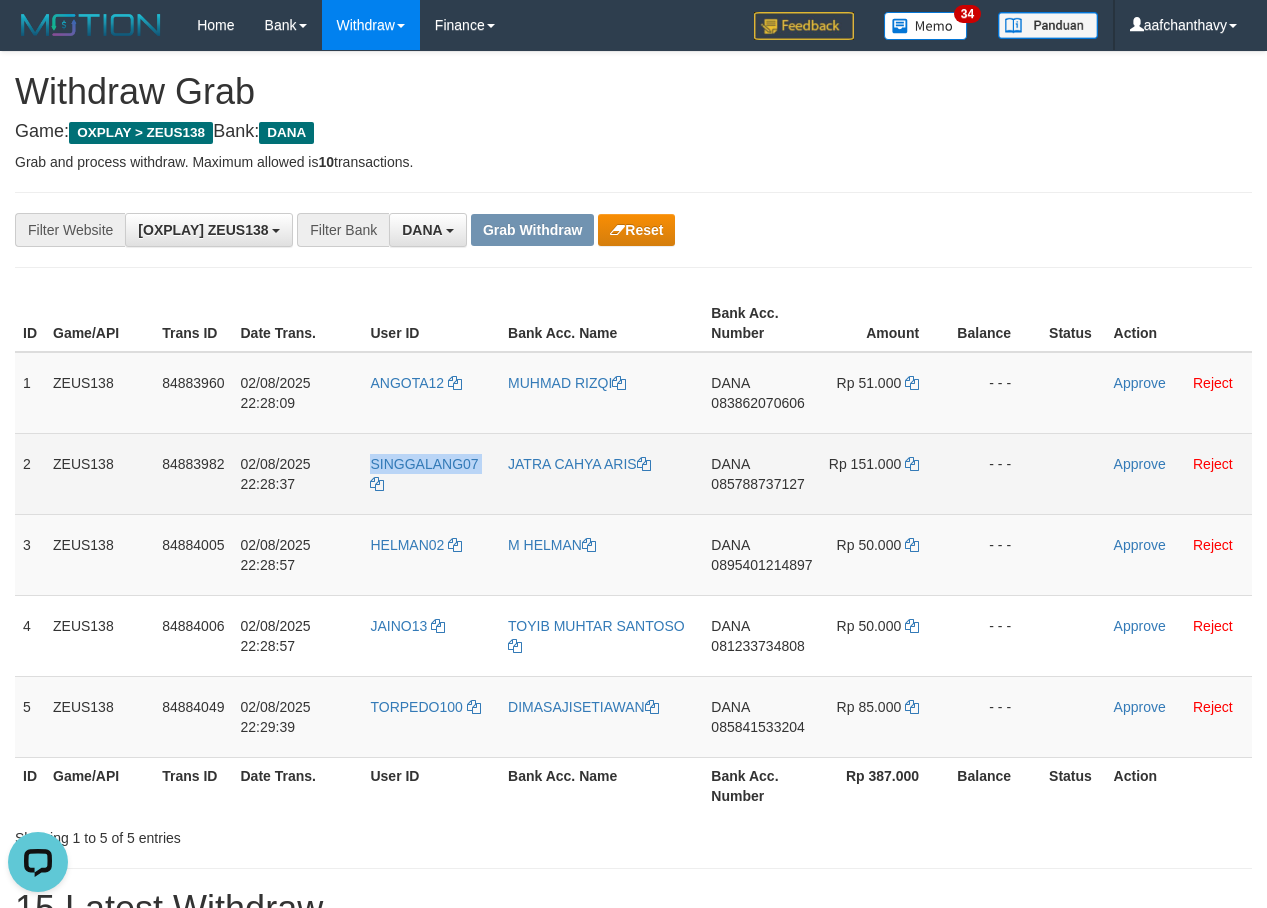 click on "SINGGALANG07" at bounding box center [431, 473] 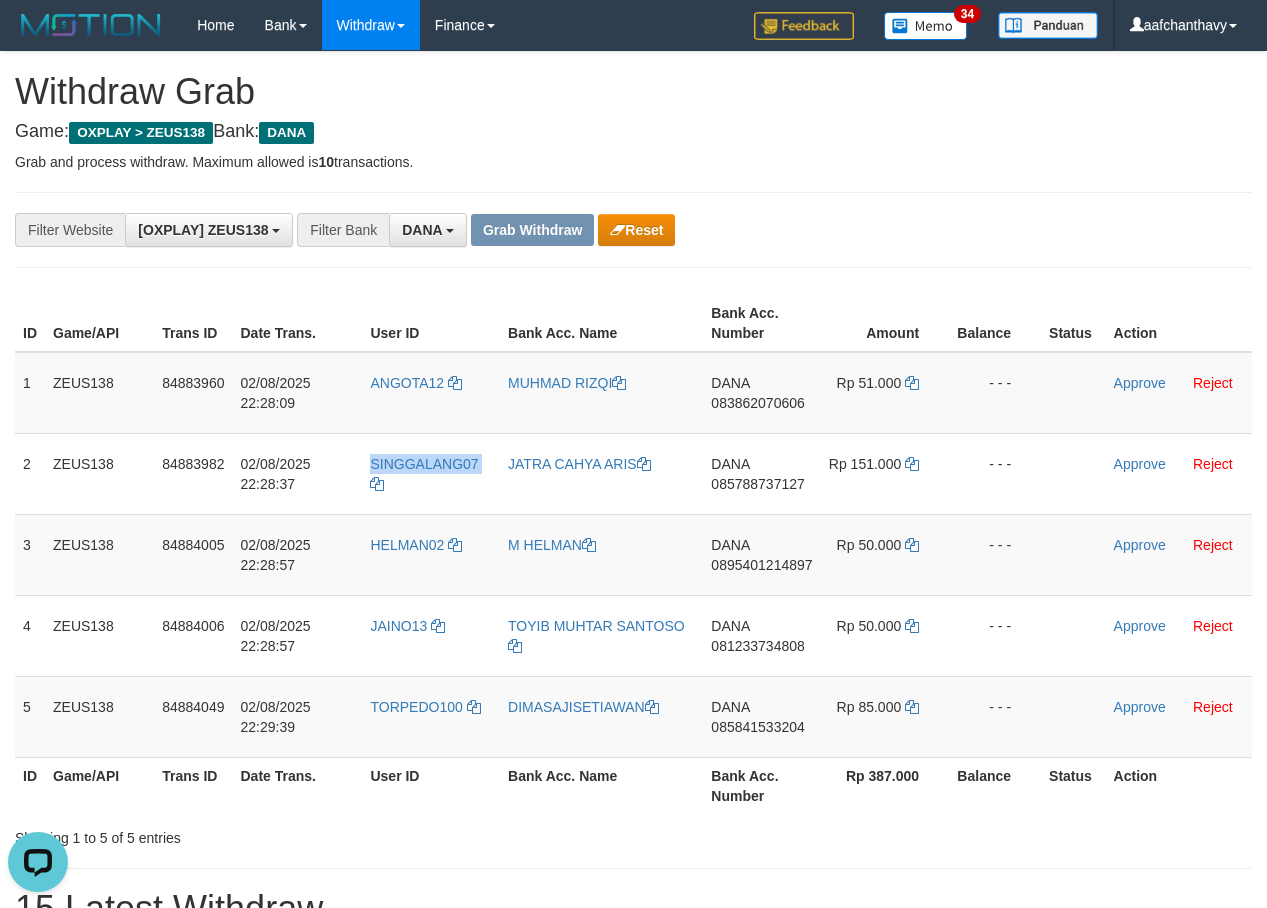 copy on "SINGGALANG07" 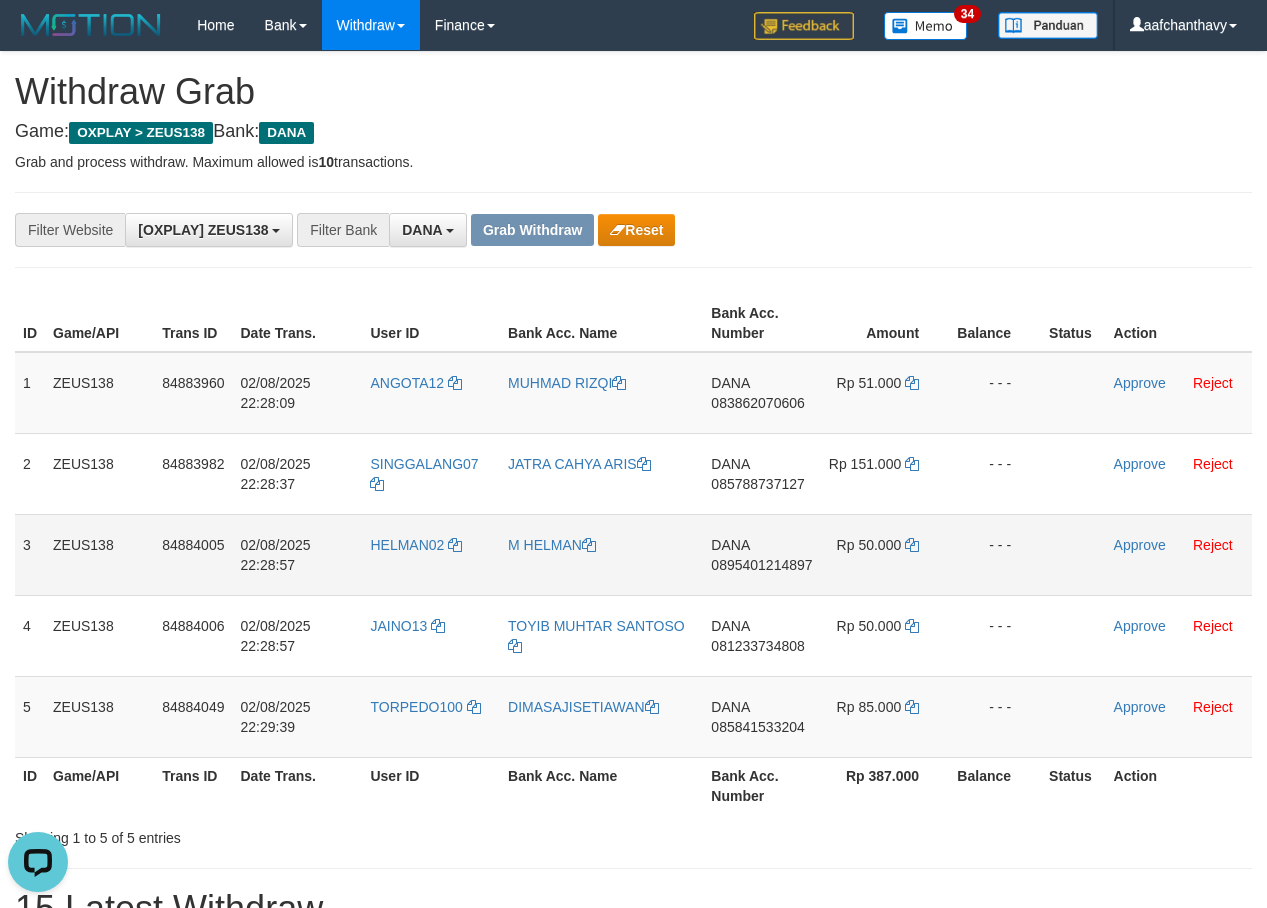 click on "HELMAN02" at bounding box center [431, 554] 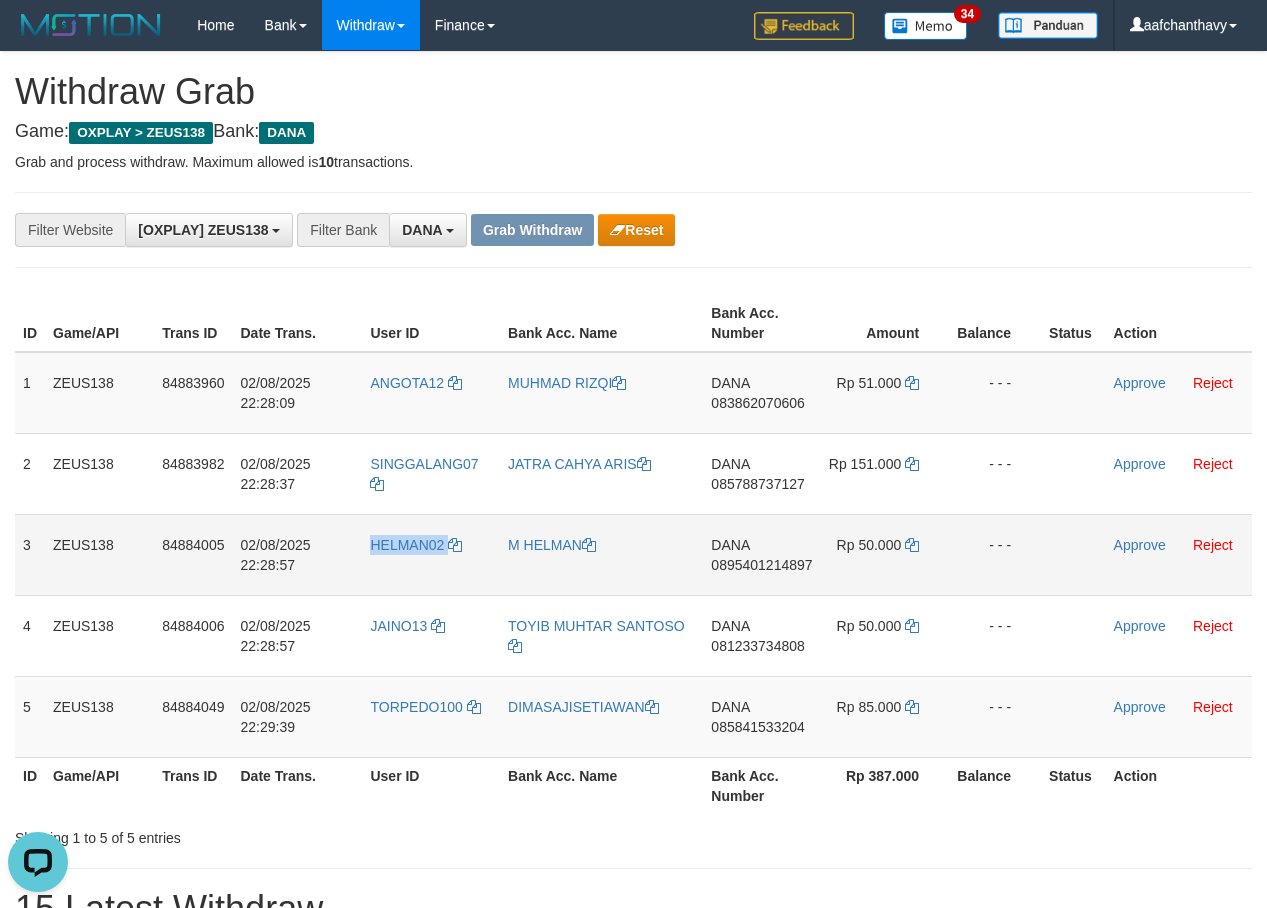 click on "HELMAN02" at bounding box center (431, 554) 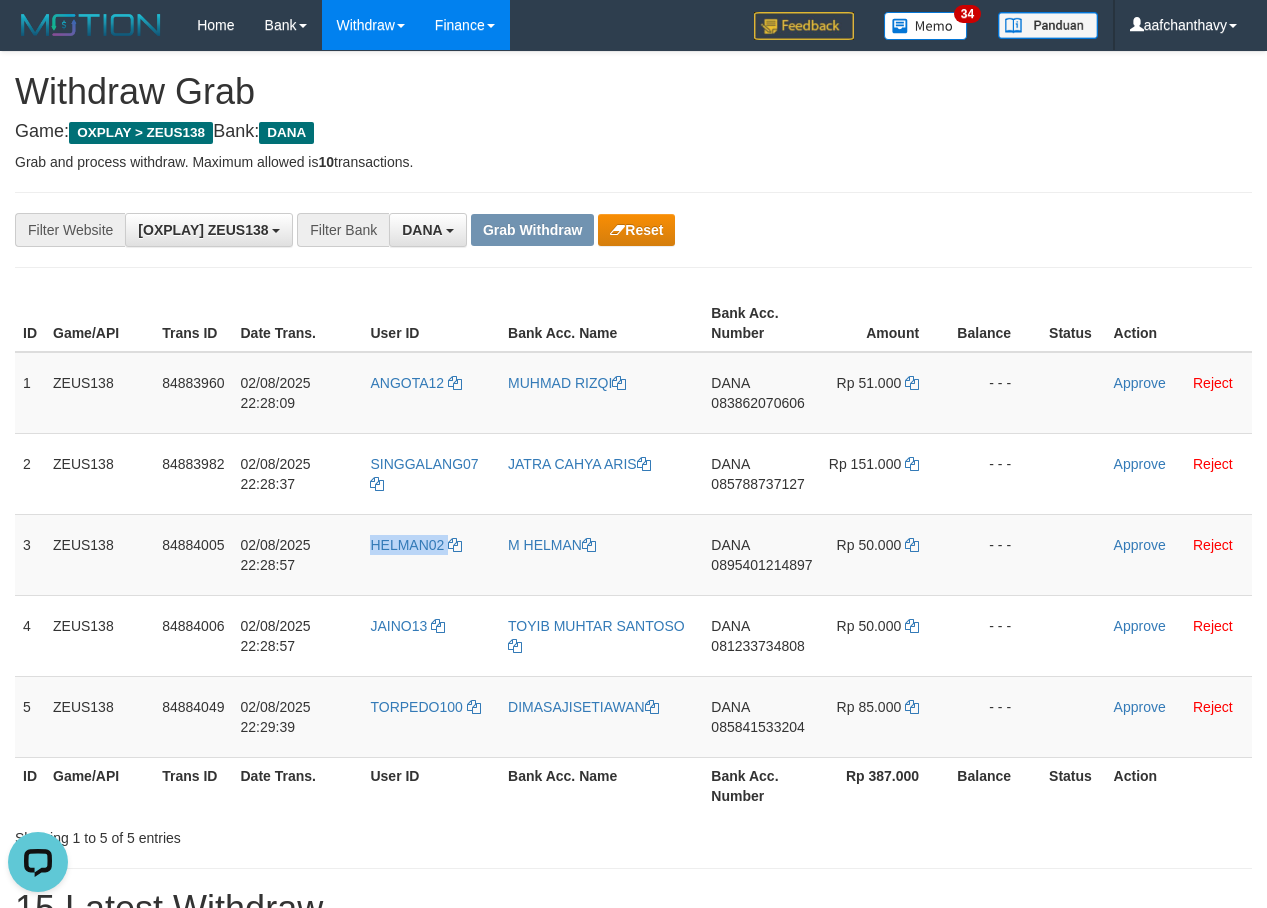 copy on "HELMAN02" 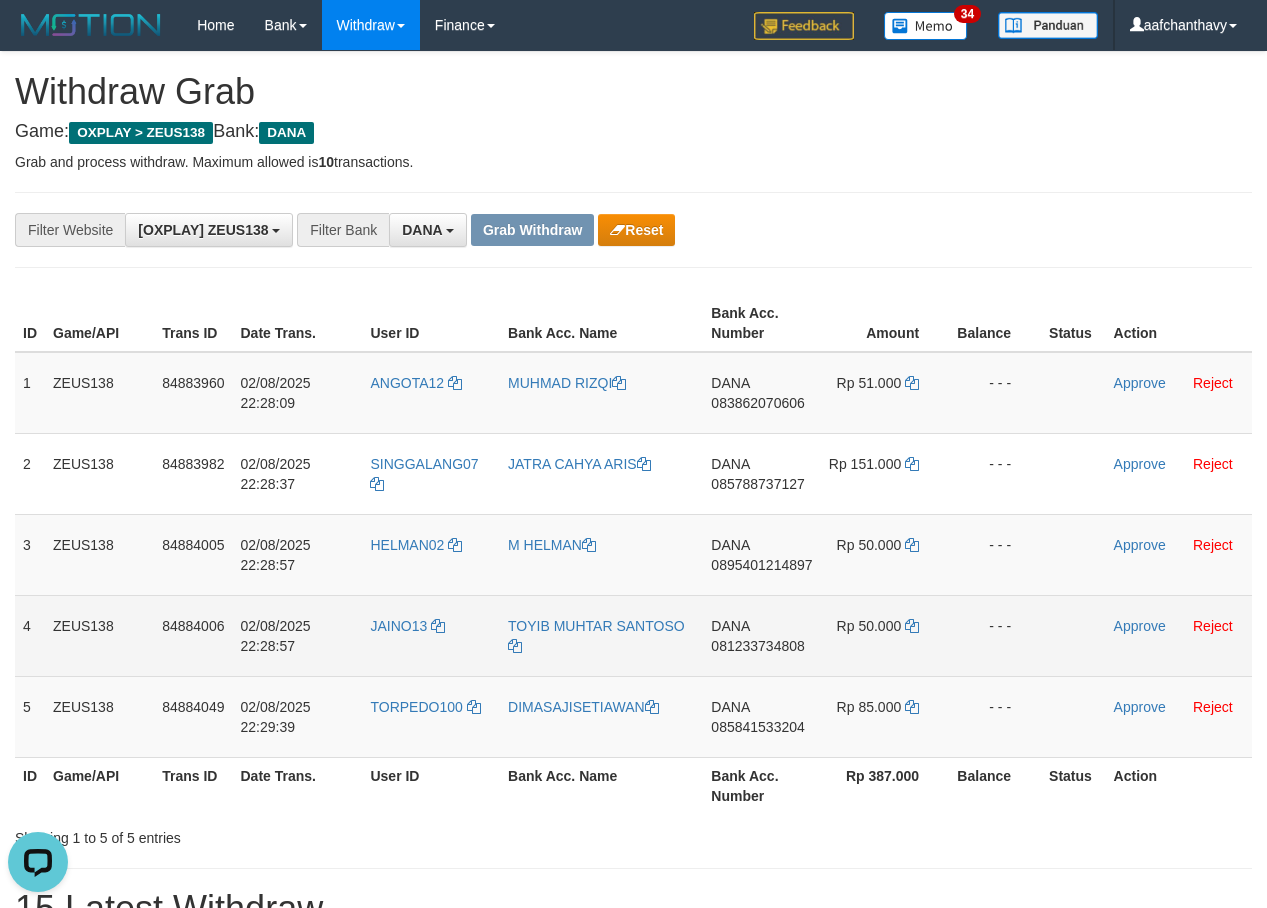 click on "JAINO13" at bounding box center (431, 635) 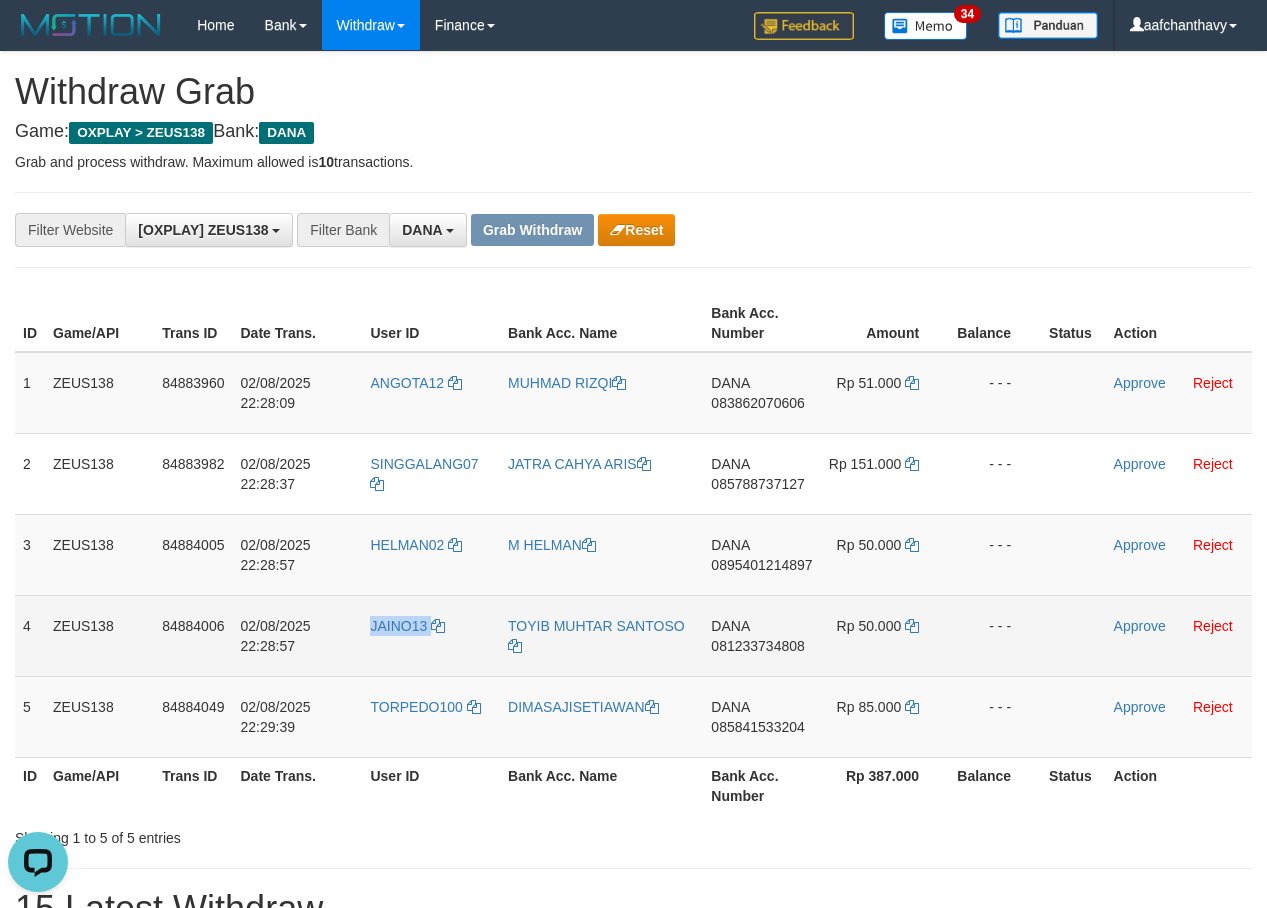 click on "JAINO13" at bounding box center (431, 635) 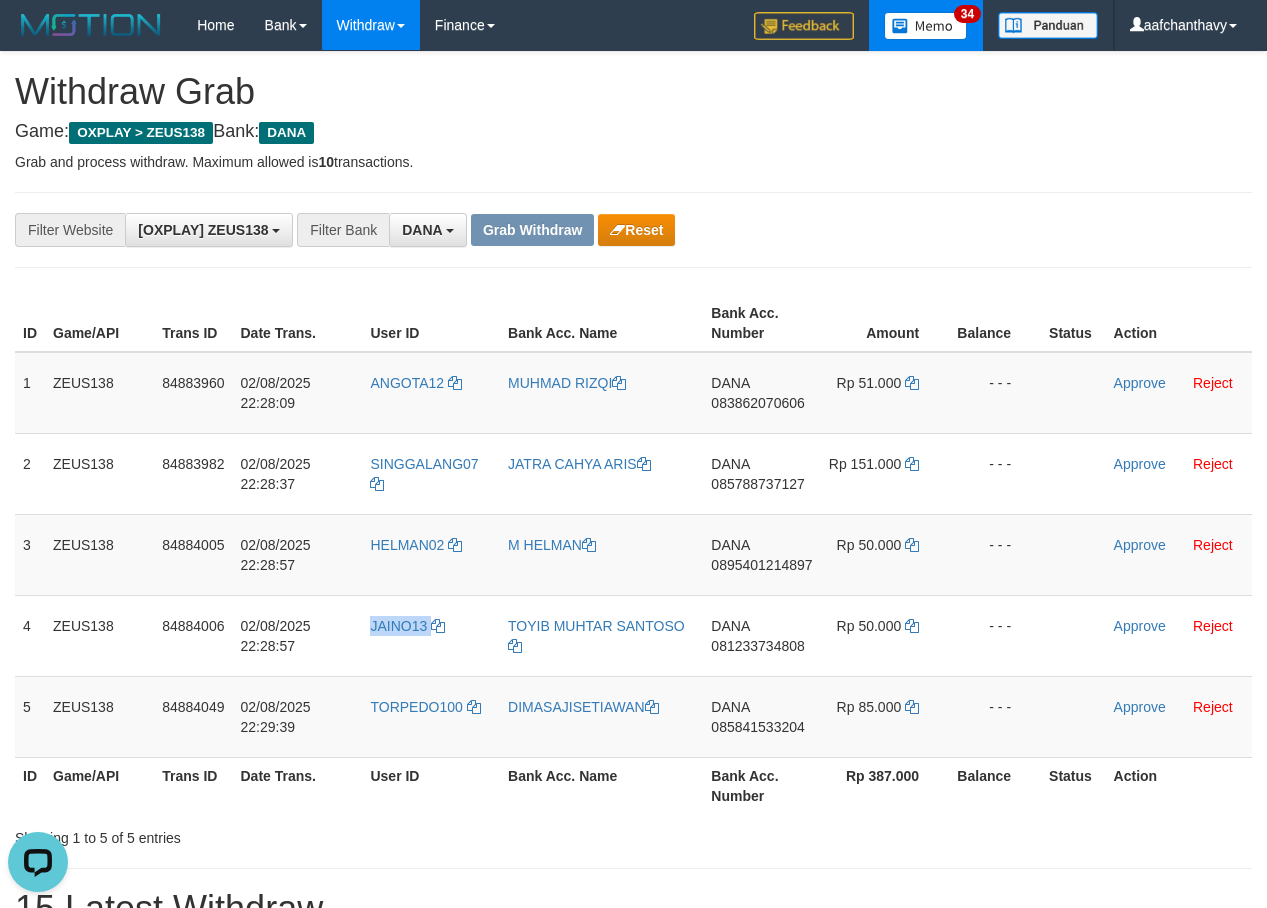 copy on "JAINO13" 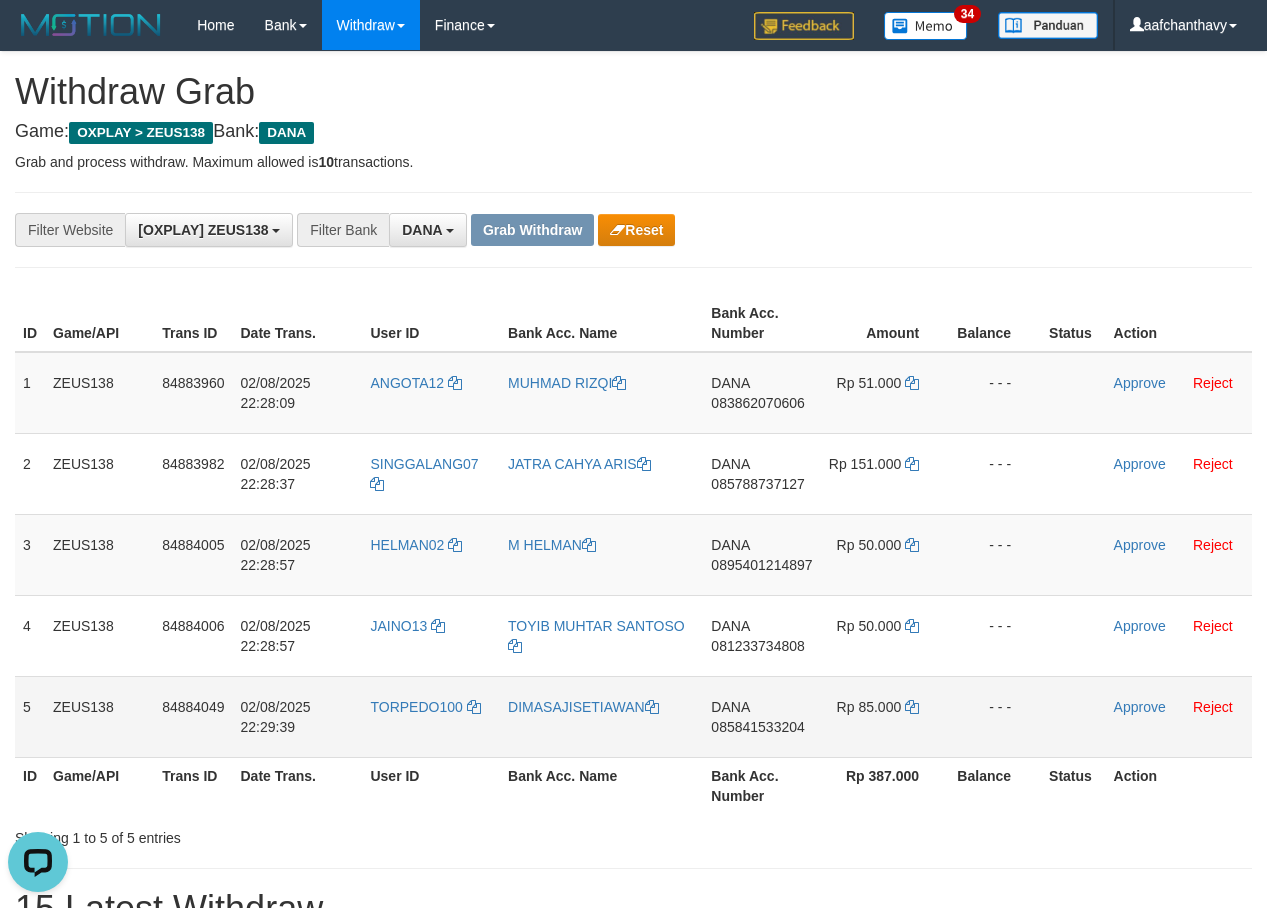 click on "TORPEDO100" at bounding box center (431, 716) 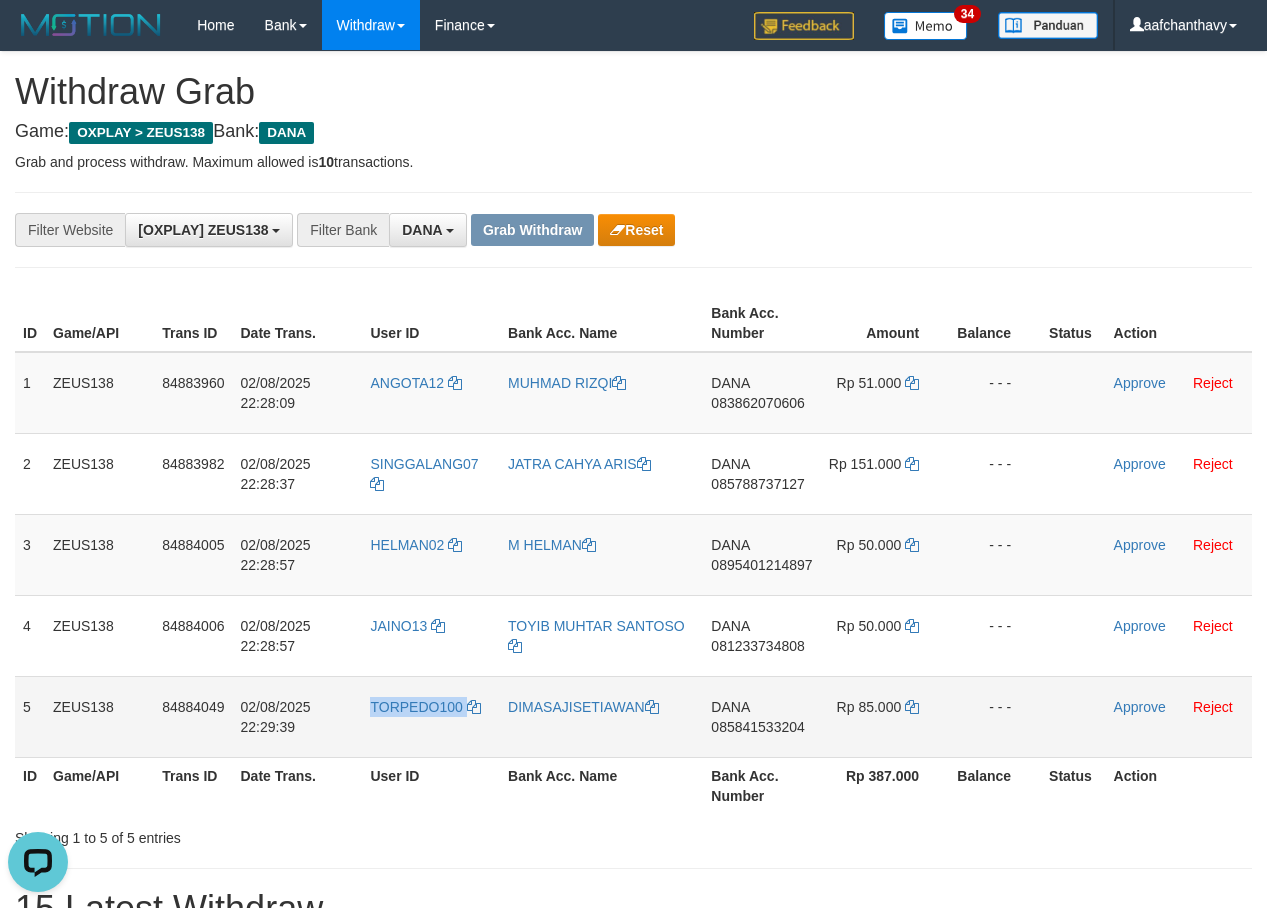 click on "TORPEDO100" at bounding box center (431, 716) 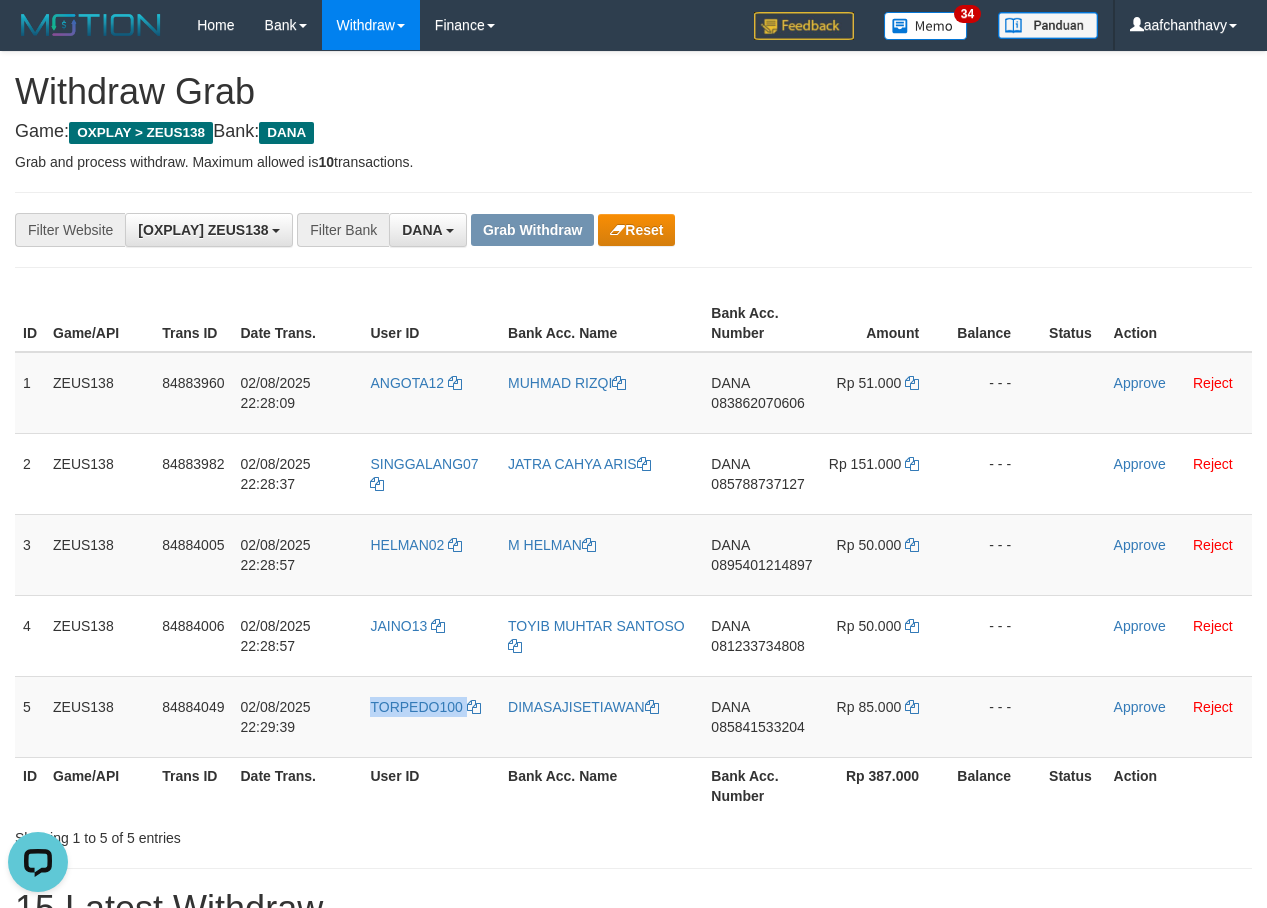 copy on "TORPEDO100" 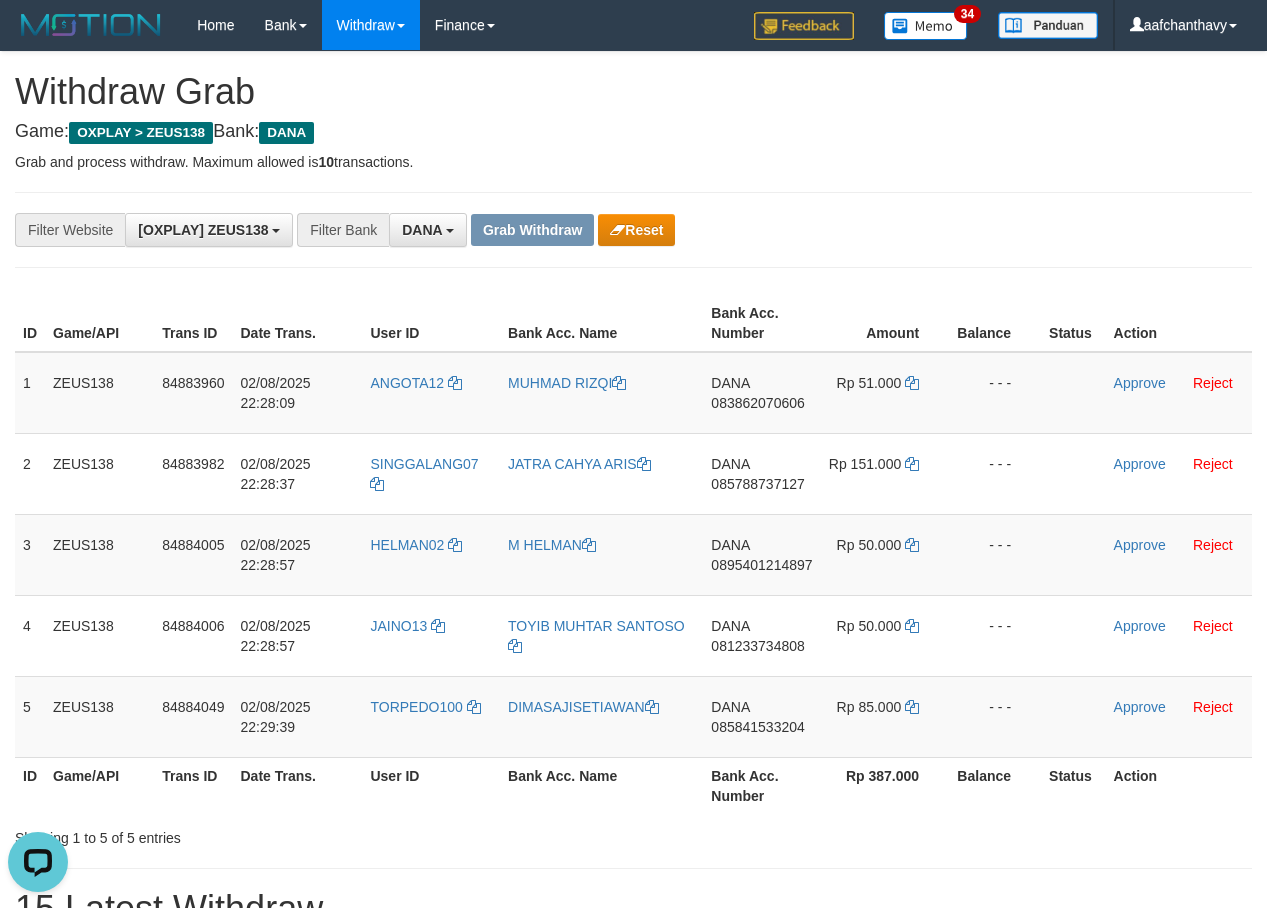 click on "**********" at bounding box center (633, 1285) 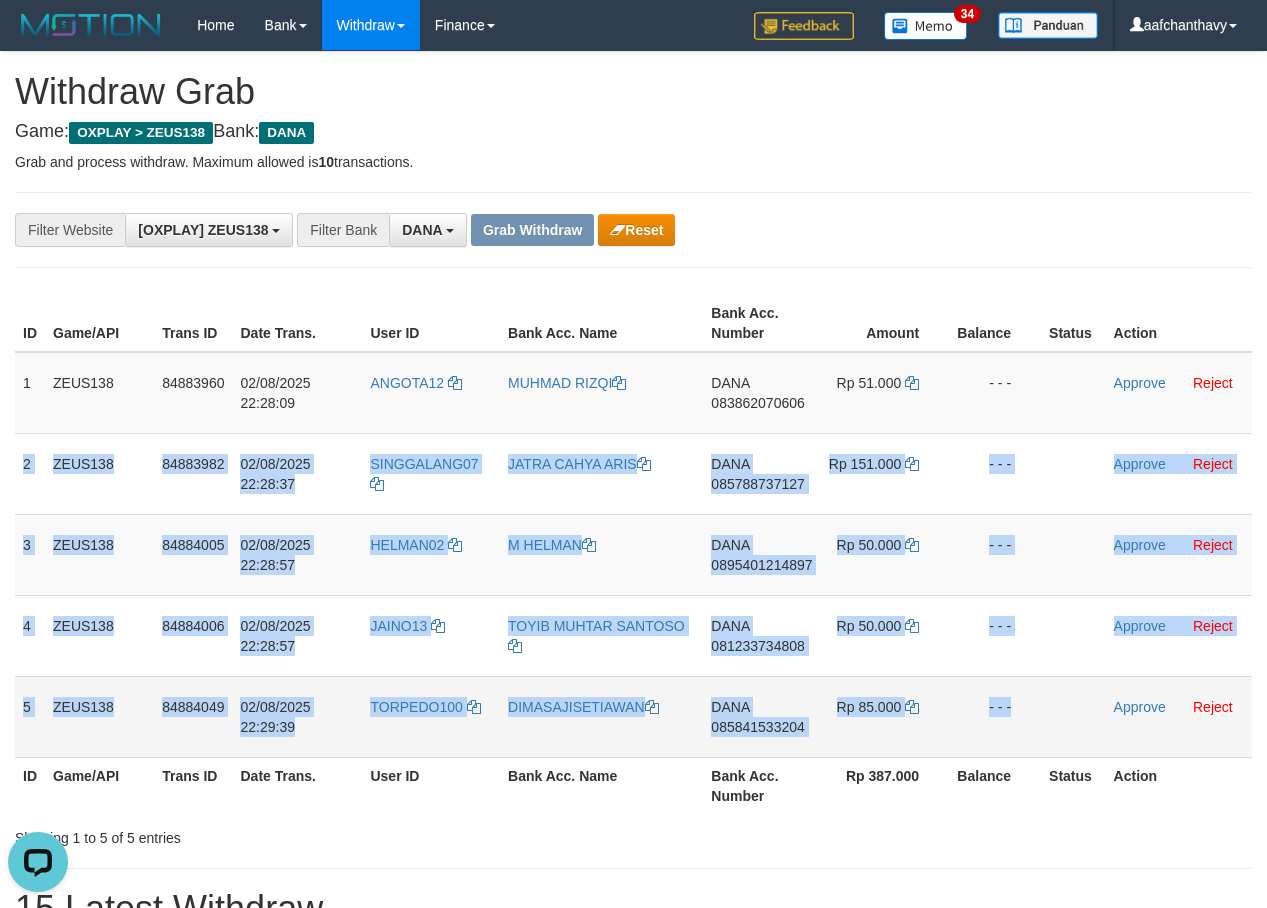 drag, startPoint x: 23, startPoint y: 455, endPoint x: 1070, endPoint y: 747, distance: 1086.9558 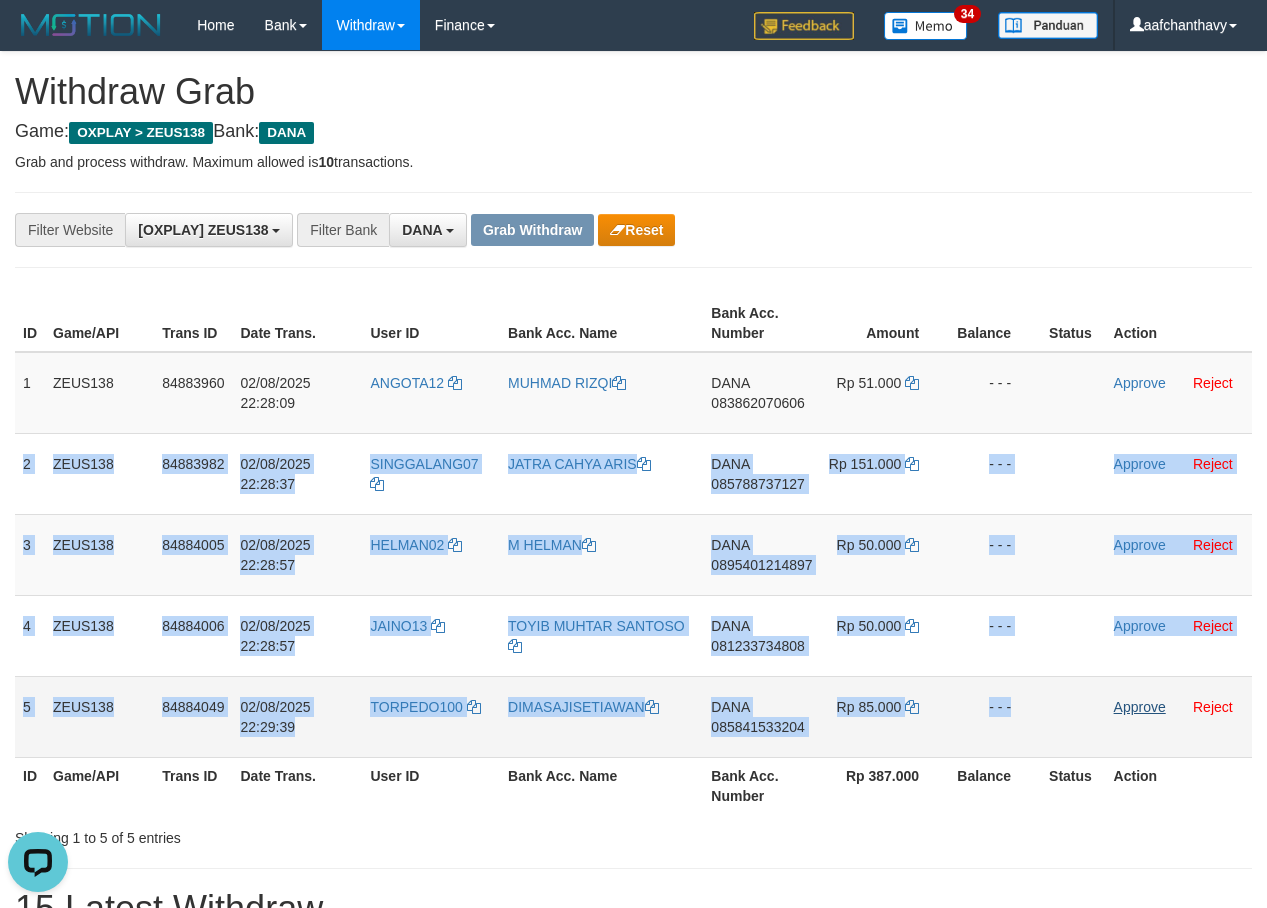 copy on "2
ZEUS138
84883982
02/08/2025 22:28:37
SINGGALANG07
JATRA CAHYA ARIS
DANA
085788737127
Rp 151.000
- - -
Approve
Reject
3
ZEUS138
84884005
02/08/2025 22:28:57
HELMAN02
M HELMAN
DANA
0895401214897
Rp 50.000
- - -
Approve
Reject
4
ZEUS138
84884006
02/08/2025 22:28:57
JAINO13
TOYIB MUHTAR SANTOSO
DANA
081233734808
Rp 50.000
- - -
Approve
Reject
5
ZEUS138
84884049
02/08/2025 22:29:39
TORPEDO100
DIMASAJISETIAWAN
DANA
085841533204
Rp 85.000
- - -" 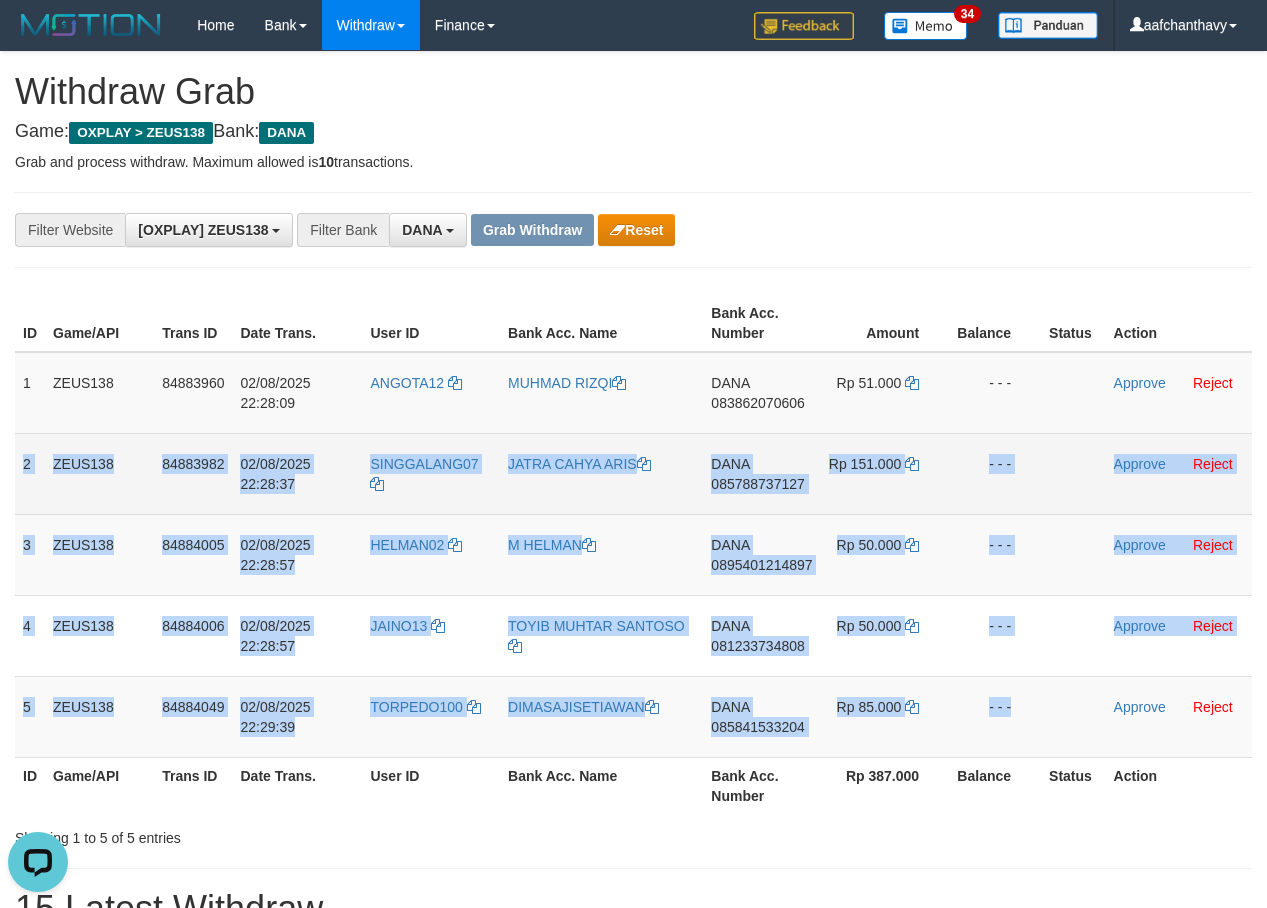 click on "085788737127" at bounding box center (757, 484) 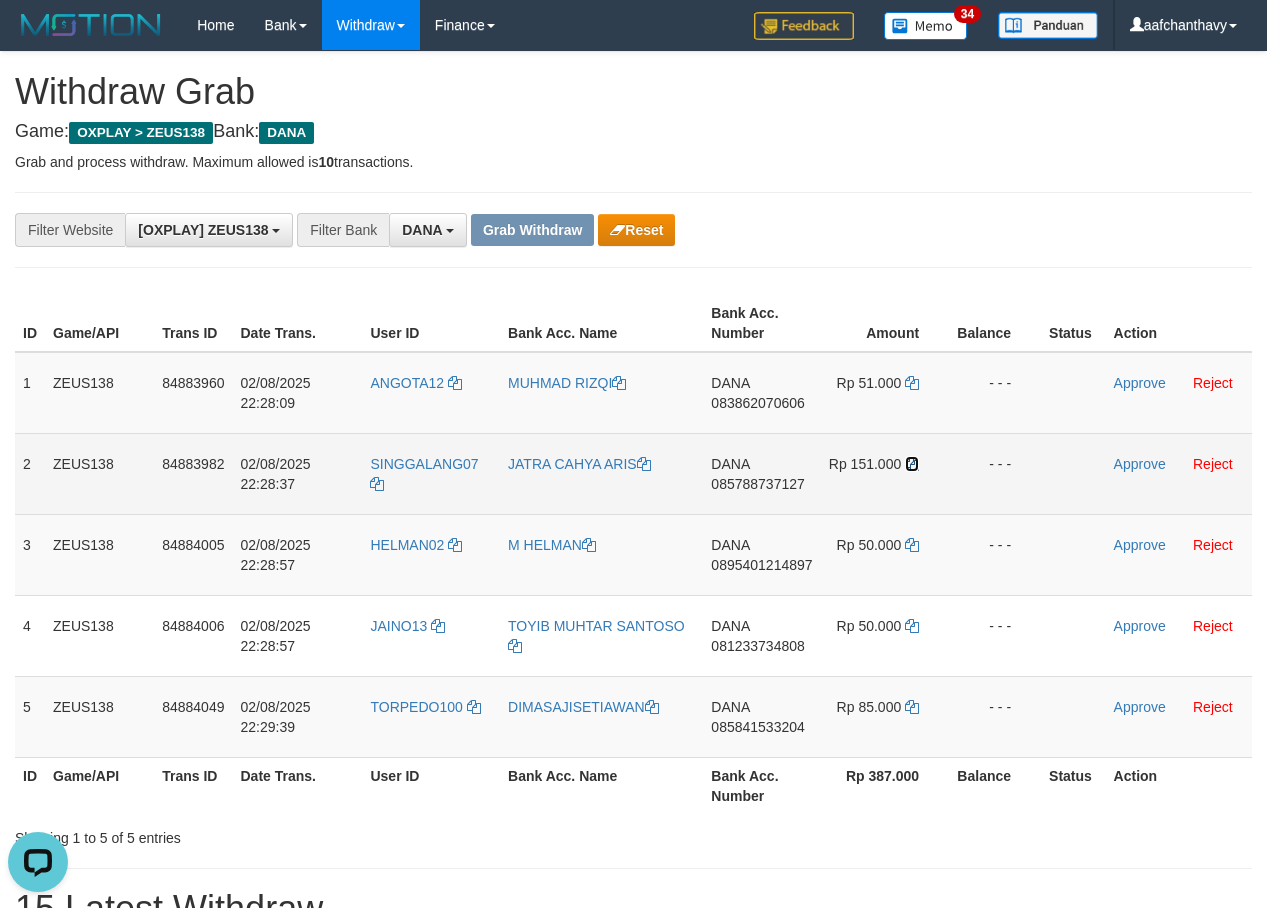 click at bounding box center [912, 464] 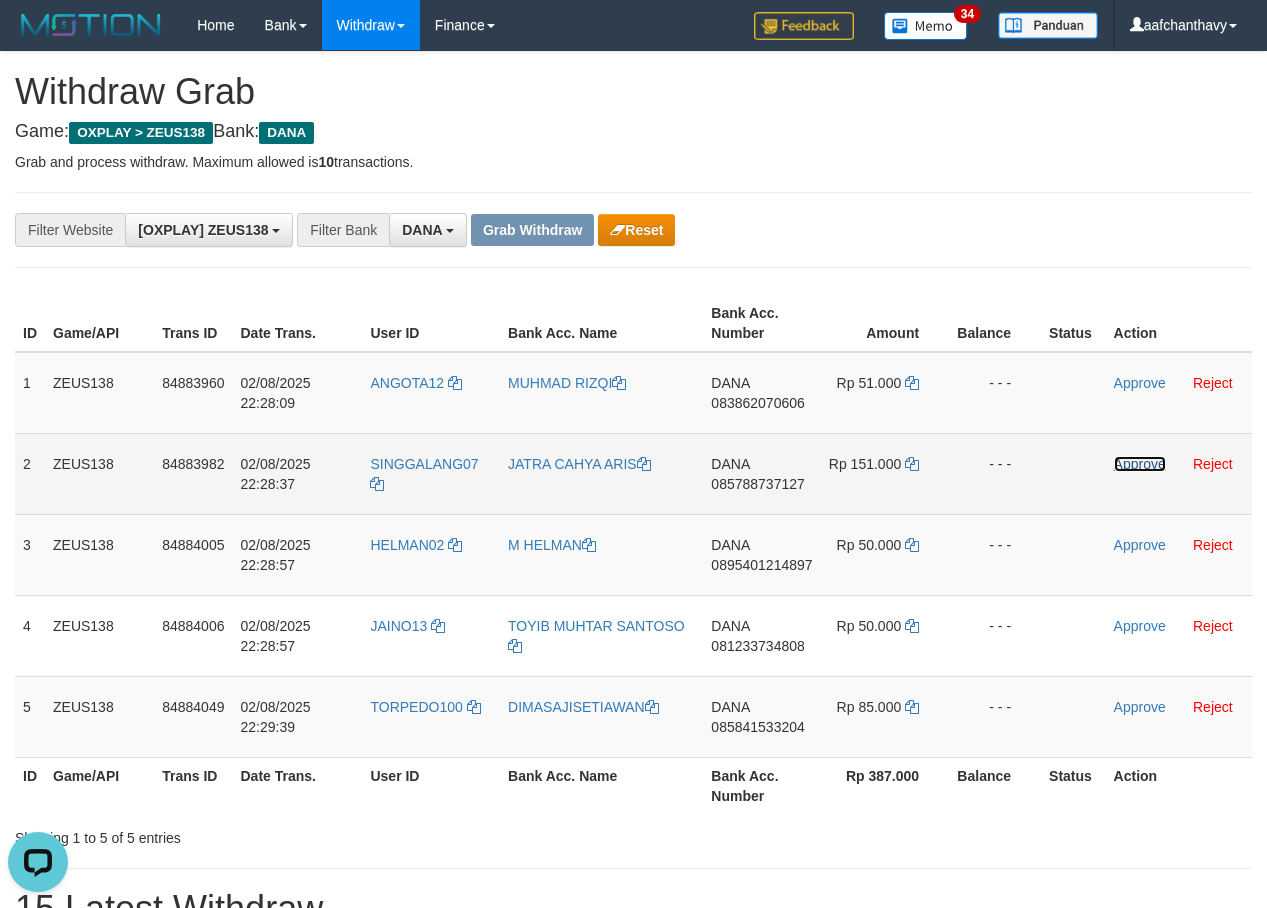 click on "Approve" at bounding box center [1140, 464] 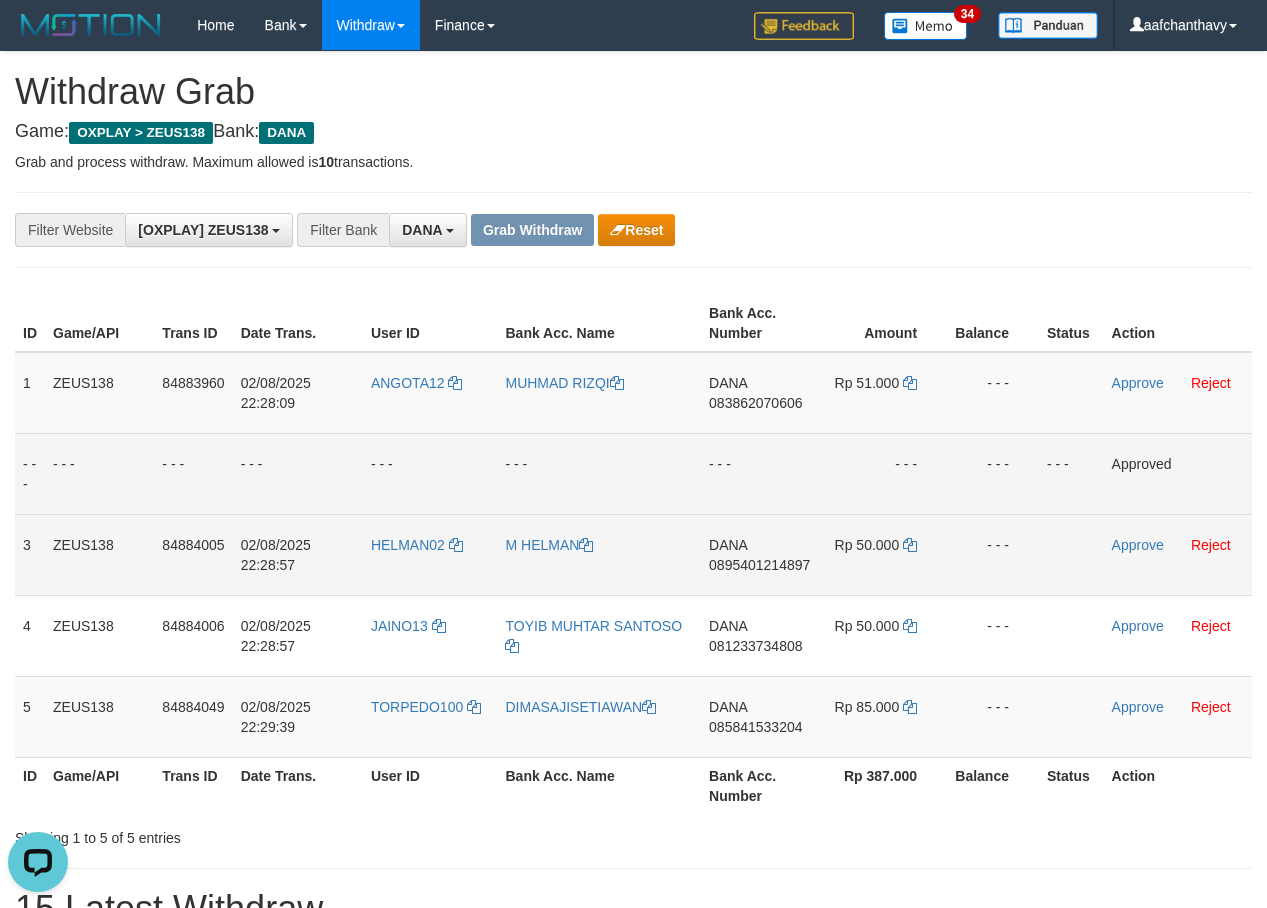 click on "0895401214897" at bounding box center (759, 565) 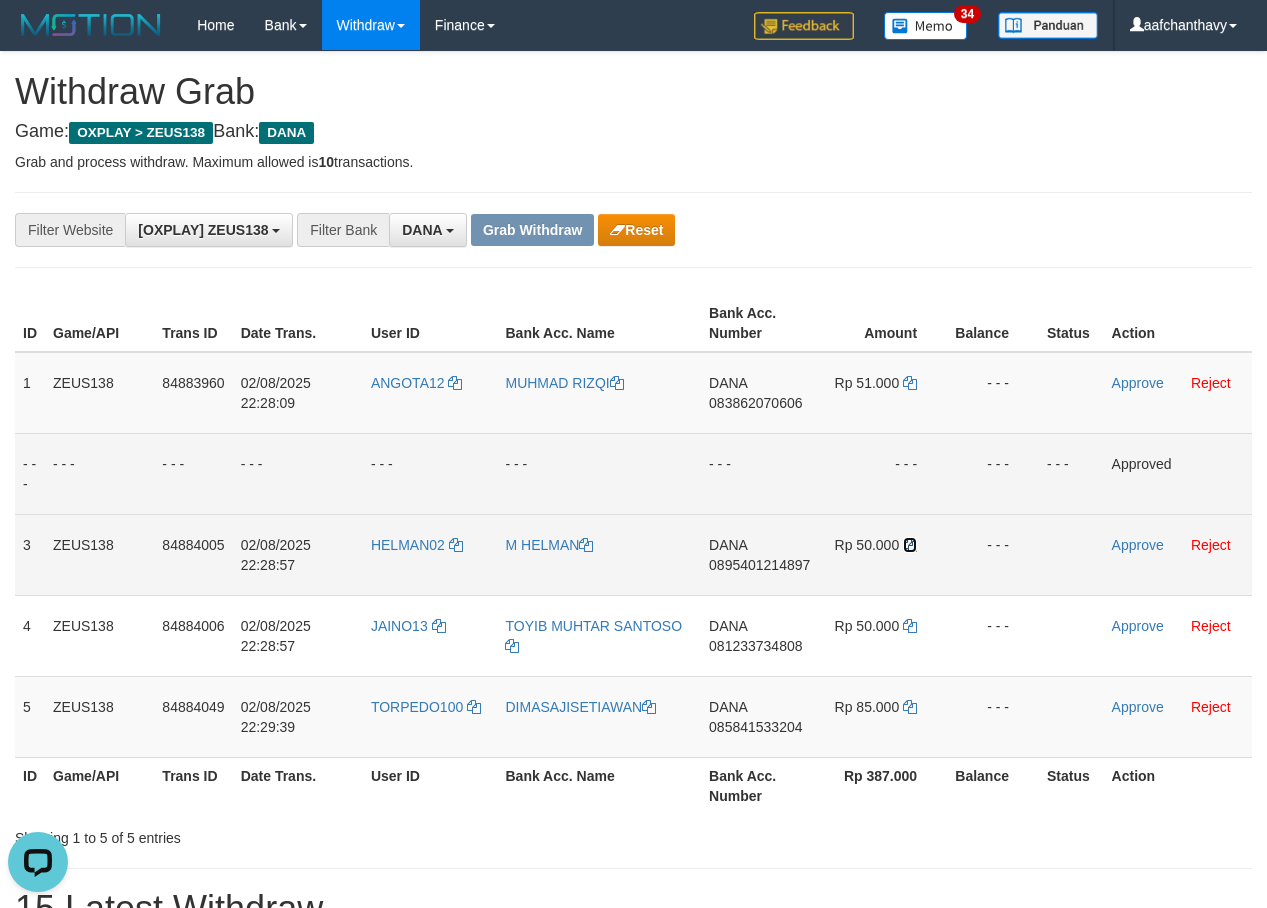 click at bounding box center (910, 545) 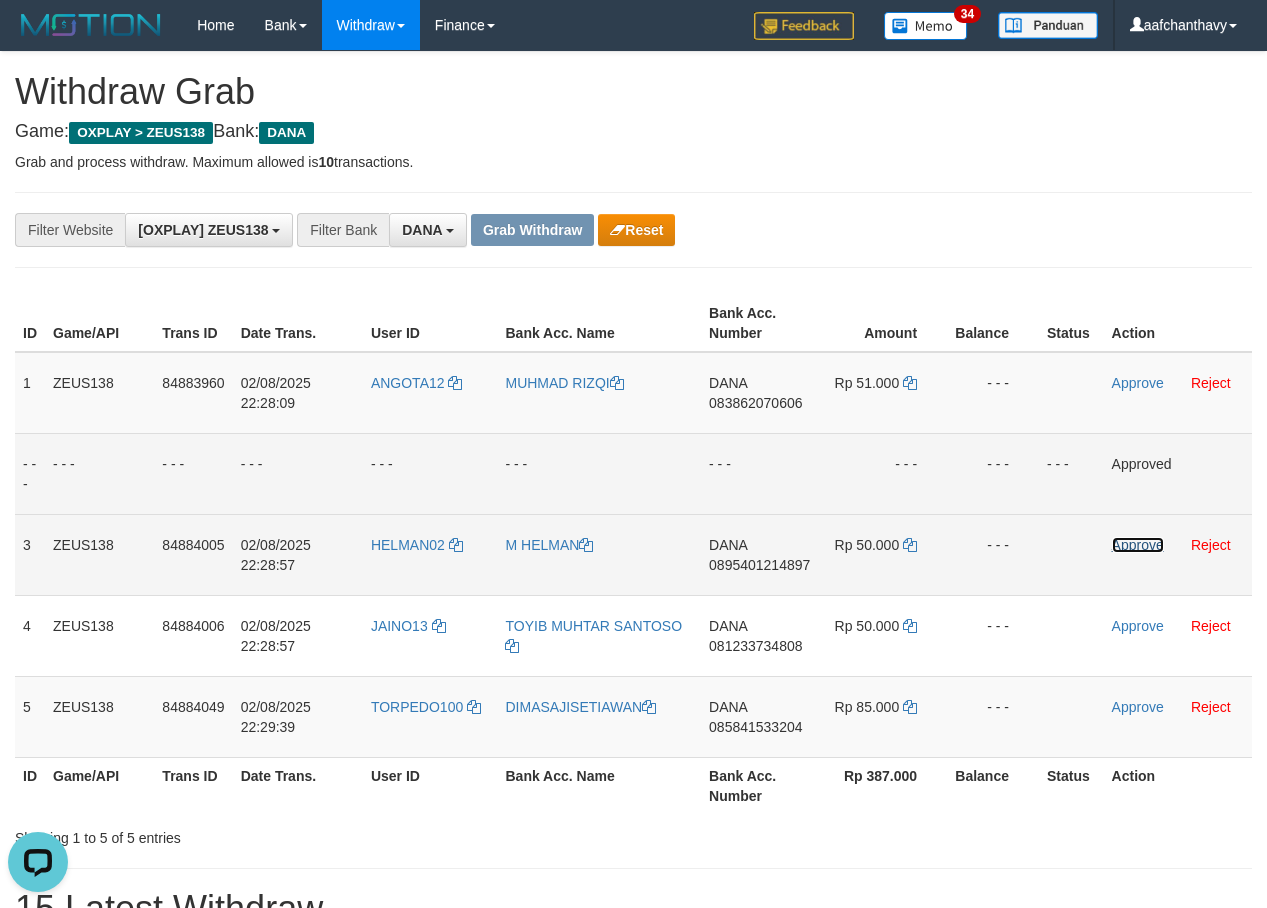 click on "Approve" at bounding box center (1138, 545) 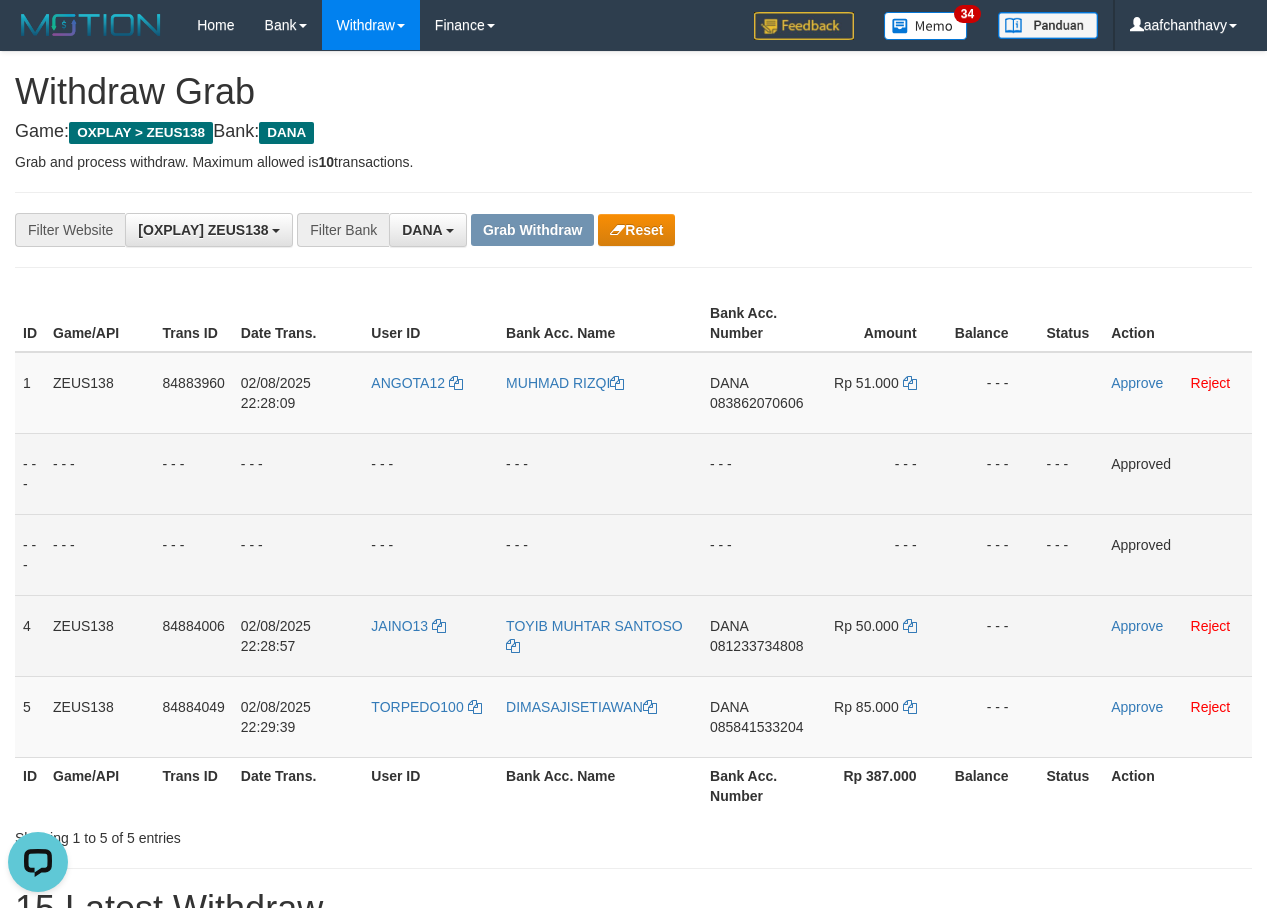 click on "081233734808" at bounding box center [756, 646] 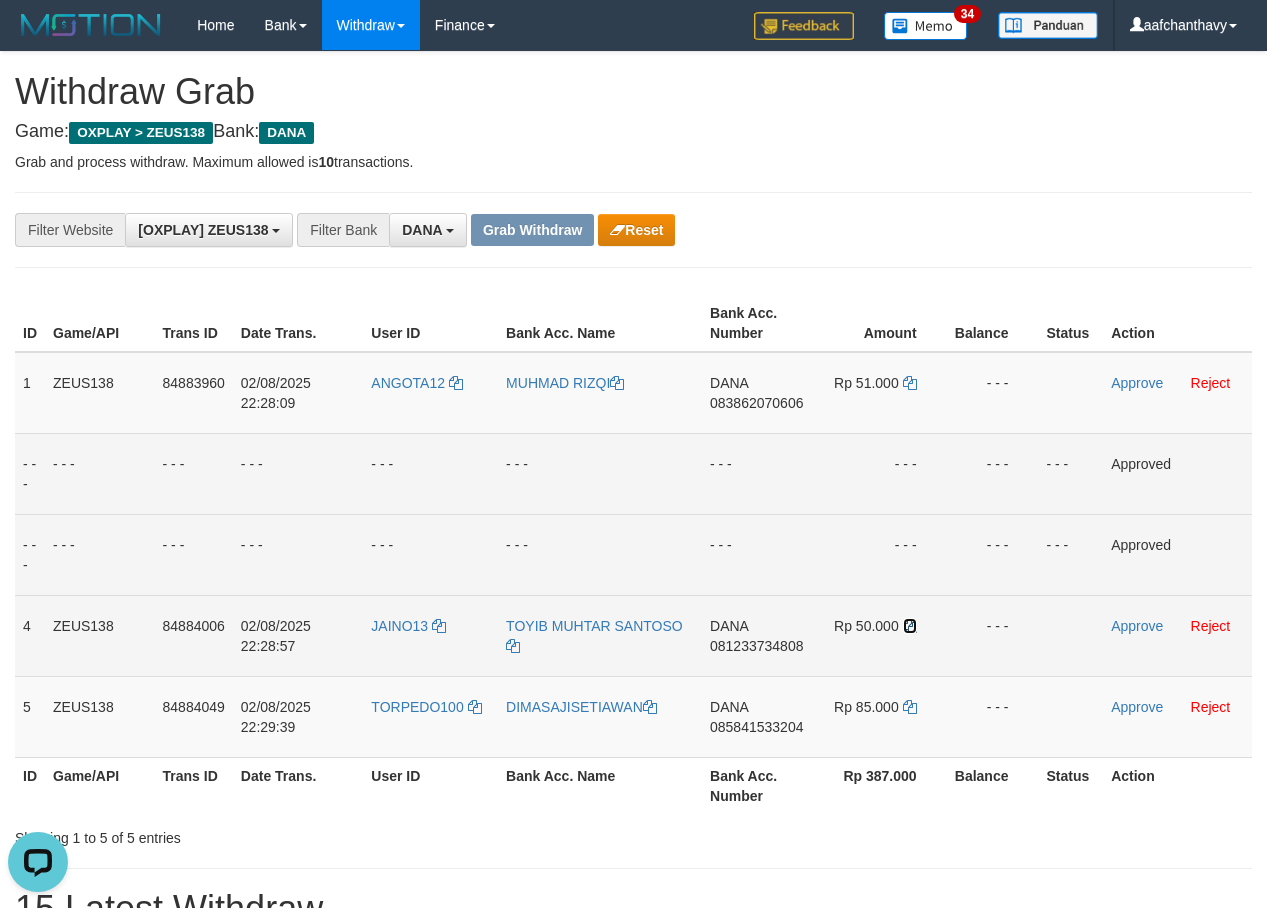 click at bounding box center [910, 626] 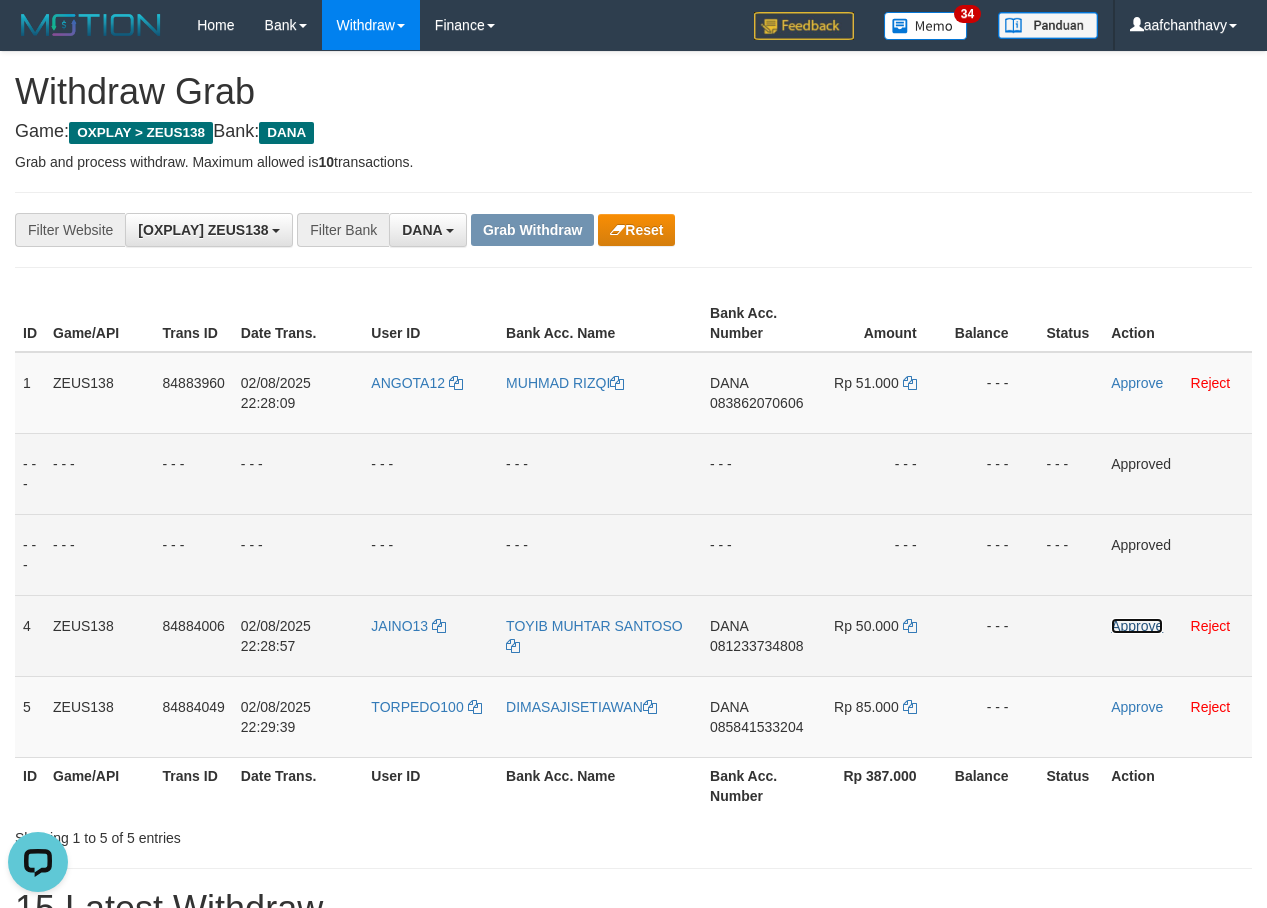 click on "Approve" at bounding box center [1137, 626] 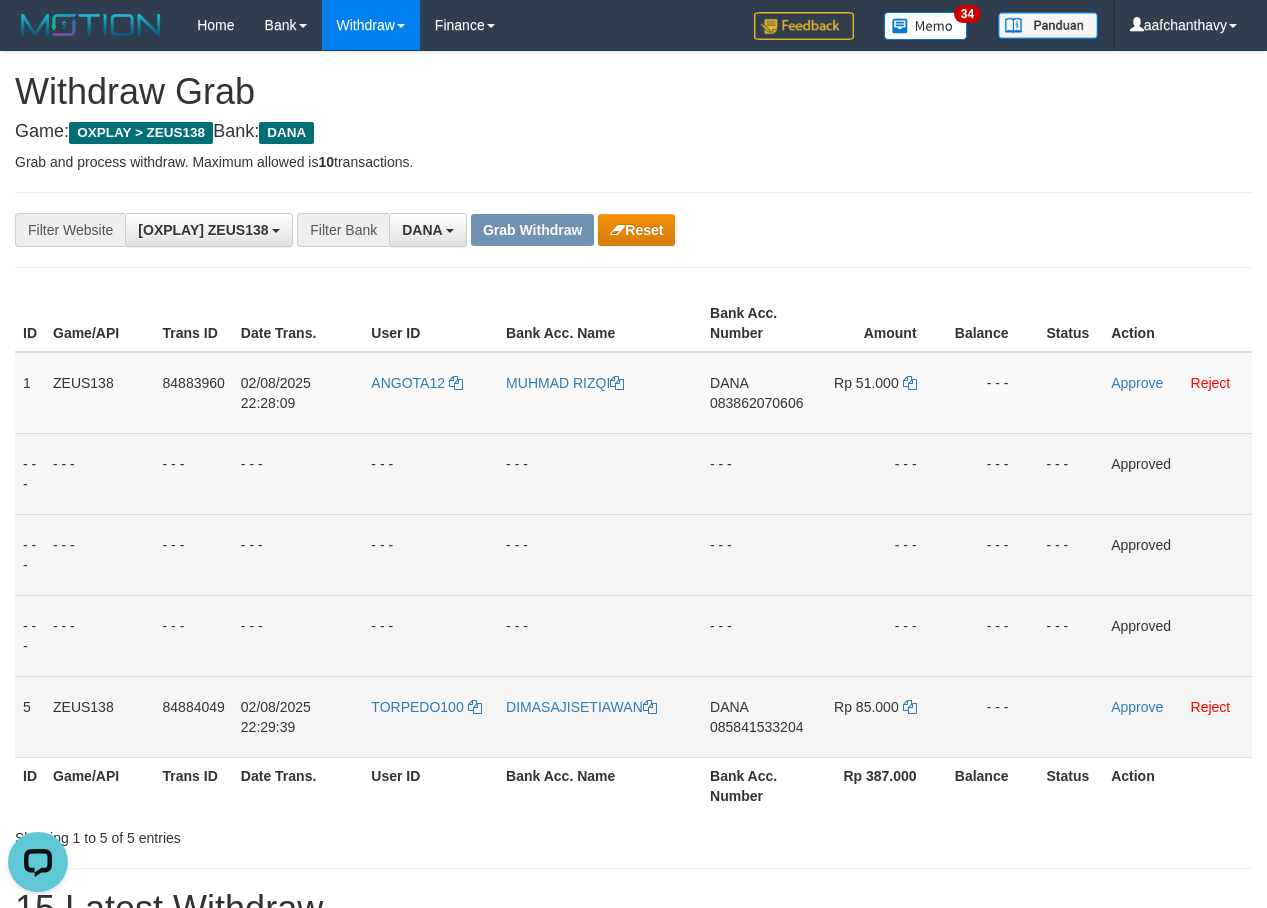 click on "085841533204" at bounding box center (756, 727) 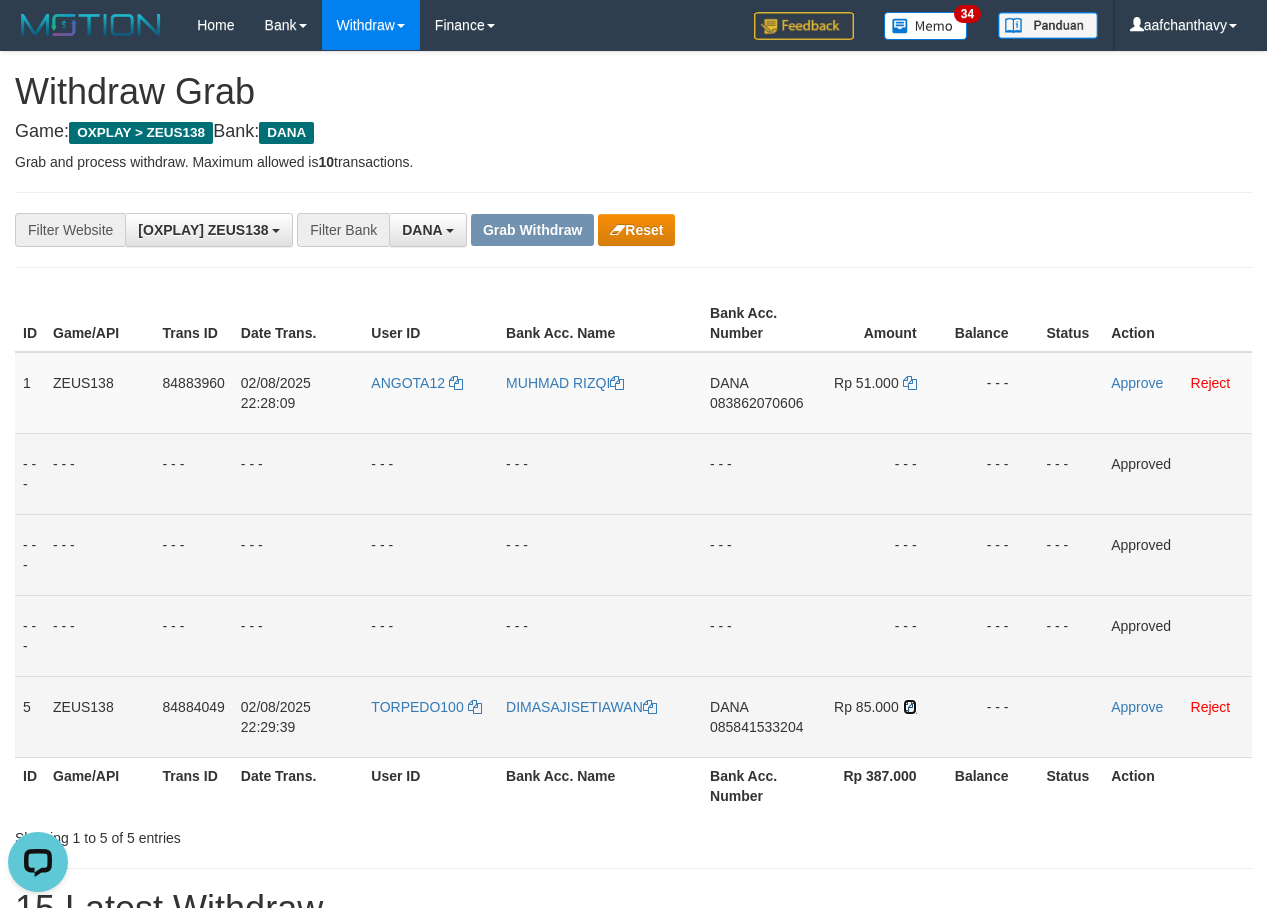 drag, startPoint x: 913, startPoint y: 701, endPoint x: 984, endPoint y: 678, distance: 74.63243 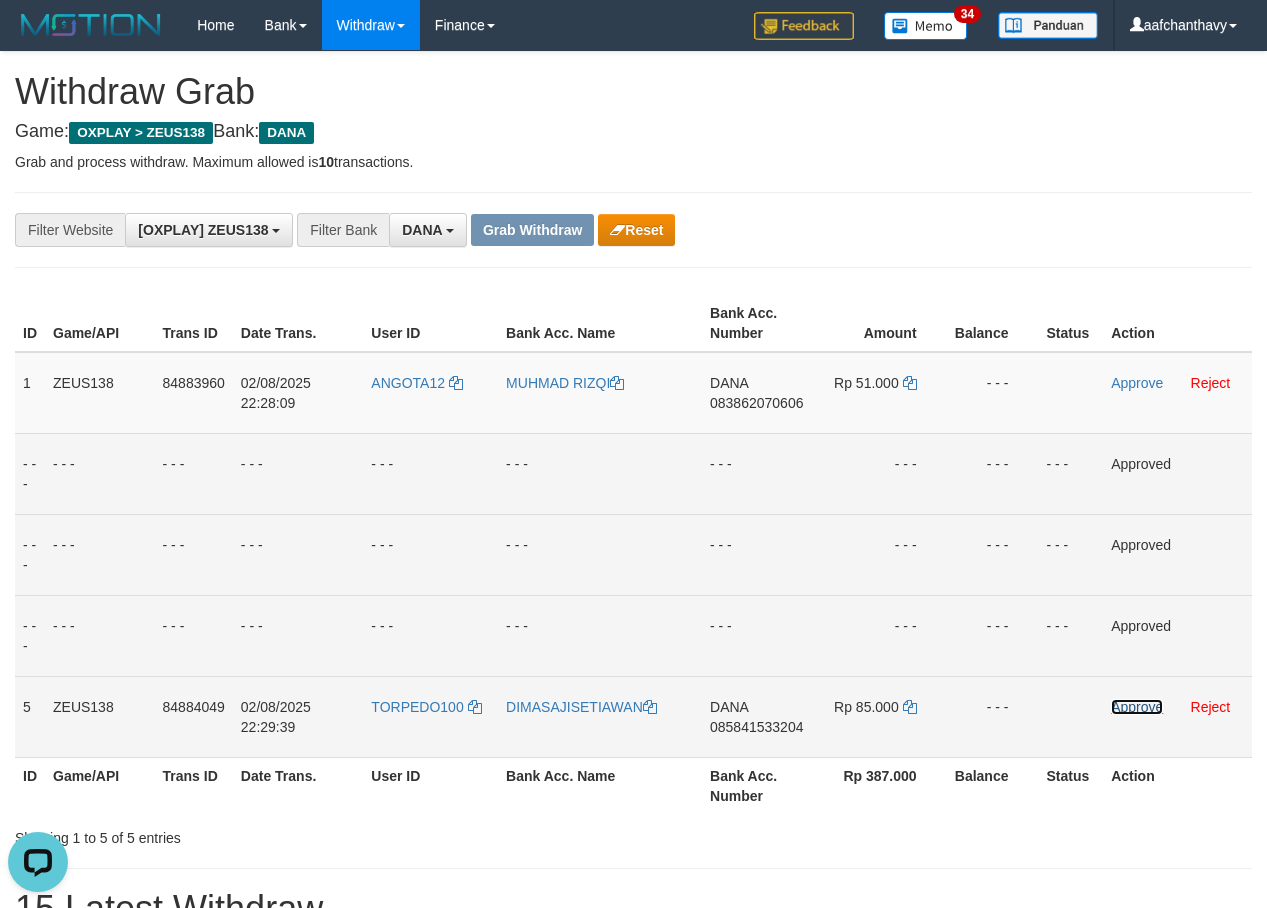 click on "Approve" at bounding box center (1137, 707) 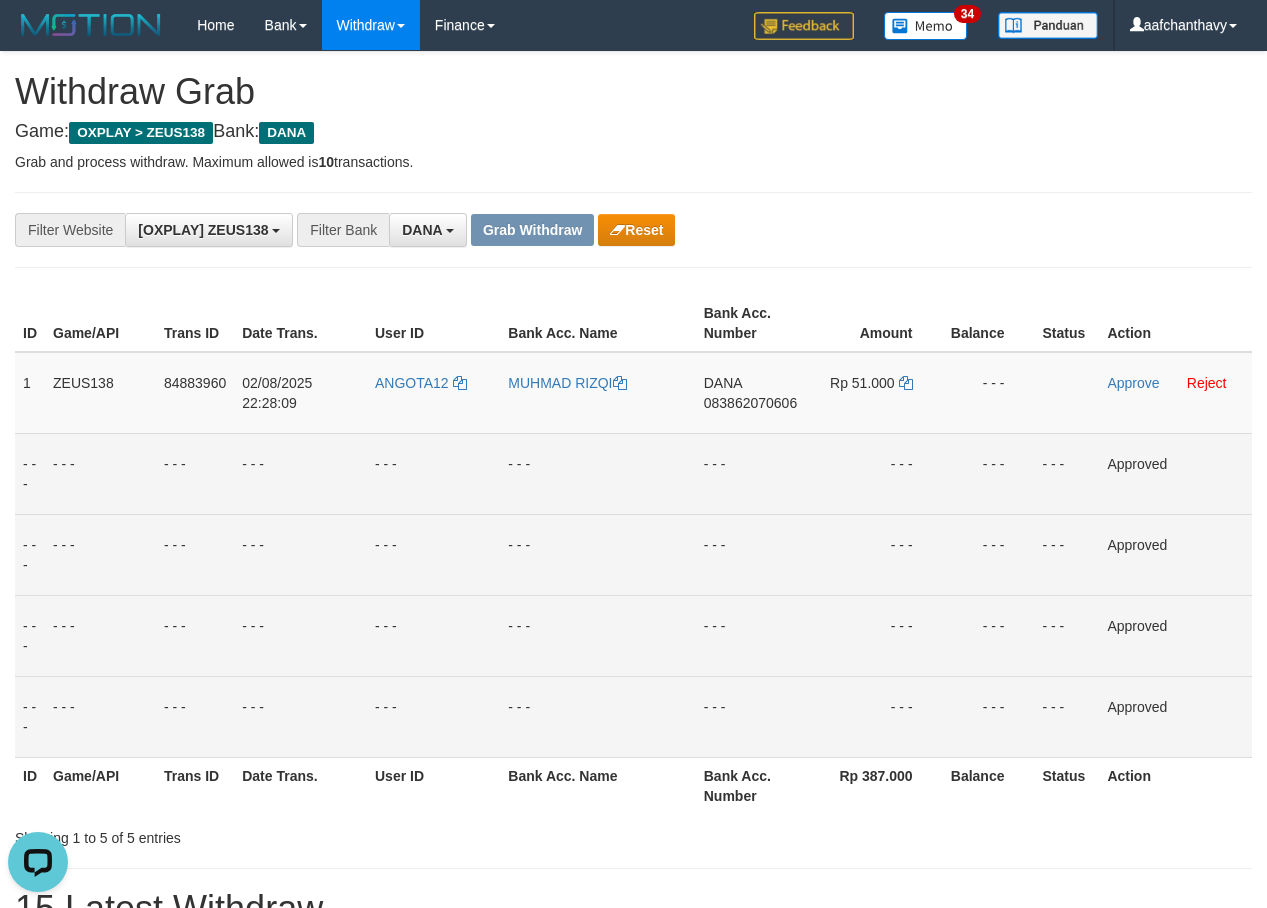 click on "Grab and process withdraw.
Maximum allowed is  10  transactions." at bounding box center (633, 162) 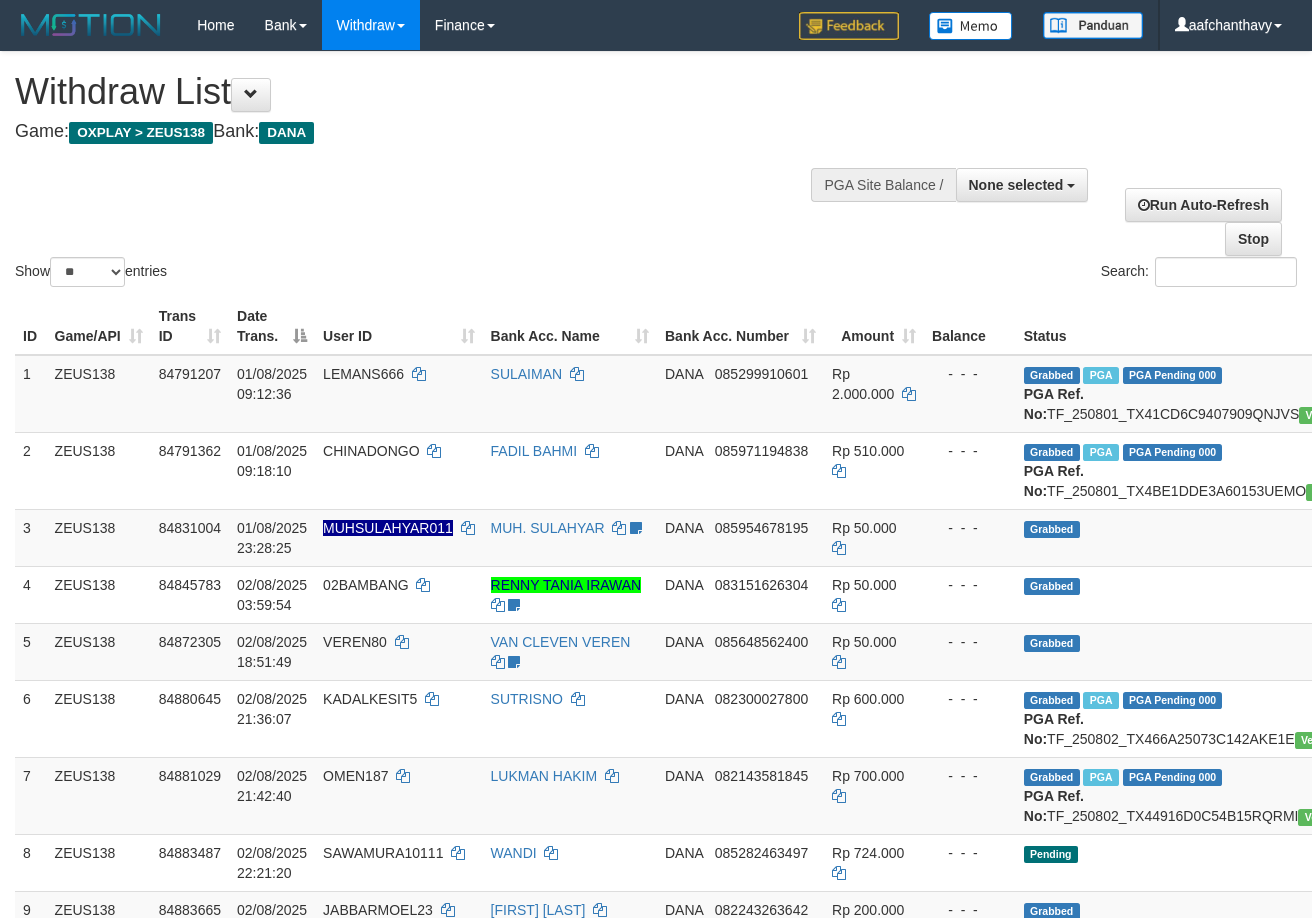 select 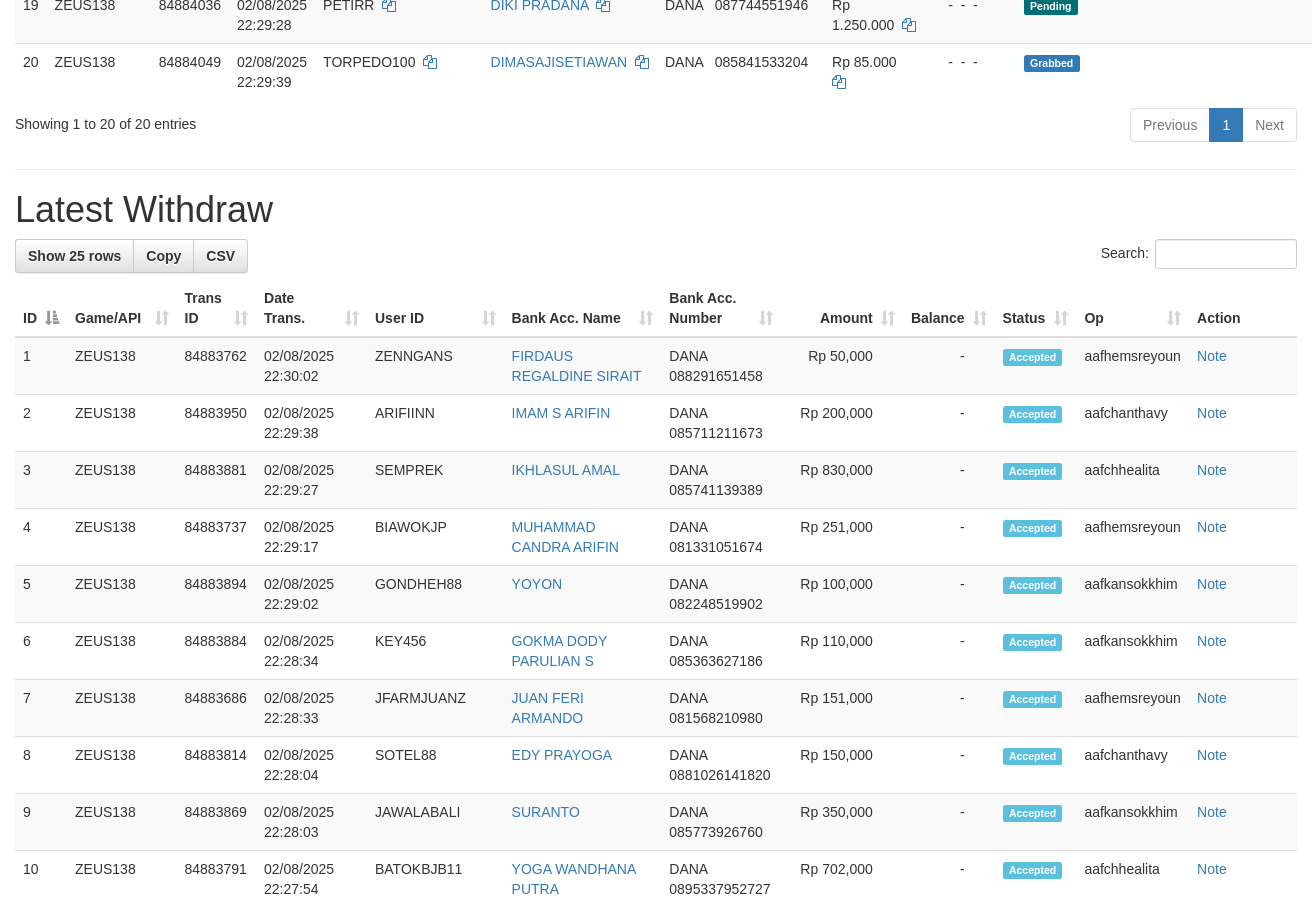 scroll, scrollTop: 1420, scrollLeft: 0, axis: vertical 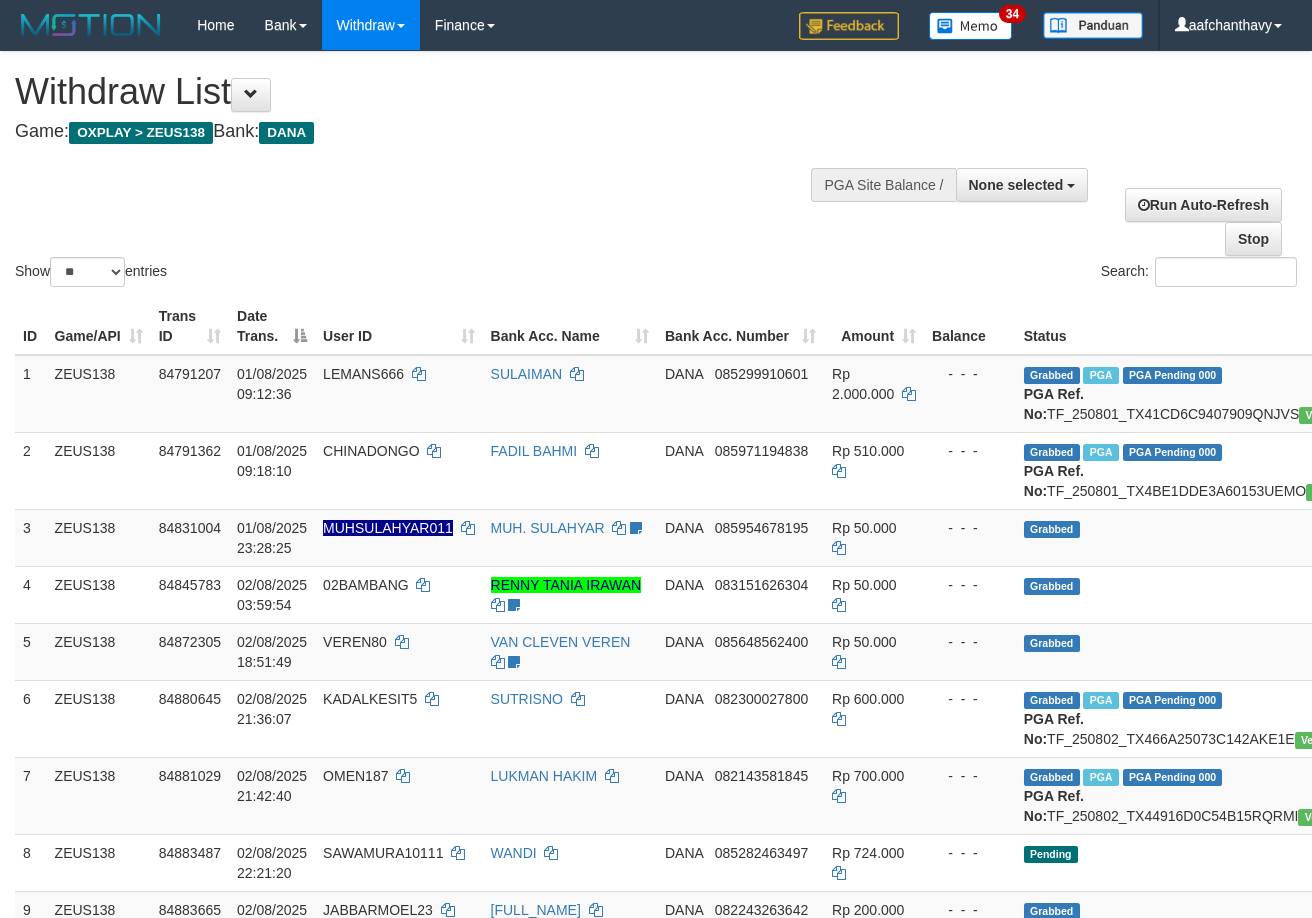 select 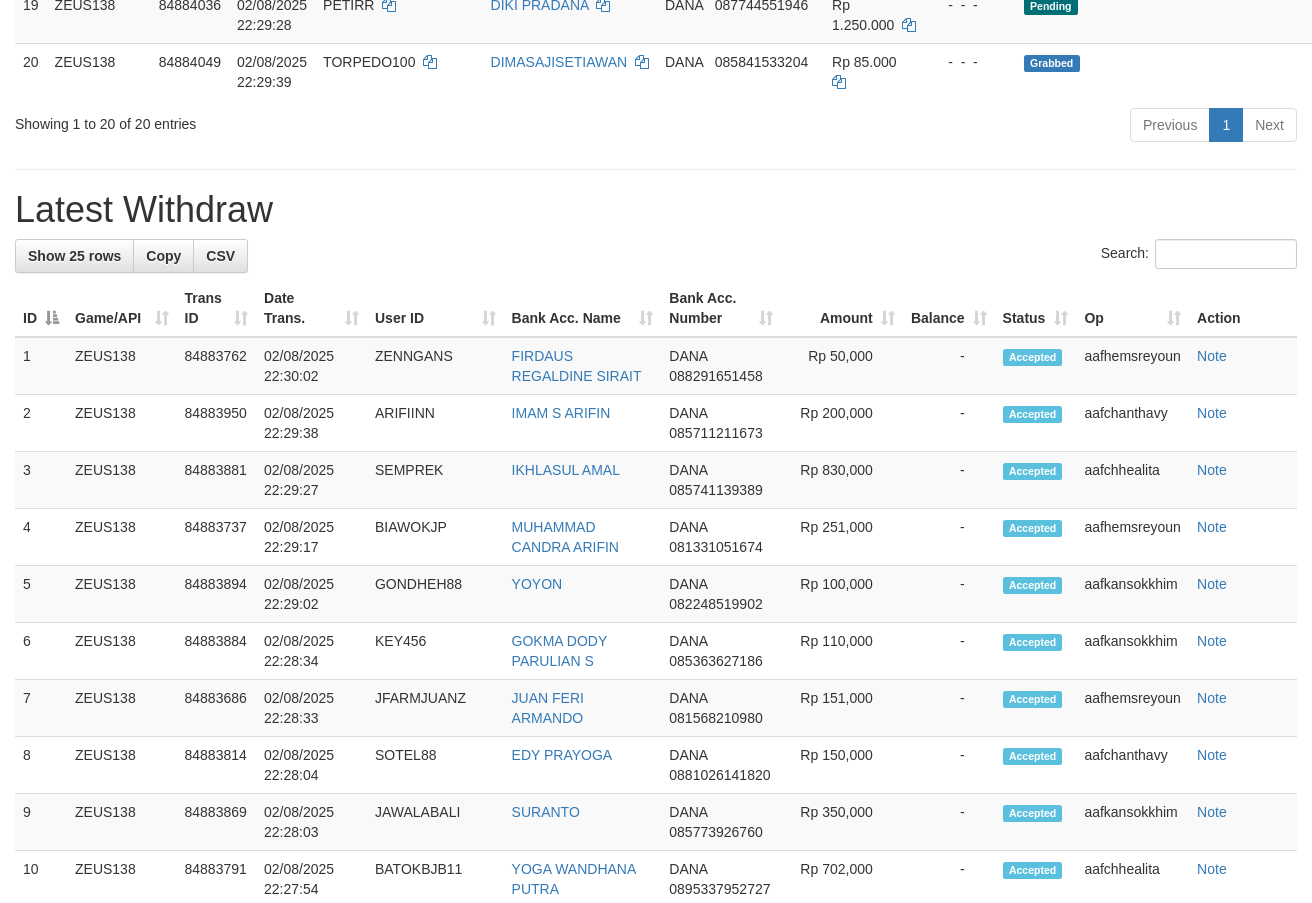 scroll, scrollTop: 1420, scrollLeft: 0, axis: vertical 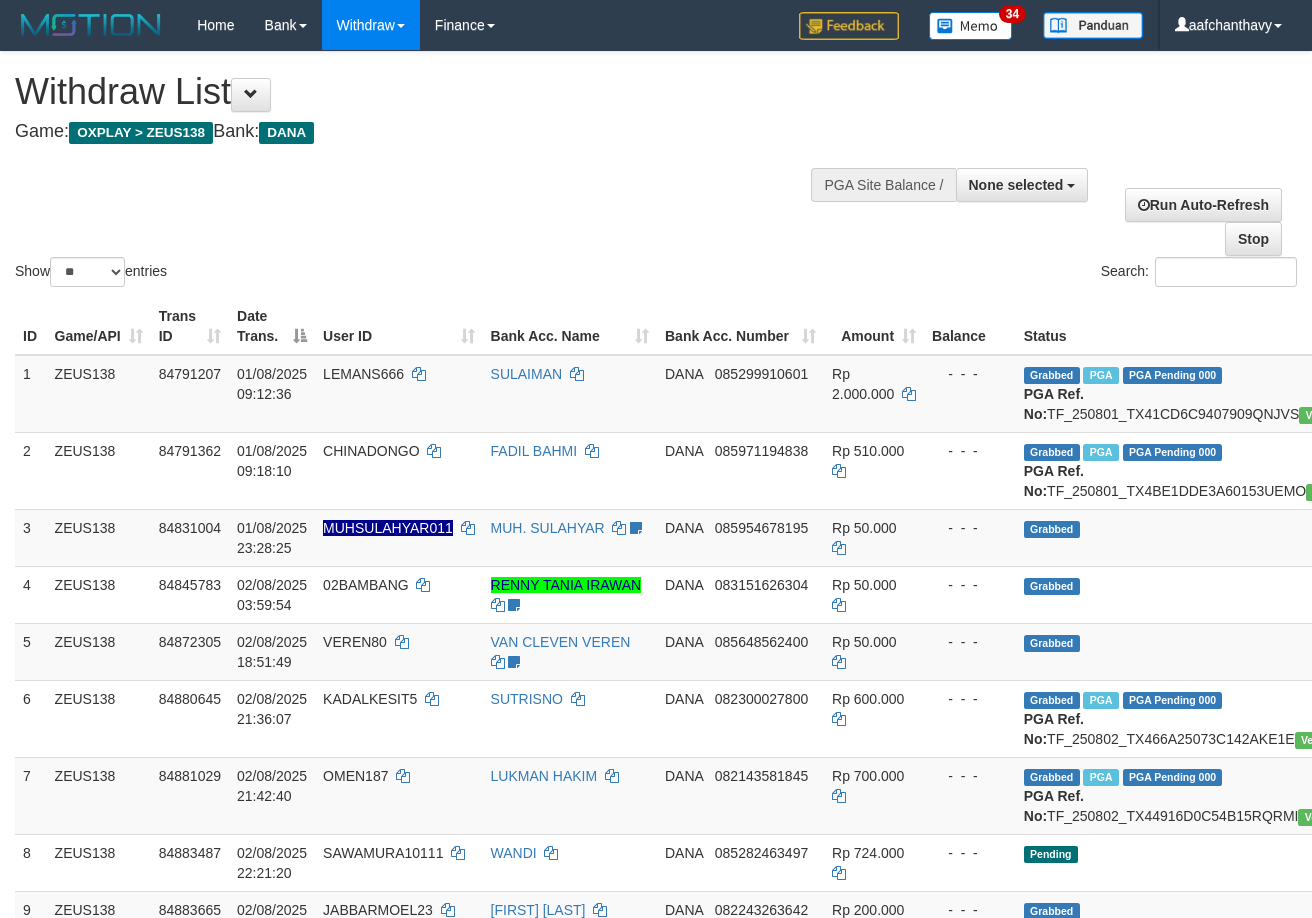 select 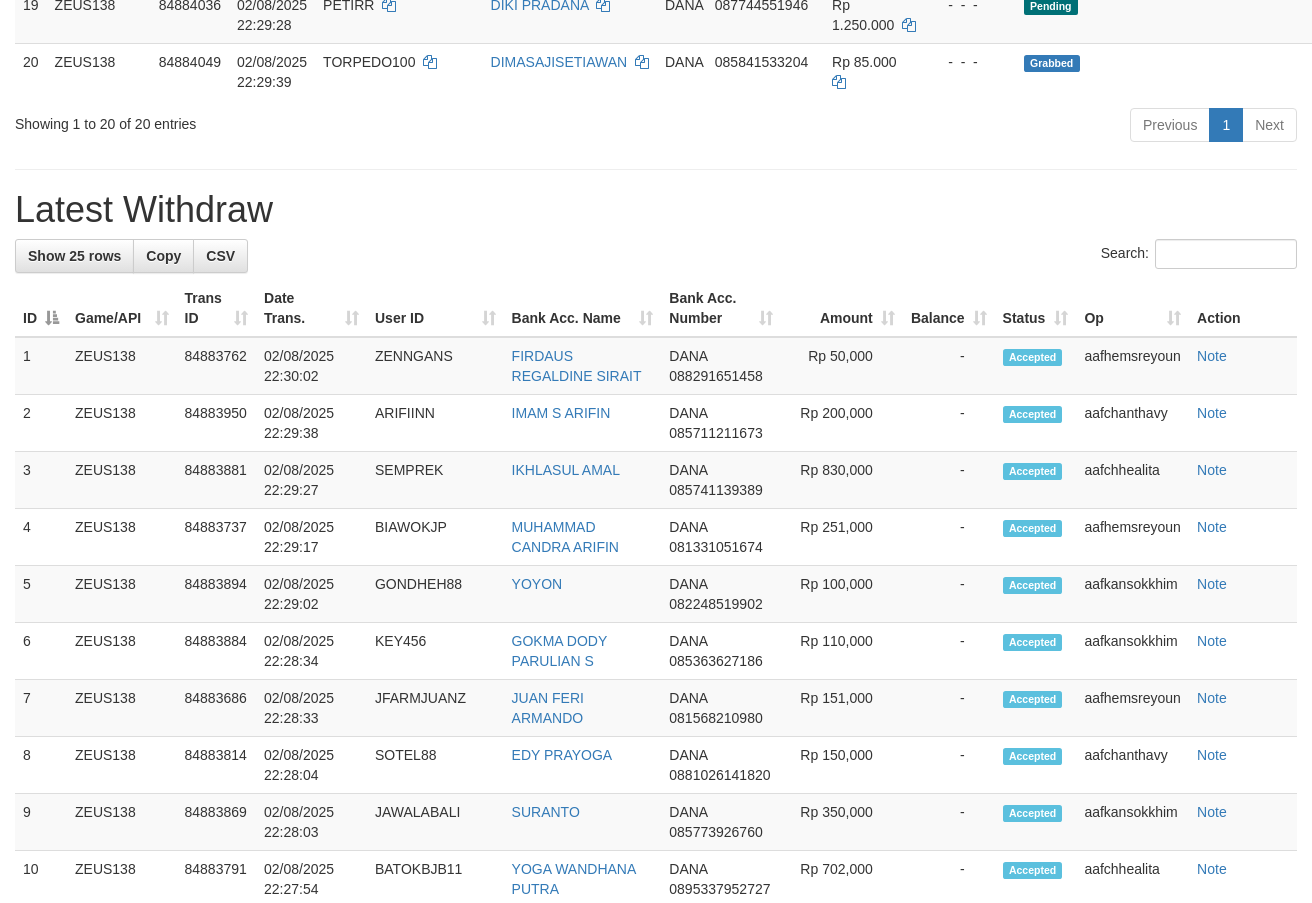 scroll, scrollTop: 1420, scrollLeft: 0, axis: vertical 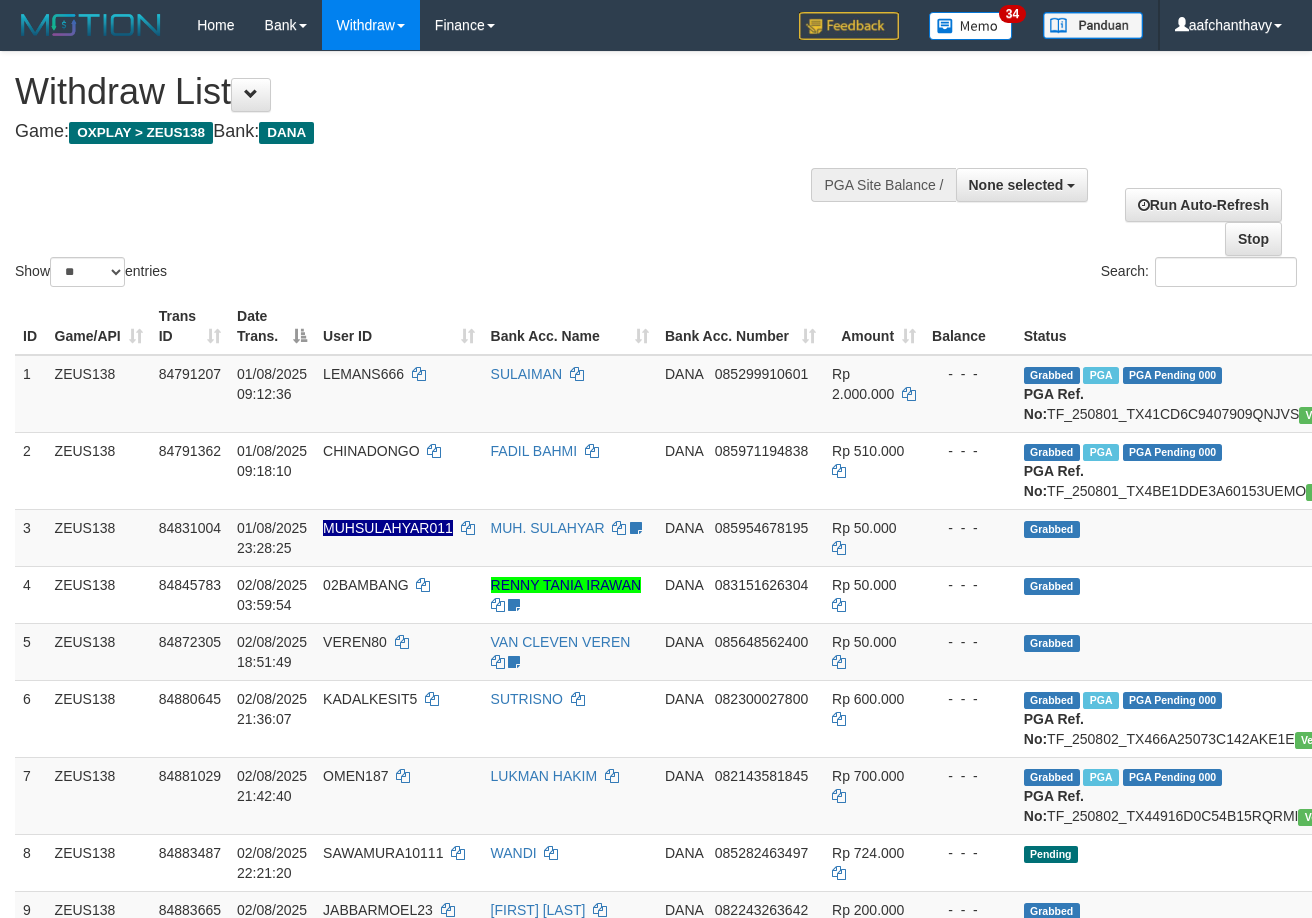 select 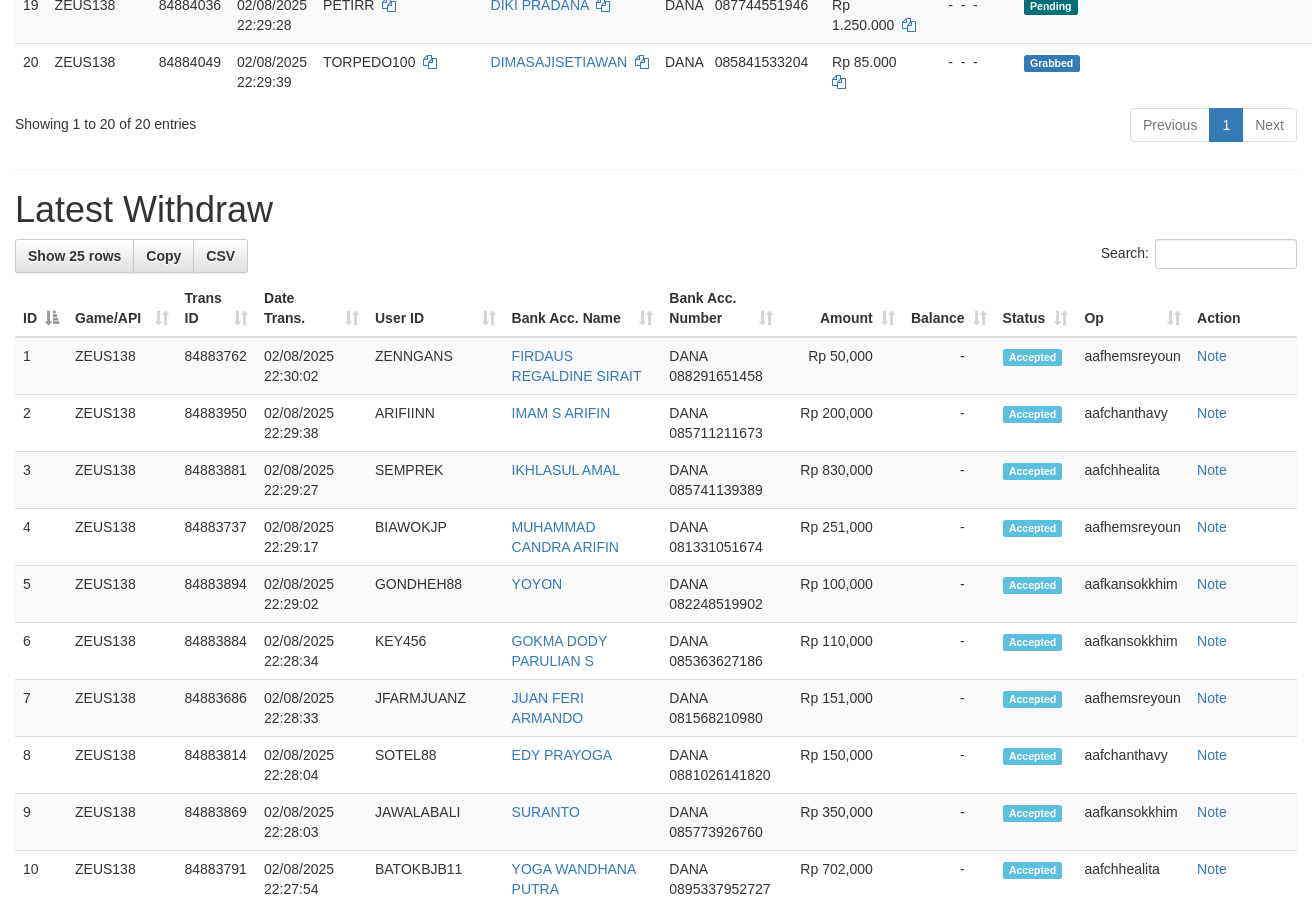 scroll, scrollTop: 1420, scrollLeft: 0, axis: vertical 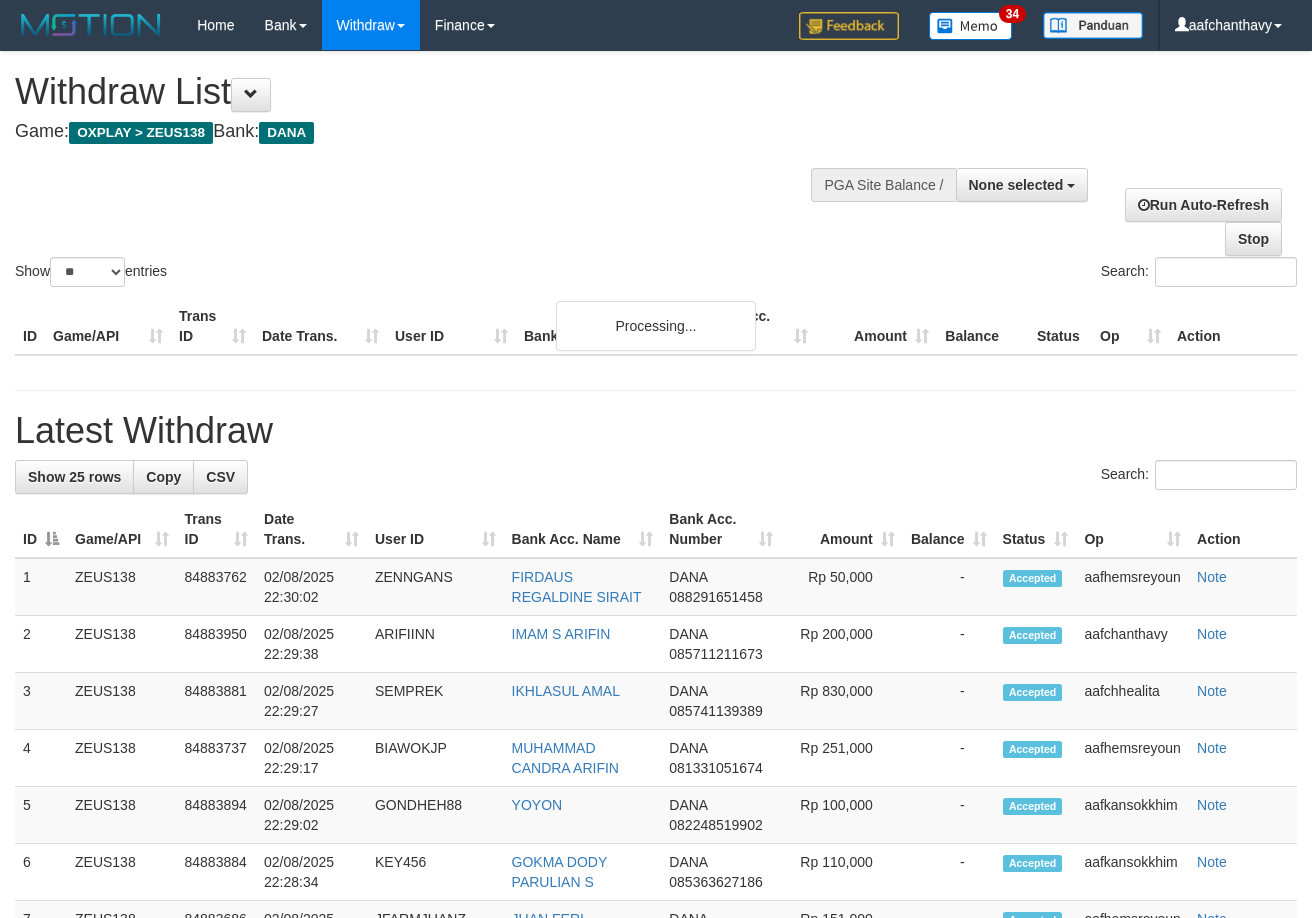 select 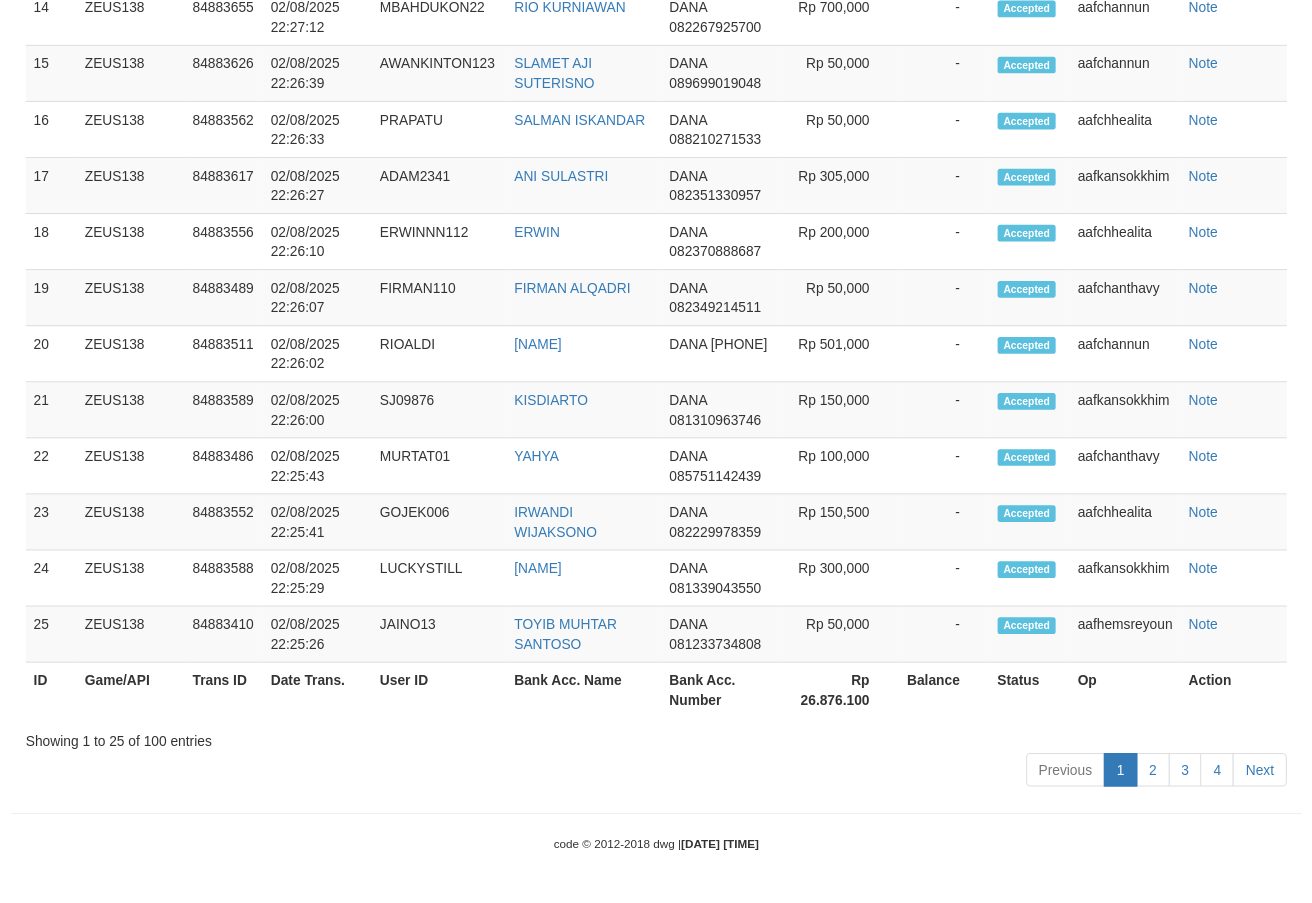 scroll, scrollTop: 1475, scrollLeft: 0, axis: vertical 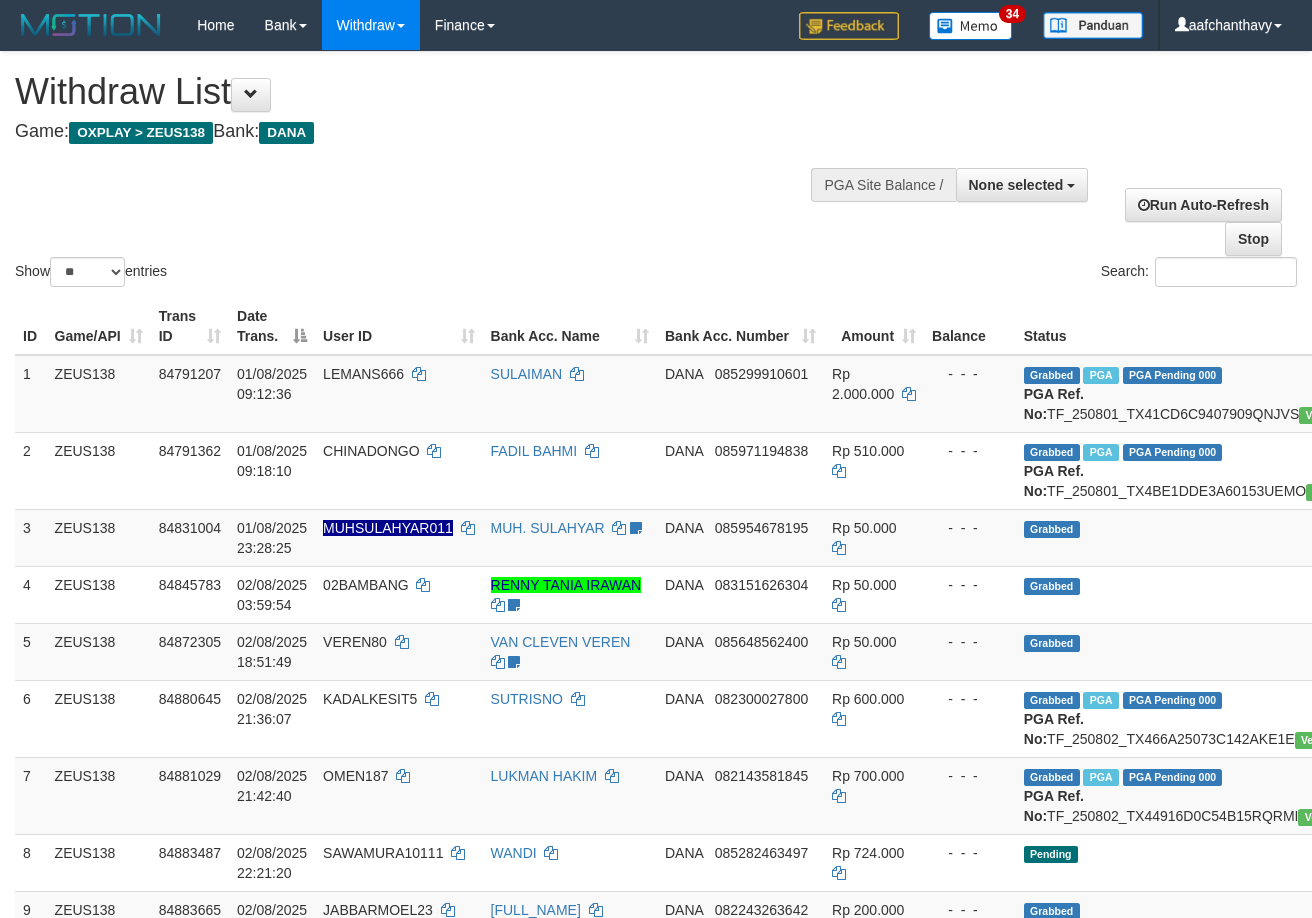 select 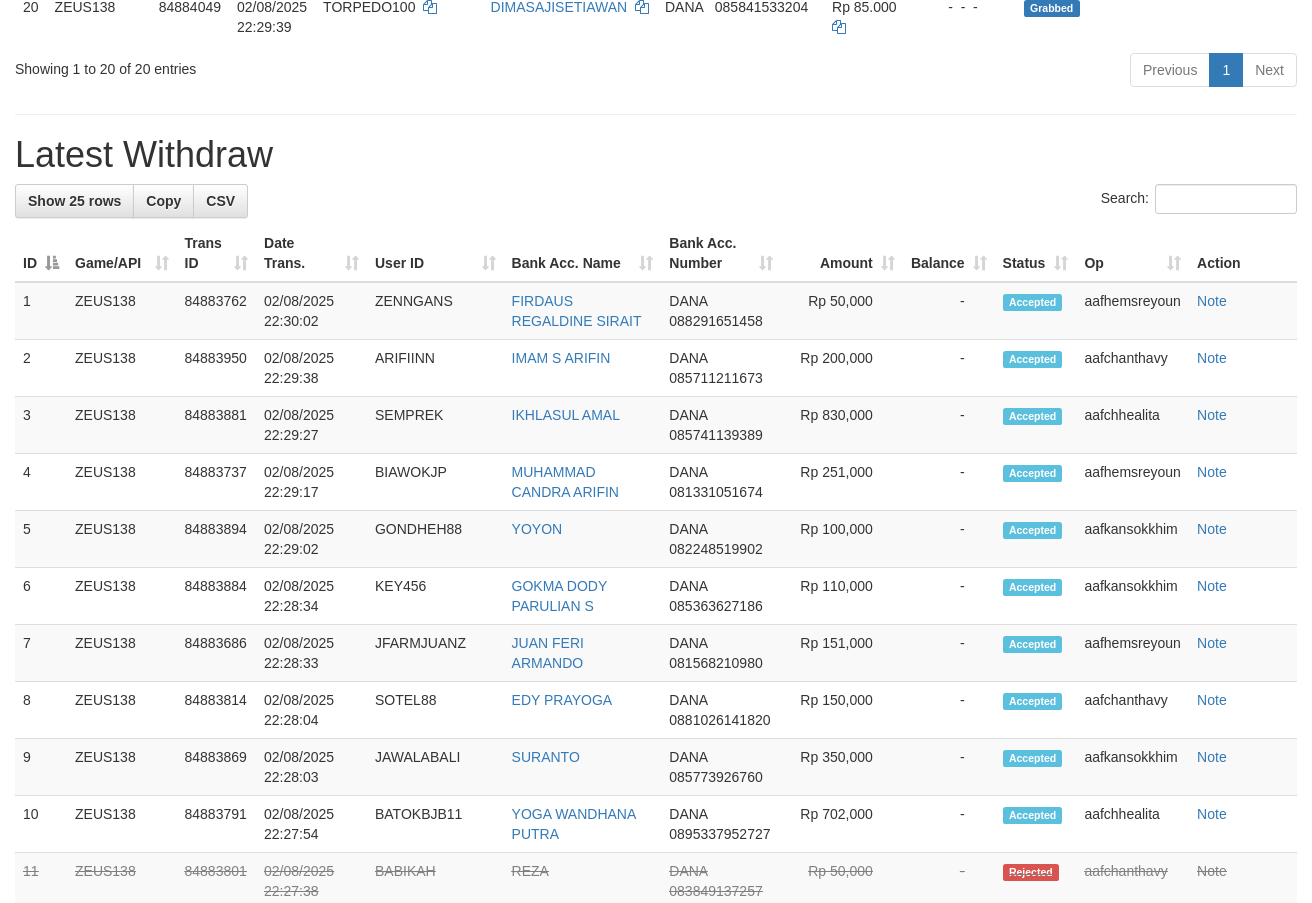 scroll, scrollTop: 1475, scrollLeft: 0, axis: vertical 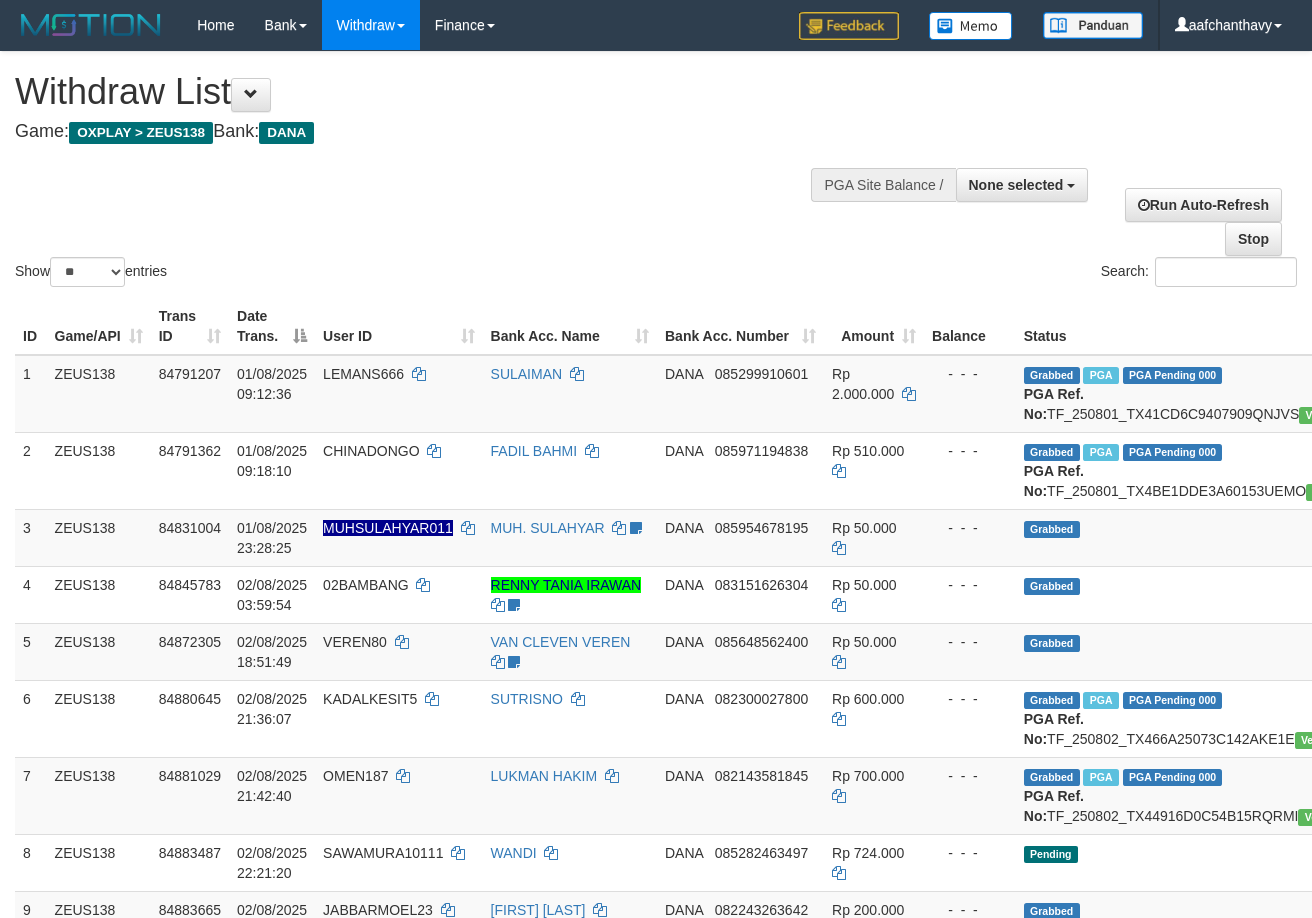 select 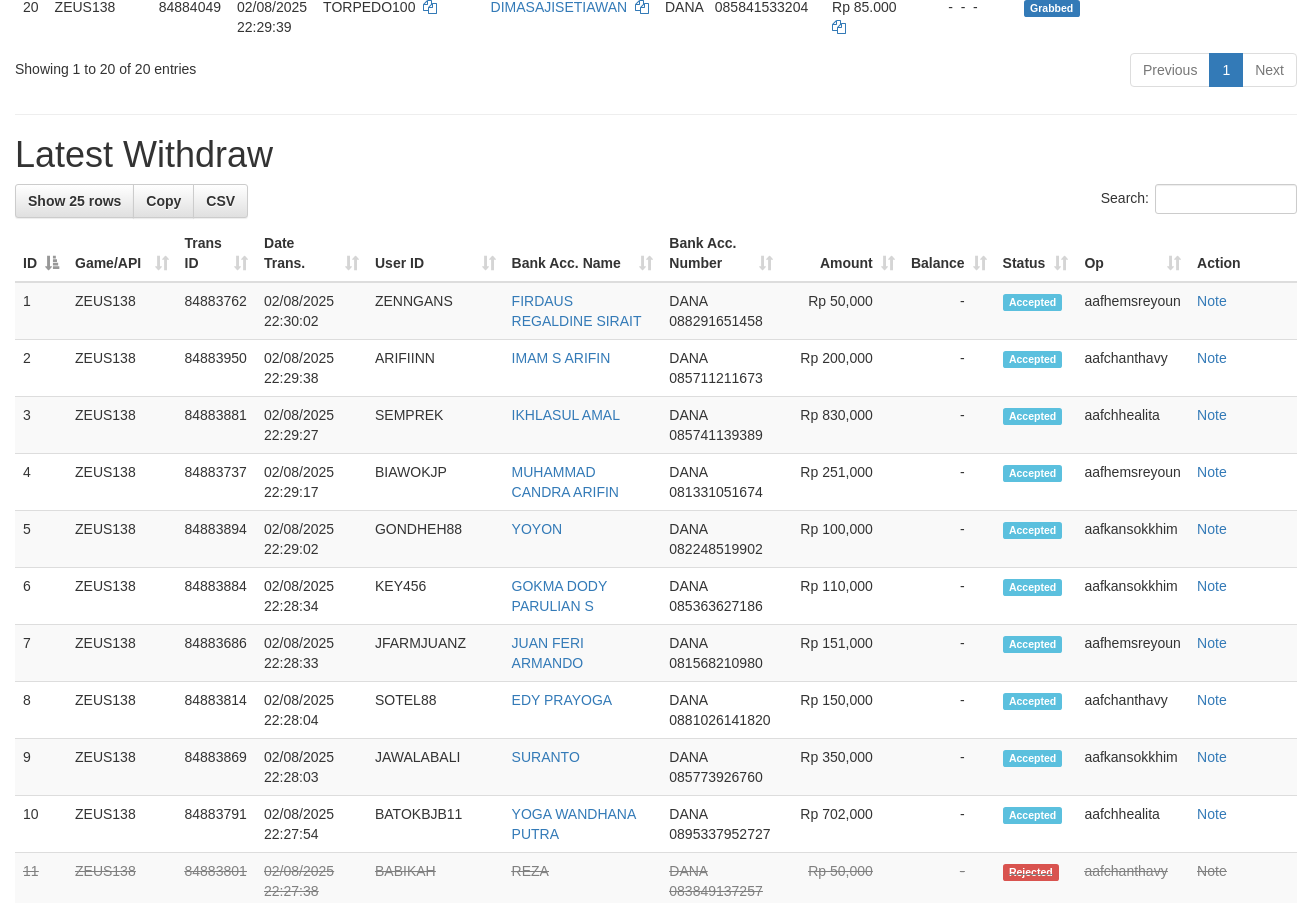 scroll, scrollTop: 1475, scrollLeft: 0, axis: vertical 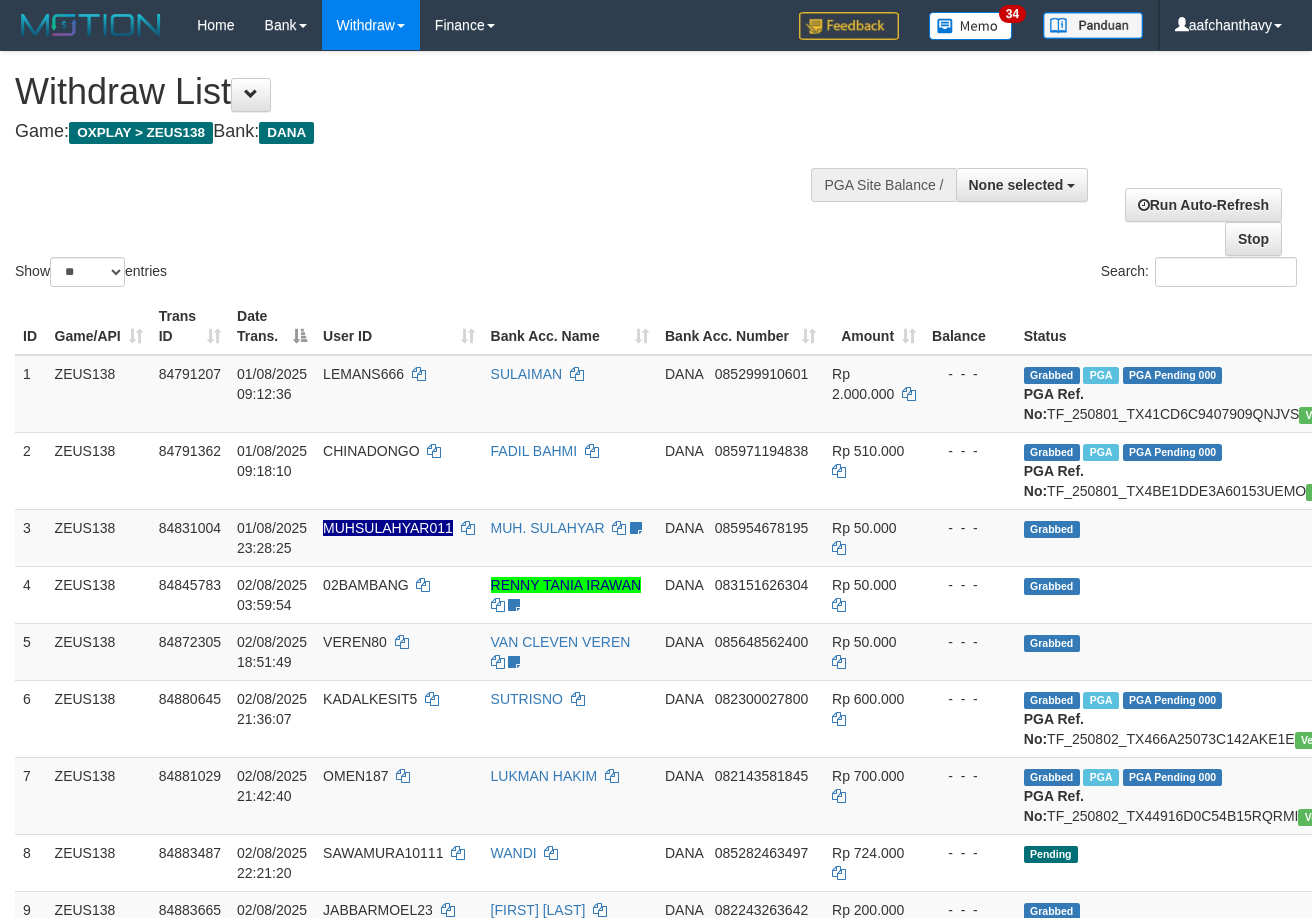 select 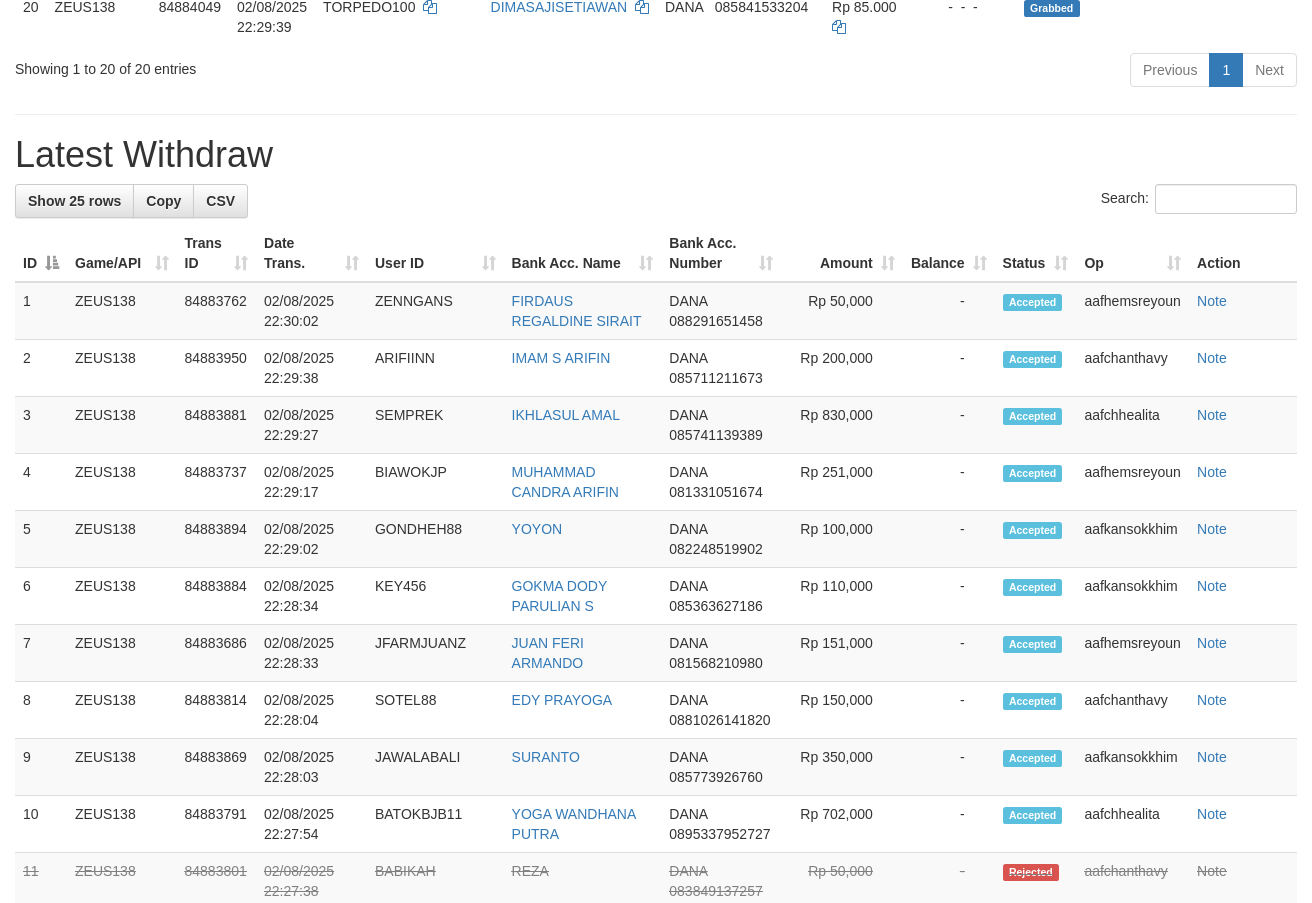 scroll, scrollTop: 1475, scrollLeft: 0, axis: vertical 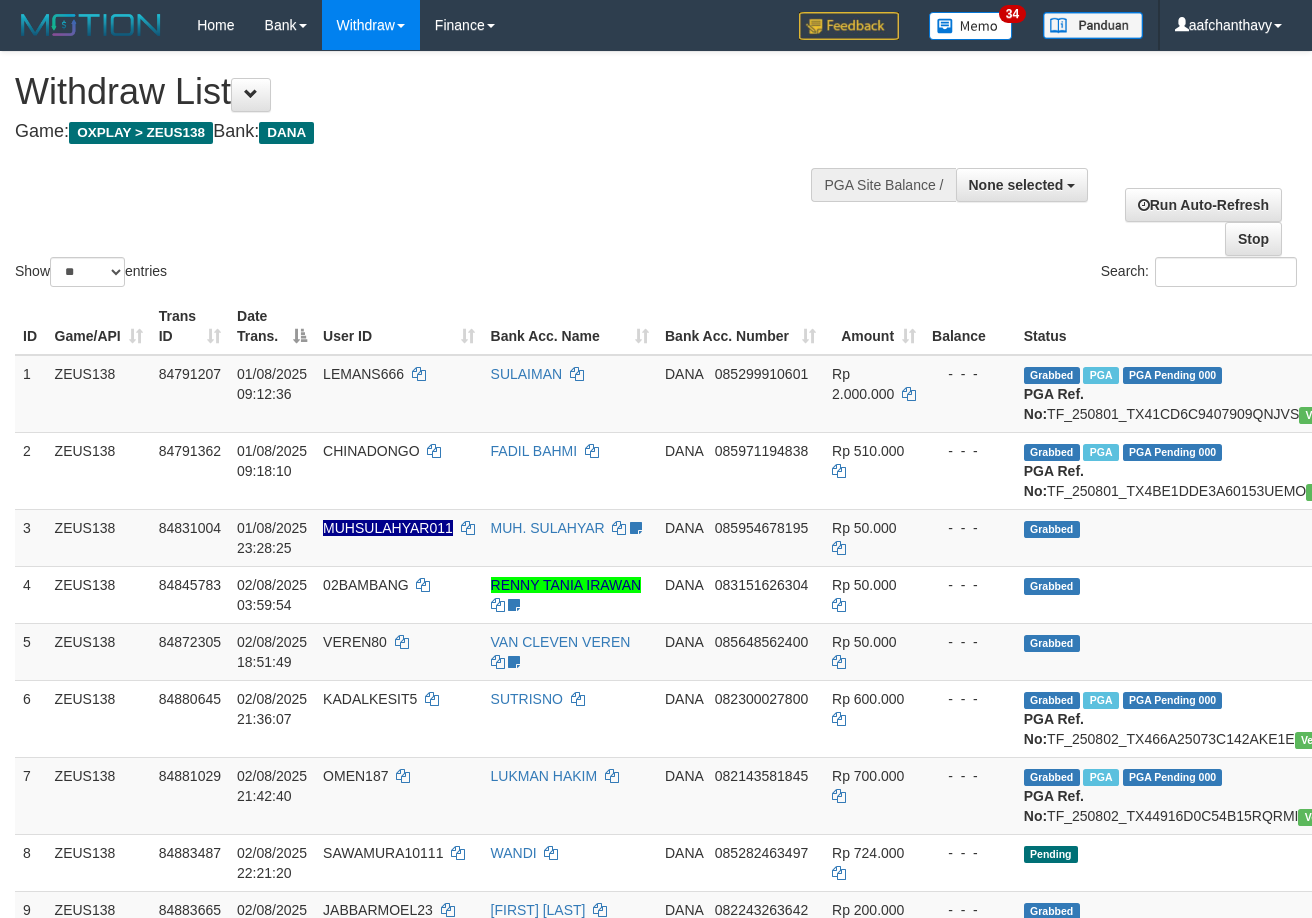 select 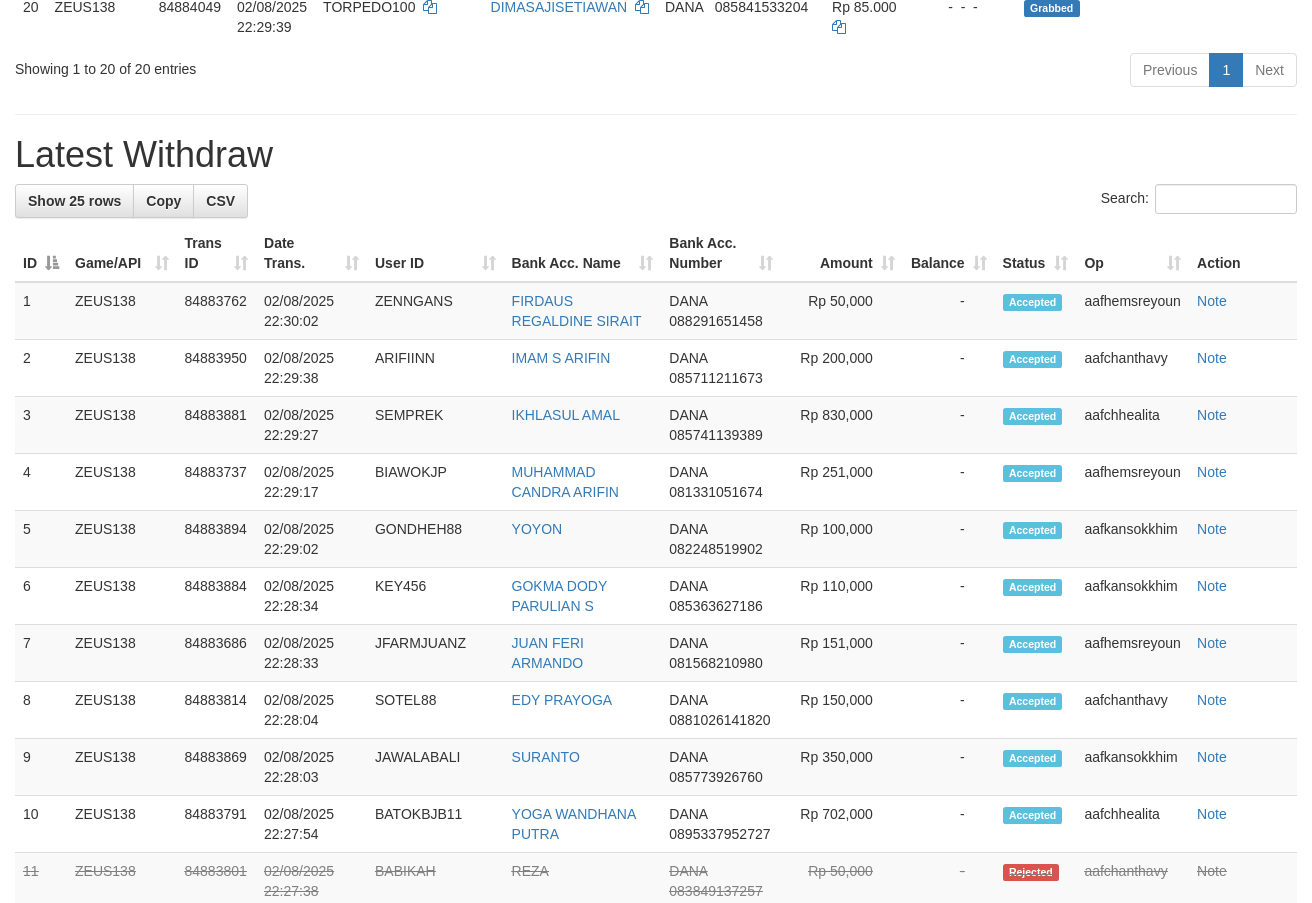 scroll, scrollTop: 1475, scrollLeft: 0, axis: vertical 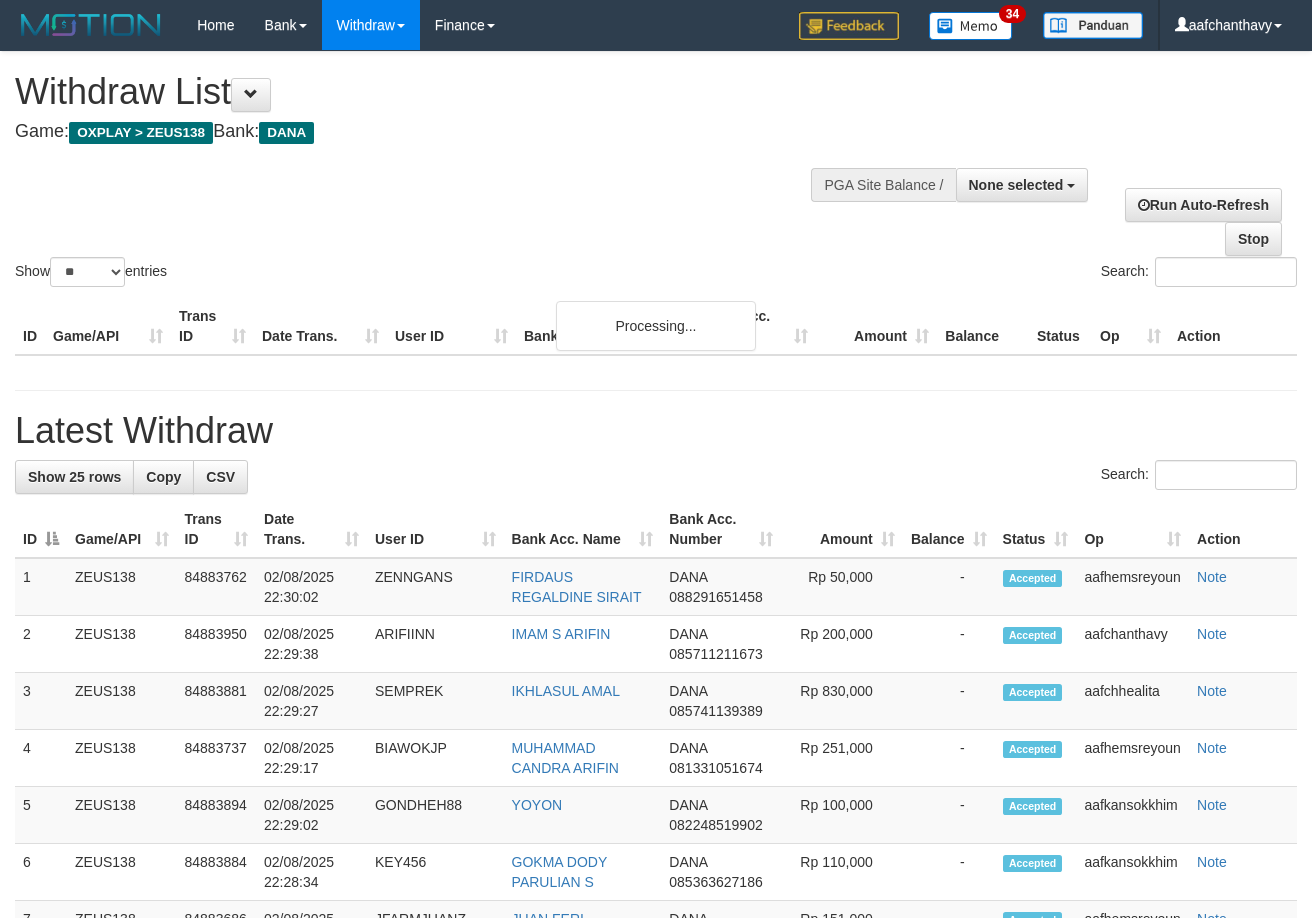 select 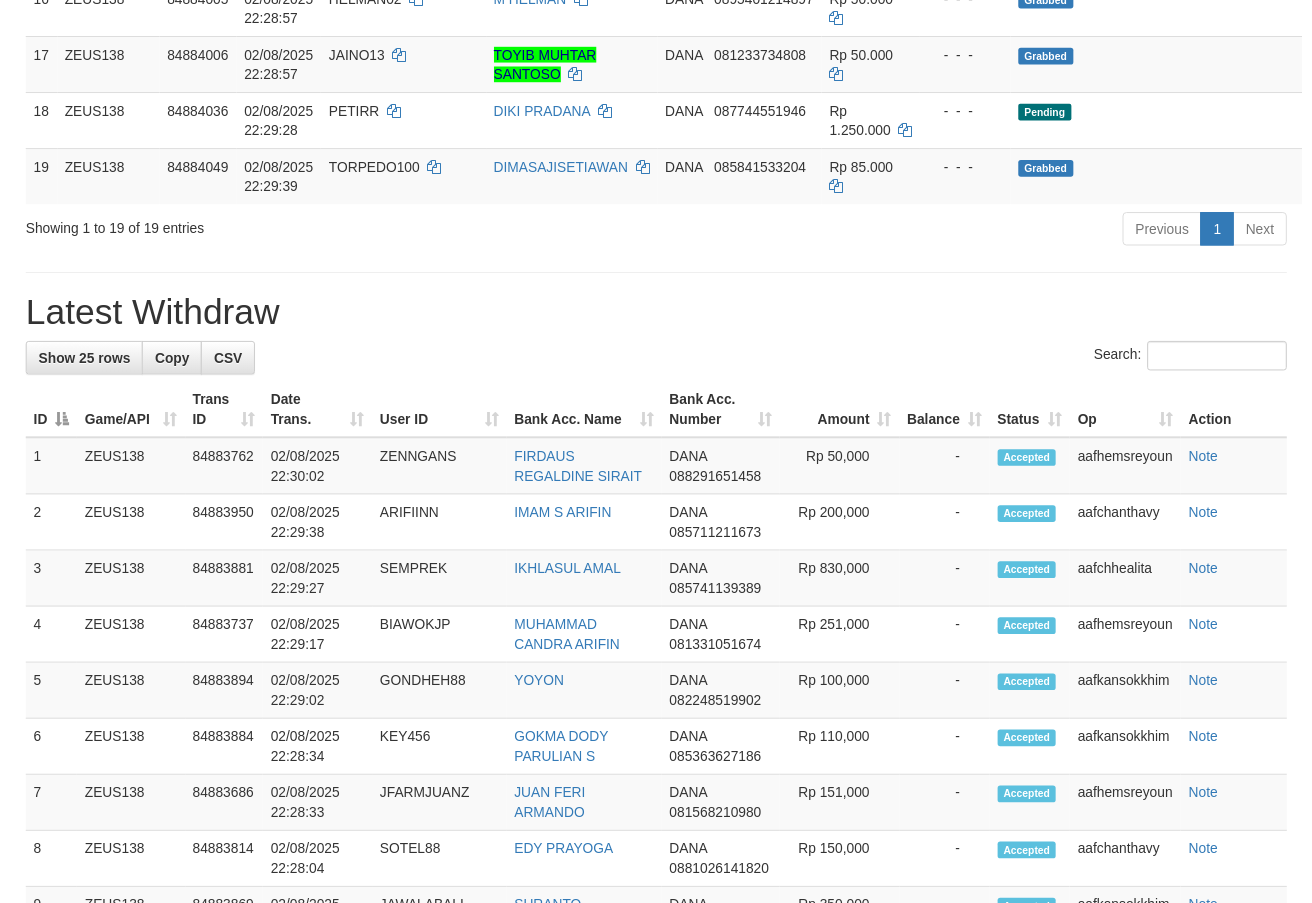 scroll, scrollTop: 1530, scrollLeft: 0, axis: vertical 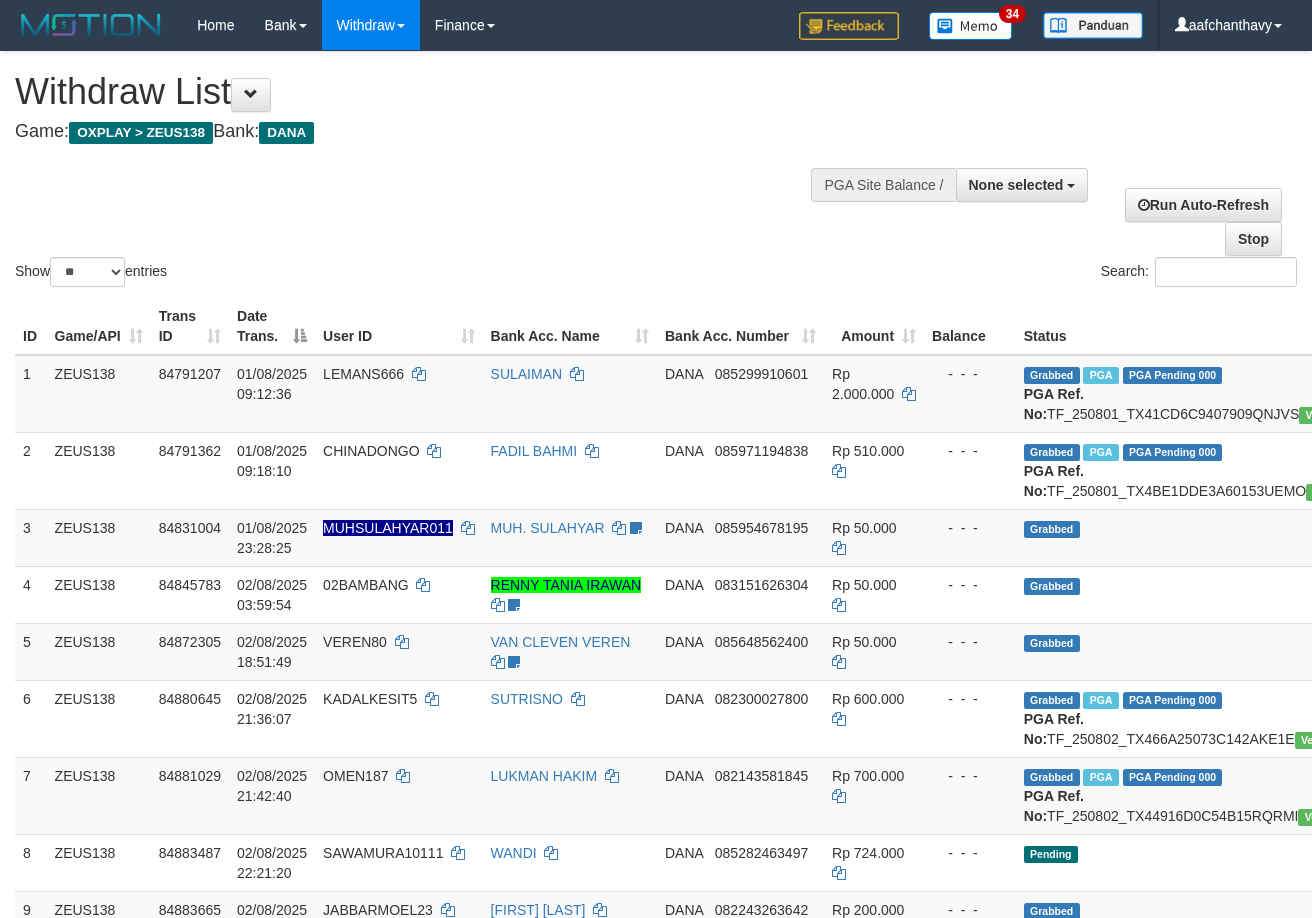 select 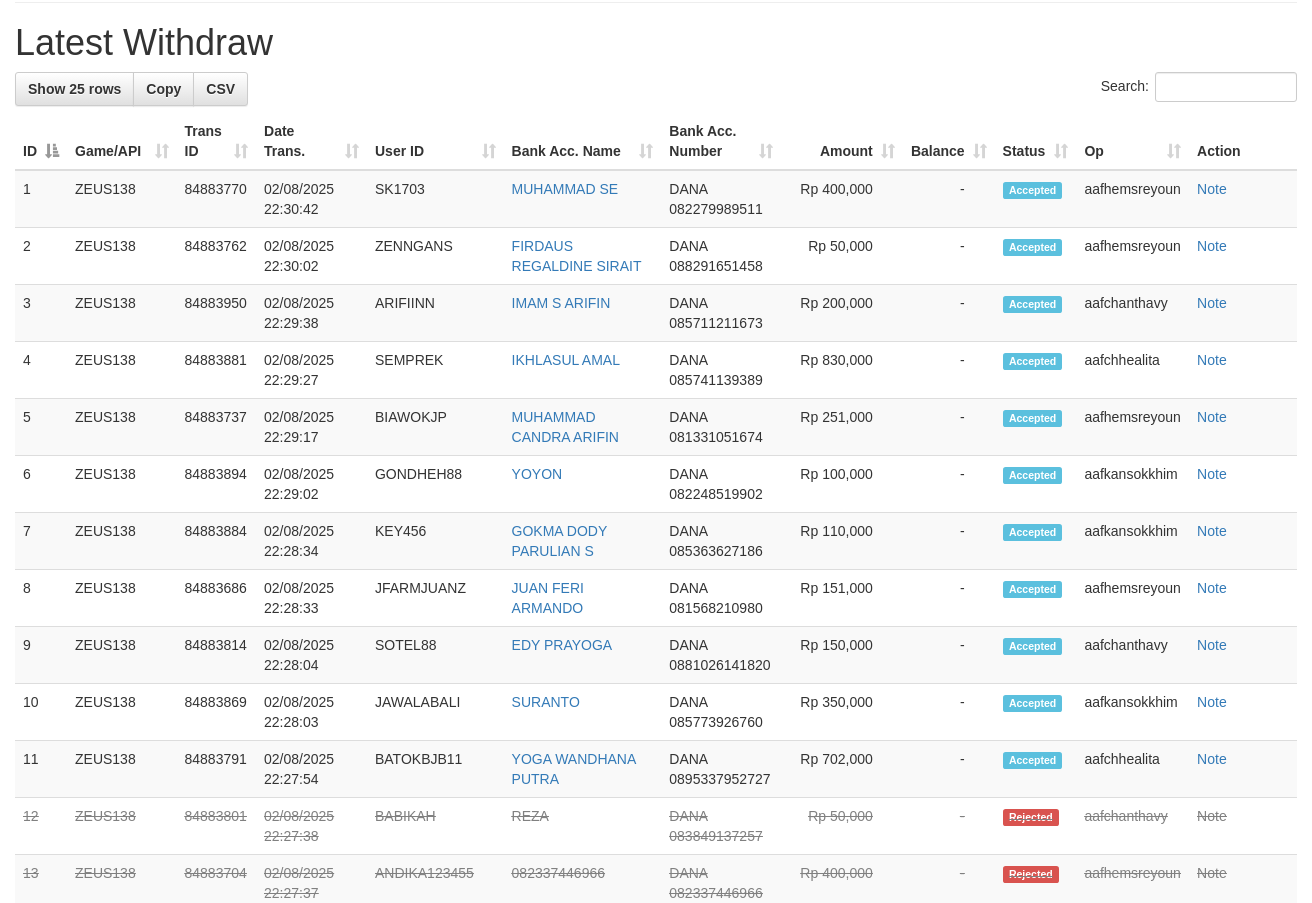 scroll, scrollTop: 1530, scrollLeft: 0, axis: vertical 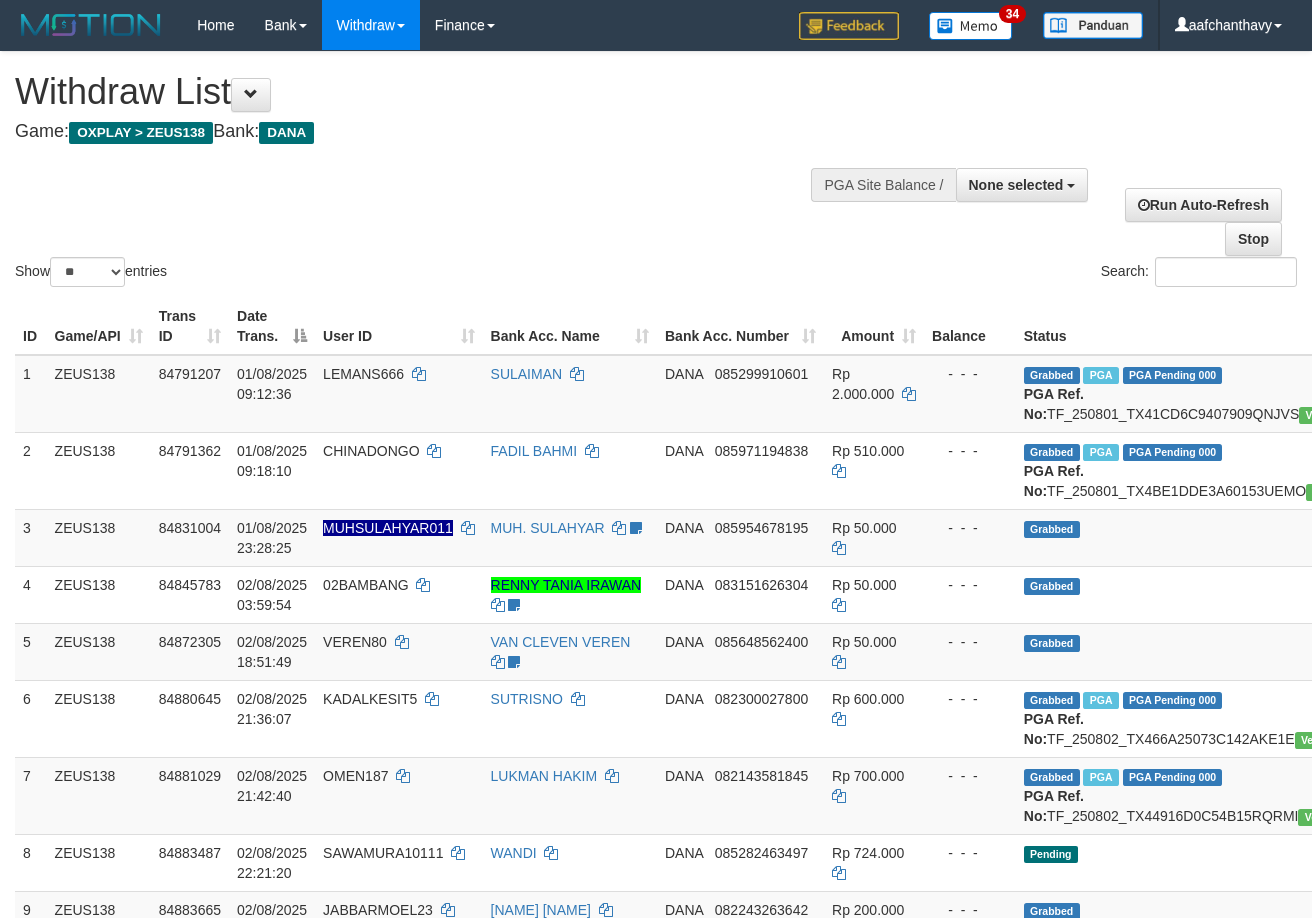 select 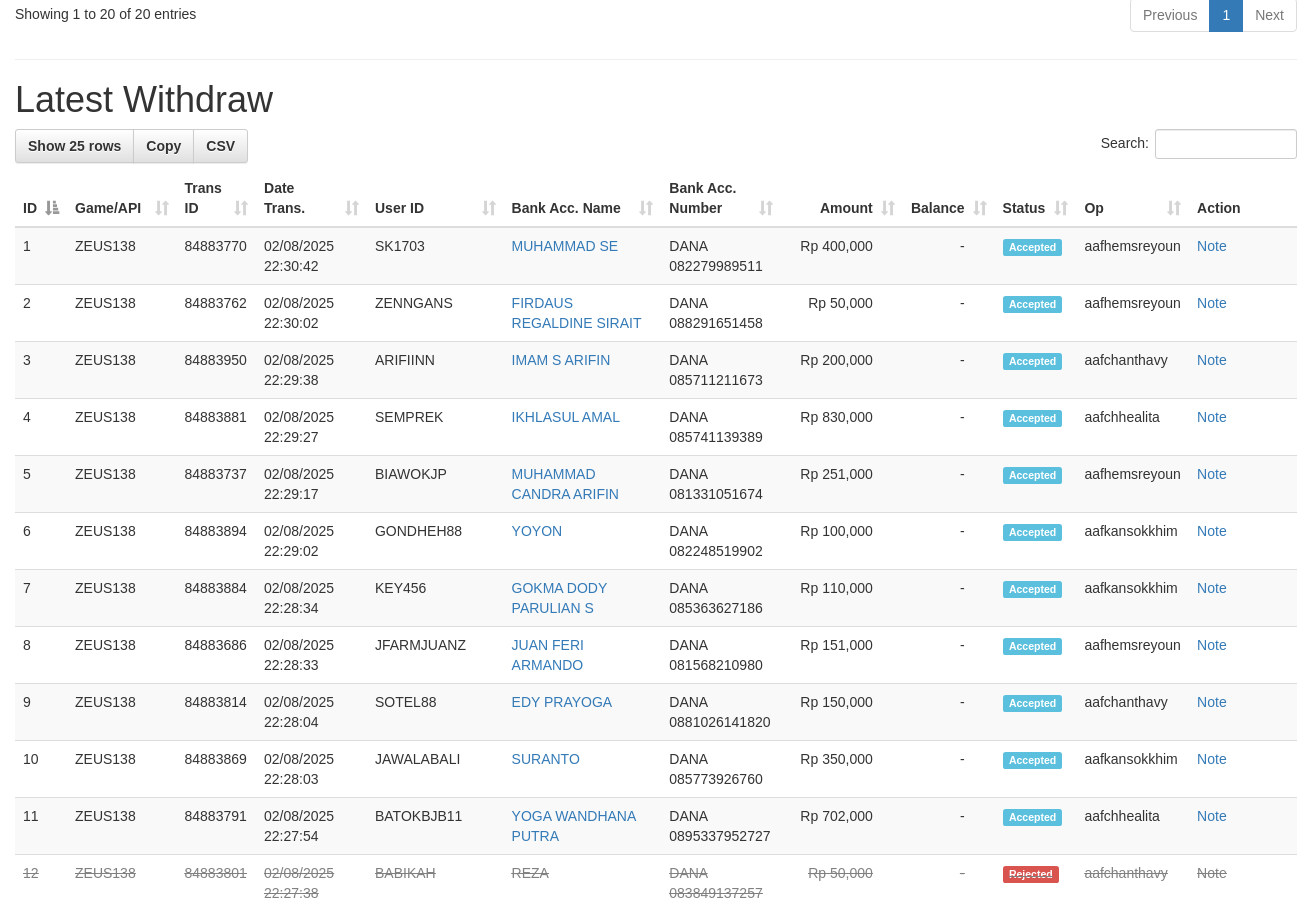 scroll, scrollTop: 1530, scrollLeft: 0, axis: vertical 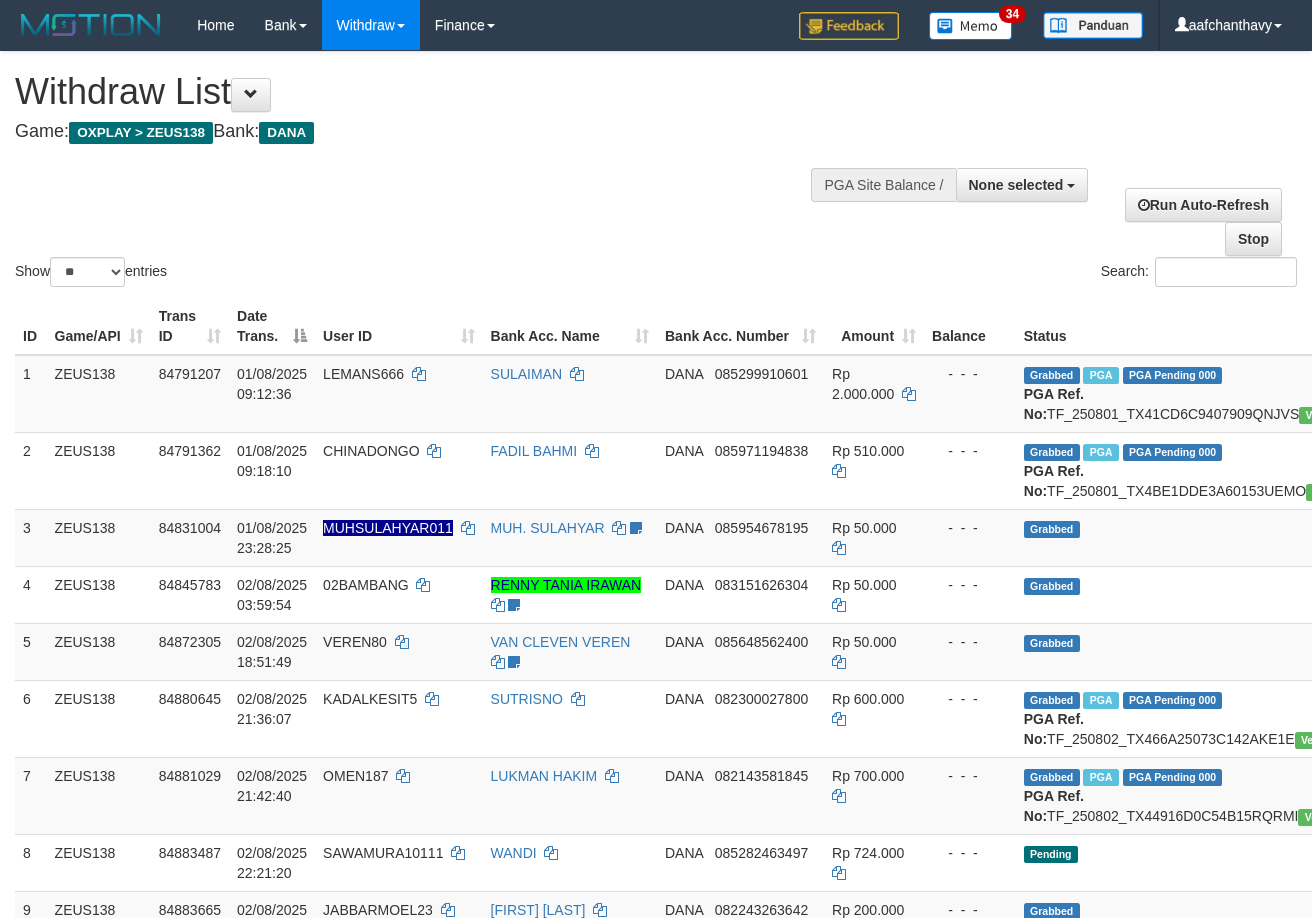 select 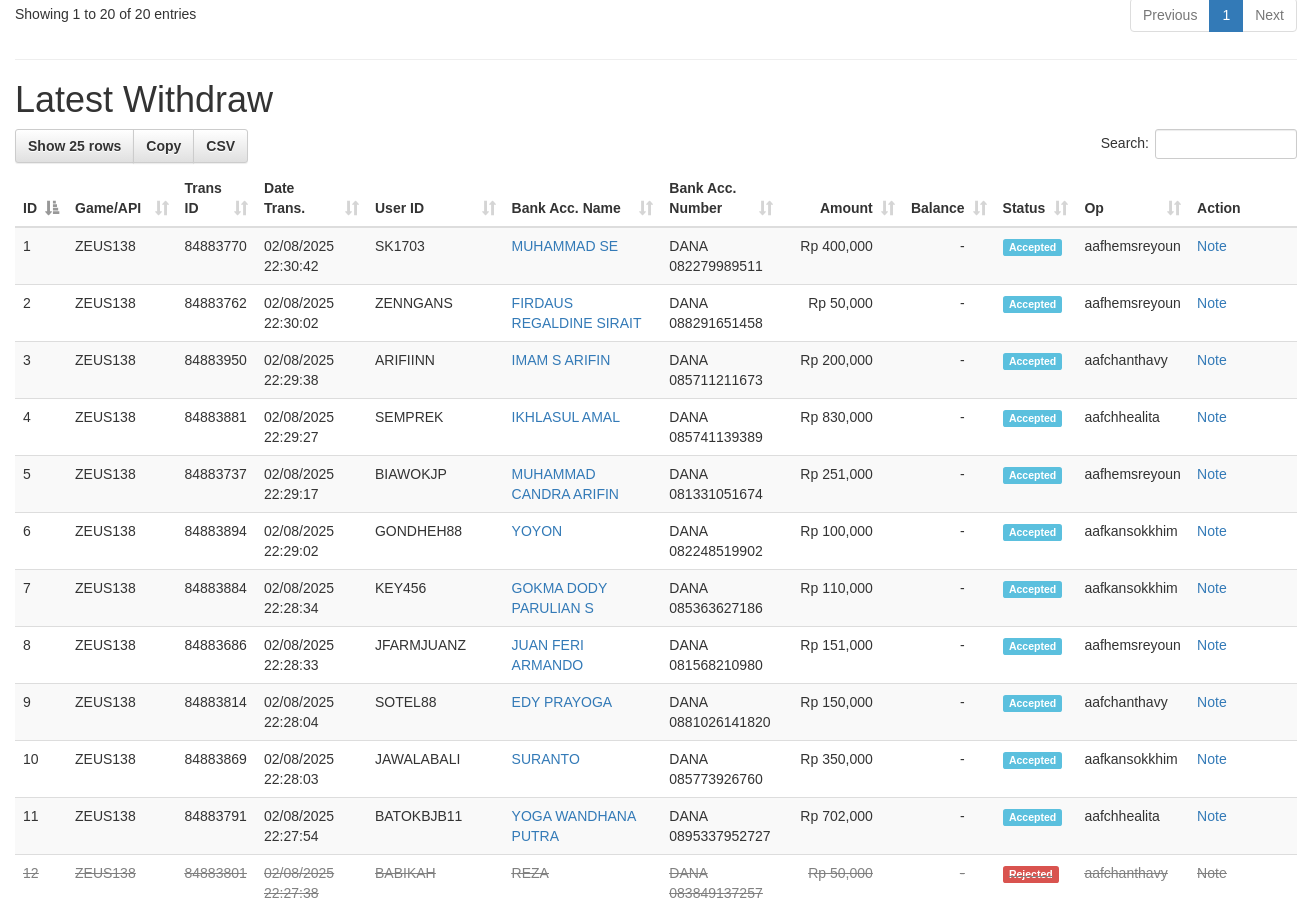scroll, scrollTop: 1530, scrollLeft: 0, axis: vertical 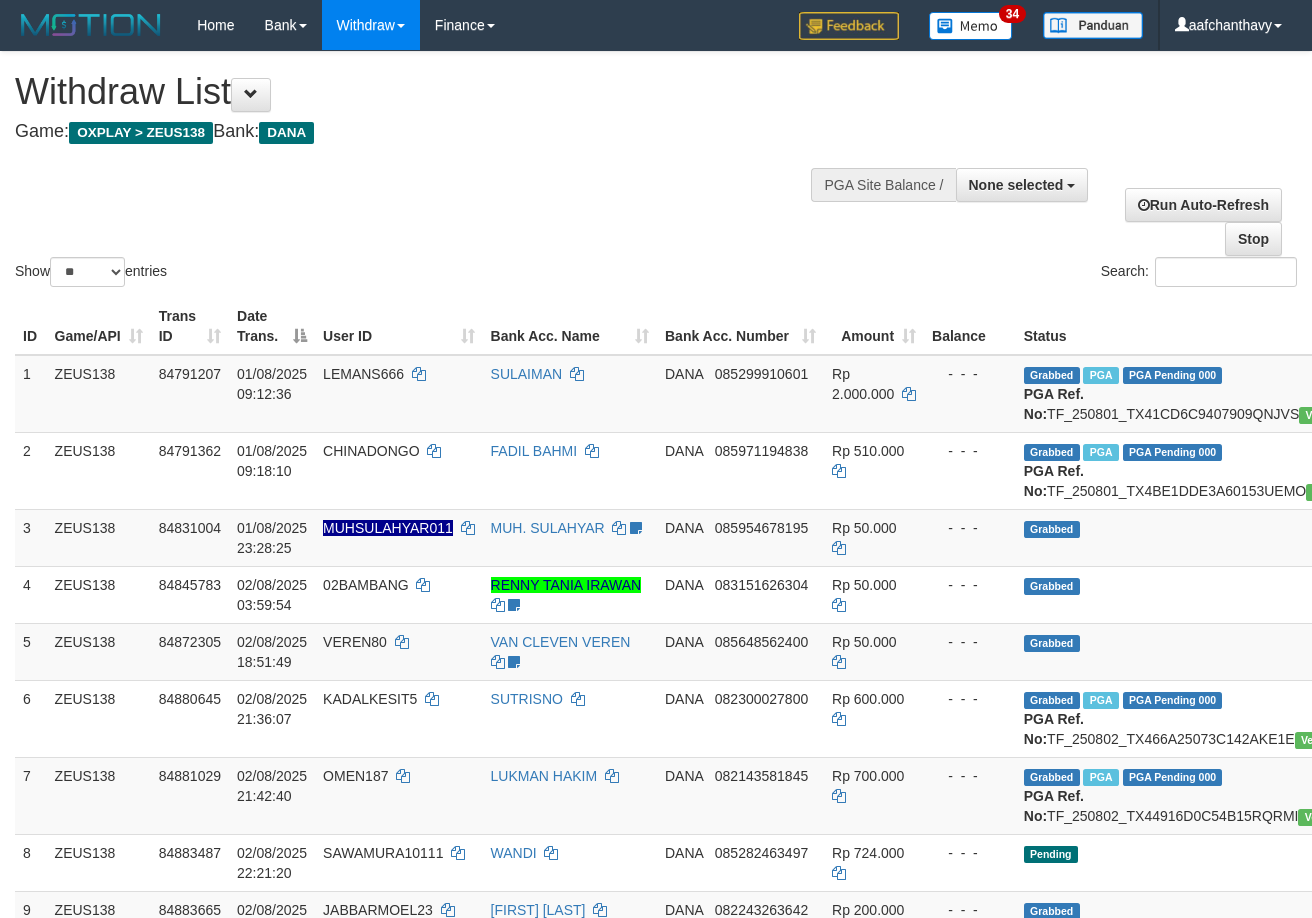 select 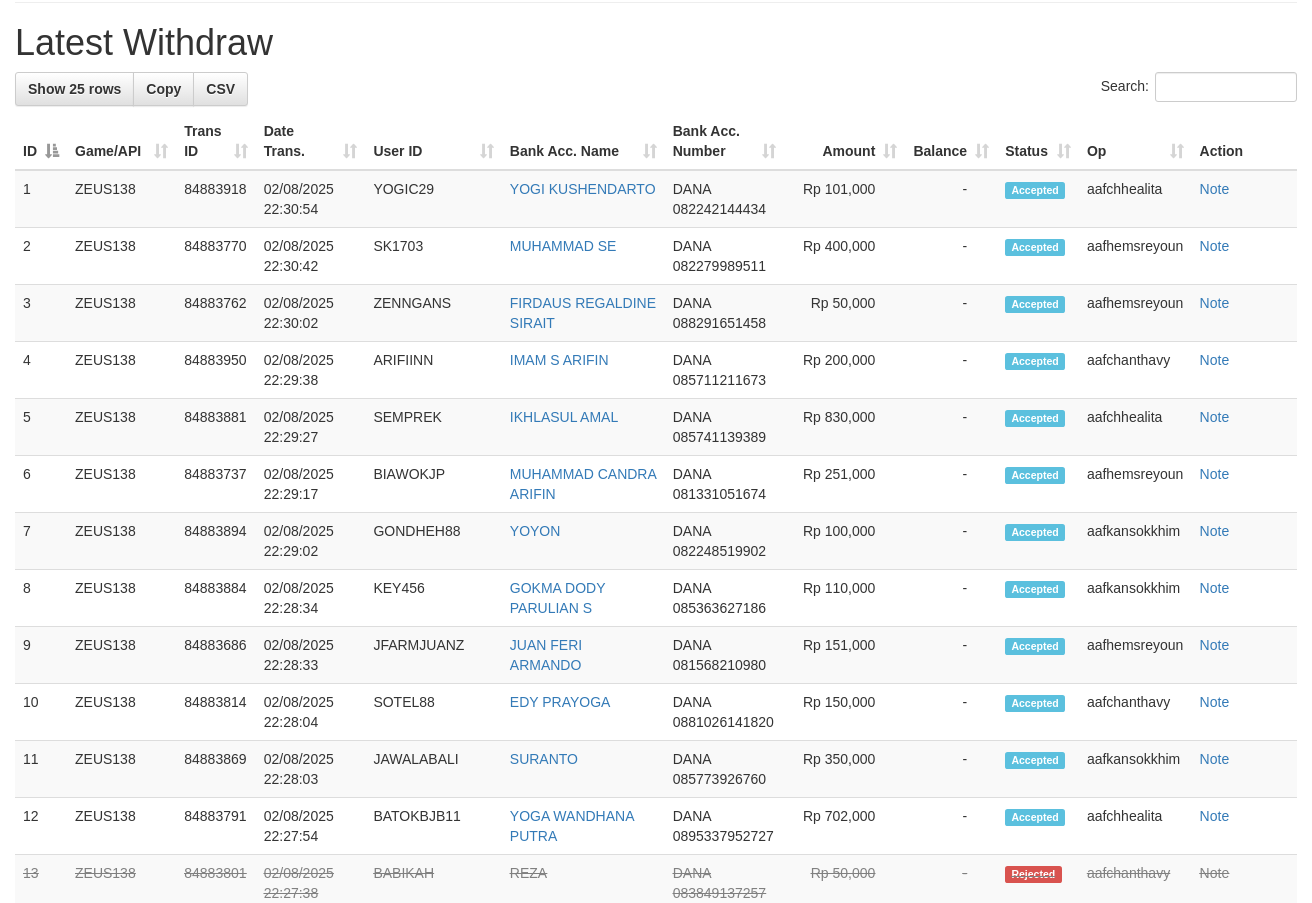 scroll, scrollTop: 1530, scrollLeft: 0, axis: vertical 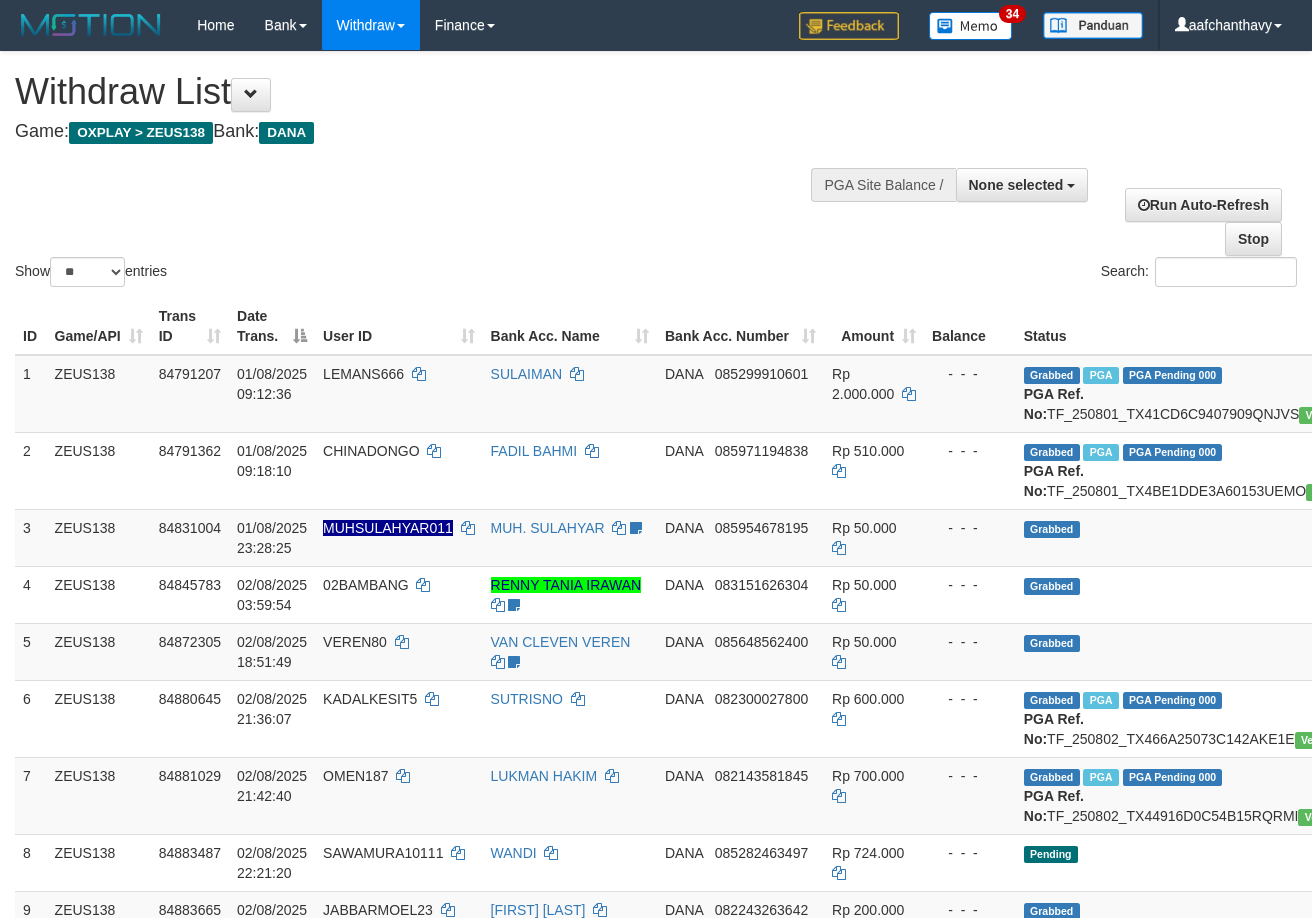 select 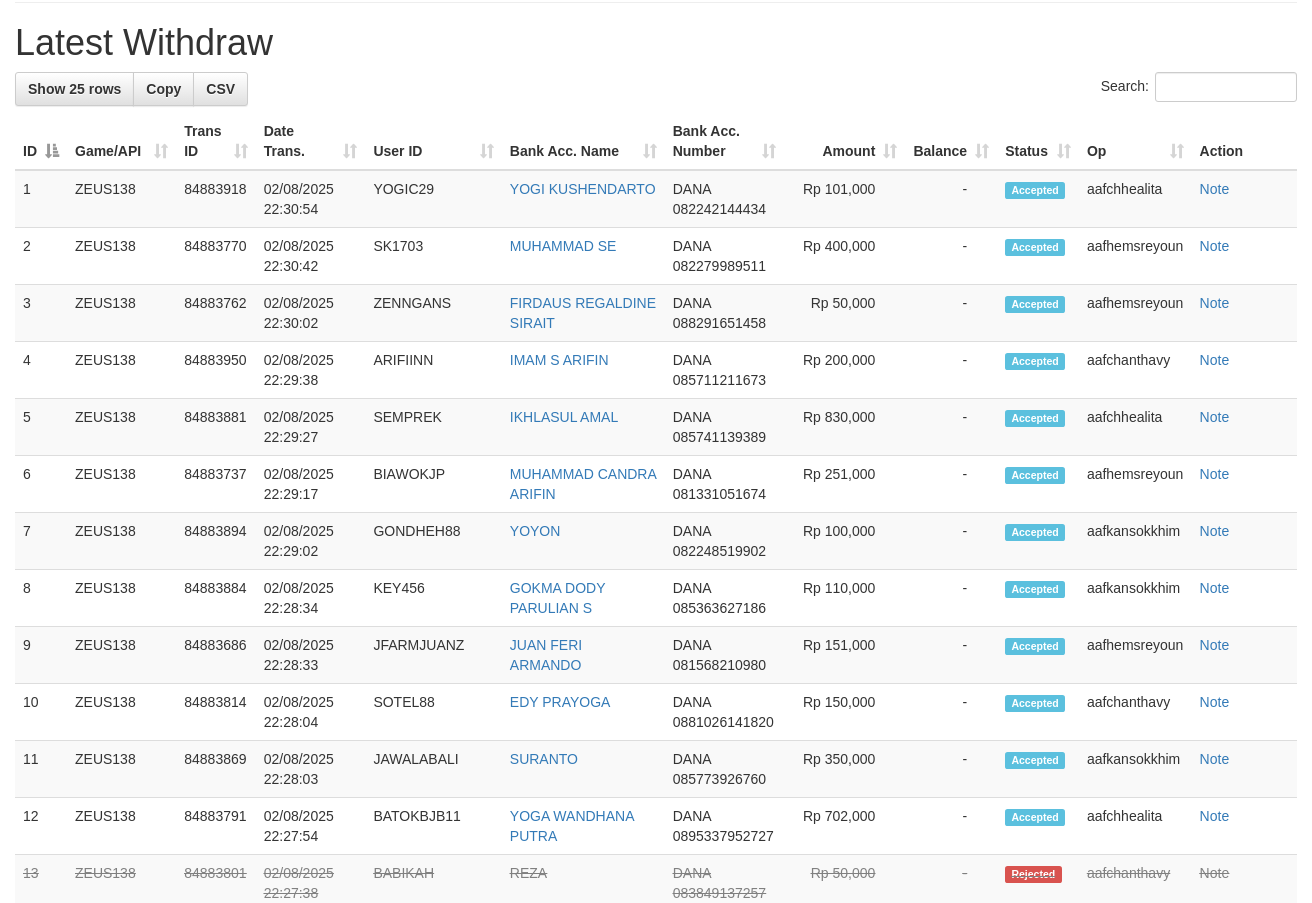 scroll, scrollTop: 1530, scrollLeft: 0, axis: vertical 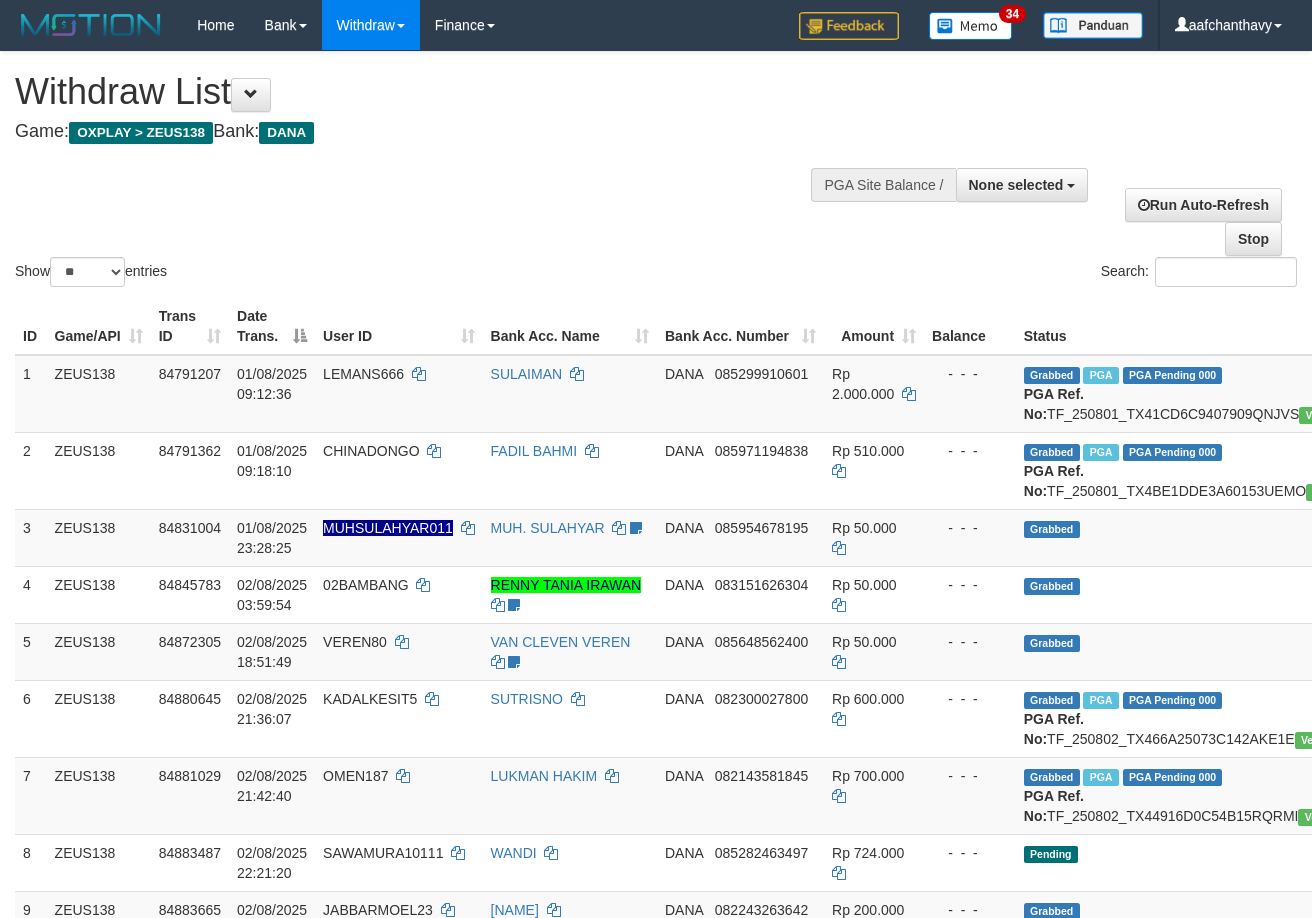select 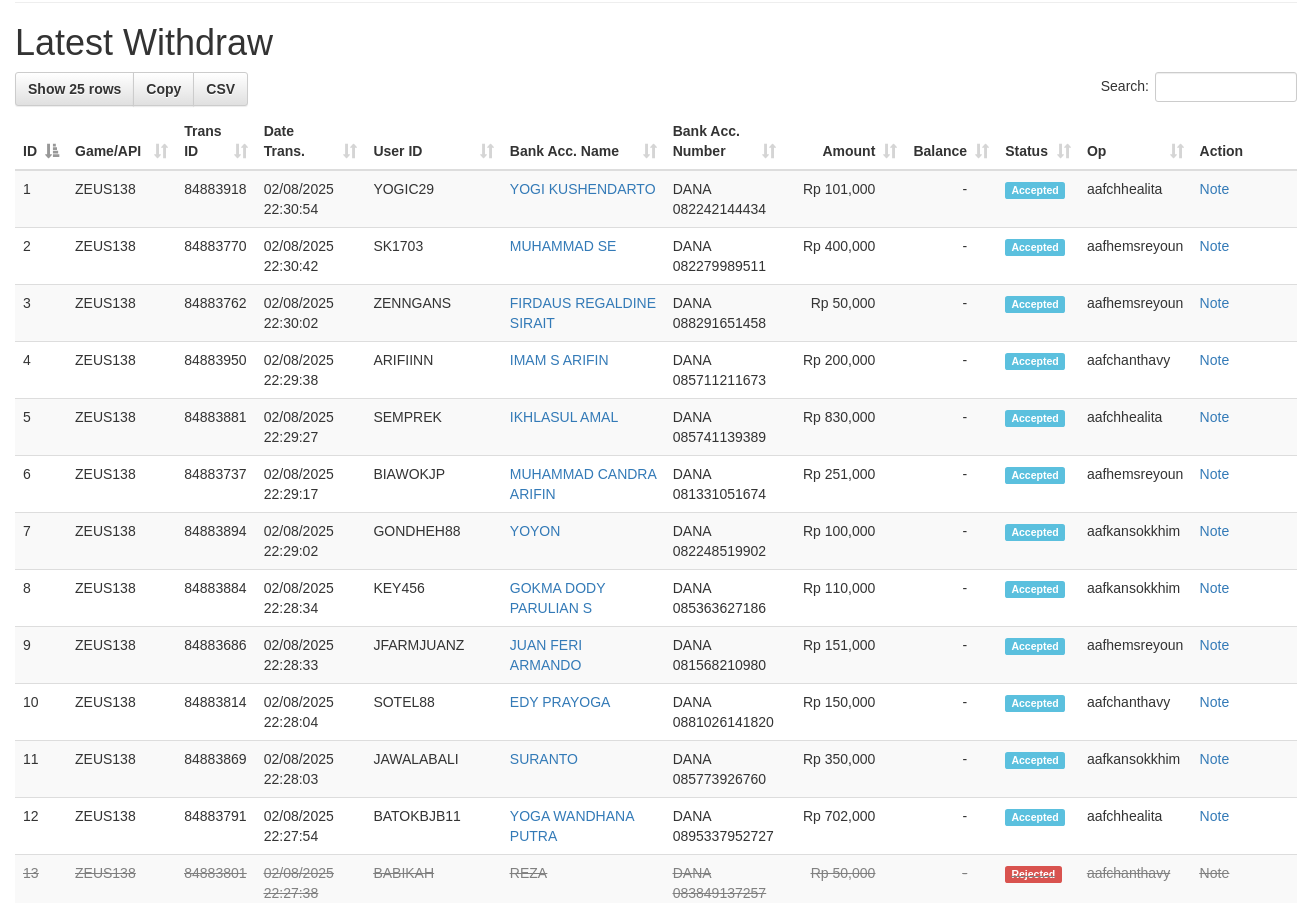 scroll, scrollTop: 1530, scrollLeft: 0, axis: vertical 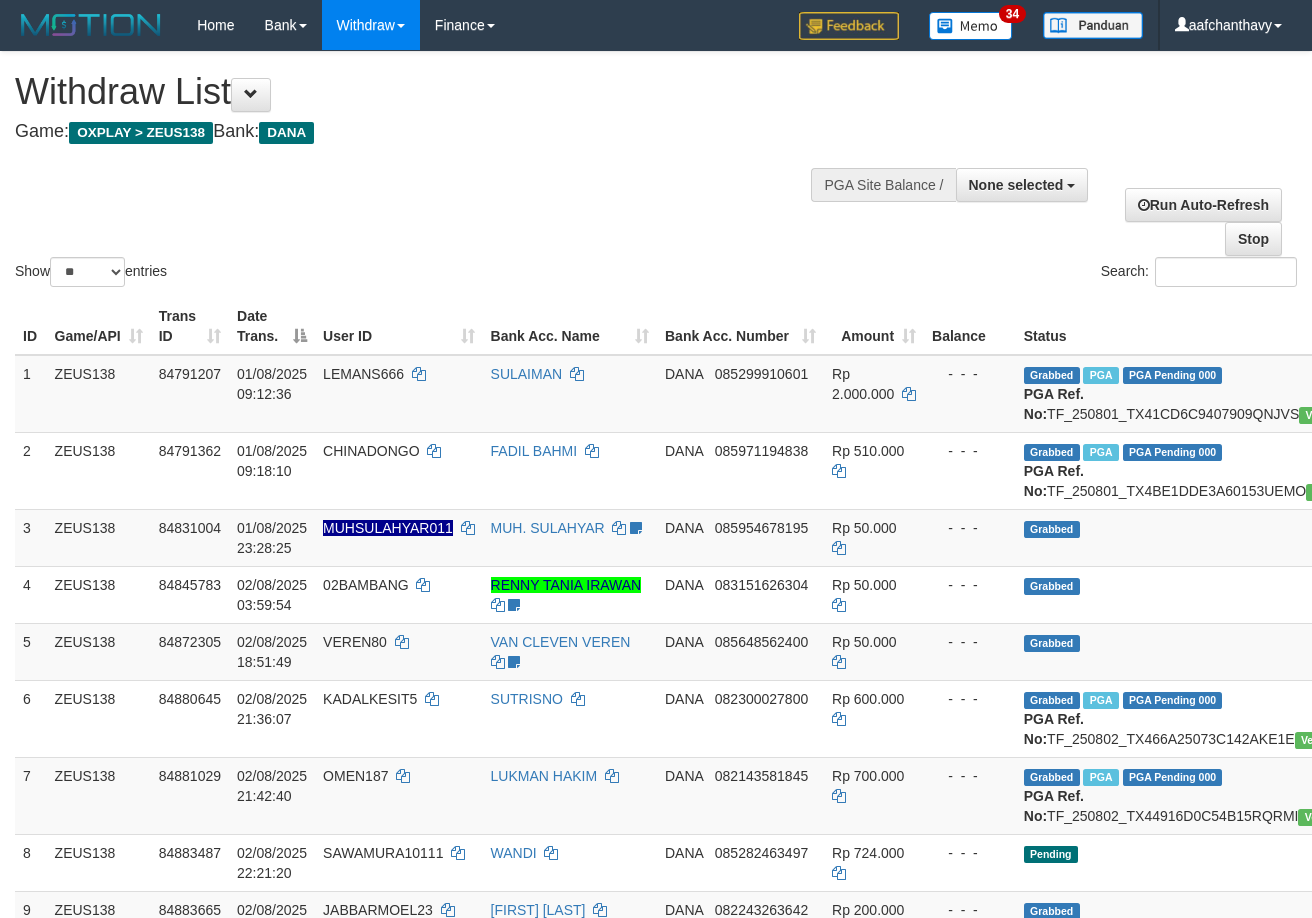select 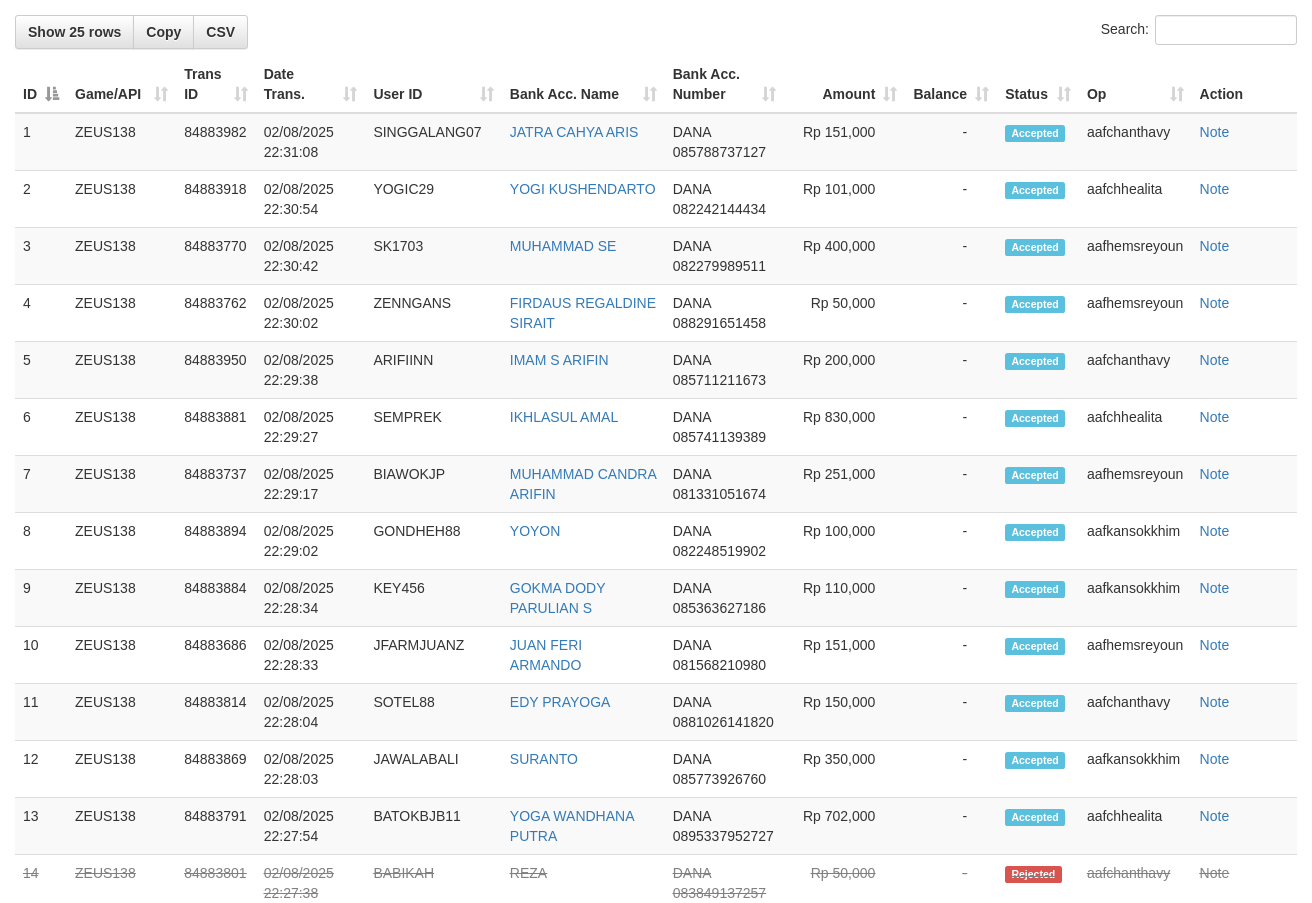 scroll, scrollTop: 1530, scrollLeft: 0, axis: vertical 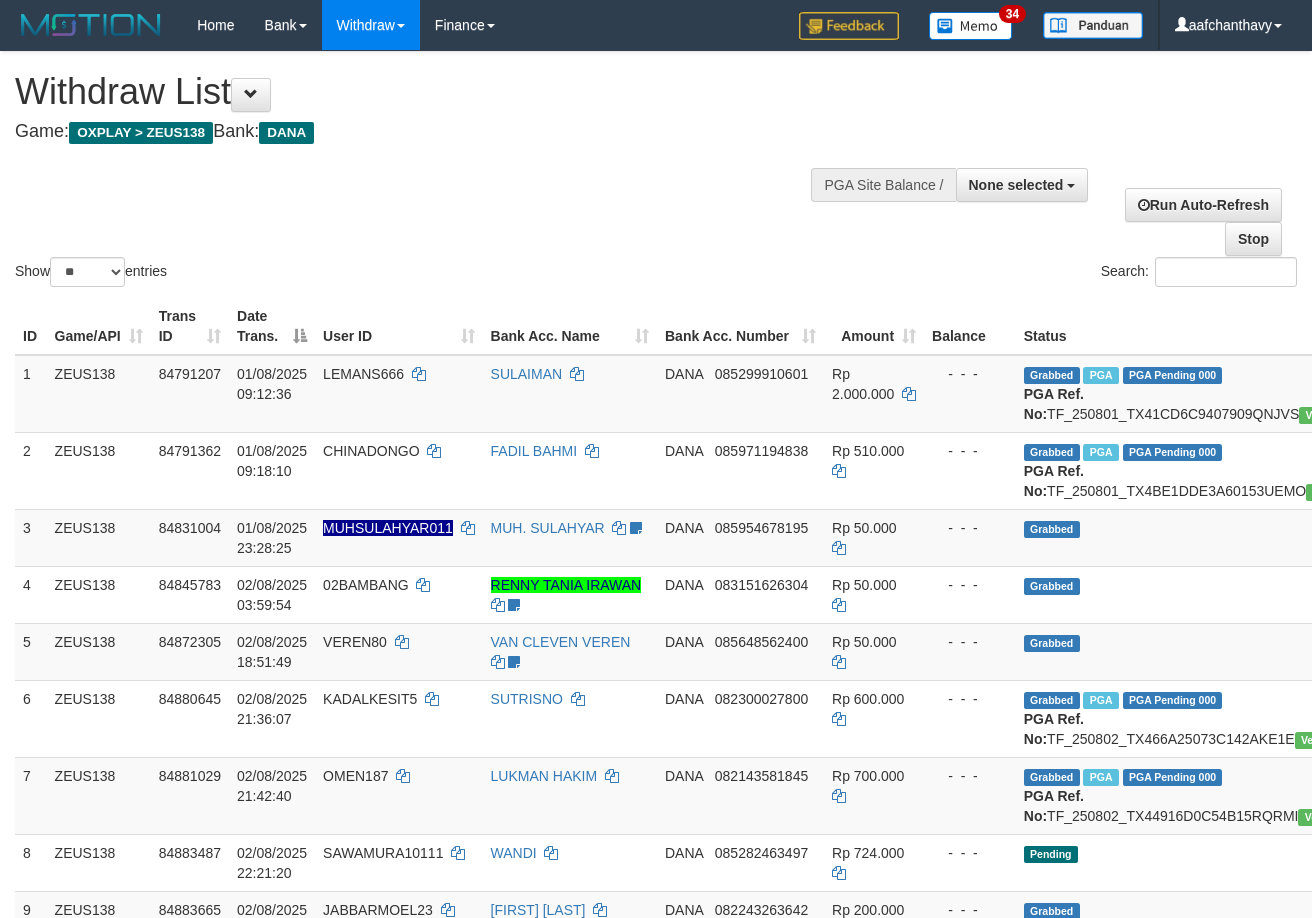 select 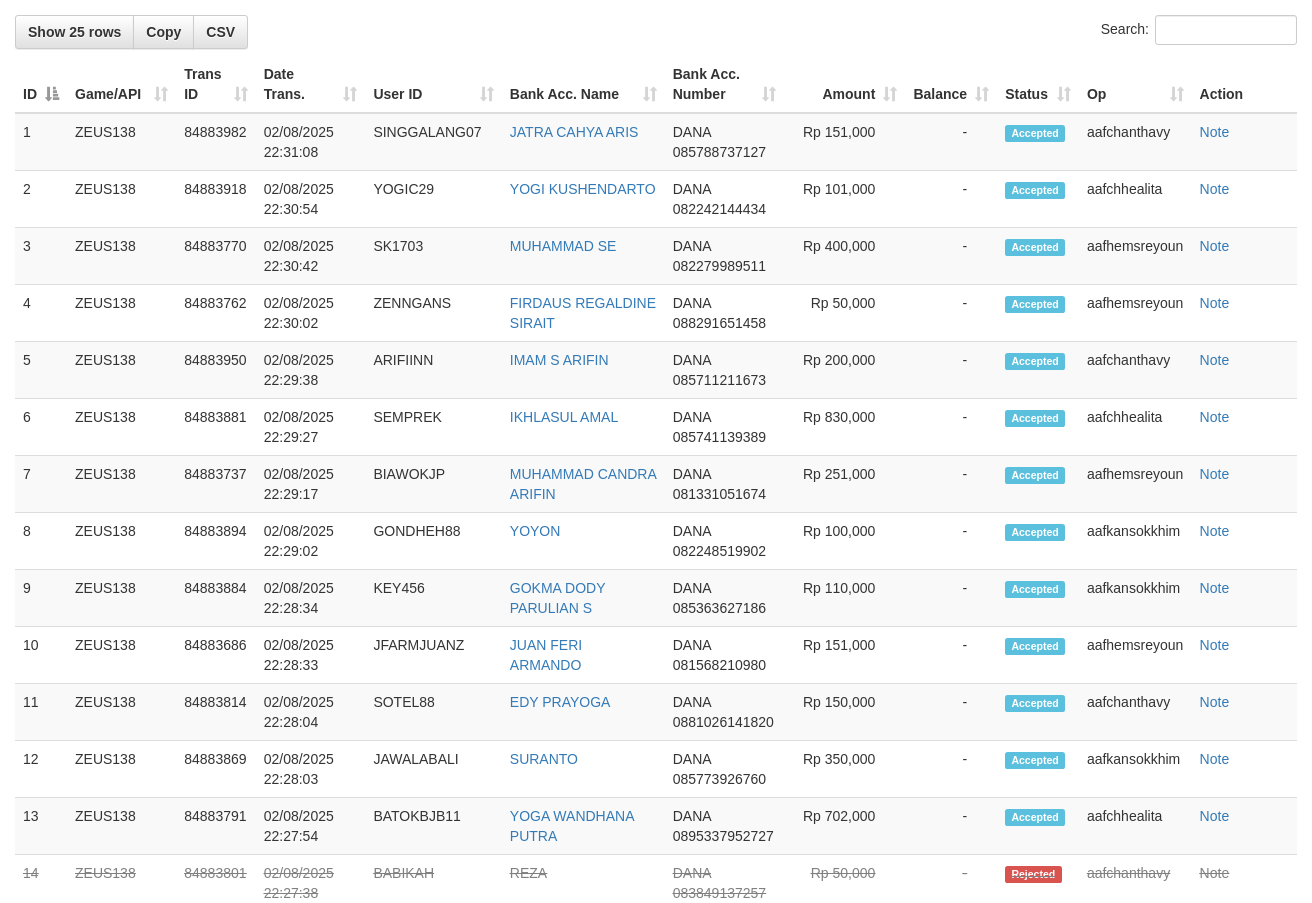 scroll, scrollTop: 1530, scrollLeft: 0, axis: vertical 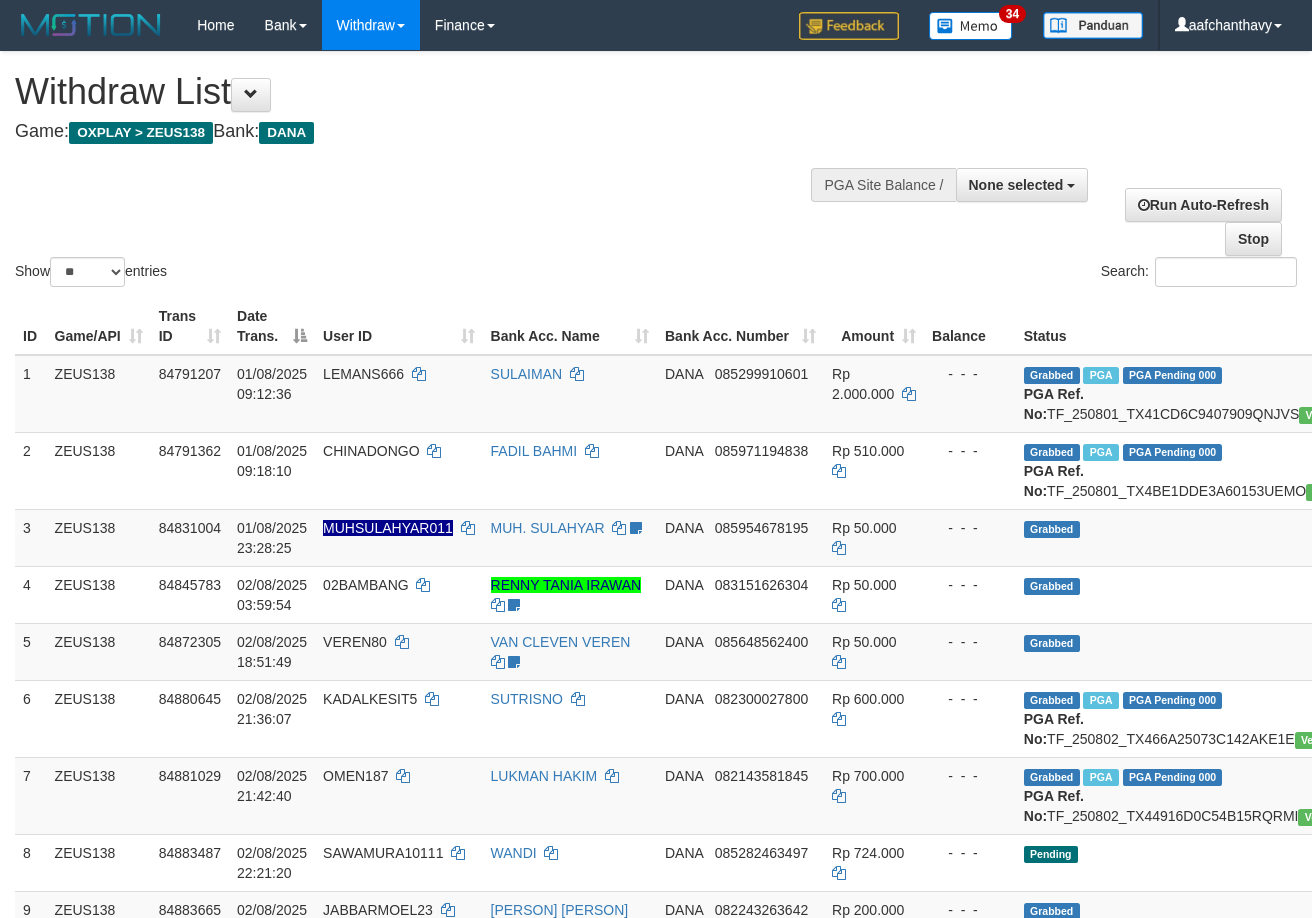 select 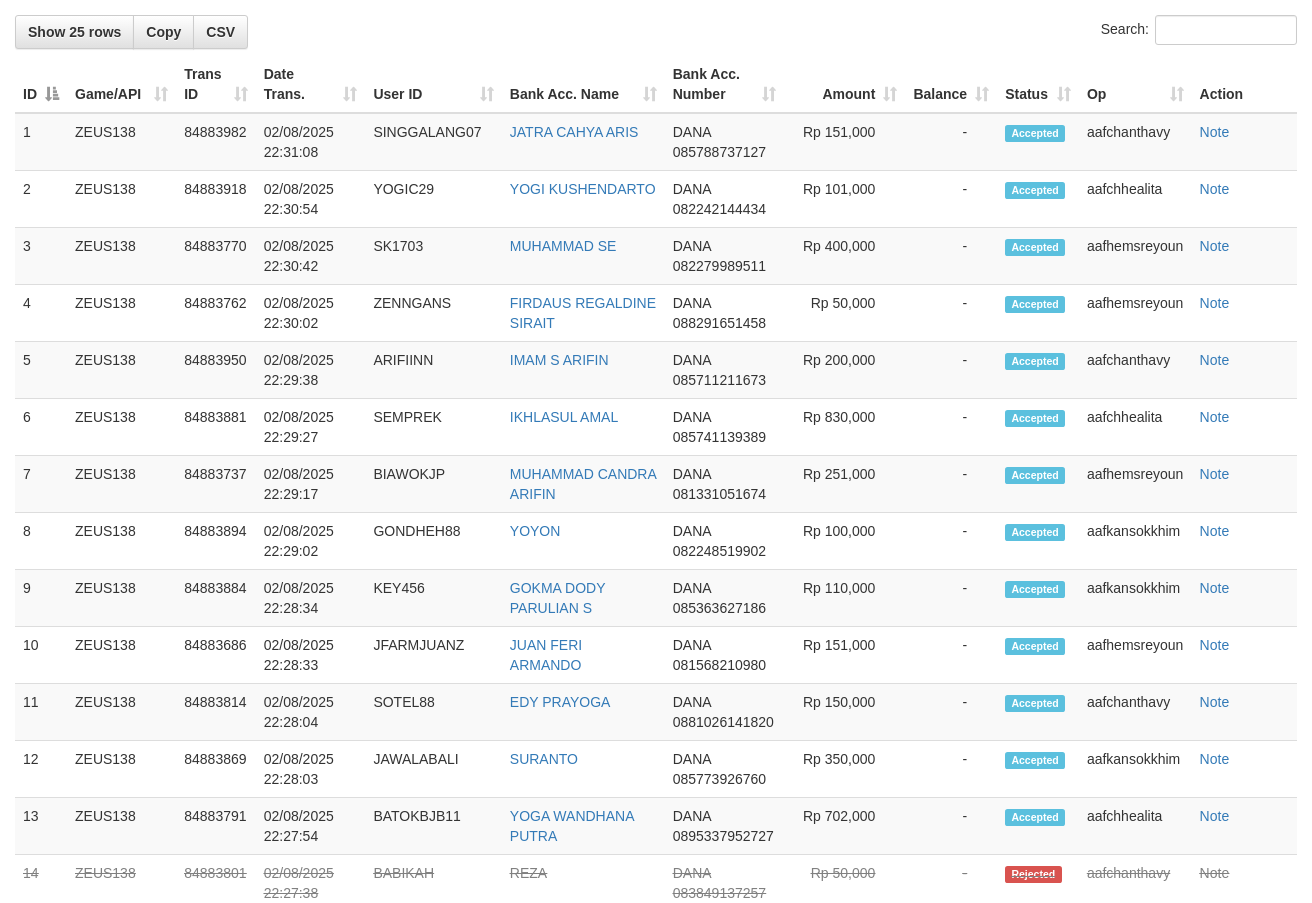 scroll, scrollTop: 1530, scrollLeft: 0, axis: vertical 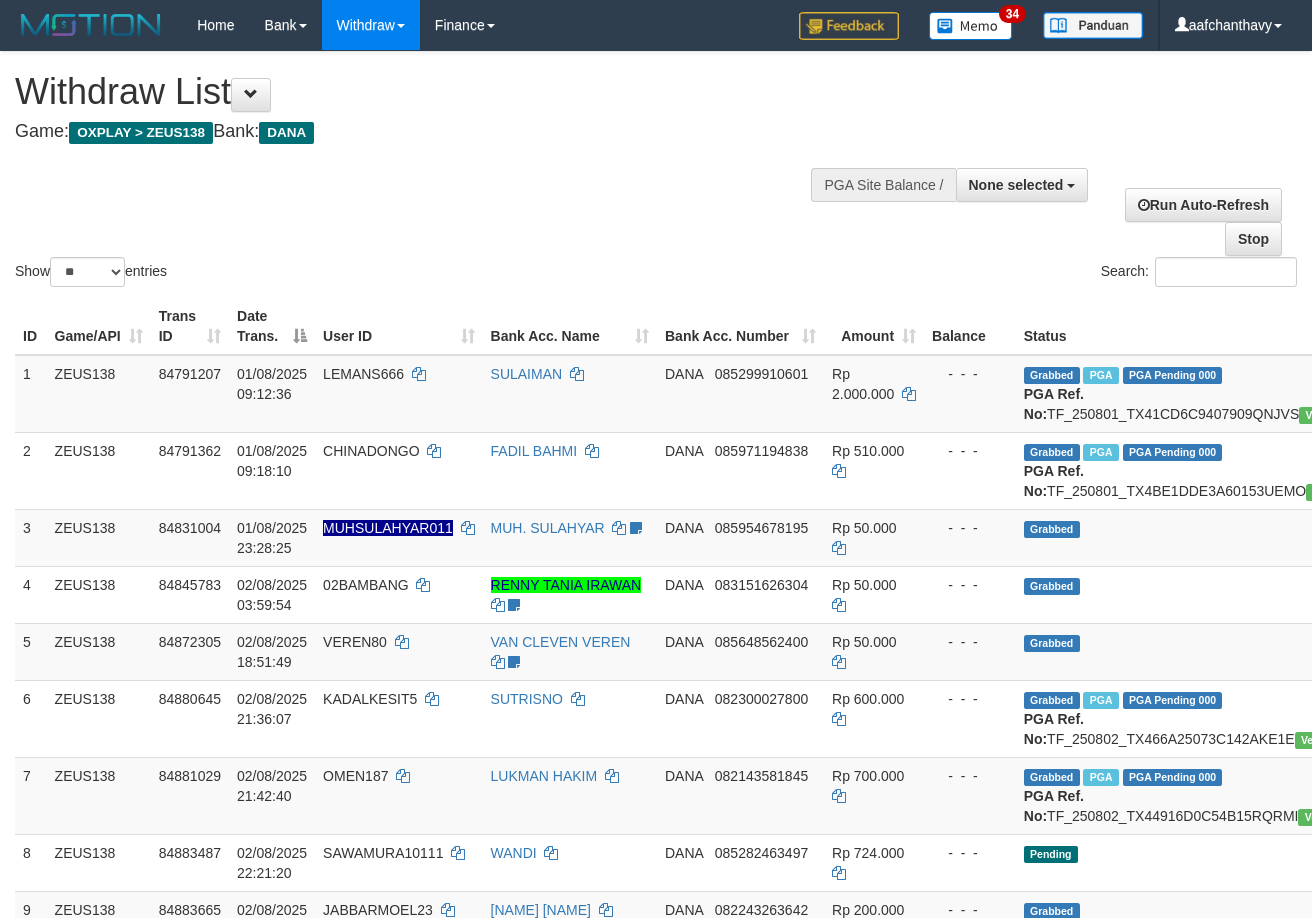 select 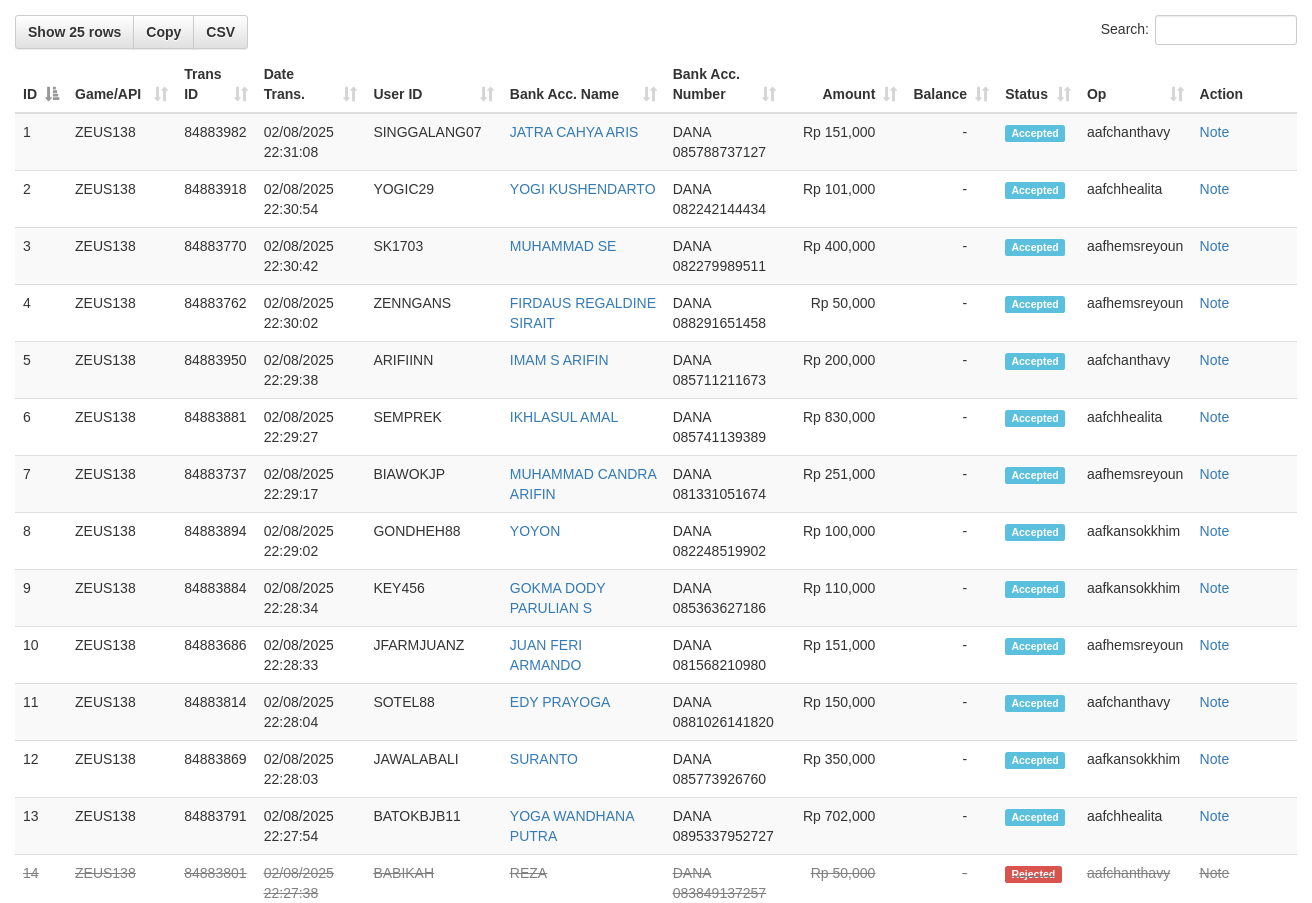 scroll, scrollTop: 1530, scrollLeft: 0, axis: vertical 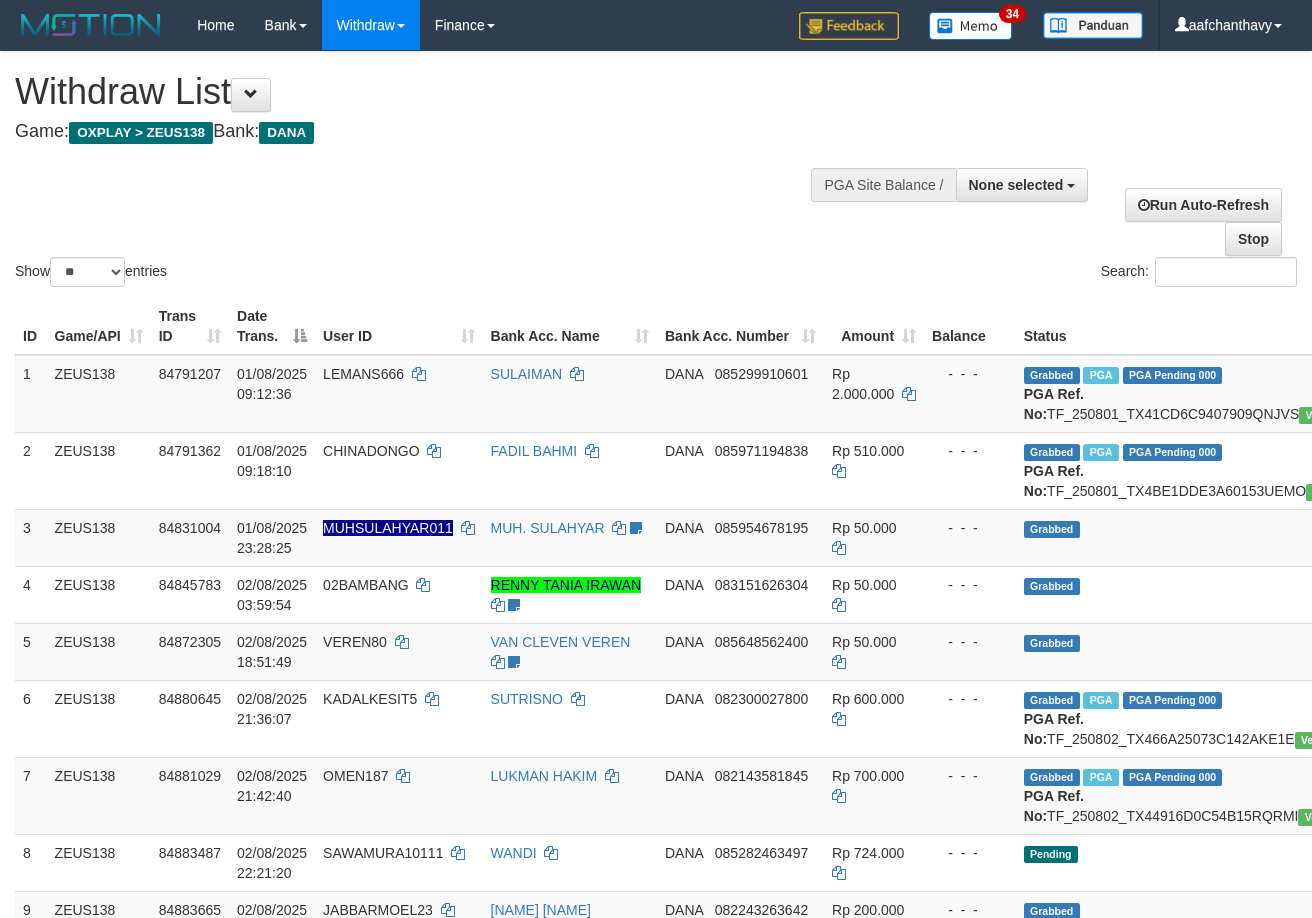 select 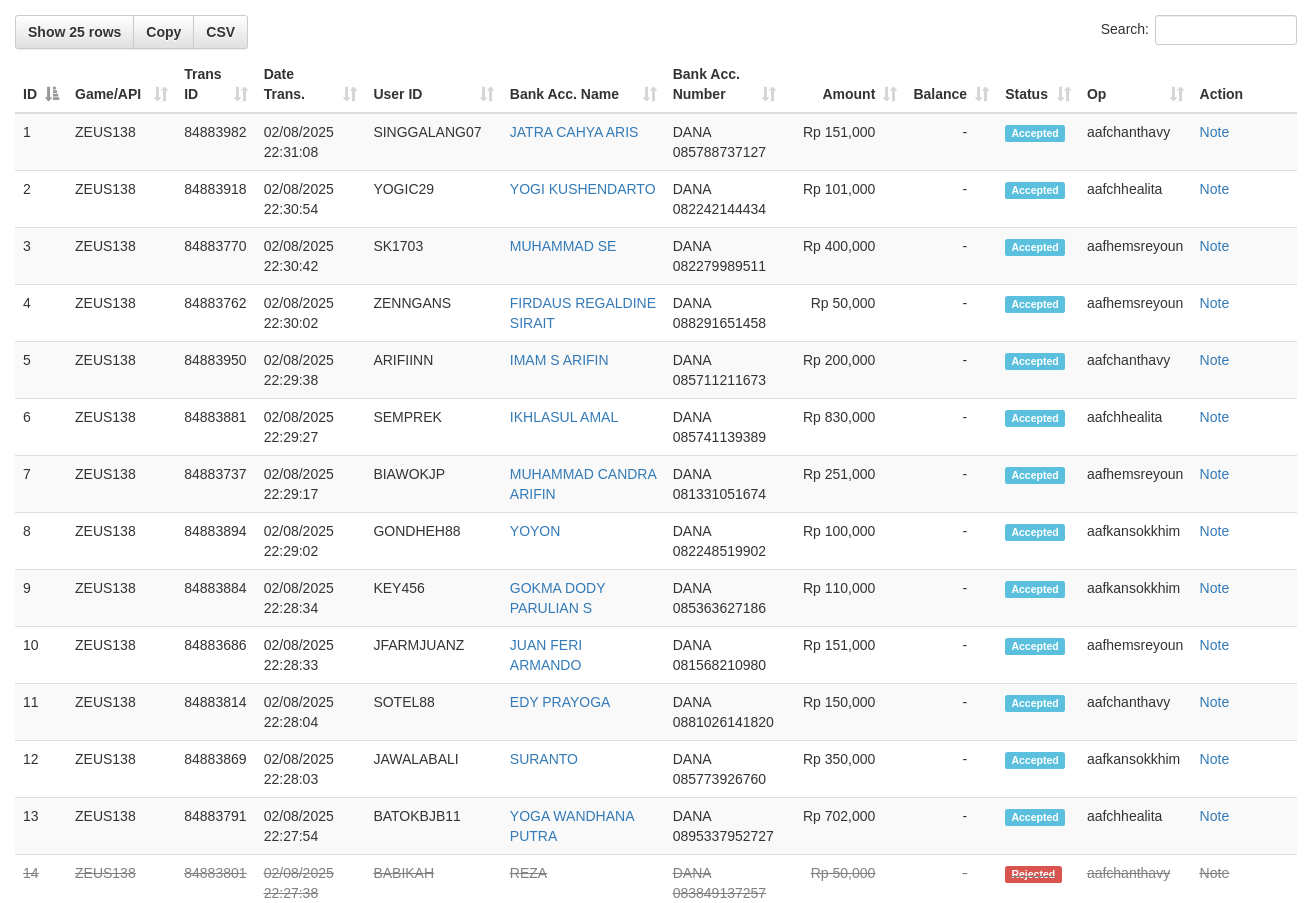 scroll, scrollTop: 1530, scrollLeft: 0, axis: vertical 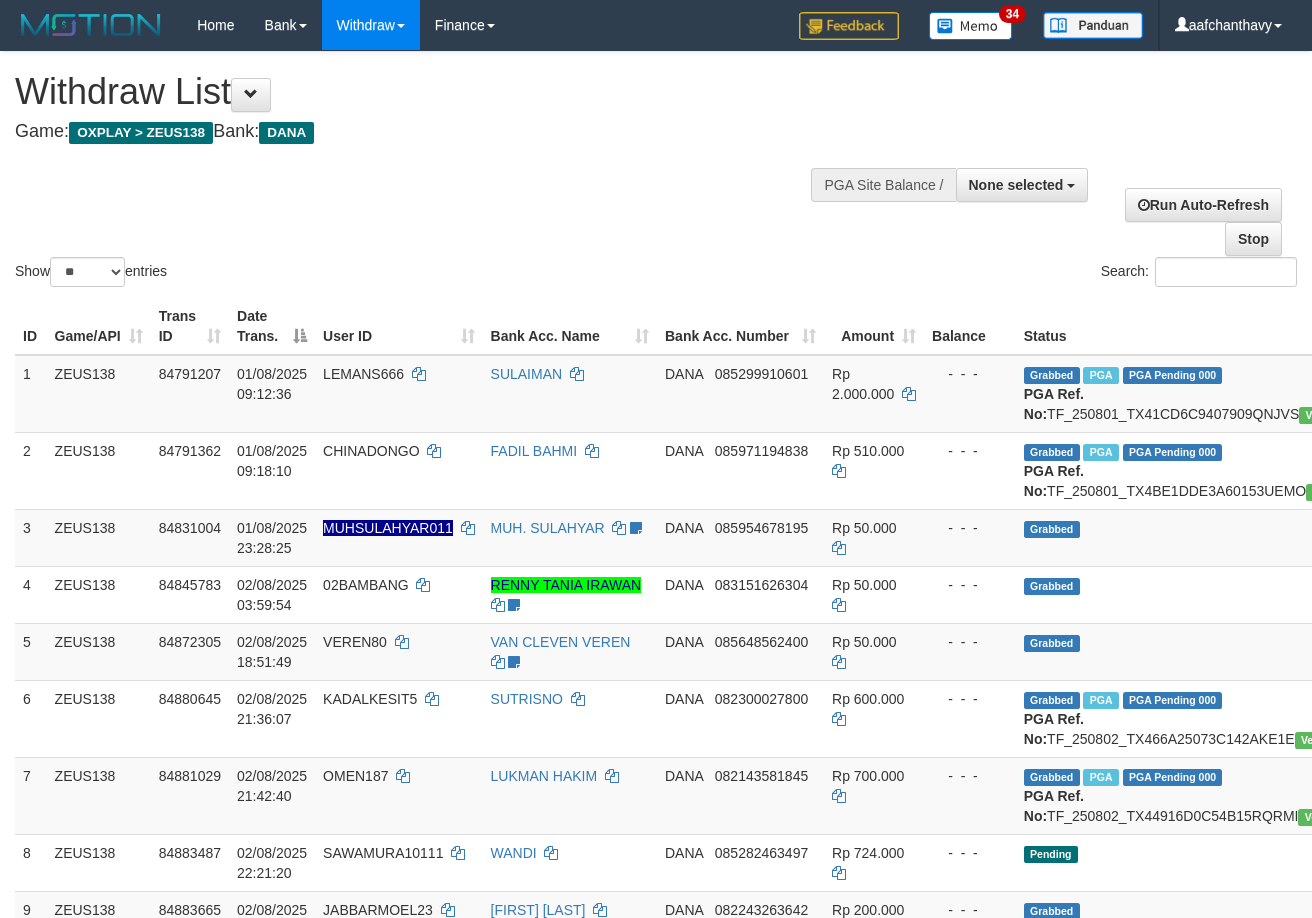 select 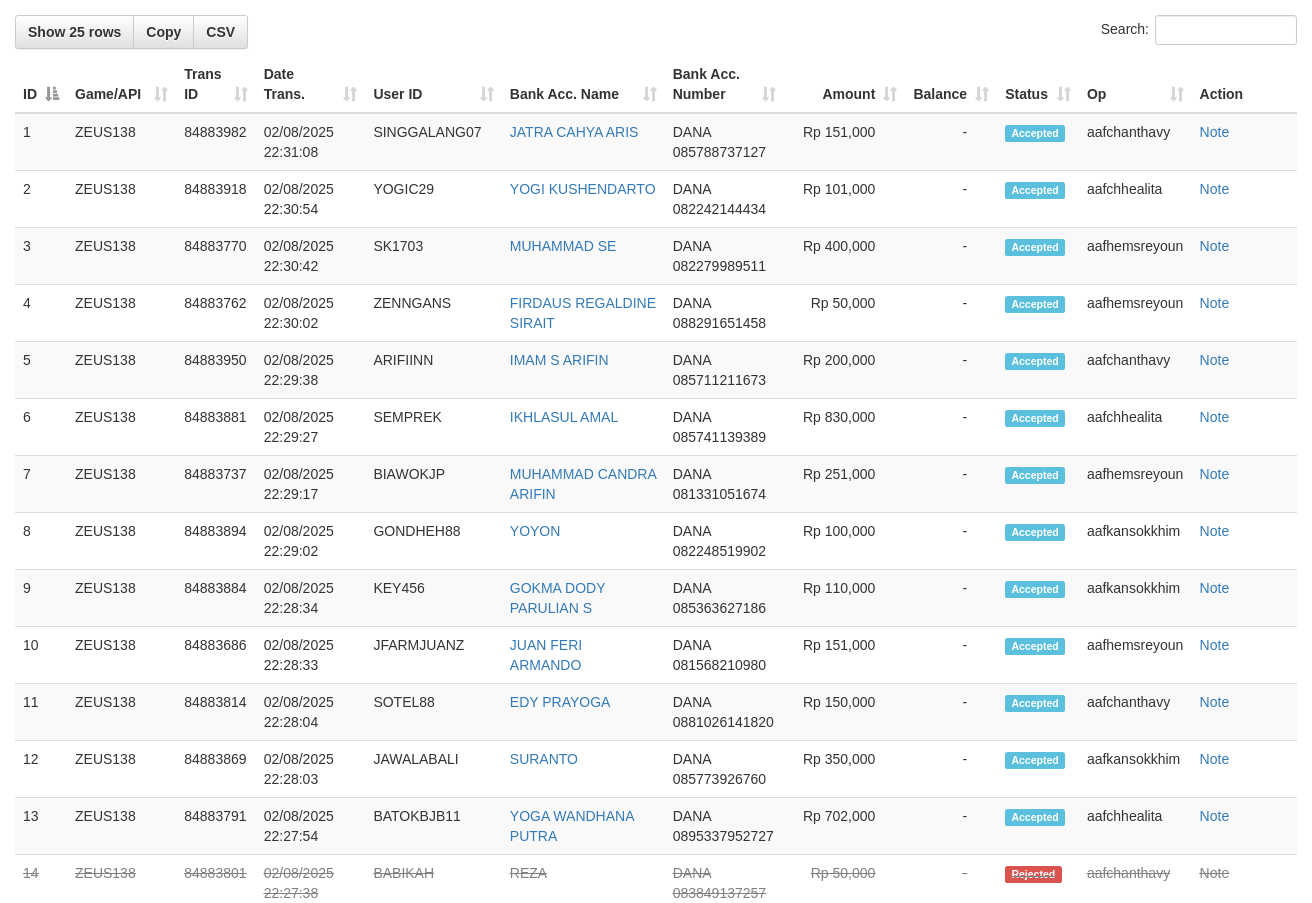 scroll, scrollTop: 1530, scrollLeft: 0, axis: vertical 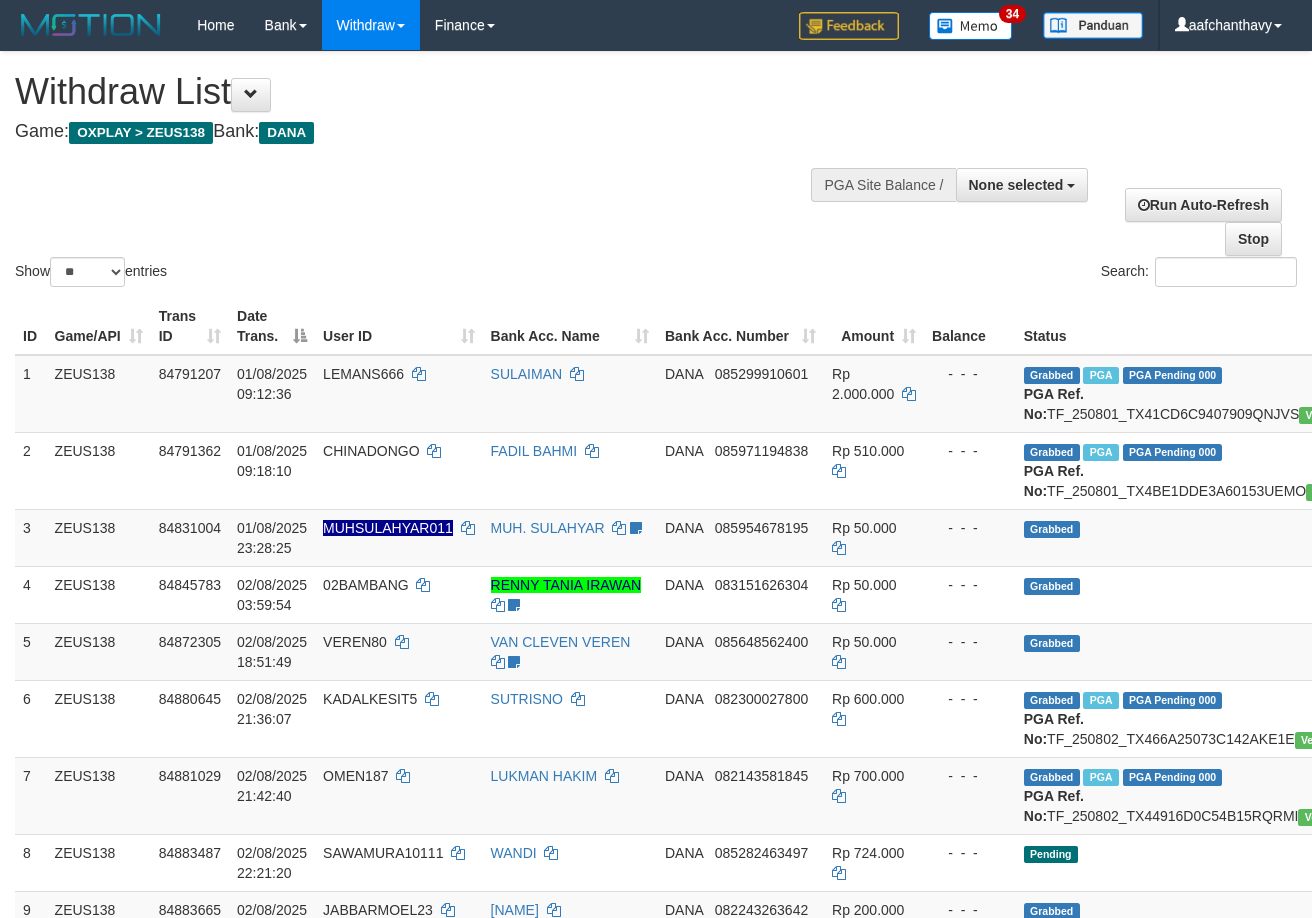 select 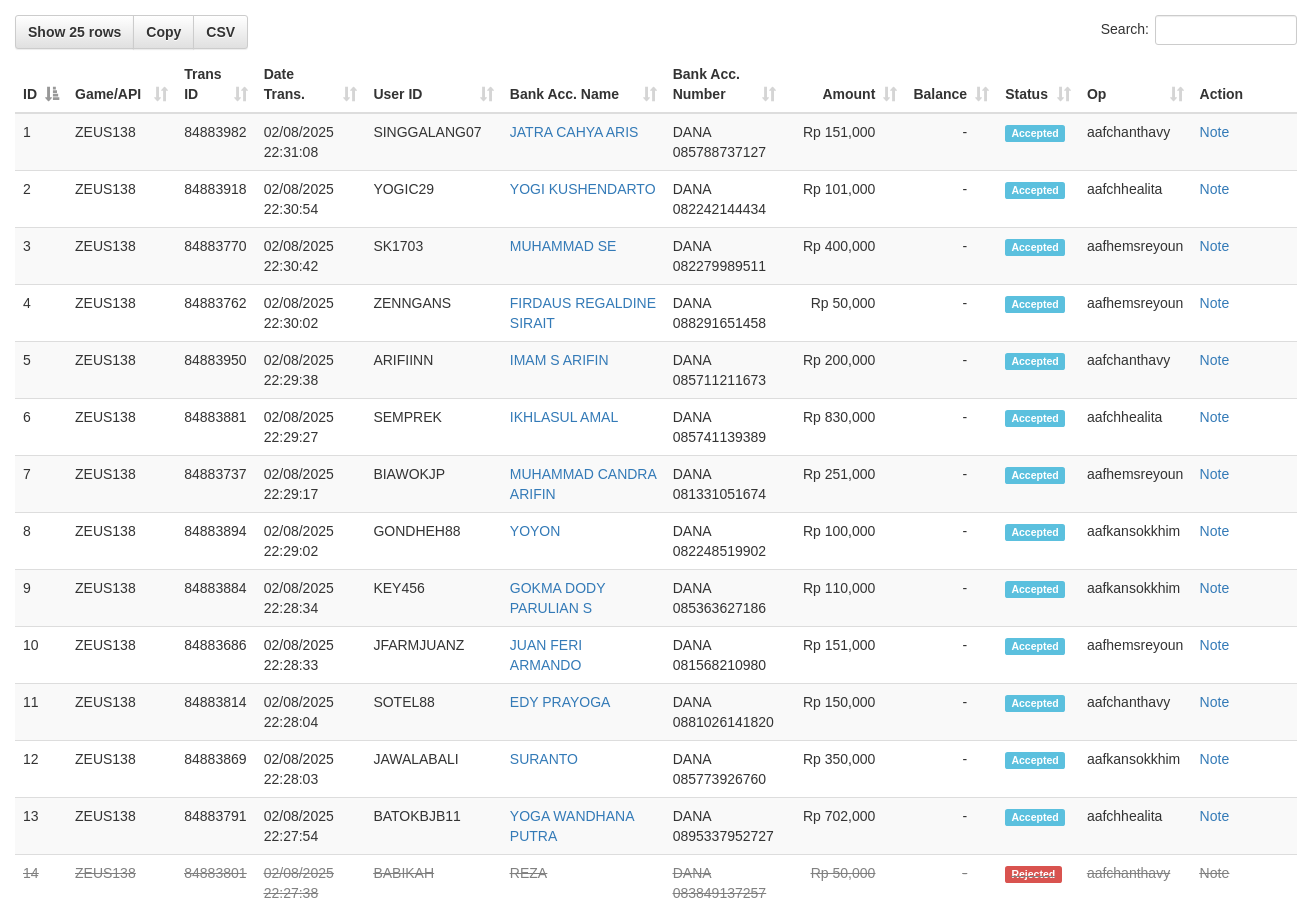 scroll, scrollTop: 1530, scrollLeft: 0, axis: vertical 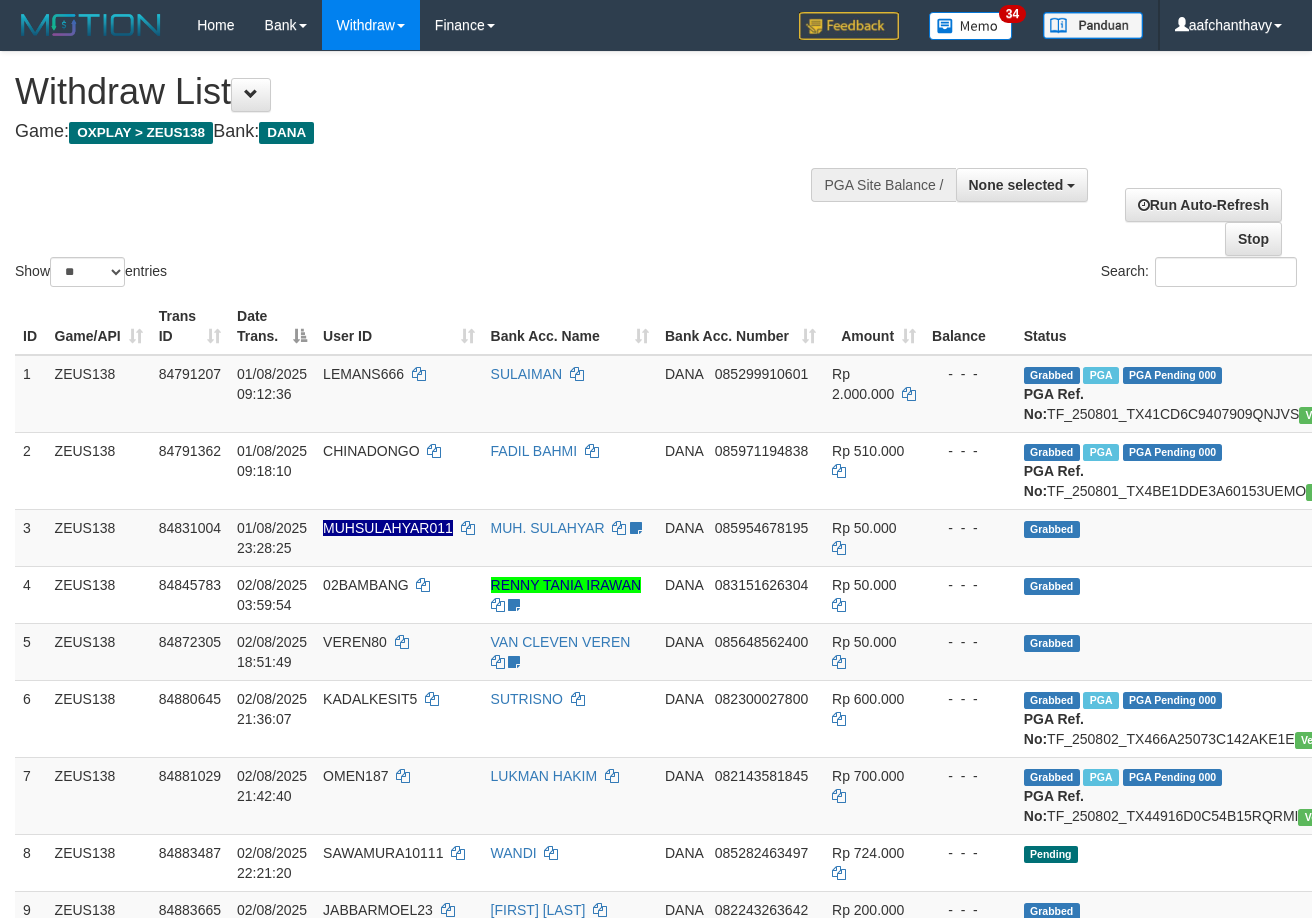 select 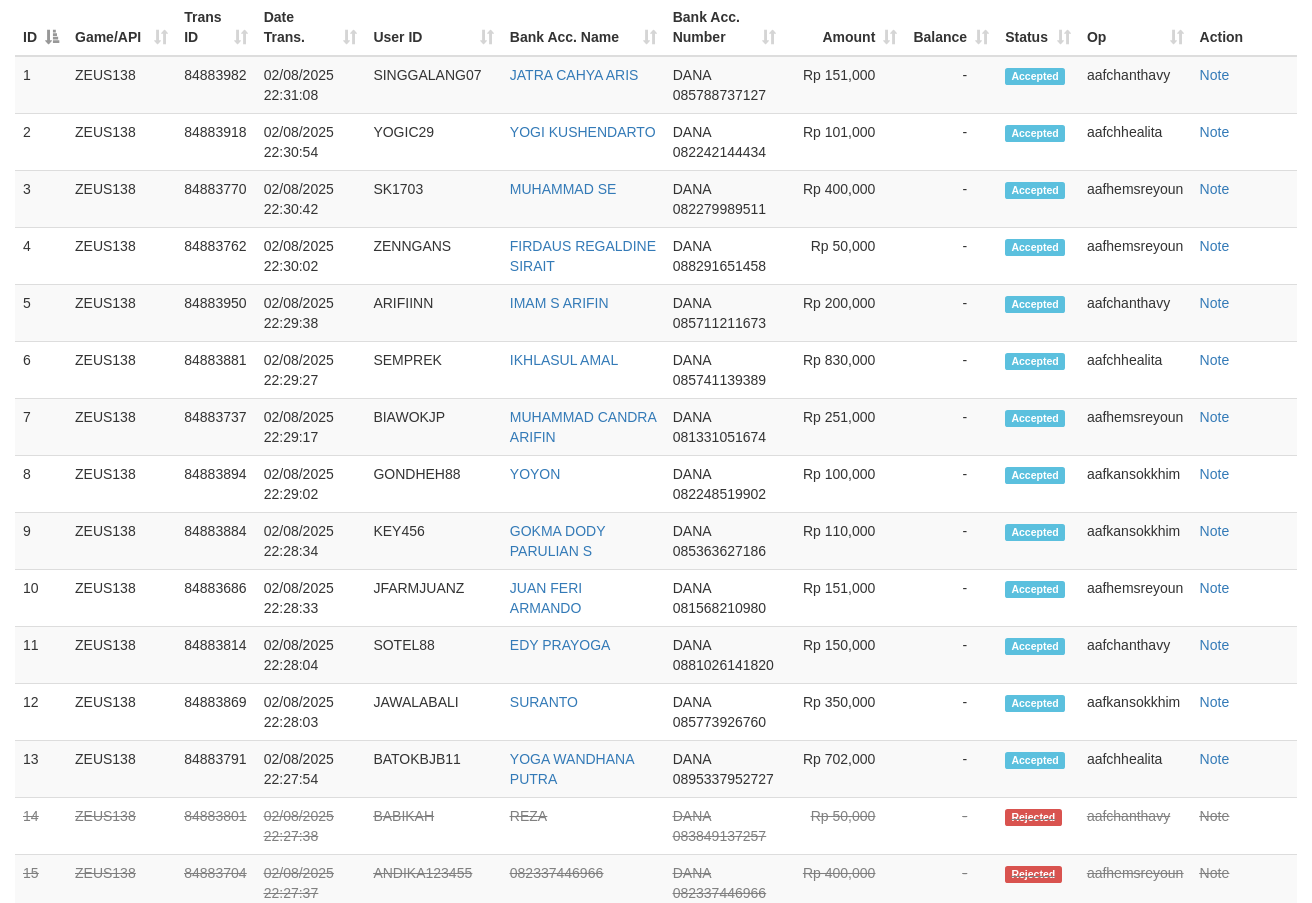 scroll, scrollTop: 1530, scrollLeft: 0, axis: vertical 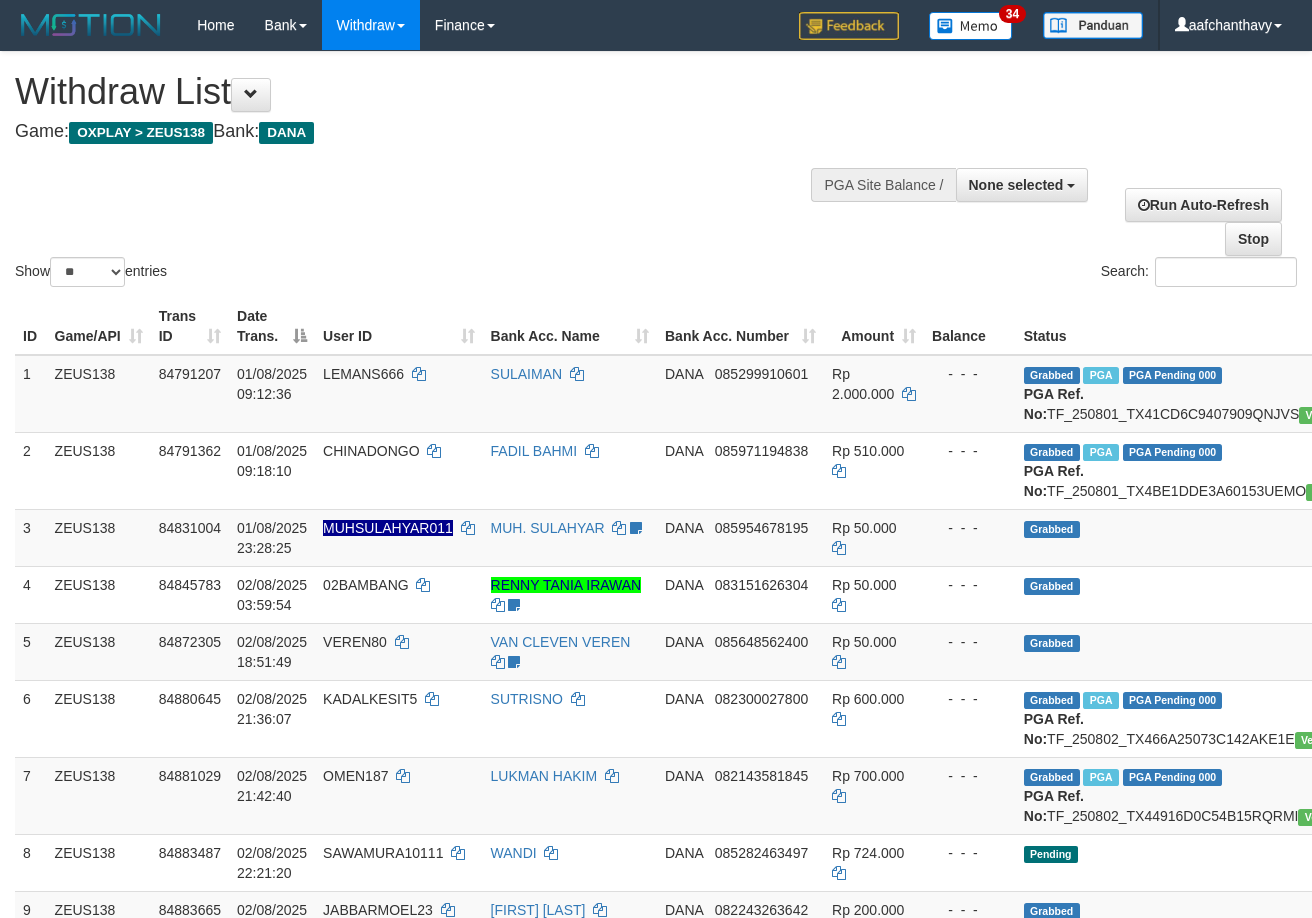 select 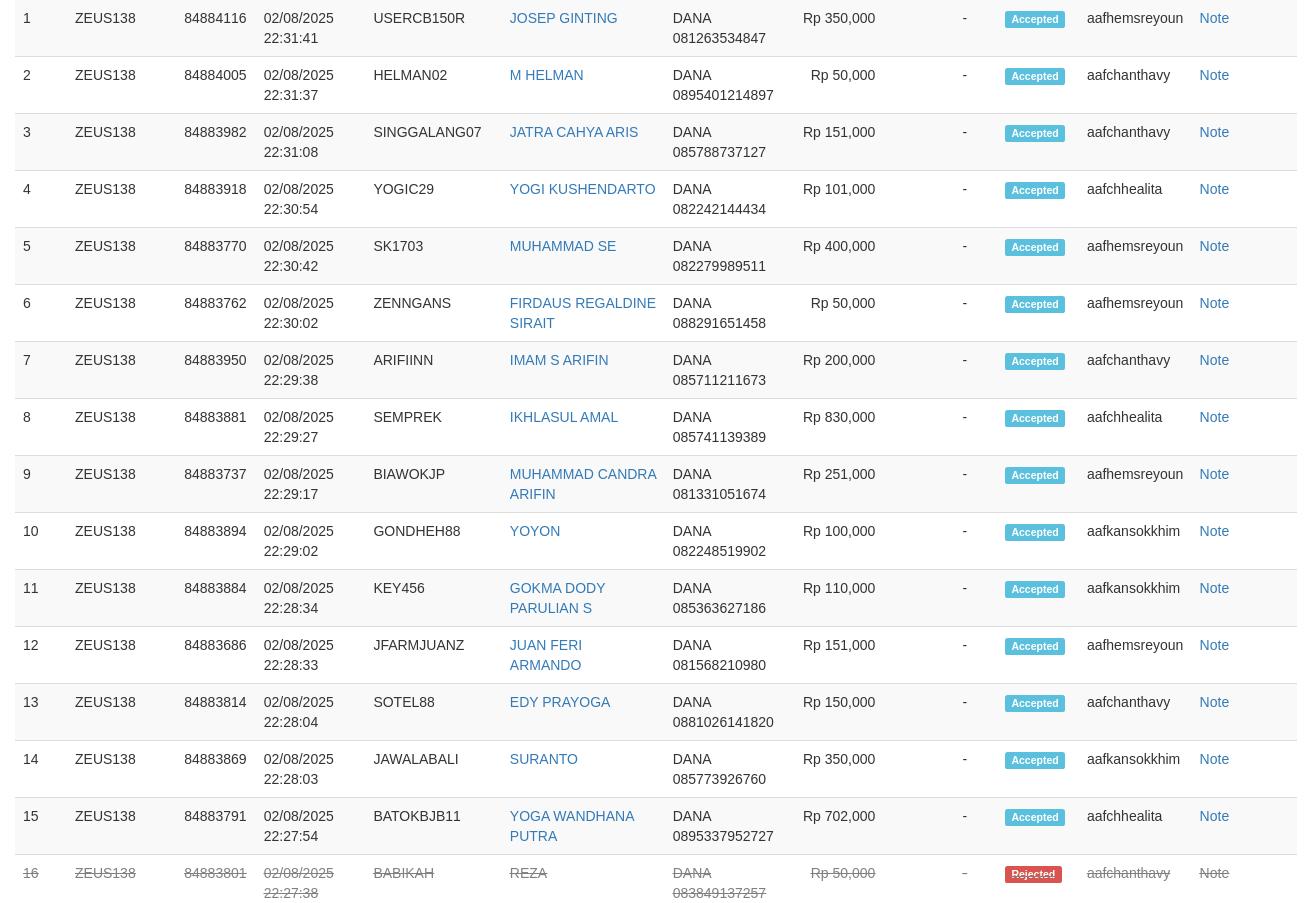 scroll, scrollTop: 1530, scrollLeft: 0, axis: vertical 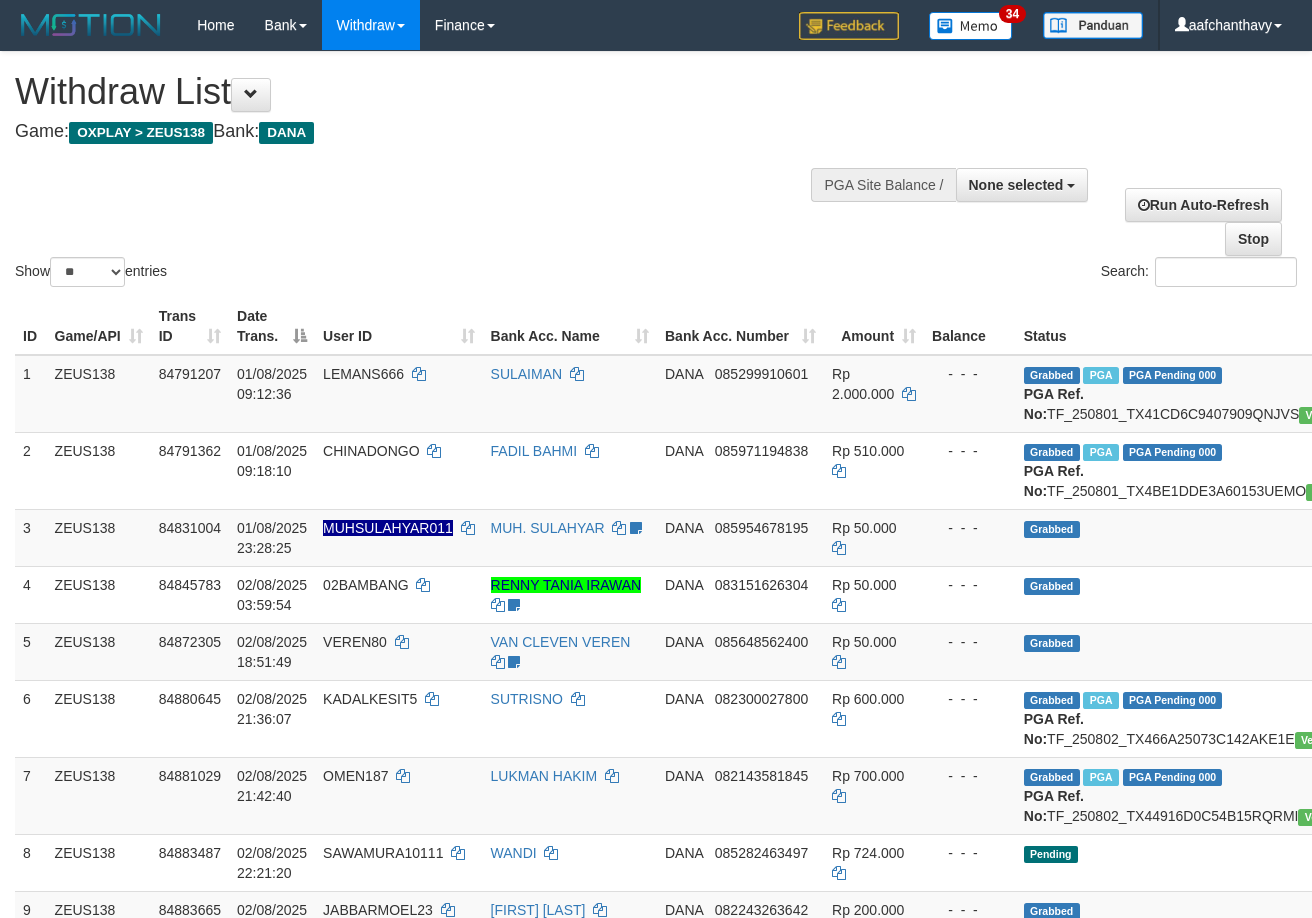 select 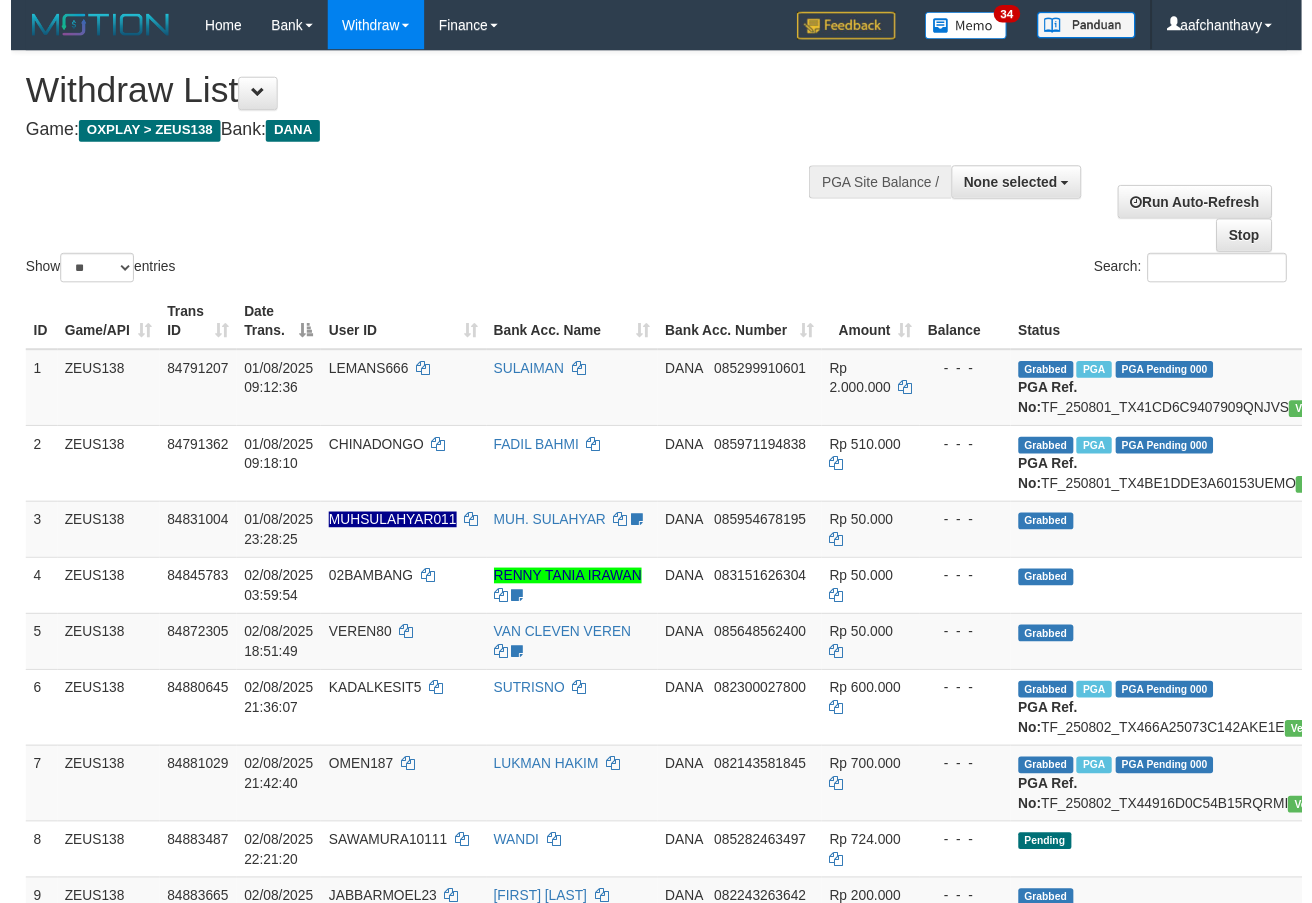 scroll, scrollTop: 1531, scrollLeft: 0, axis: vertical 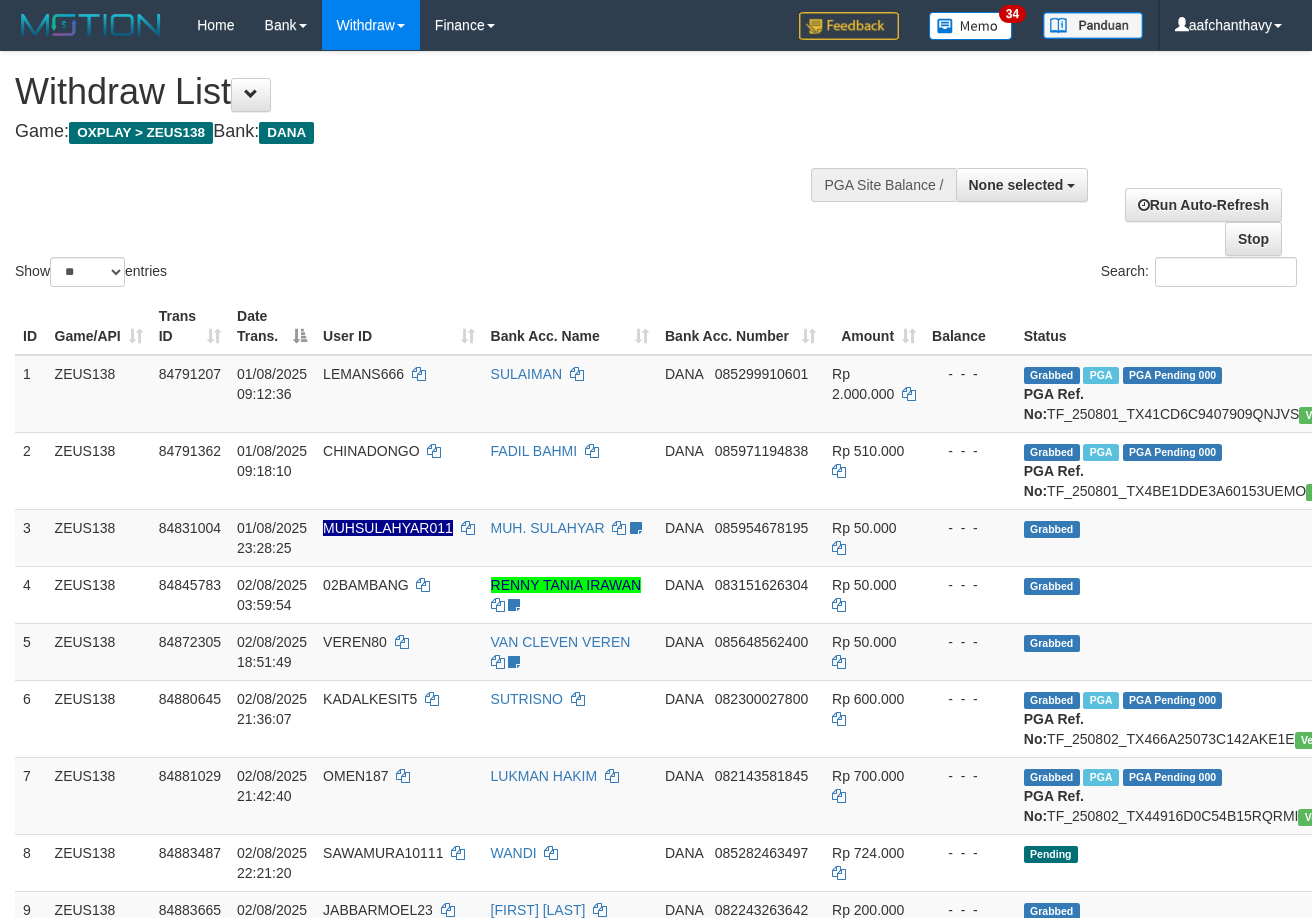 select 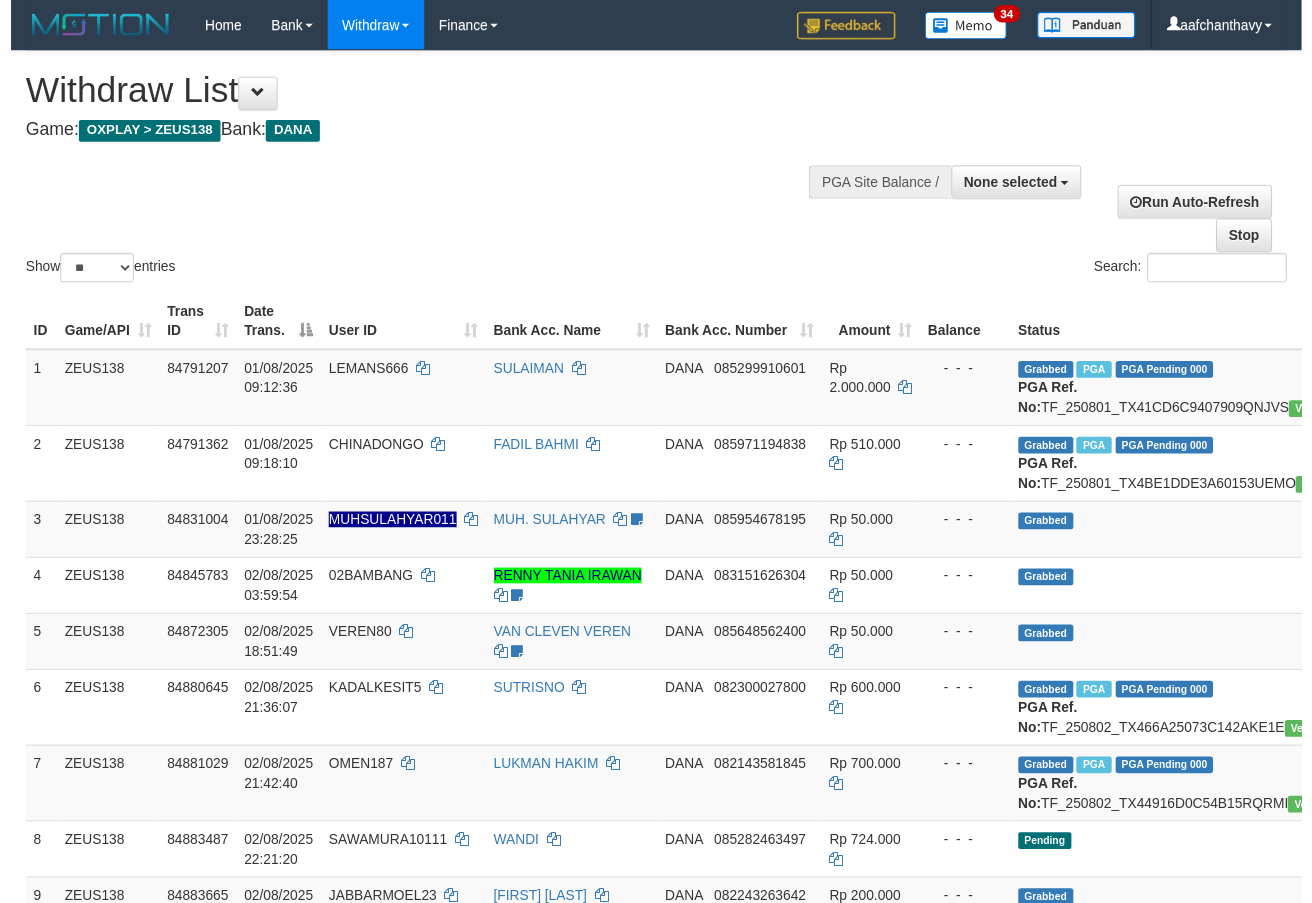 scroll, scrollTop: 1532, scrollLeft: 0, axis: vertical 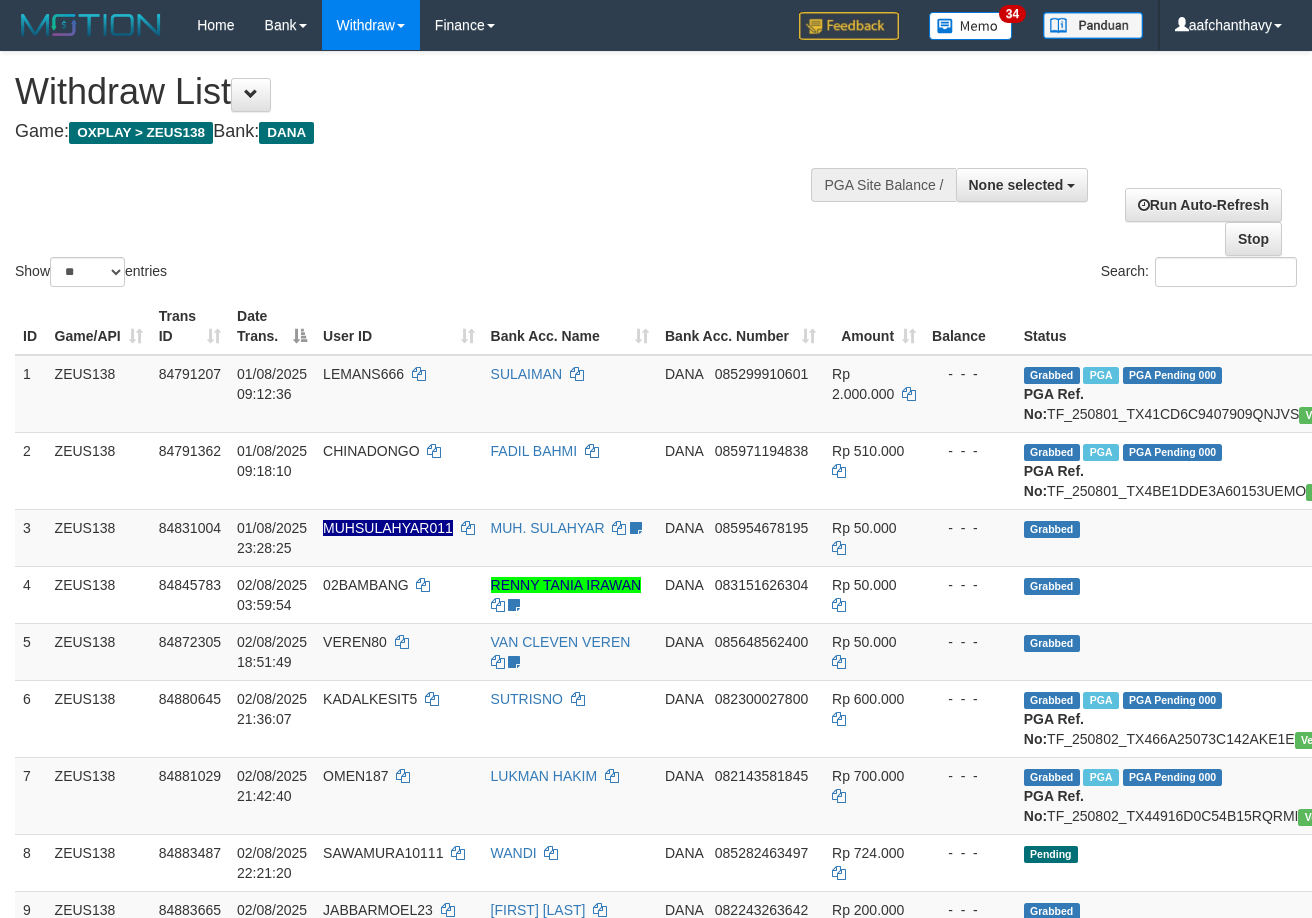 select 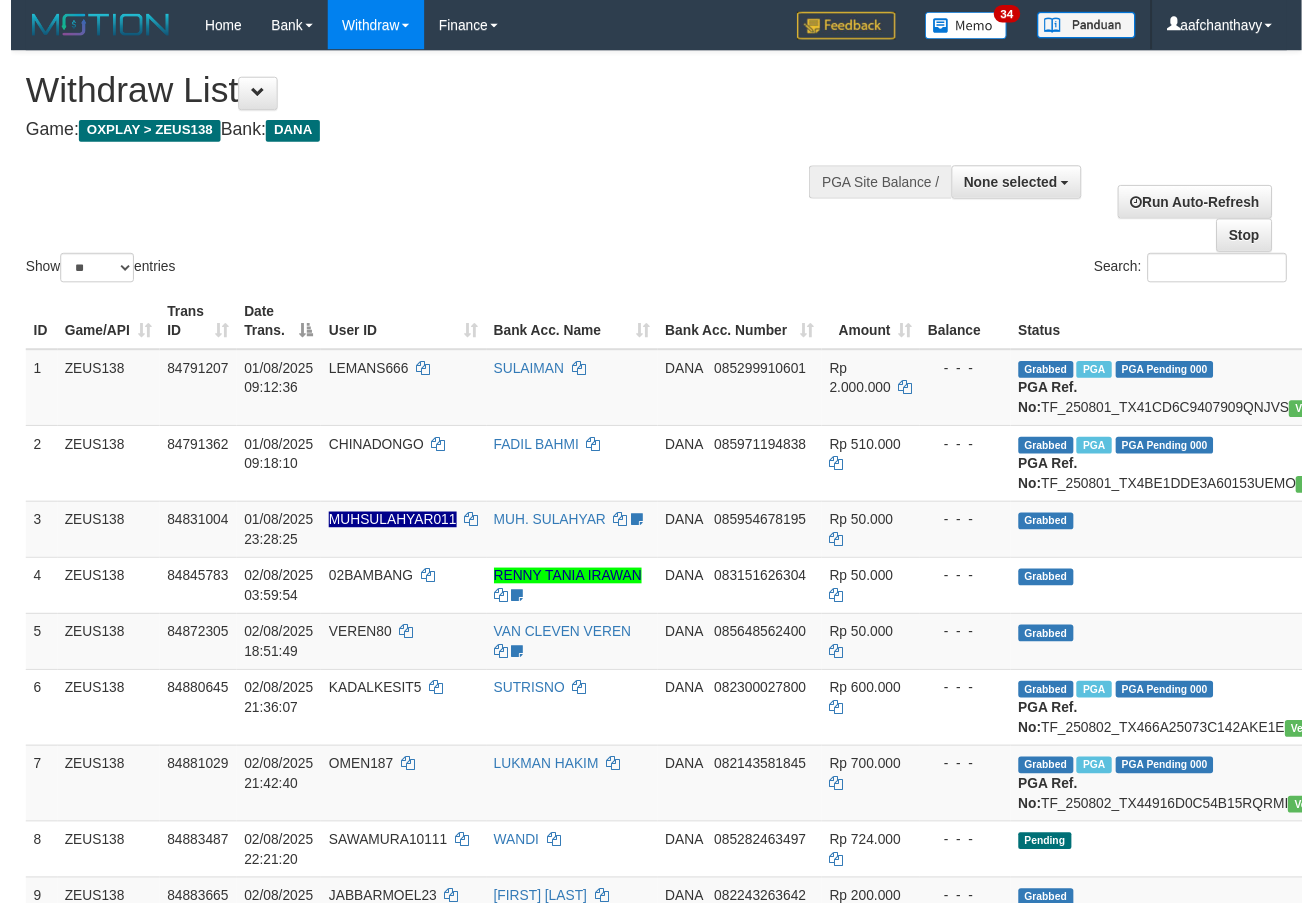 scroll, scrollTop: 1533, scrollLeft: 0, axis: vertical 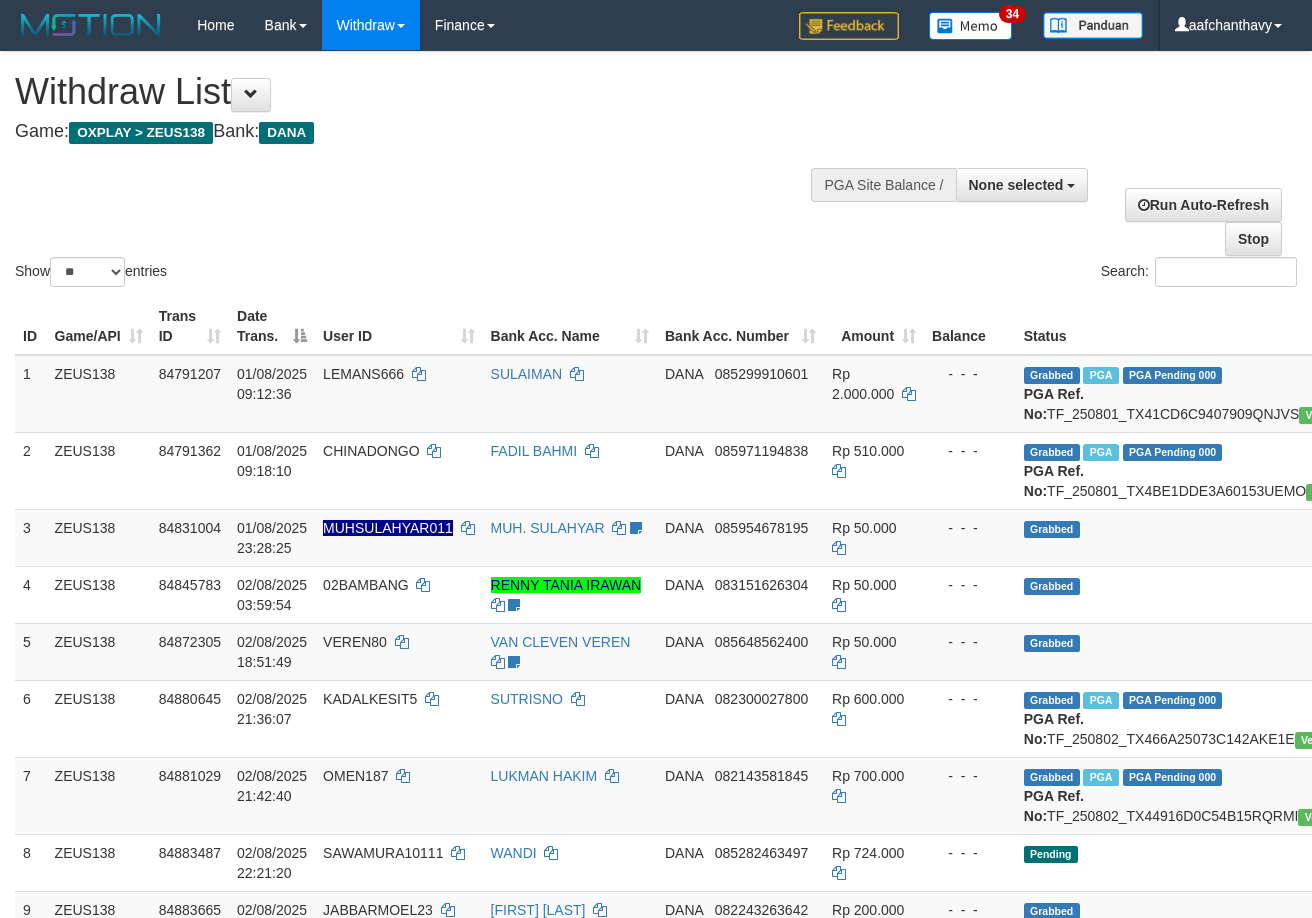 select 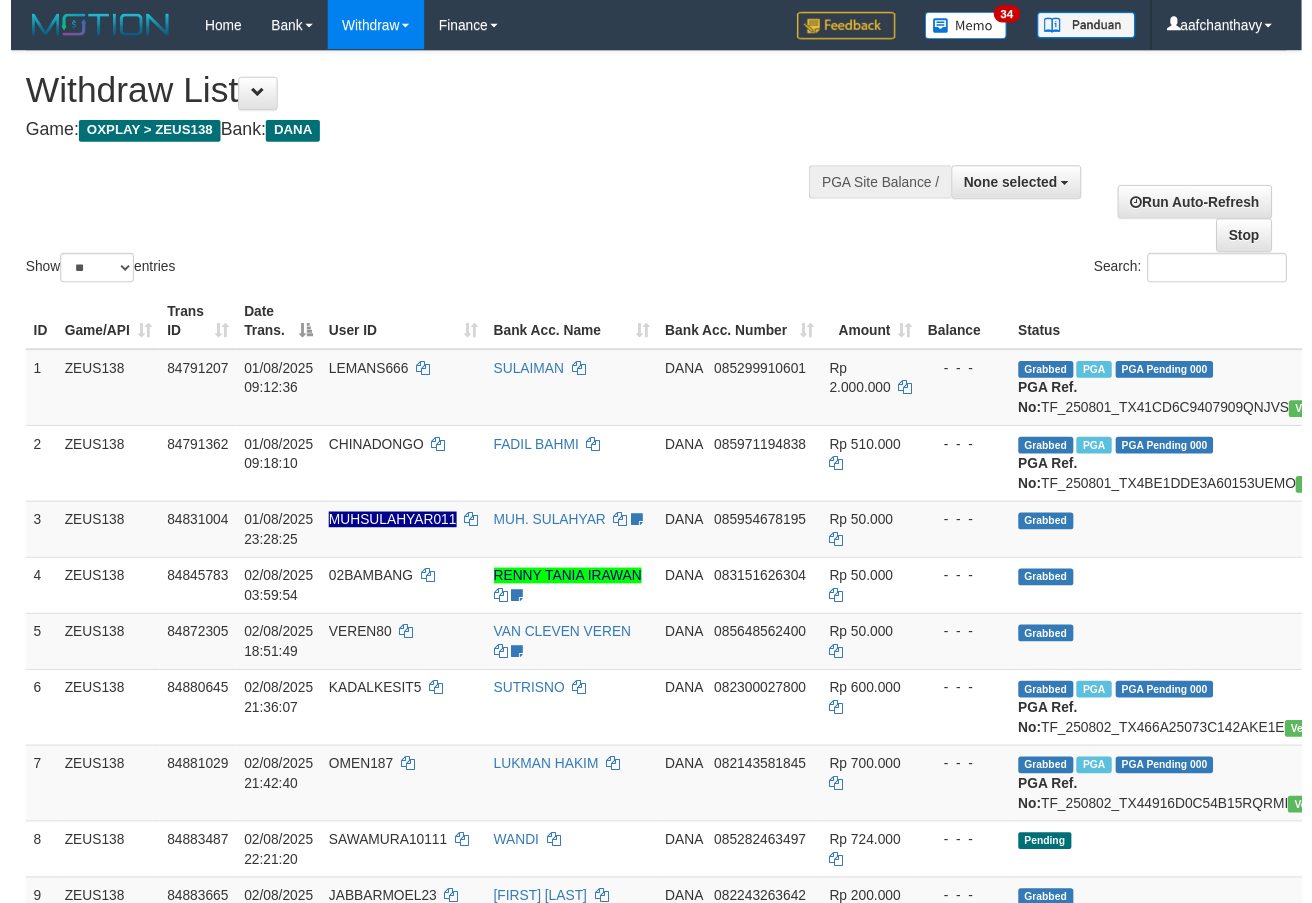 scroll, scrollTop: 1534, scrollLeft: 0, axis: vertical 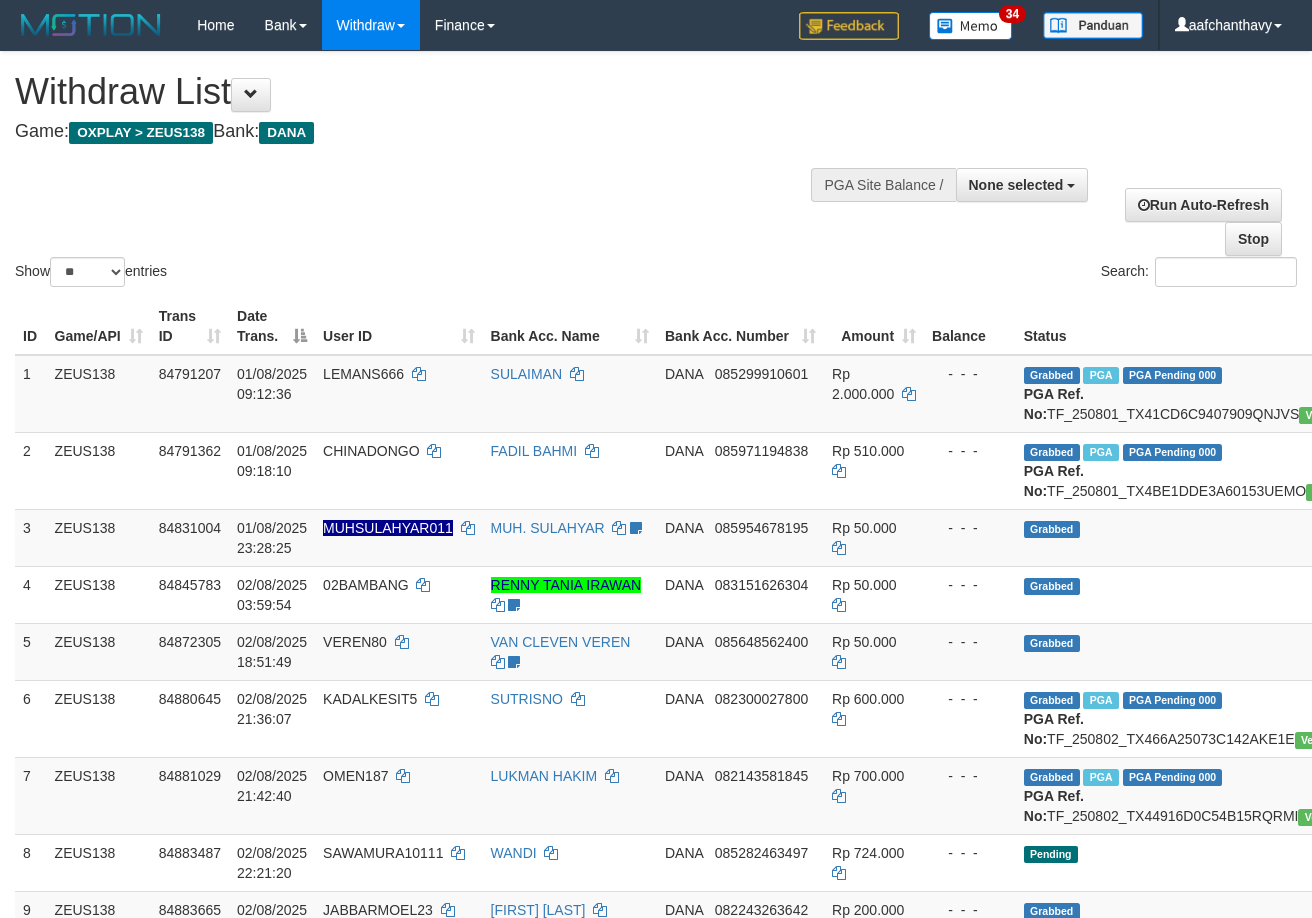 select 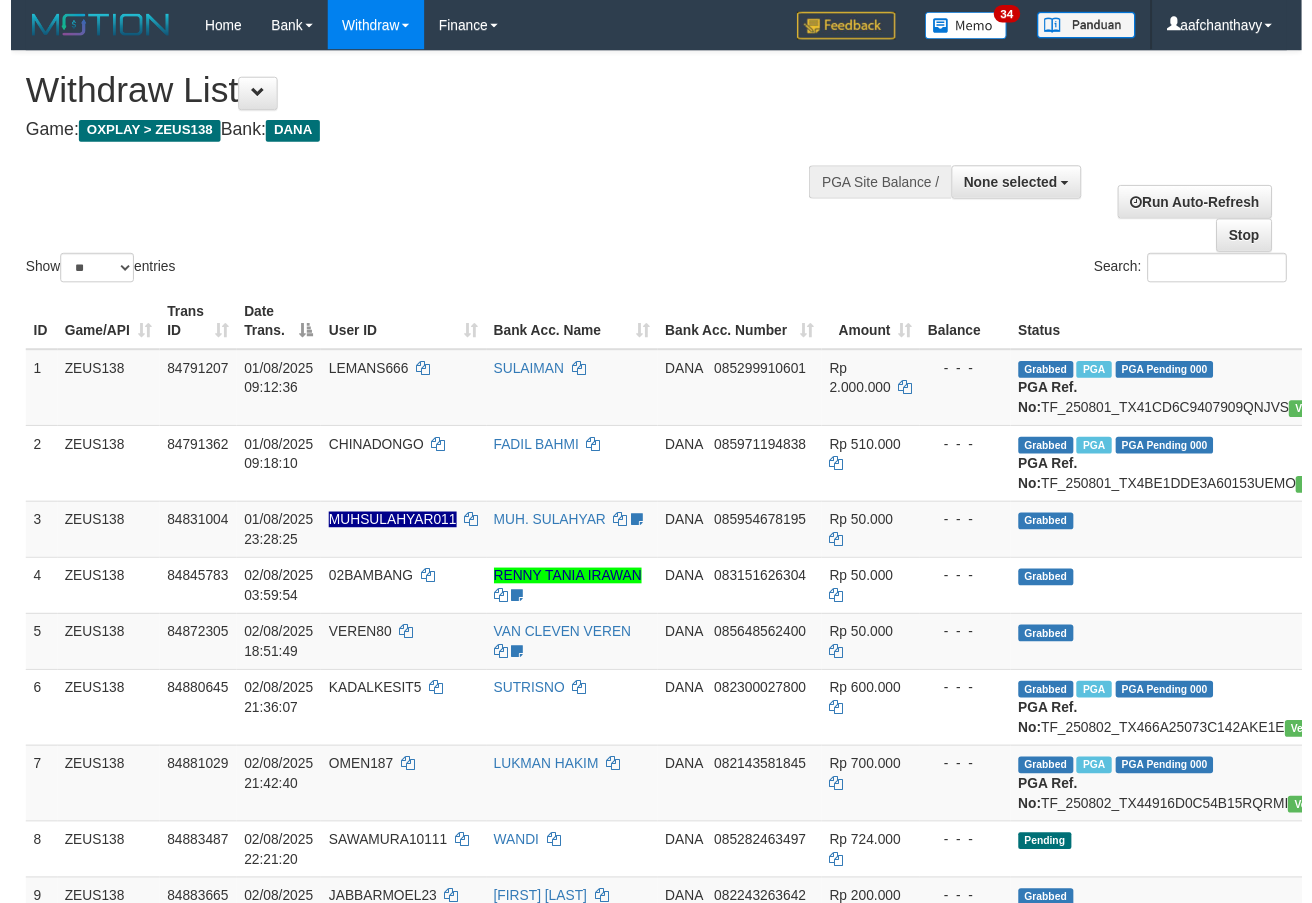 scroll, scrollTop: 1535, scrollLeft: 0, axis: vertical 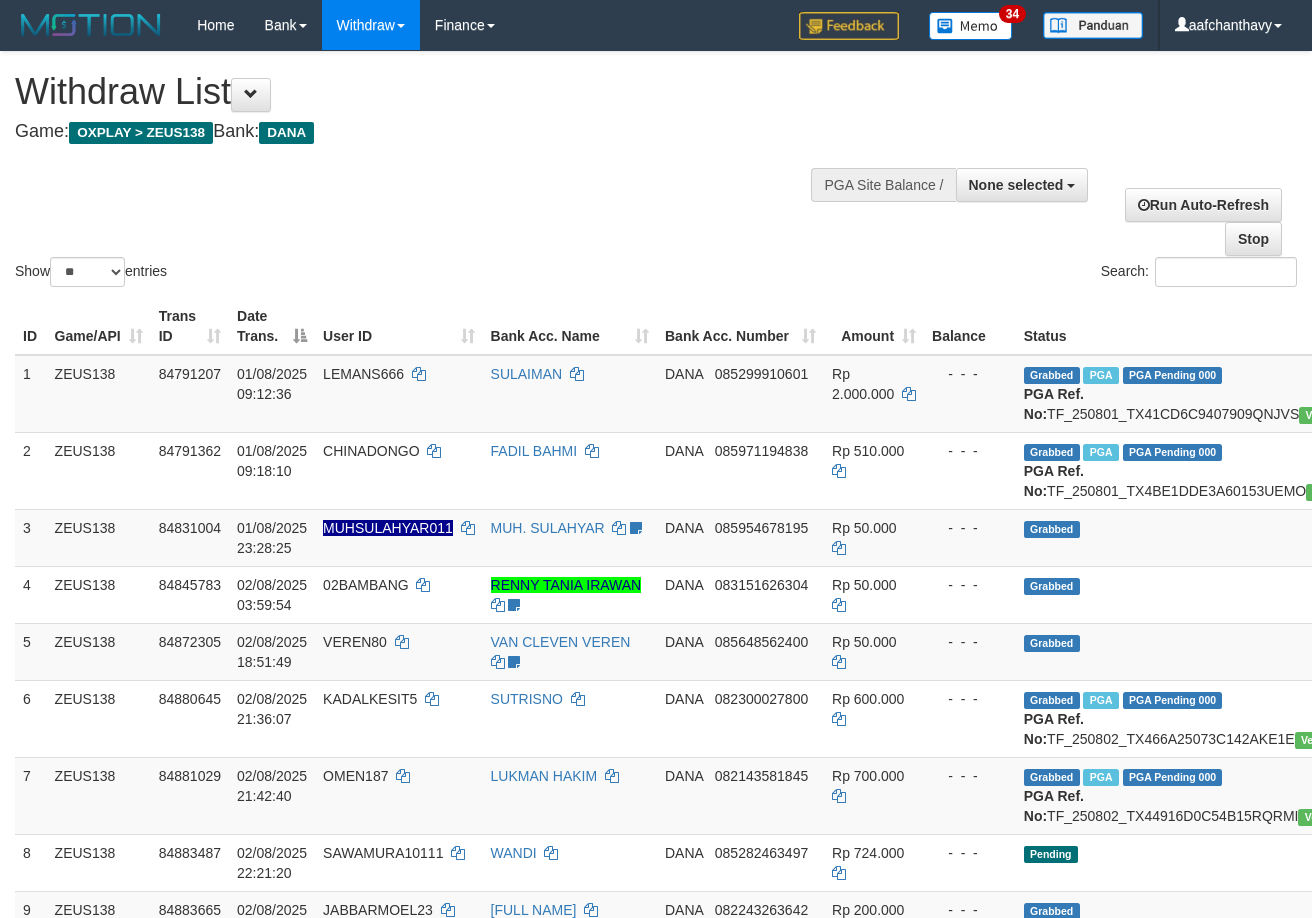 select 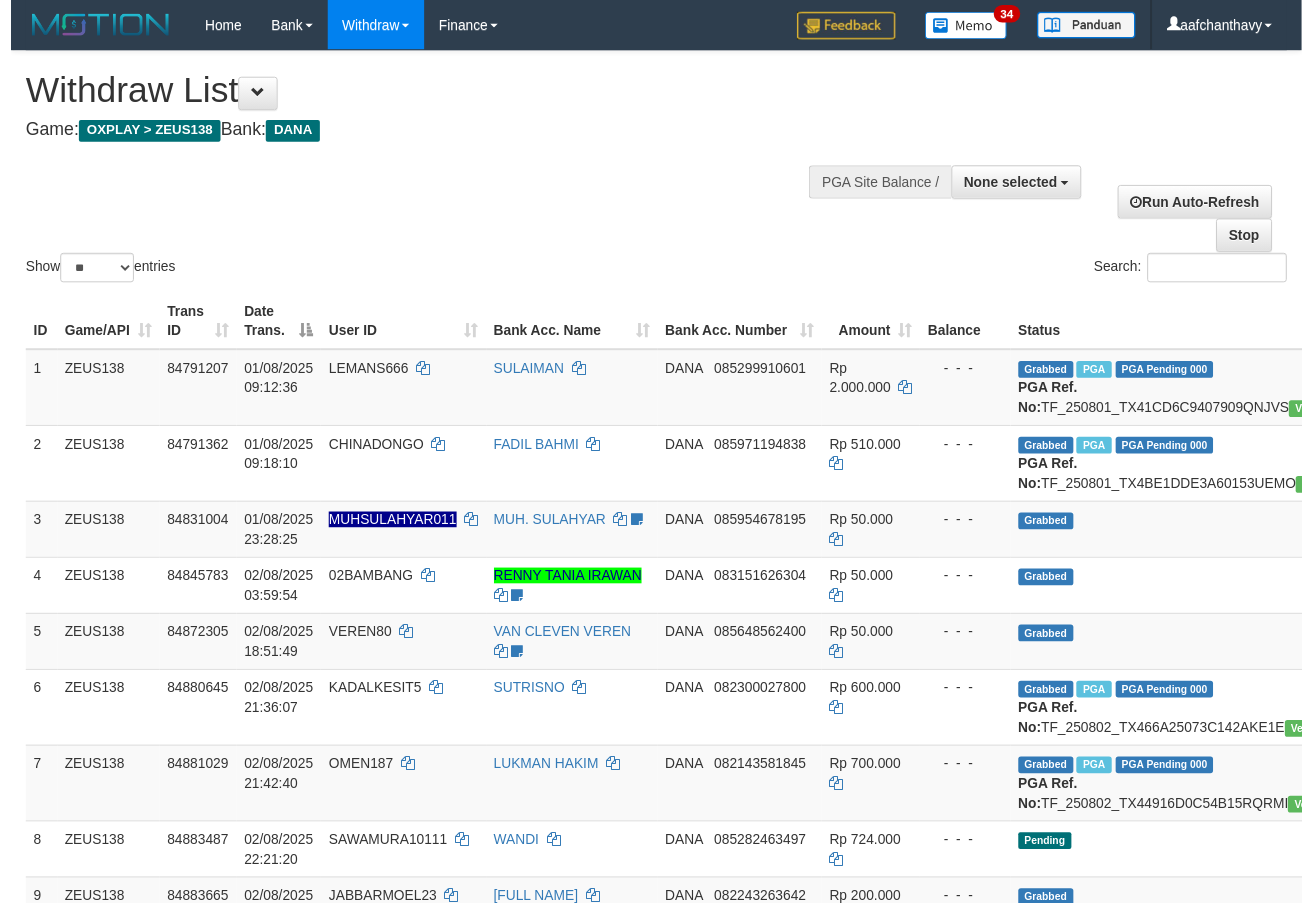 scroll, scrollTop: 1479, scrollLeft: 0, axis: vertical 